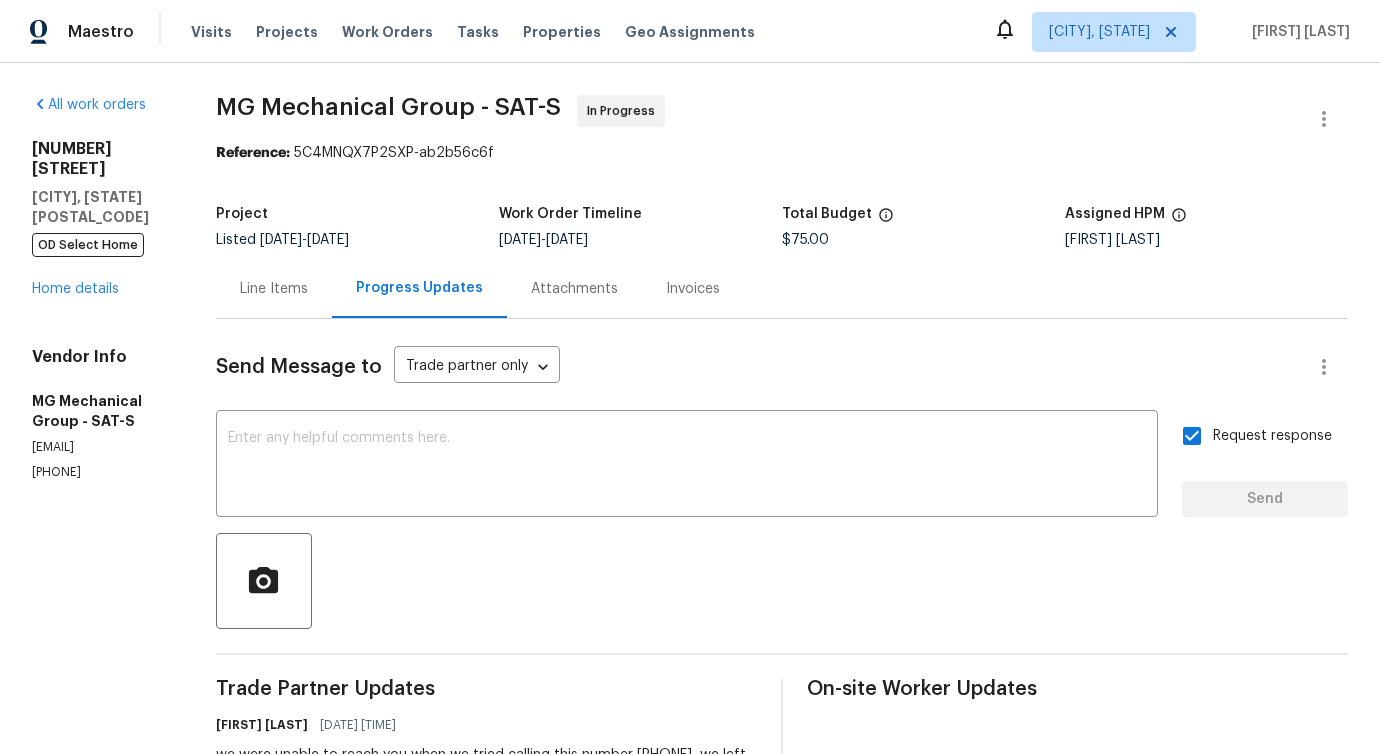 scroll, scrollTop: 0, scrollLeft: 0, axis: both 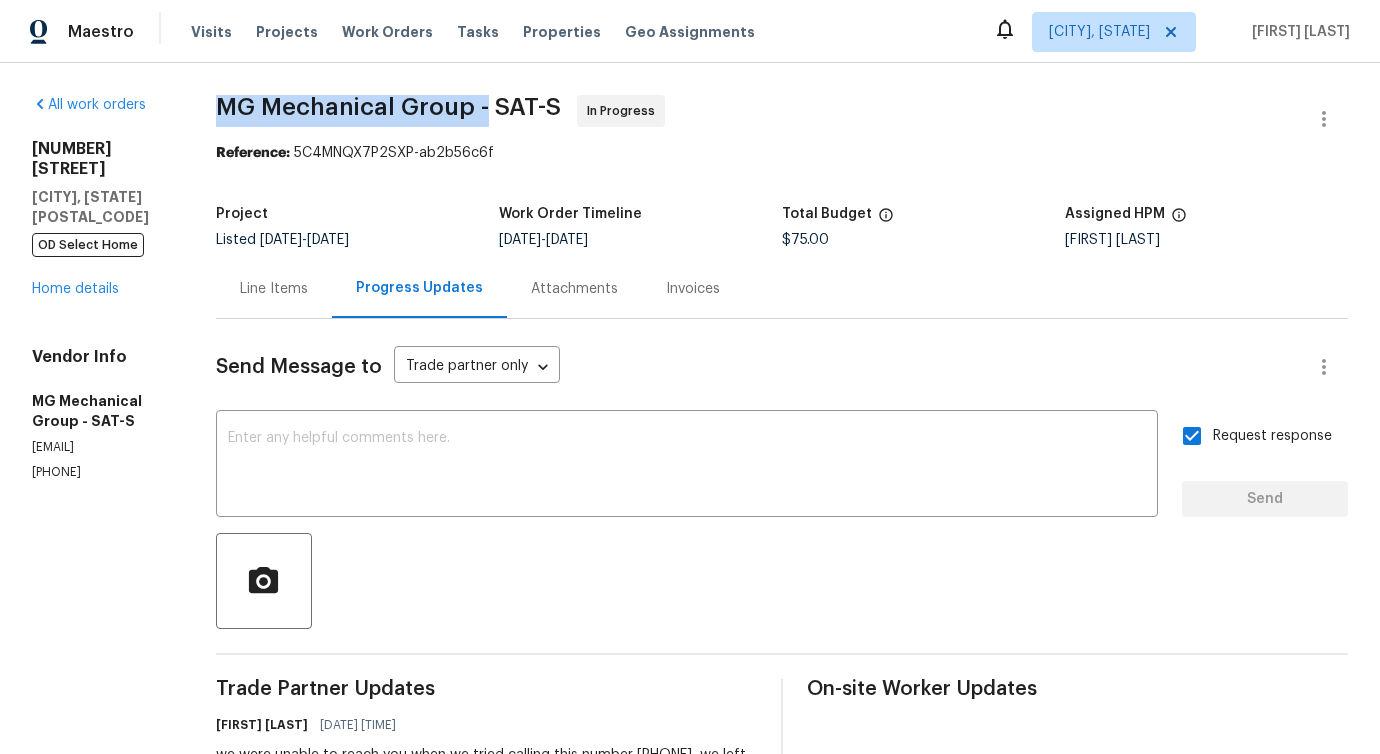 click on "Send Message to Trade partner only Trade partner only ​ x ​ Request response Send Trade Partner Updates Pavithra Sekar 08/01/2025 3:09 PM we were unable to reach you when we tried calling this number (847) 226-0050, we left a voice note for an update. This work order must be completed within the target date to meet our
deadline. Kindly reply as soon as you can. Thank you. Pavithra Sekar 07/30/2025 4:21 PM Hi, do you have any update on the status of the work order? Pavithra Sekar 07/29/2025 4:10 PM Would you kindly provide us with an update regarding the progress of the work order? Pavithra Sekar 07/28/2025 9:06 AM Hi, do you have any update on the status of the work order? Pavithra Sekar 07/25/2025 10:51 AM On-site Worker Updates" at bounding box center [782, 780] 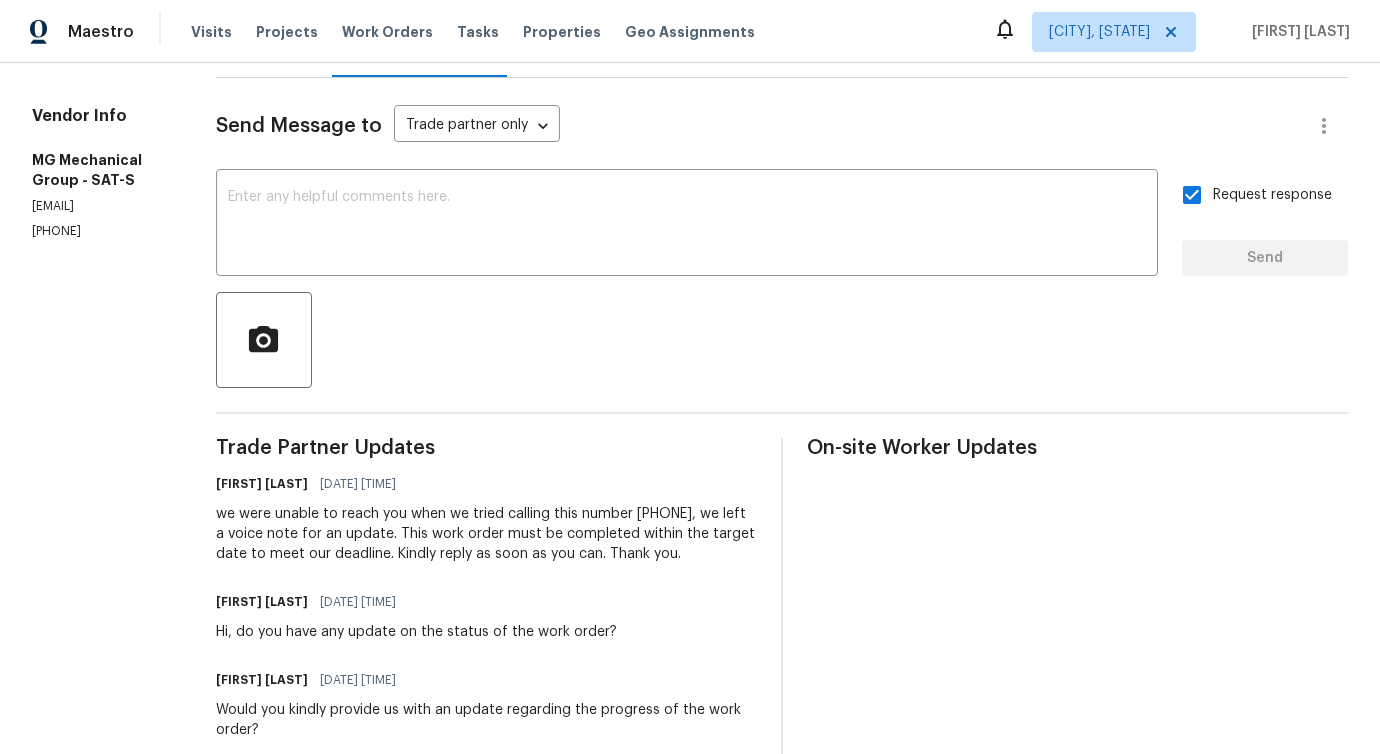 scroll, scrollTop: 0, scrollLeft: 0, axis: both 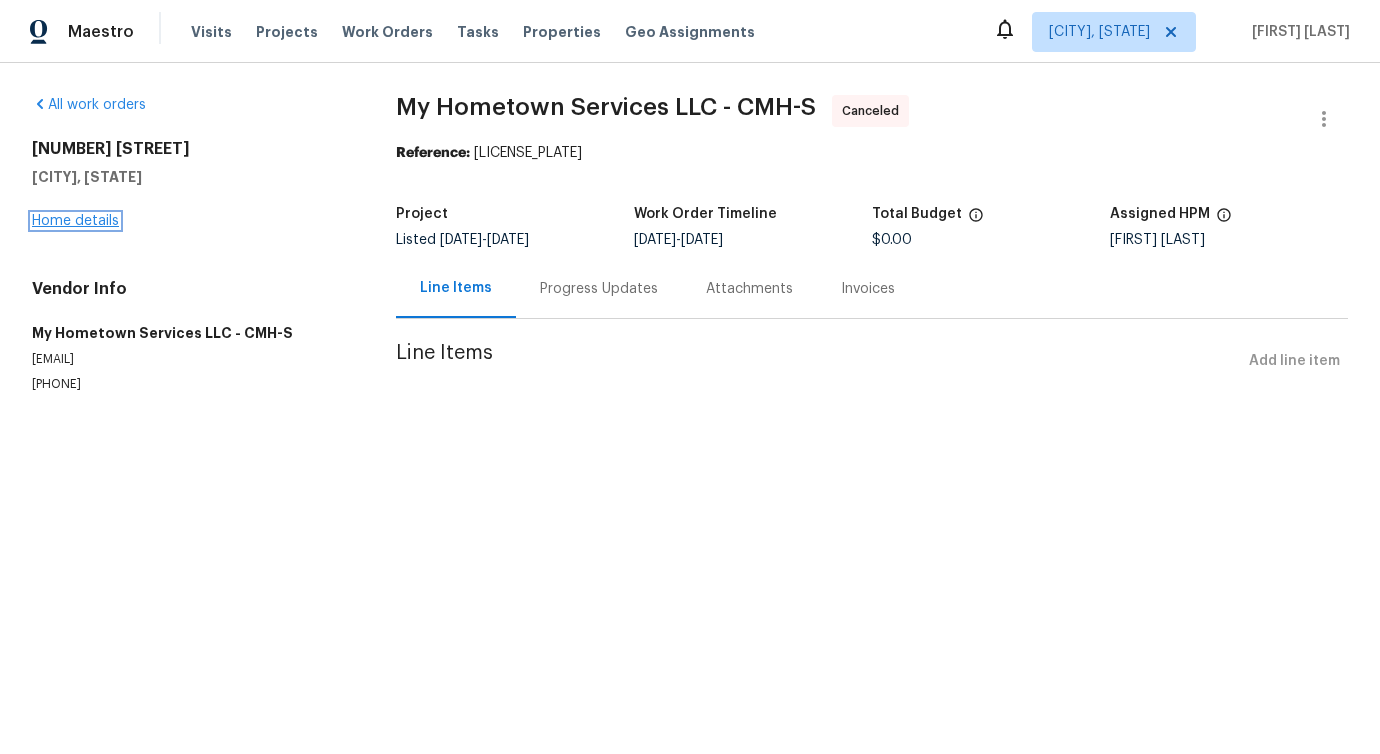 click on "Home details" at bounding box center (75, 221) 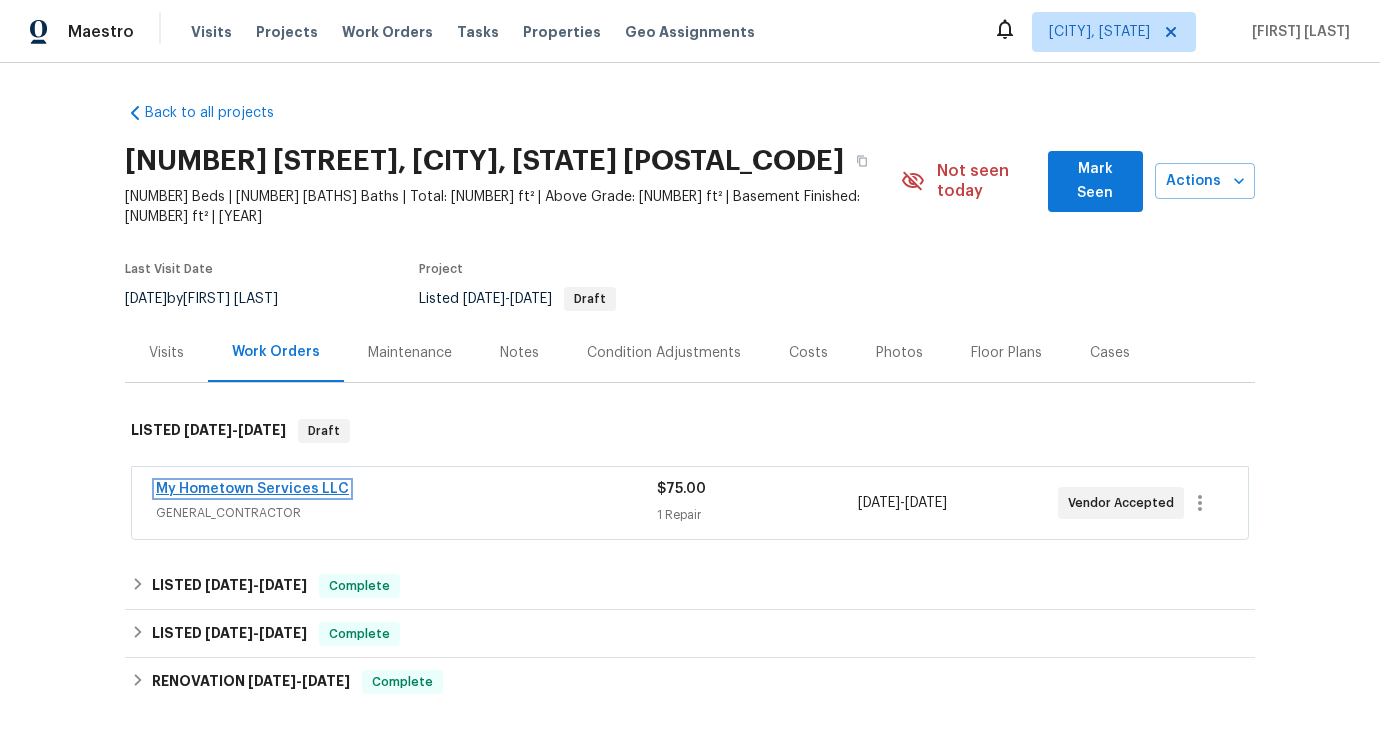 click on "My Hometown Services LLC" at bounding box center [252, 489] 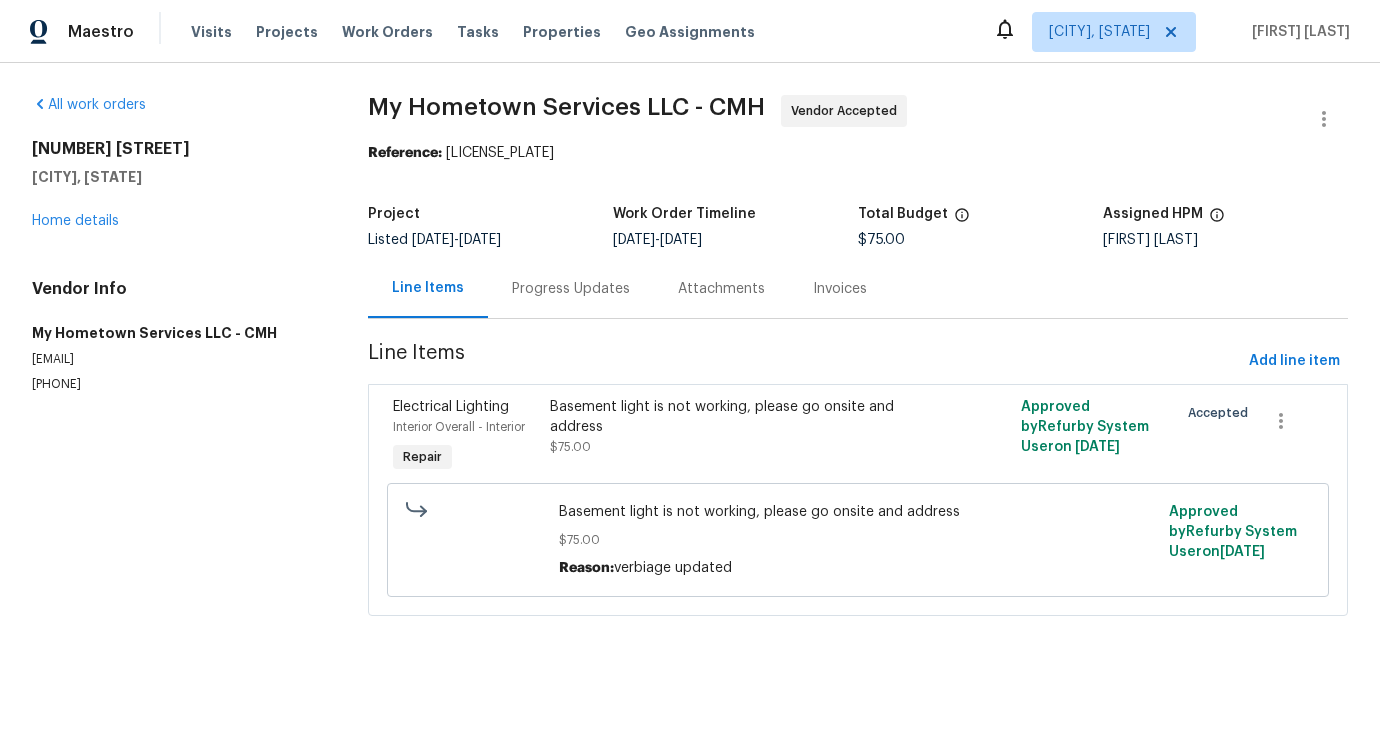 click on "Progress Updates" at bounding box center (571, 288) 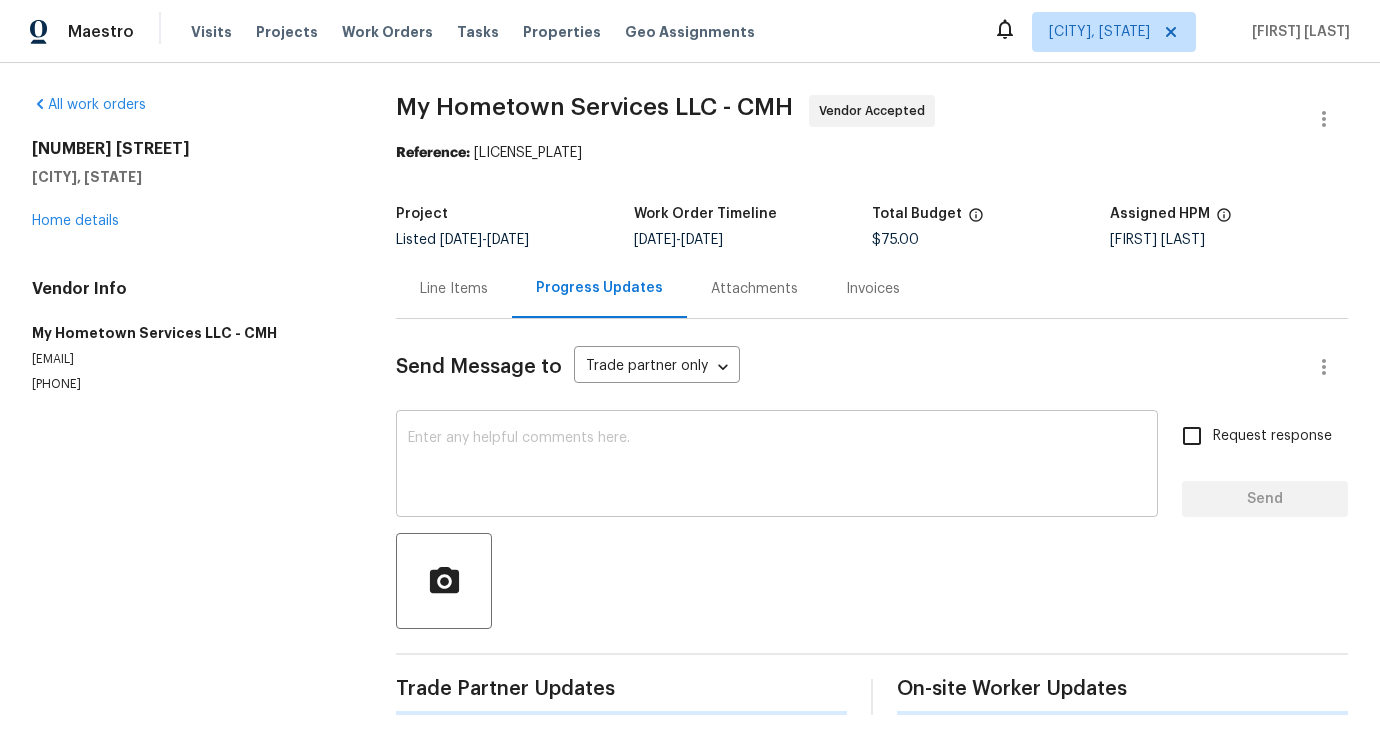 click at bounding box center (777, 466) 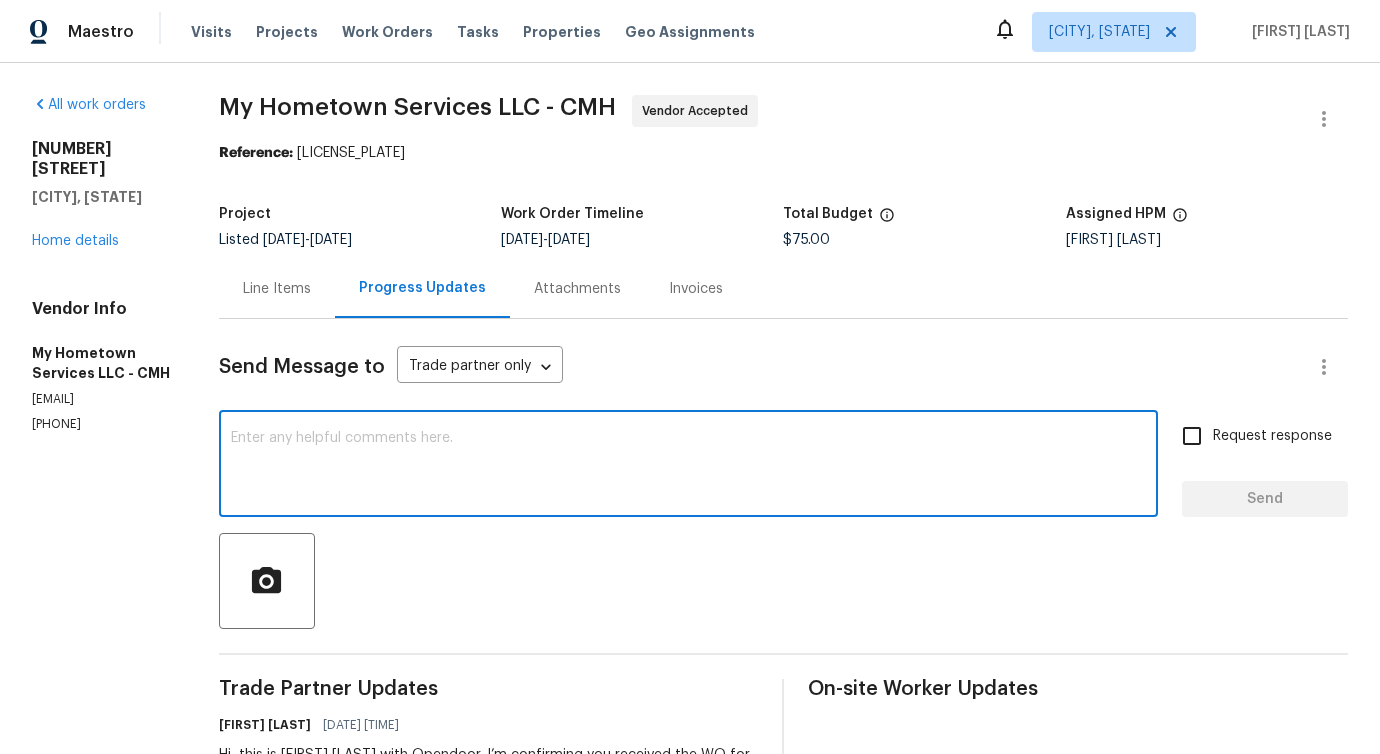 scroll, scrollTop: 147, scrollLeft: 0, axis: vertical 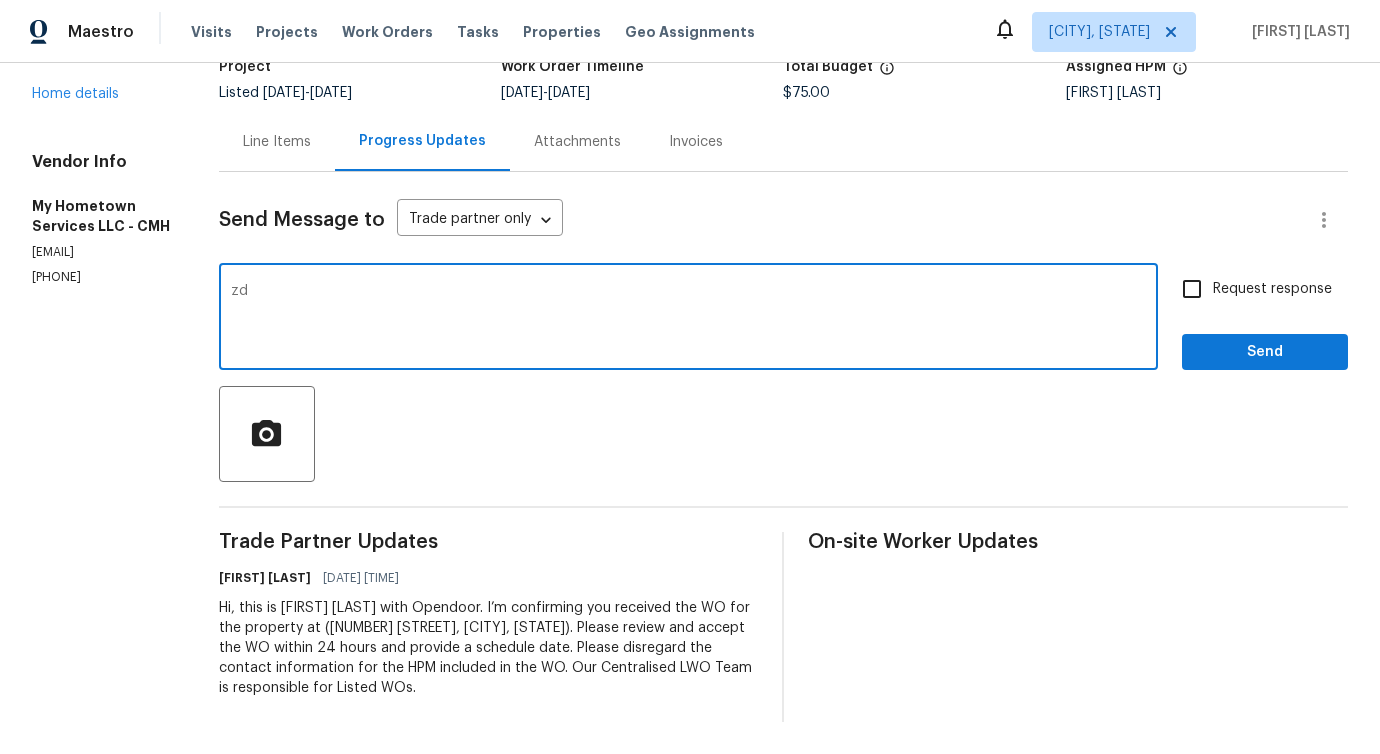 type on "z" 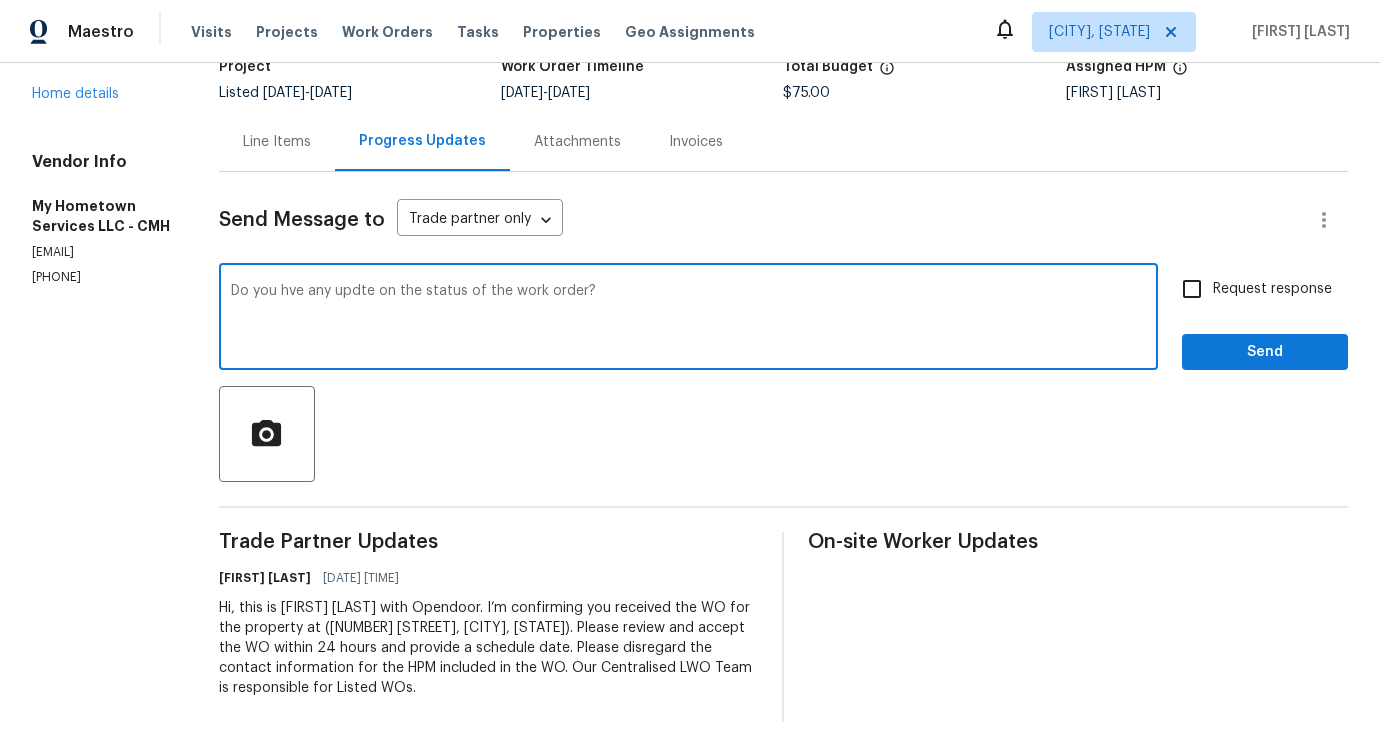 click on "Do you hve any updte on the status of the work order?" at bounding box center [688, 319] 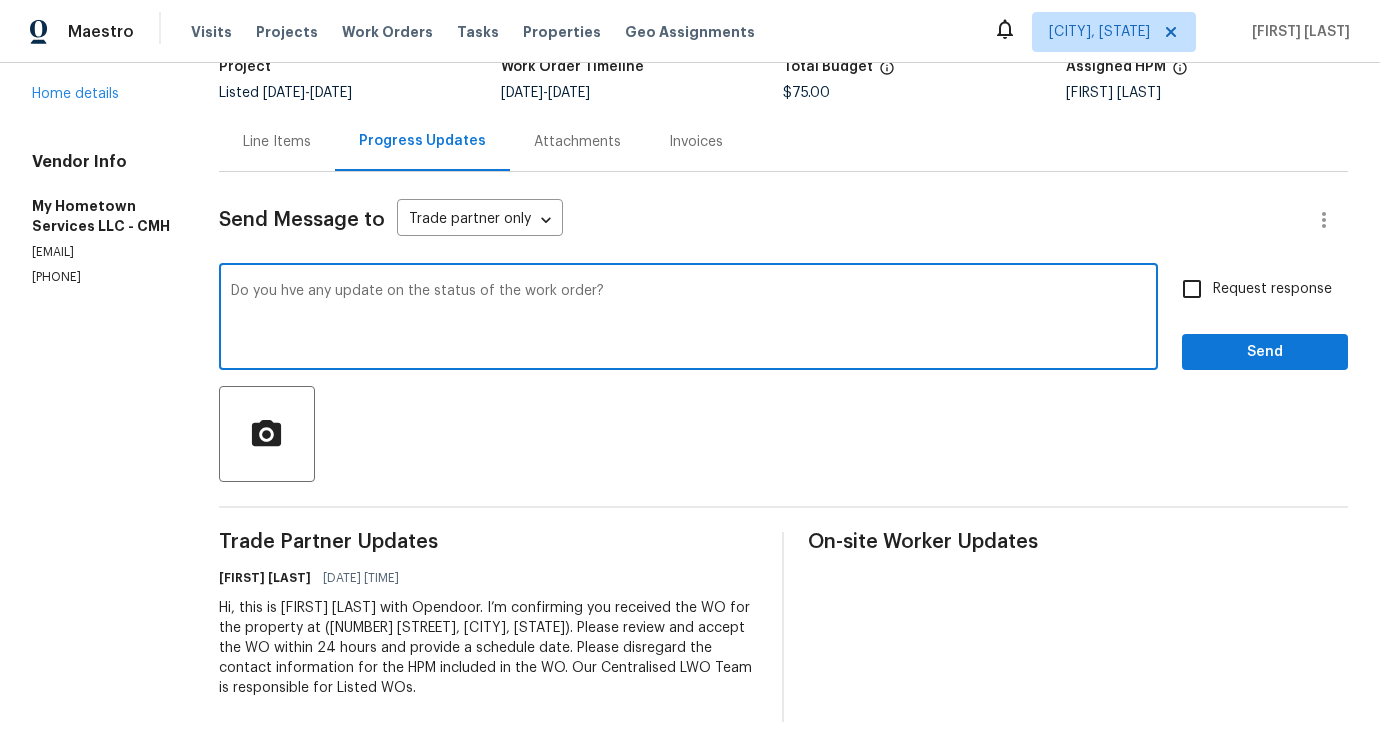 click on "have" at bounding box center [0, 0] 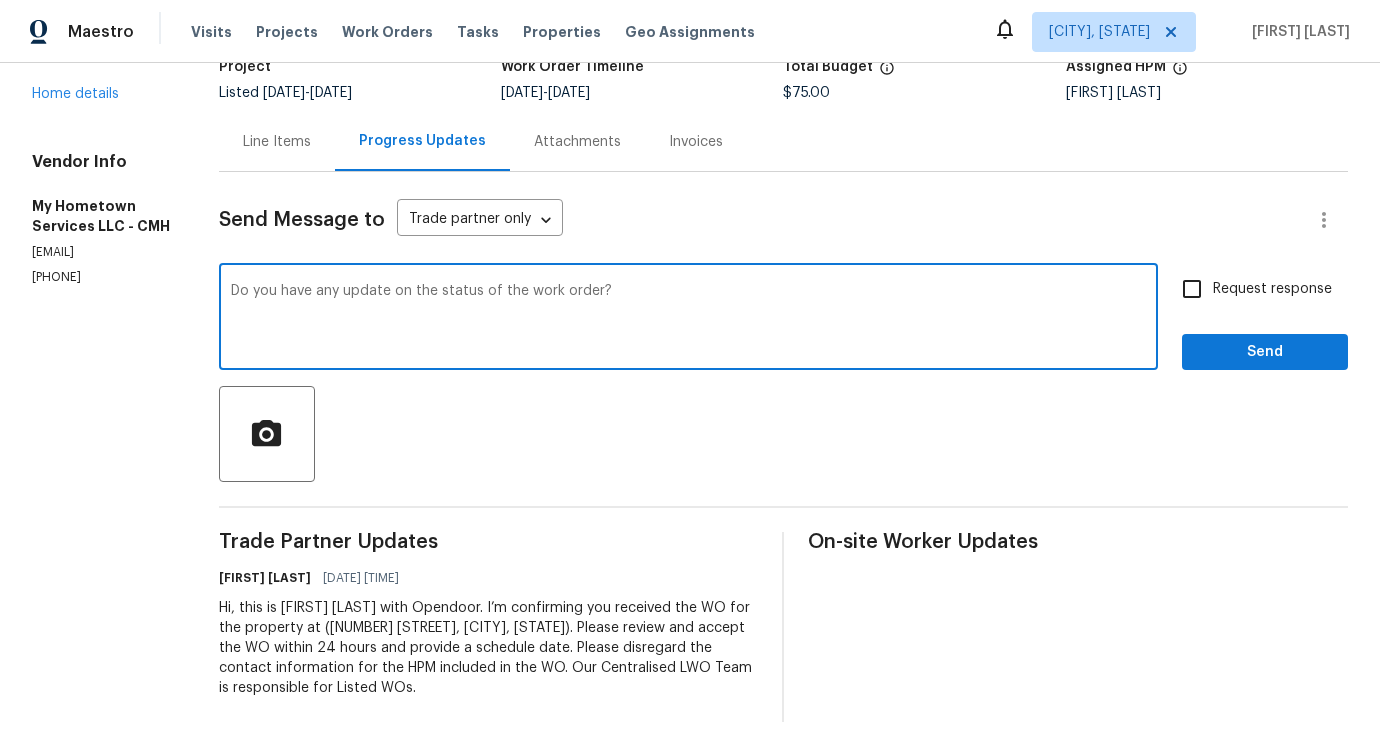 type on "Do you have any update on the status of the work order?" 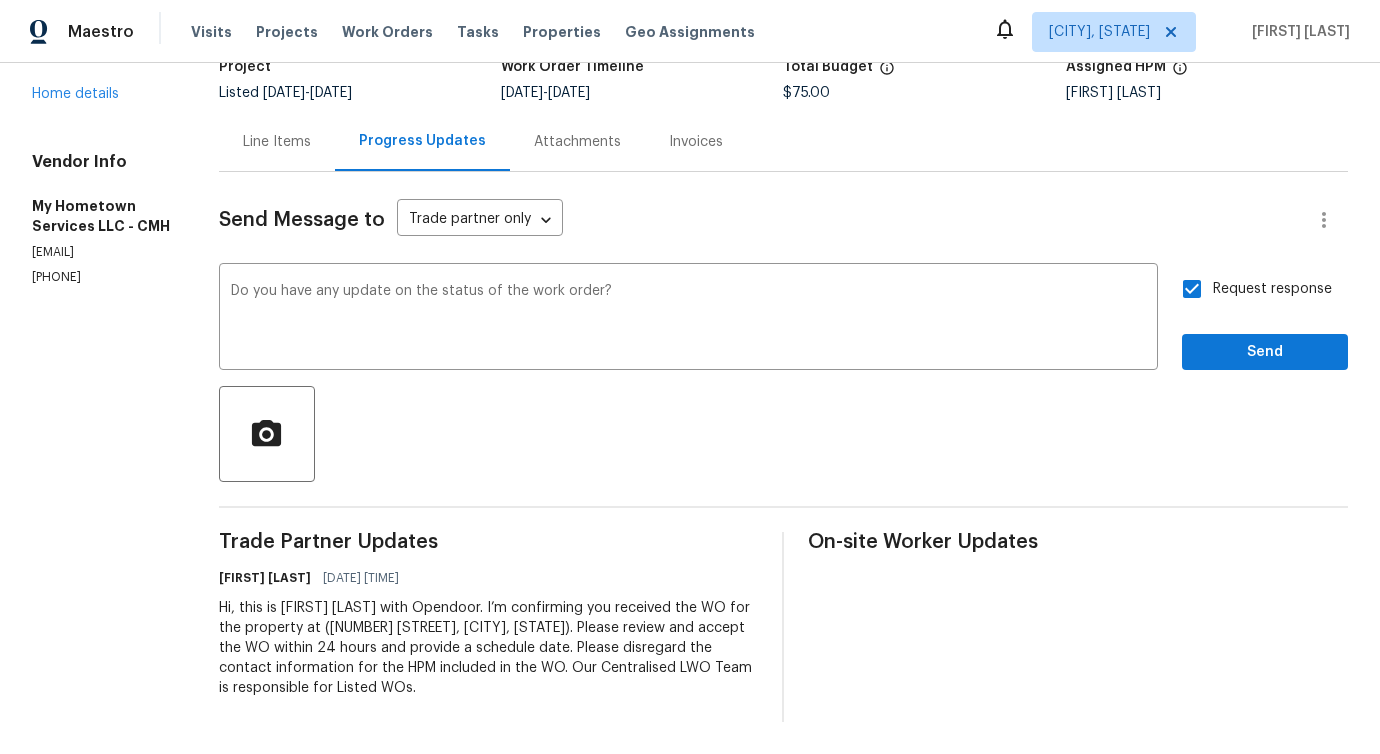 click on "Send Message to Trade partner only Trade partner only ​ Do you have any update on the status of the work order? x ​ Request response Send Trade Partner Updates Pavithra Sekar 07/31/2025 6:13 PM Hi, this is Pavithra with Opendoor. I’m confirming you received the WO for the property at (67 Habersac Ave, Pataskala, OH 43062). Please review and accept the WO within 24 hours and provide a schedule date. Please disregard the contact information for the HPM included in the WO. Our Centralised LWO Team is responsible for Listed WOs. On-site Worker Updates" at bounding box center [783, 447] 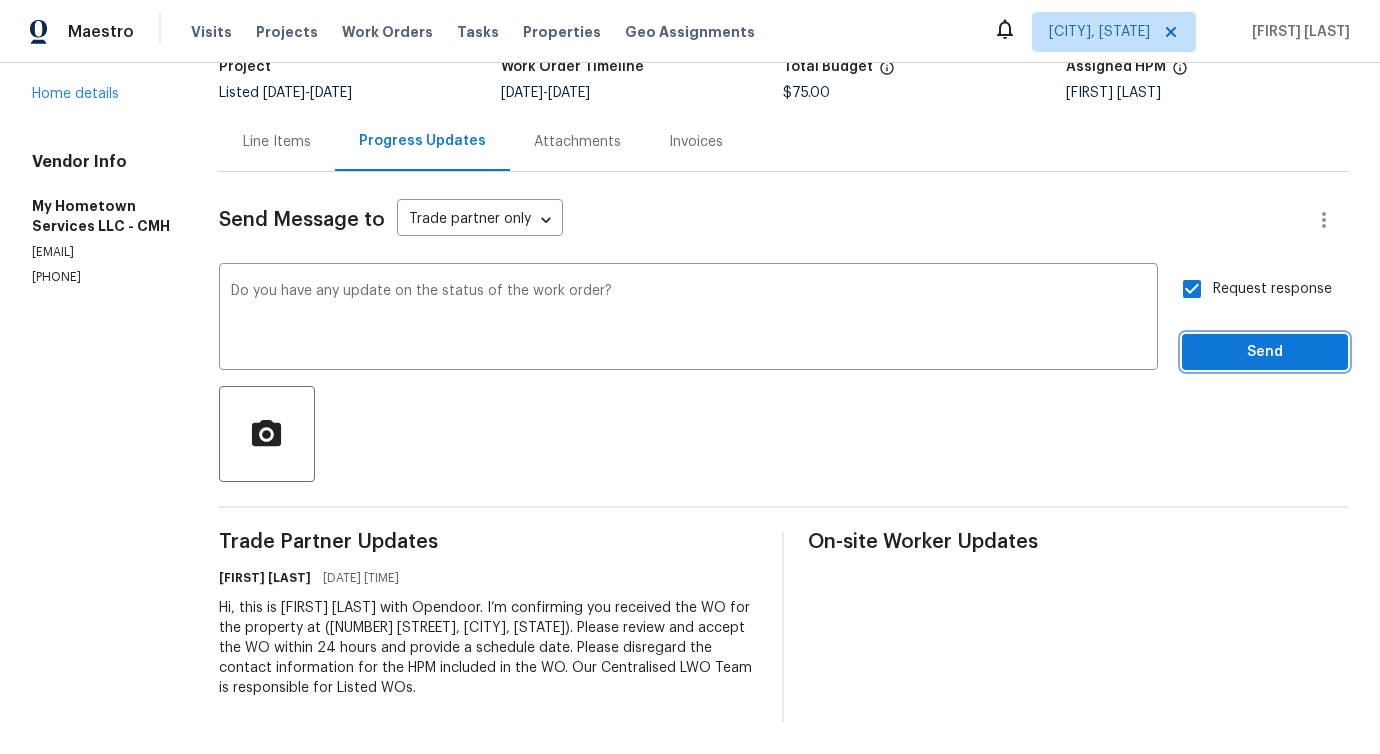 click on "Send" at bounding box center (1265, 352) 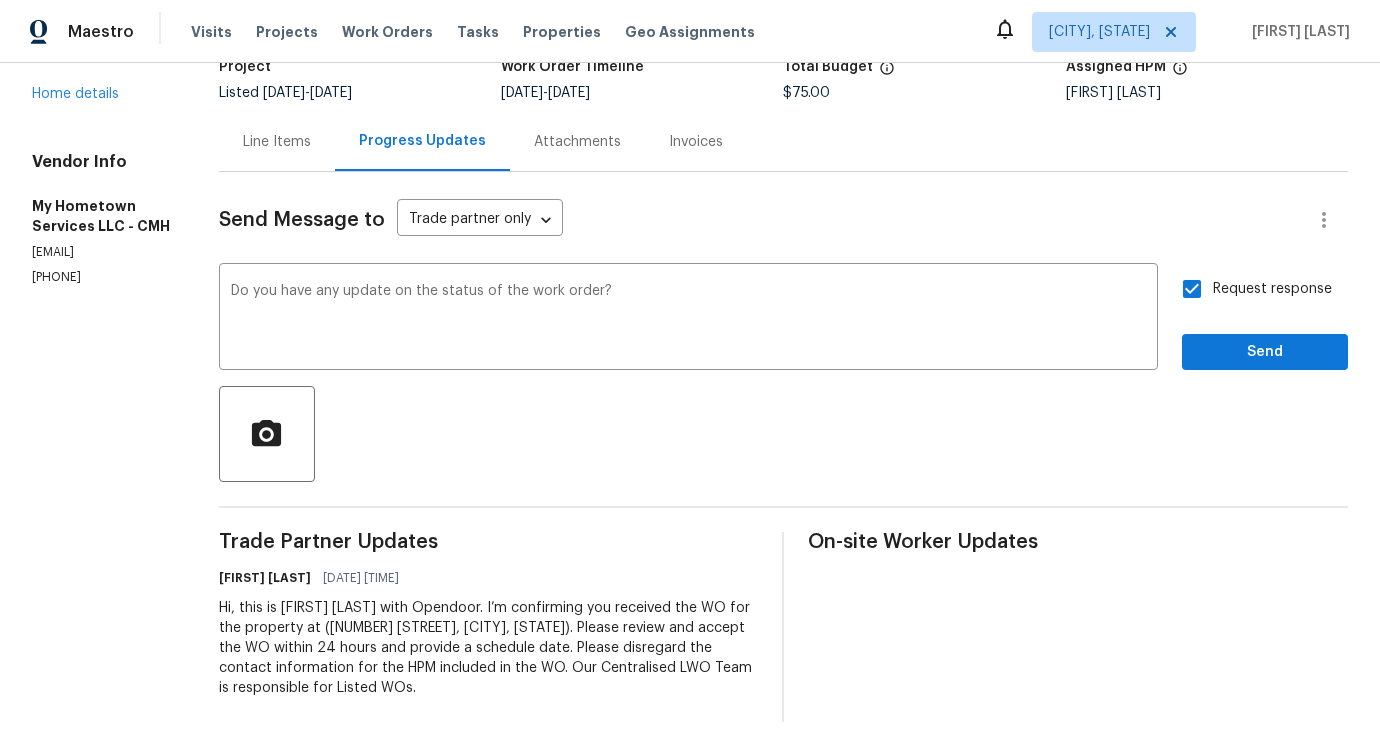 scroll, scrollTop: 0, scrollLeft: 0, axis: both 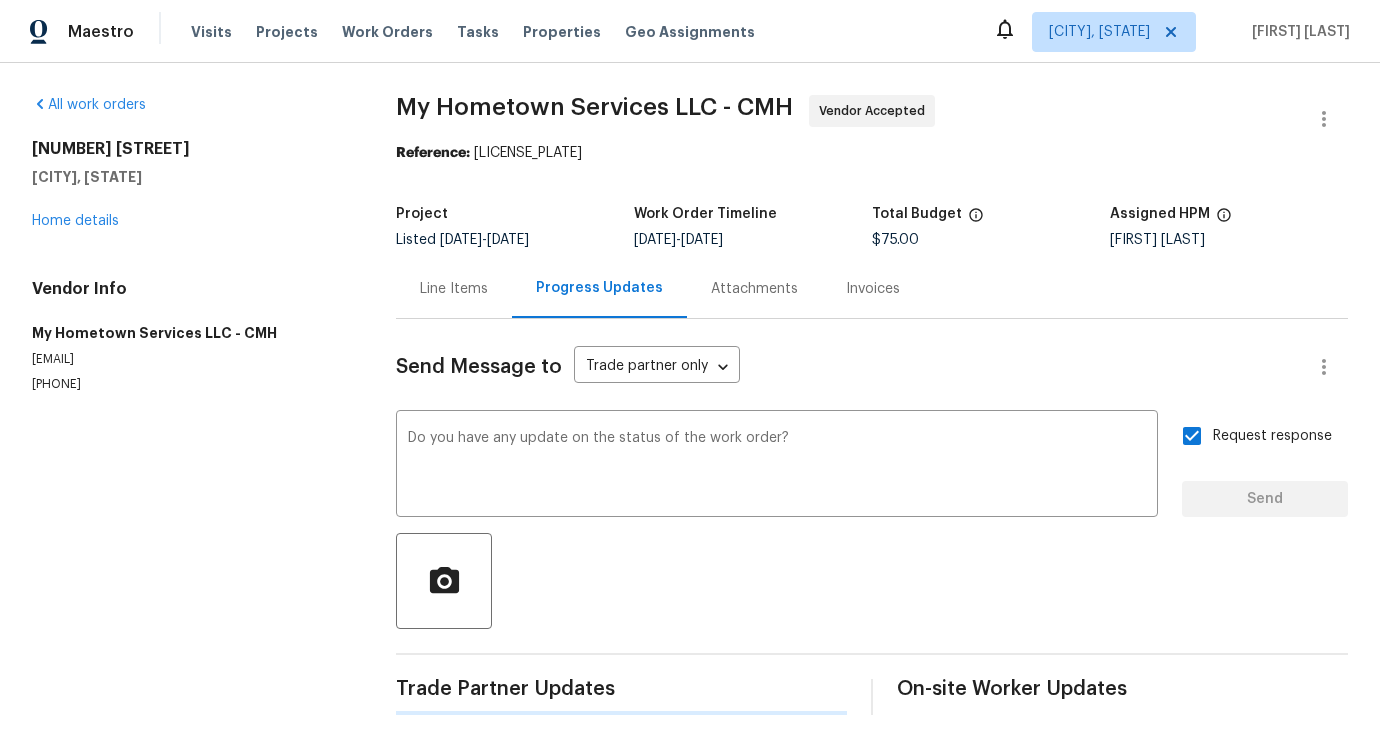 type 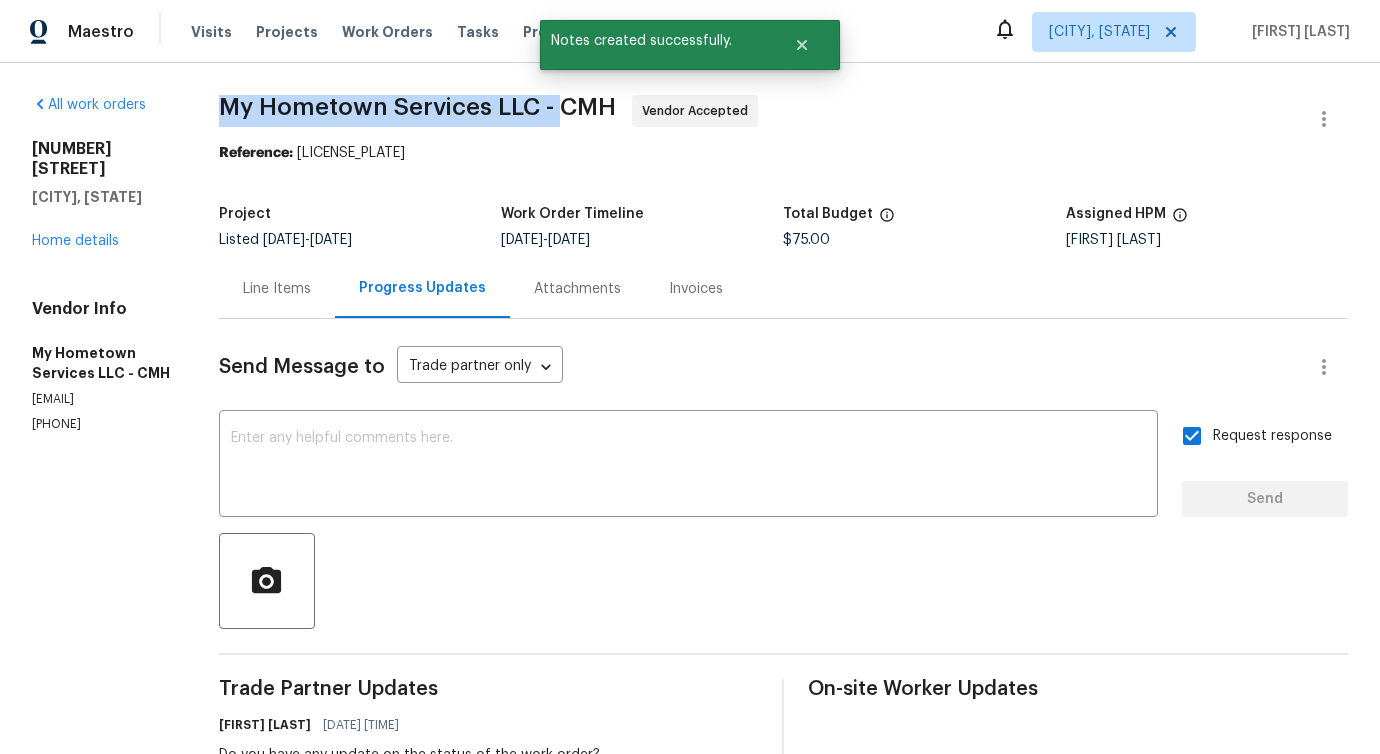 drag, startPoint x: 225, startPoint y: 101, endPoint x: 564, endPoint y: 95, distance: 339.0531 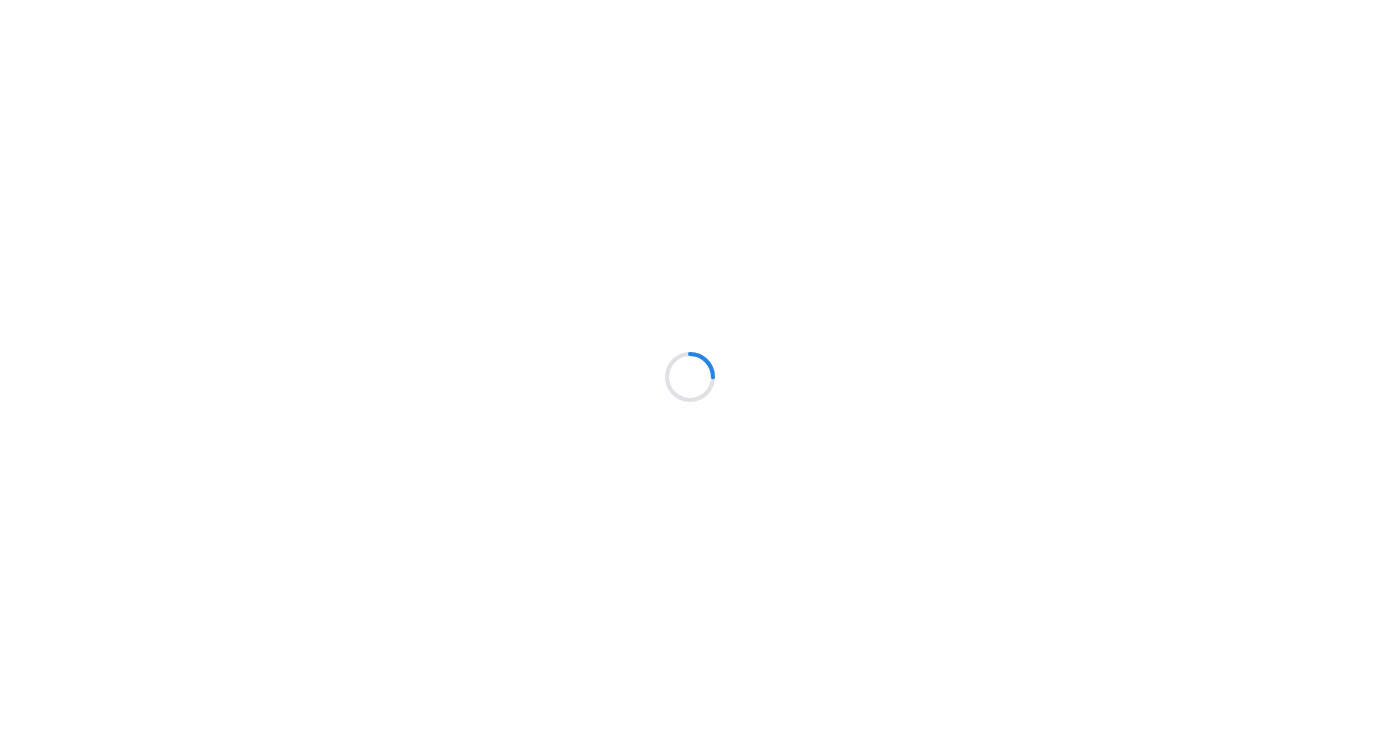 scroll, scrollTop: 0, scrollLeft: 0, axis: both 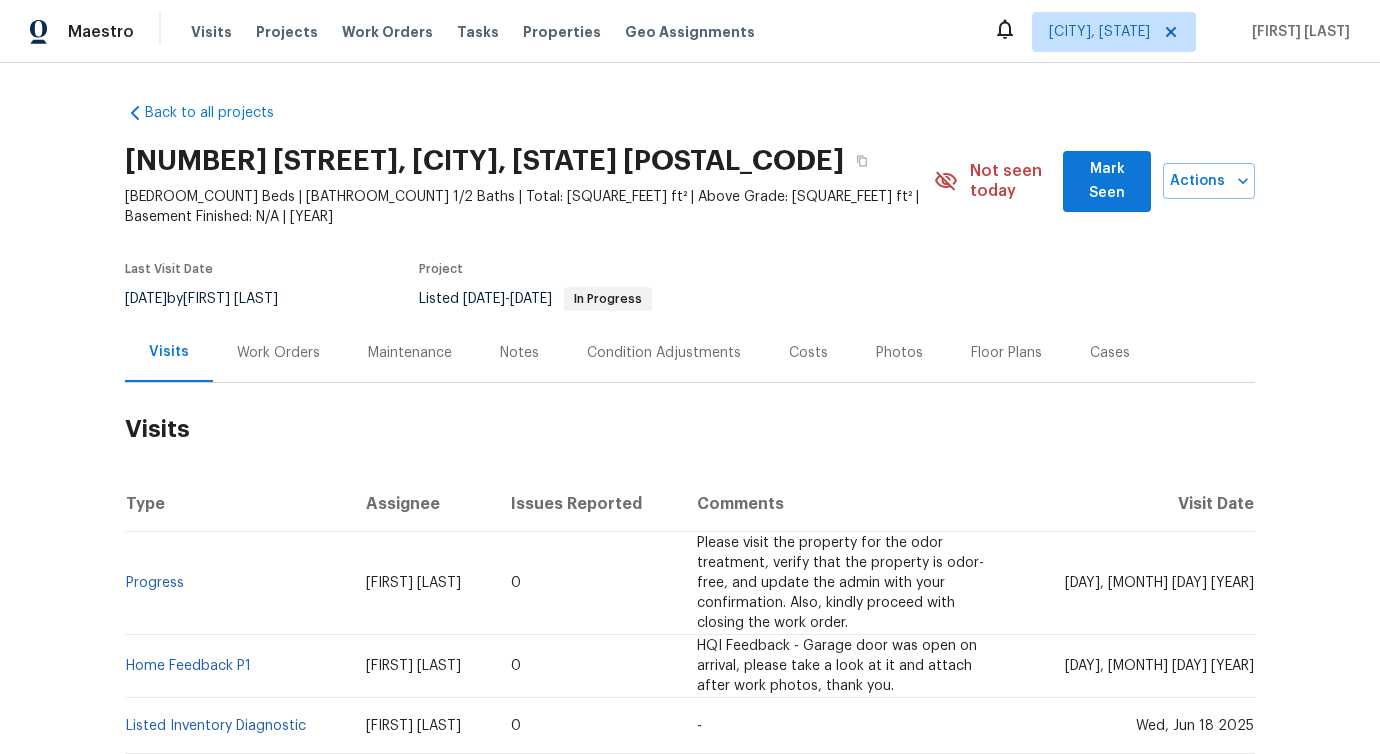 click on "Work Orders" at bounding box center [278, 352] 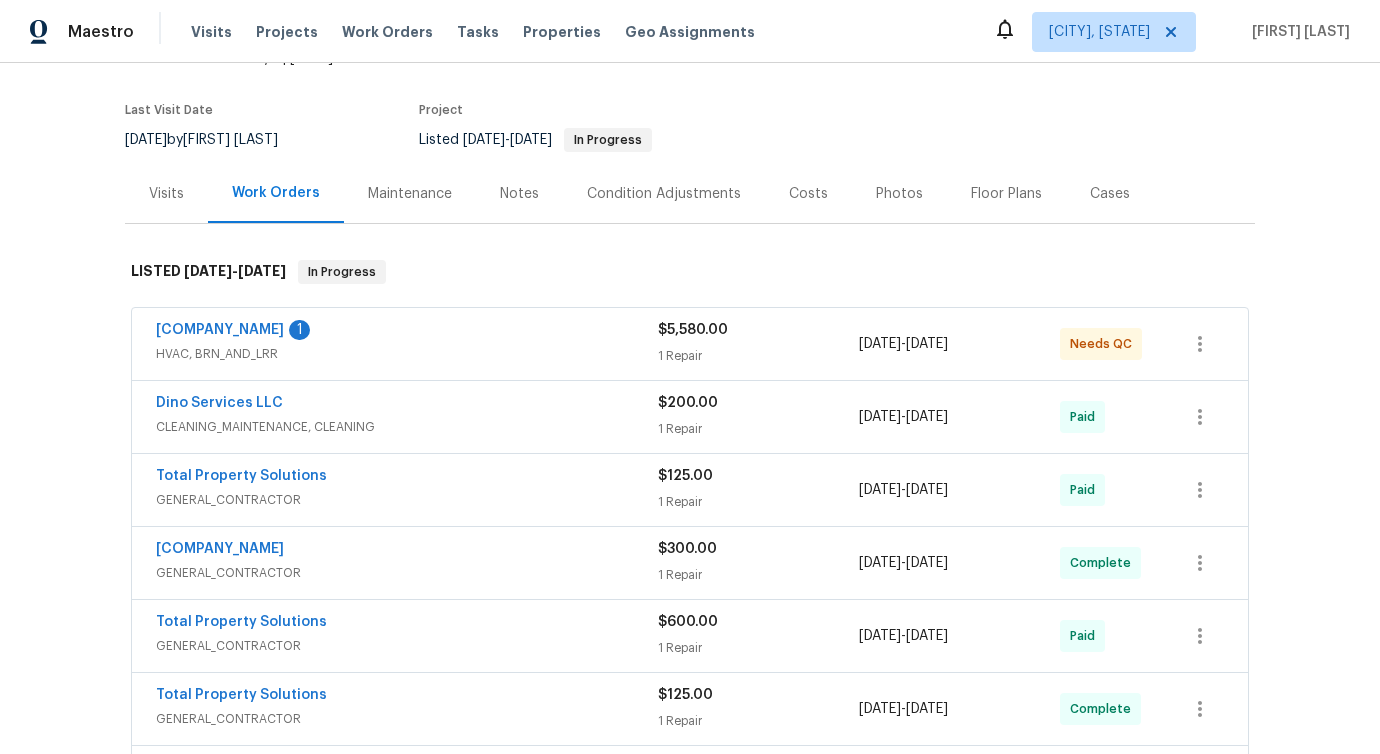 scroll, scrollTop: 311, scrollLeft: 0, axis: vertical 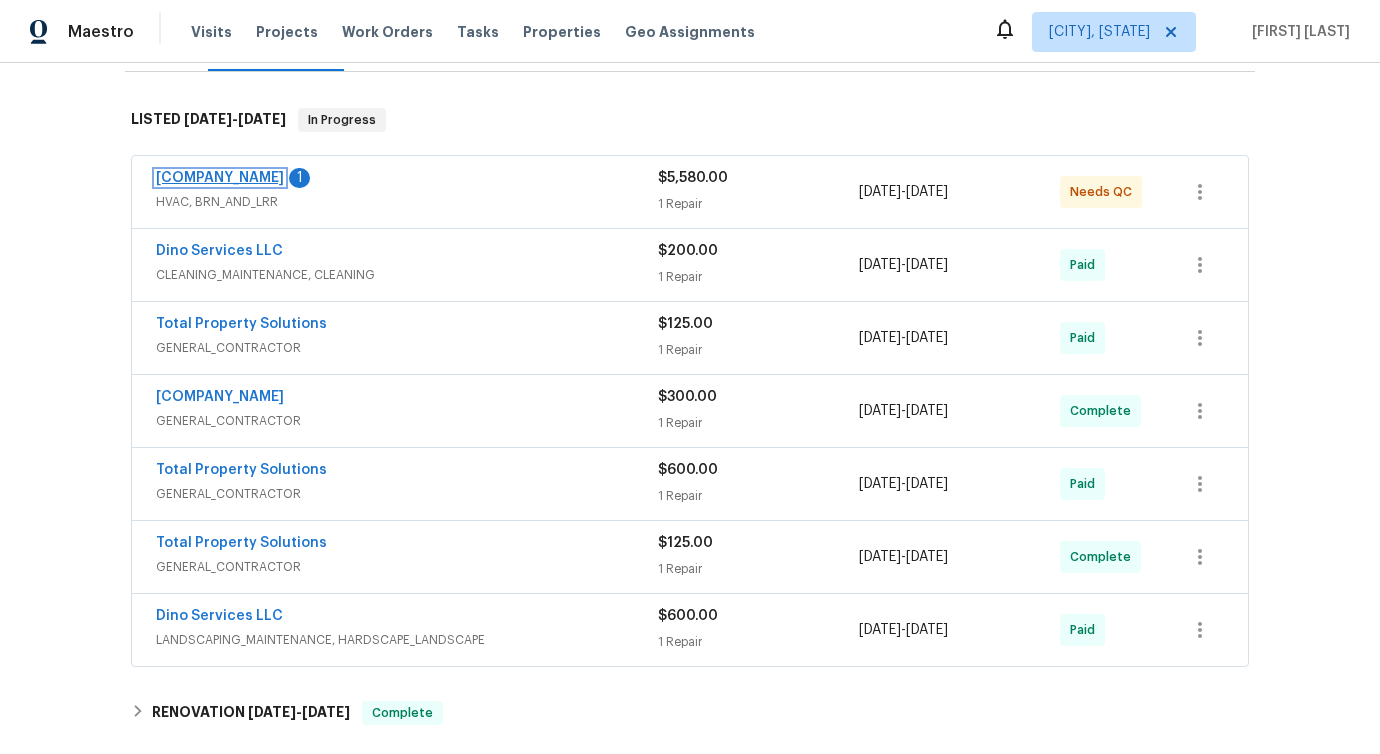 click on "[COMPANY_NAME]" at bounding box center [220, 178] 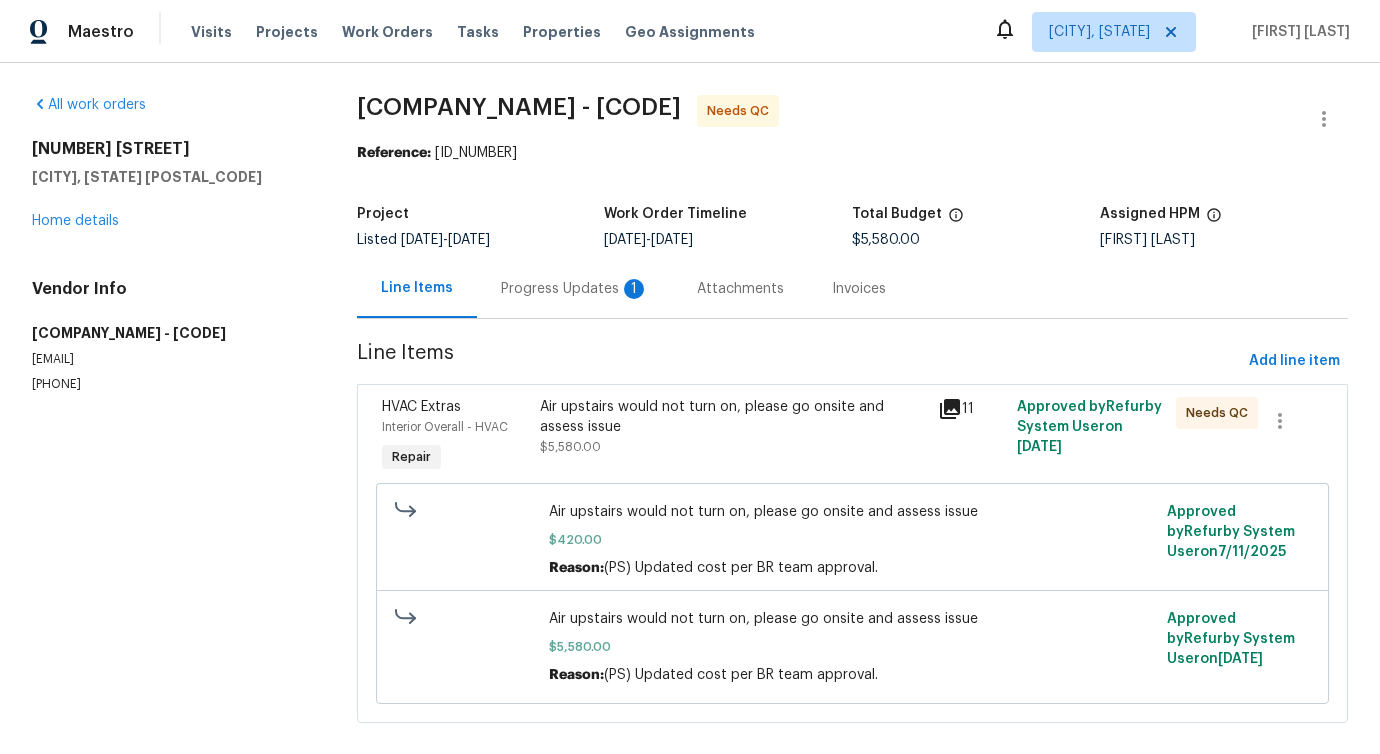 click on "Progress Updates 1" at bounding box center (575, 288) 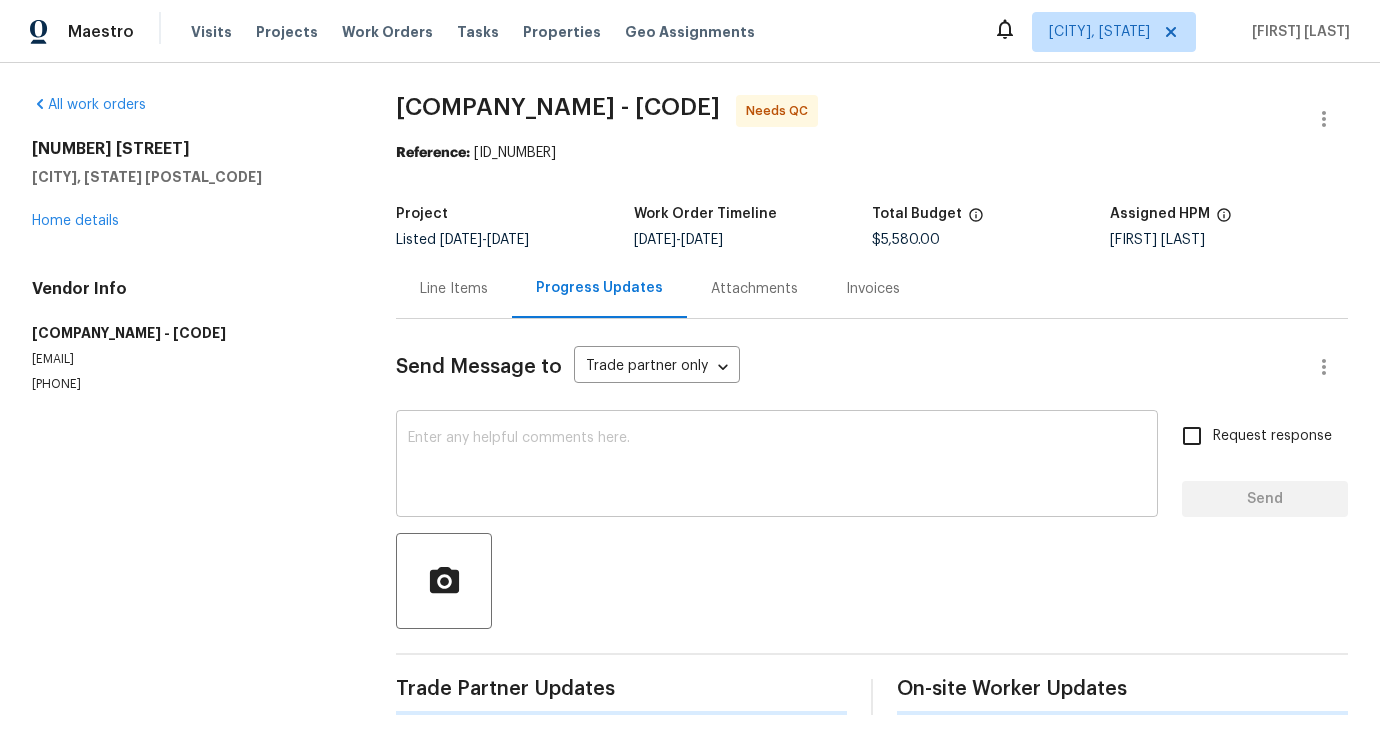 click on "x ​" at bounding box center (777, 466) 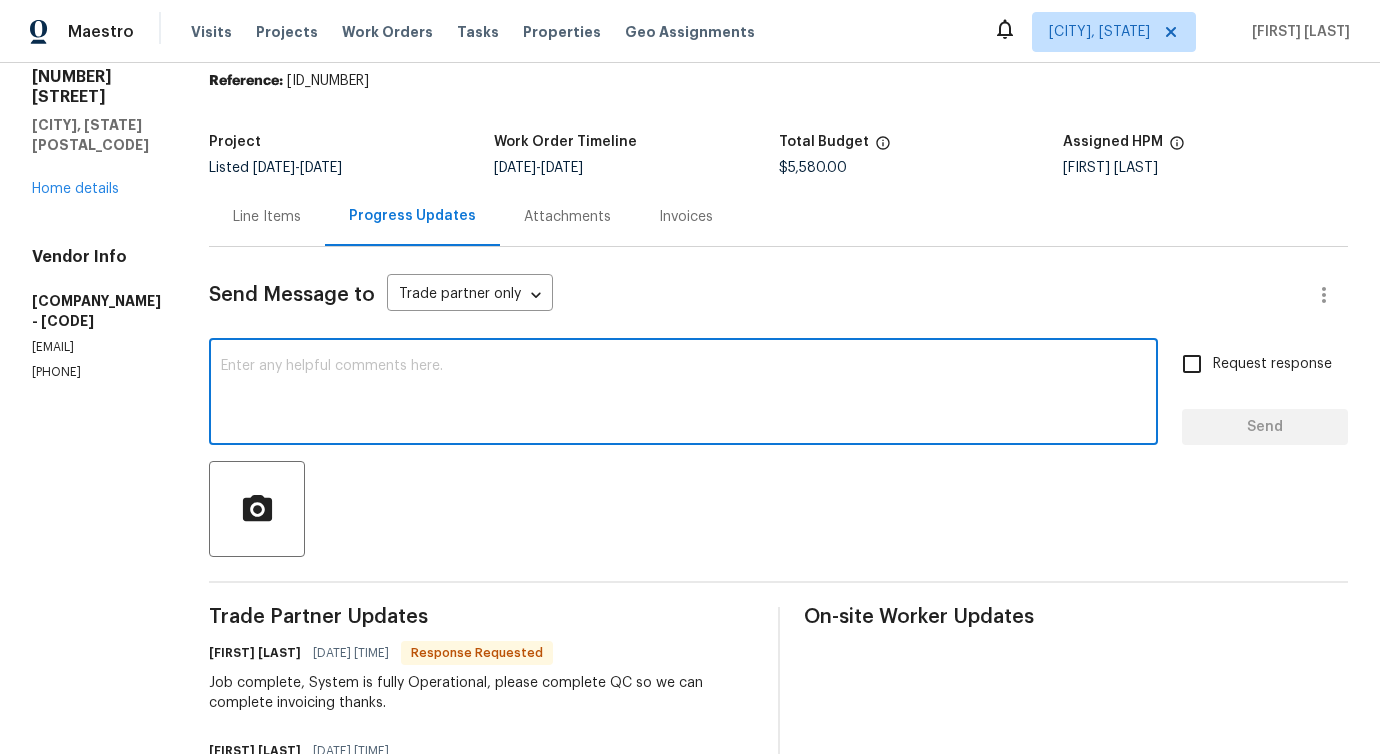 scroll, scrollTop: 0, scrollLeft: 0, axis: both 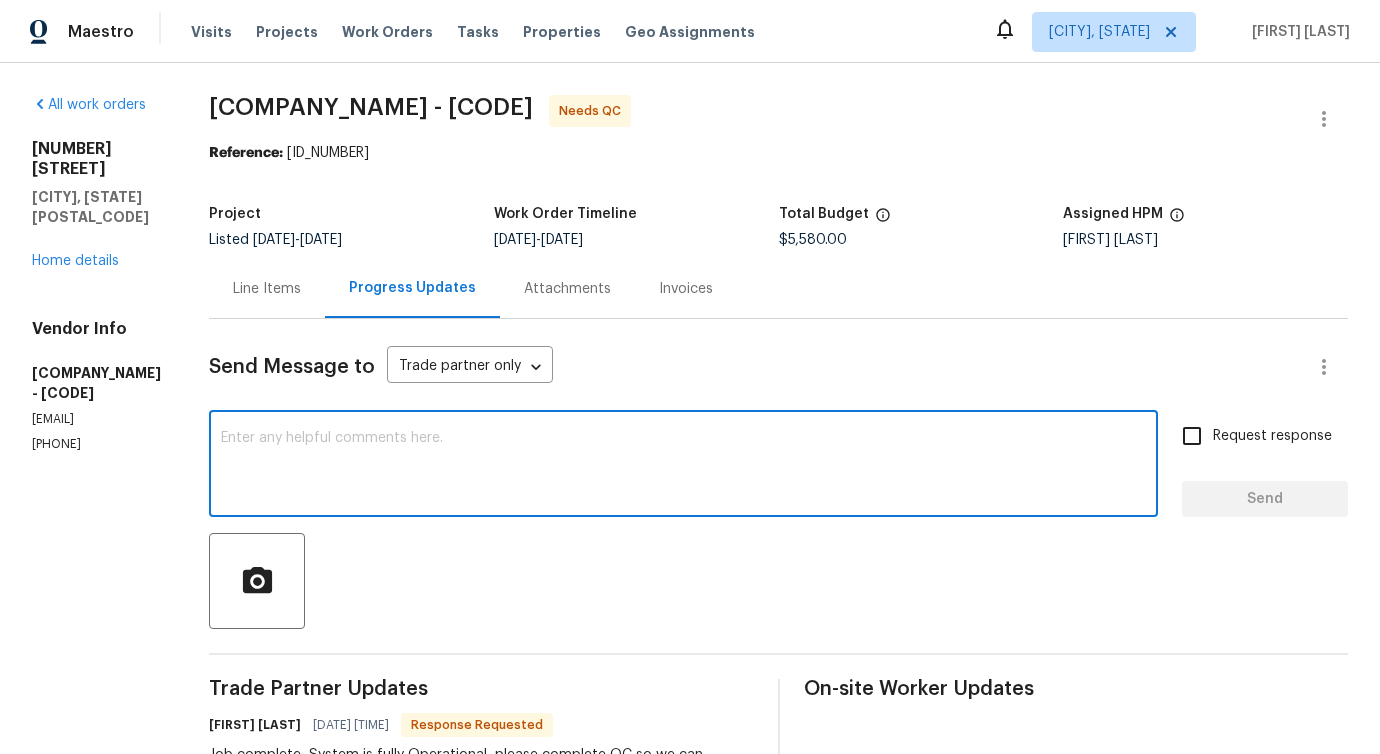 click on "Line Items" at bounding box center (267, 288) 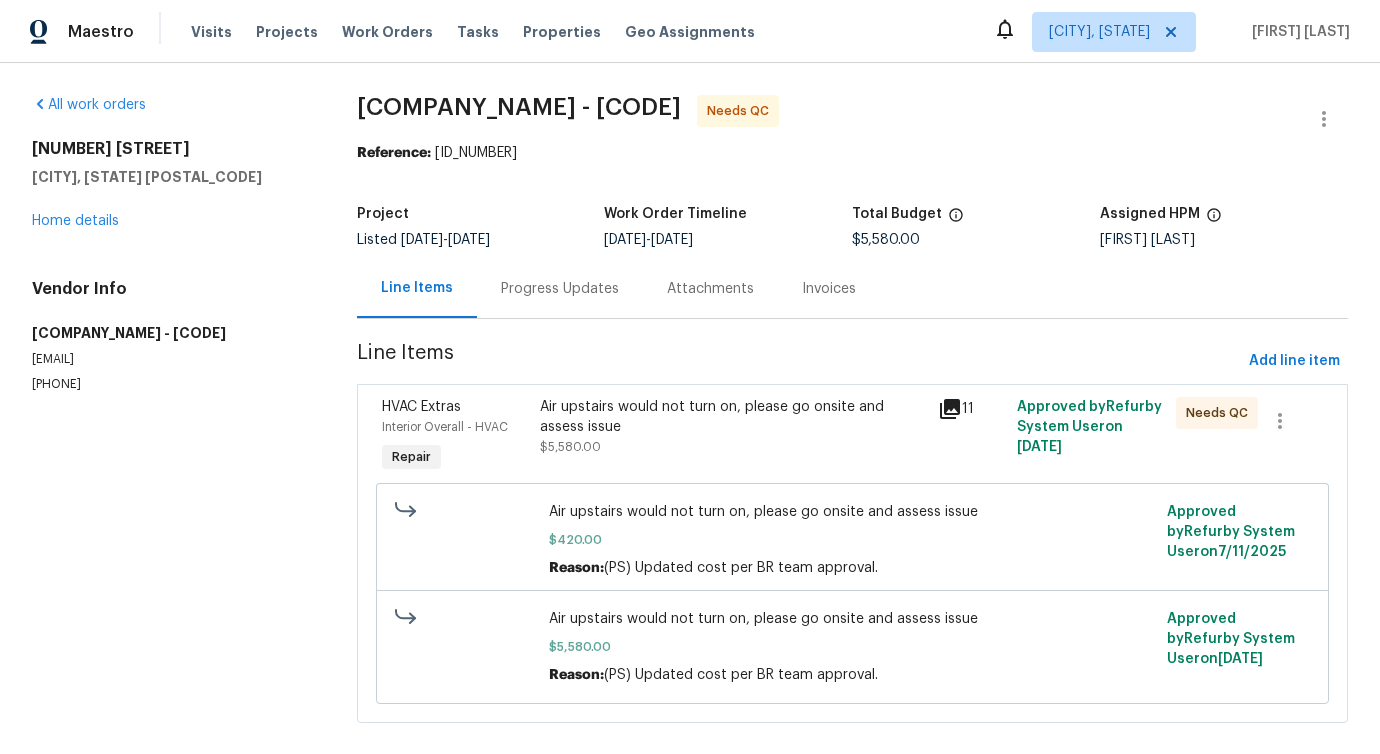 click on "Air upstairs would not turn on, please go onsite and assess issue $5,580.00" at bounding box center [732, 437] 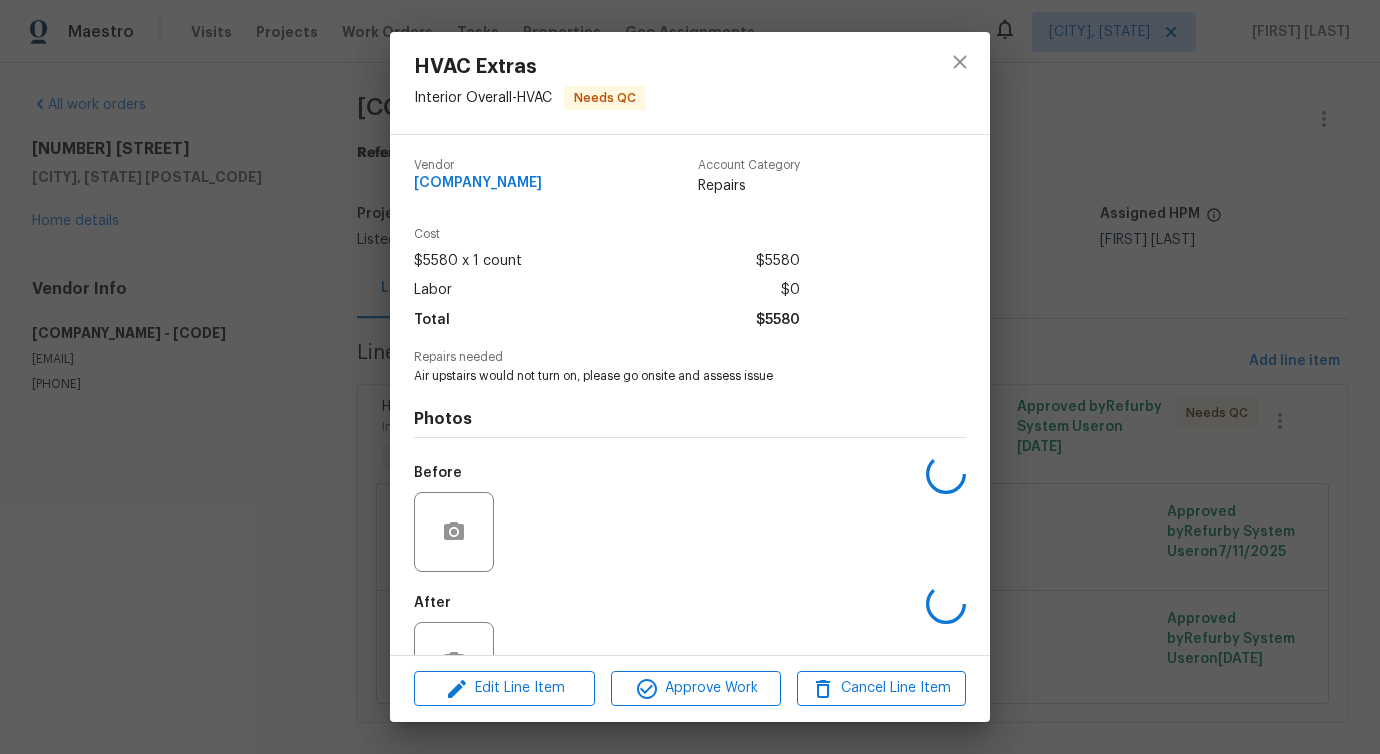 scroll, scrollTop: 67, scrollLeft: 0, axis: vertical 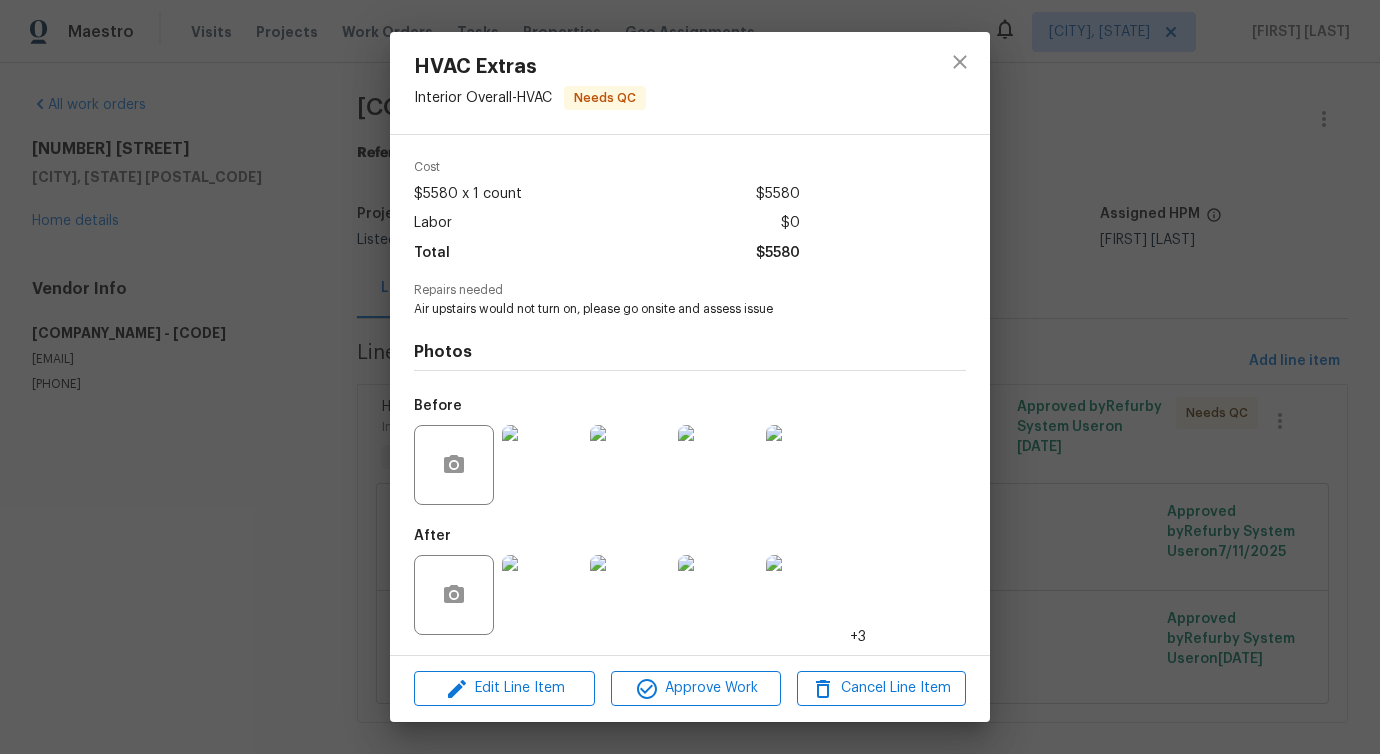 click at bounding box center (542, 595) 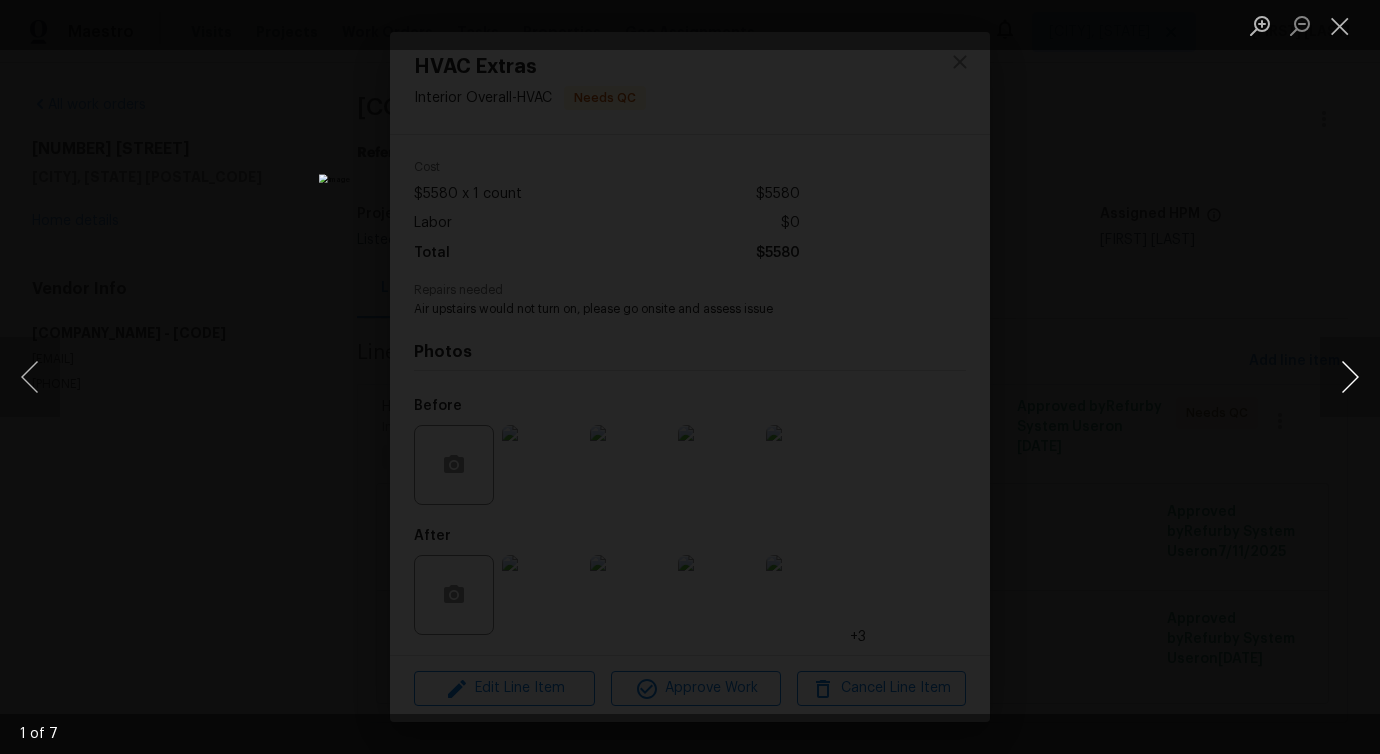 click at bounding box center [1350, 377] 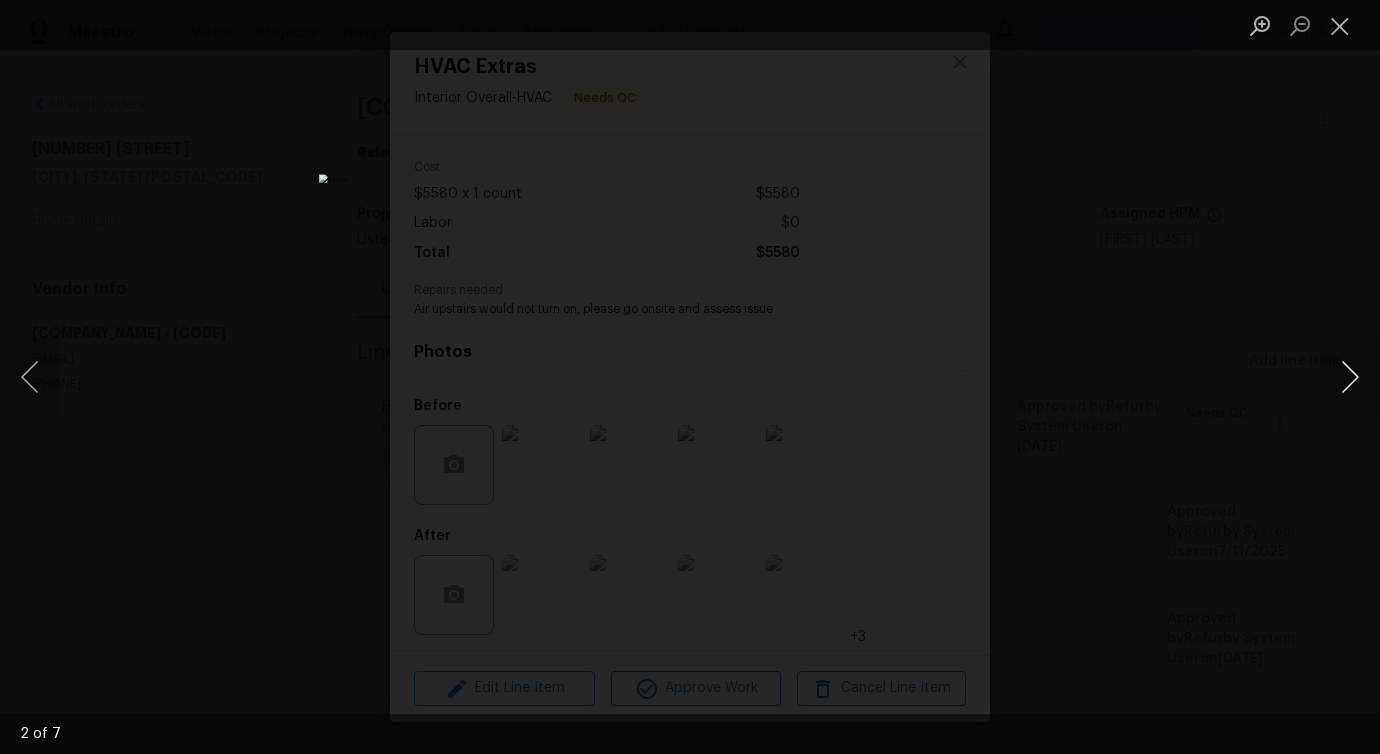 click at bounding box center (1350, 377) 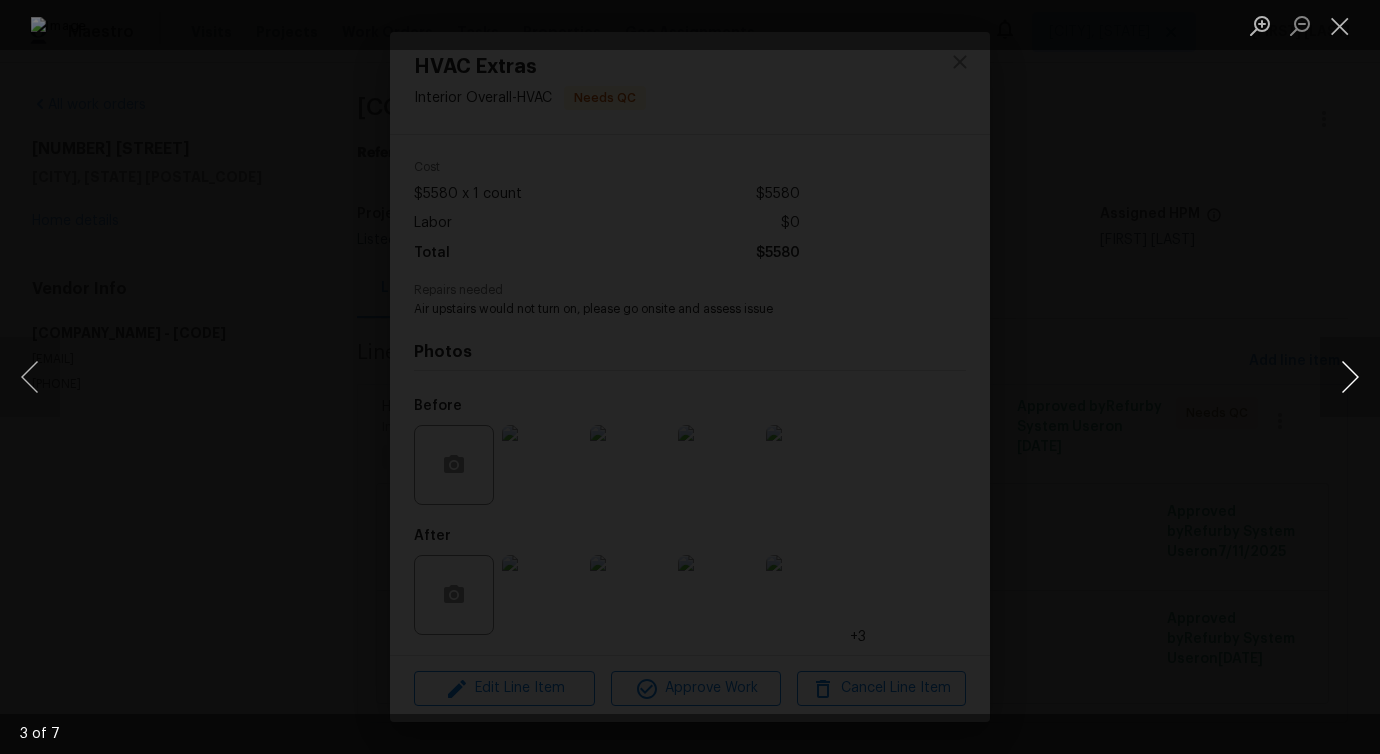click at bounding box center [1350, 377] 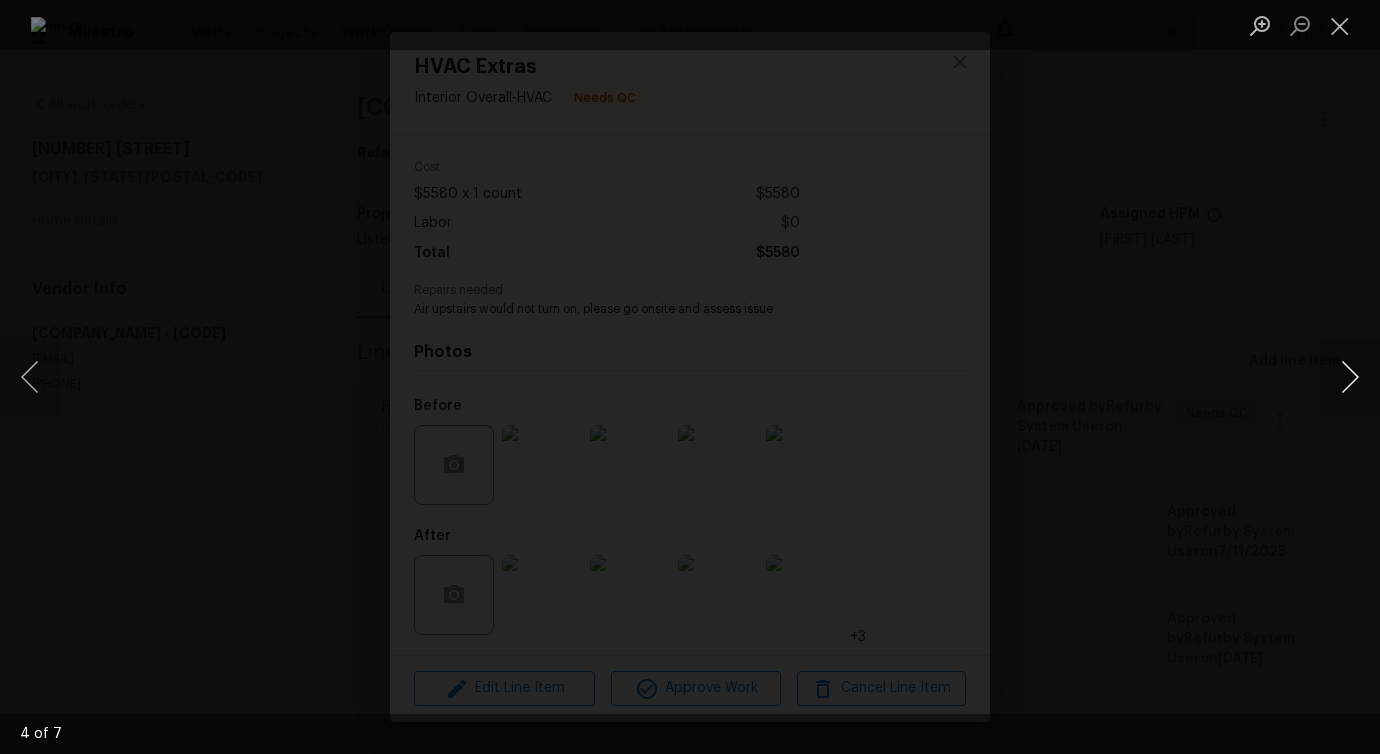 click at bounding box center (1350, 377) 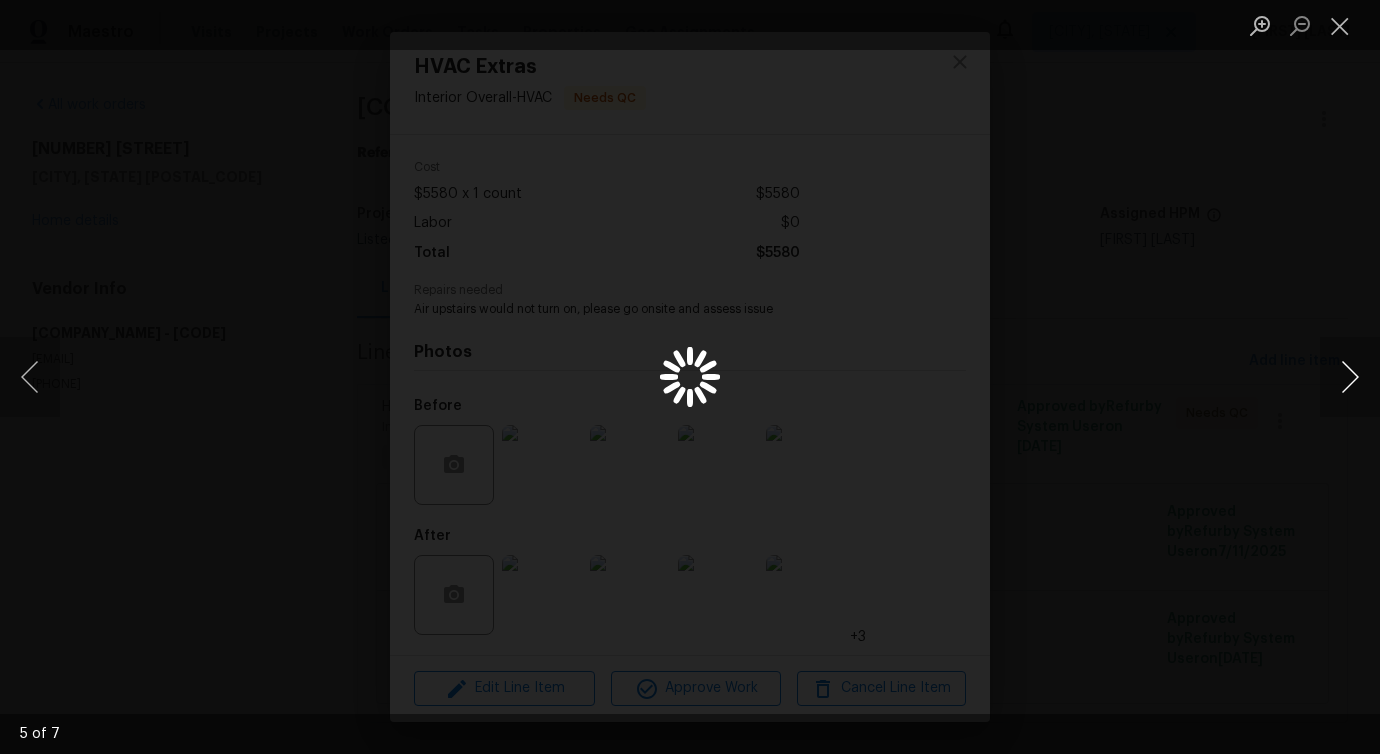 click at bounding box center (1350, 377) 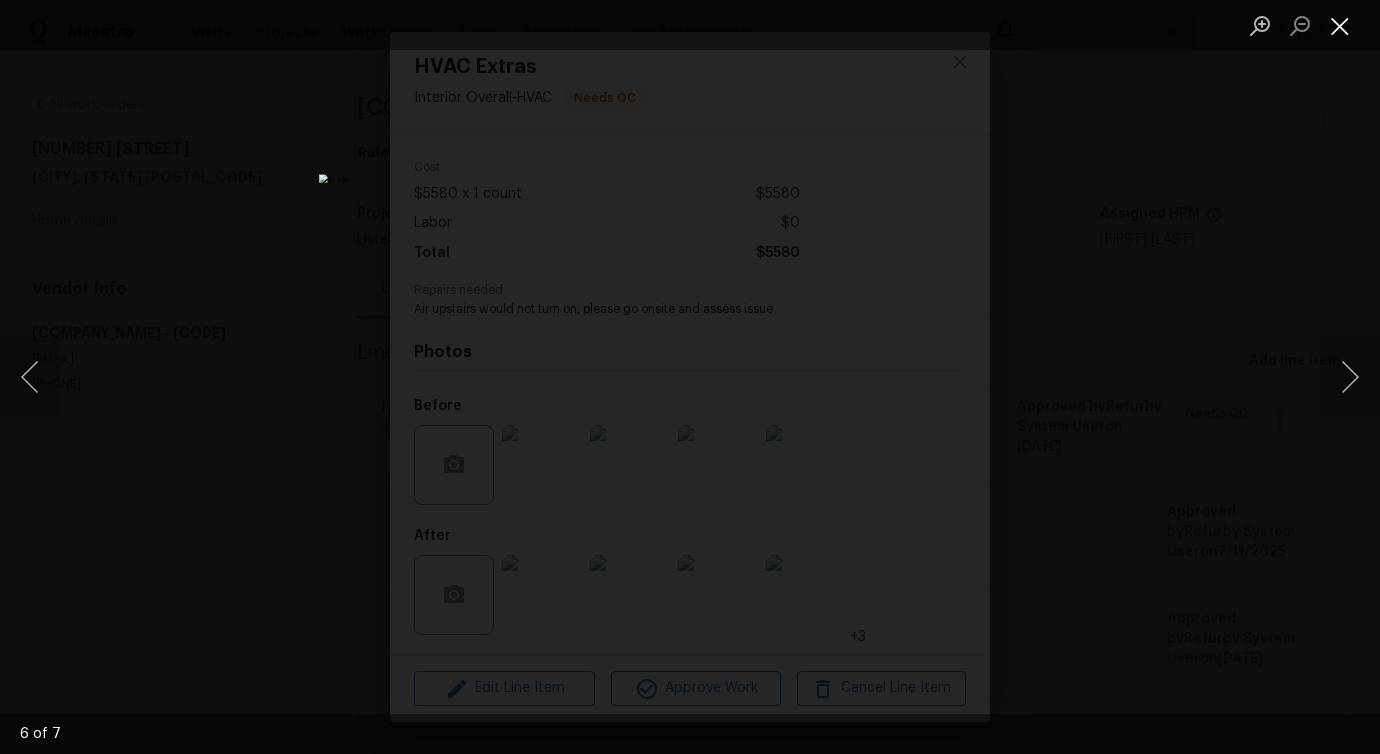 click at bounding box center [1340, 25] 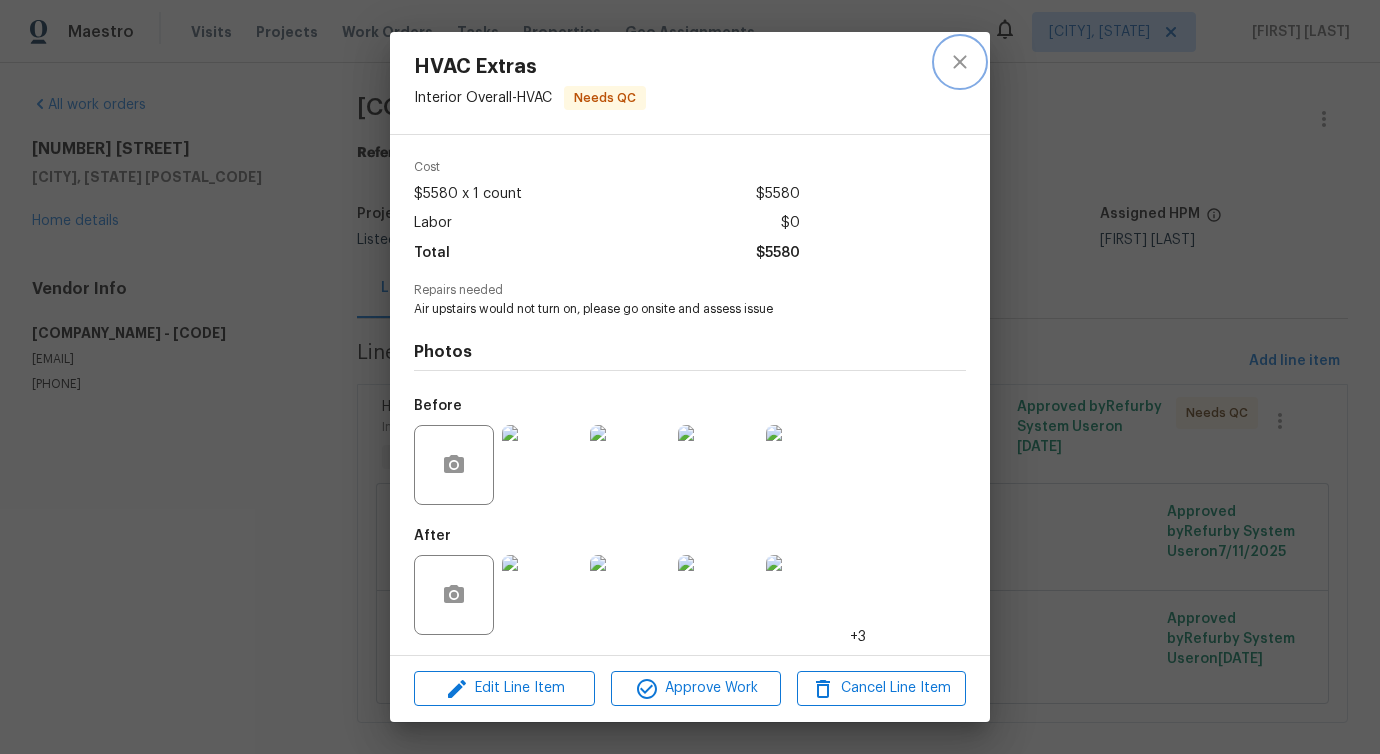click at bounding box center [960, 62] 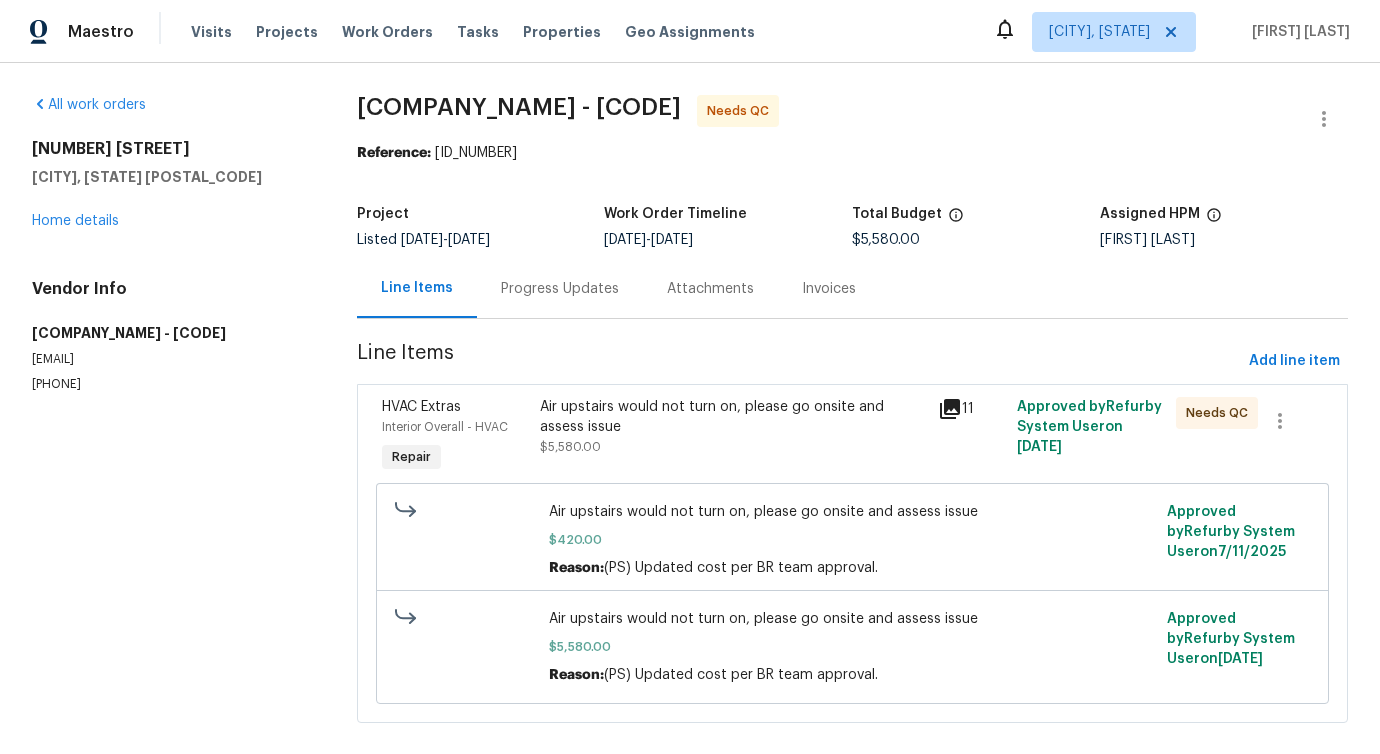 click on "Air upstairs would not turn on, please go onsite and assess issue $5,580.00" at bounding box center [732, 427] 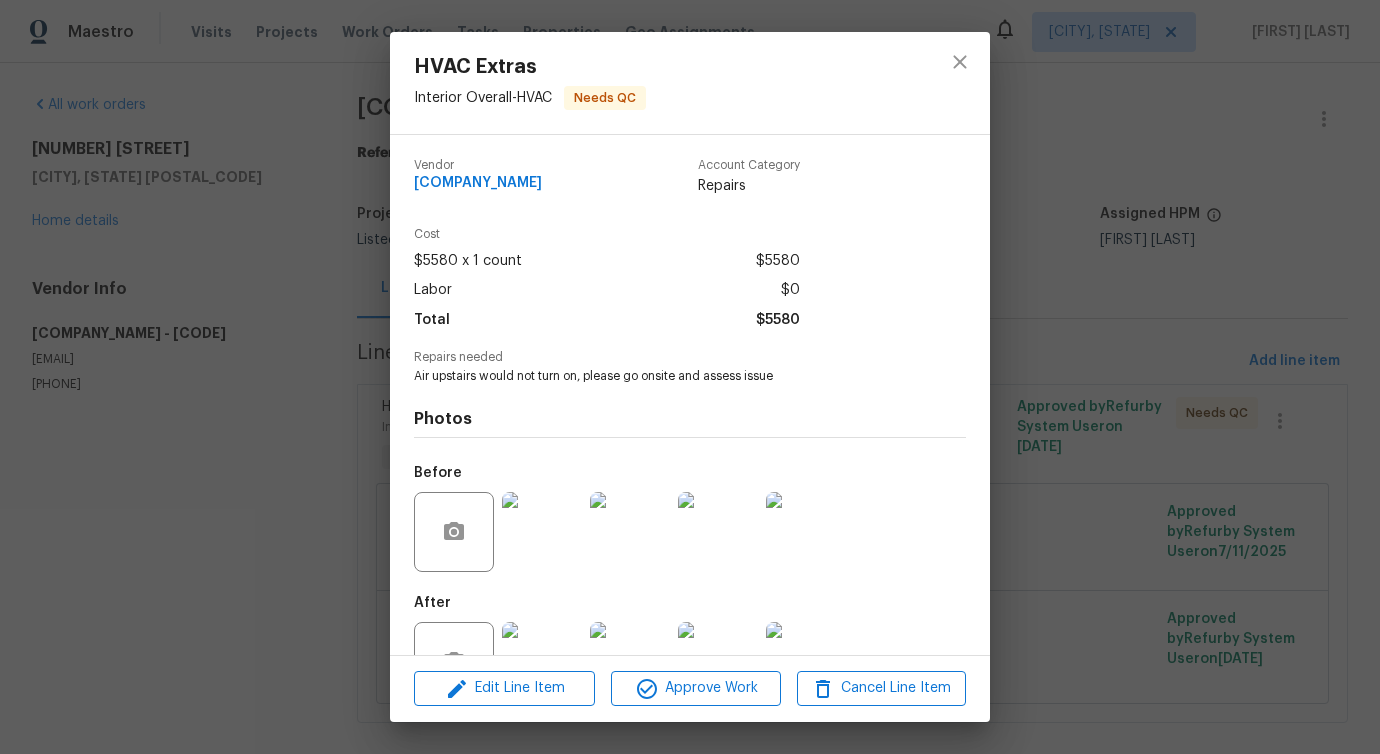 scroll, scrollTop: 67, scrollLeft: 0, axis: vertical 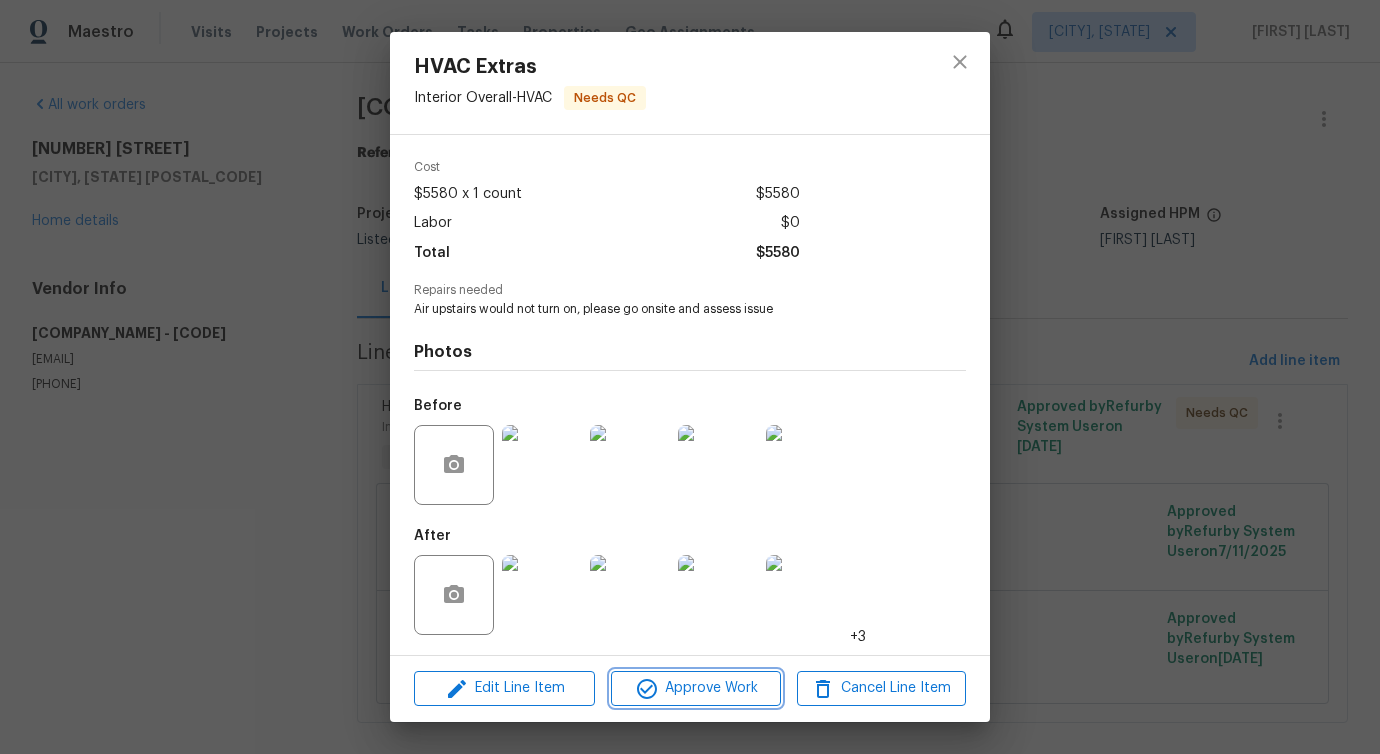 click on "Approve Work" at bounding box center (695, 688) 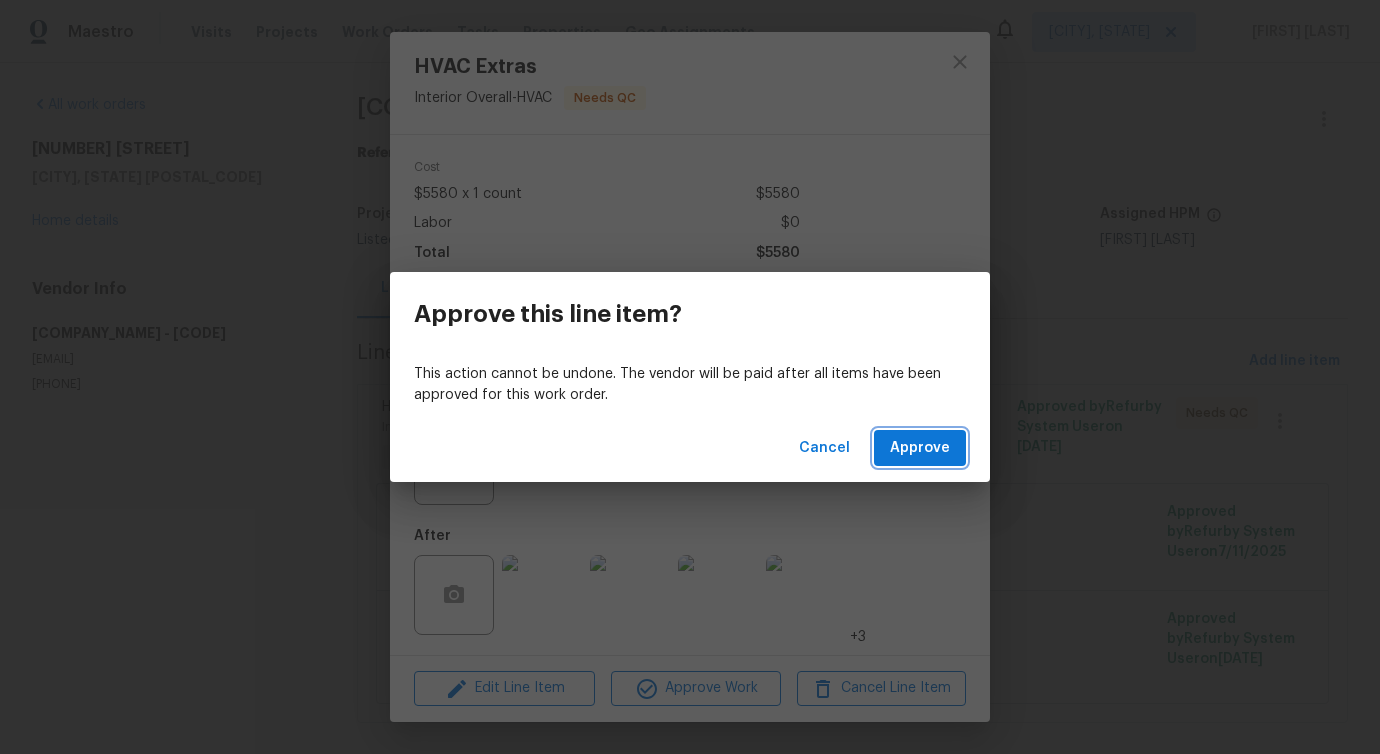 click on "Approve" at bounding box center (920, 448) 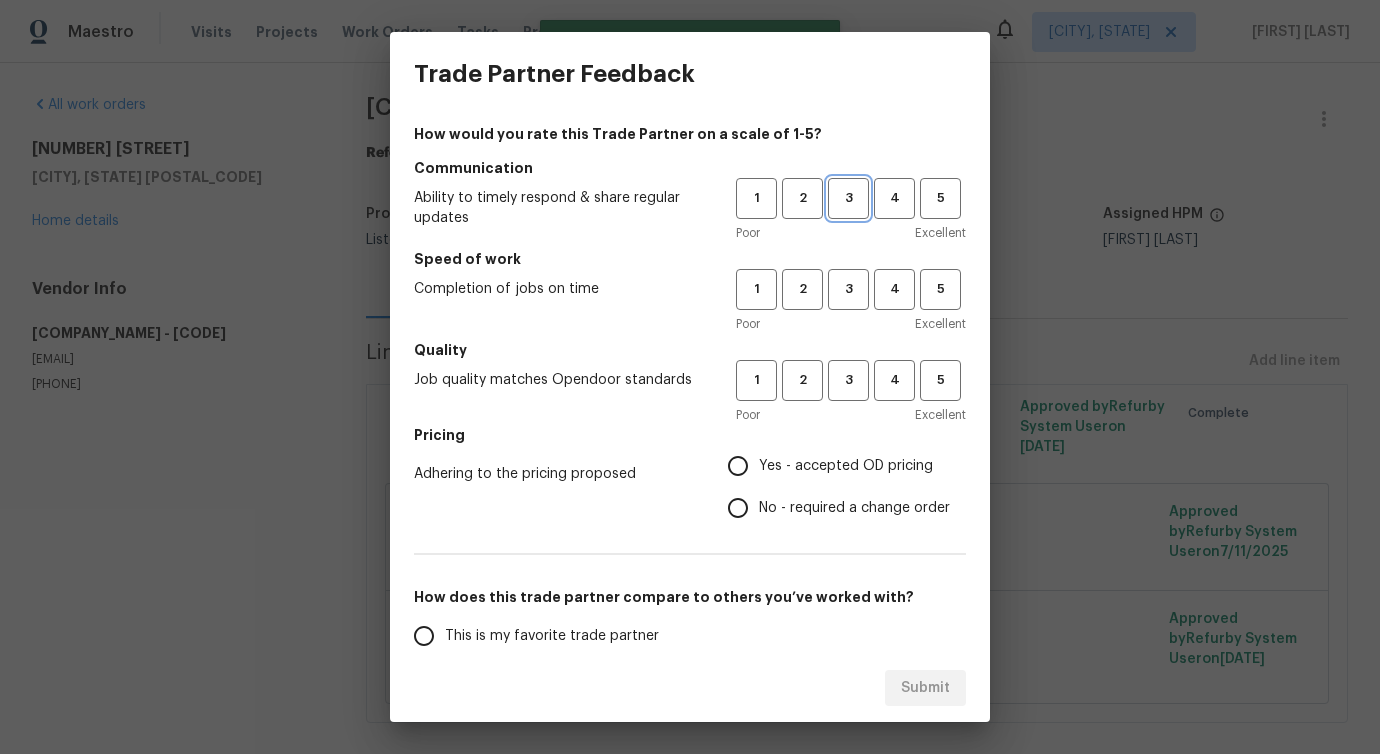 click on "3" at bounding box center (848, 198) 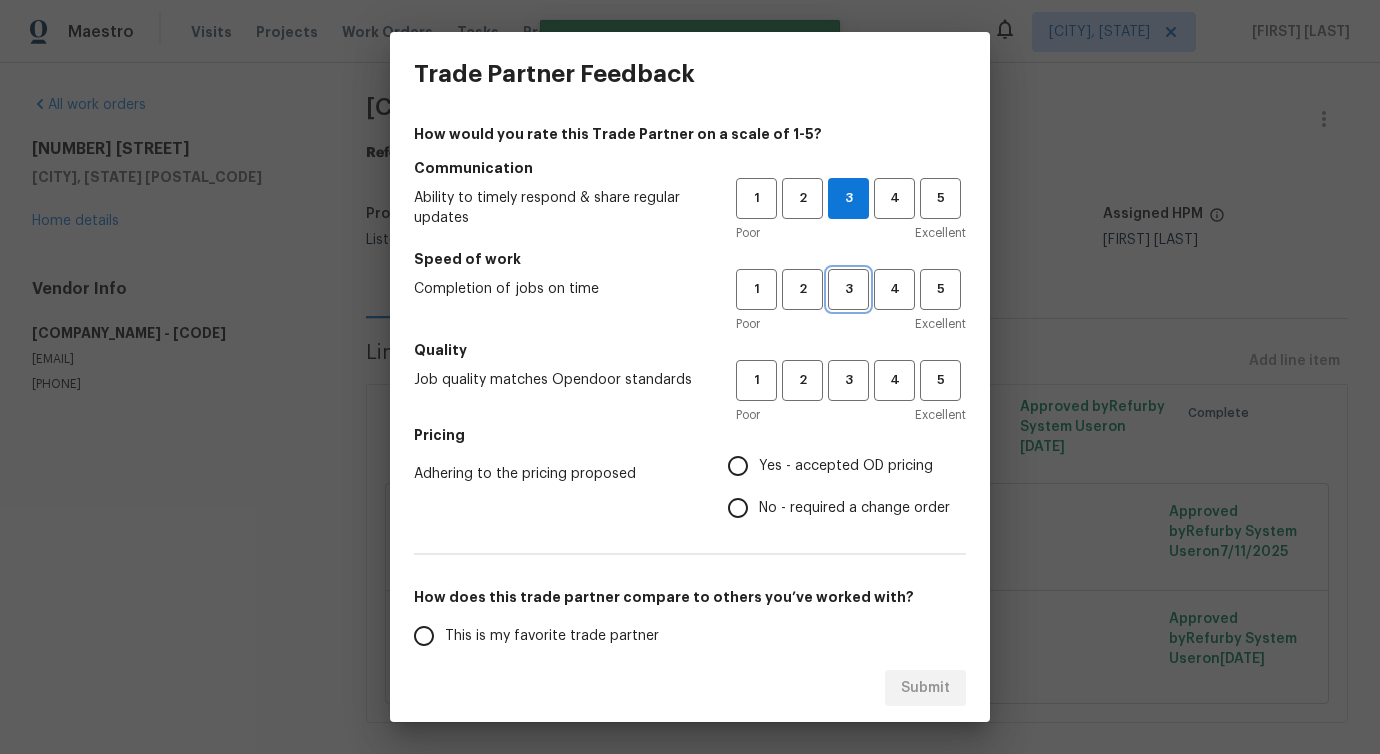 click on "3" at bounding box center (848, 289) 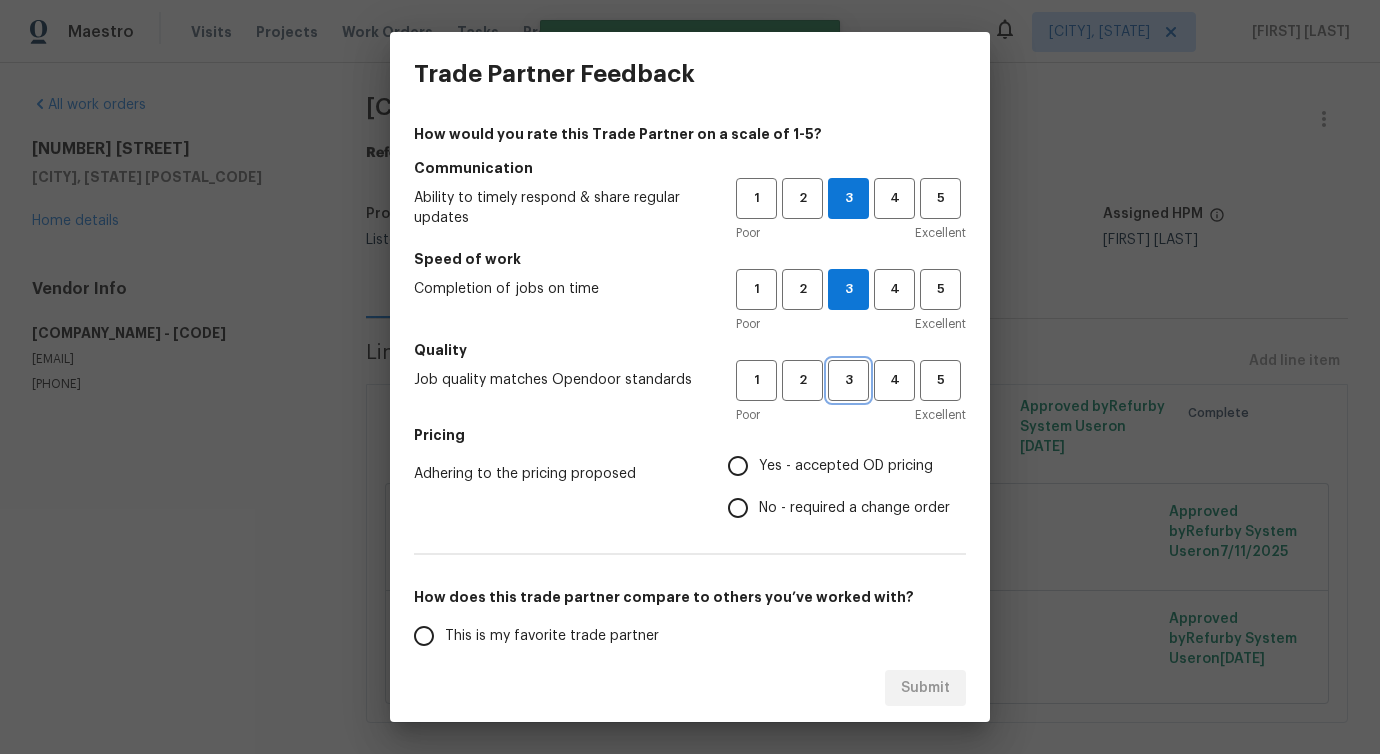 click on "3" at bounding box center [848, 380] 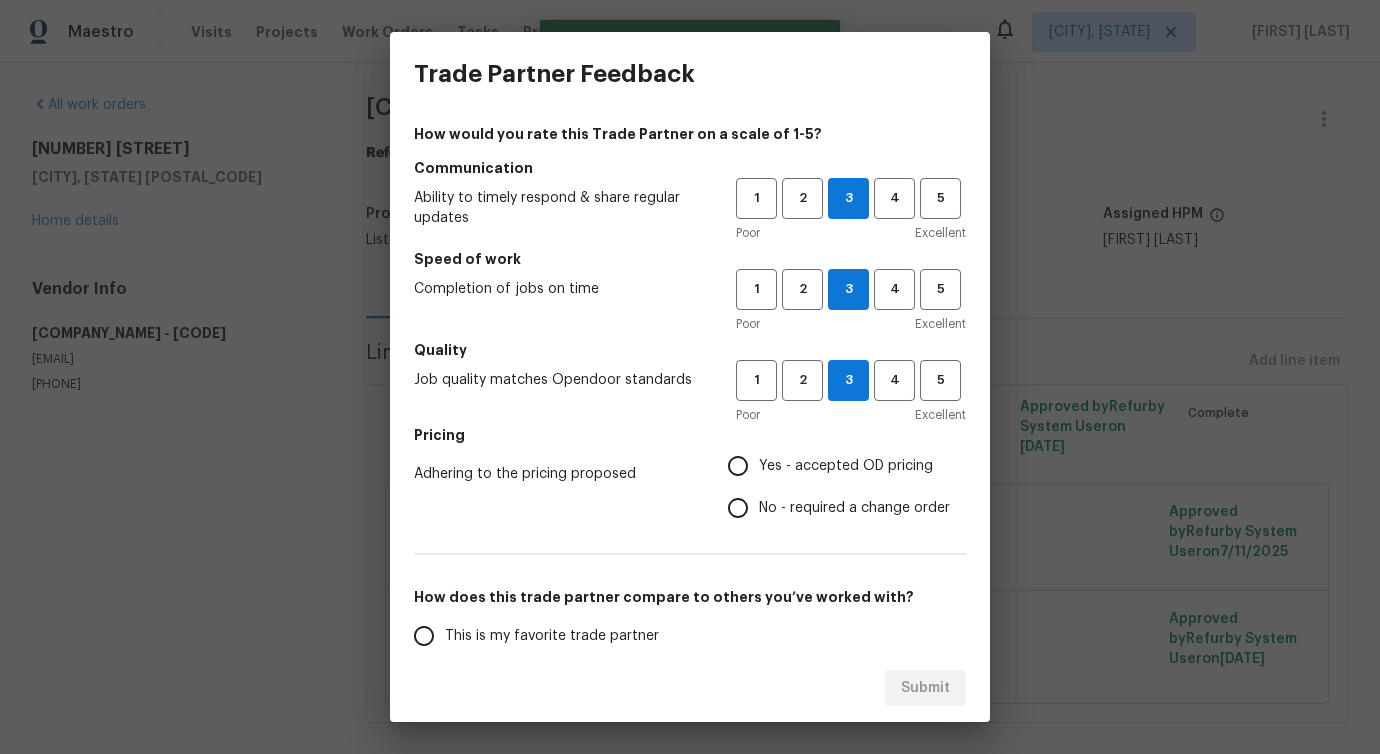 click on "No - required a change order" at bounding box center (854, 508) 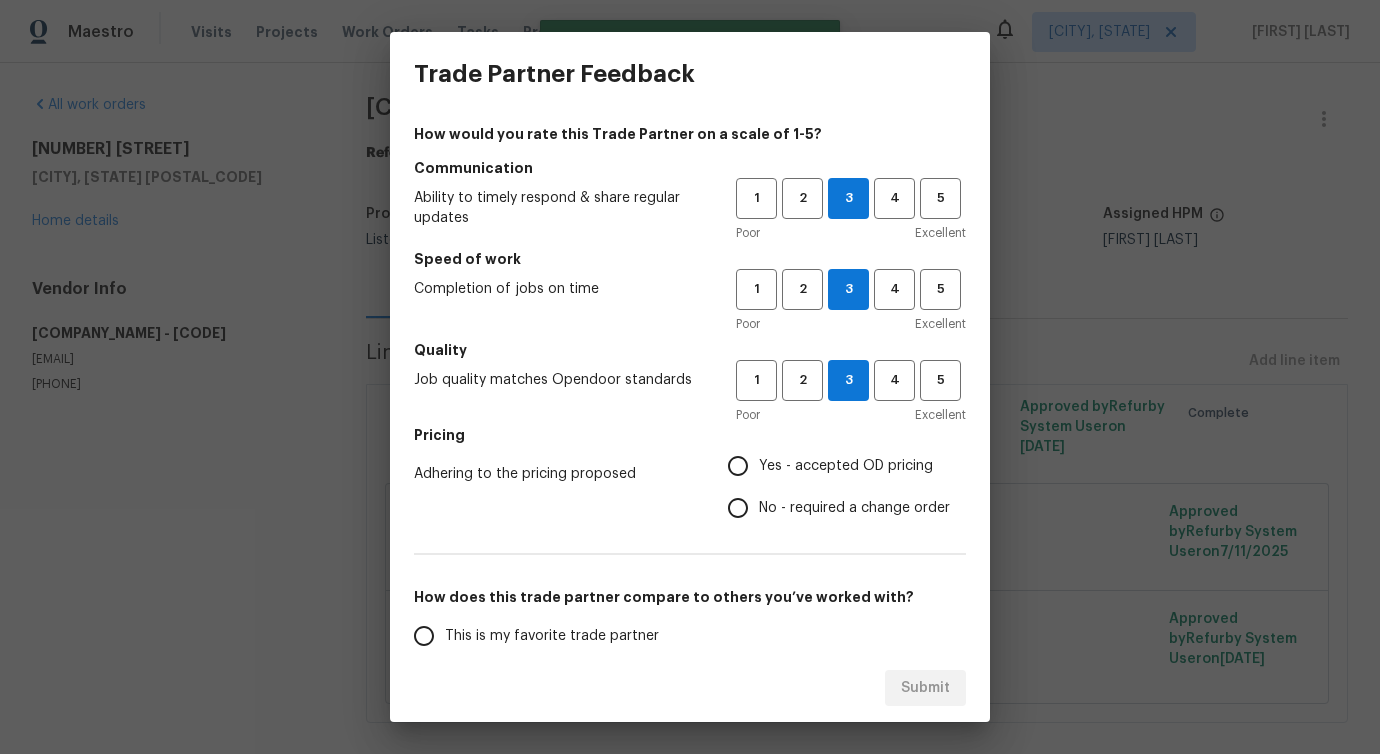 click on "No - required a change order" at bounding box center [738, 508] 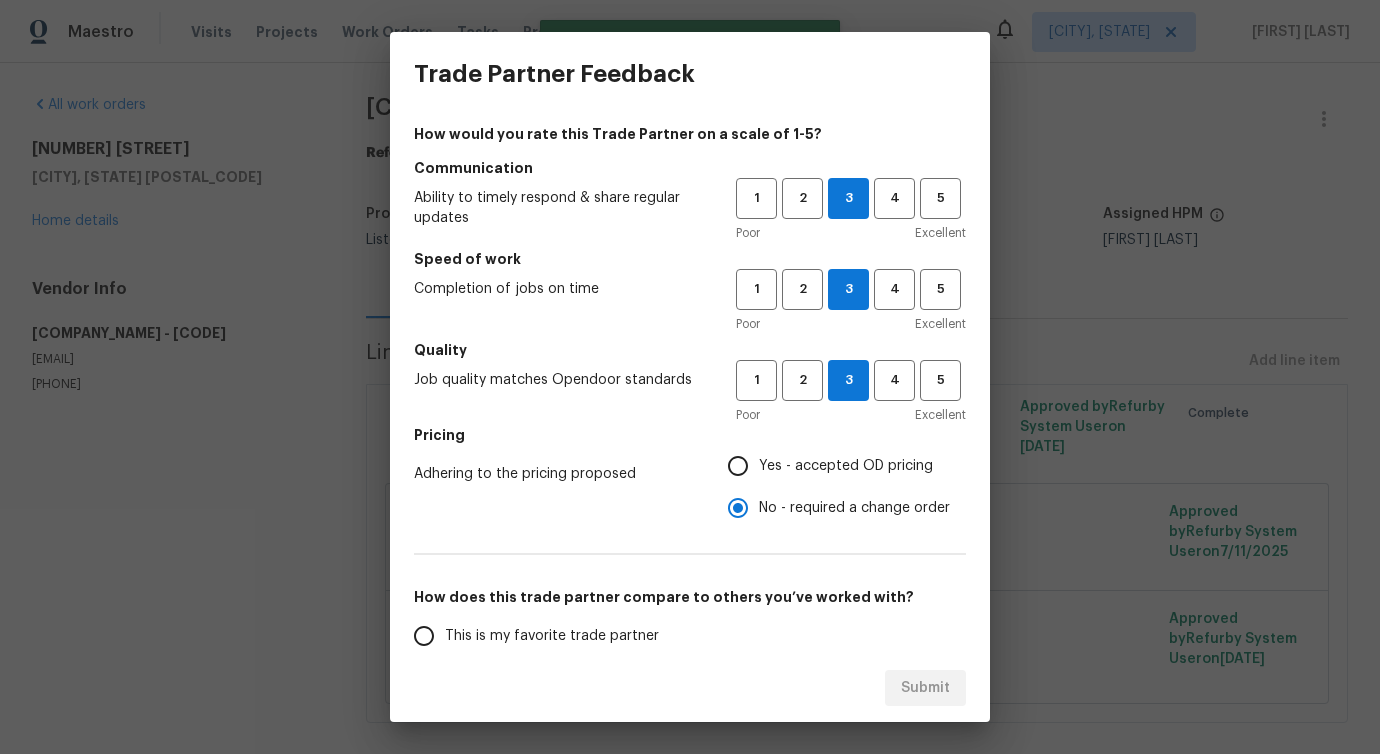 scroll, scrollTop: 261, scrollLeft: 0, axis: vertical 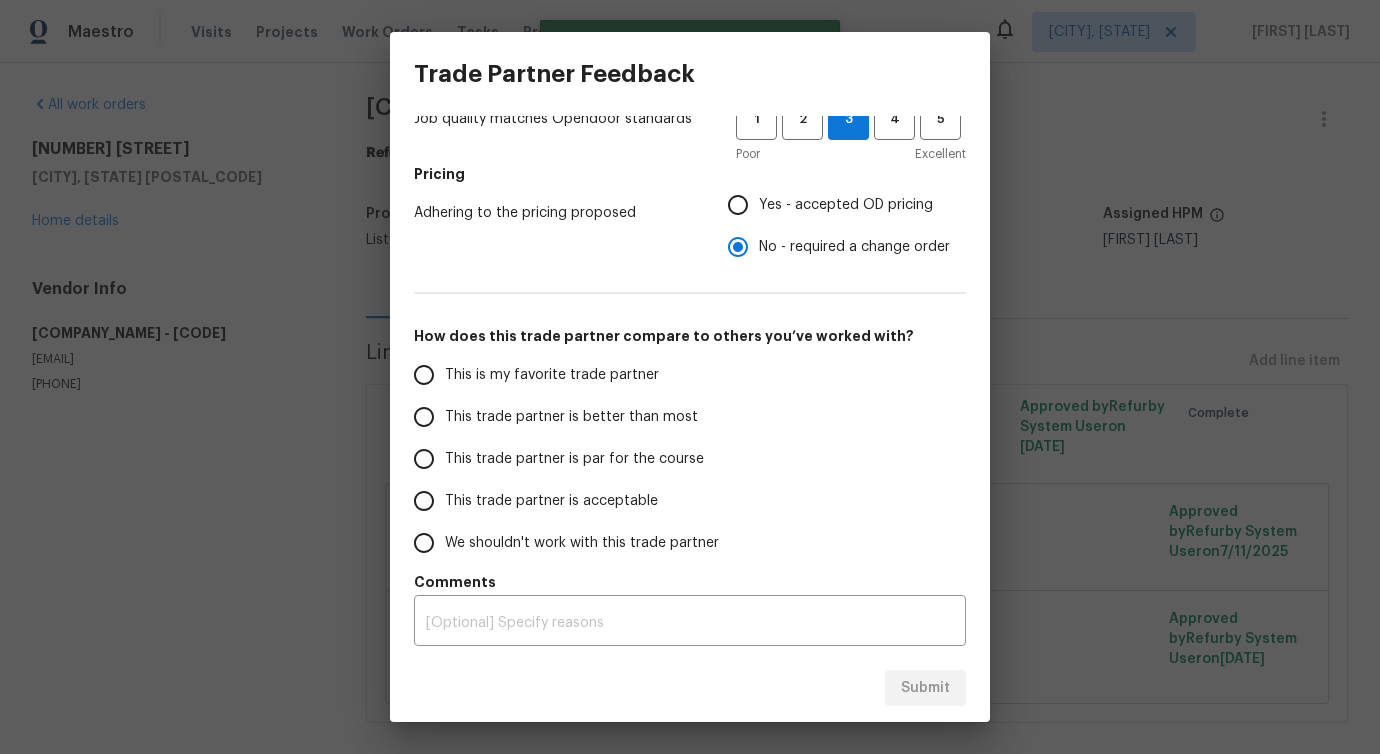 click on "This trade partner is better than most" at bounding box center [571, 417] 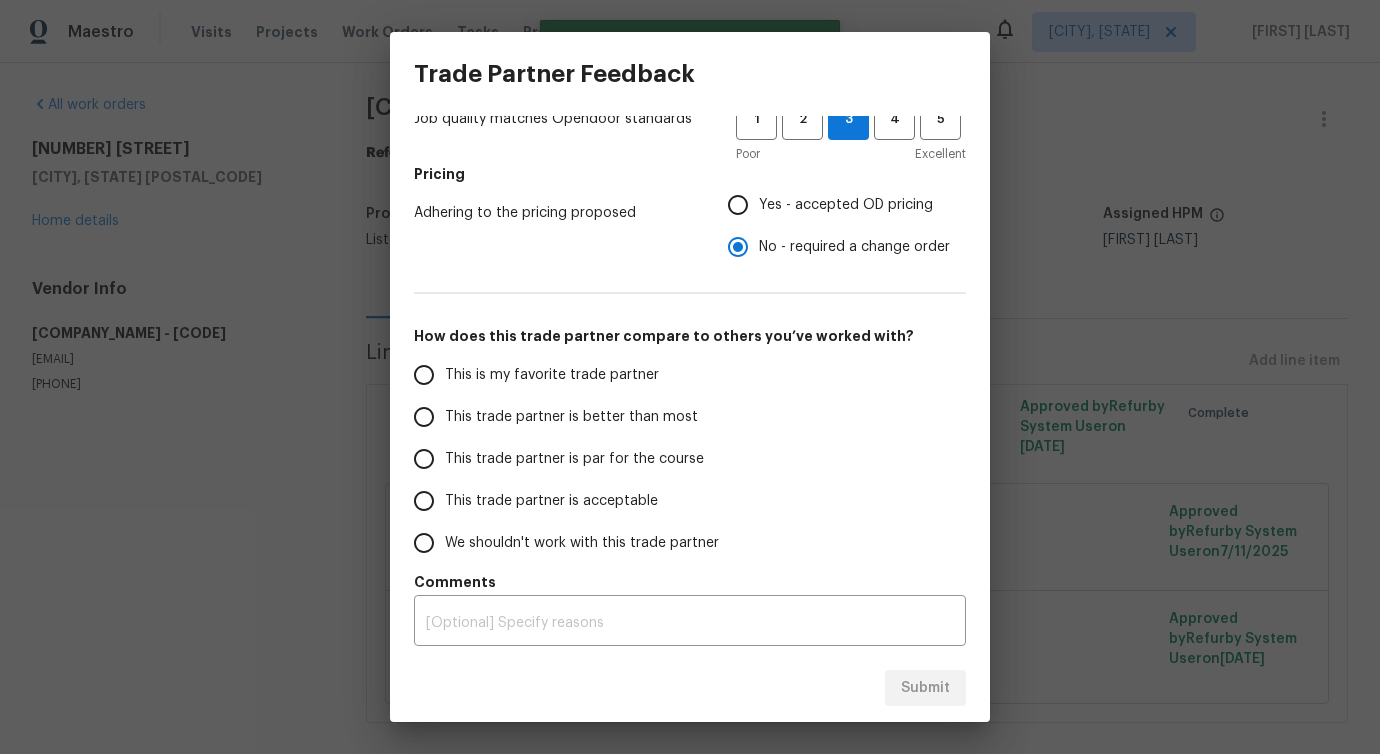 click on "This trade partner is better than most" at bounding box center [424, 417] 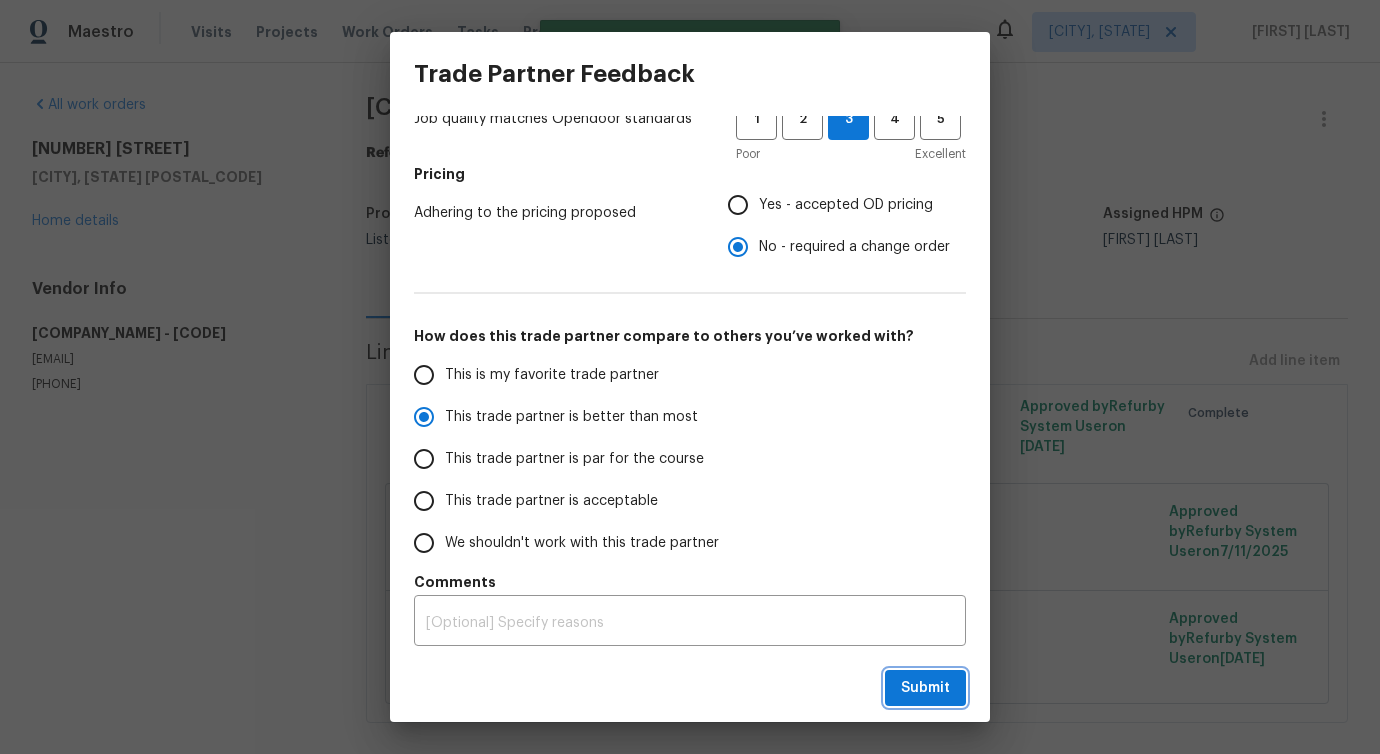 click on "Submit" at bounding box center [925, 688] 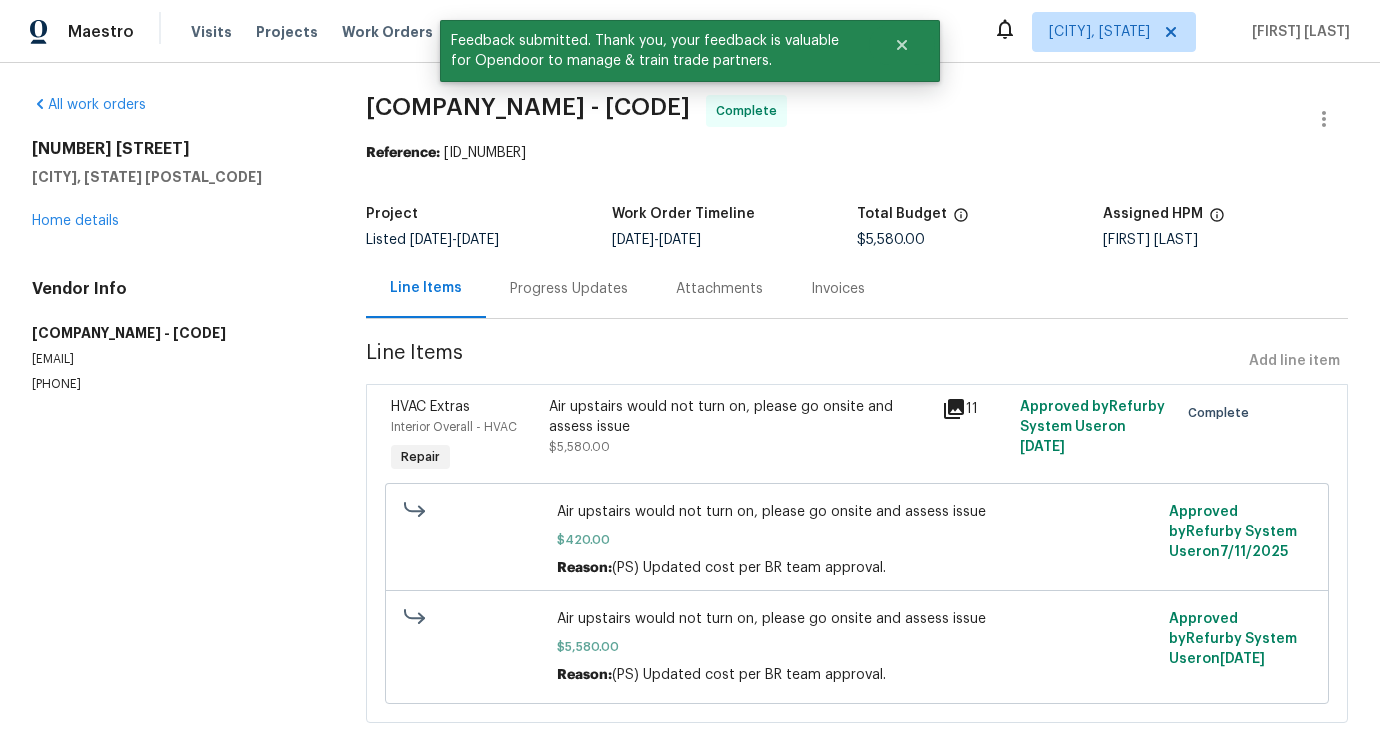 click on "Progress Updates" at bounding box center (569, 289) 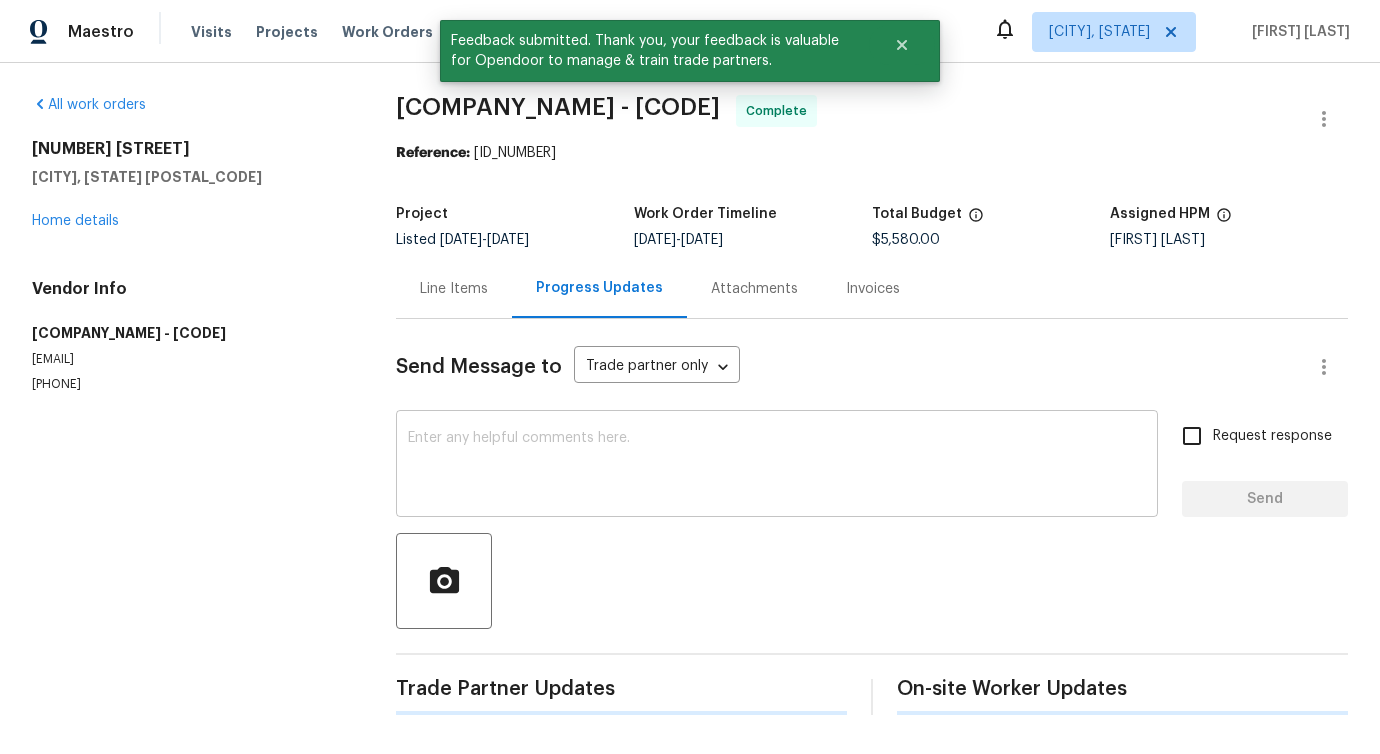 click at bounding box center (777, 466) 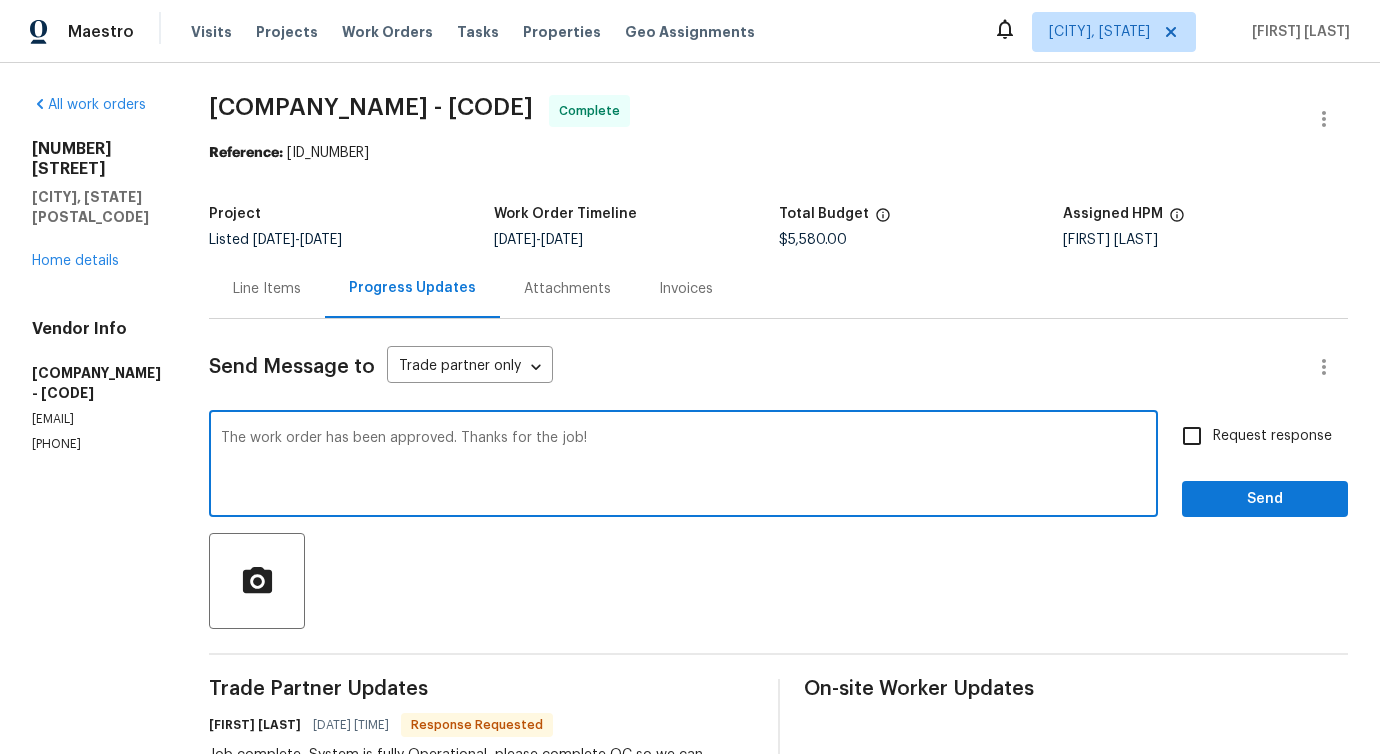 type on "The work order has been approved. Thanks for the job!" 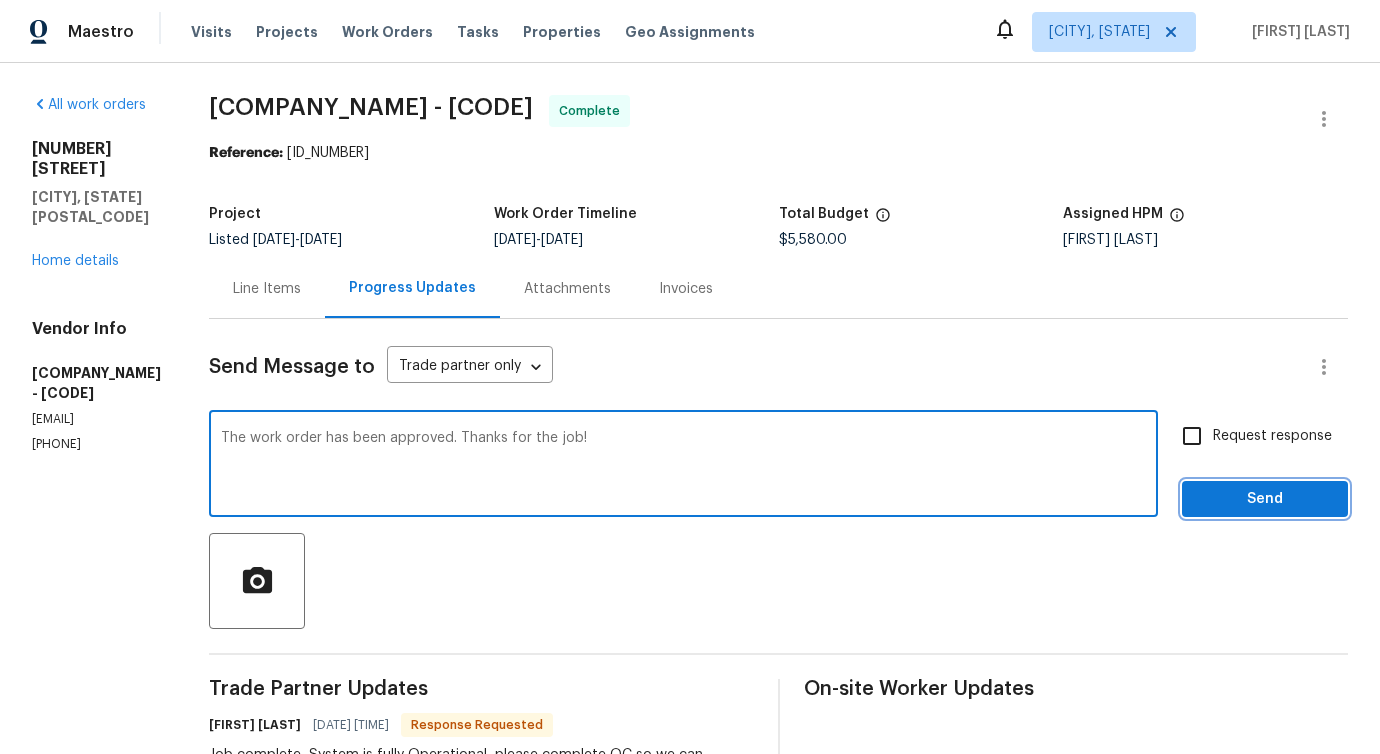 click on "Send" at bounding box center [1265, 499] 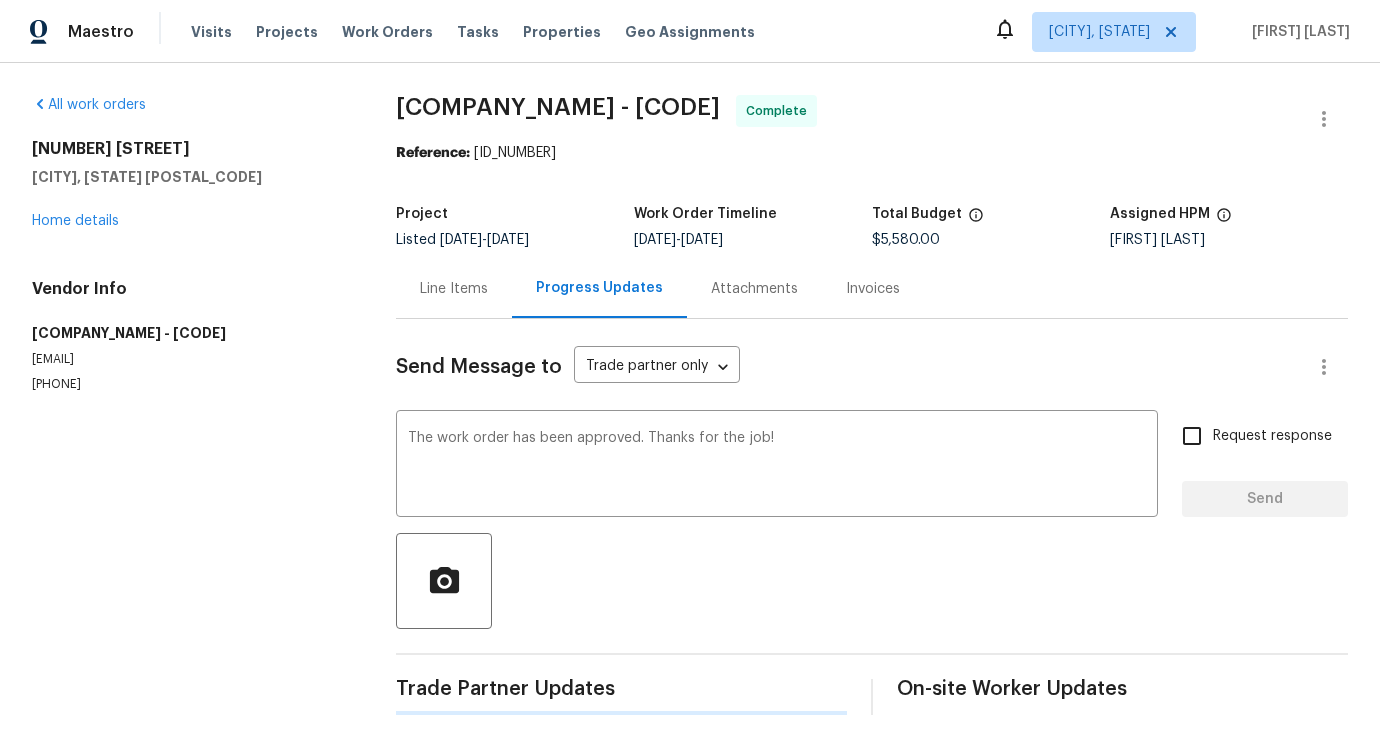 type 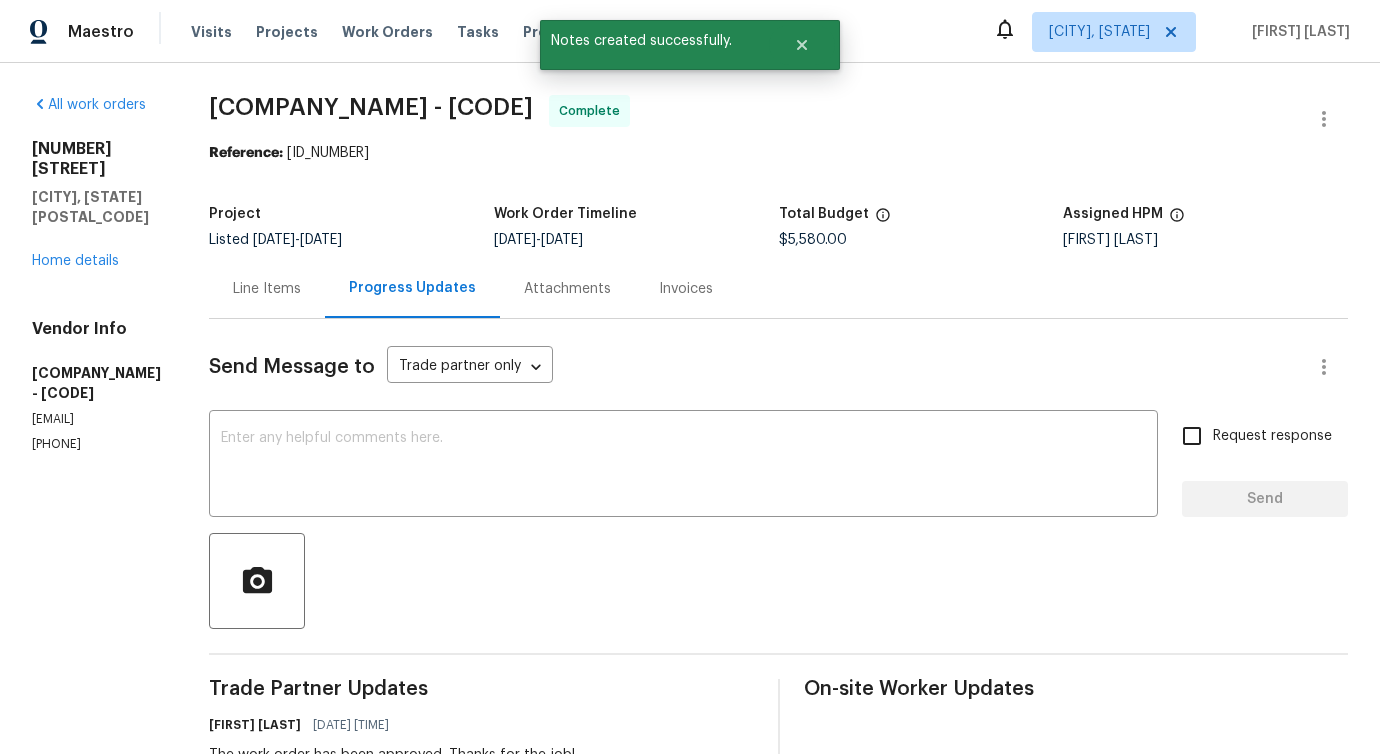 drag, startPoint x: 218, startPoint y: 97, endPoint x: 628, endPoint y: 104, distance: 410.05975 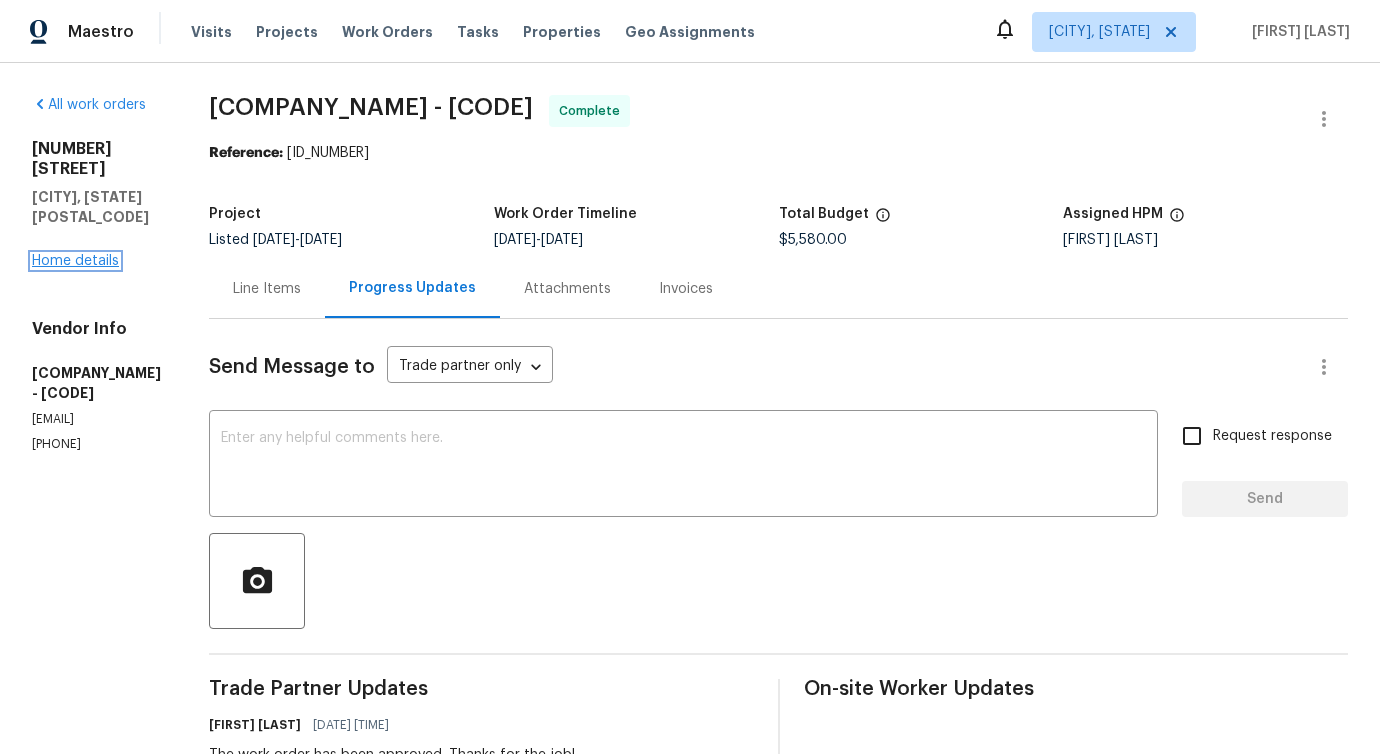 click on "Home details" at bounding box center (75, 261) 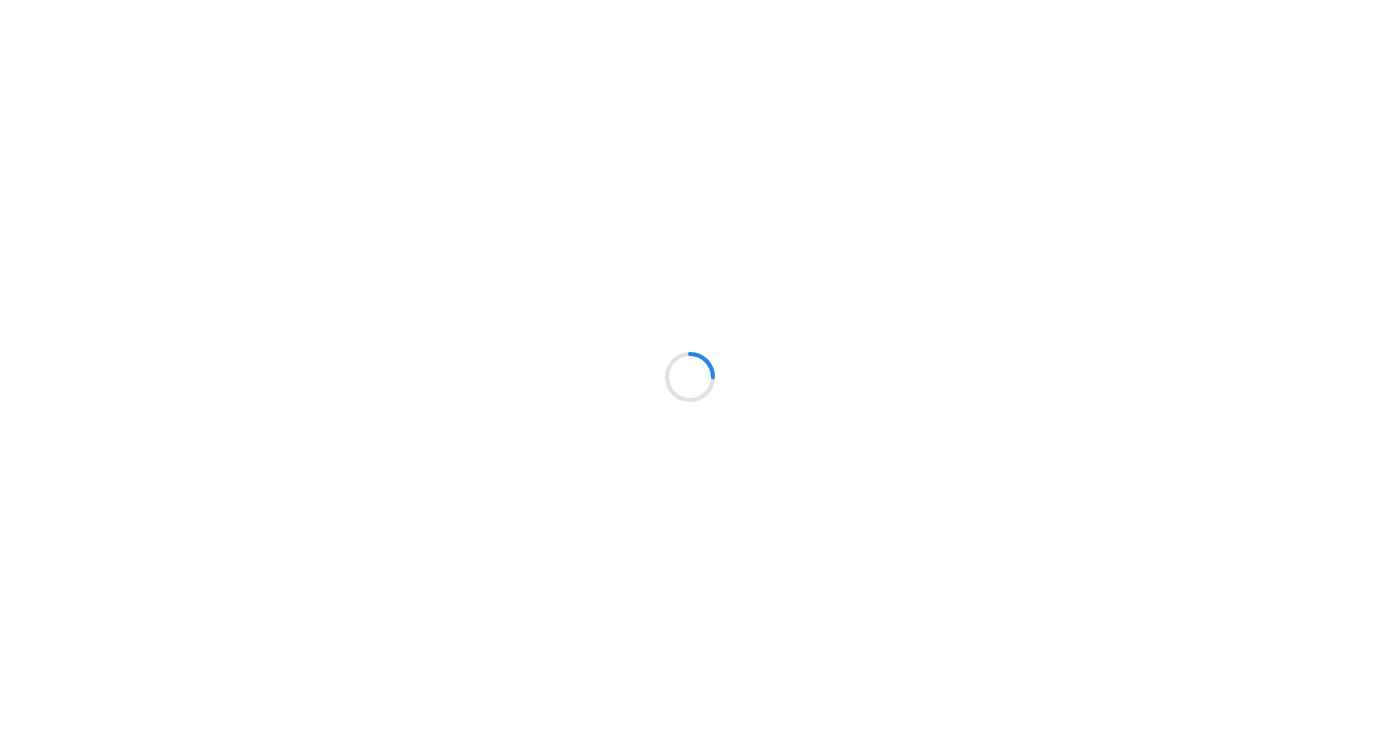 scroll, scrollTop: 0, scrollLeft: 0, axis: both 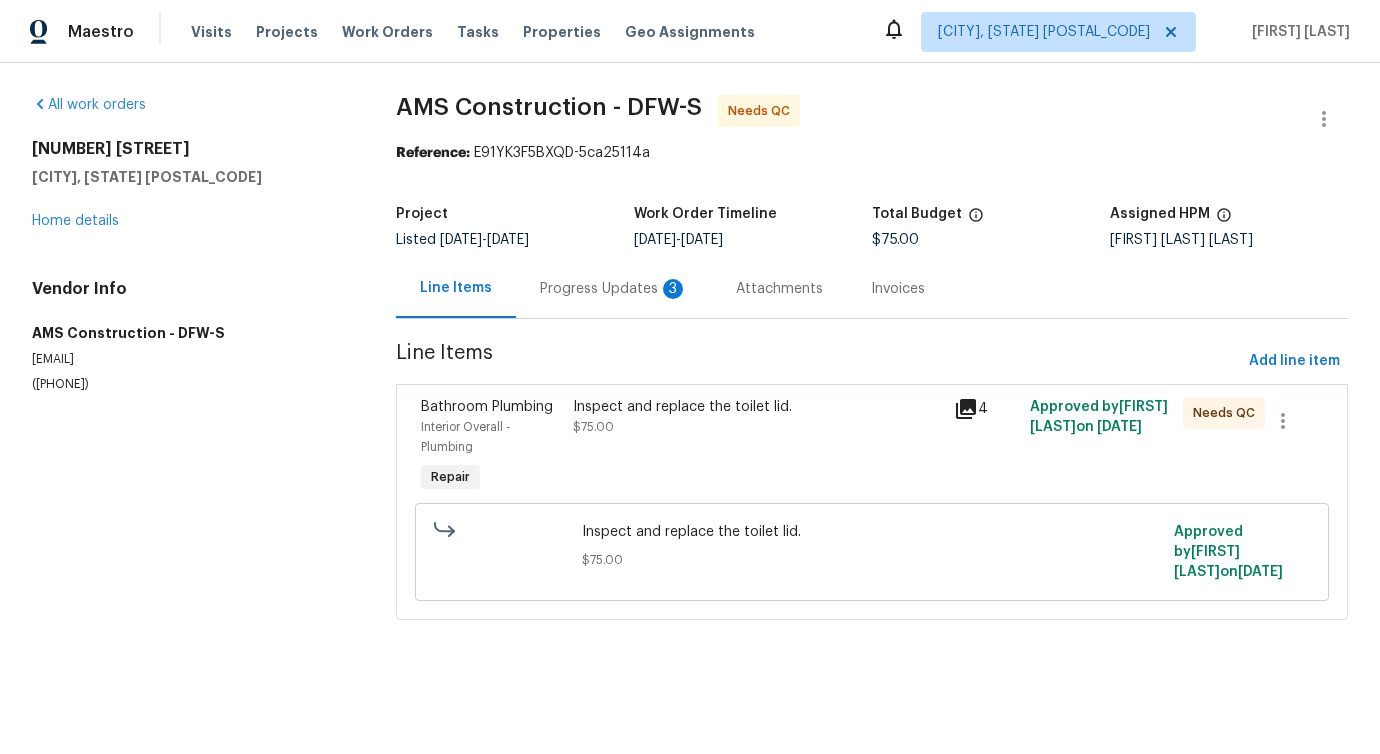 click on "Progress Updates 3" at bounding box center [614, 289] 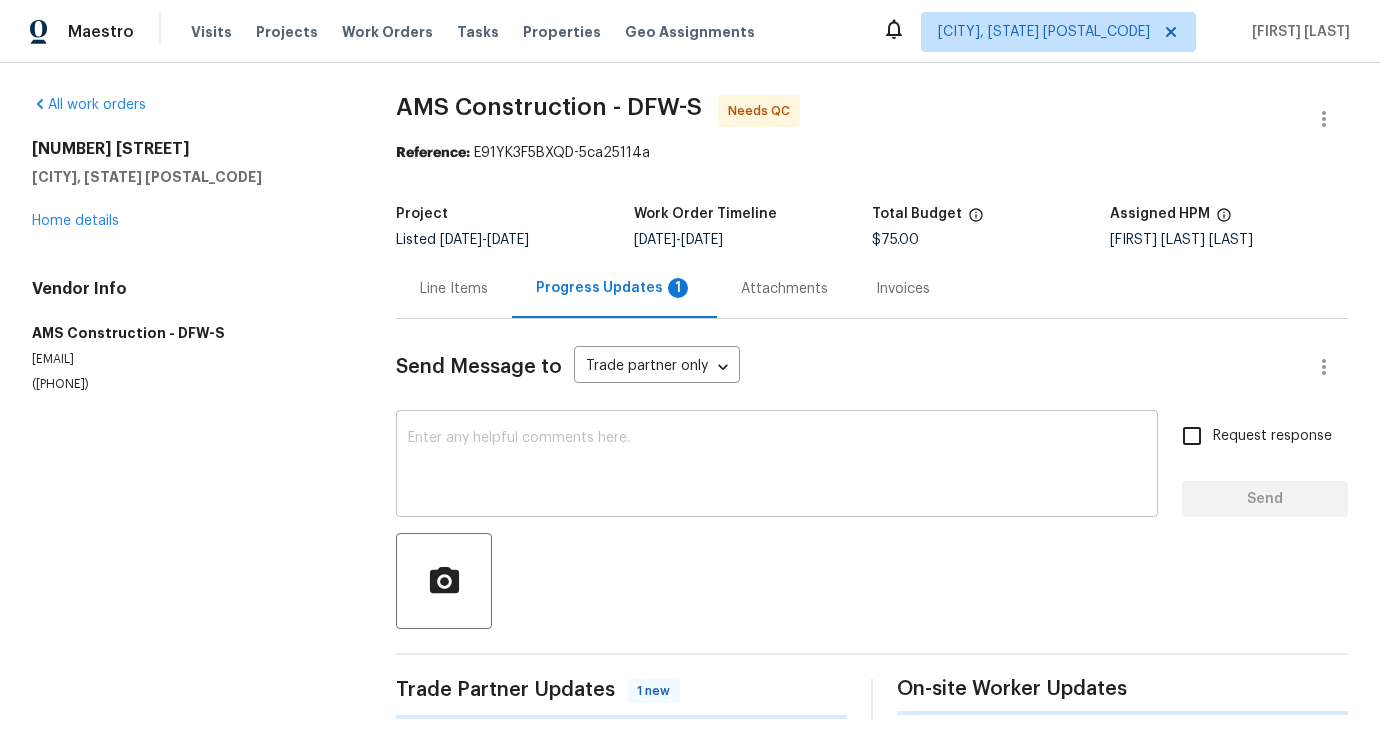 click at bounding box center [777, 466] 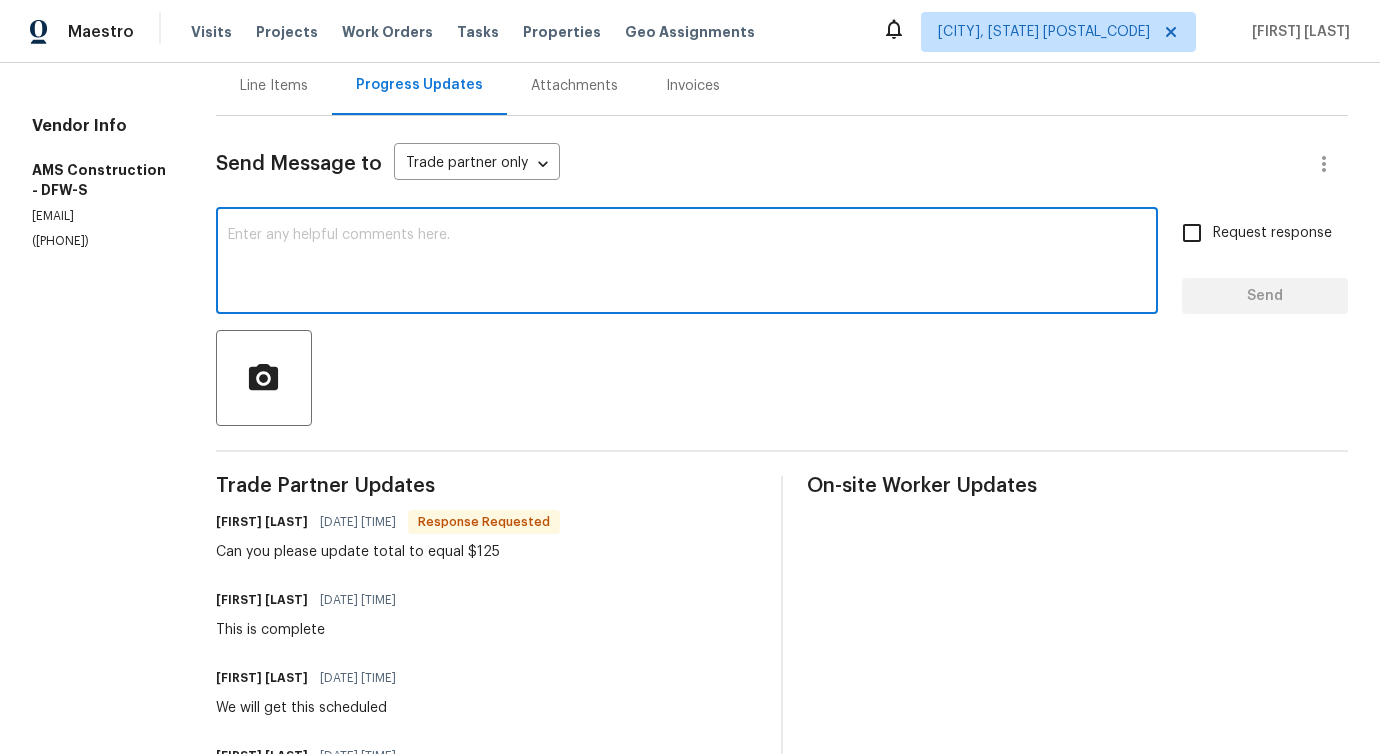 scroll, scrollTop: 0, scrollLeft: 0, axis: both 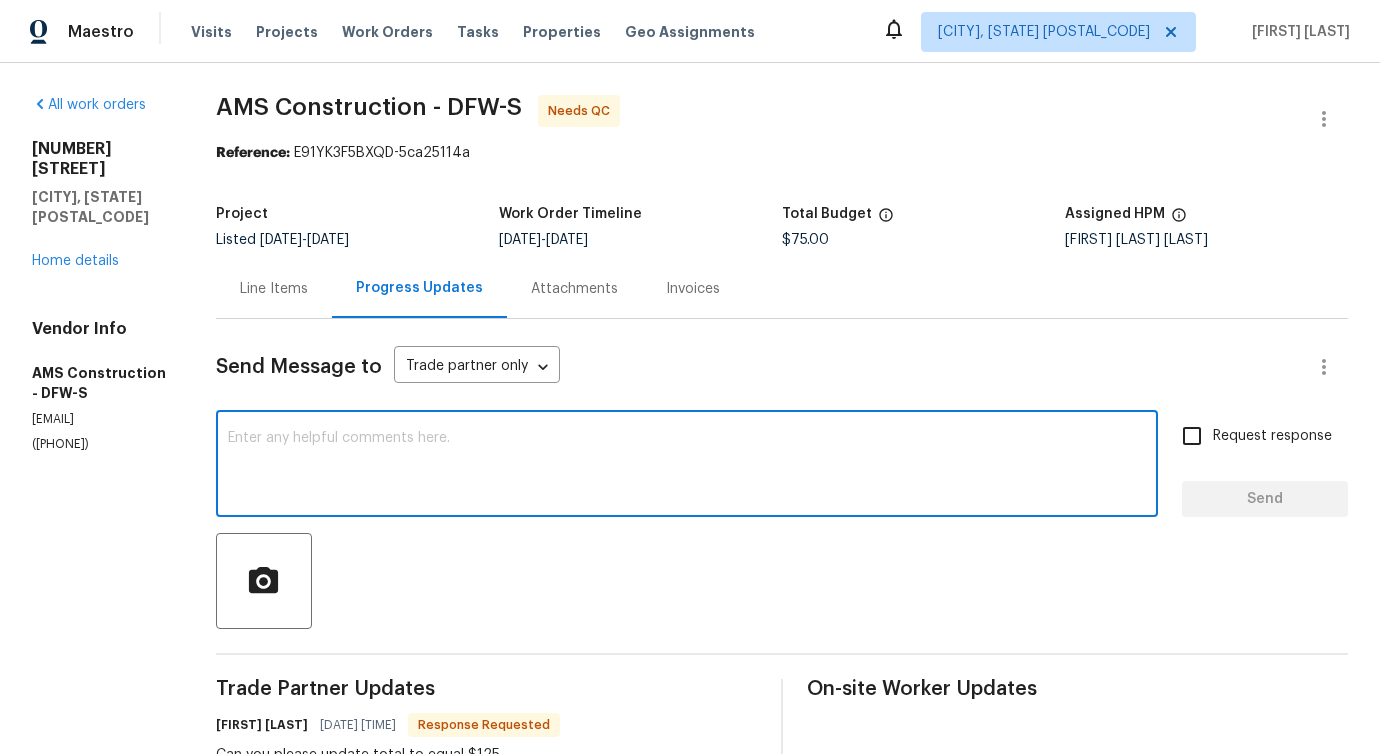click on "Line Items" at bounding box center [274, 288] 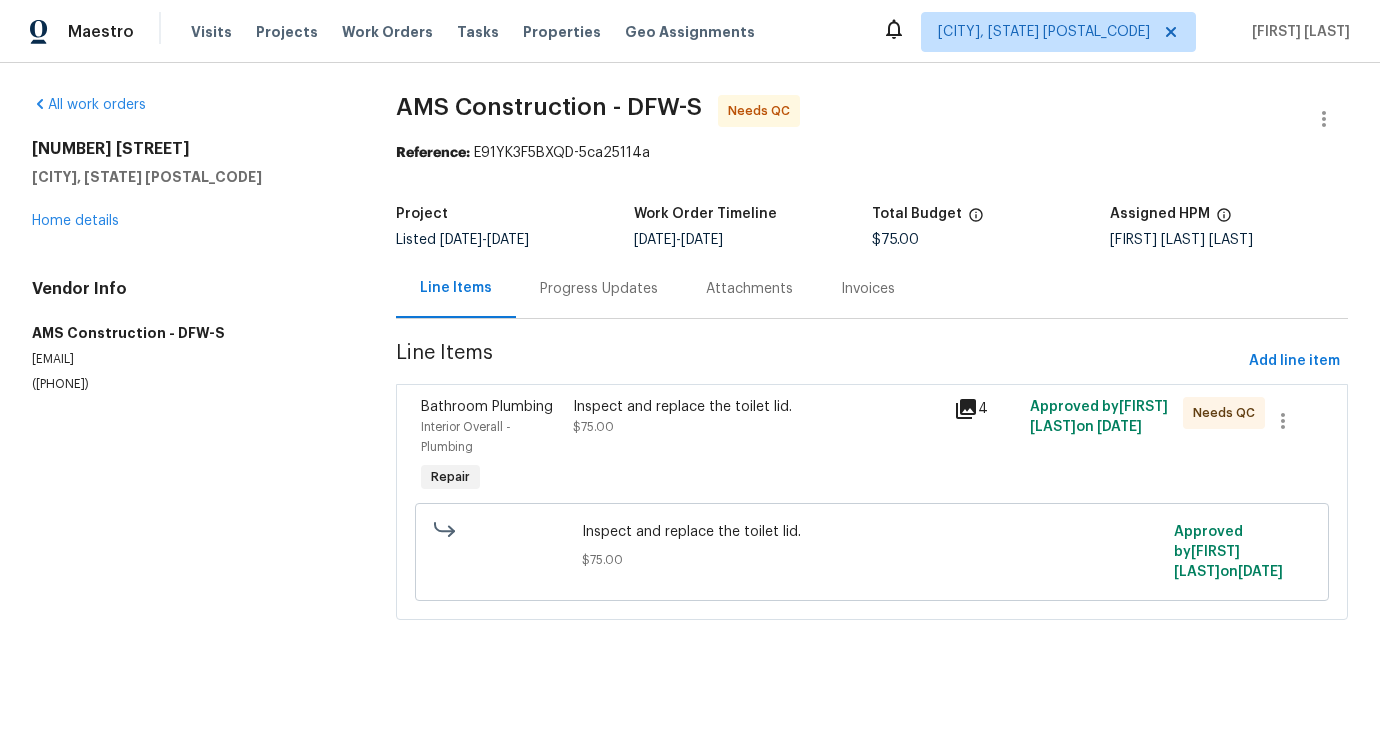 click on "Inspect and replace the toilet lid. $75.00" at bounding box center (757, 417) 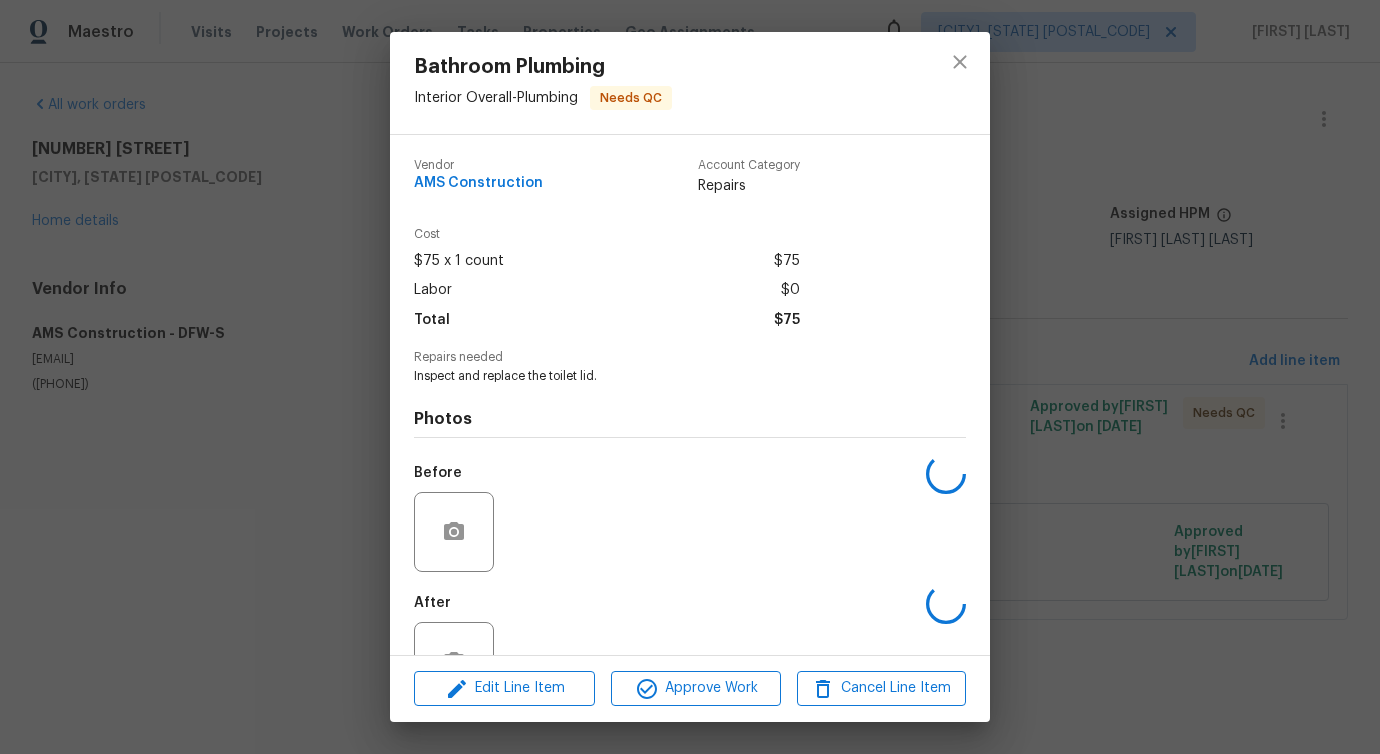 scroll, scrollTop: 67, scrollLeft: 0, axis: vertical 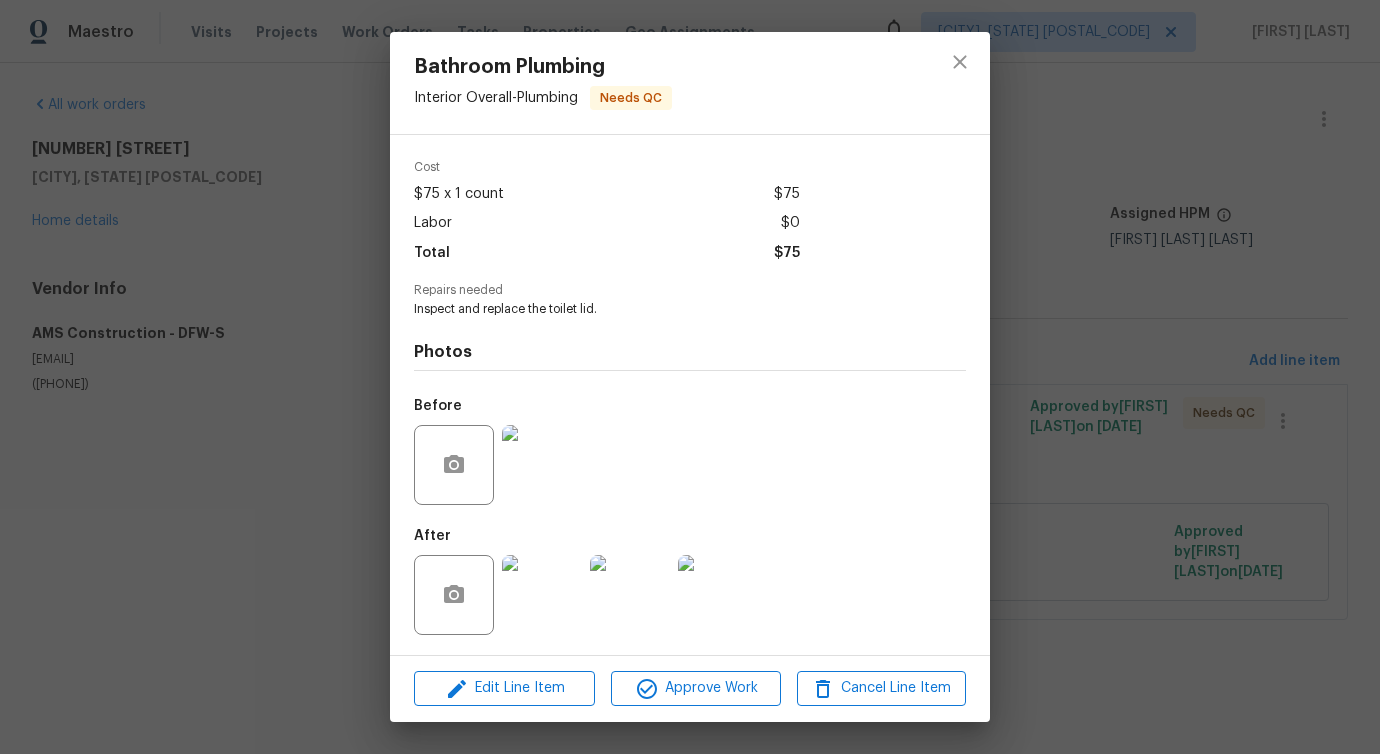 click at bounding box center (542, 465) 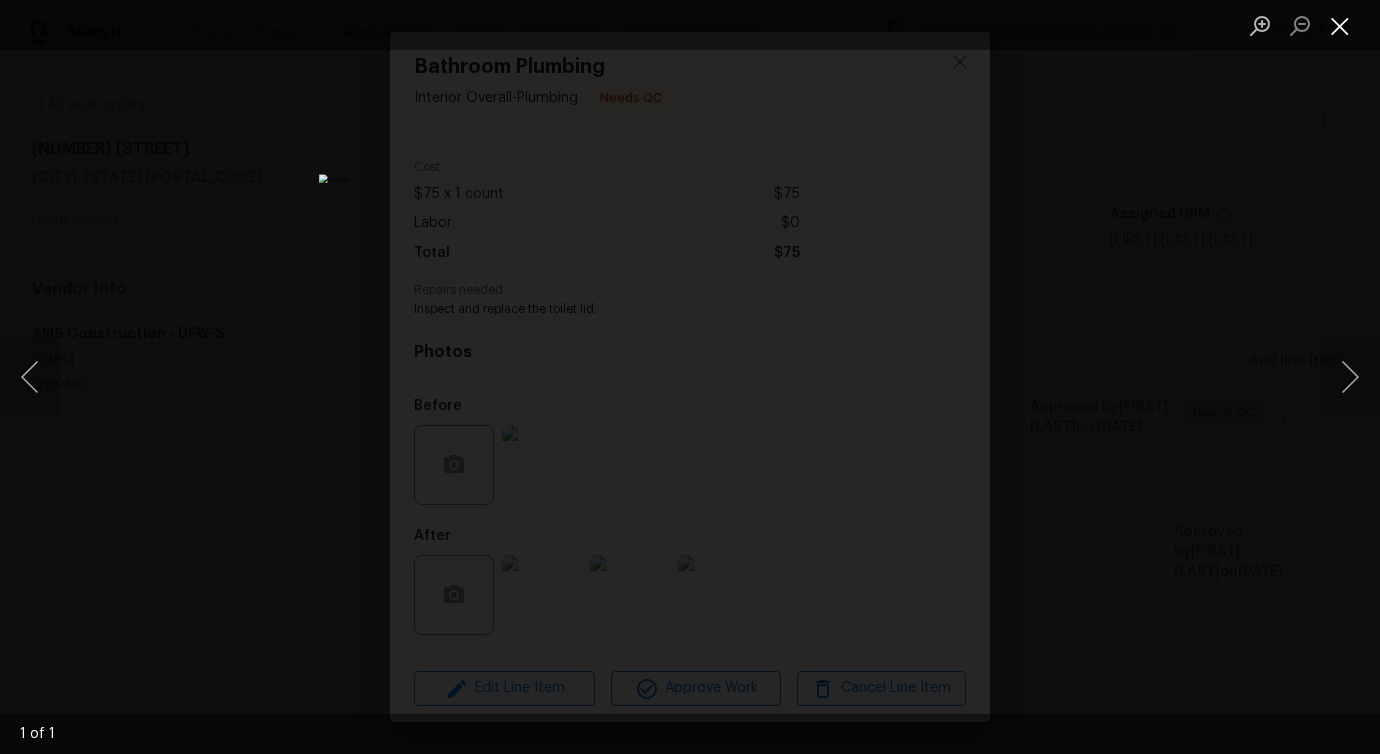 click at bounding box center (1340, 25) 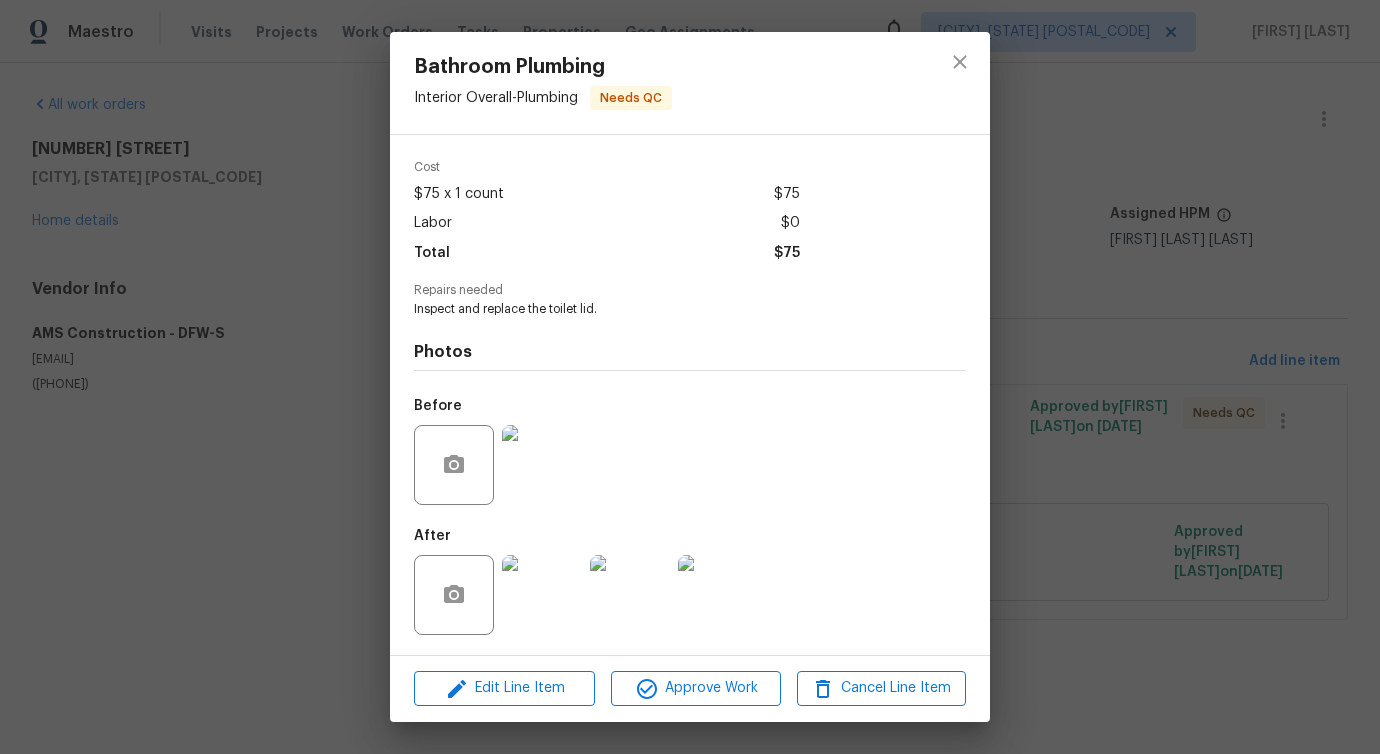 click at bounding box center [542, 595] 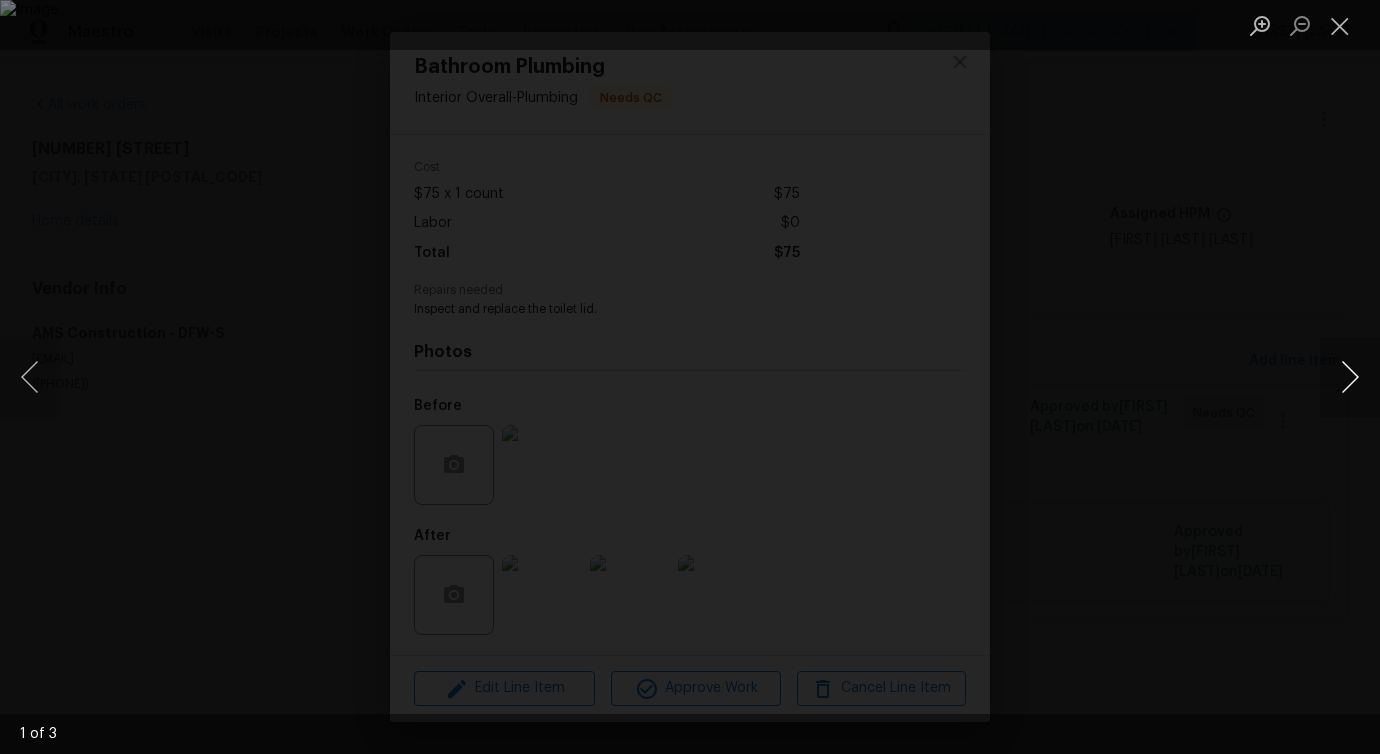 click at bounding box center (1350, 377) 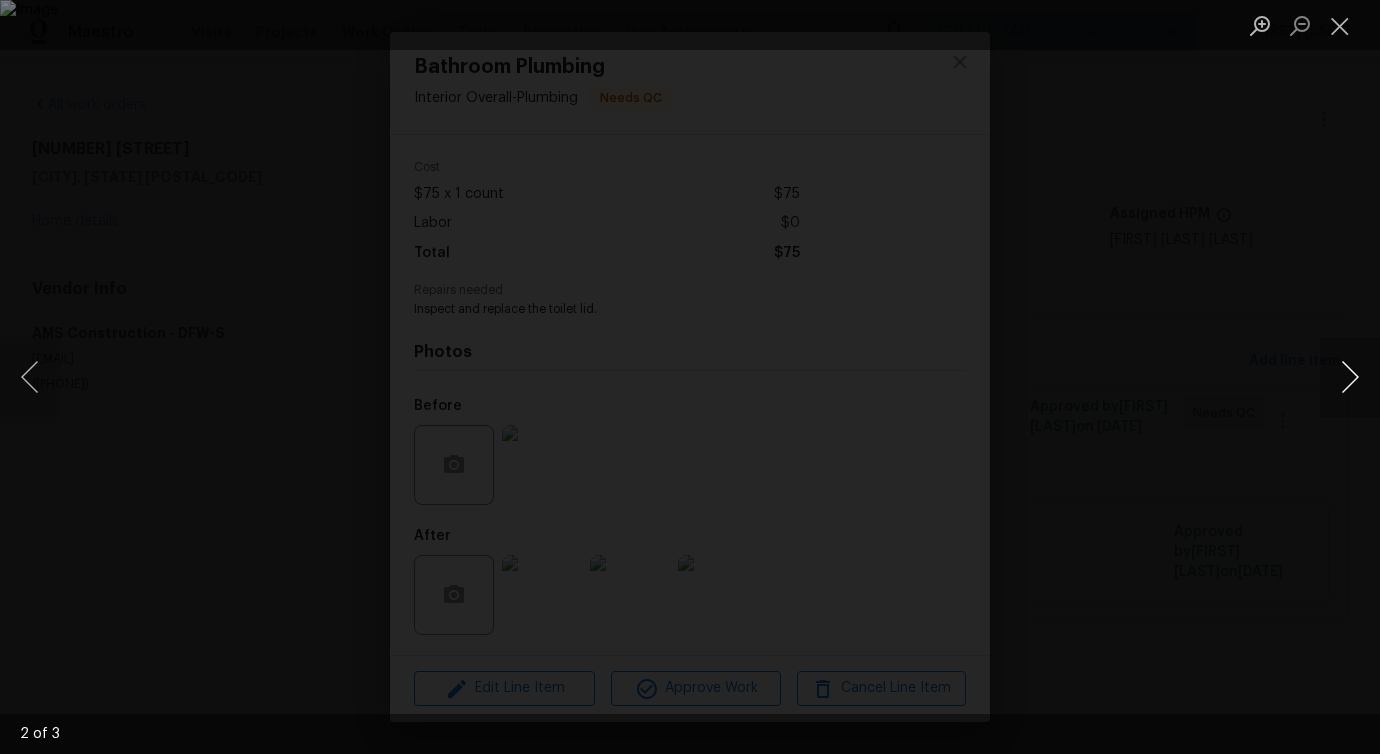 click at bounding box center [1350, 377] 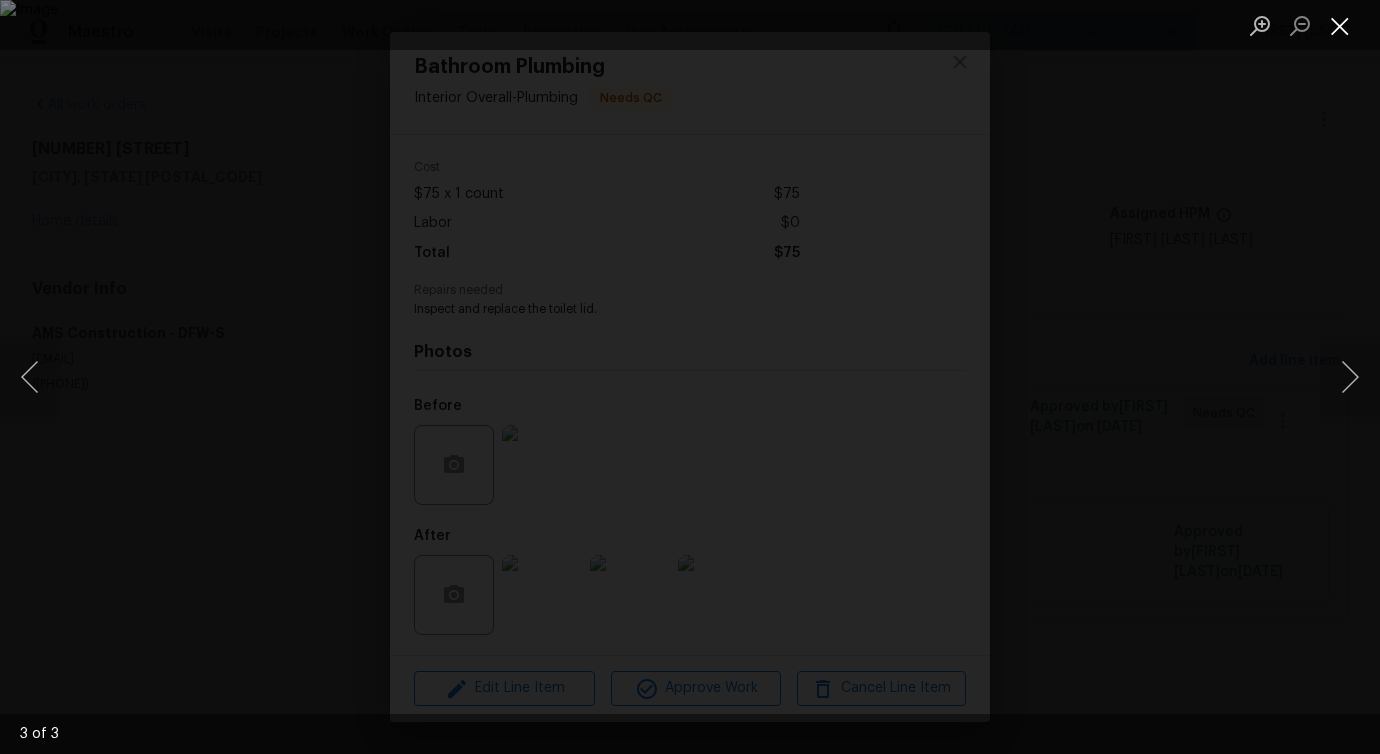 click at bounding box center (1340, 25) 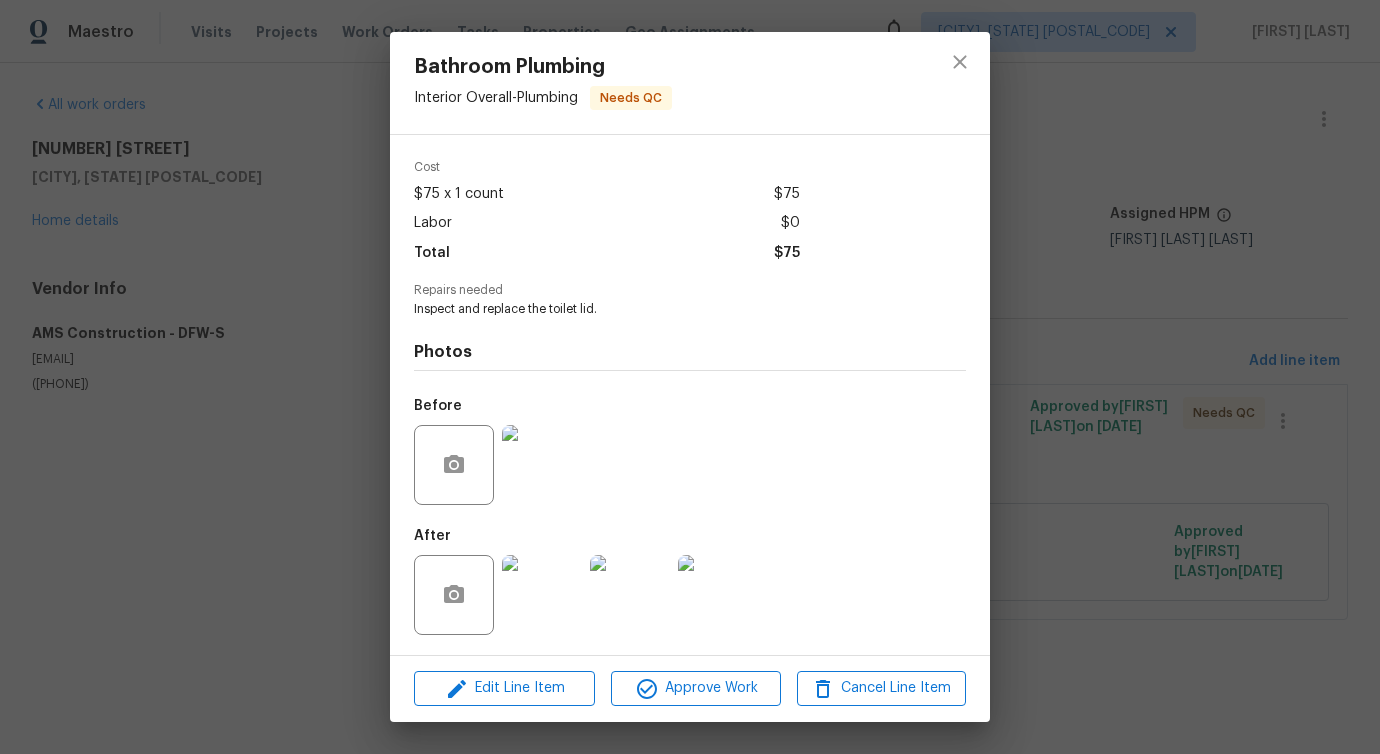 click at bounding box center [542, 465] 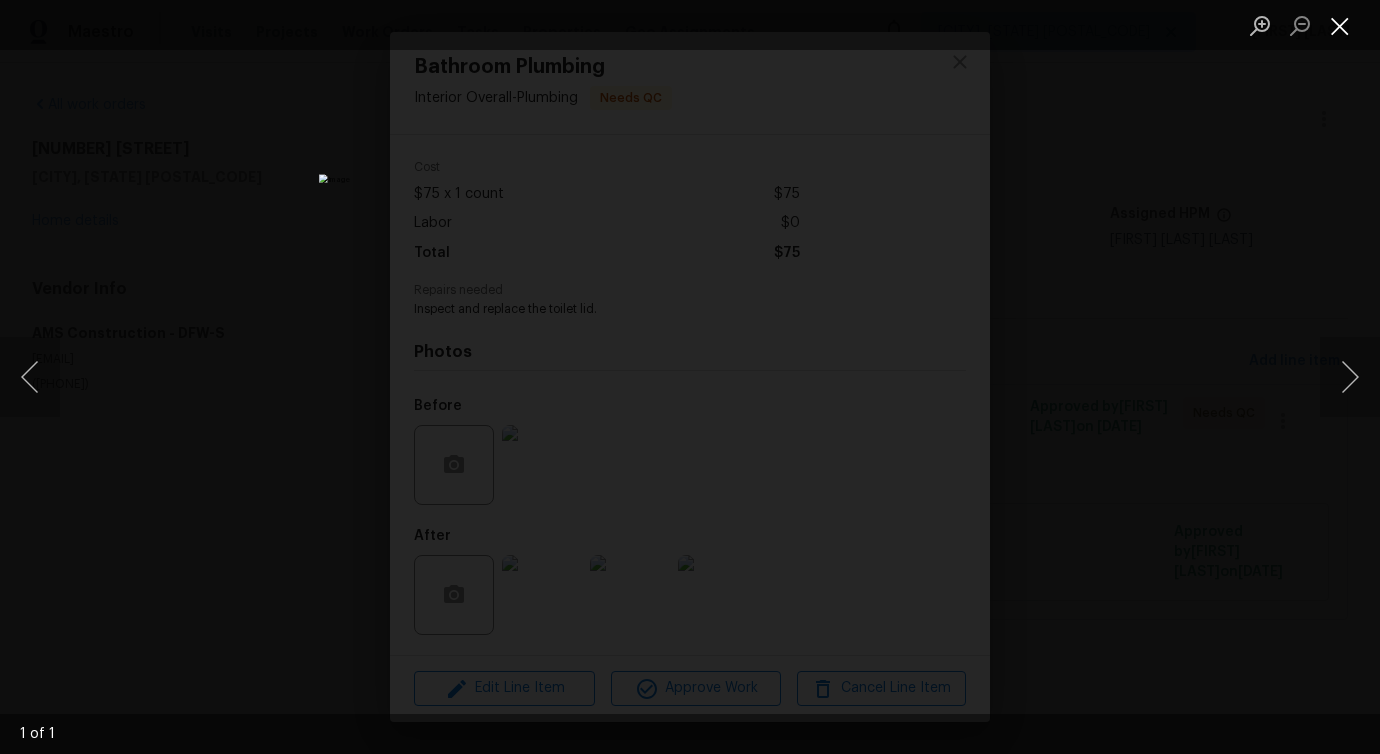 click at bounding box center (1340, 25) 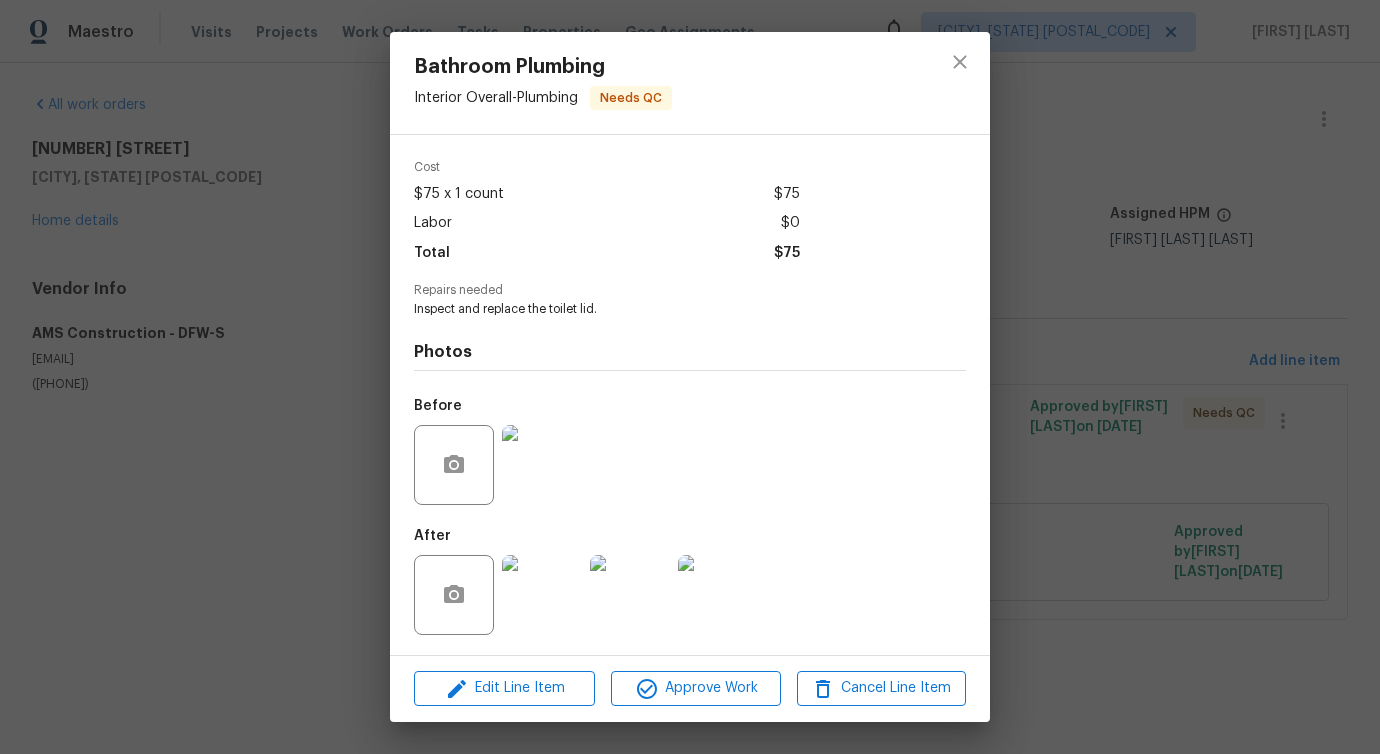 click at bounding box center [542, 595] 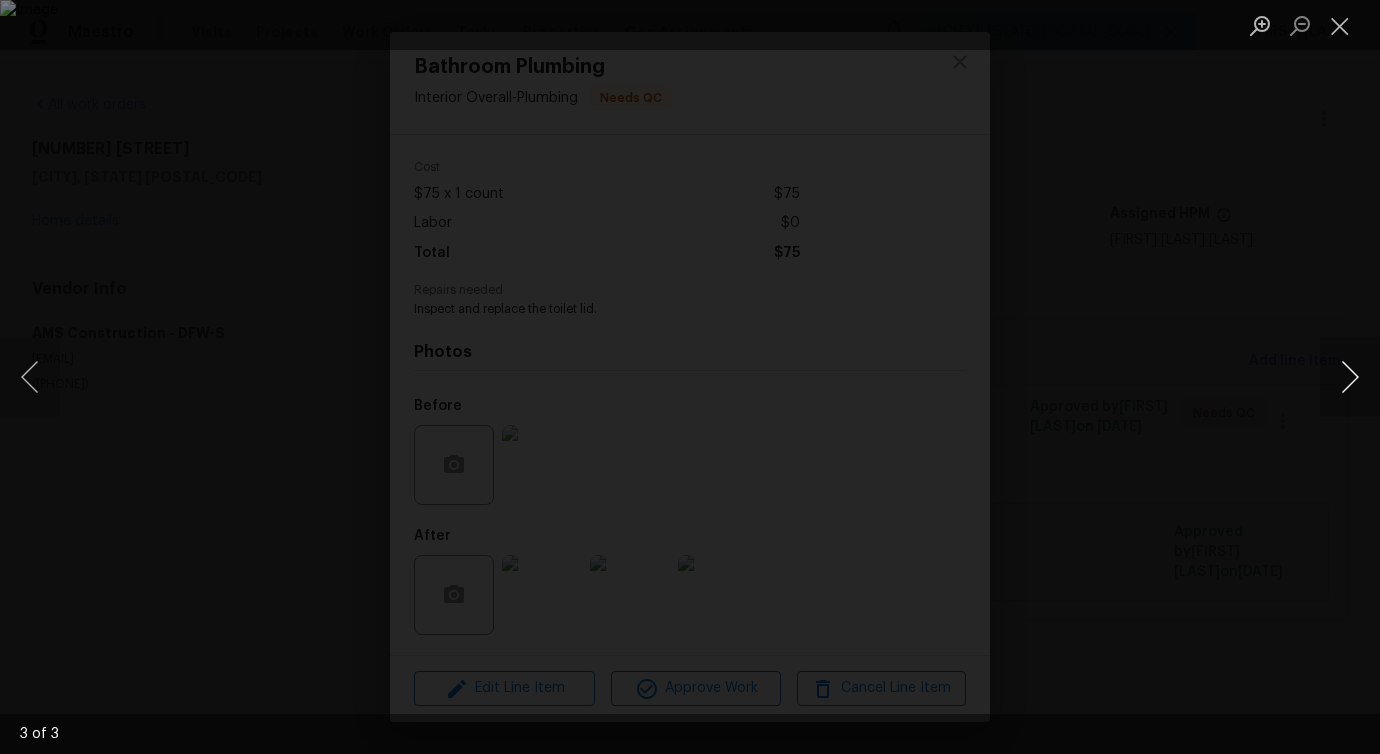 click at bounding box center (1350, 377) 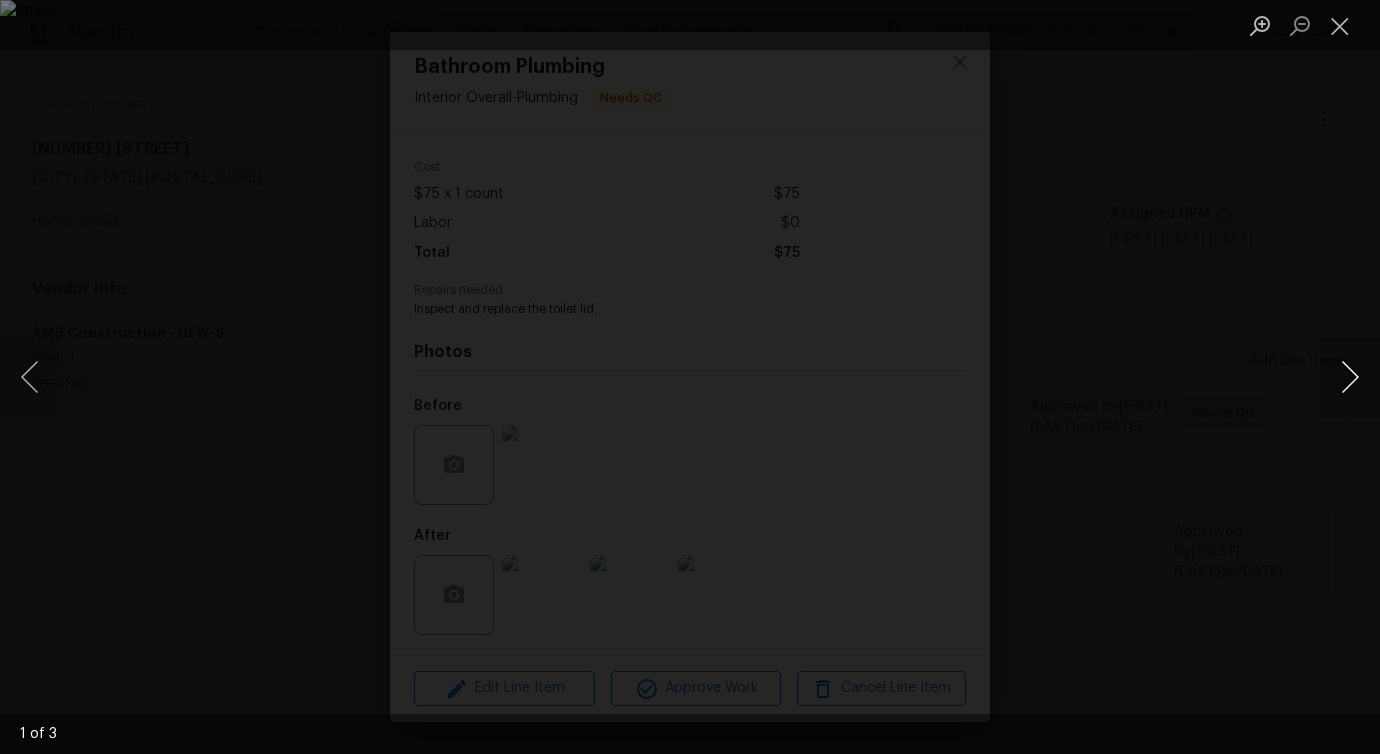 click at bounding box center (1350, 377) 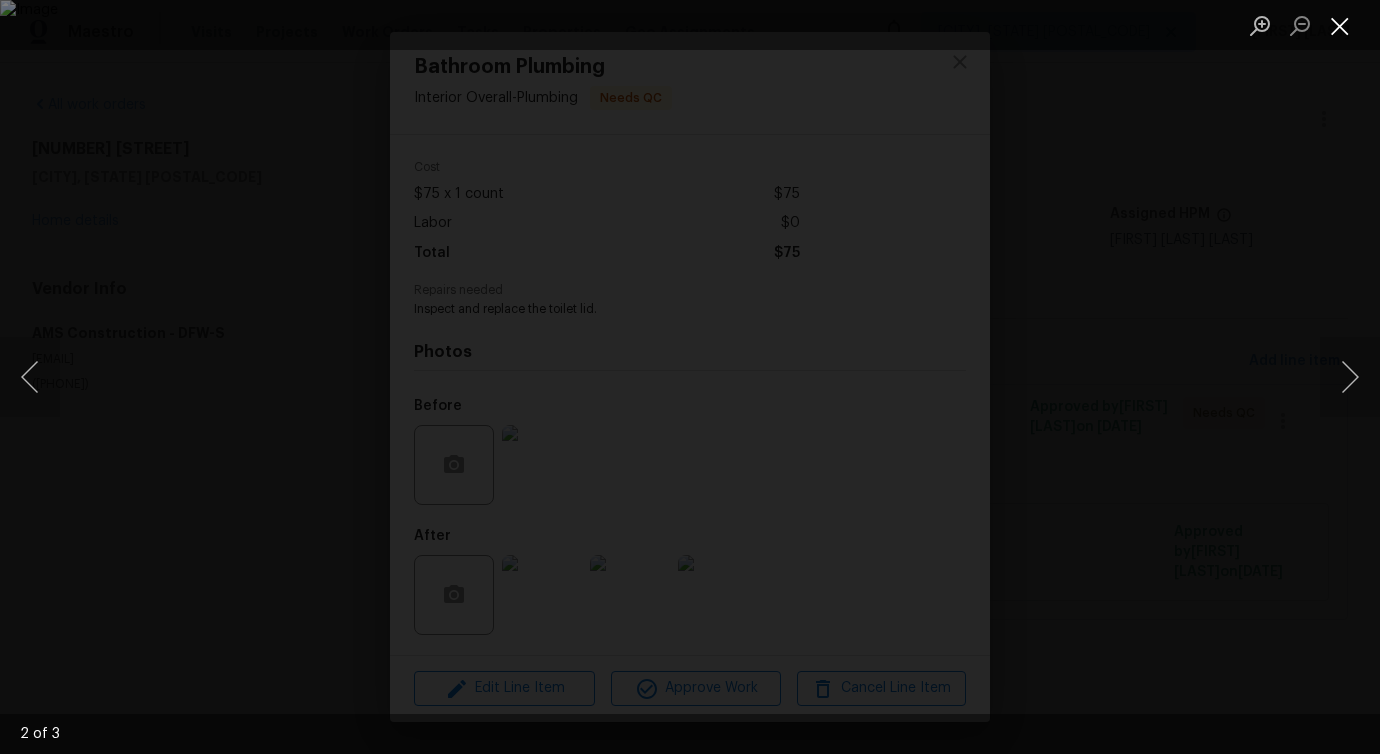 click at bounding box center (1340, 25) 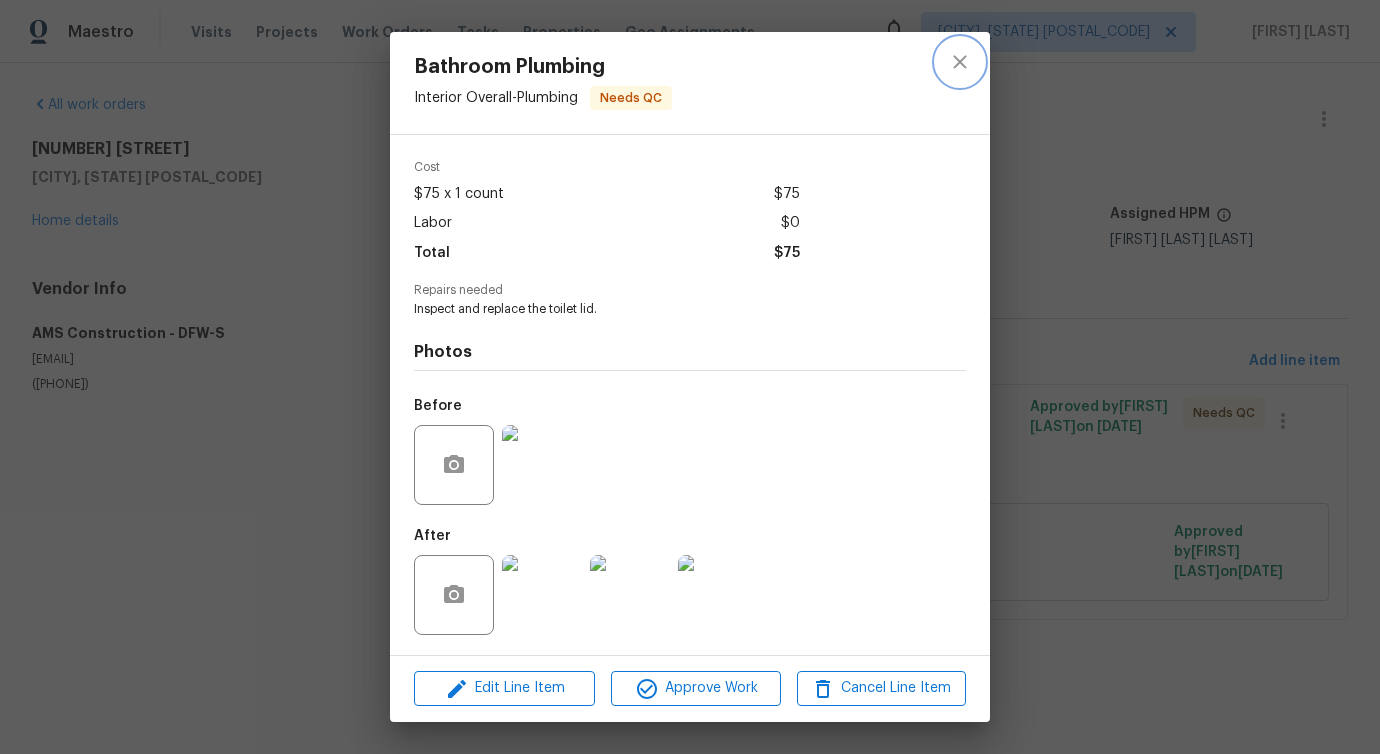 click at bounding box center (960, 62) 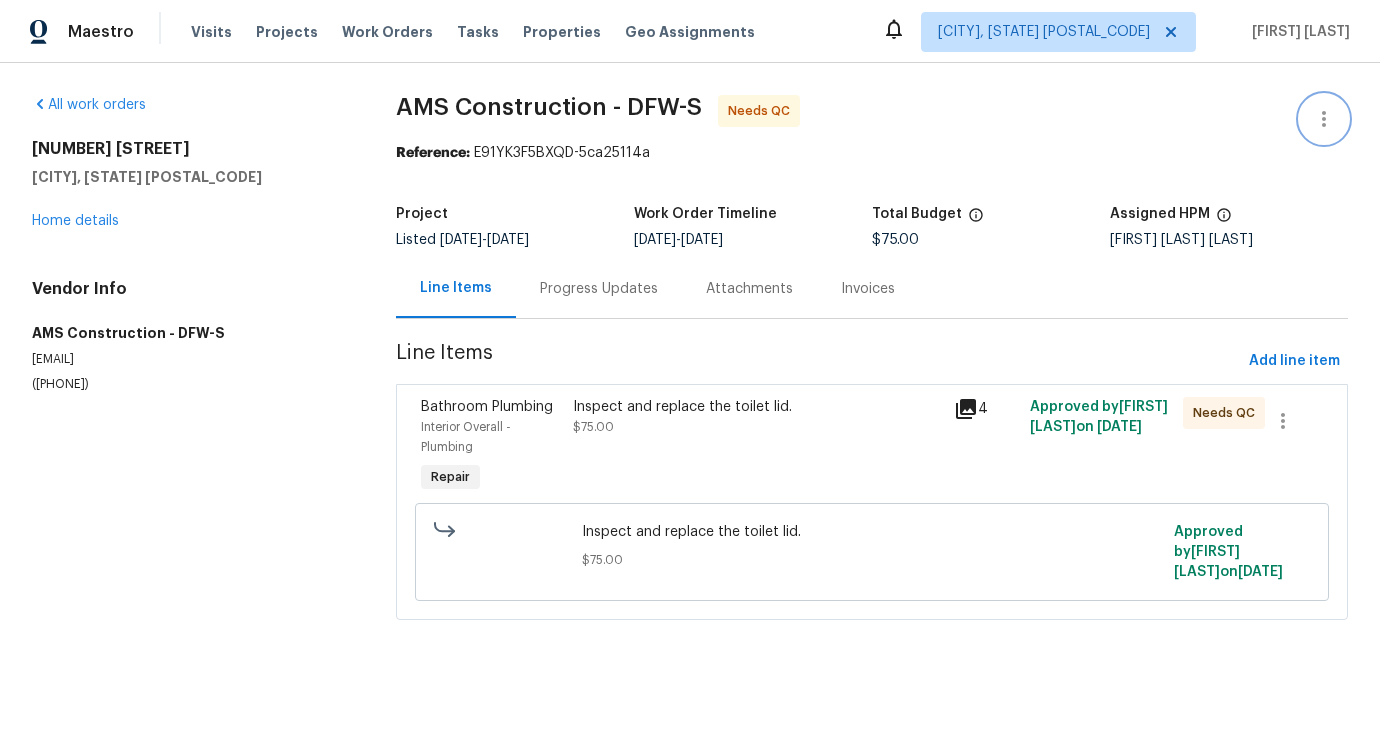 click 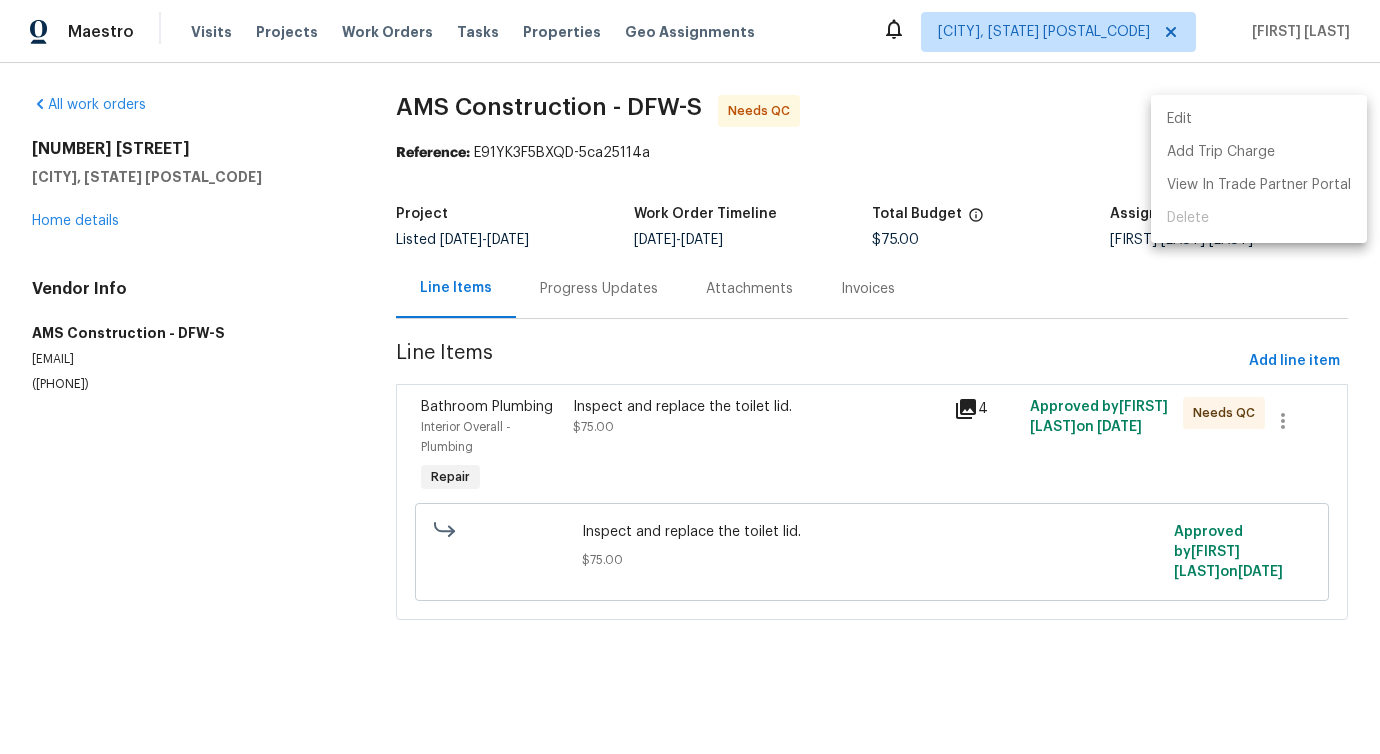 click on "Edit" at bounding box center (1259, 119) 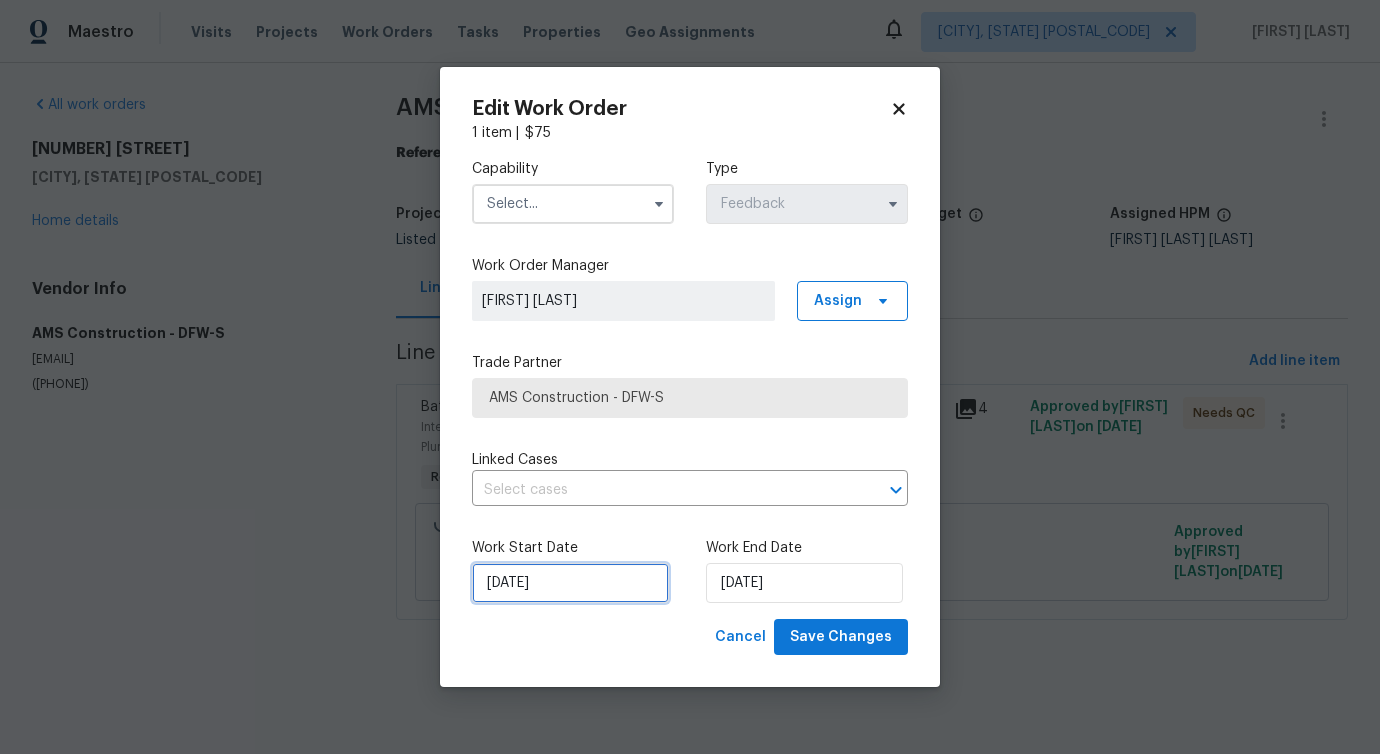 click on "7/31/2025" at bounding box center (570, 583) 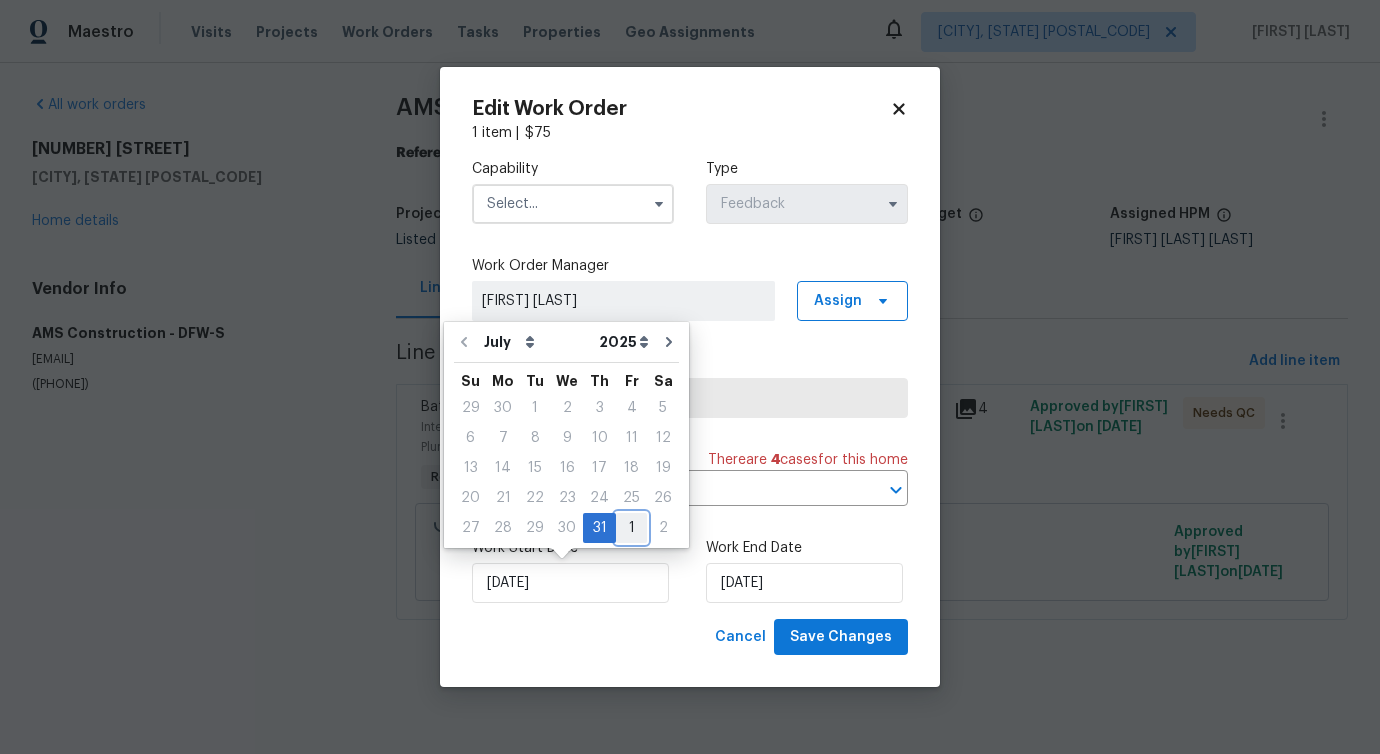 click on "1" at bounding box center (631, 528) 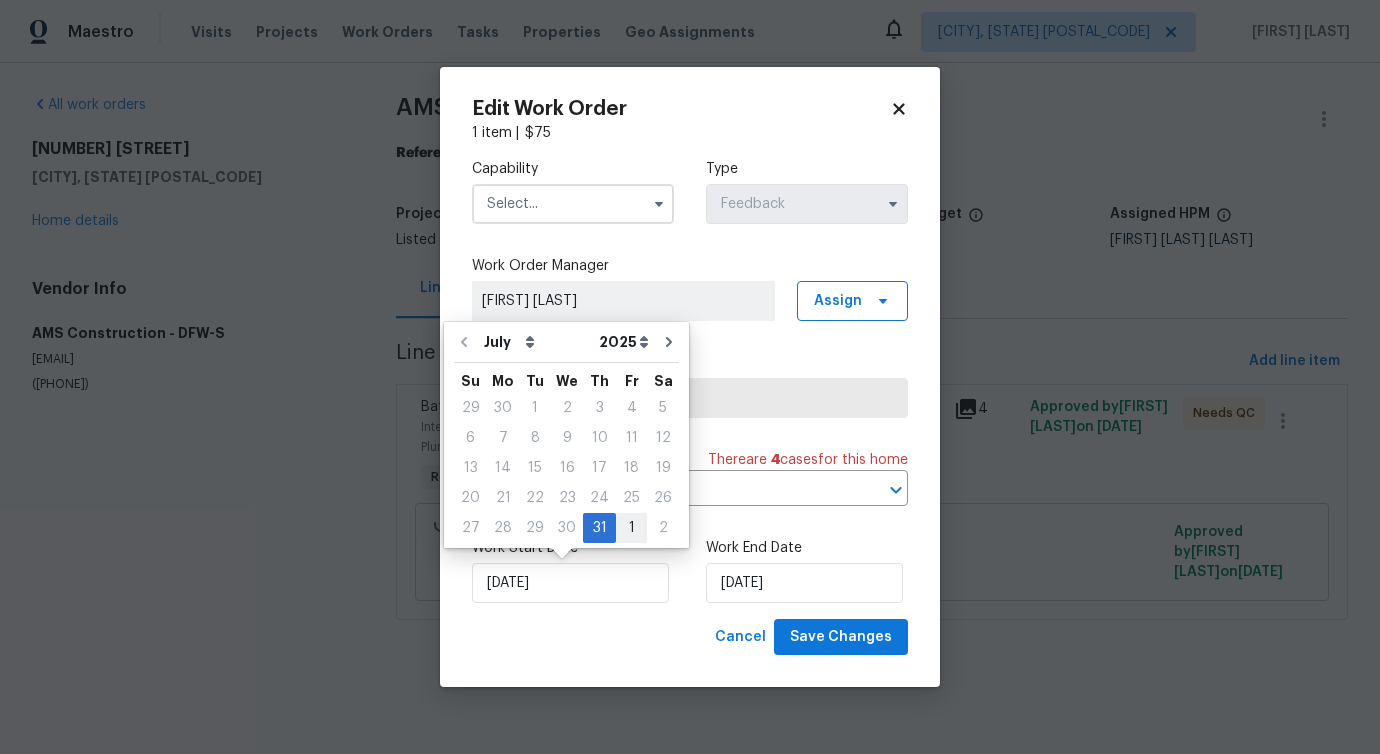 type on "8/1/2025" 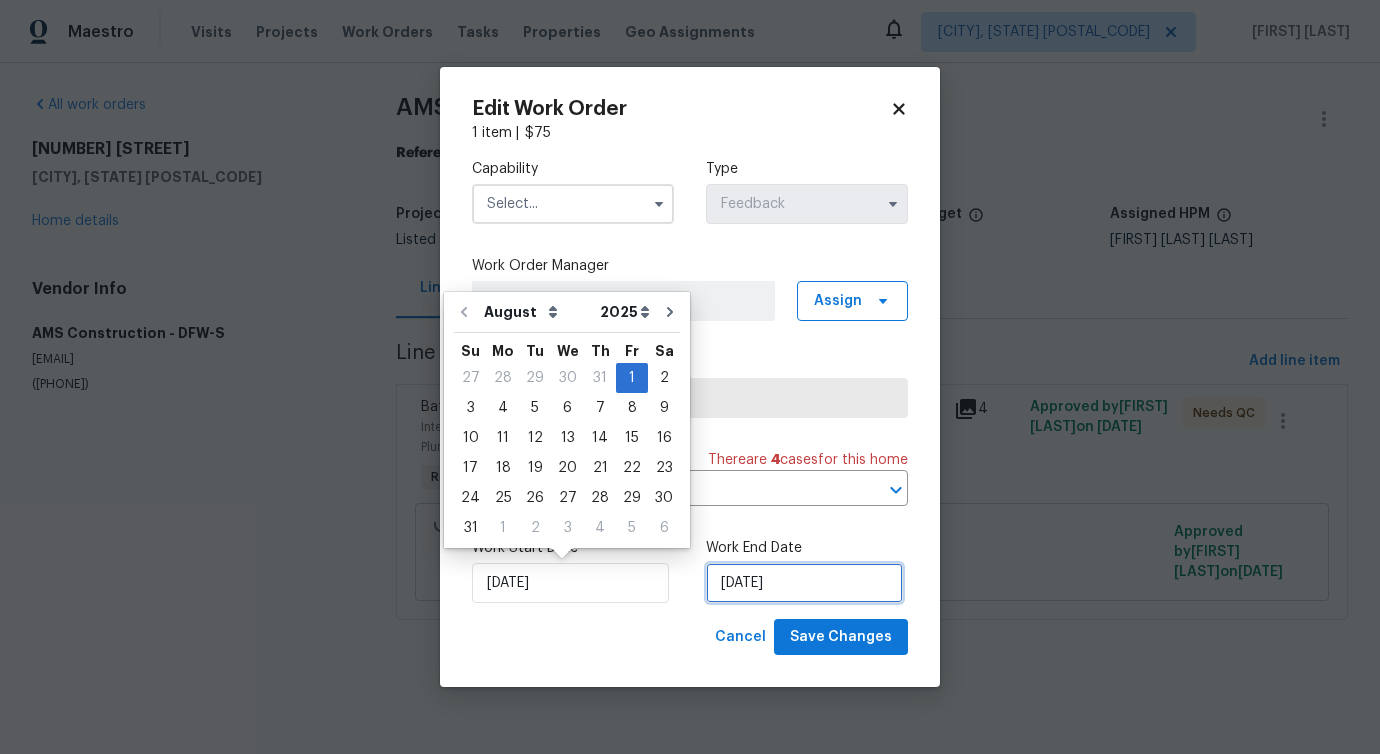 click on "8/2/2025" at bounding box center [804, 583] 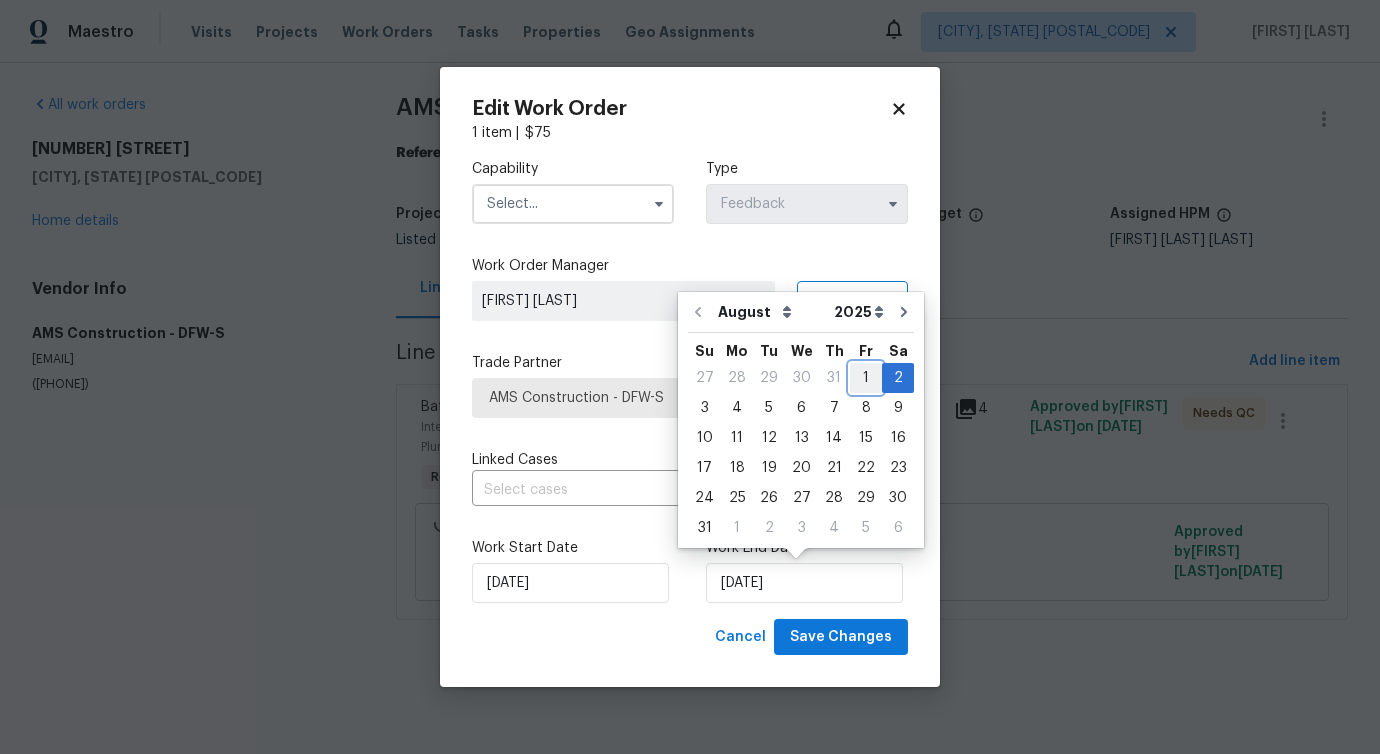 click on "1" at bounding box center [866, 378] 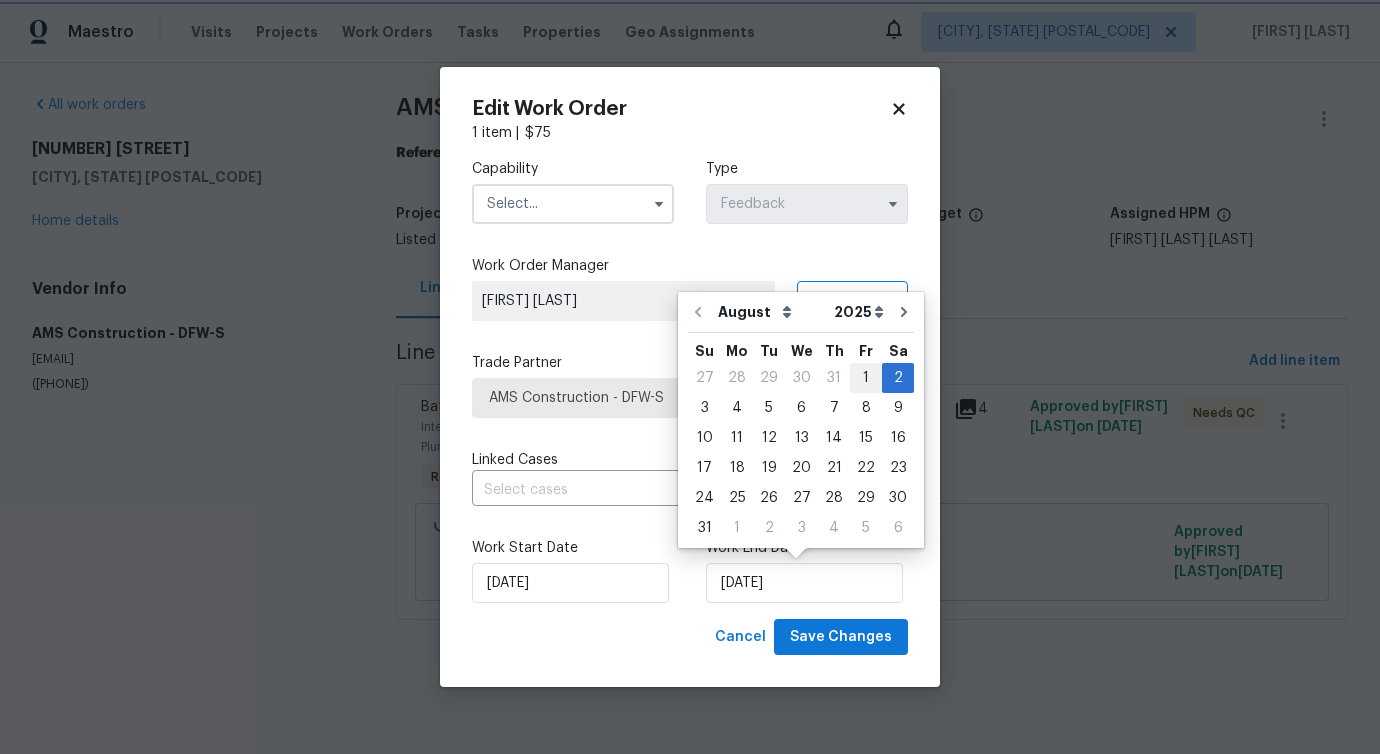 type on "8/1/2025" 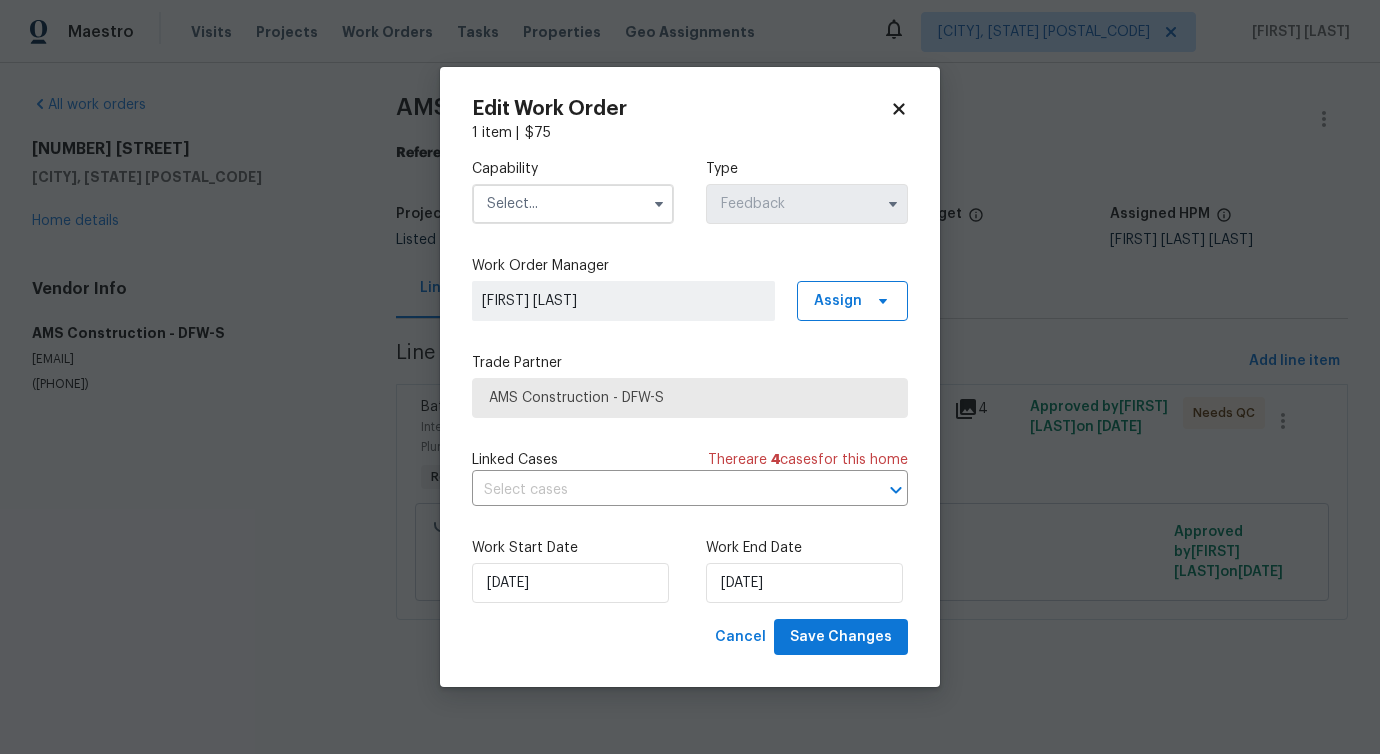 click at bounding box center [573, 204] 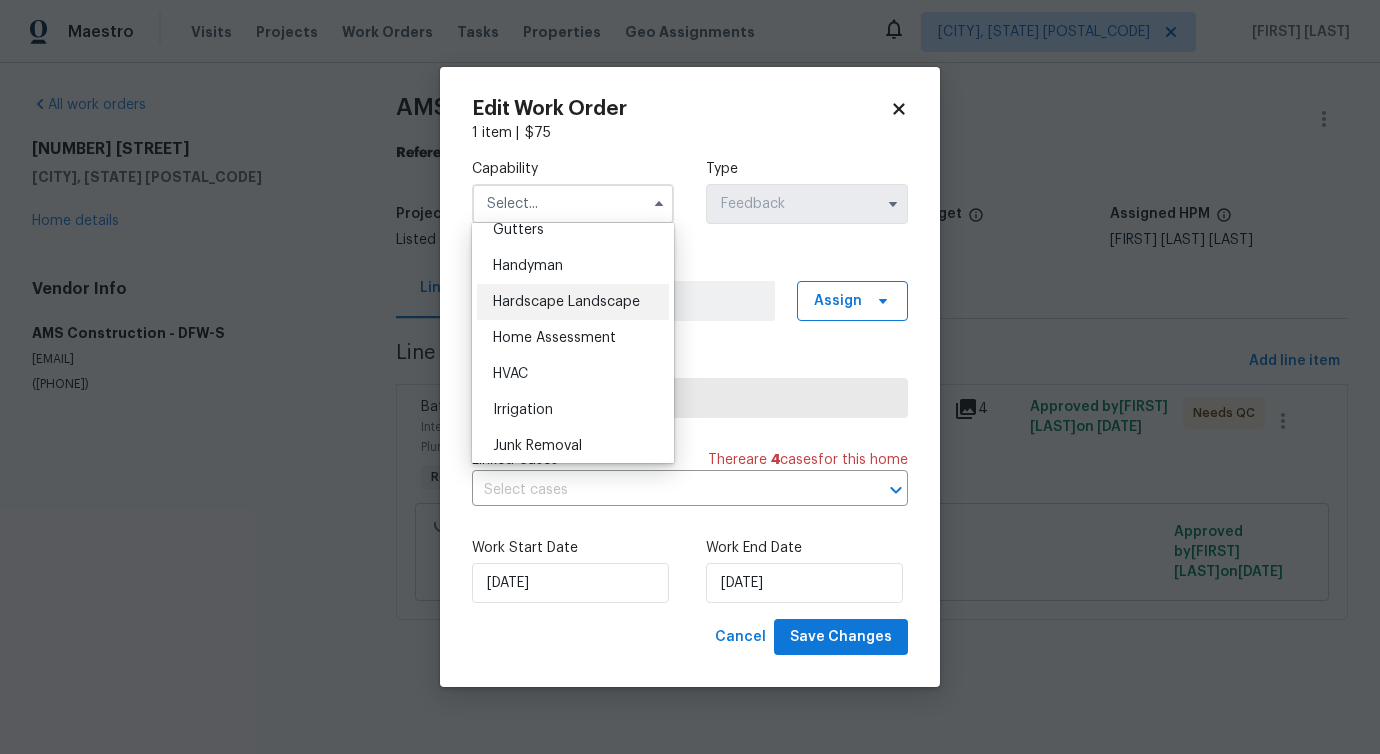 scroll, scrollTop: 1094, scrollLeft: 0, axis: vertical 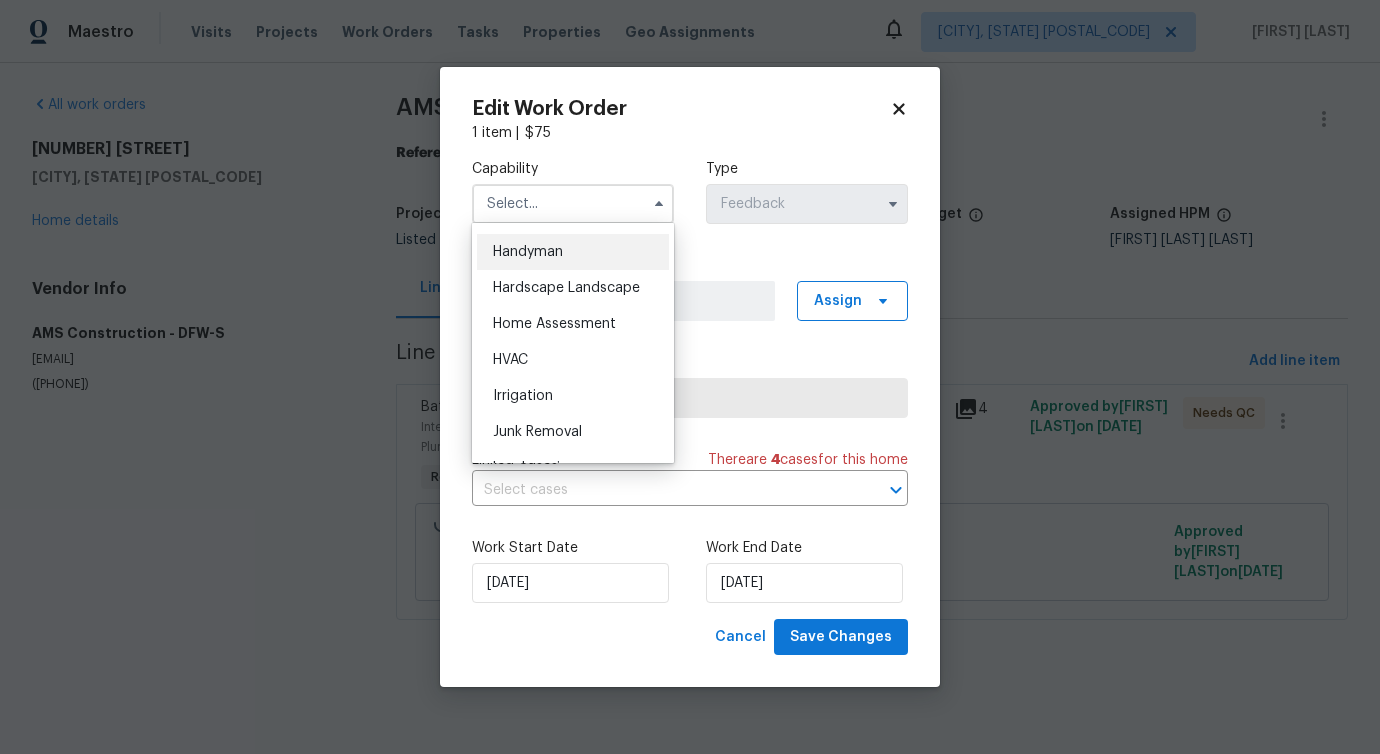 click on "Handyman" at bounding box center [573, 252] 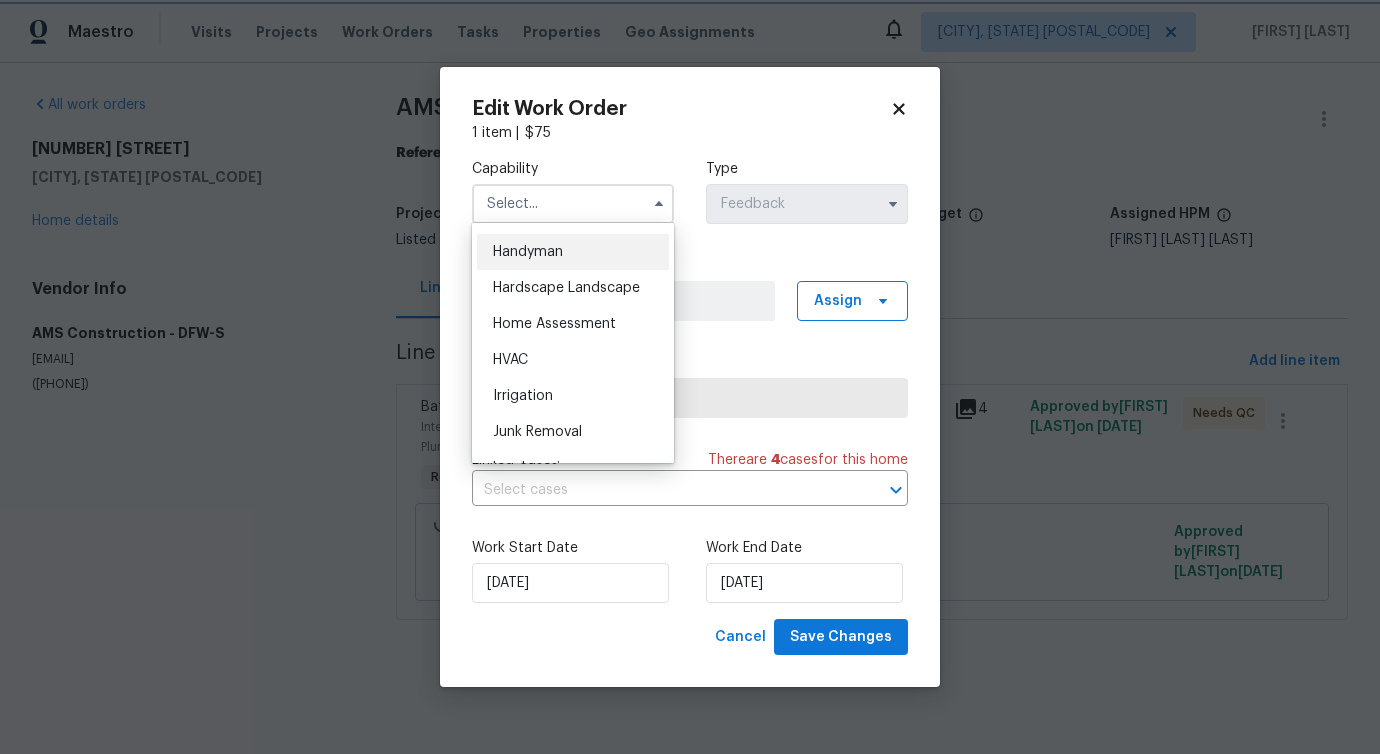 type on "Handyman" 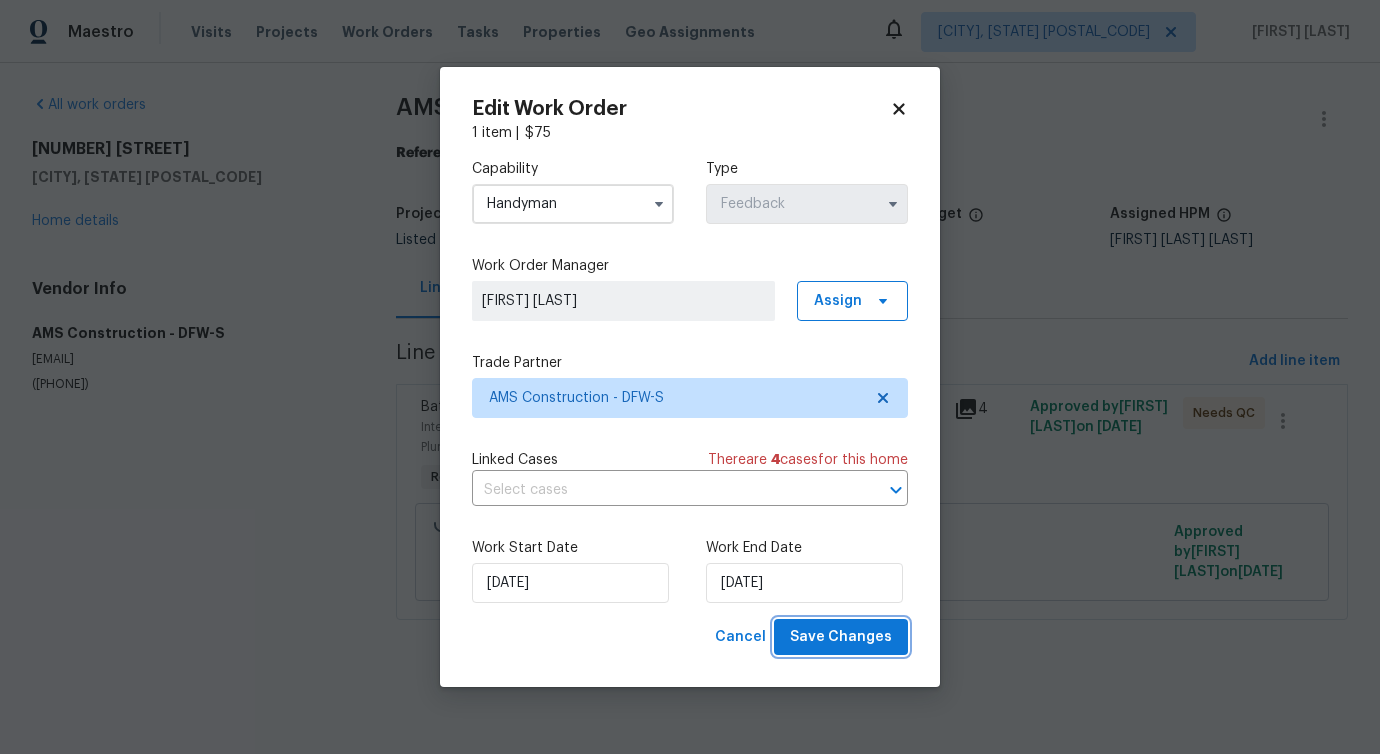click on "Save Changes" at bounding box center [841, 637] 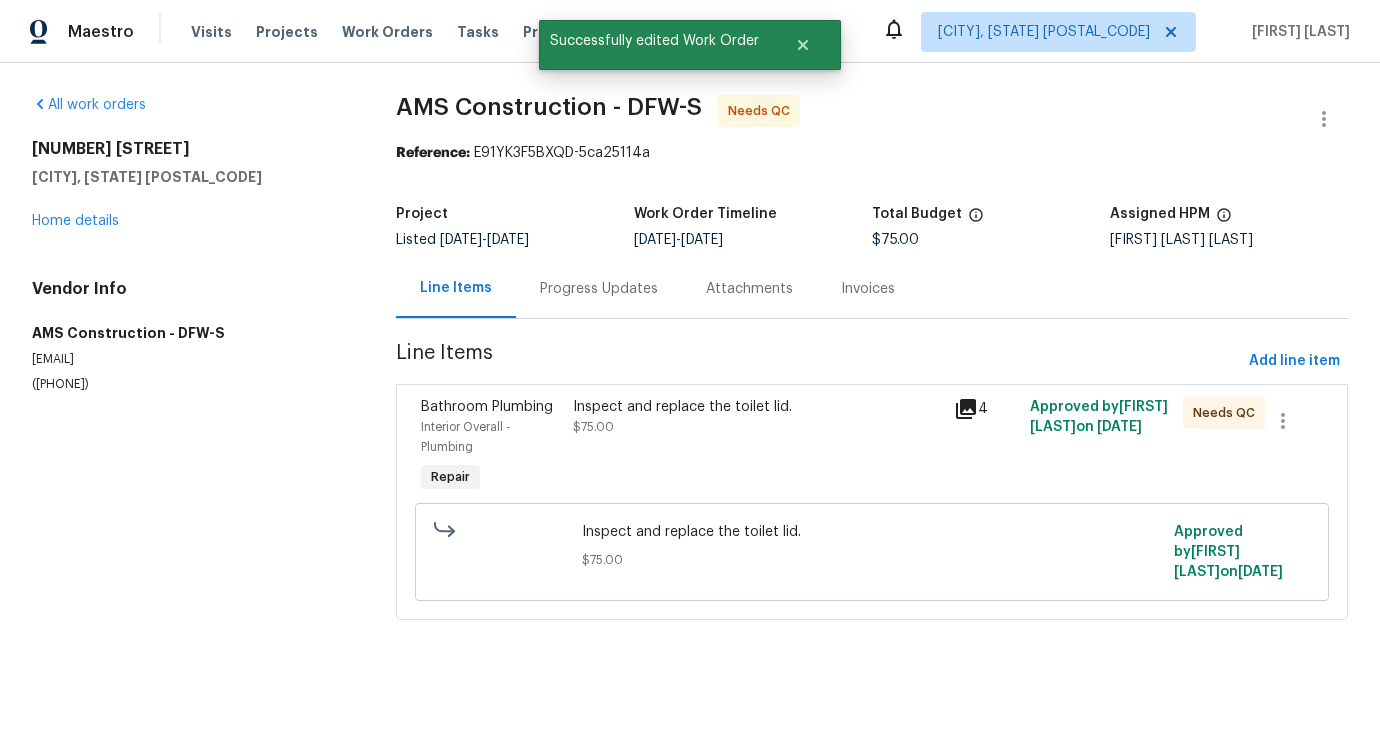 click on "Progress Updates" at bounding box center [599, 288] 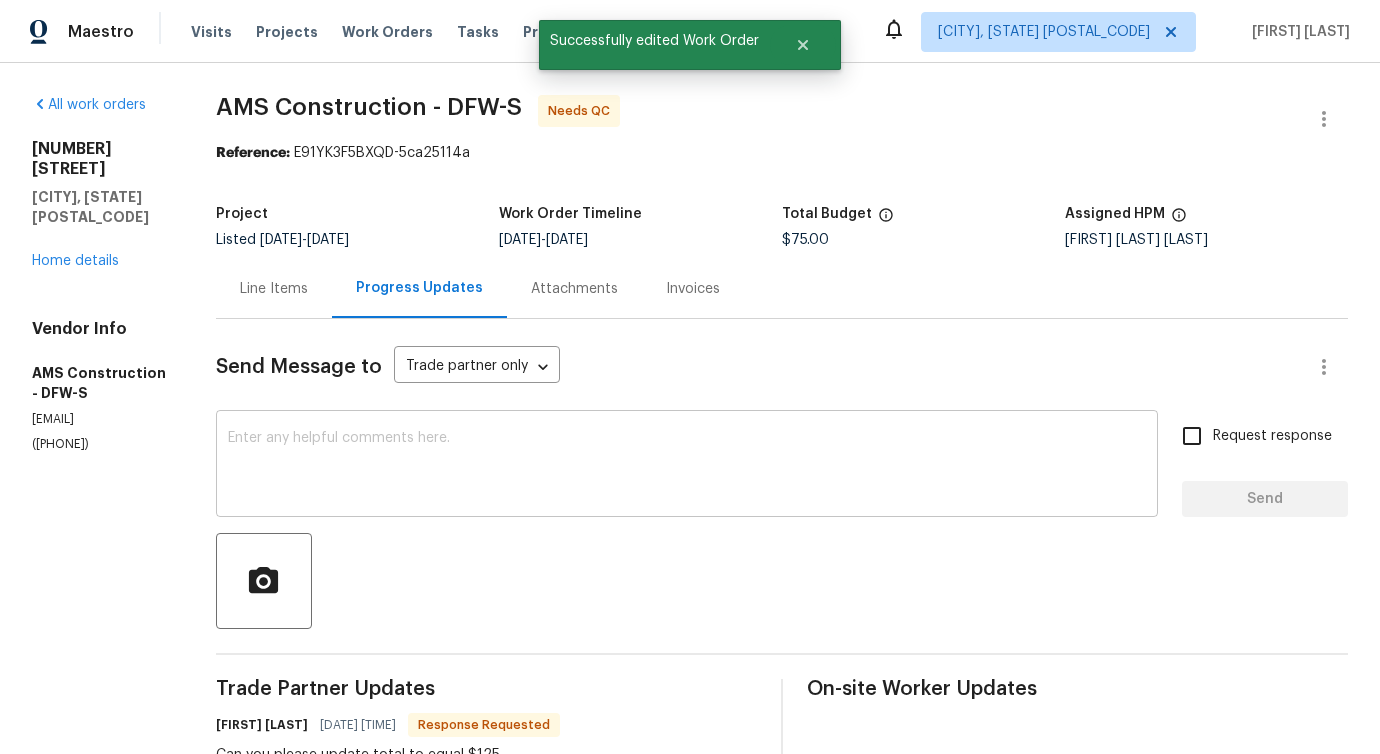 click on "x ​" at bounding box center (687, 466) 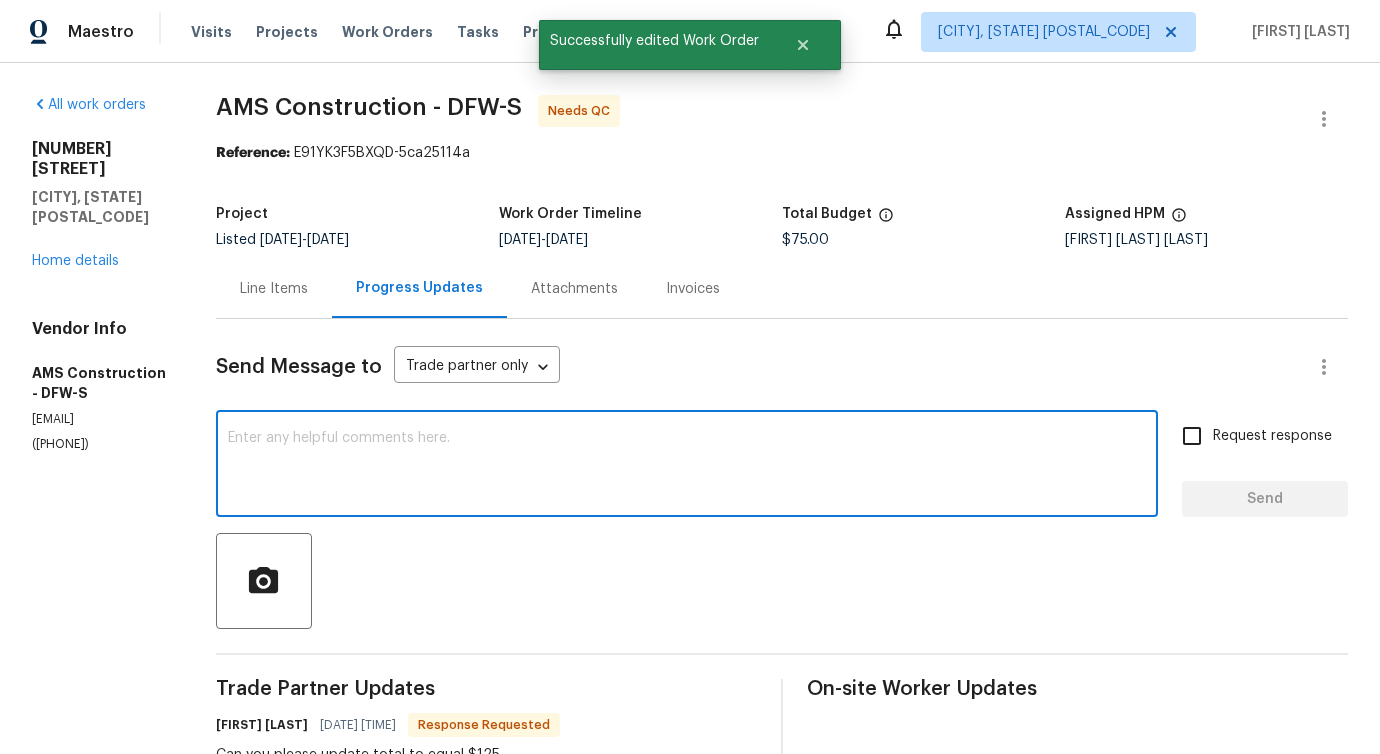 click on "x ​" at bounding box center (687, 466) 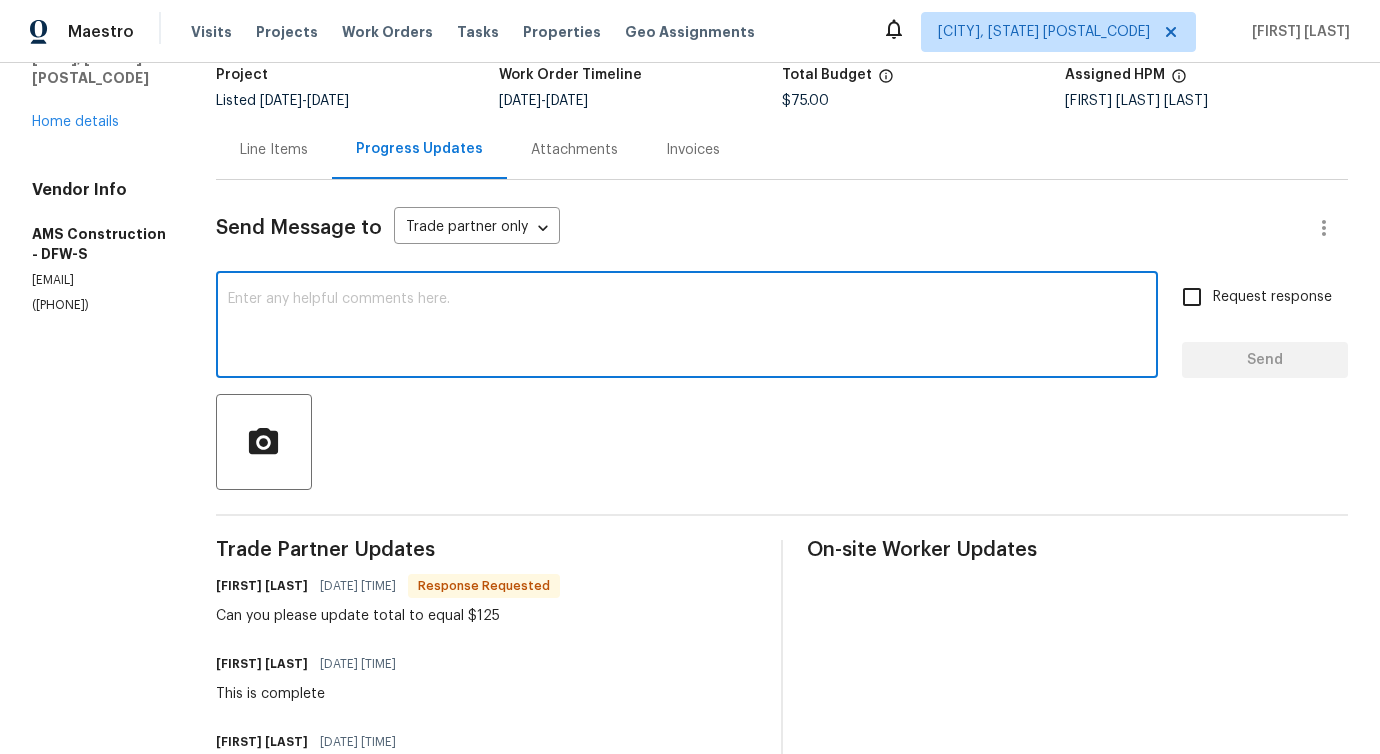 click on "Line Items" at bounding box center (274, 150) 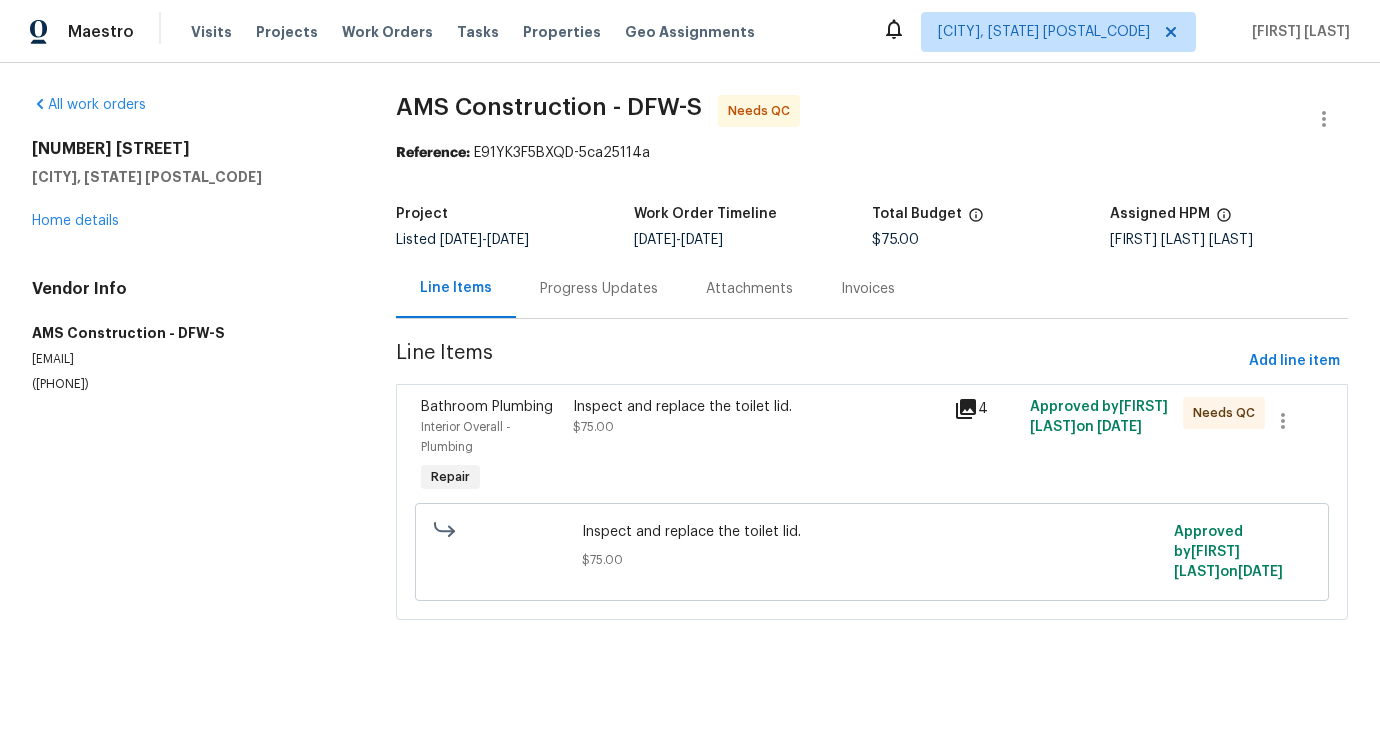 scroll, scrollTop: 0, scrollLeft: 0, axis: both 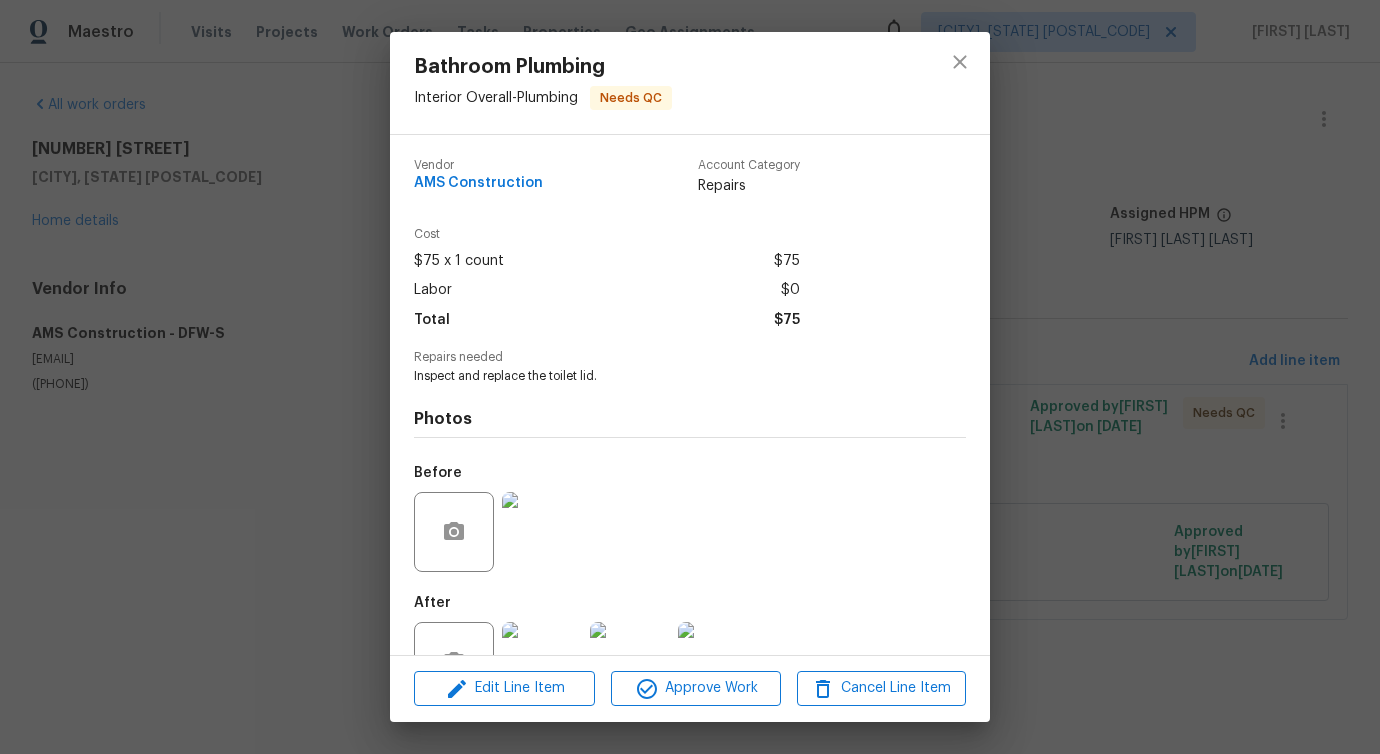 click on "Edit Line Item  Approve Work  Cancel Line Item" at bounding box center [690, 688] 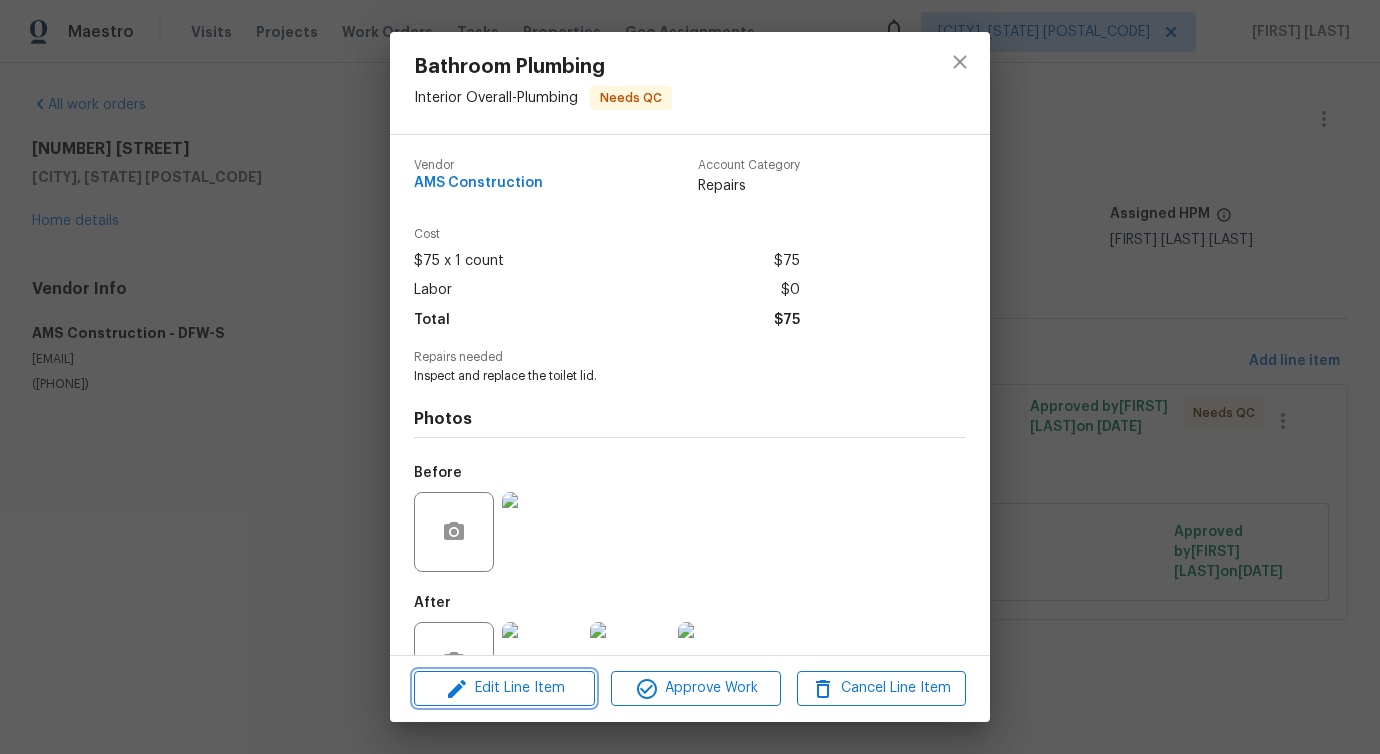 click on "Edit Line Item" at bounding box center [504, 688] 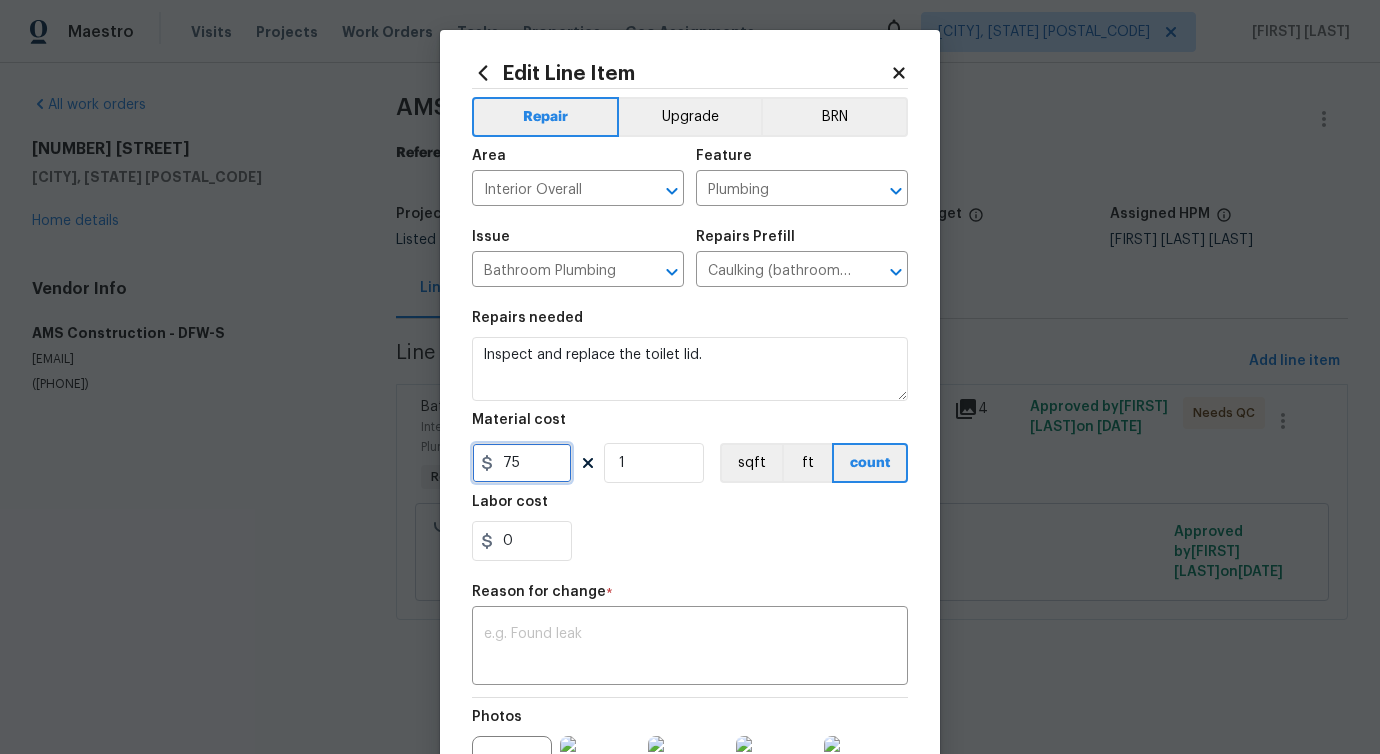 click on "75" at bounding box center (522, 463) 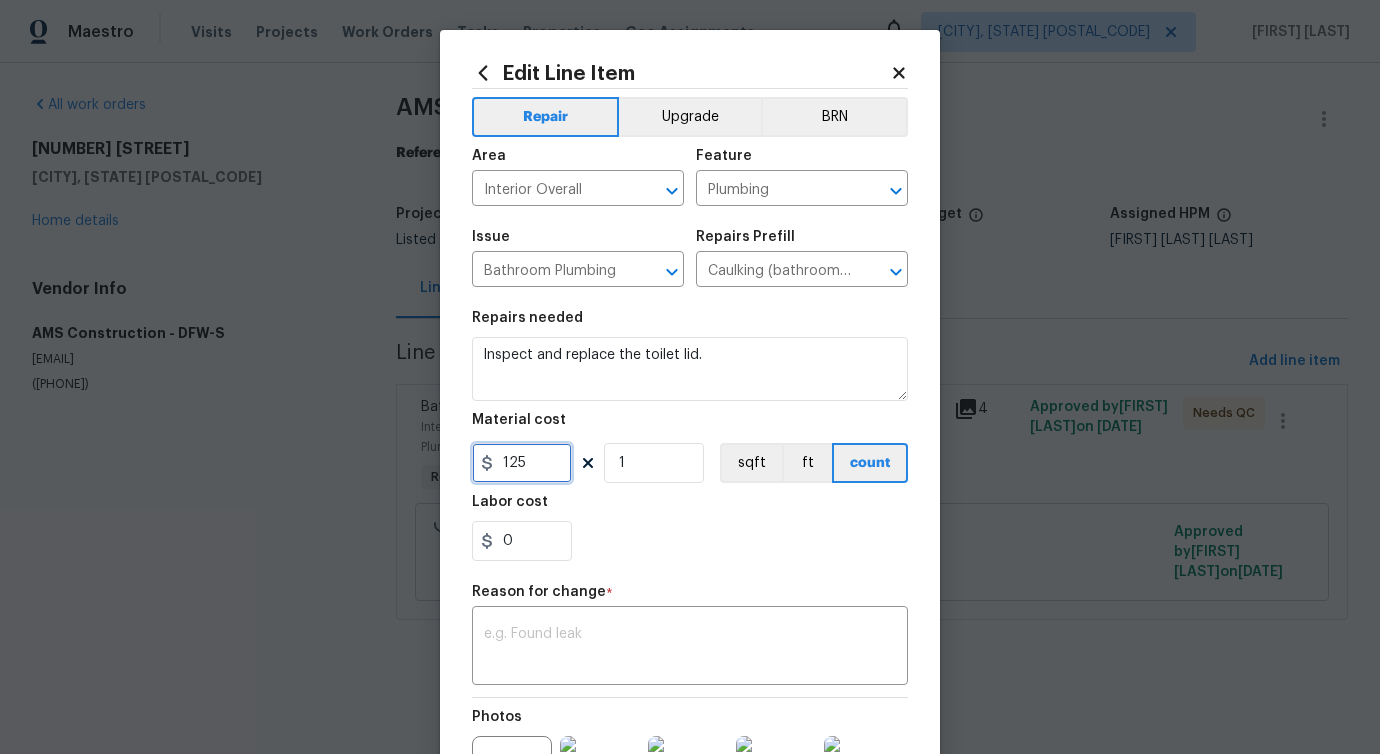 type on "125" 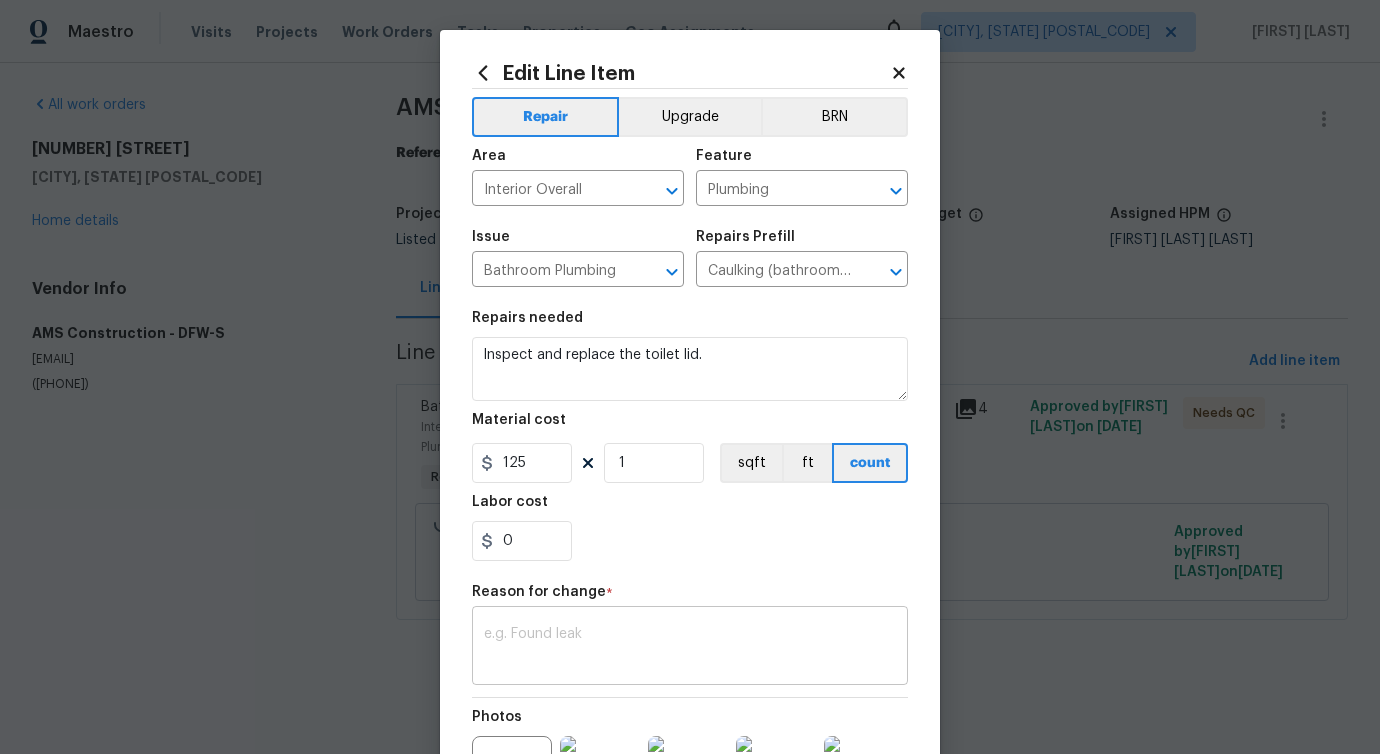 click at bounding box center [690, 648] 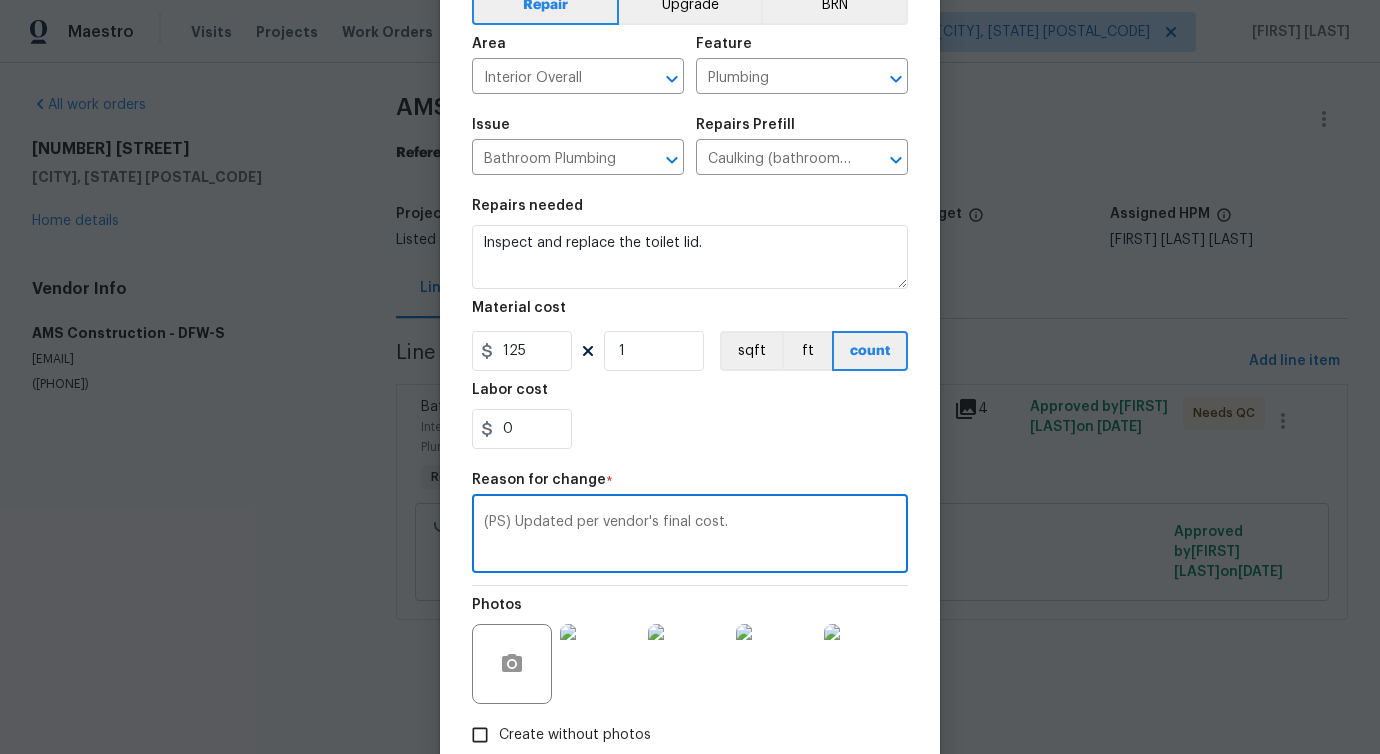 scroll, scrollTop: 232, scrollLeft: 0, axis: vertical 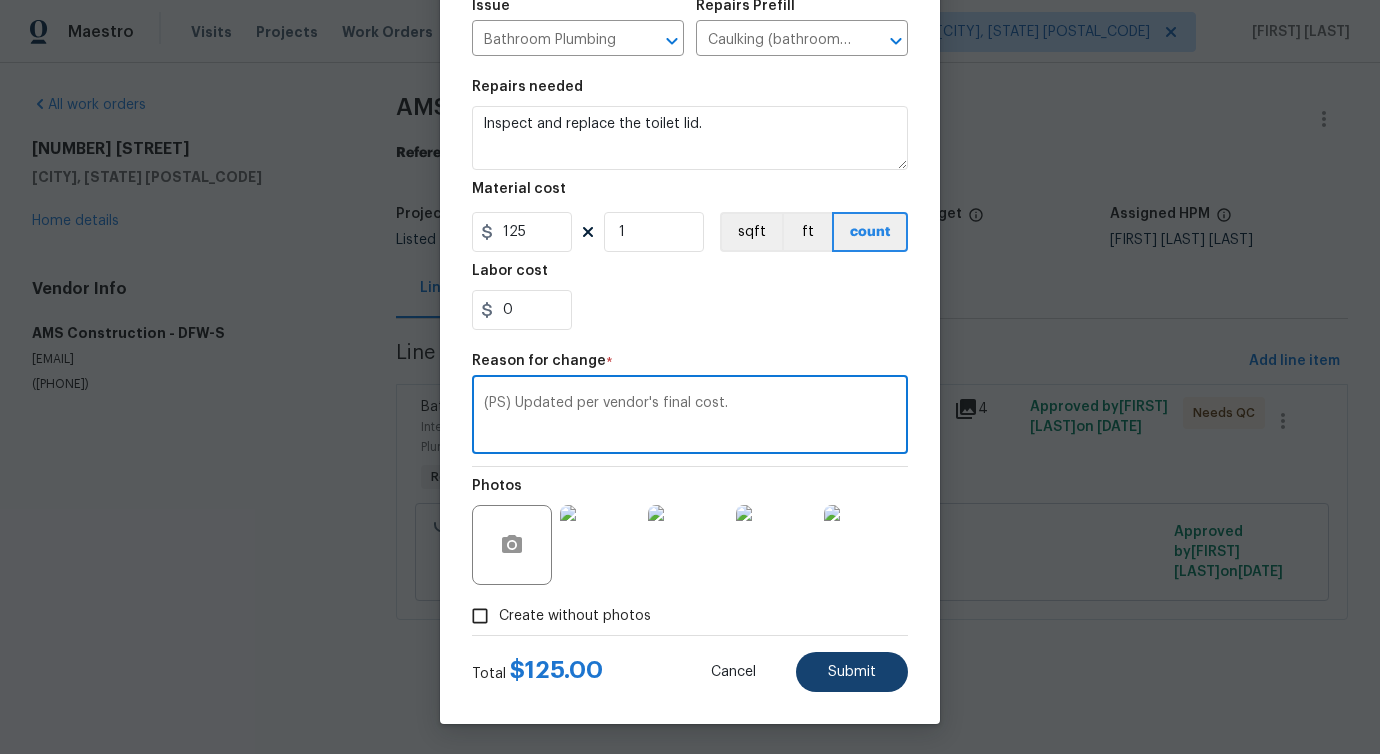 type on "(PS) Updated per vendor's final cost." 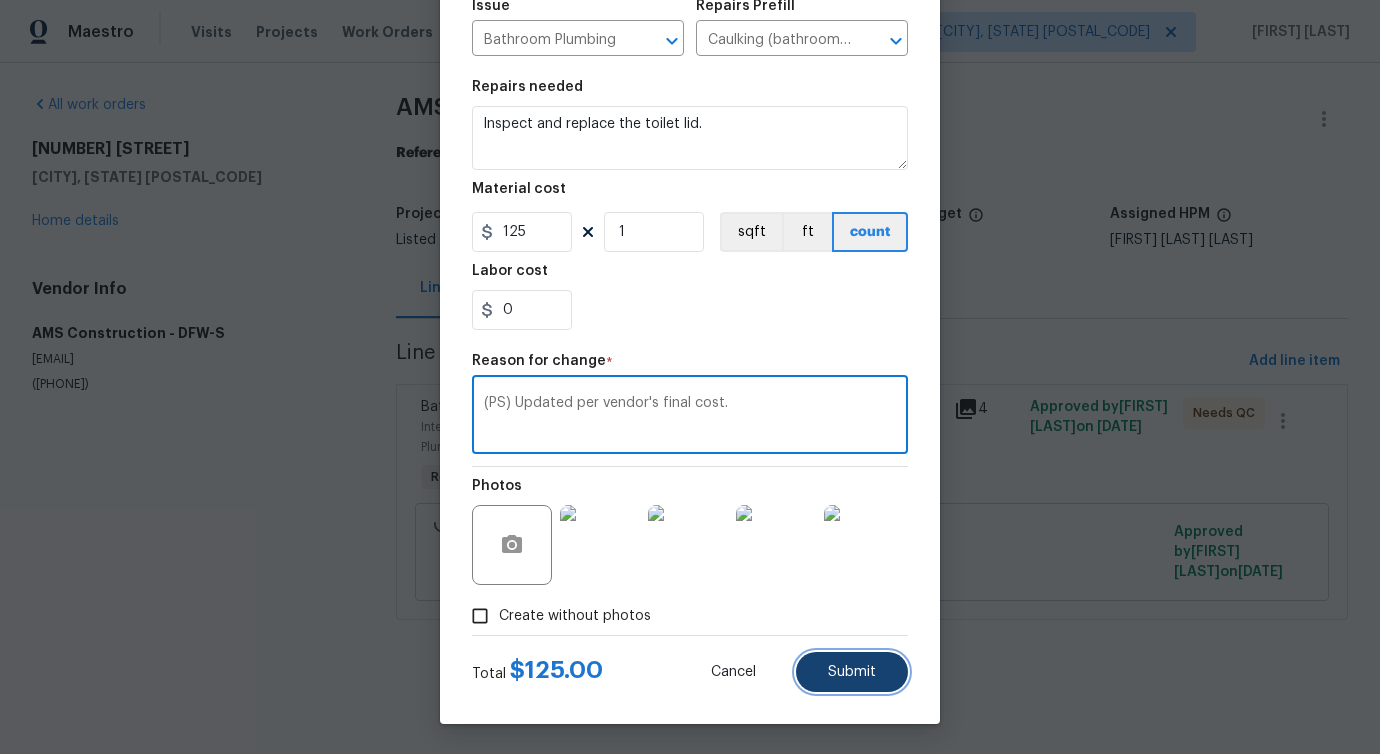 click on "Submit" at bounding box center [852, 672] 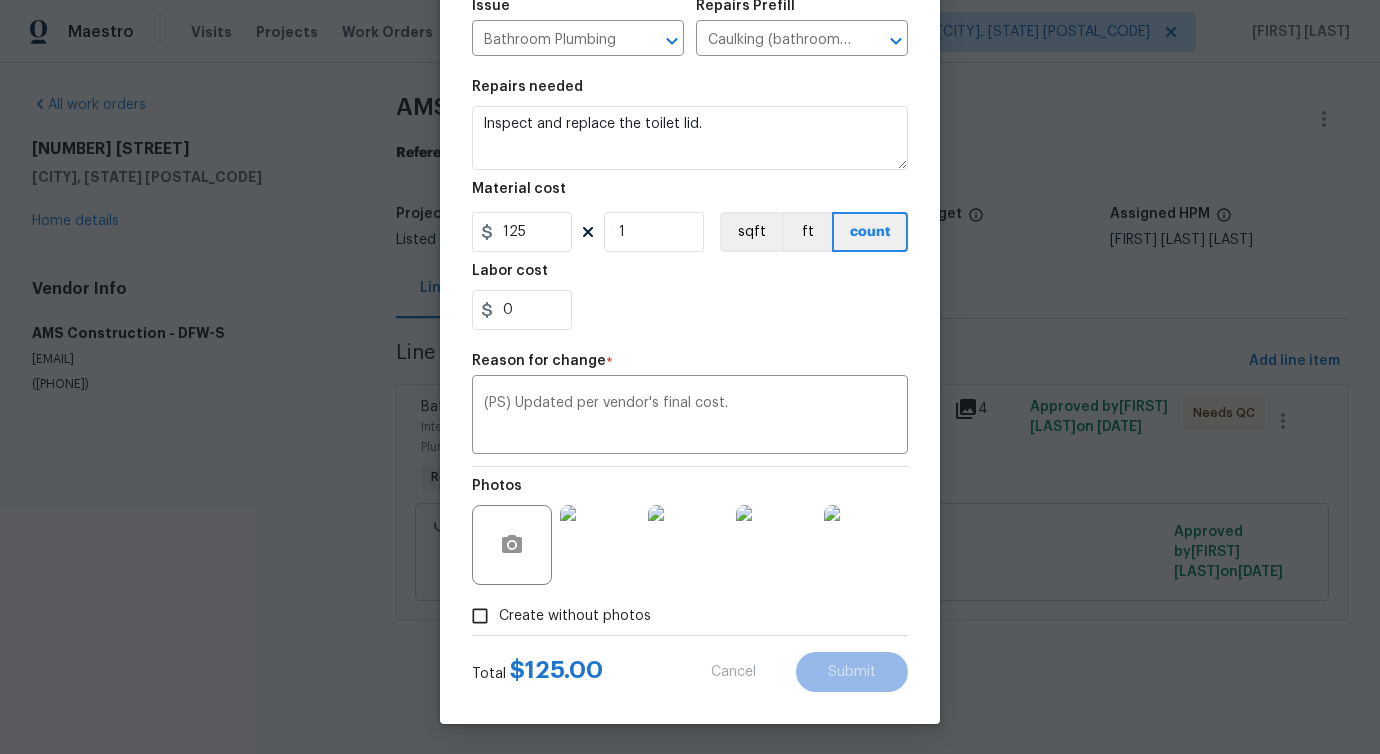 type on "75" 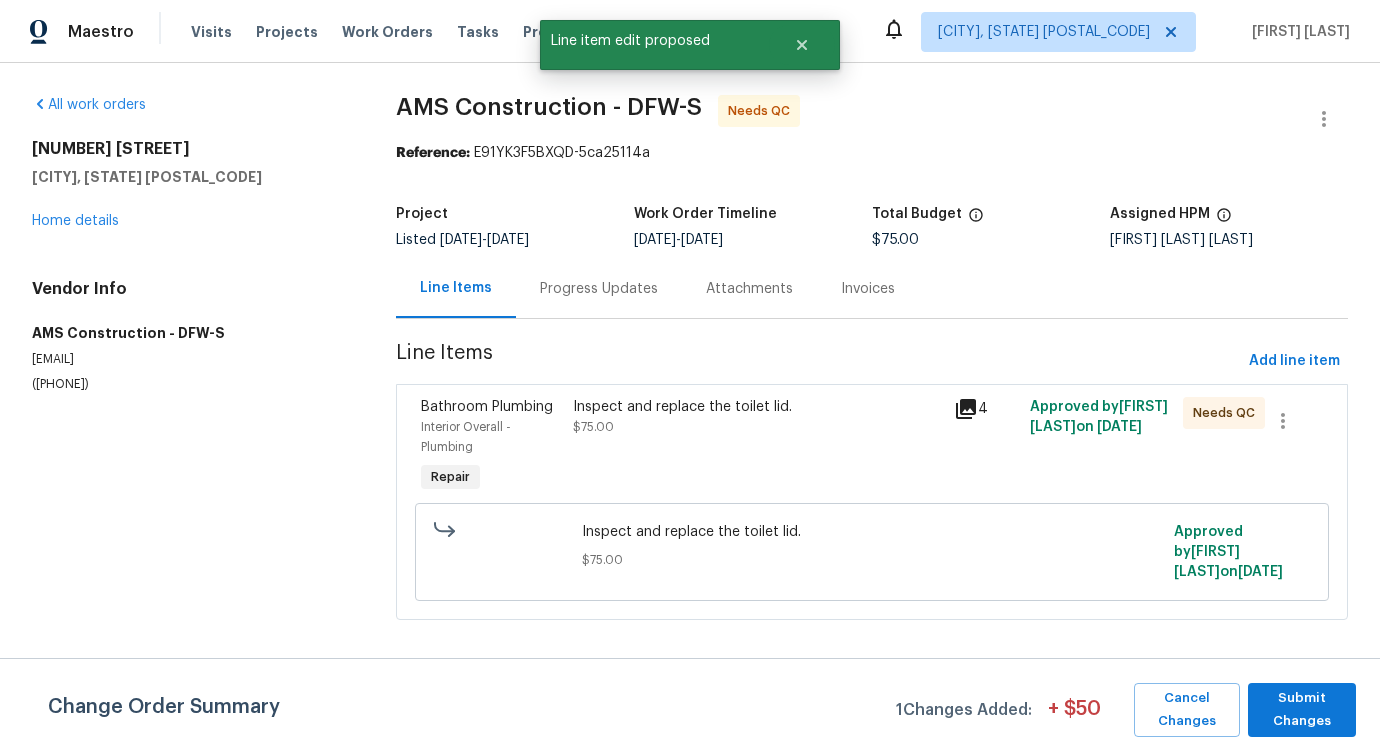 scroll, scrollTop: 0, scrollLeft: 0, axis: both 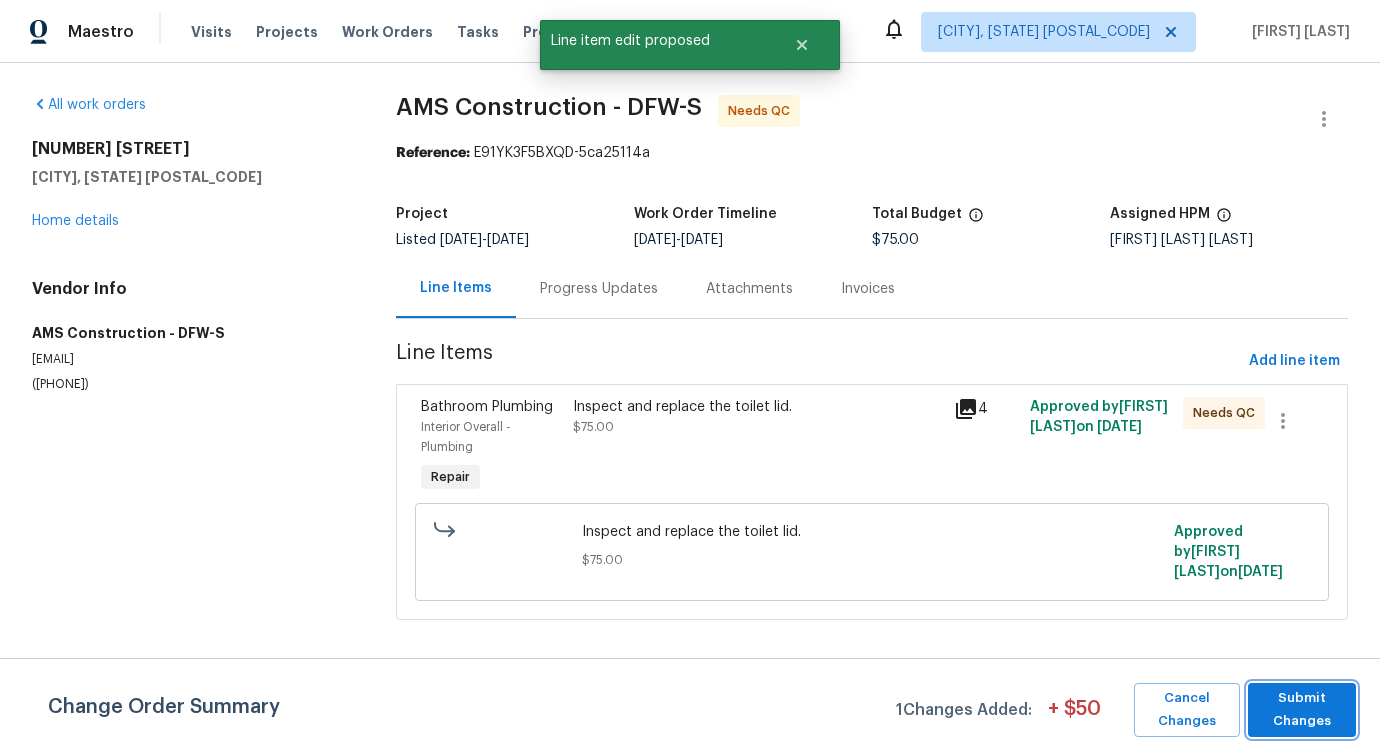 click on "Submit Changes" at bounding box center [1302, 710] 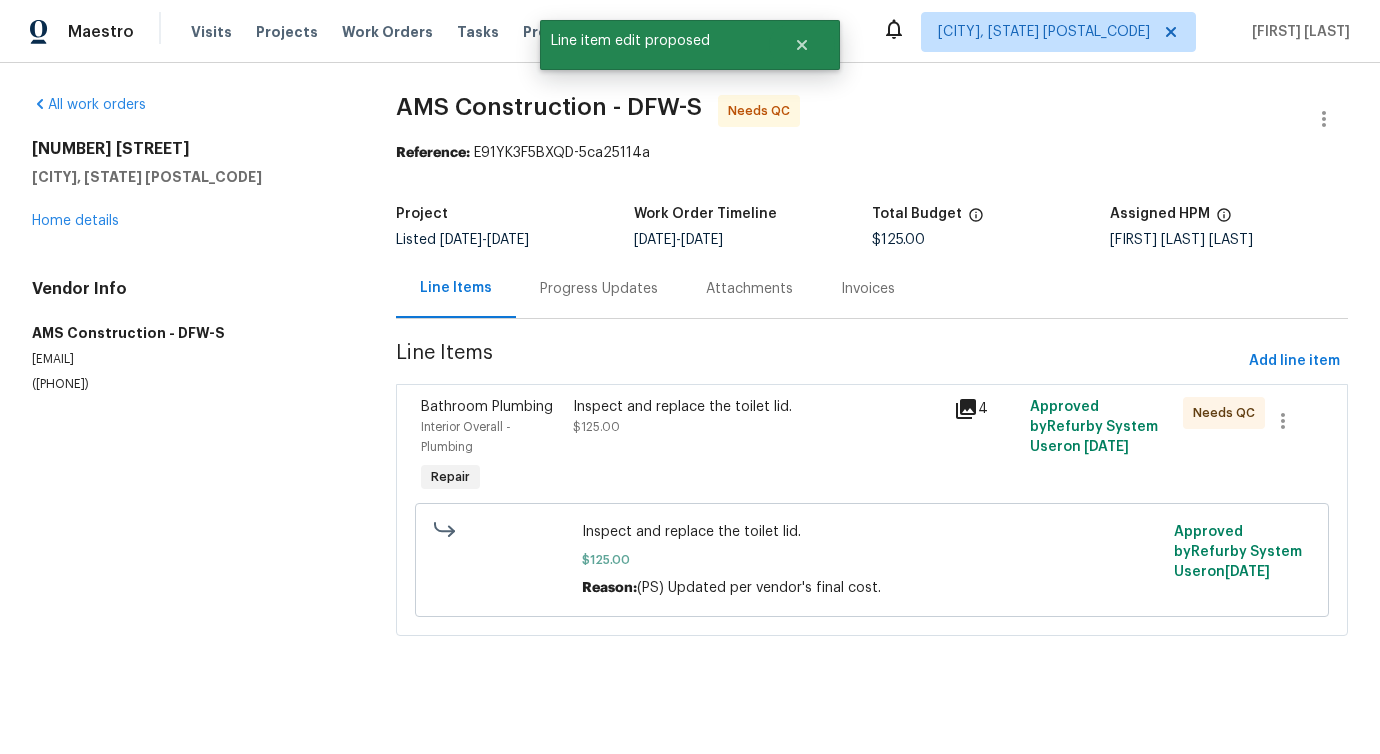 click on "Inspect and replace the toilet lid. $125.00" at bounding box center [757, 447] 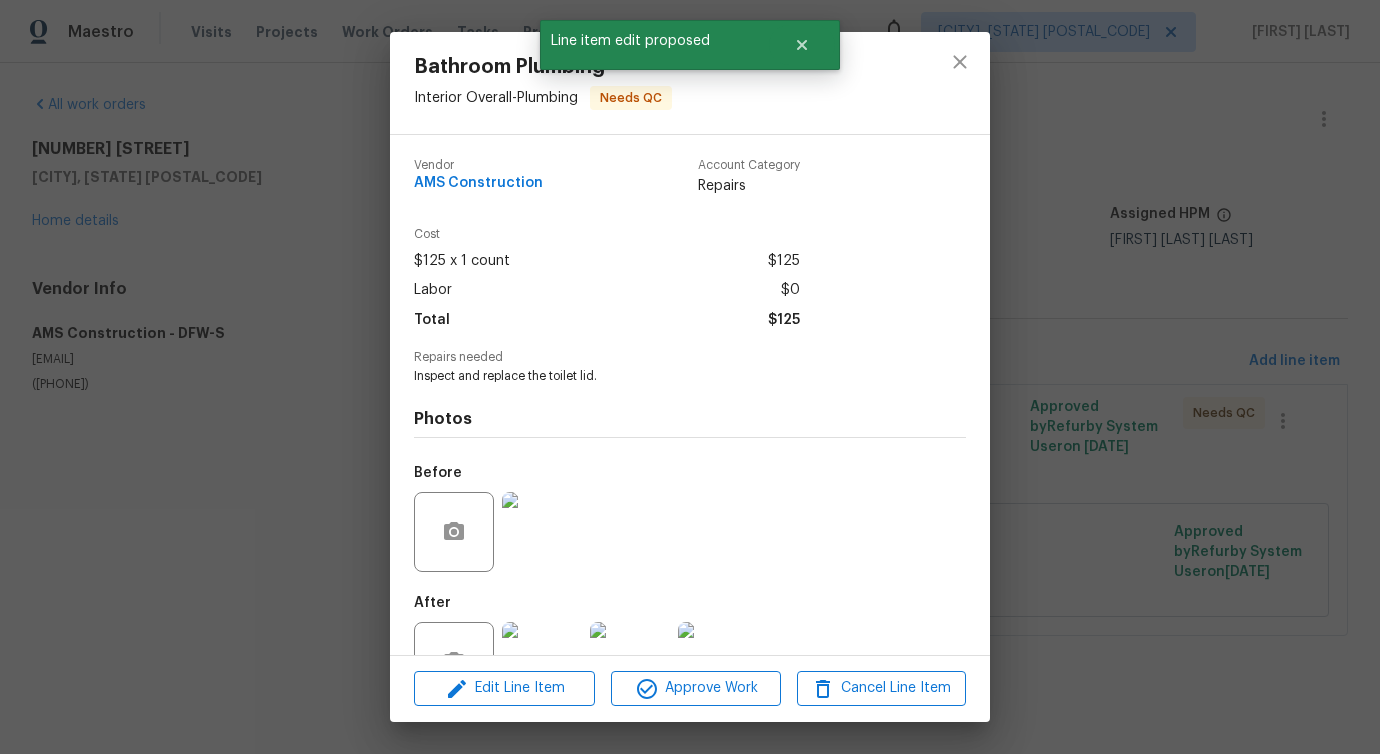 scroll, scrollTop: 67, scrollLeft: 0, axis: vertical 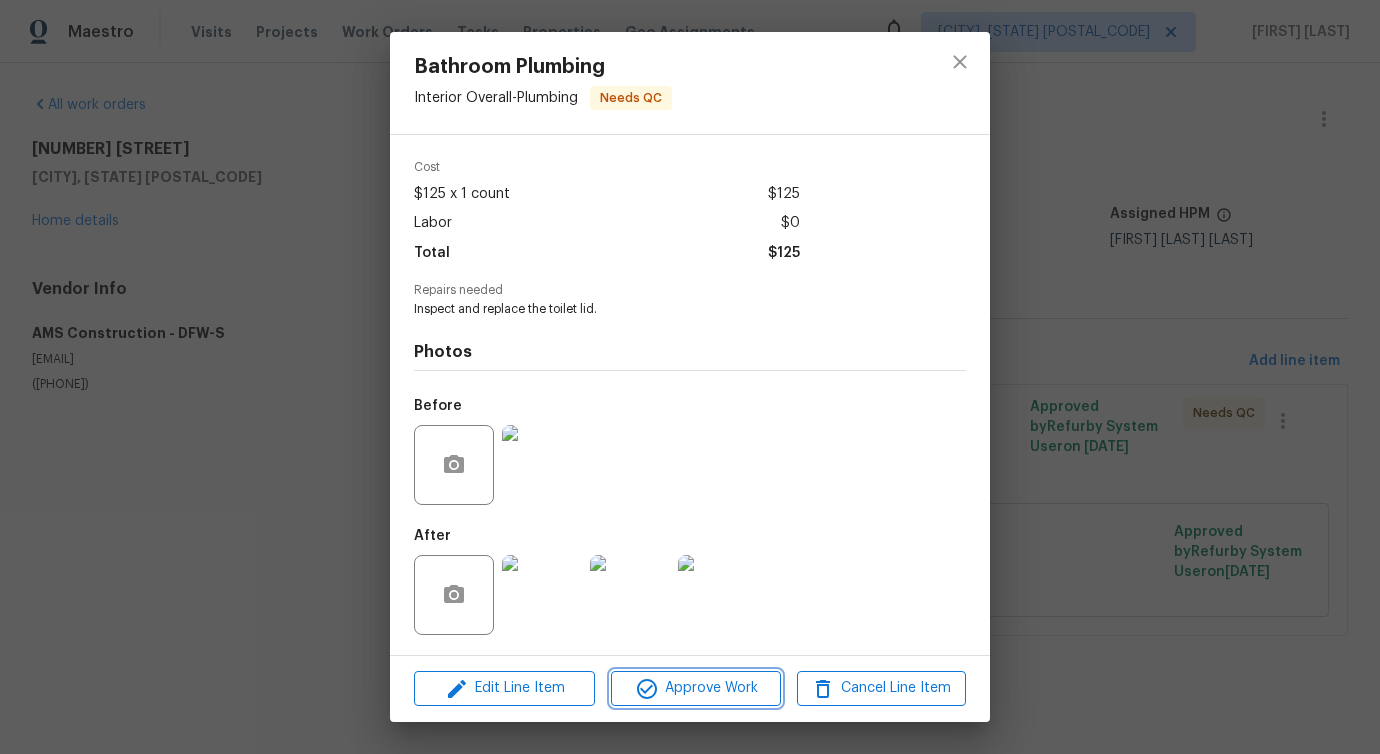 click on "Approve Work" at bounding box center [695, 688] 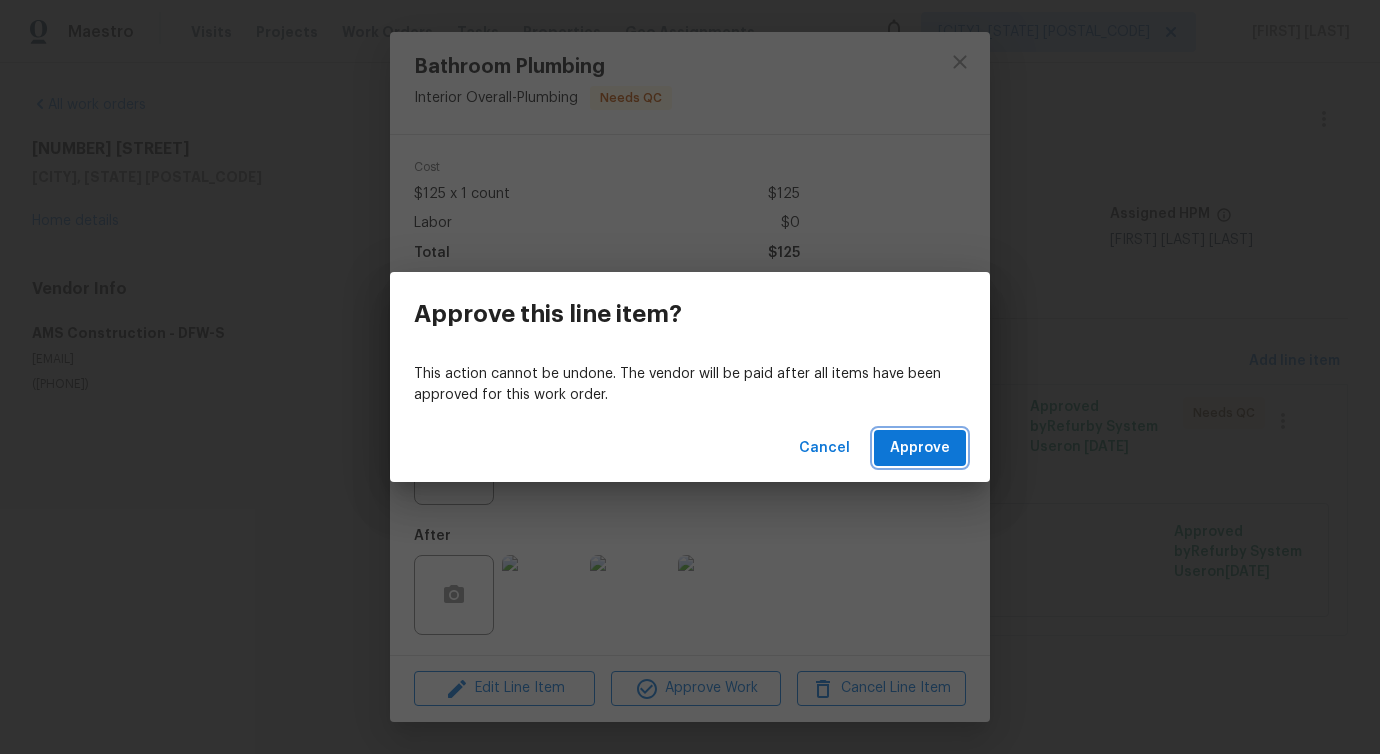 click on "Approve" at bounding box center (920, 448) 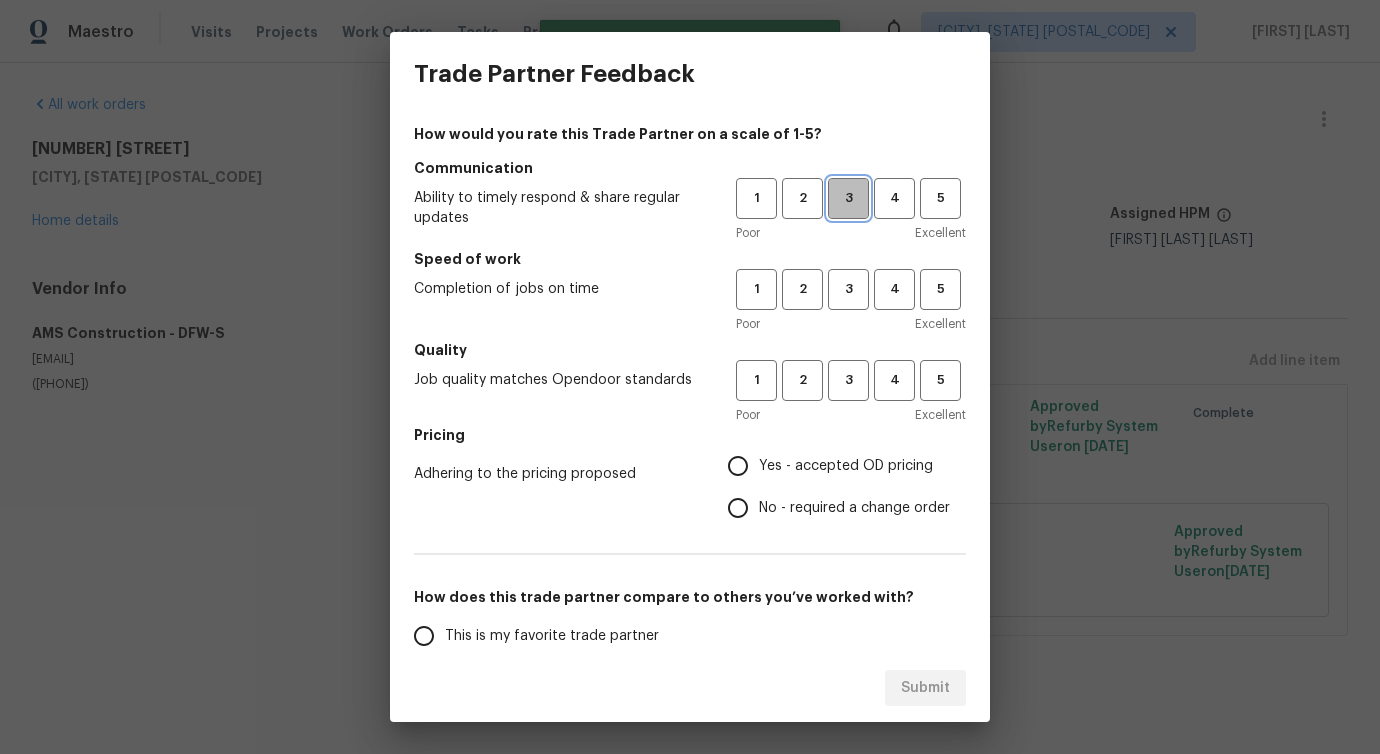 click on "3" at bounding box center [848, 198] 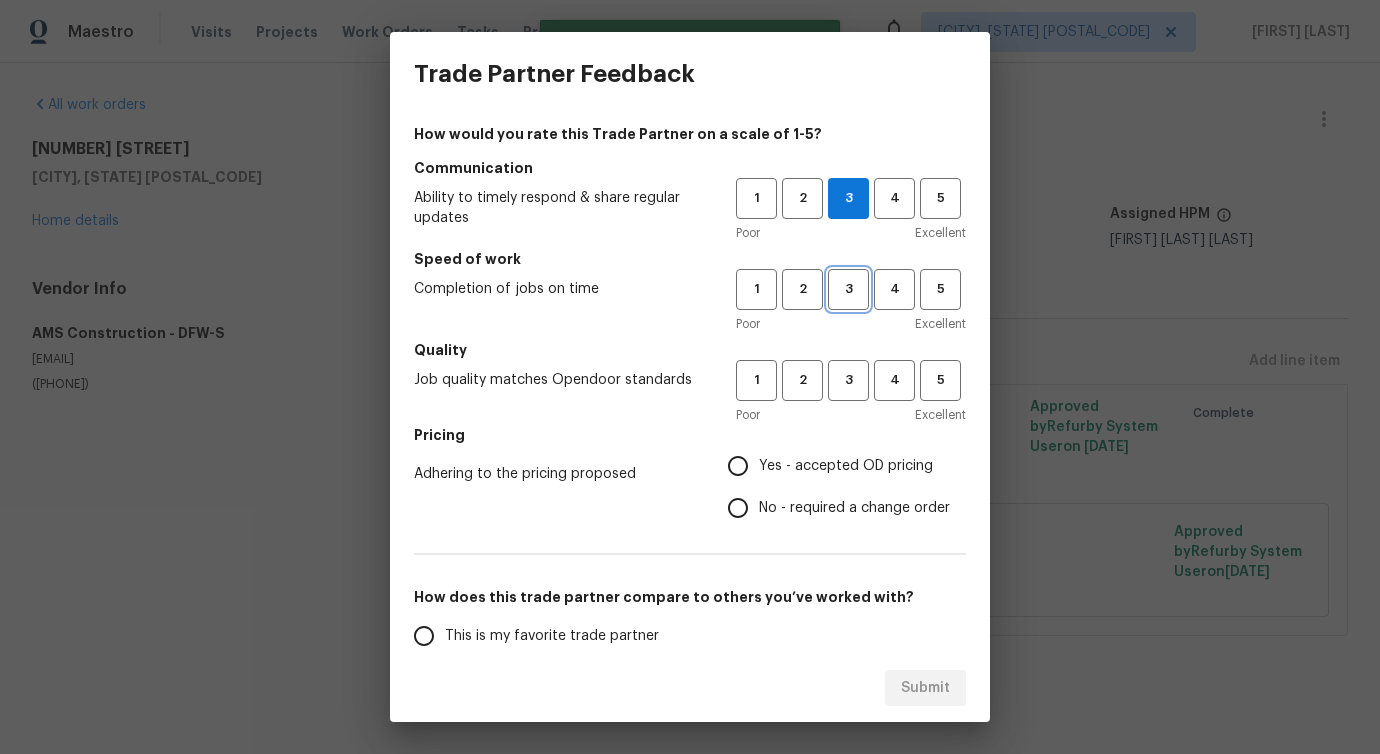 click on "3" at bounding box center [848, 289] 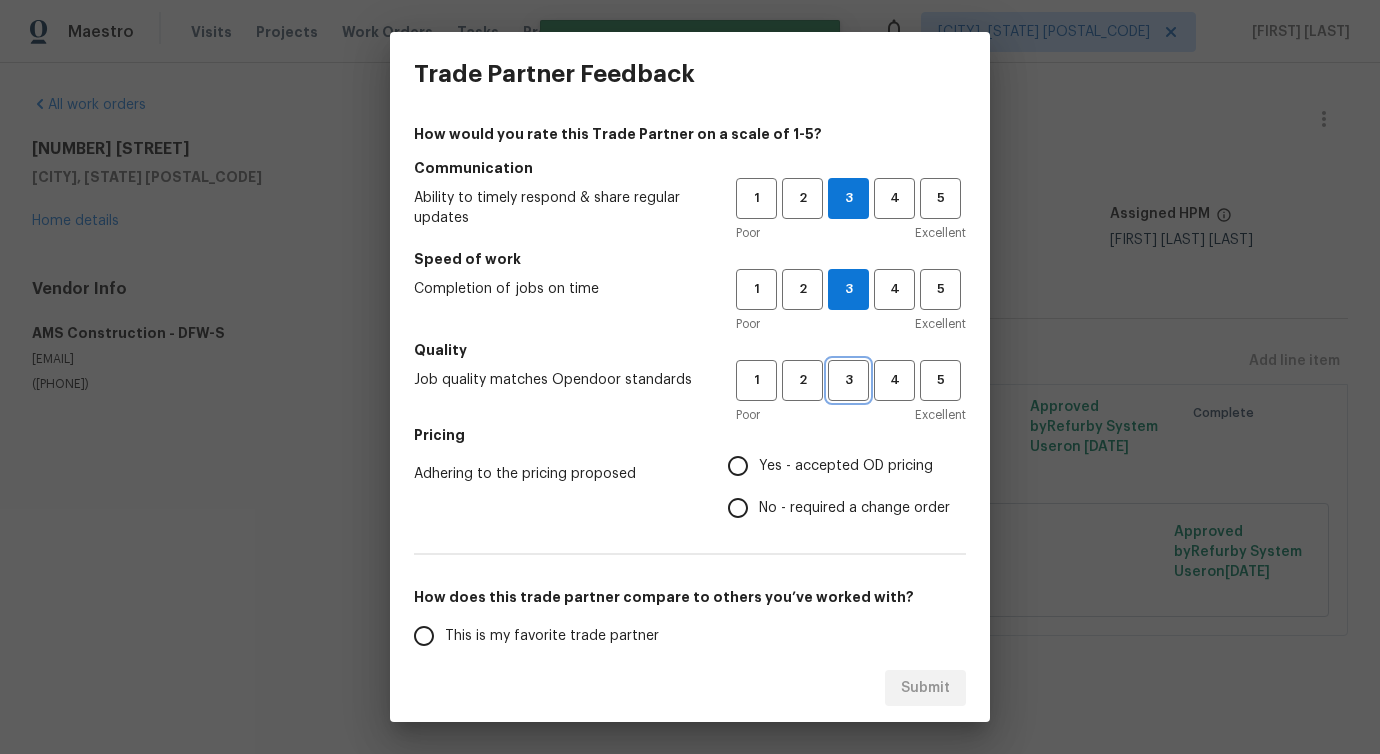 click on "3" at bounding box center [848, 380] 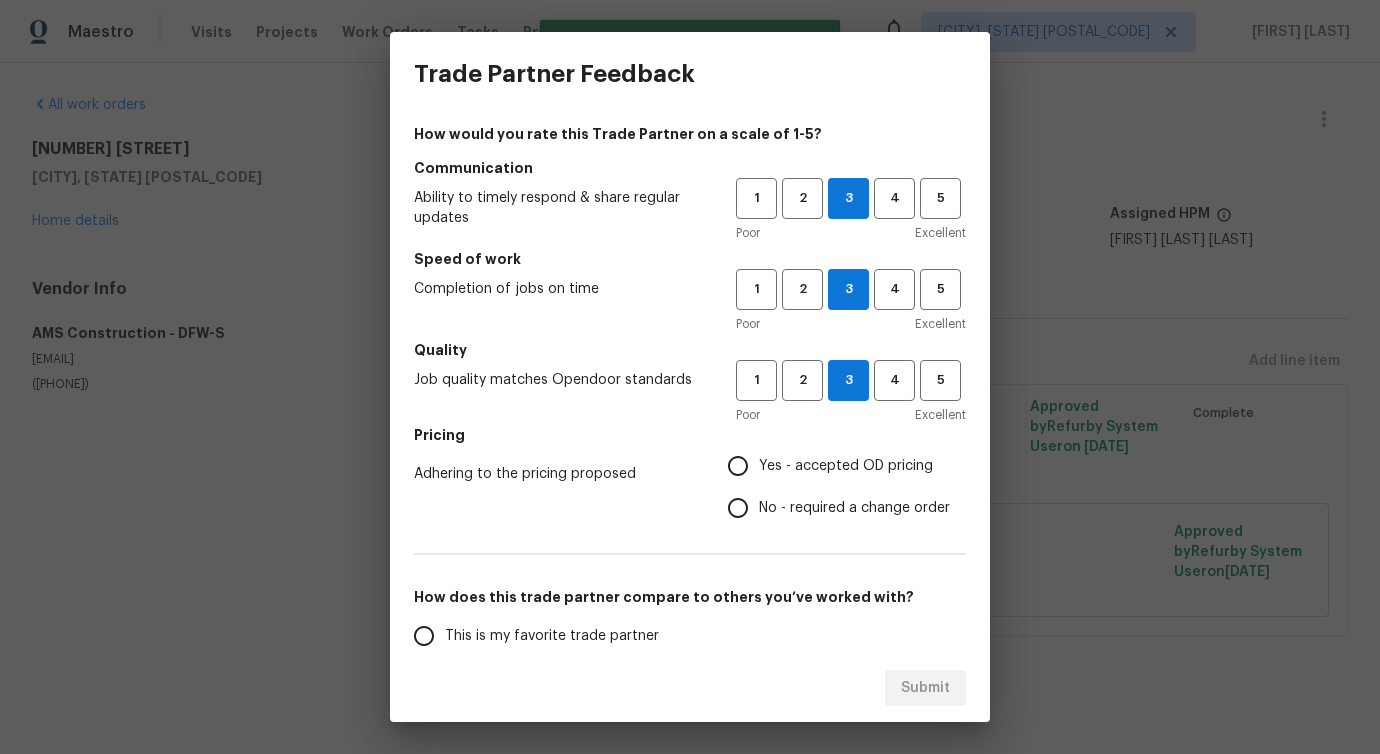 click on "No - required a change order" at bounding box center [854, 508] 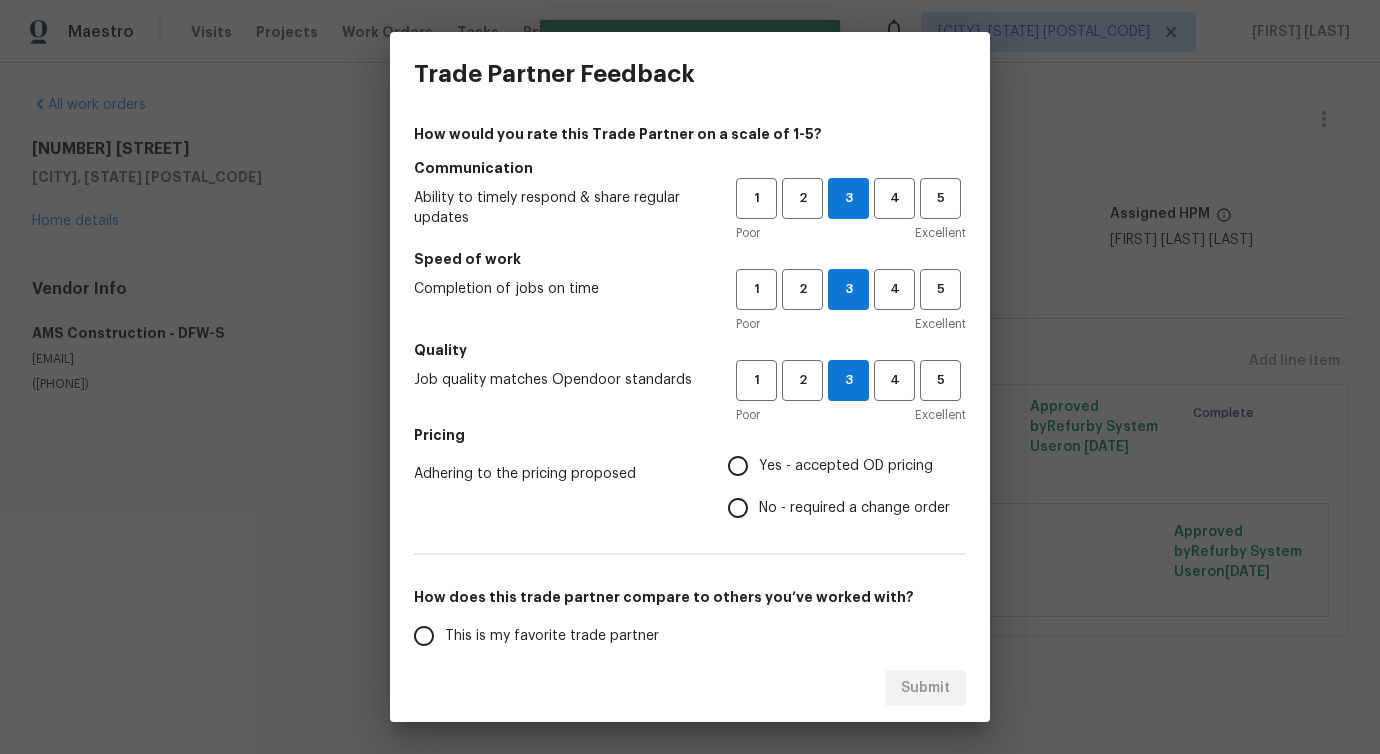 click on "No - required a change order" at bounding box center [738, 508] 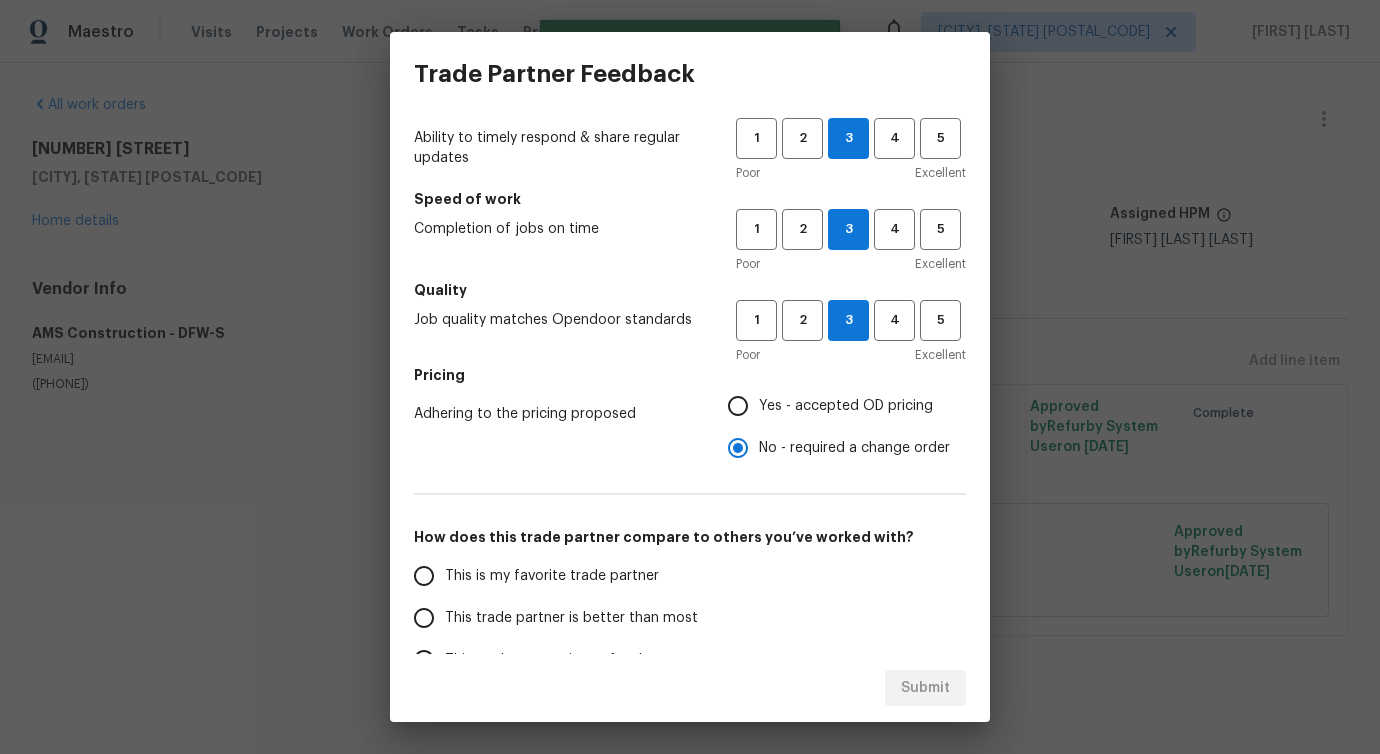 scroll, scrollTop: 125, scrollLeft: 0, axis: vertical 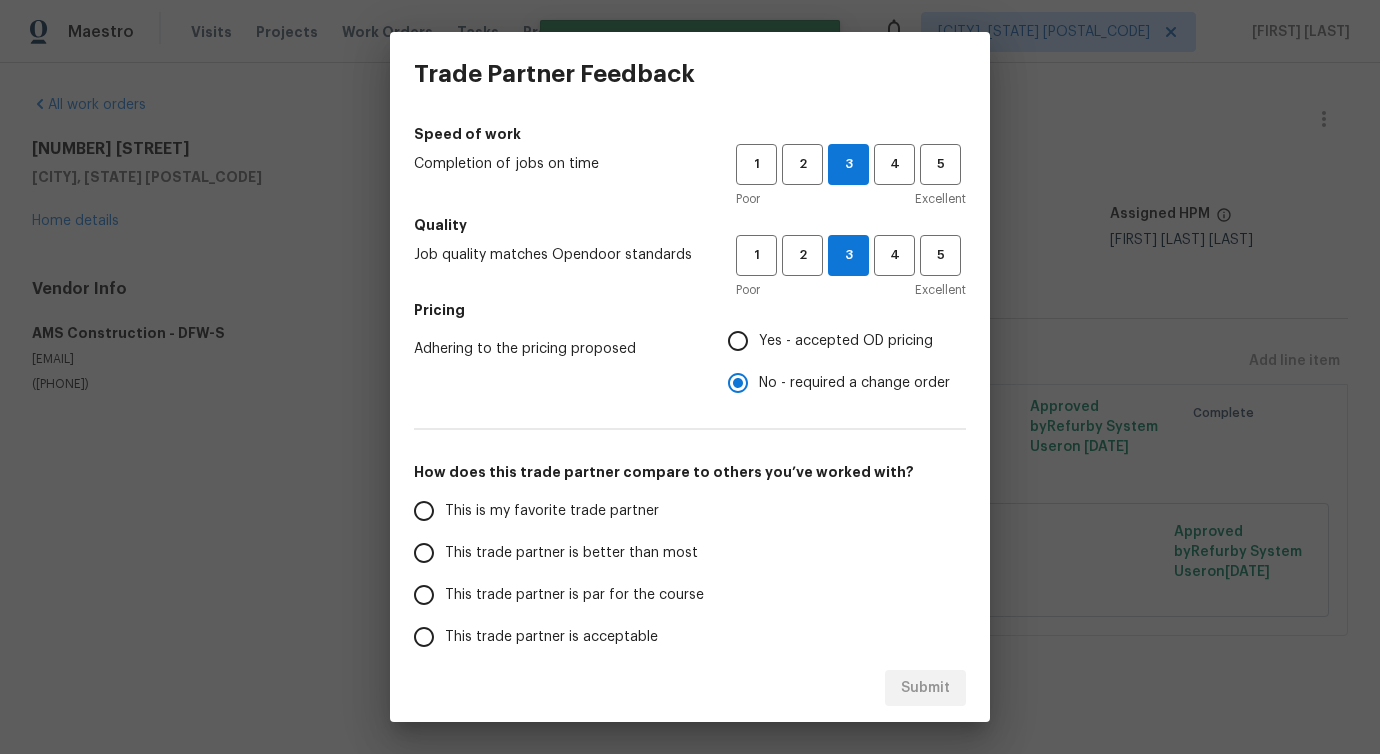 click on "This trade partner is better than most" at bounding box center (571, 553) 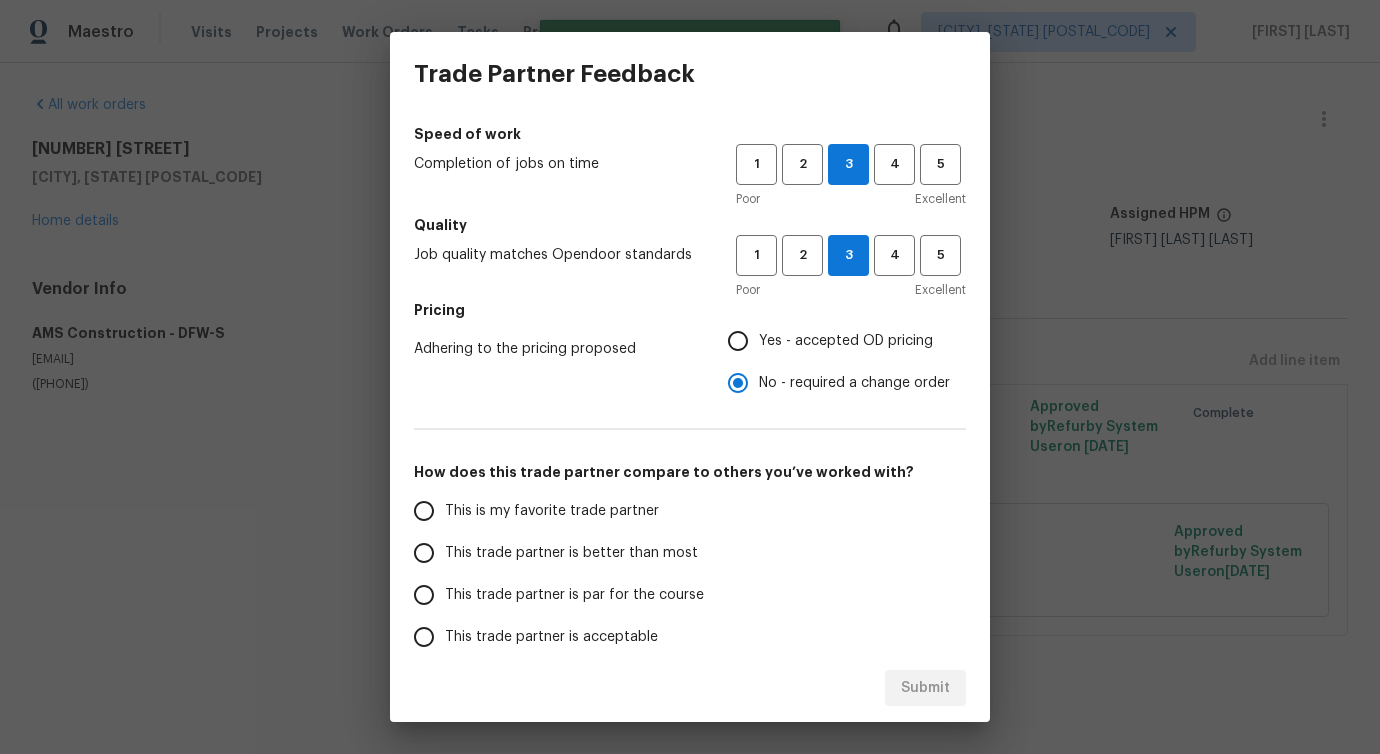 click on "This trade partner is better than most" at bounding box center (424, 553) 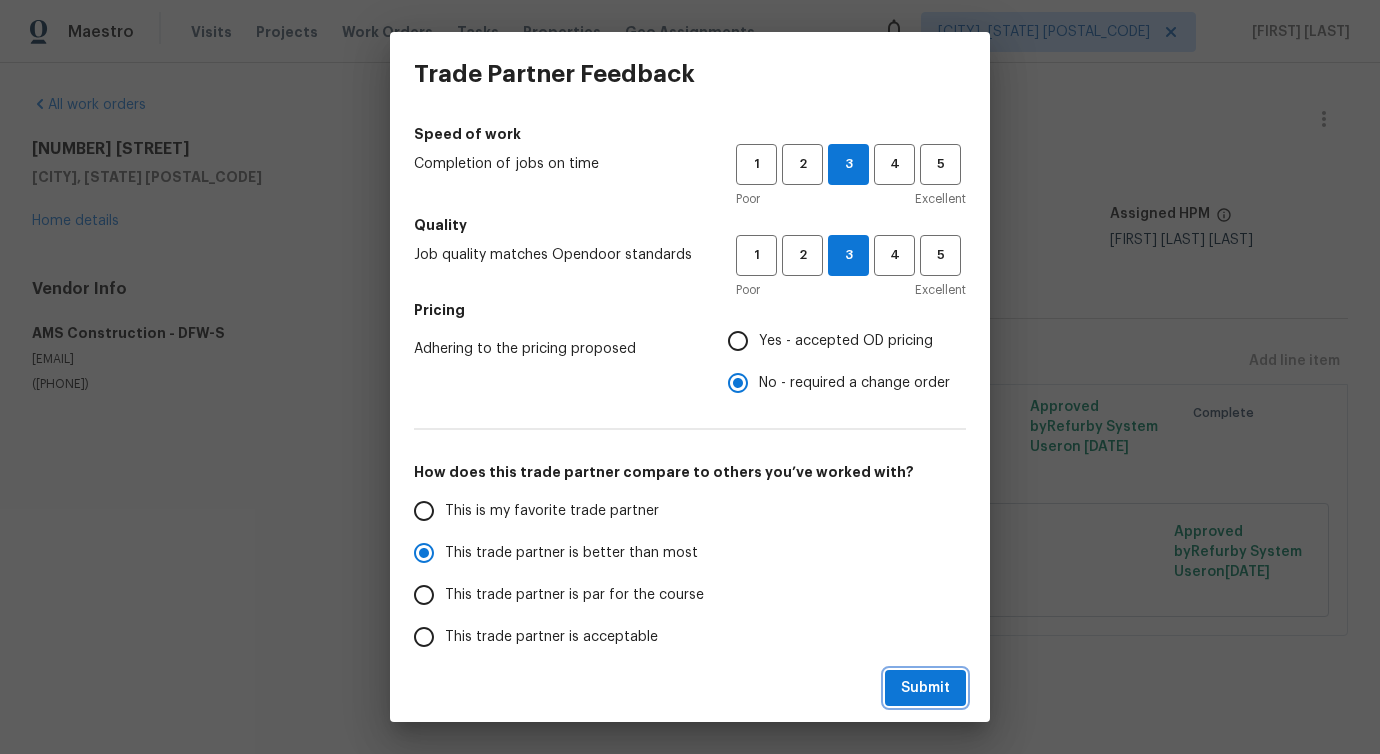 click on "Submit" at bounding box center (925, 688) 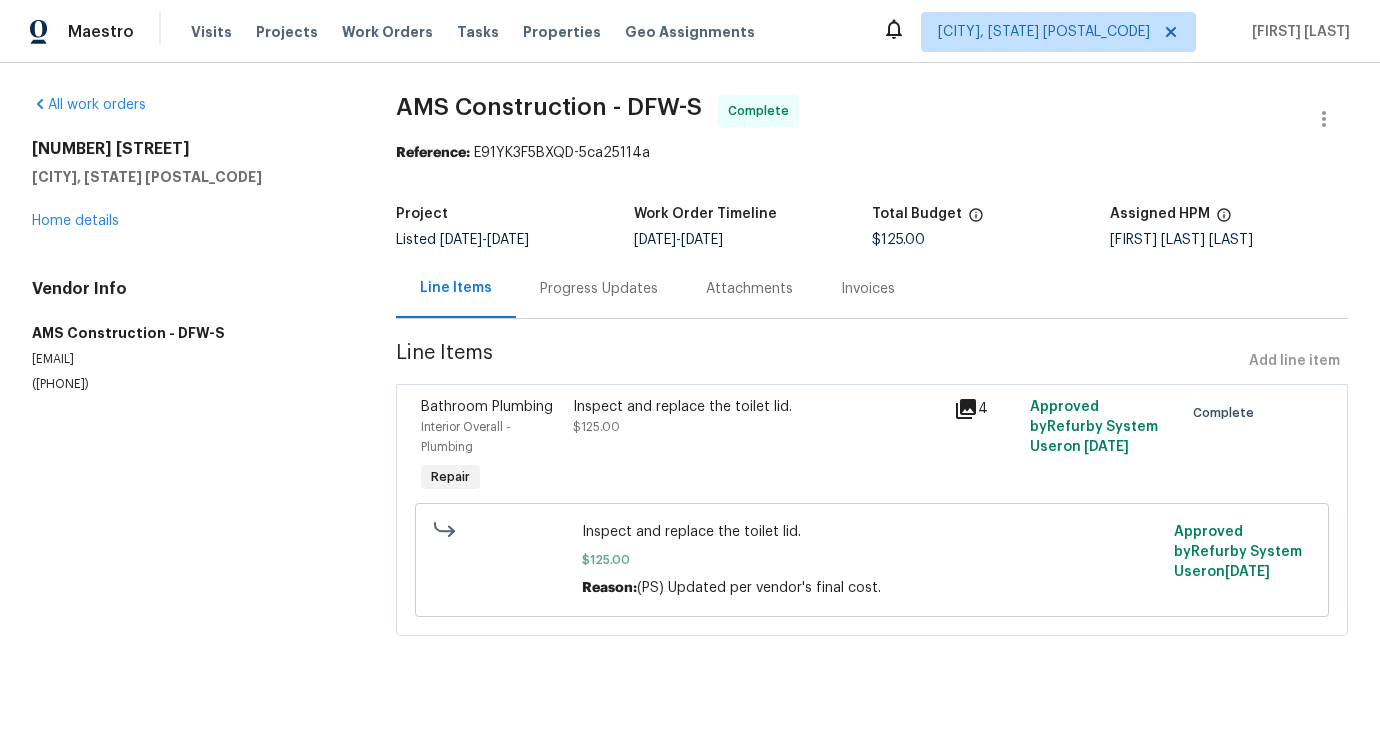 click on "Progress Updates" at bounding box center (599, 288) 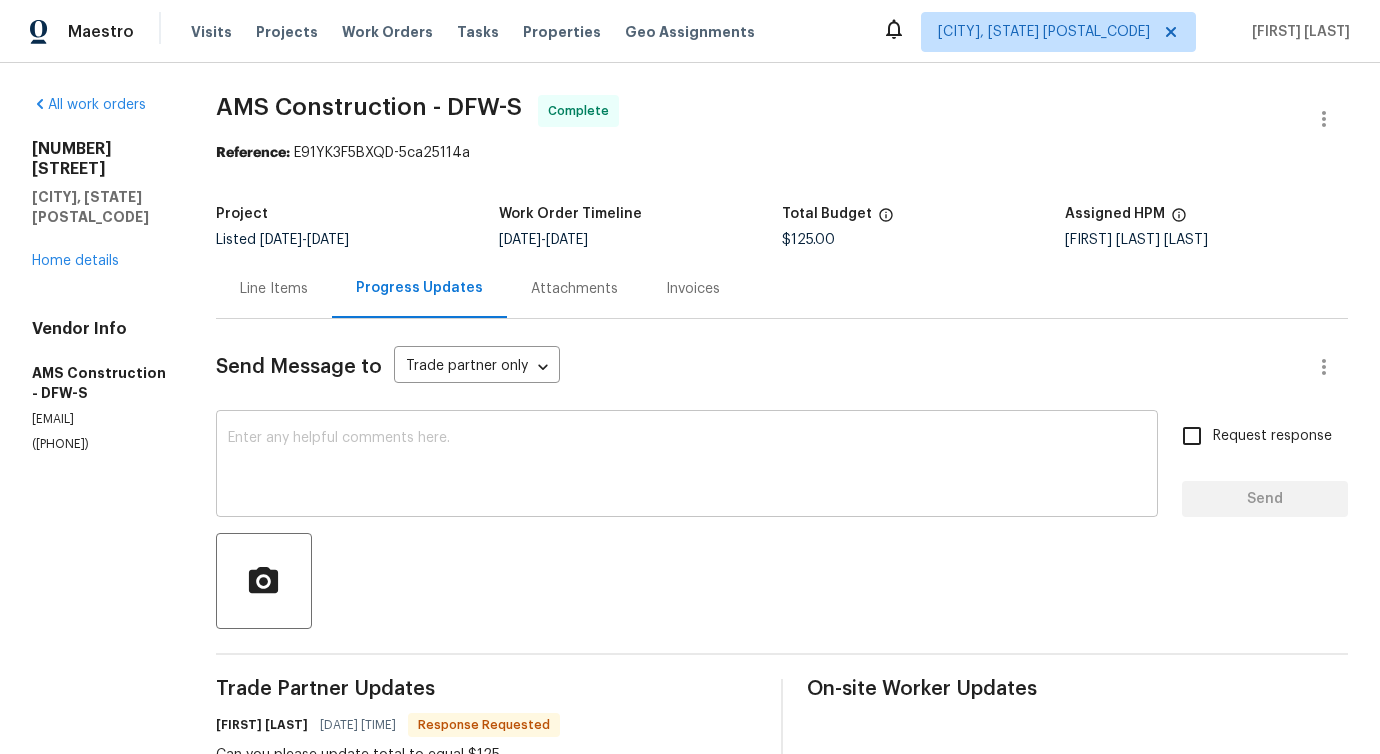 click at bounding box center (687, 466) 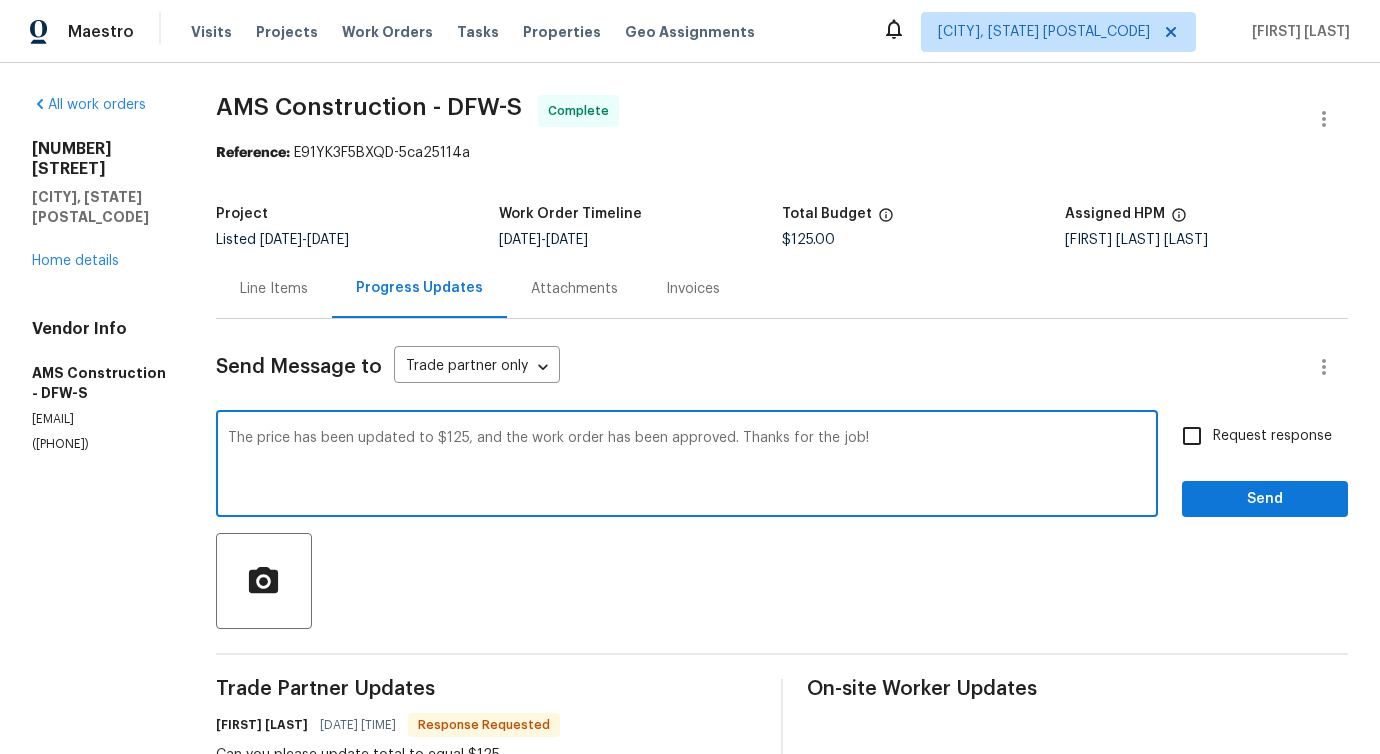 type on "The price has been updated to $125, and the work order has been approved. Thanks for the job!" 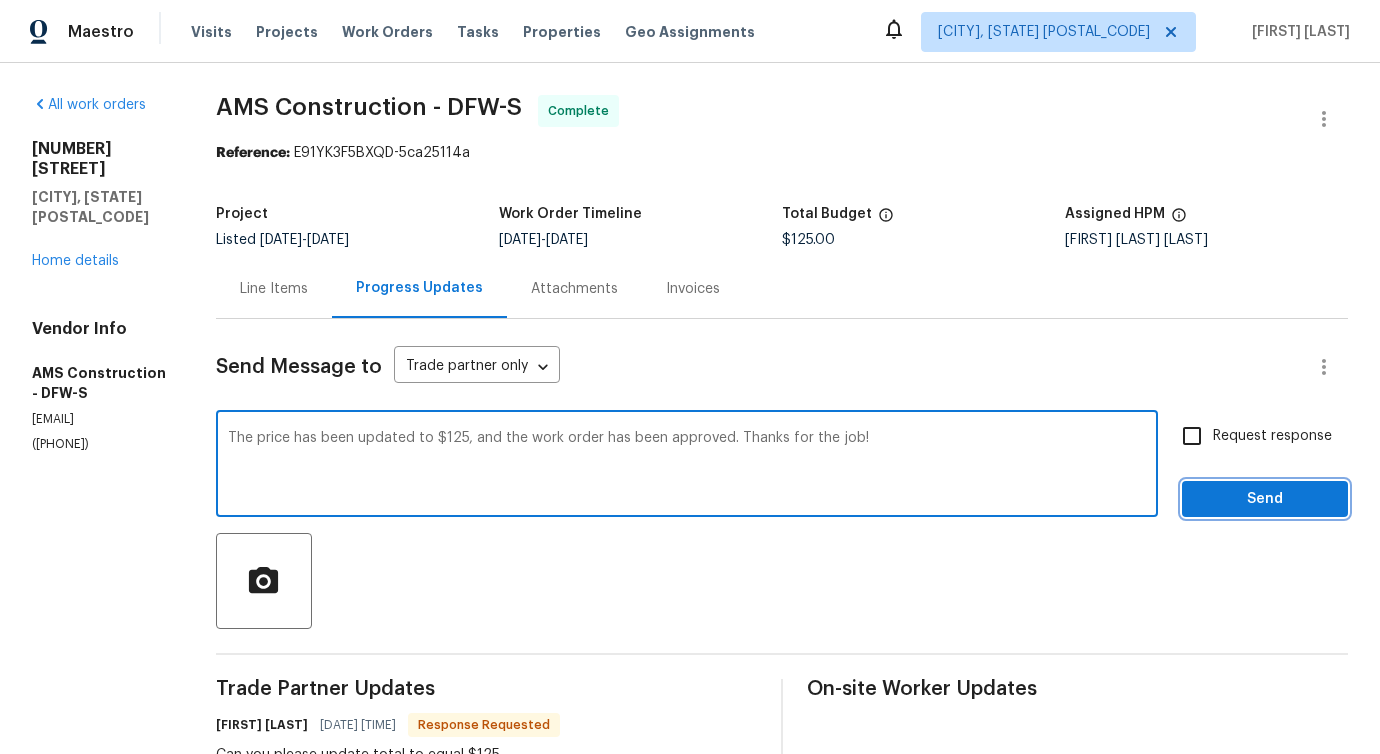 click on "Send" at bounding box center [1265, 499] 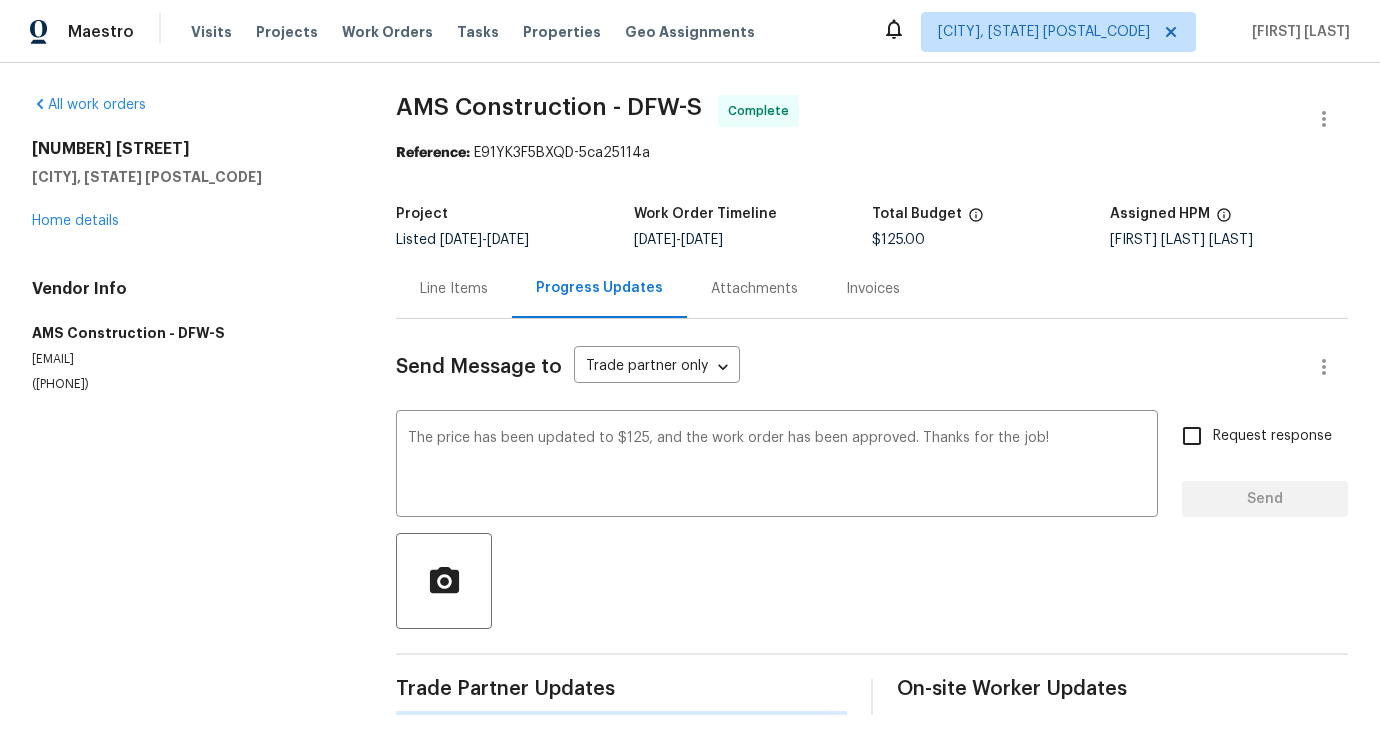 type 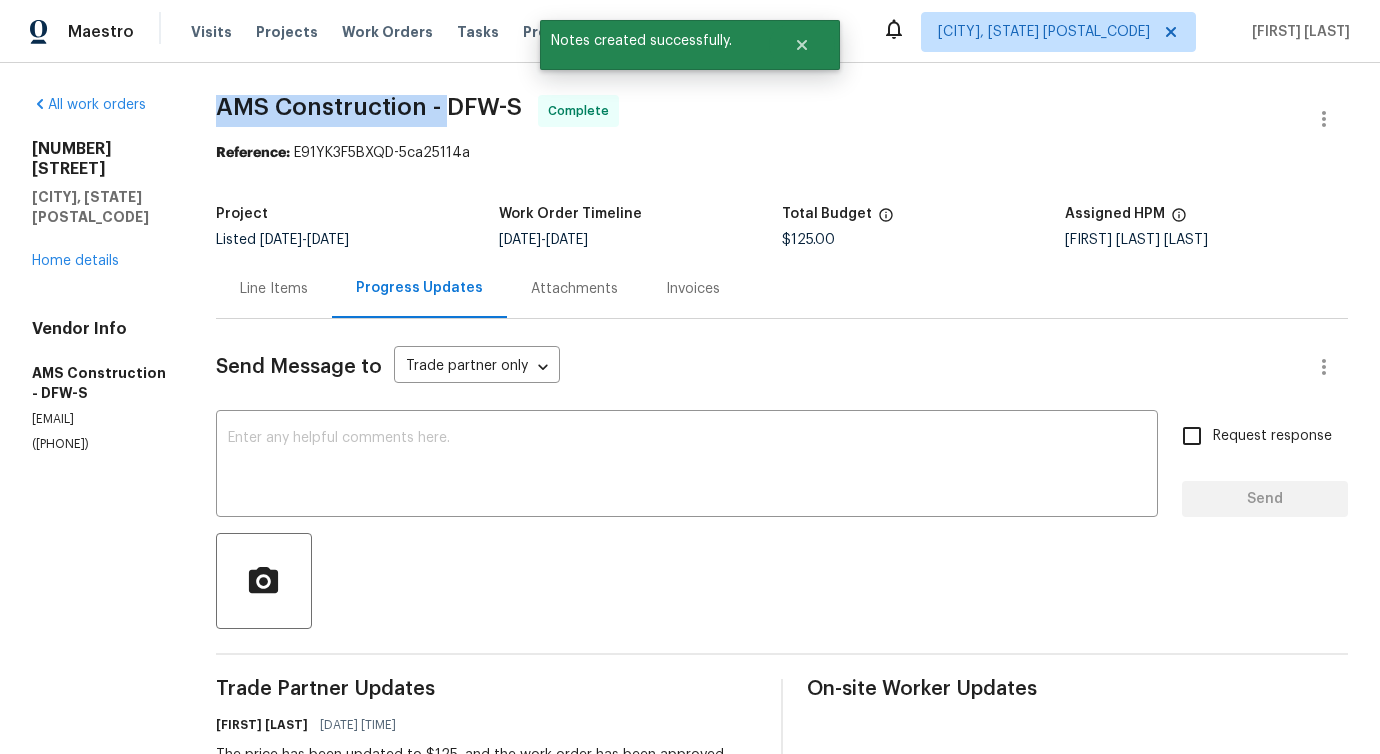 drag, startPoint x: 227, startPoint y: 103, endPoint x: 455, endPoint y: 103, distance: 228 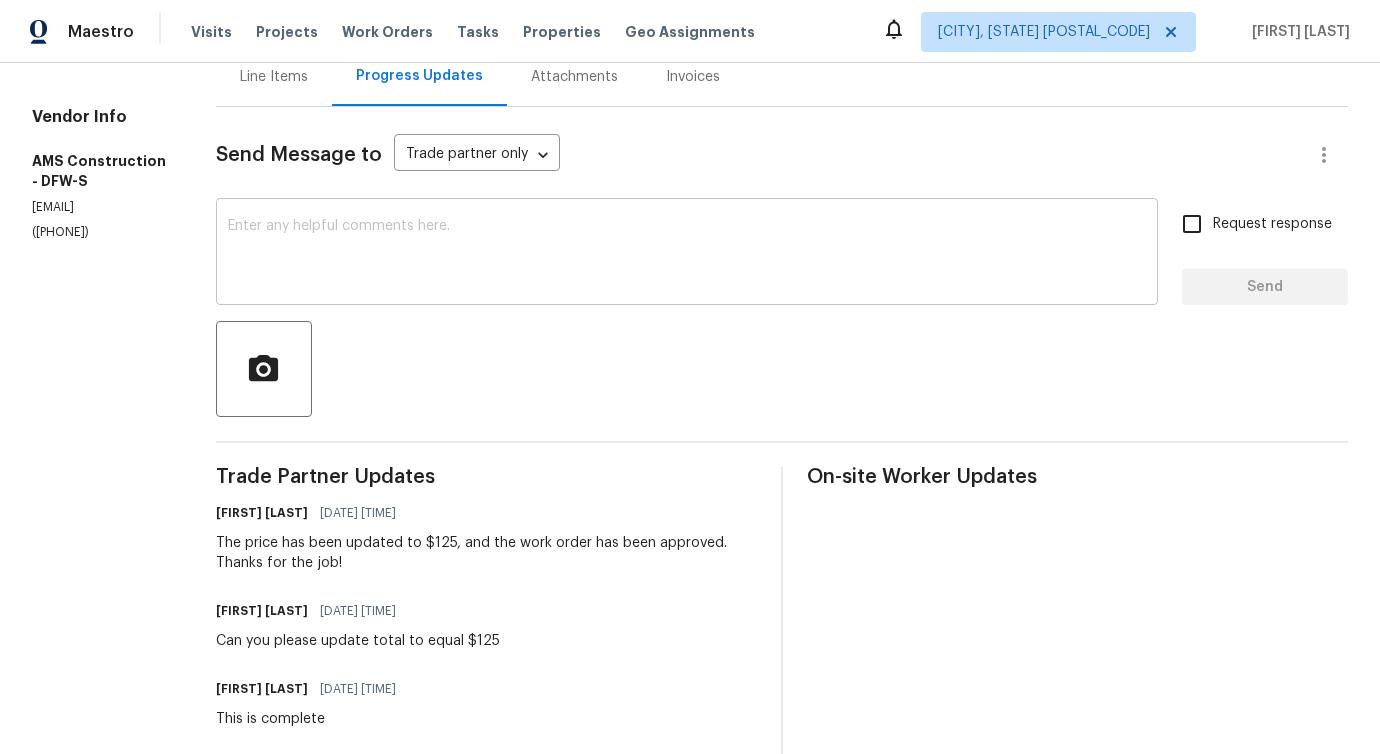 scroll, scrollTop: 288, scrollLeft: 0, axis: vertical 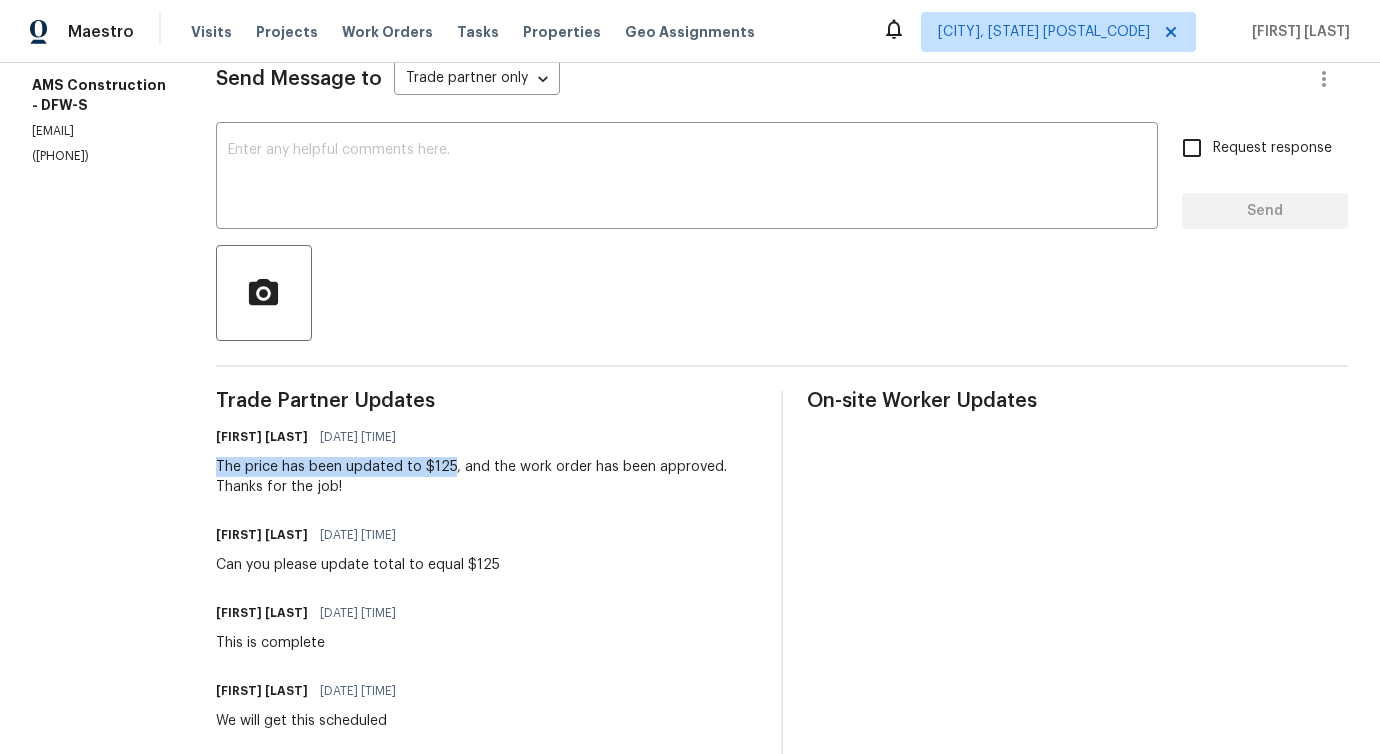 drag, startPoint x: 221, startPoint y: 466, endPoint x: 455, endPoint y: 475, distance: 234.17302 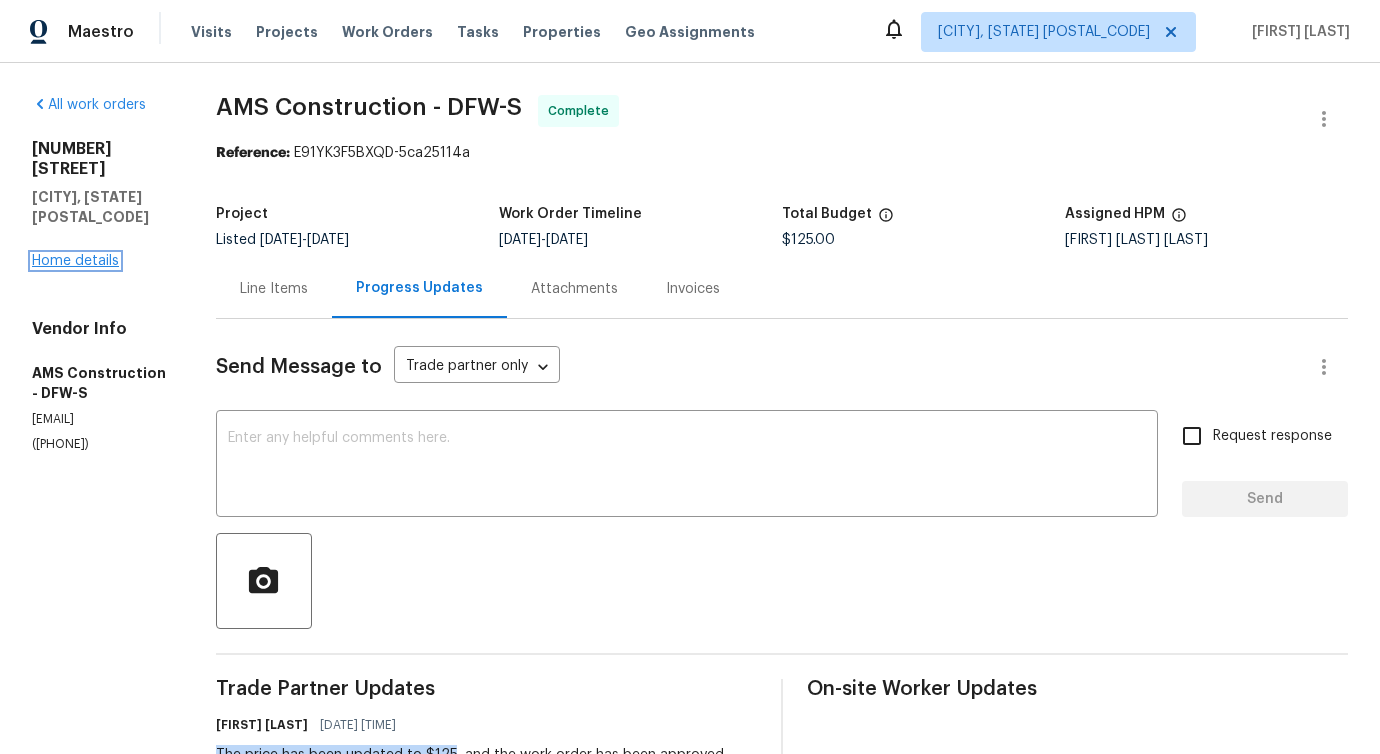click on "Home details" at bounding box center [75, 261] 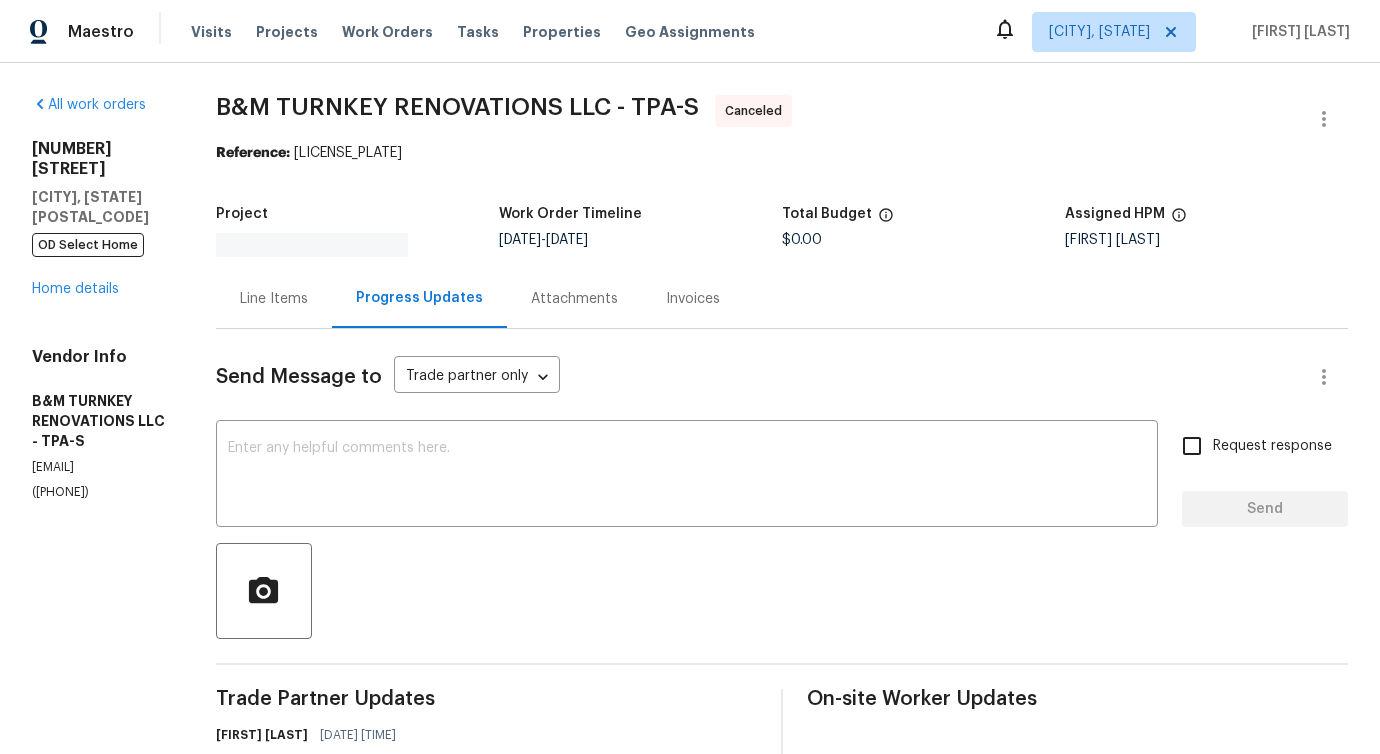 scroll, scrollTop: 0, scrollLeft: 0, axis: both 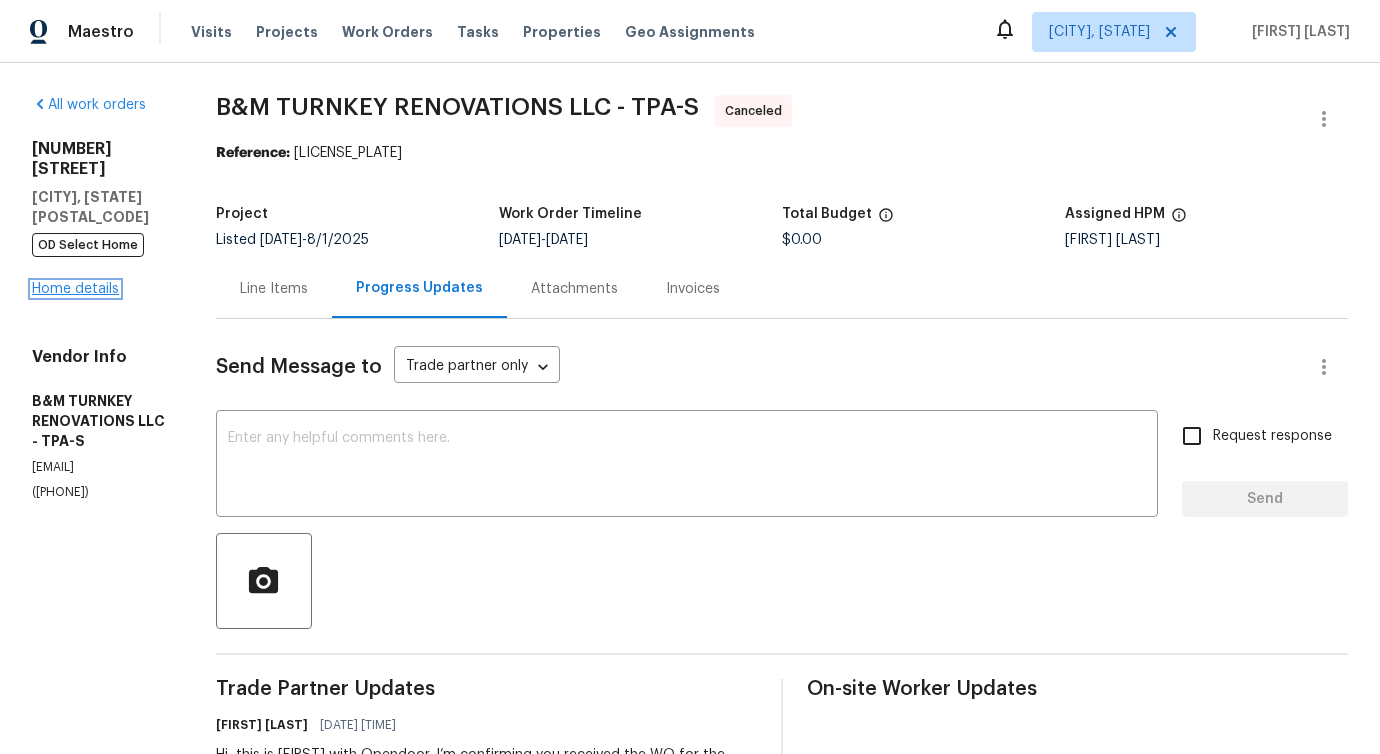 click on "Home details" at bounding box center (75, 289) 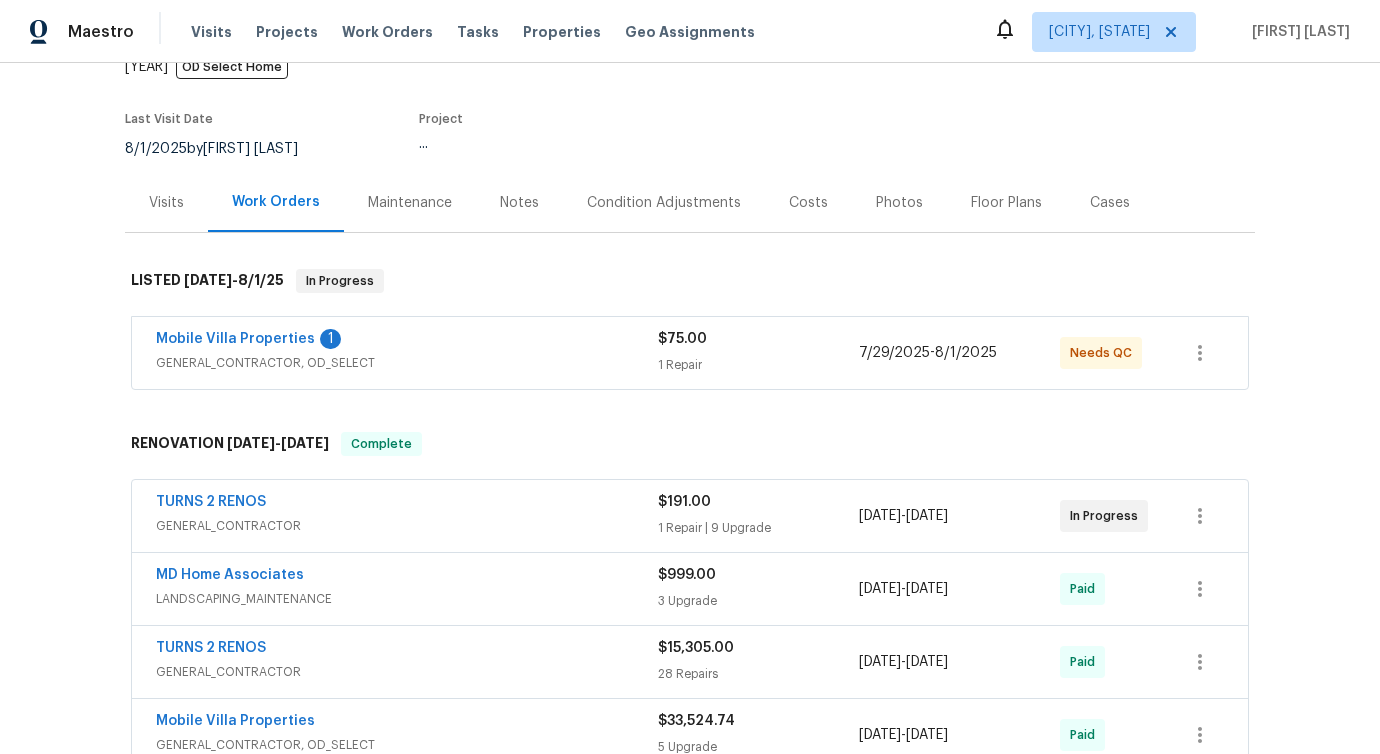 scroll, scrollTop: 152, scrollLeft: 0, axis: vertical 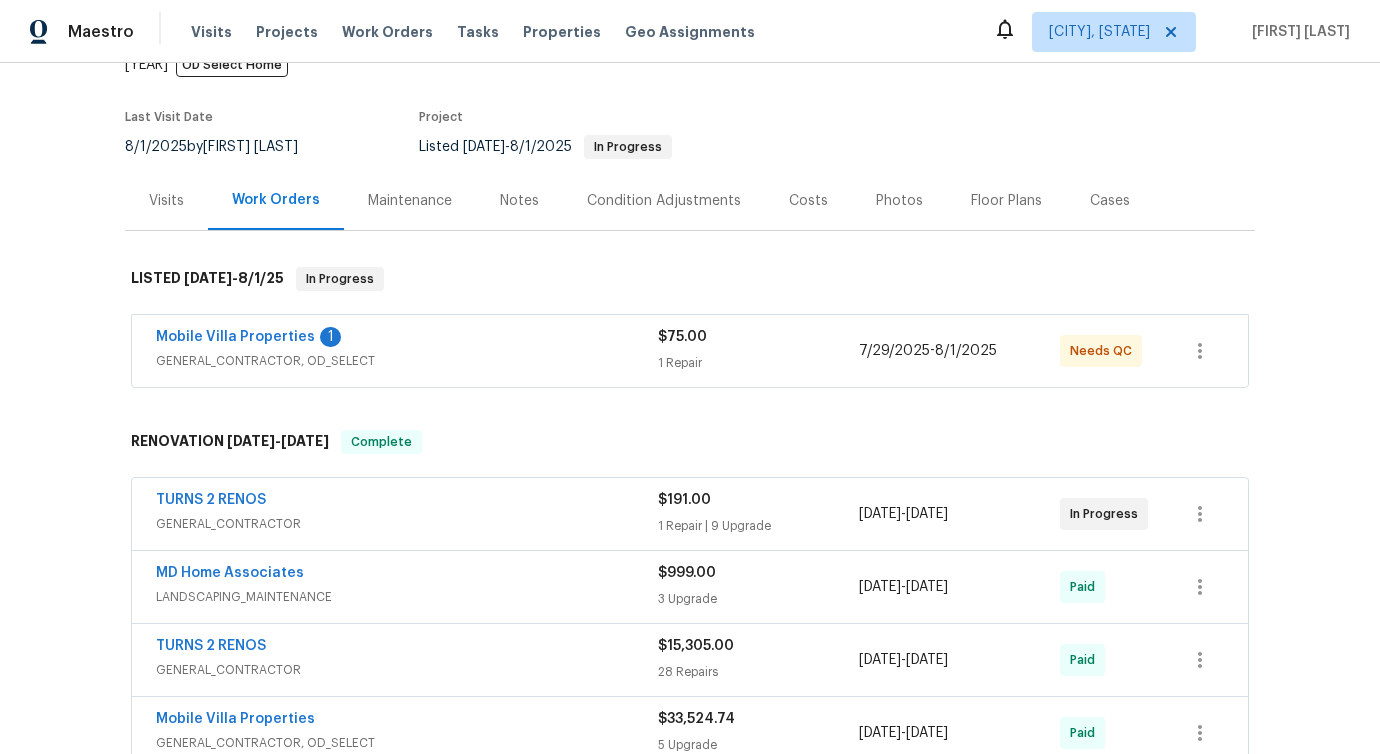 click on "Mobile Villa Properties" at bounding box center [235, 337] 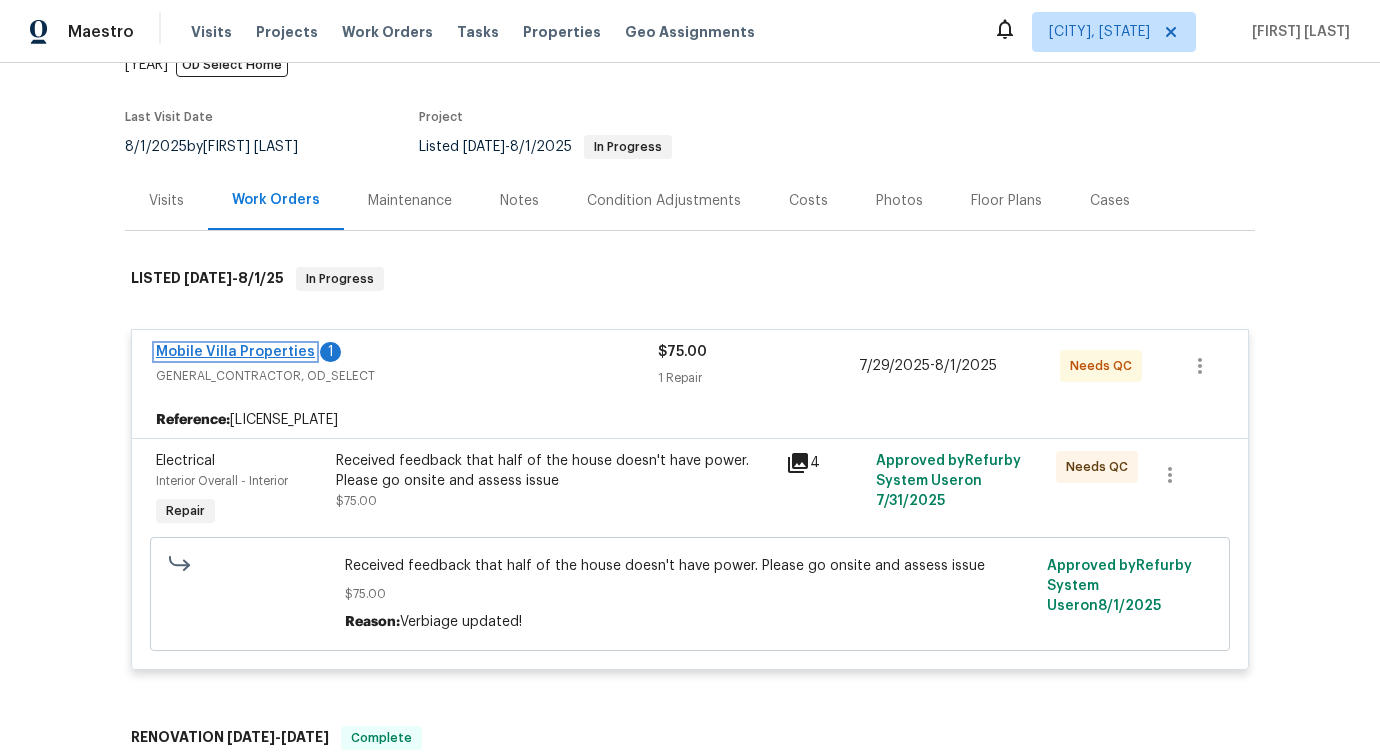 click on "Mobile Villa Properties" at bounding box center (235, 352) 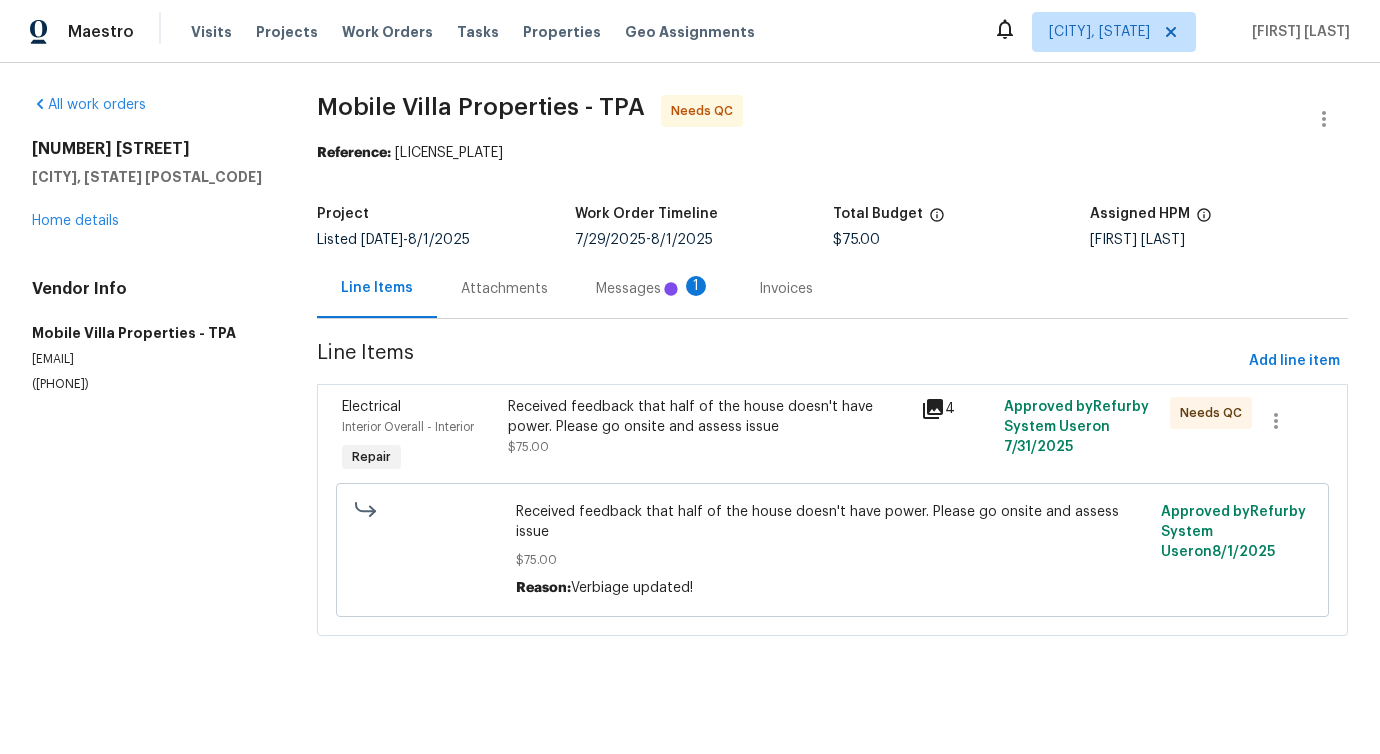 click on "Messages 1" at bounding box center (653, 289) 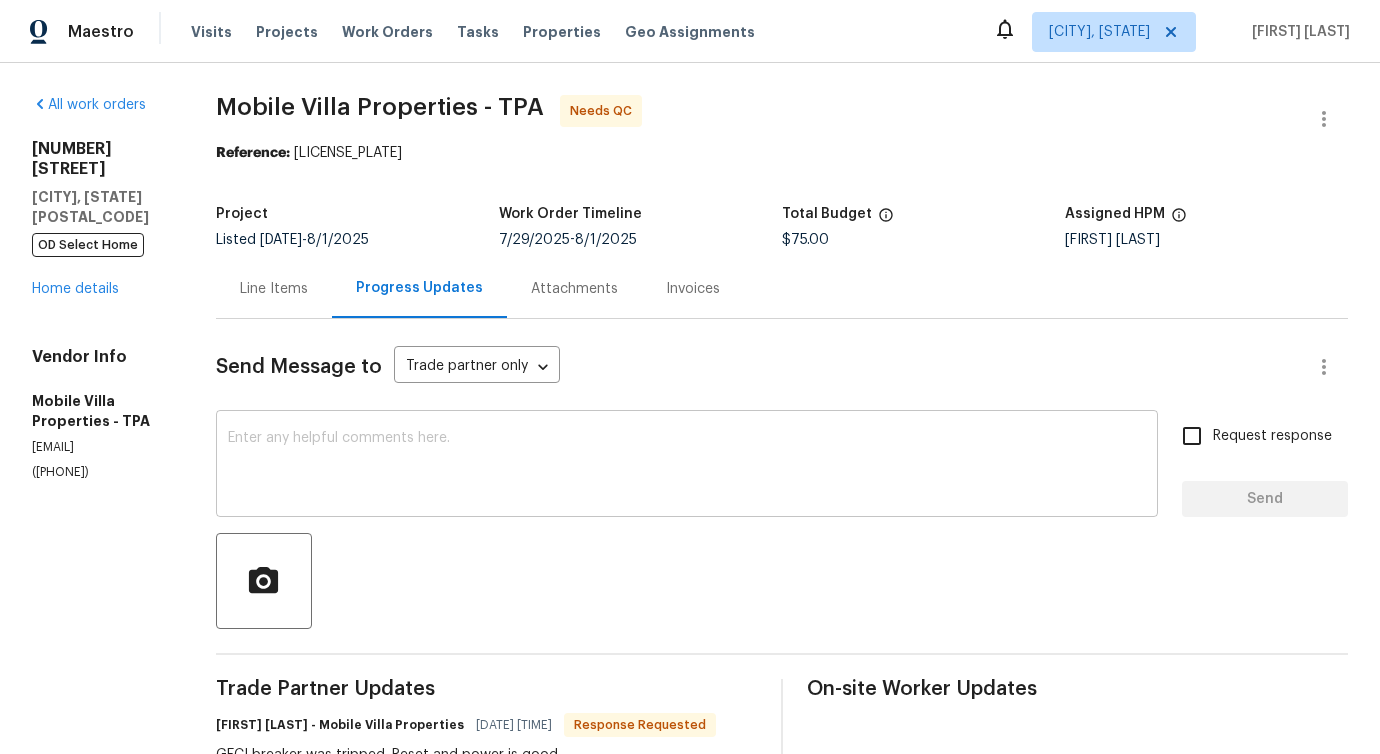 click at bounding box center [687, 466] 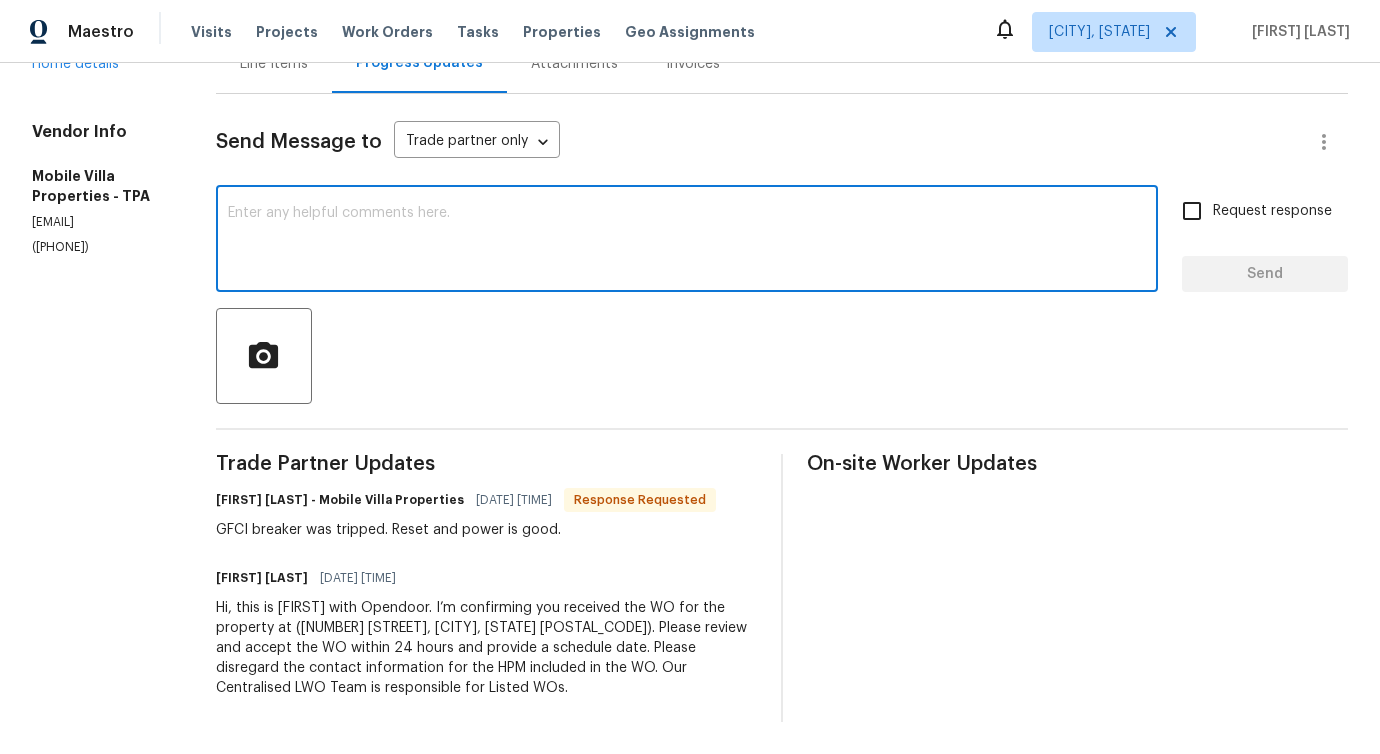 scroll, scrollTop: 0, scrollLeft: 0, axis: both 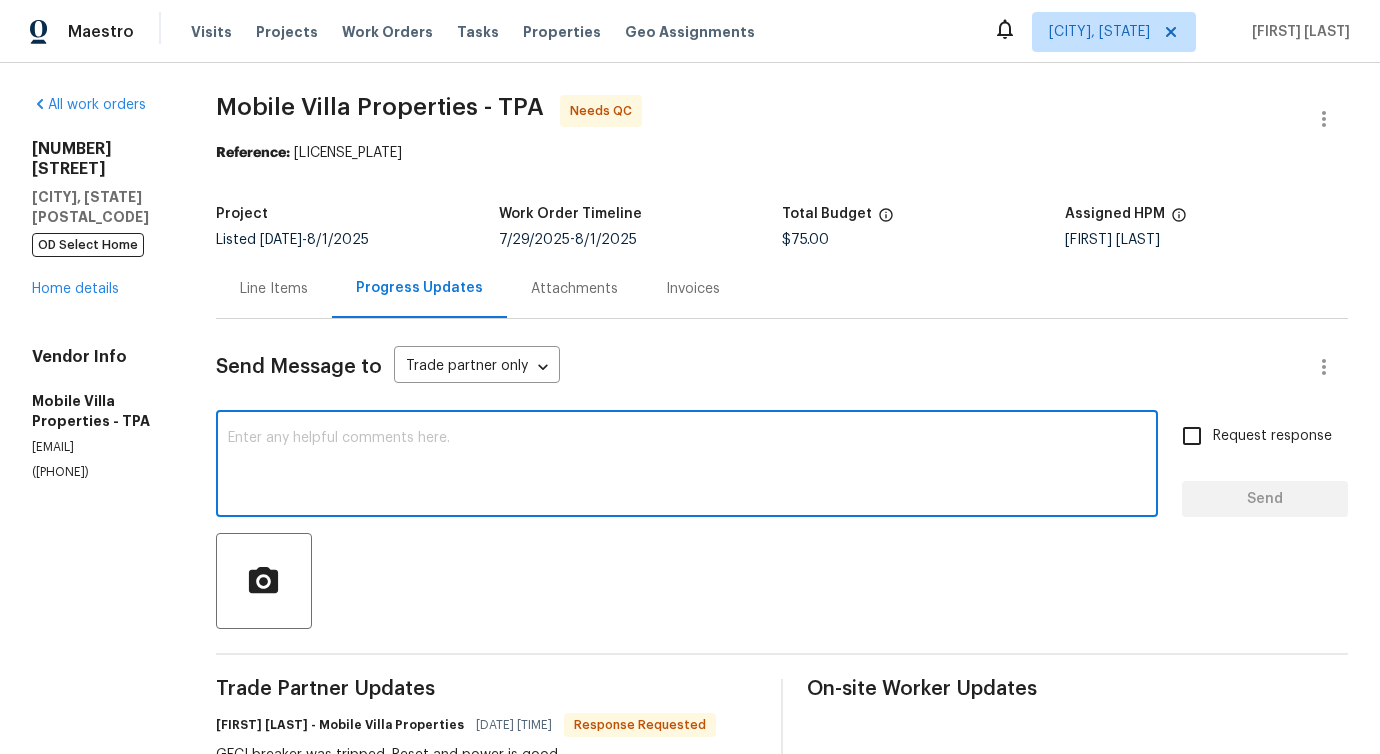 click on "Line Items" at bounding box center (274, 289) 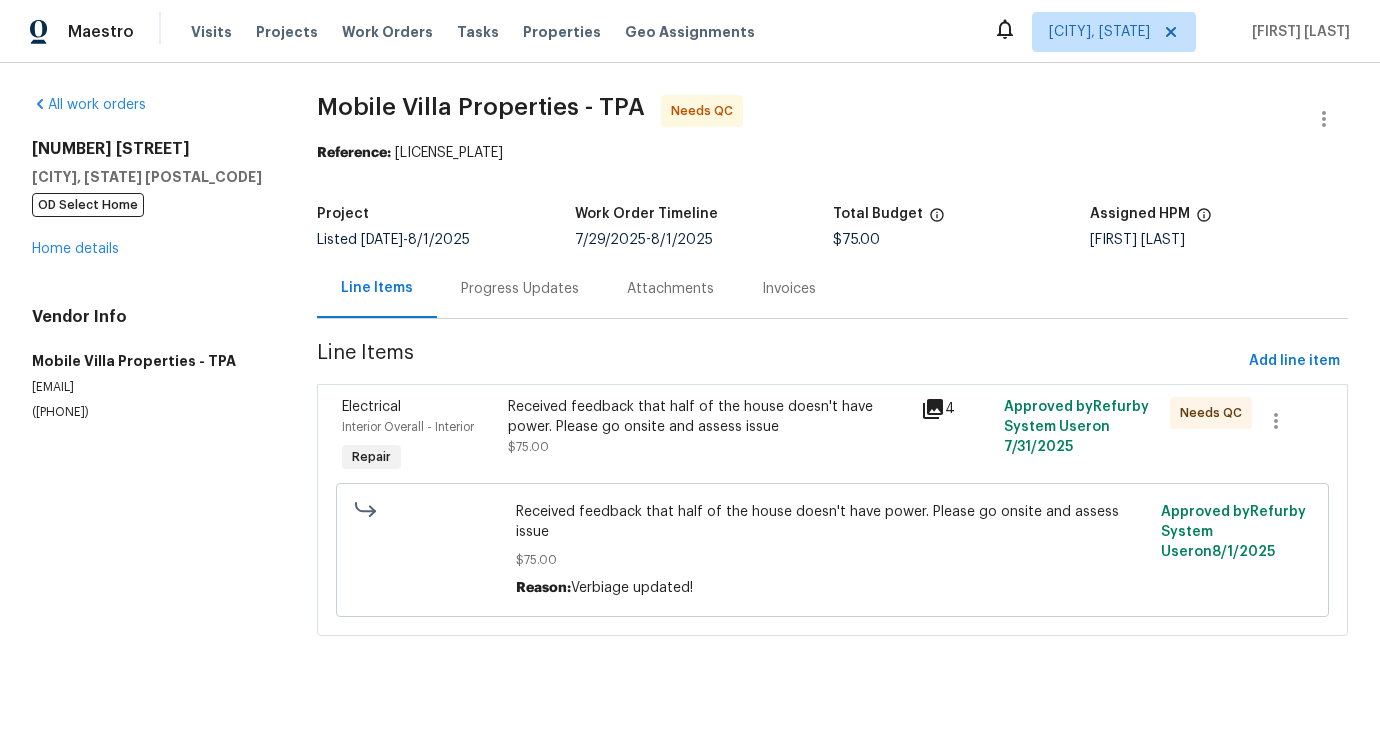 click on "Received feedback that half of the house doesn't have power. Please go onsite and assess issue" at bounding box center (709, 417) 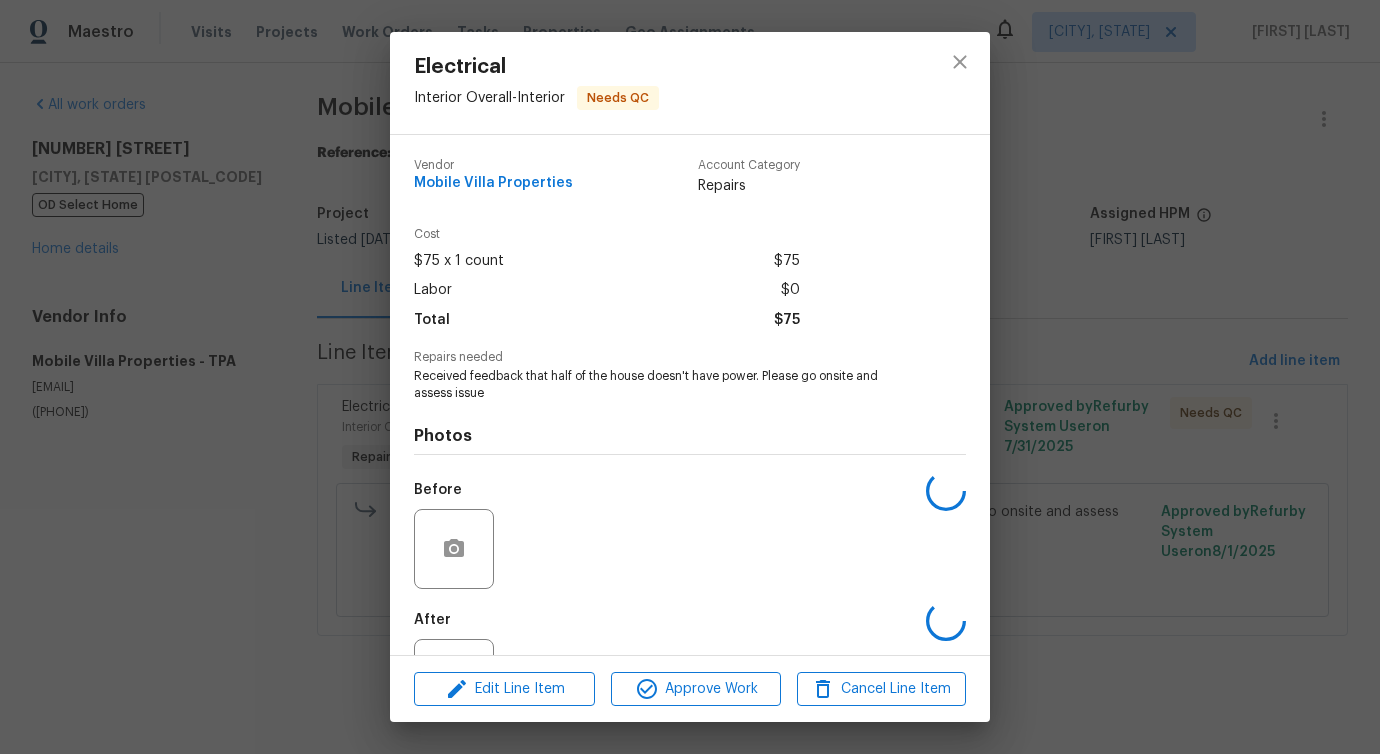 scroll, scrollTop: 84, scrollLeft: 0, axis: vertical 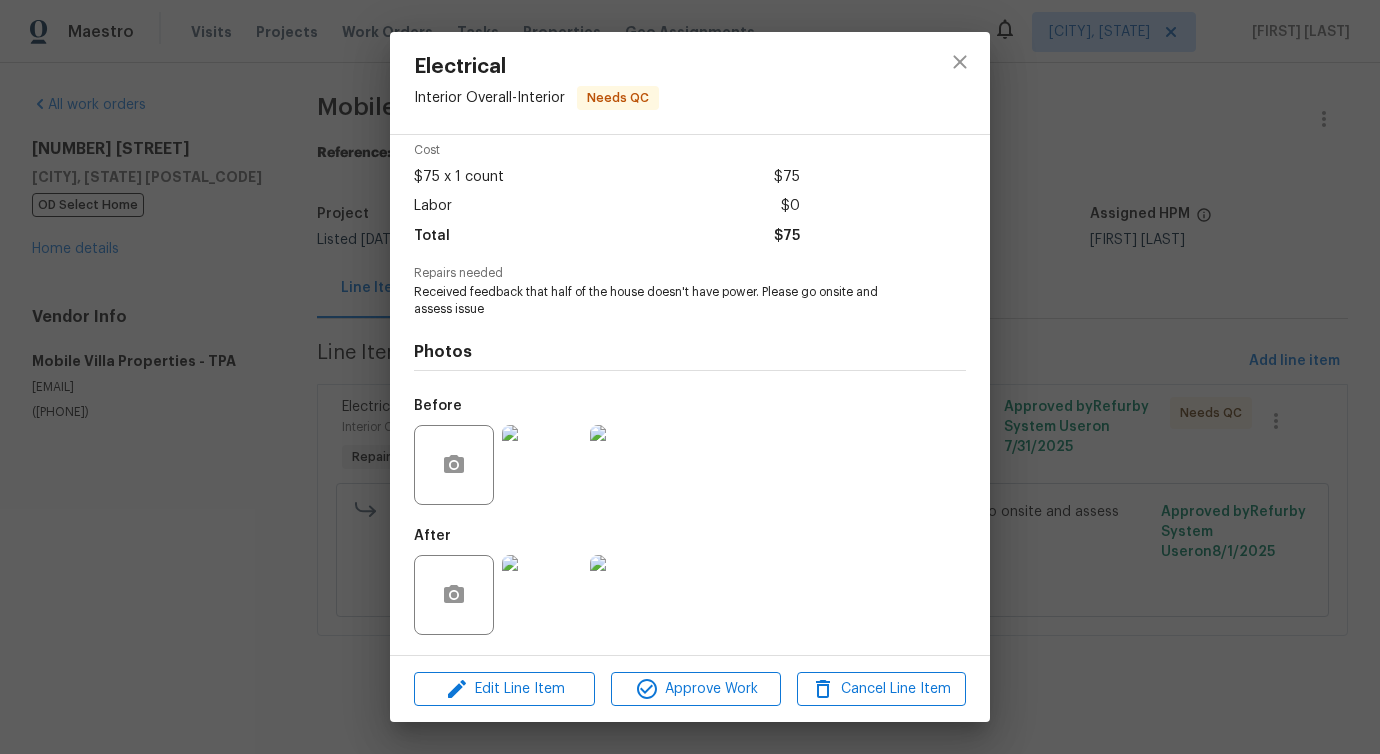 click at bounding box center (542, 465) 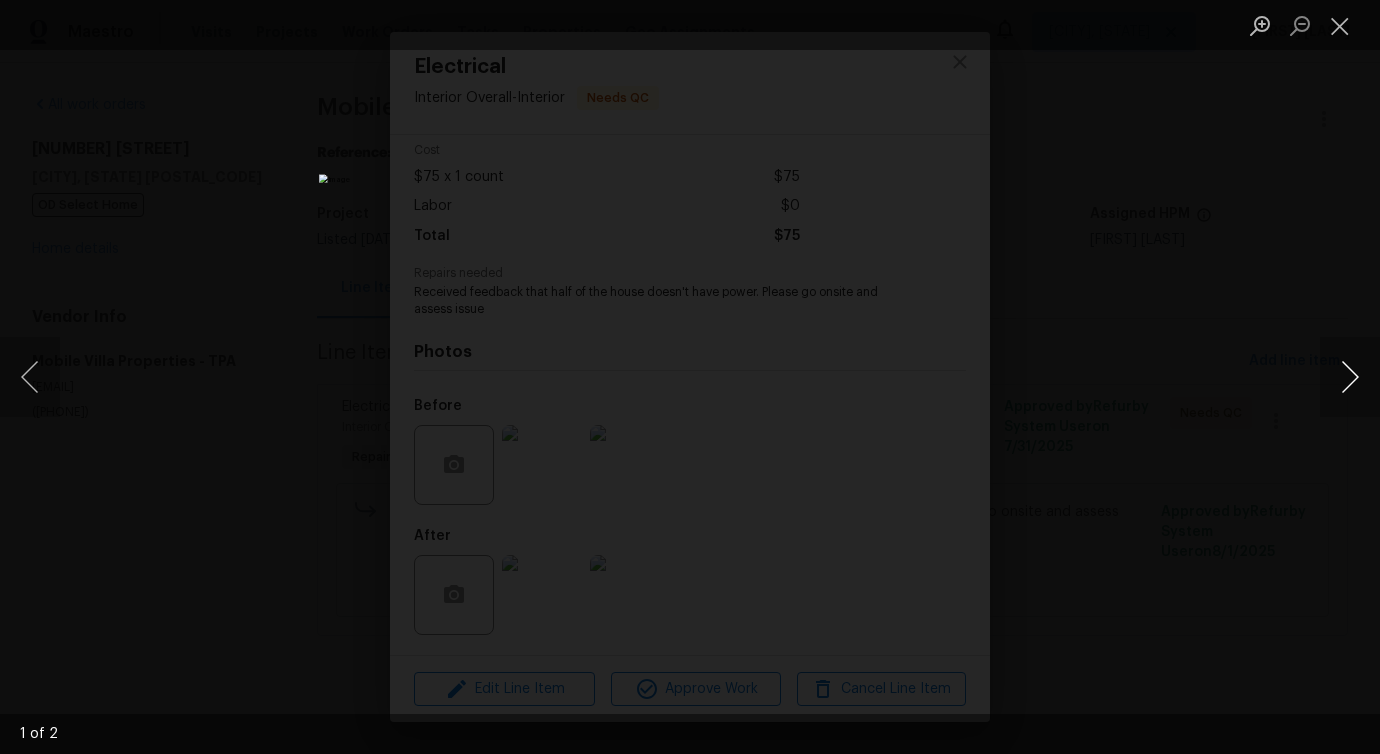 click at bounding box center (1350, 377) 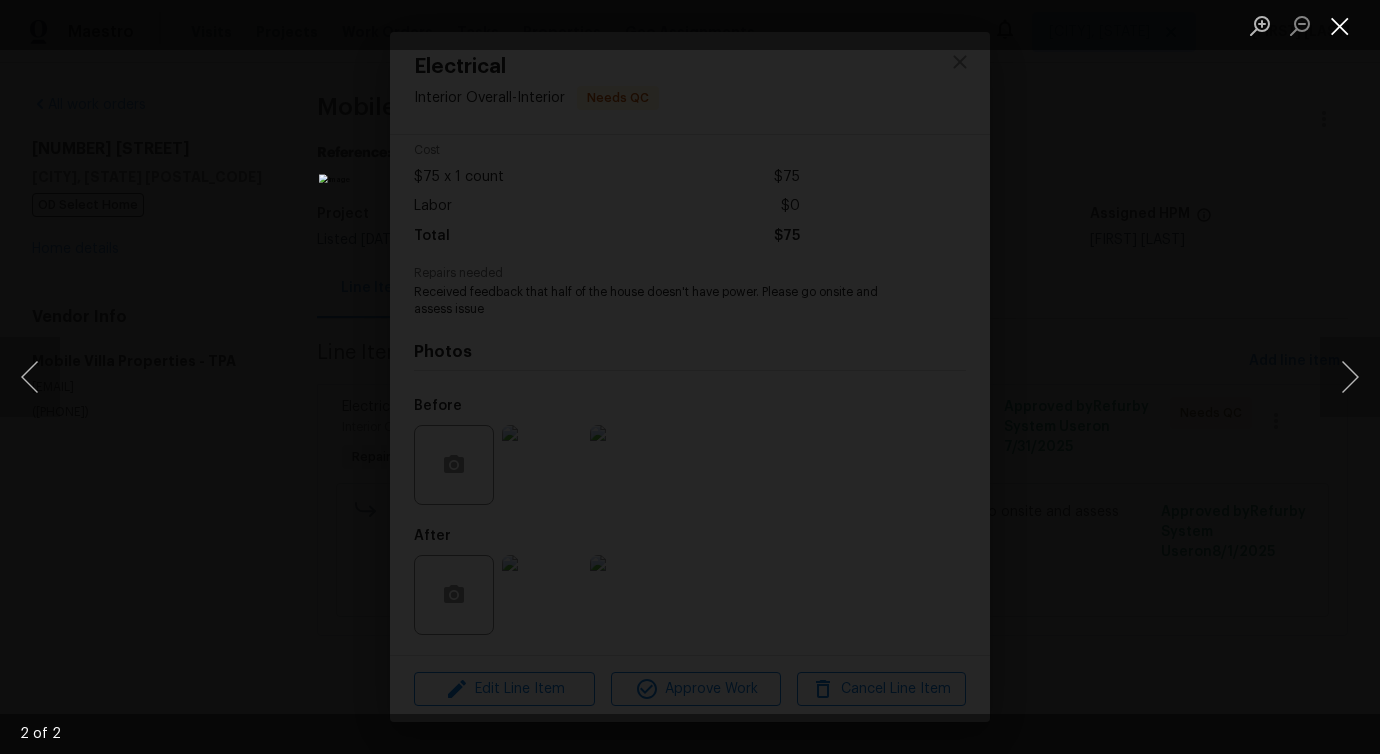 click at bounding box center [1340, 25] 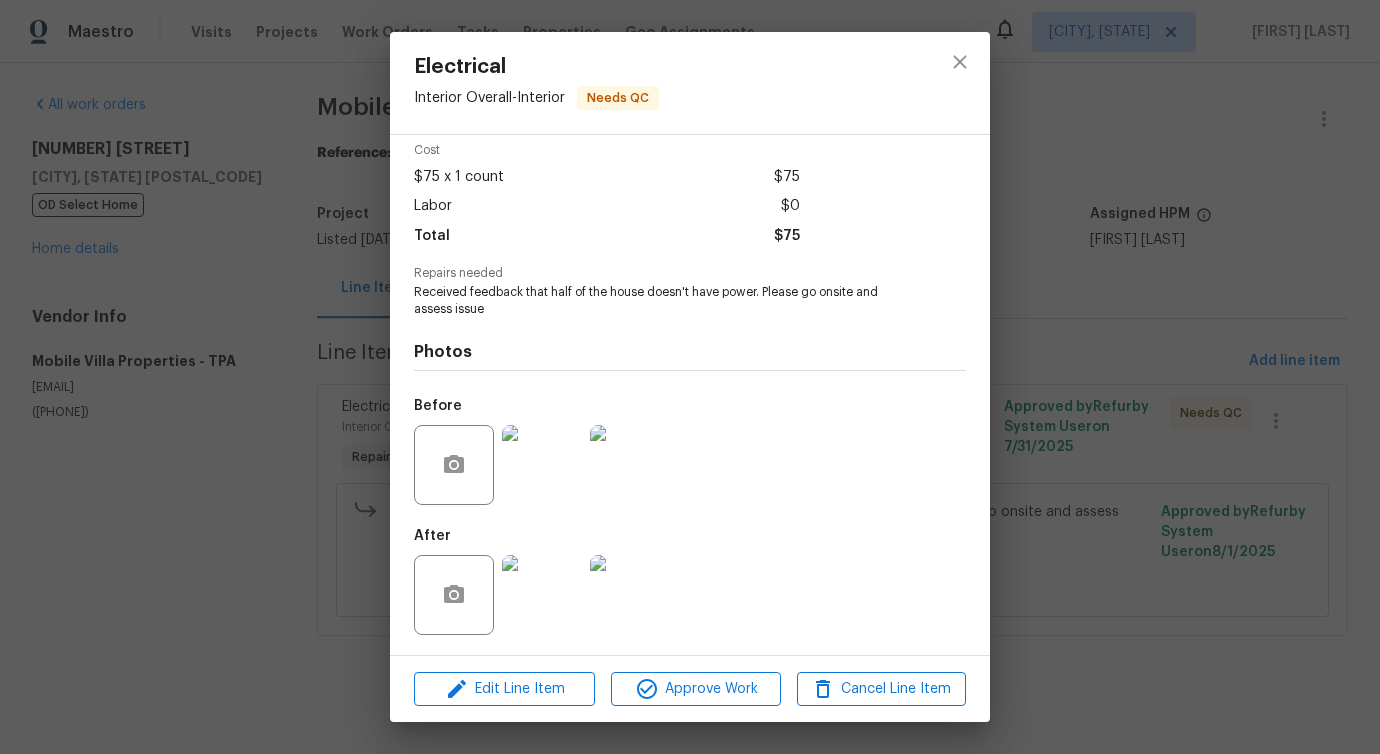 click at bounding box center (542, 595) 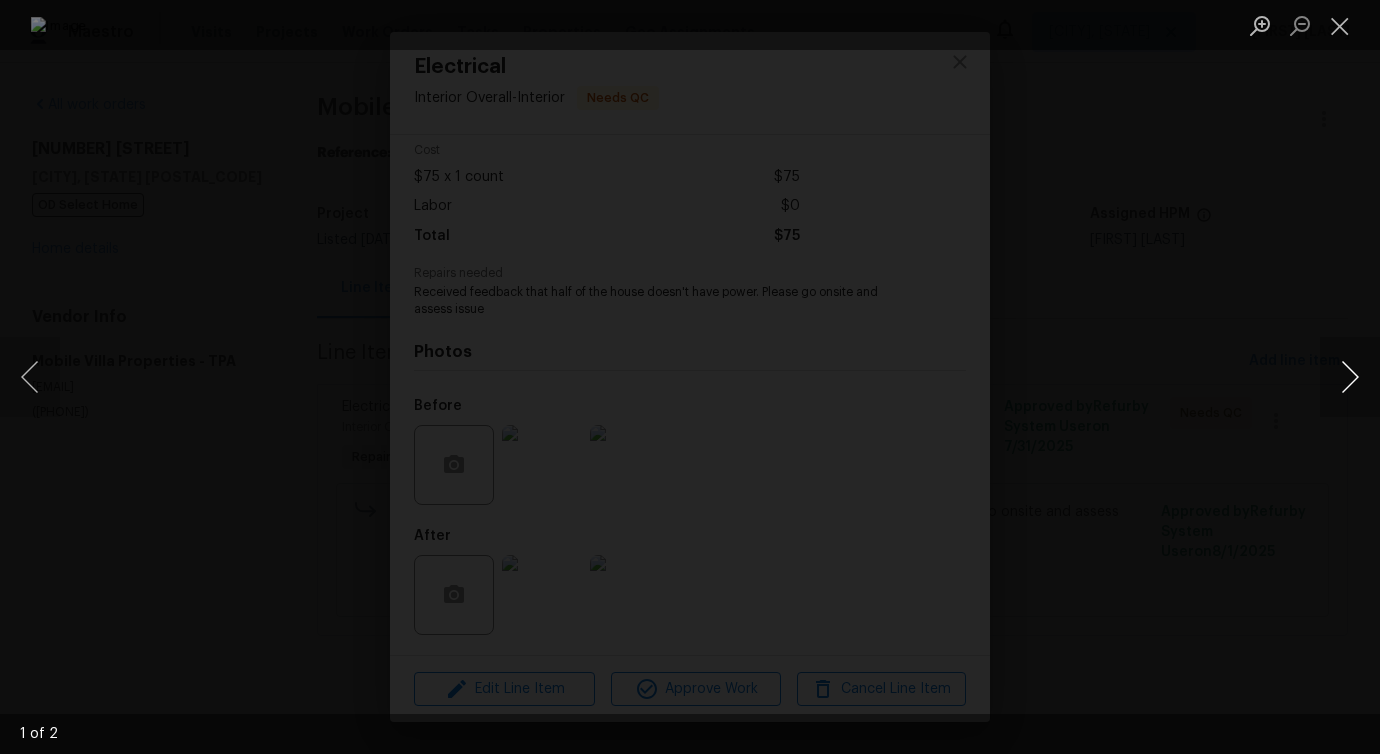click at bounding box center (1350, 377) 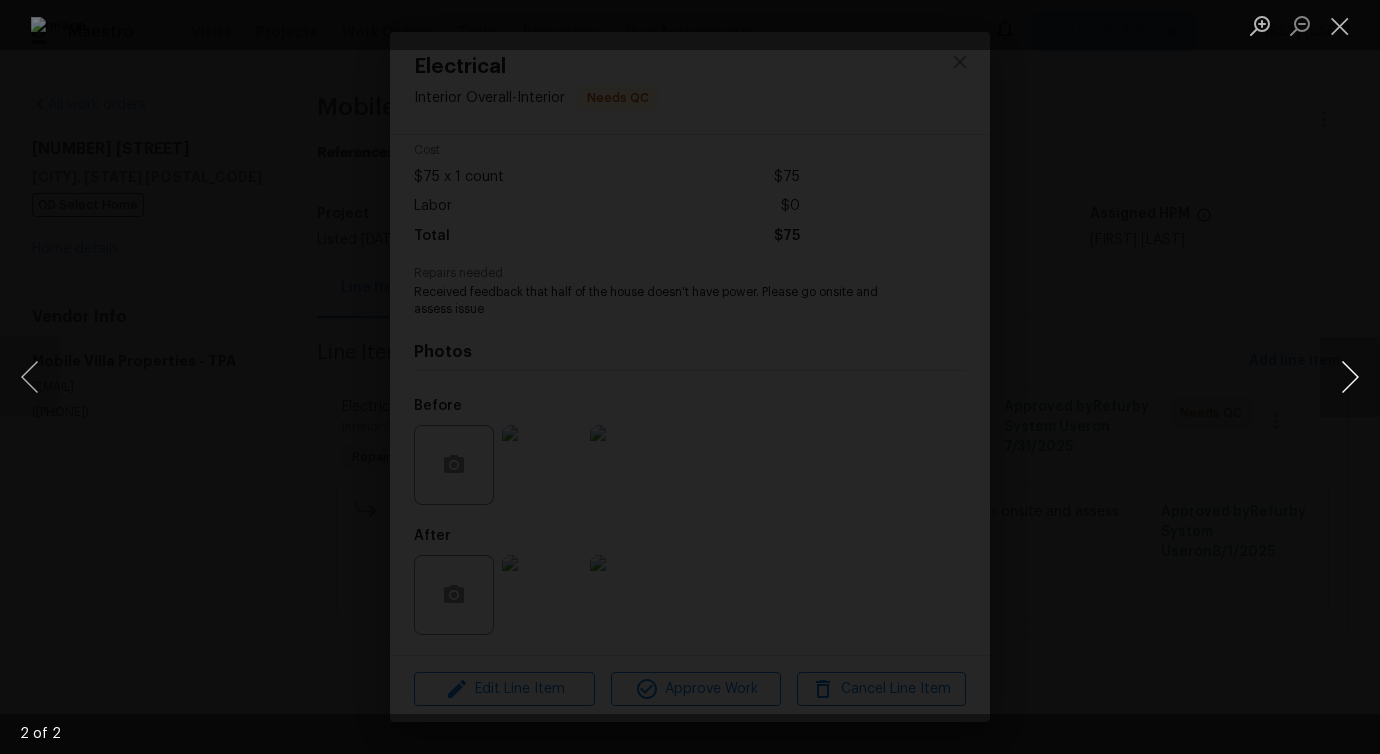 click at bounding box center (1350, 377) 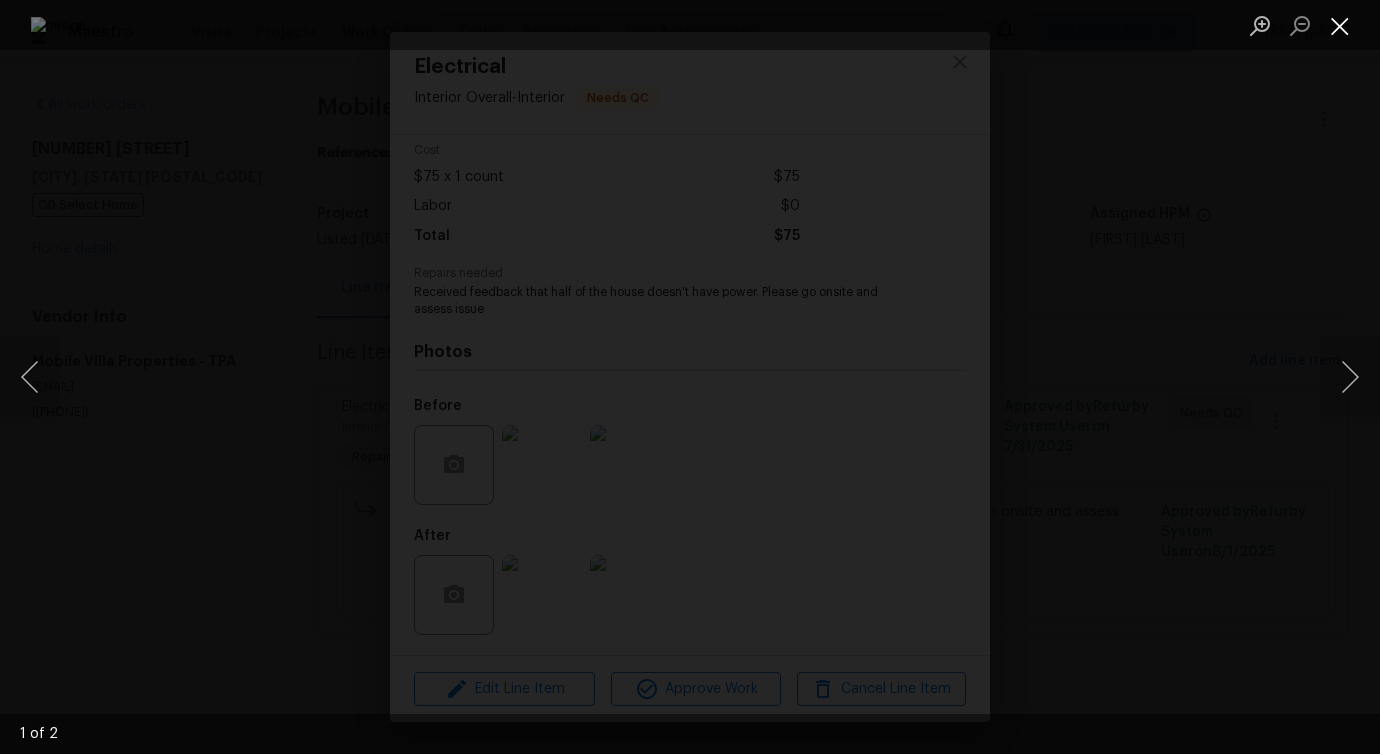 click at bounding box center [1340, 25] 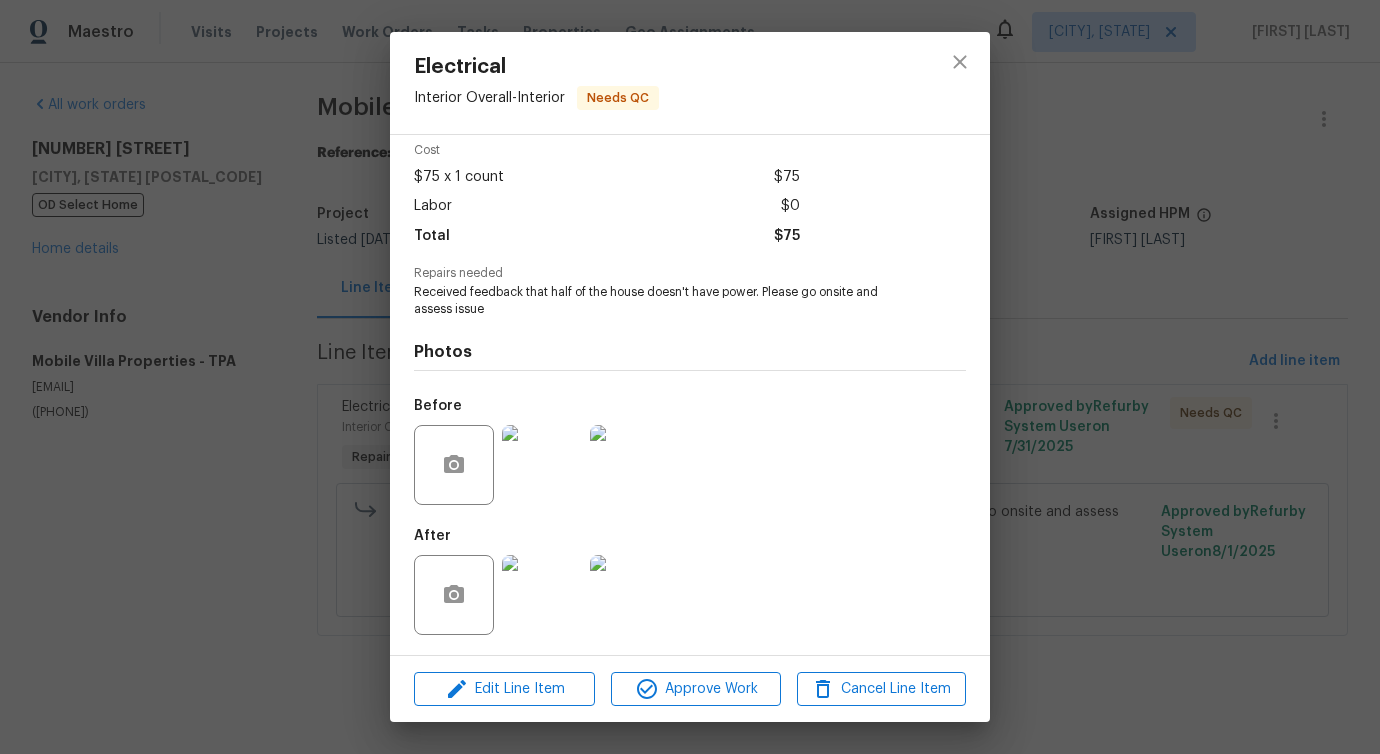 click at bounding box center [630, 465] 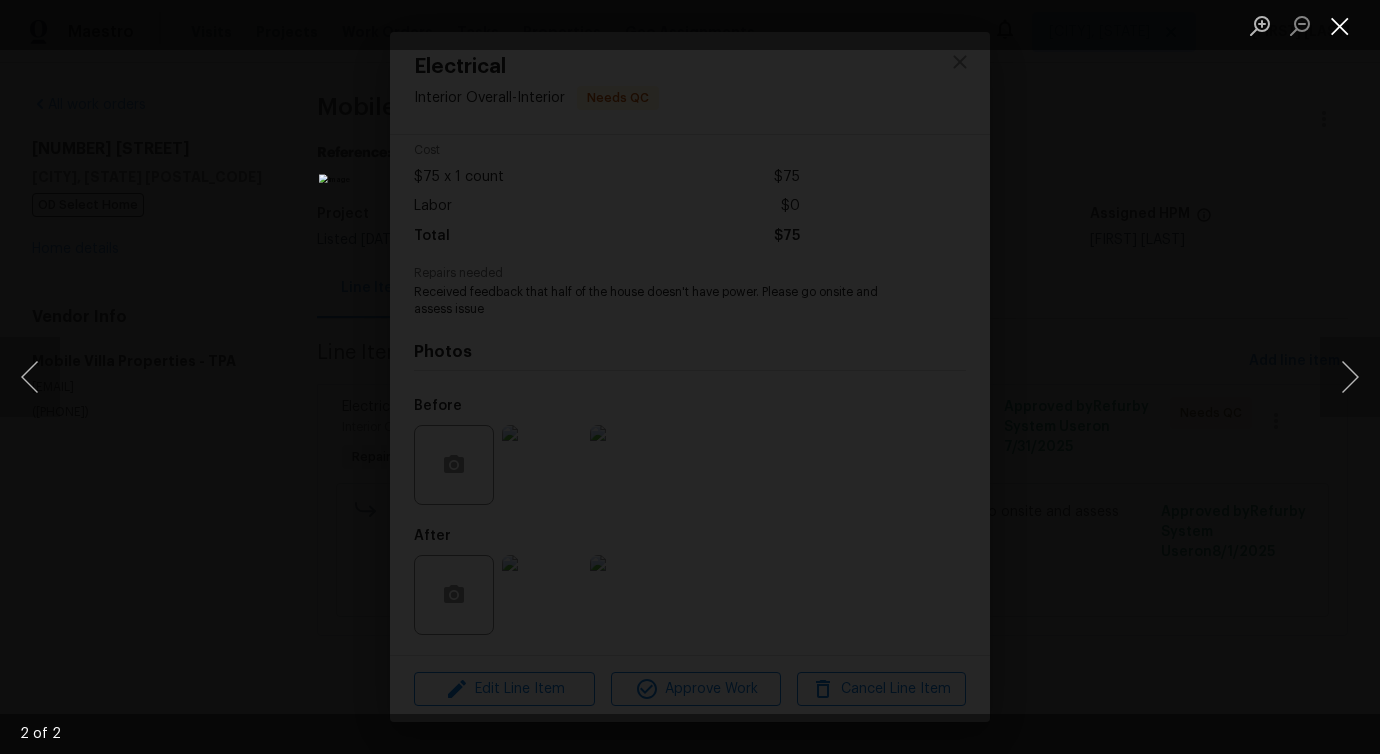 click at bounding box center [1340, 25] 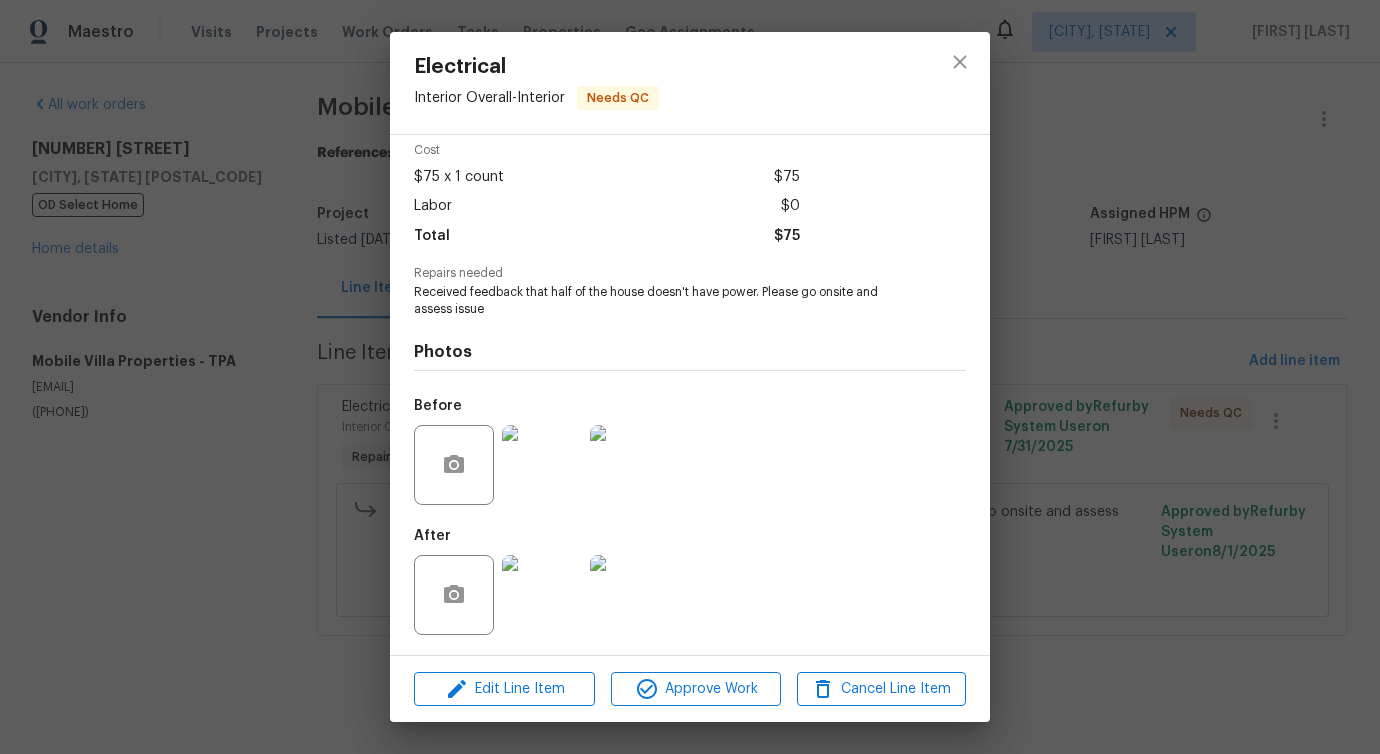 click at bounding box center (542, 595) 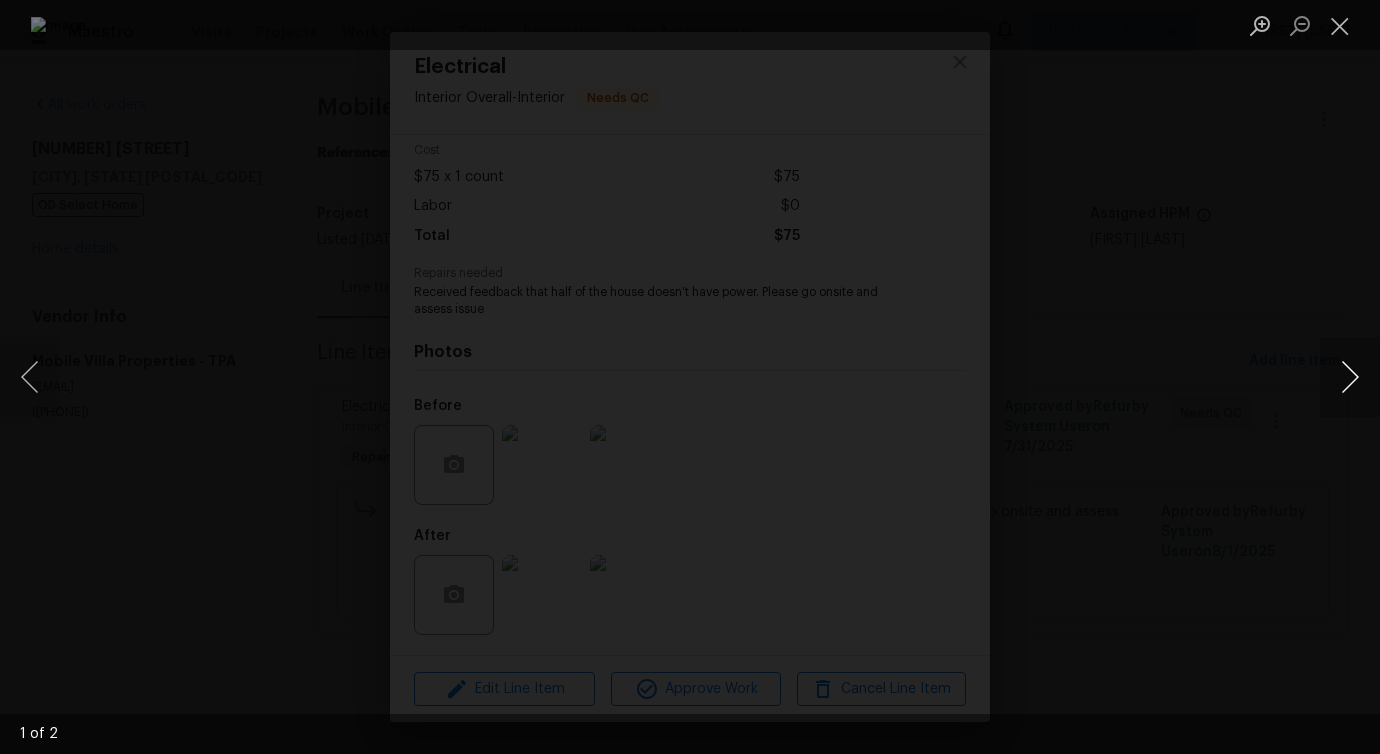 click at bounding box center (1350, 377) 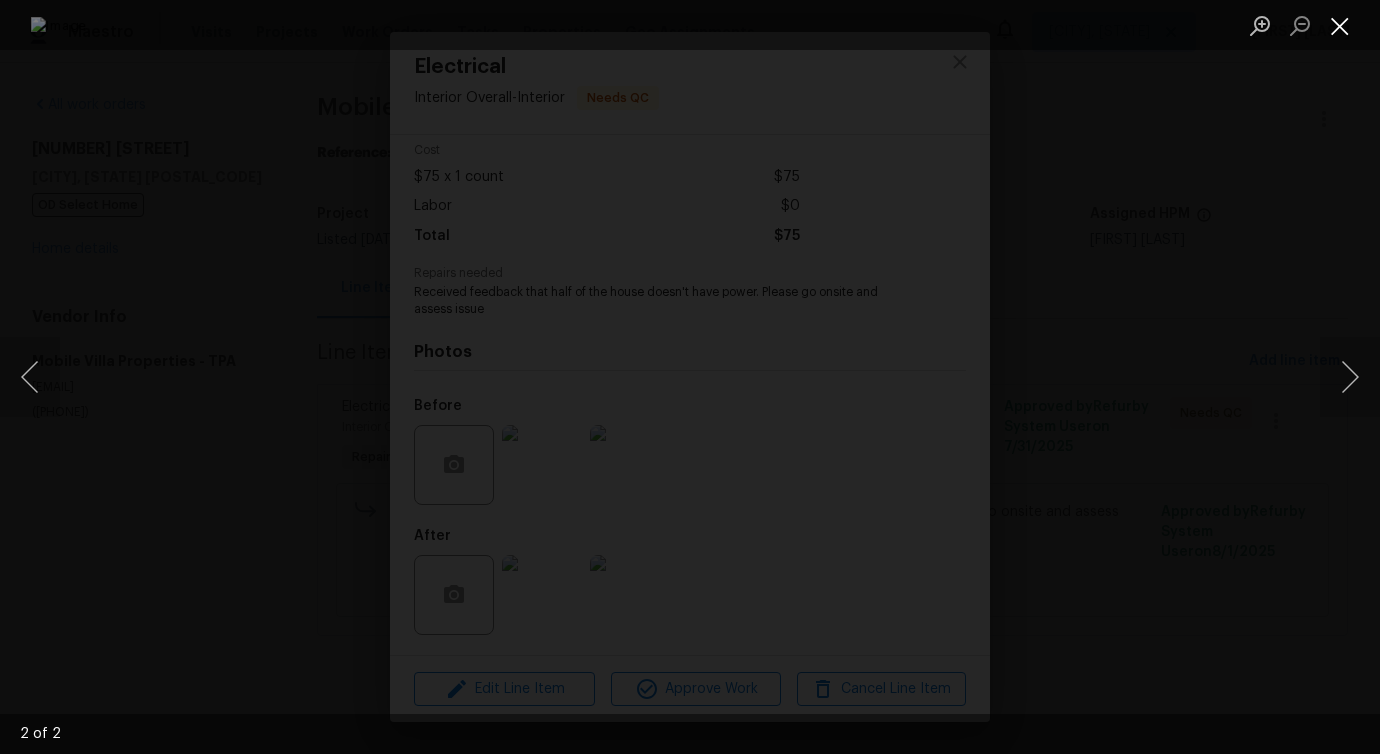 click at bounding box center (1340, 25) 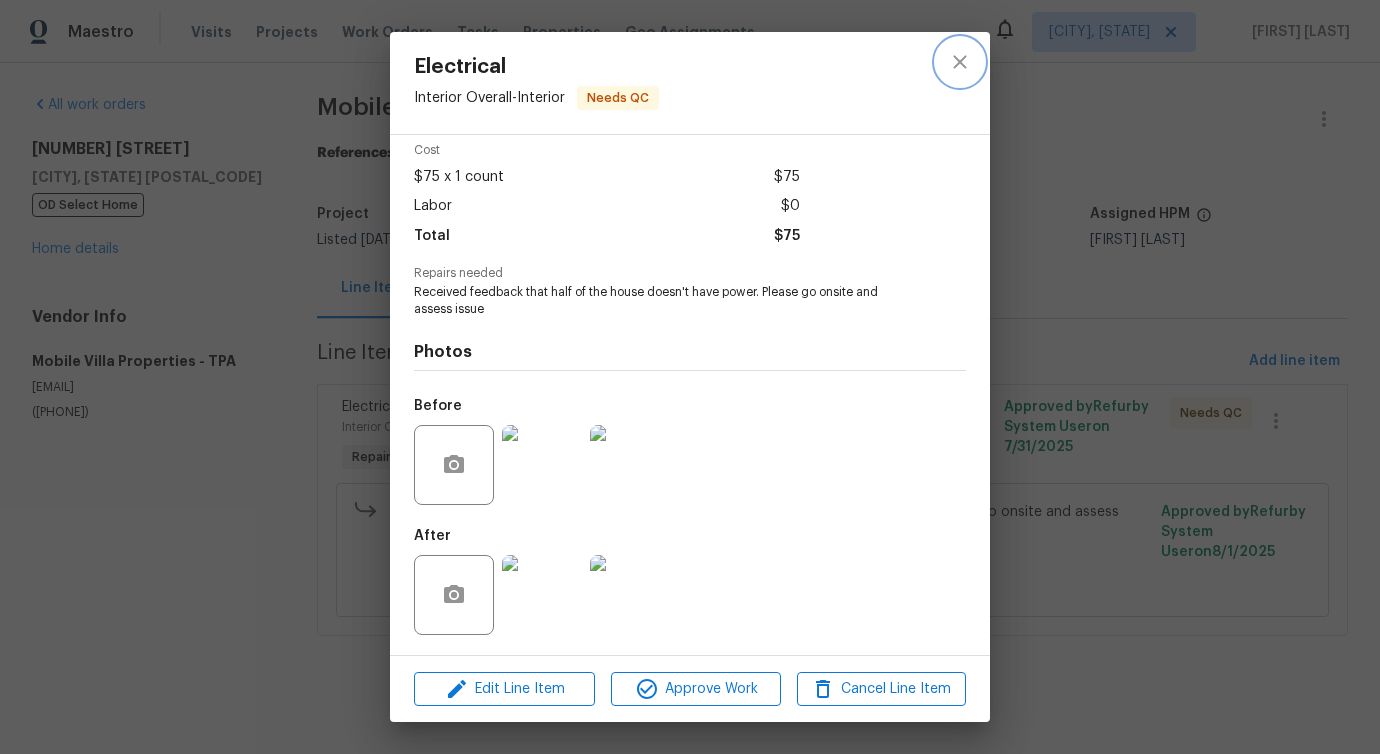 click 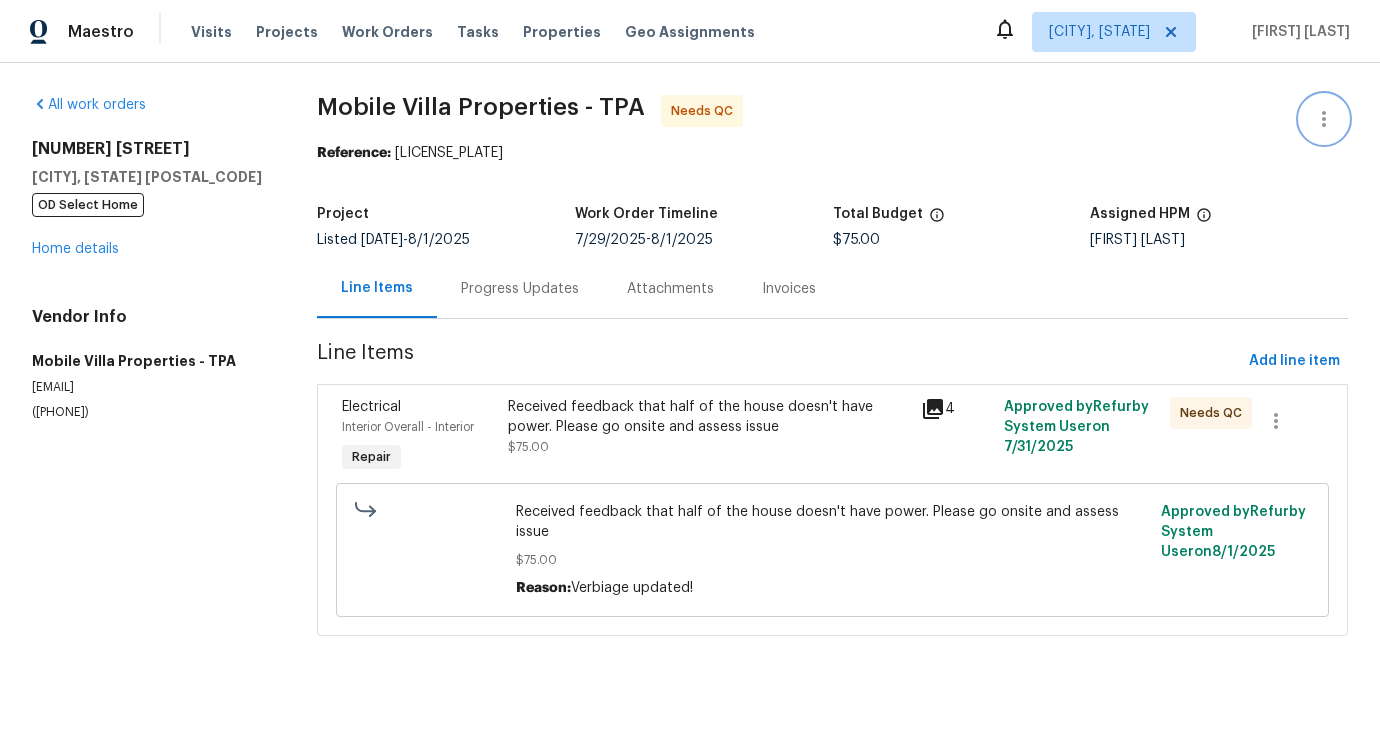 click 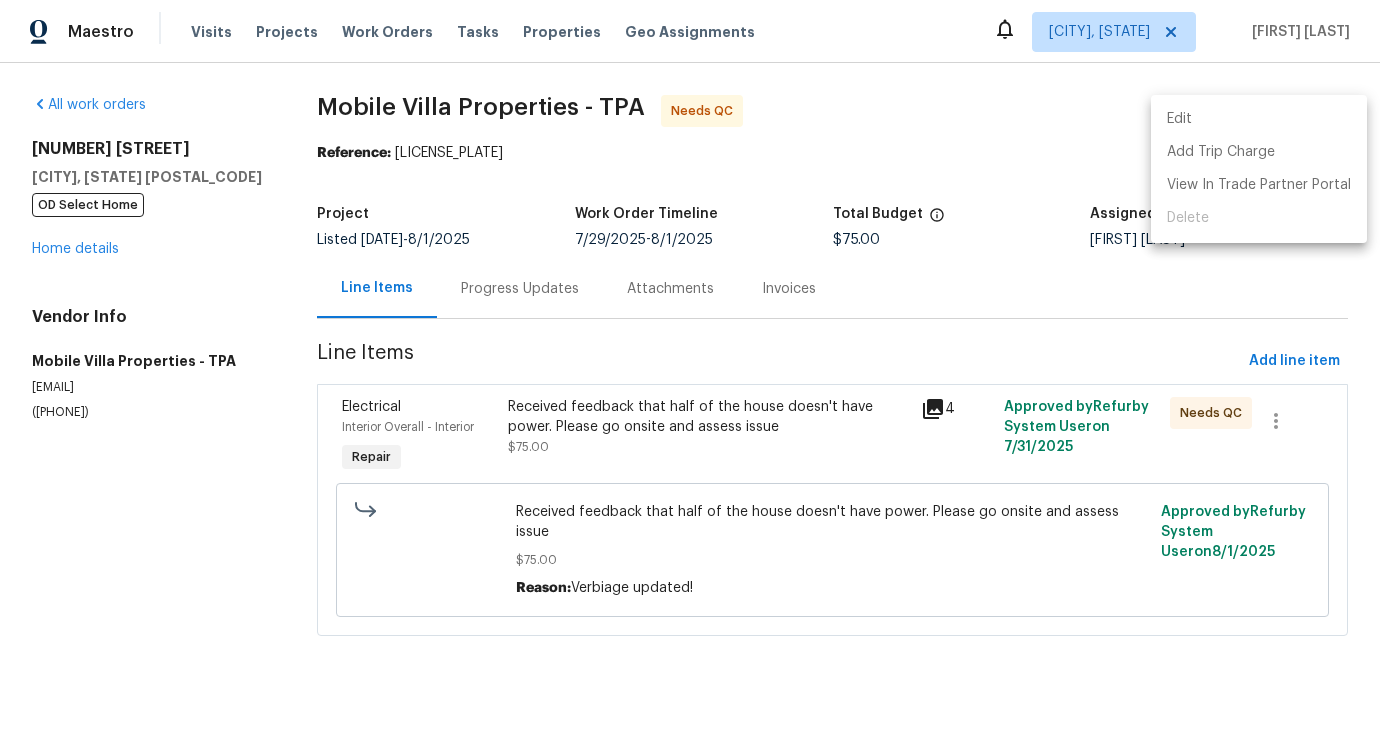 click on "Edit" at bounding box center [1259, 119] 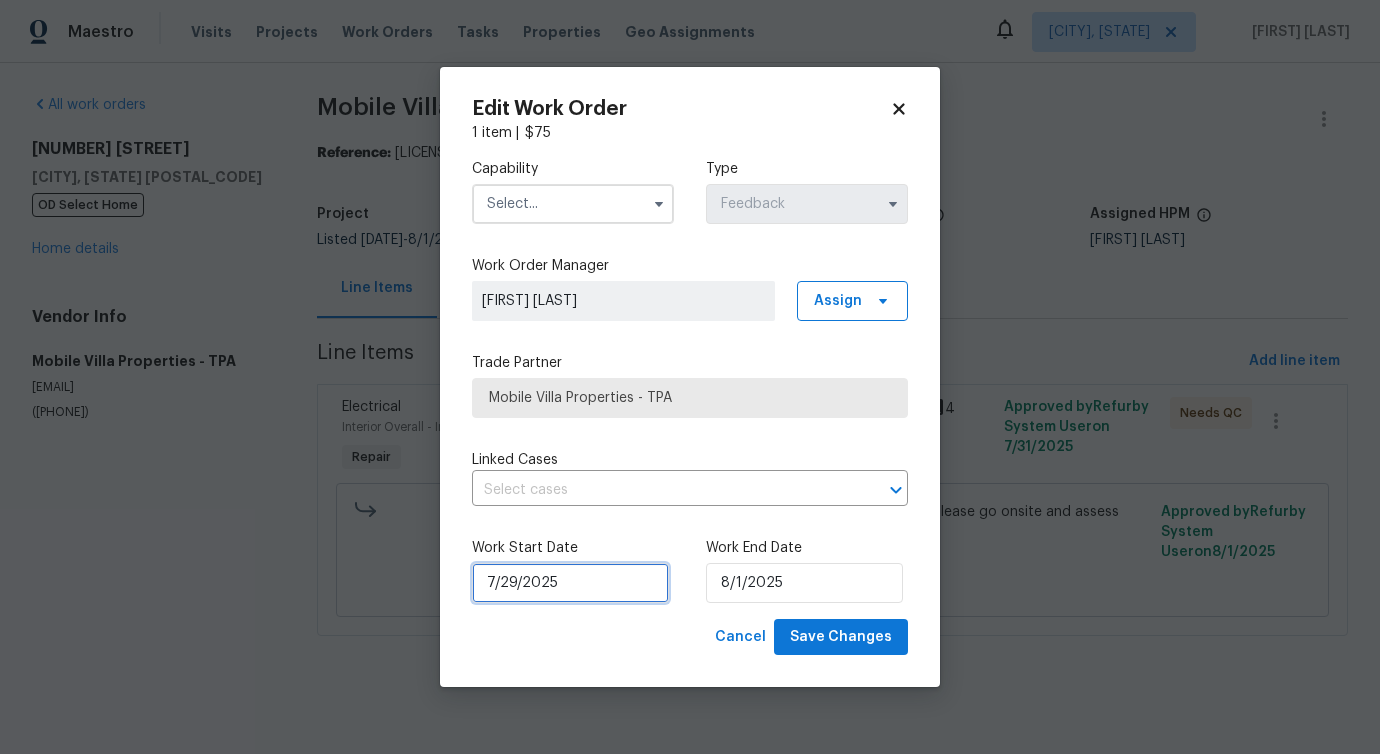 click on "7/29/2025" at bounding box center (570, 583) 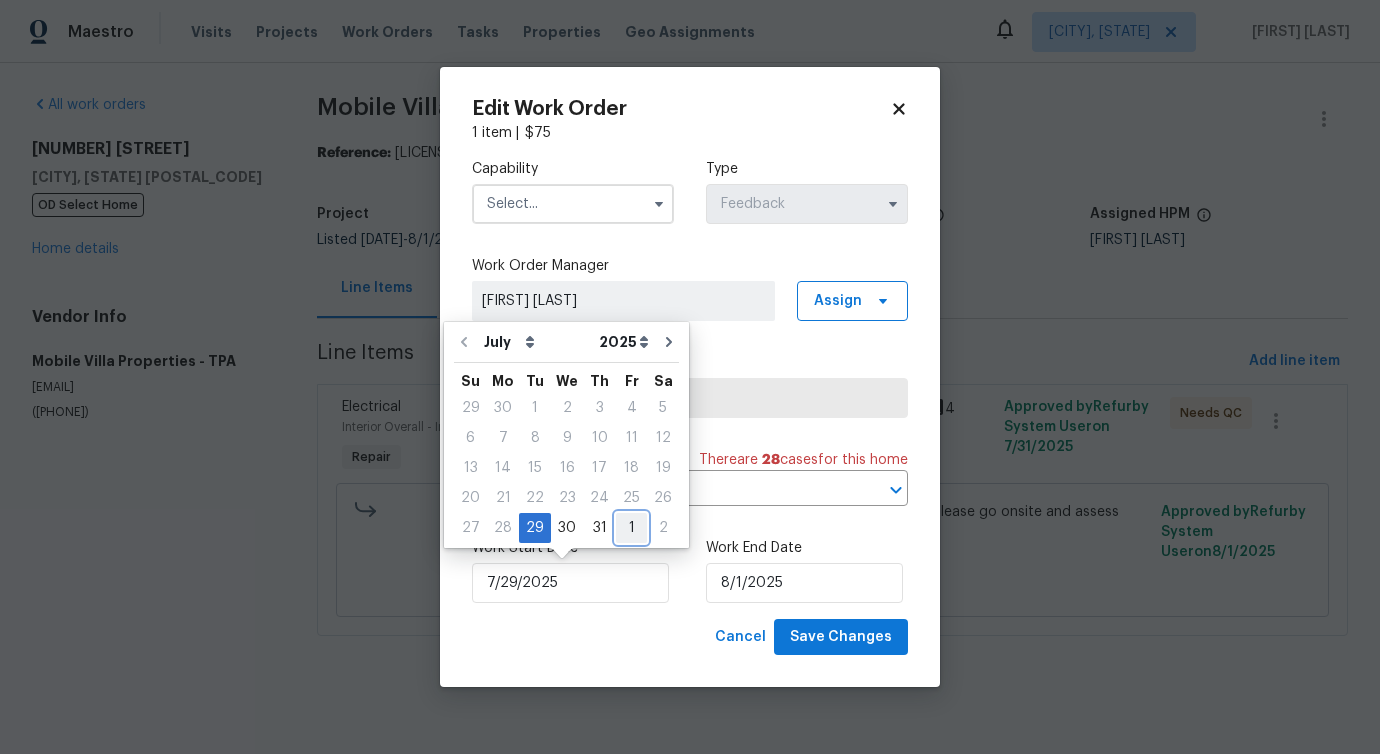 click on "1" at bounding box center (631, 528) 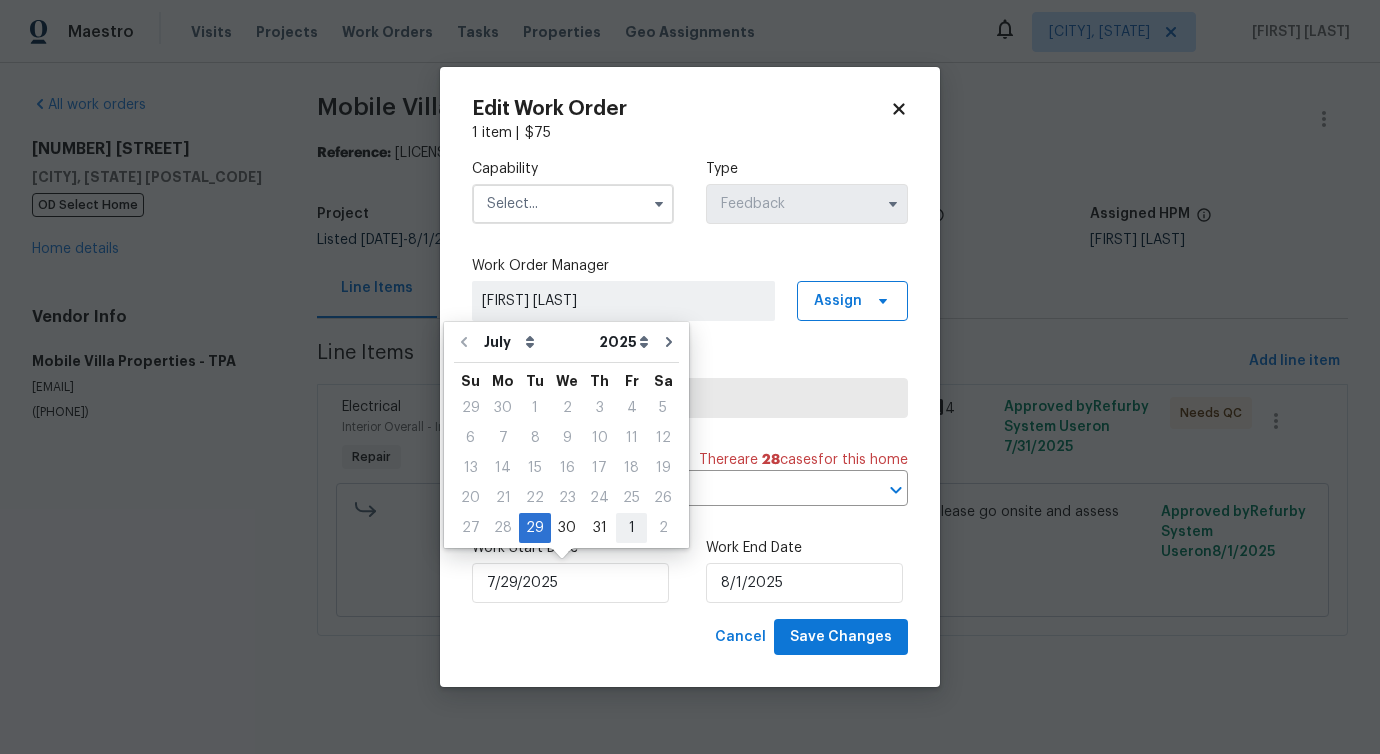 type on "8/1/2025" 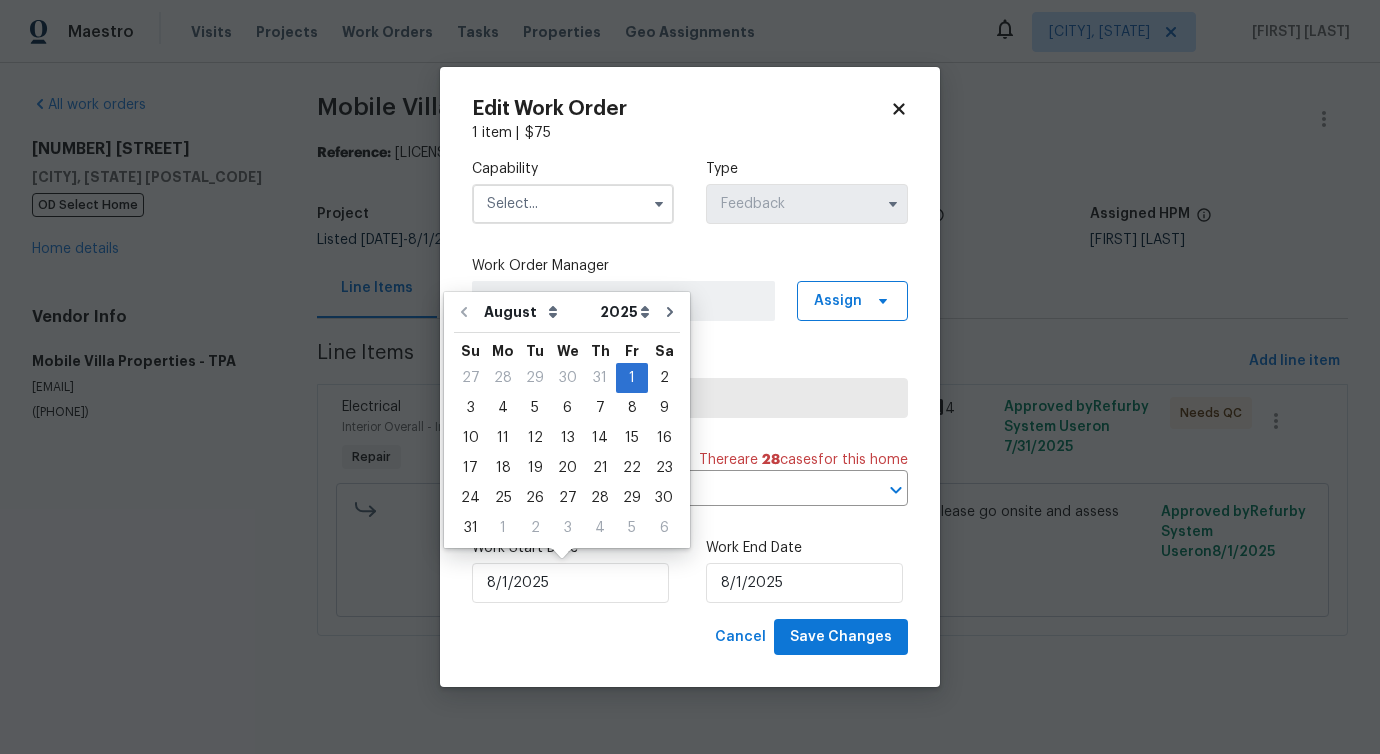 click at bounding box center (573, 204) 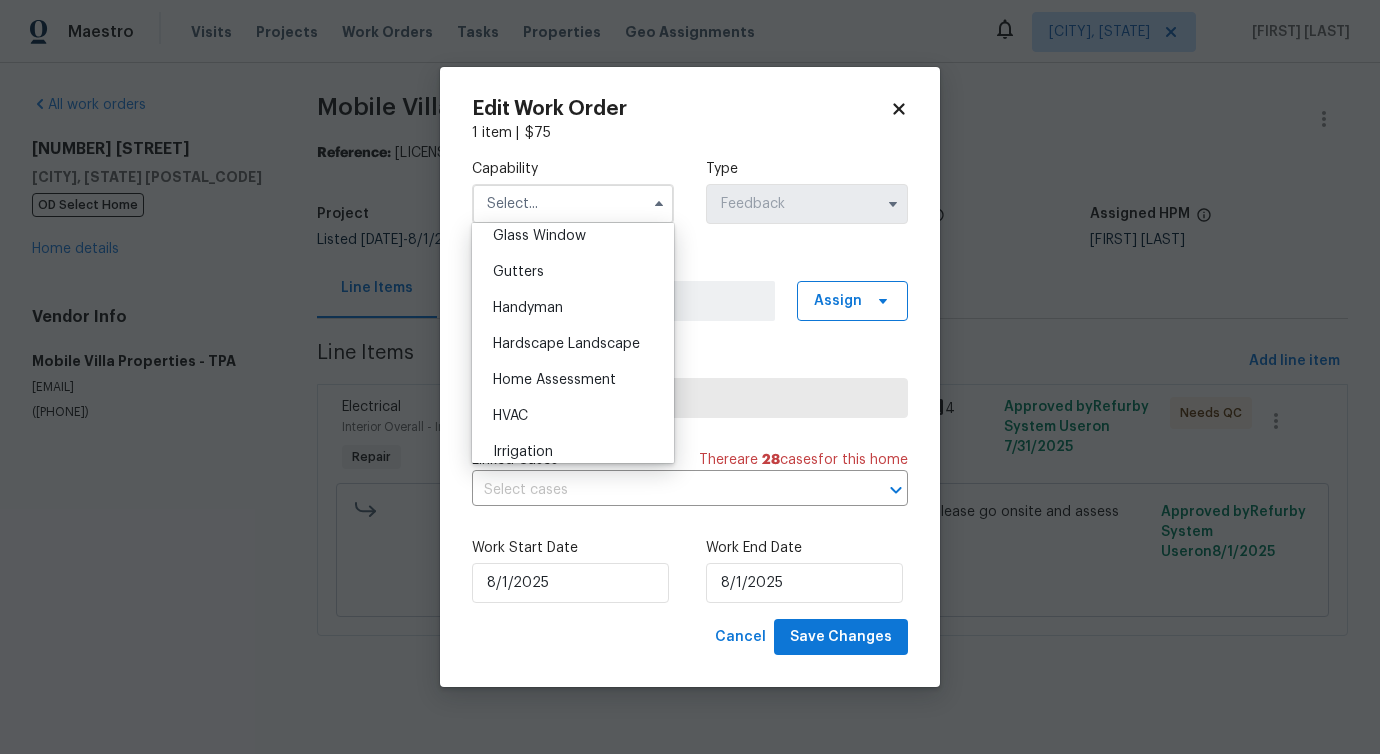 scroll, scrollTop: 1047, scrollLeft: 0, axis: vertical 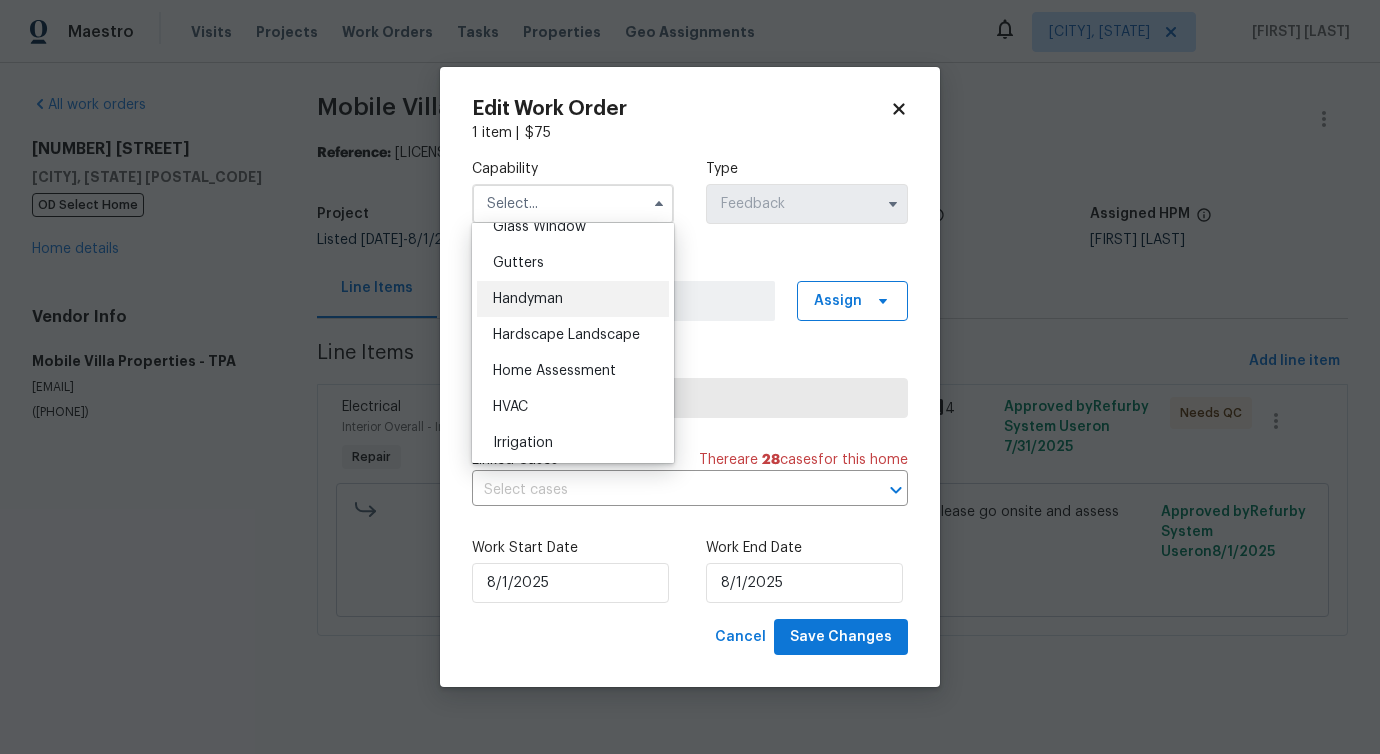 click on "Handyman" at bounding box center (528, 299) 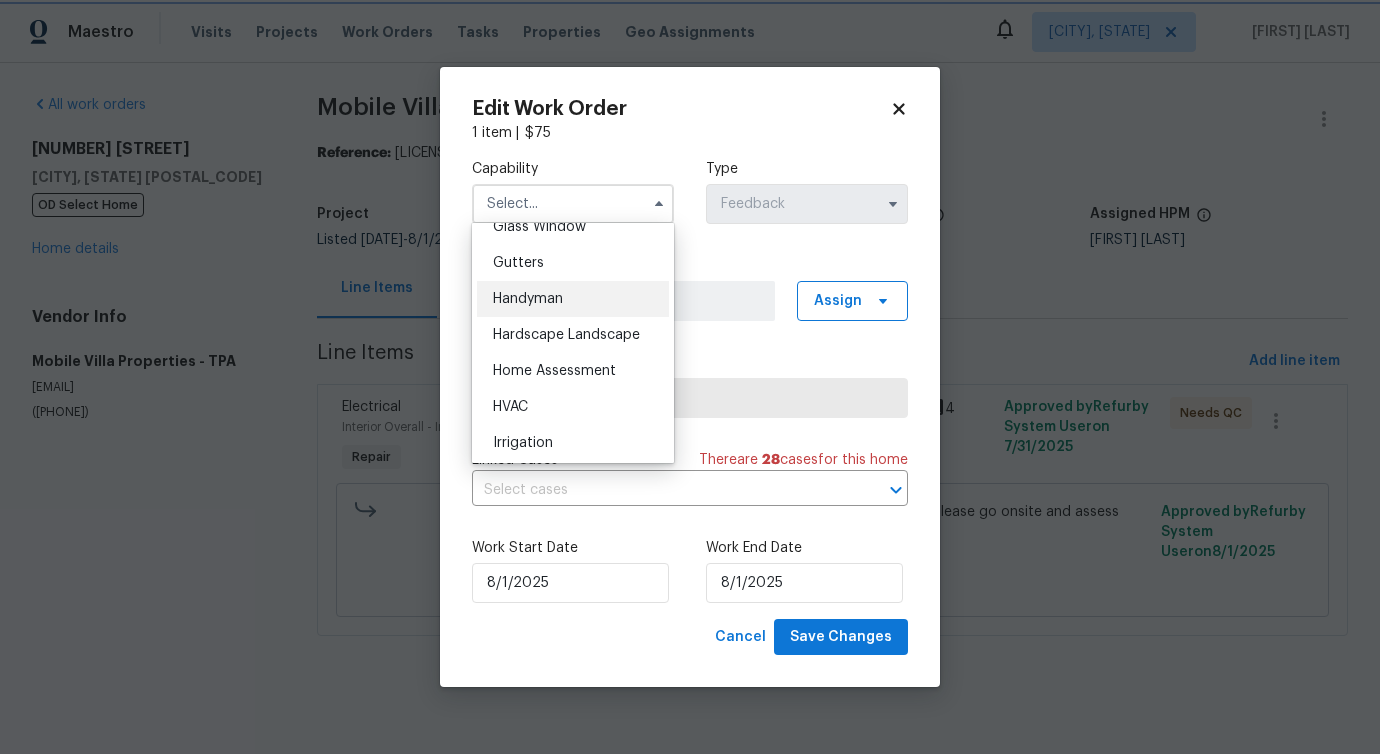 type on "Handyman" 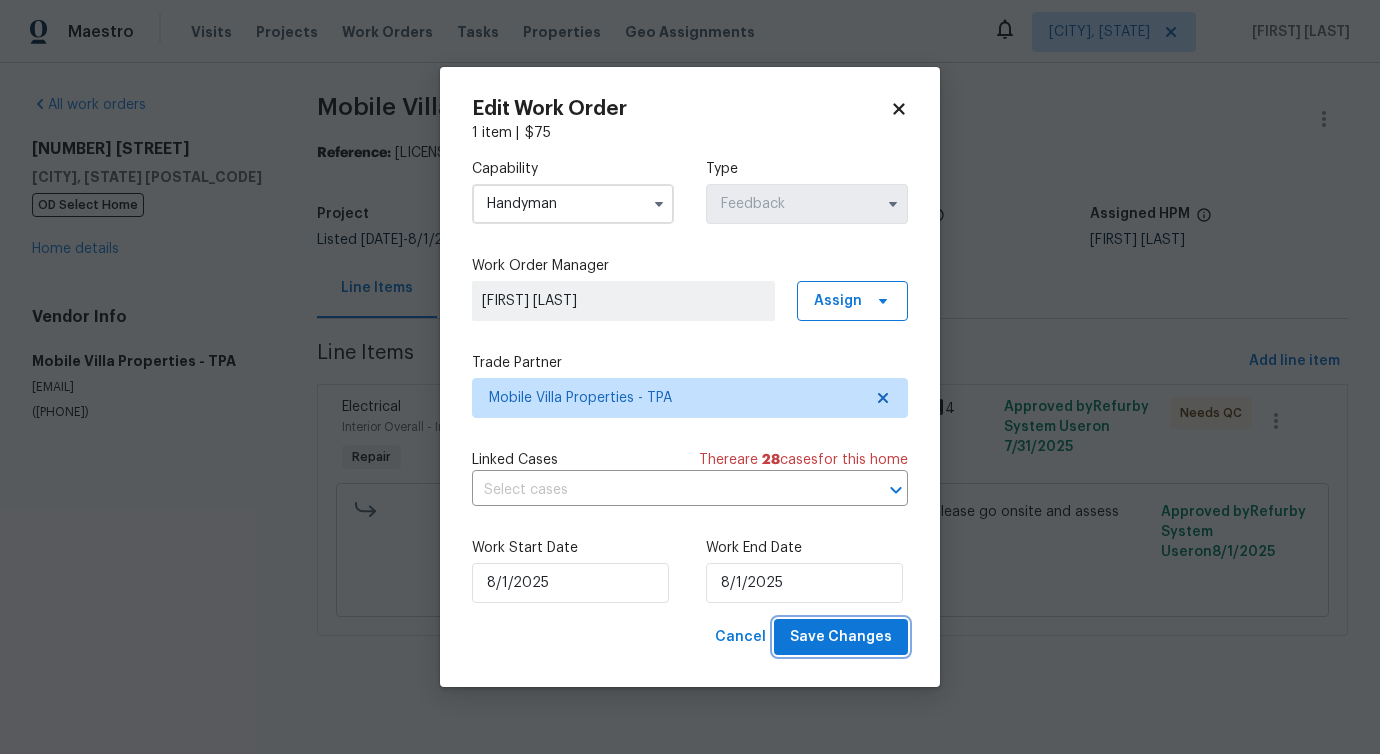 click on "Save Changes" at bounding box center (841, 637) 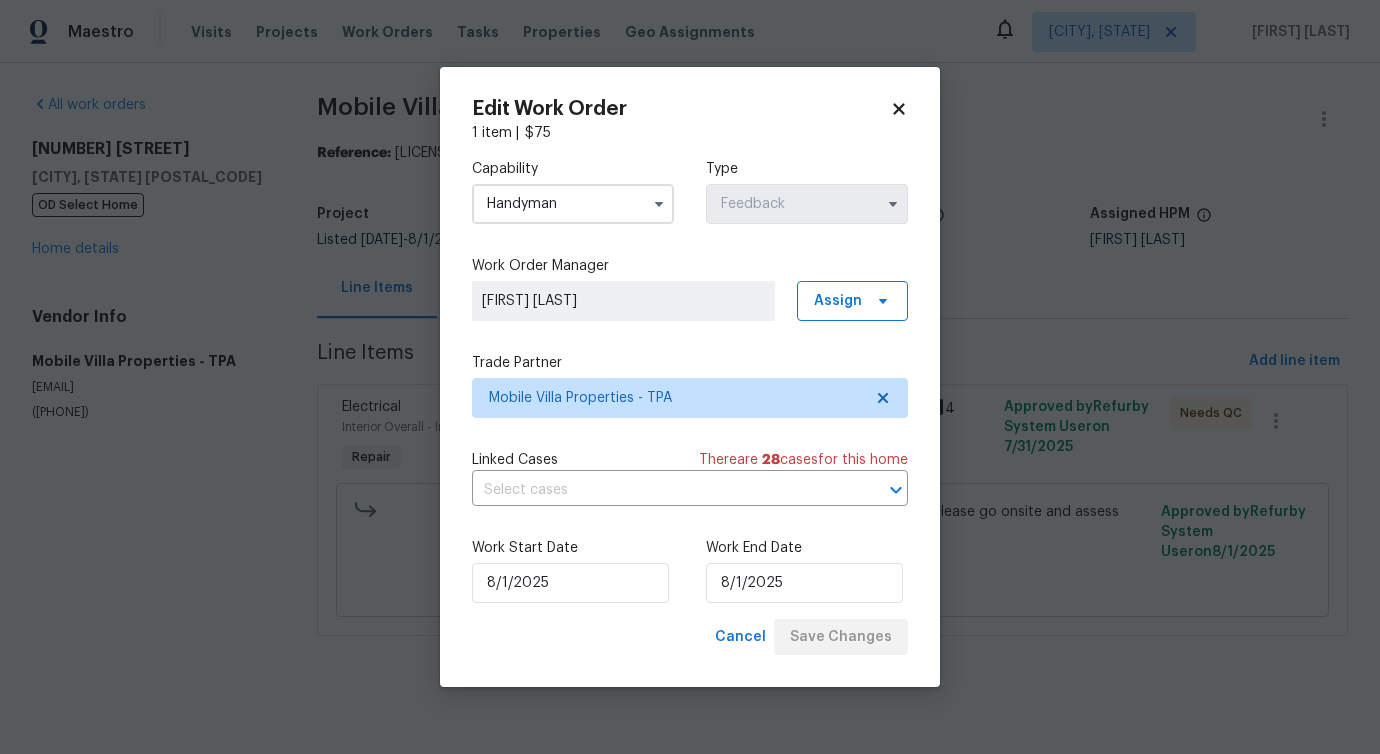 click on "Maestro Visits Projects Work Orders Tasks Properties Geo Assignments Albuquerque, NM Pavithra Sekar All work orders 961 Charlotte Ave Sarasota, FL 34237 OD Select Home Home details Vendor Info Mobile Villa Properties - TPA james@mv-prop.com (813) 918-3054 Mobile Villa Properties - TPA Needs QC Reference:   4MCH9DSBFP8XJ-9baee9343 Project Listed   7/18/2025  -  8/1/2025 Work Order Timeline 7/29/2025  -  8/1/2025 Total Budget $75.00 Assigned HPM Naomi Ferreira Line Items Progress Updates Attachments Invoices Line Items Add line item Electrical Interior Overall - Interior Repair Received feedback that half of the house doesn't have power. Please go onsite and assess issue $75.00   4 Approved by  Refurby System User  on   7/31/2025 Needs QC Received feedback that half of the house doesn't have power. Please go onsite and assess issue $75.00 Reason:  Verbiage updated! Approved by  Refurby System User  on  8/1/2025
Edit Work Order 1 item | $ 75 Capability   Handyman Type   Feedback Work Order Manager   Assign" at bounding box center [690, 346] 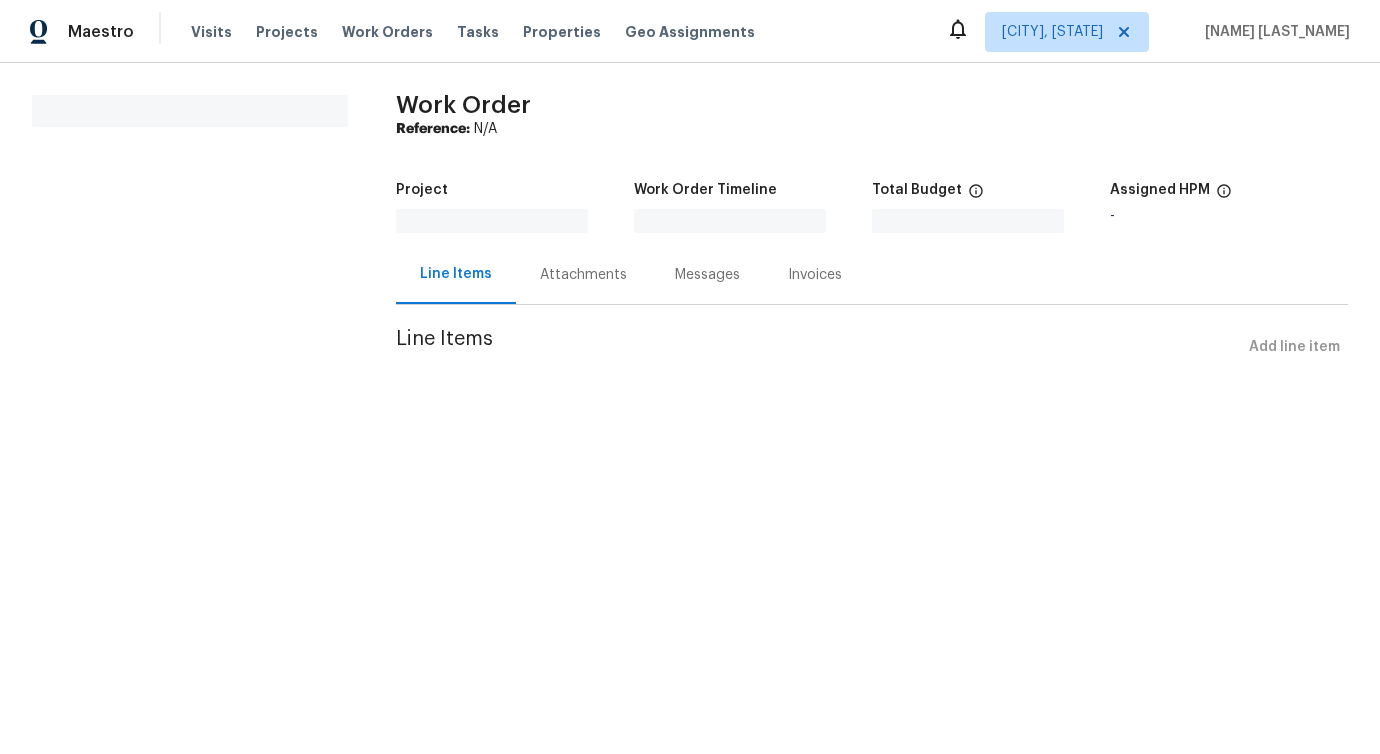 scroll, scrollTop: 0, scrollLeft: 0, axis: both 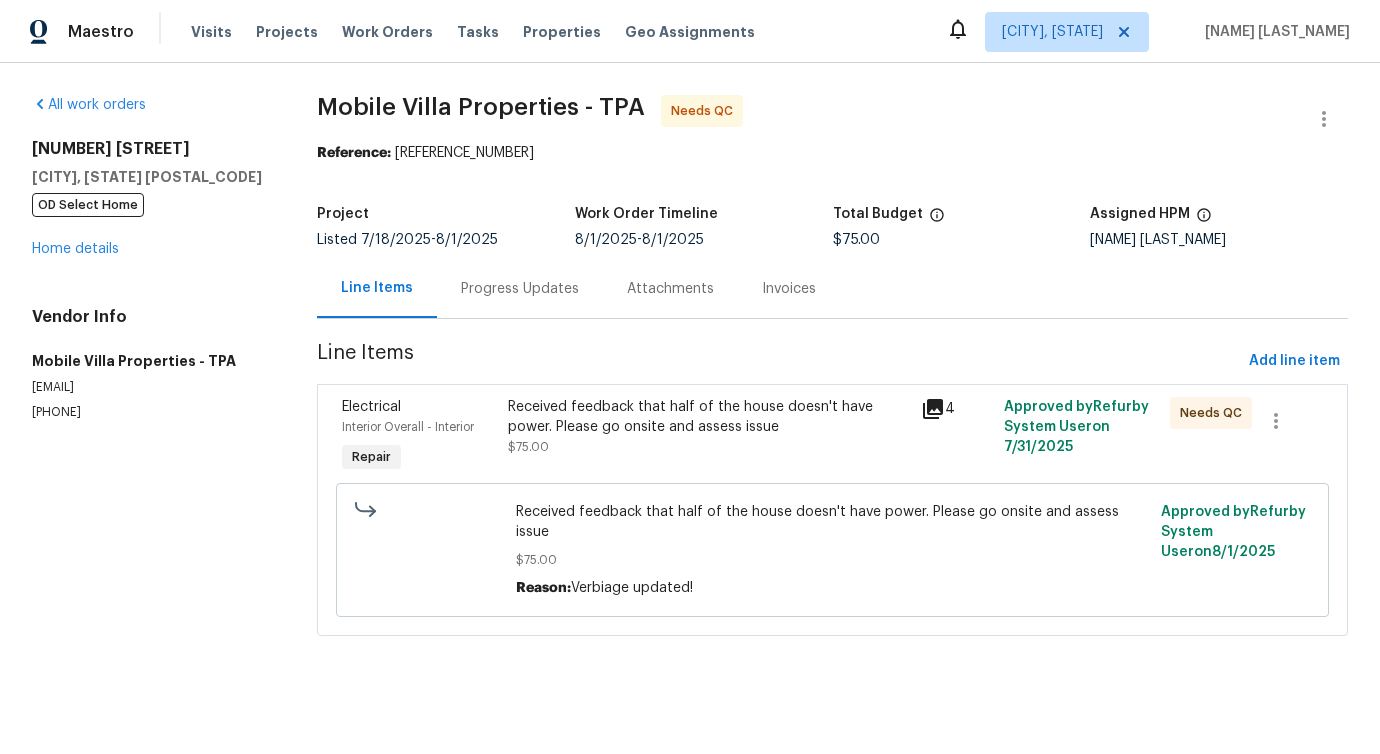 click on "Received feedback that half of the house doesn't have power. Please go onsite and assess issue $75.00" at bounding box center (709, 437) 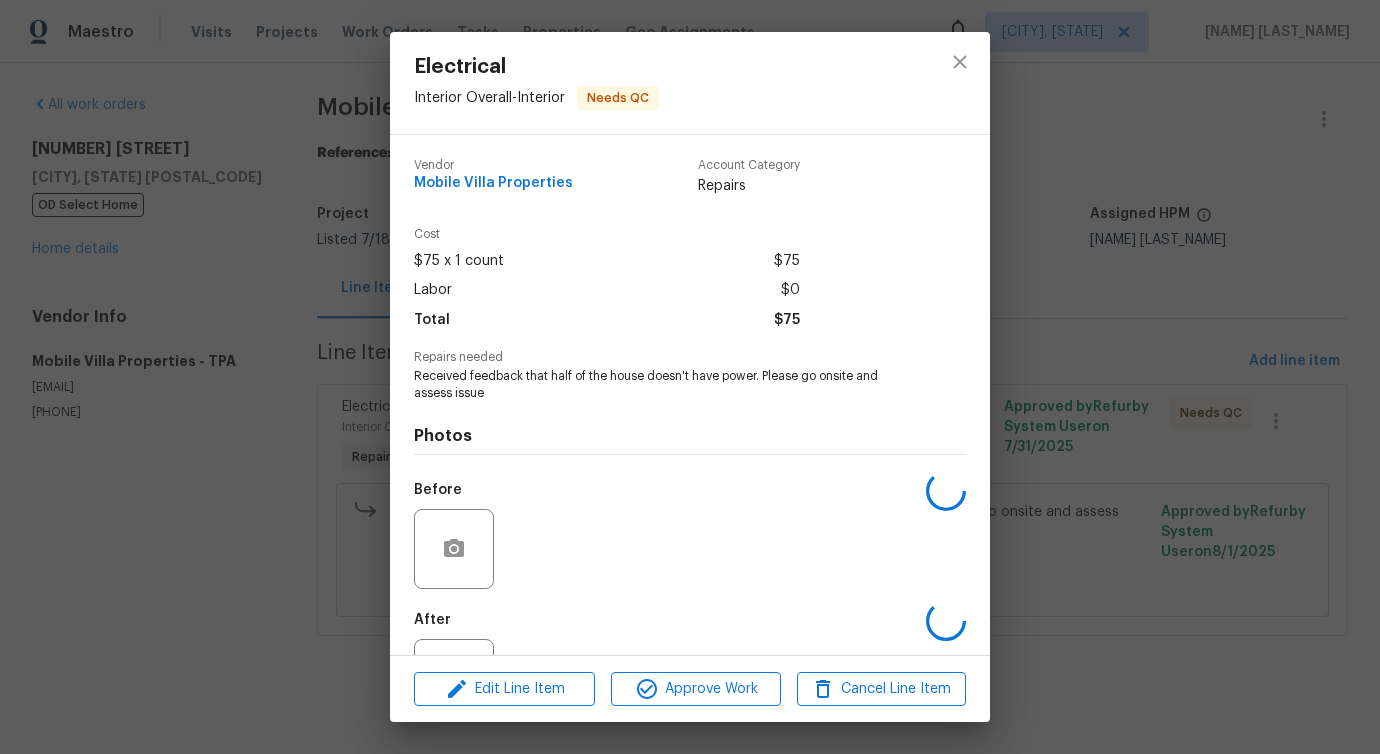 scroll, scrollTop: 84, scrollLeft: 0, axis: vertical 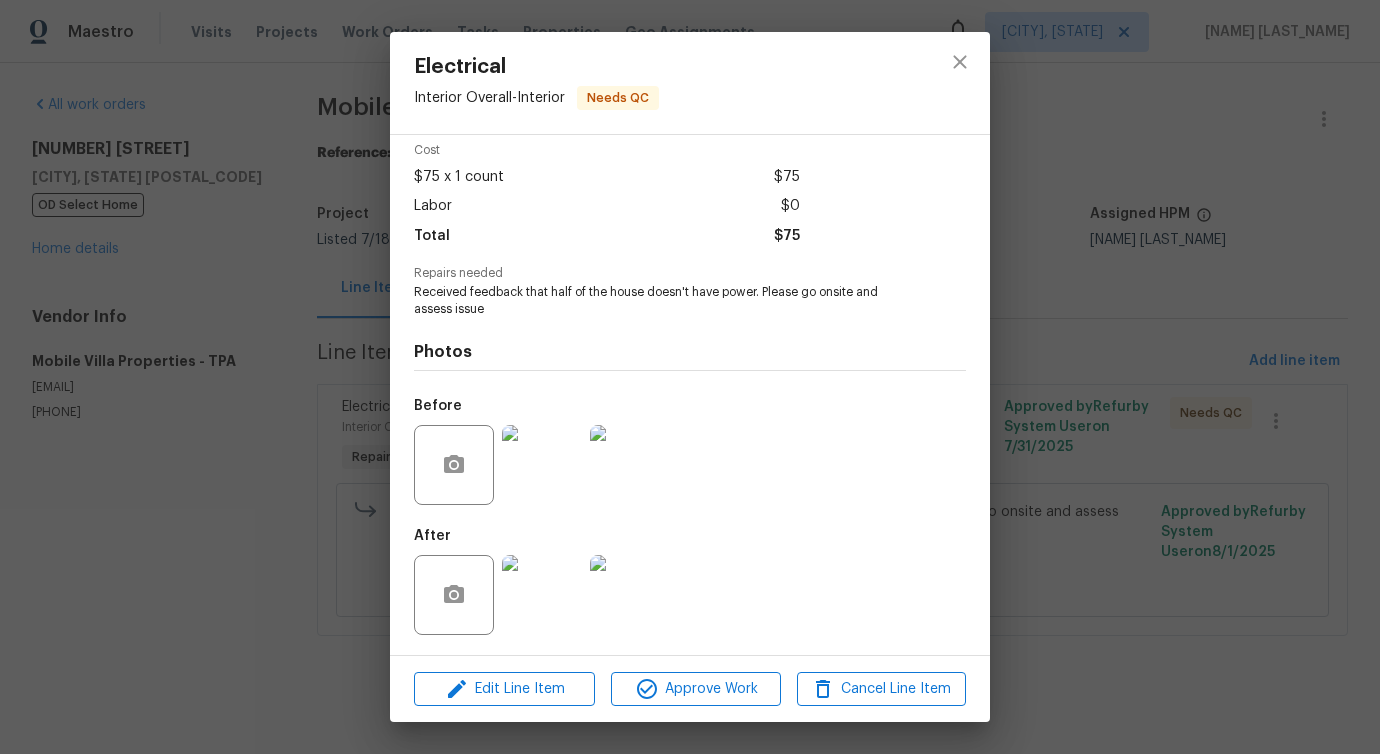 click at bounding box center (960, 83) 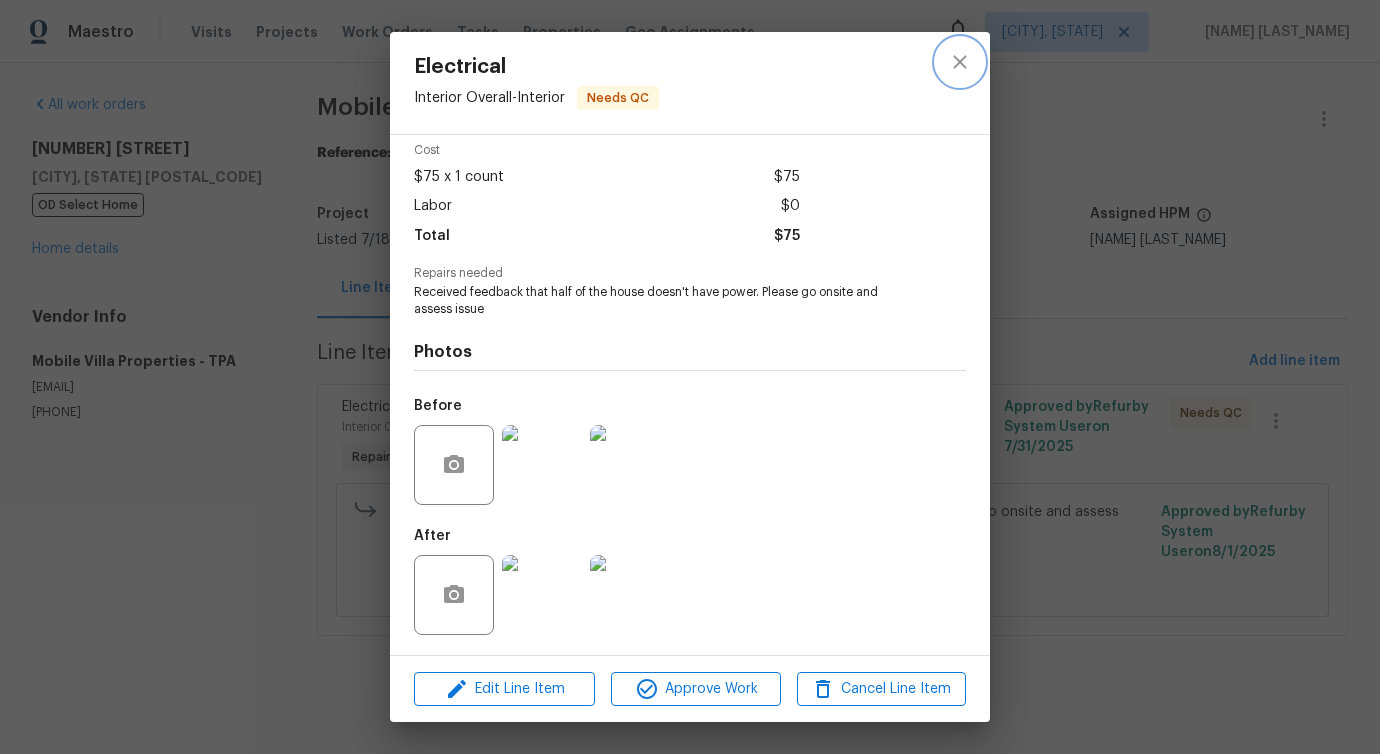 click at bounding box center [960, 62] 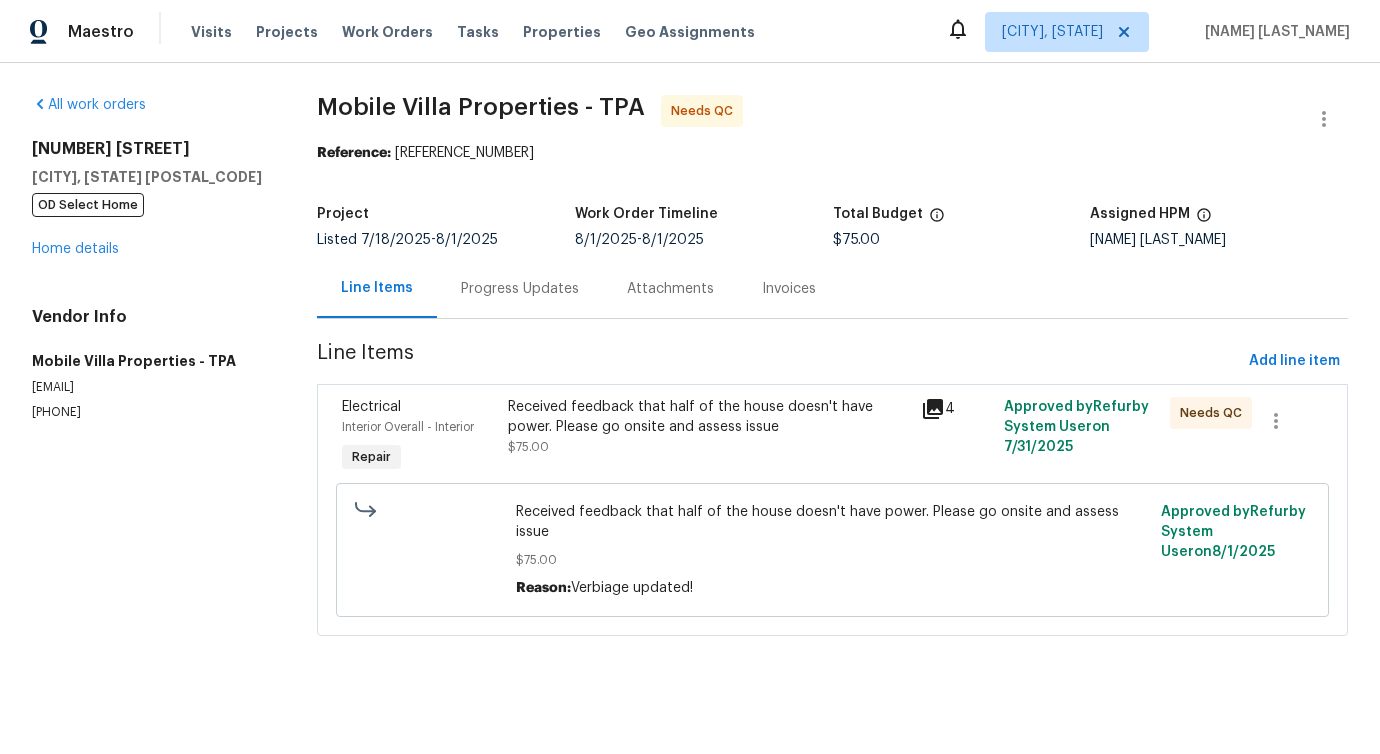 click on "Received feedback that half of the house doesn't have power. Please go onsite and assess issue" at bounding box center (709, 417) 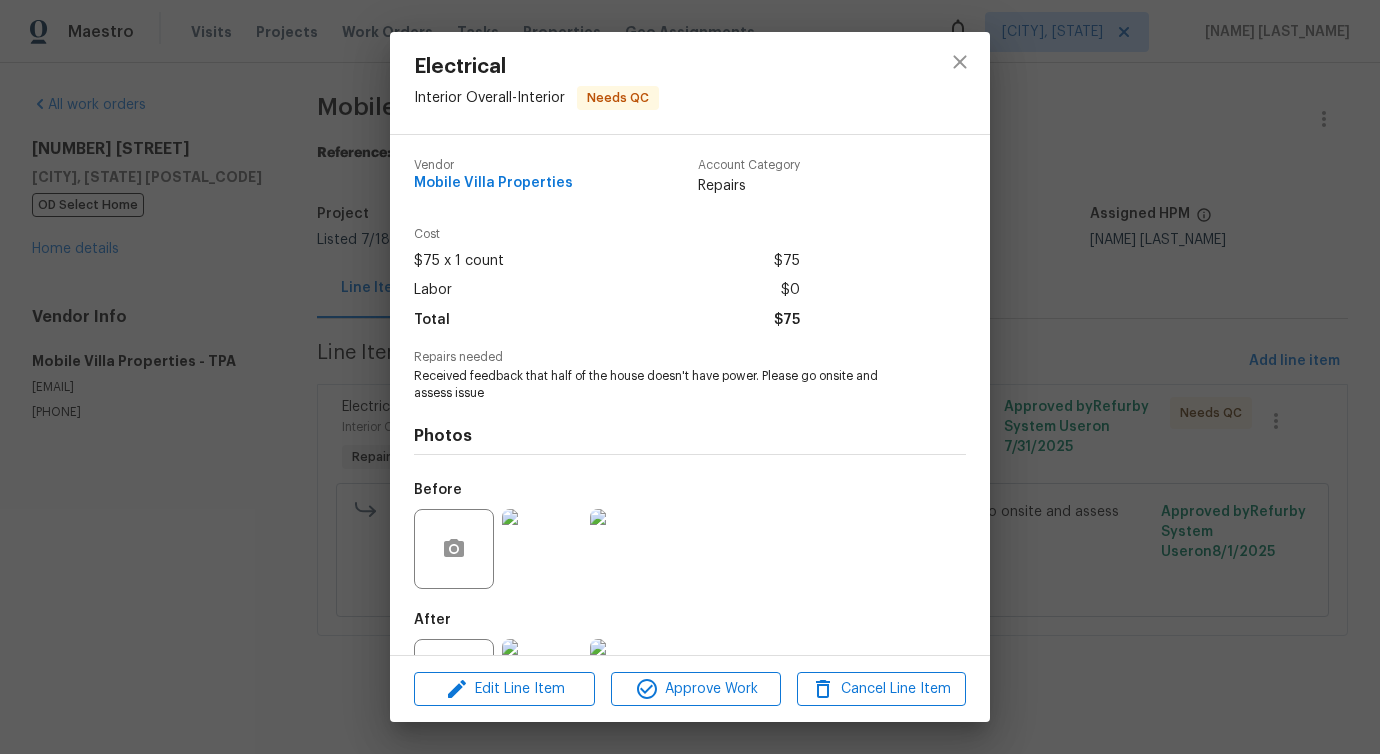scroll, scrollTop: 84, scrollLeft: 0, axis: vertical 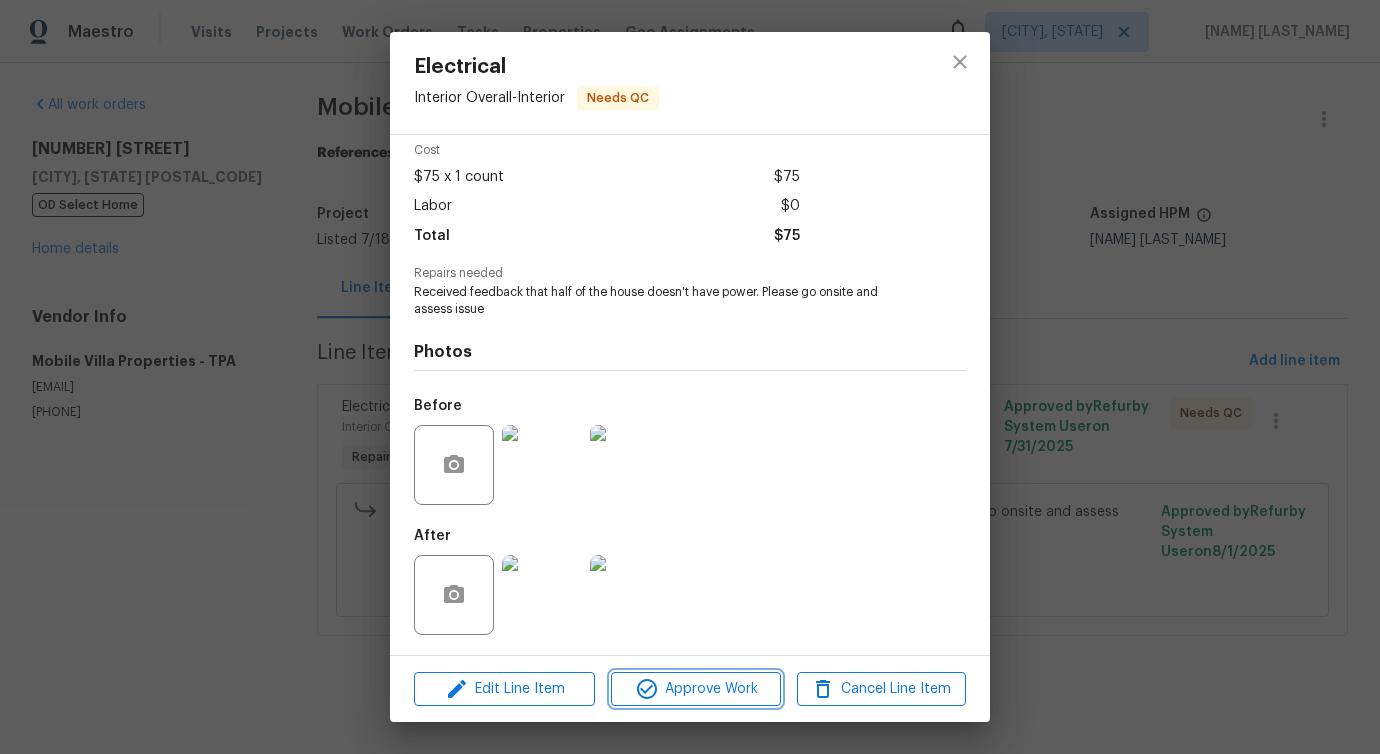 click on "Approve Work" at bounding box center [695, 689] 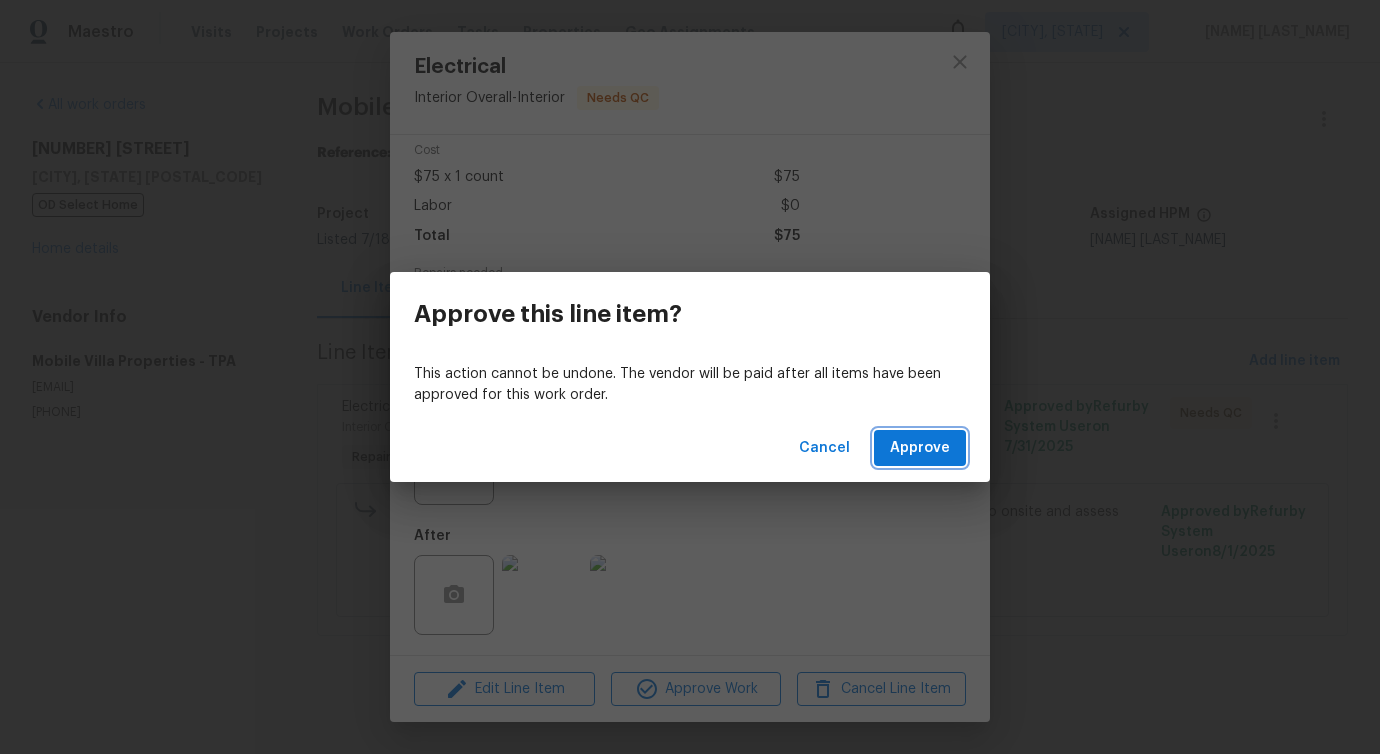 click on "Approve" at bounding box center [920, 448] 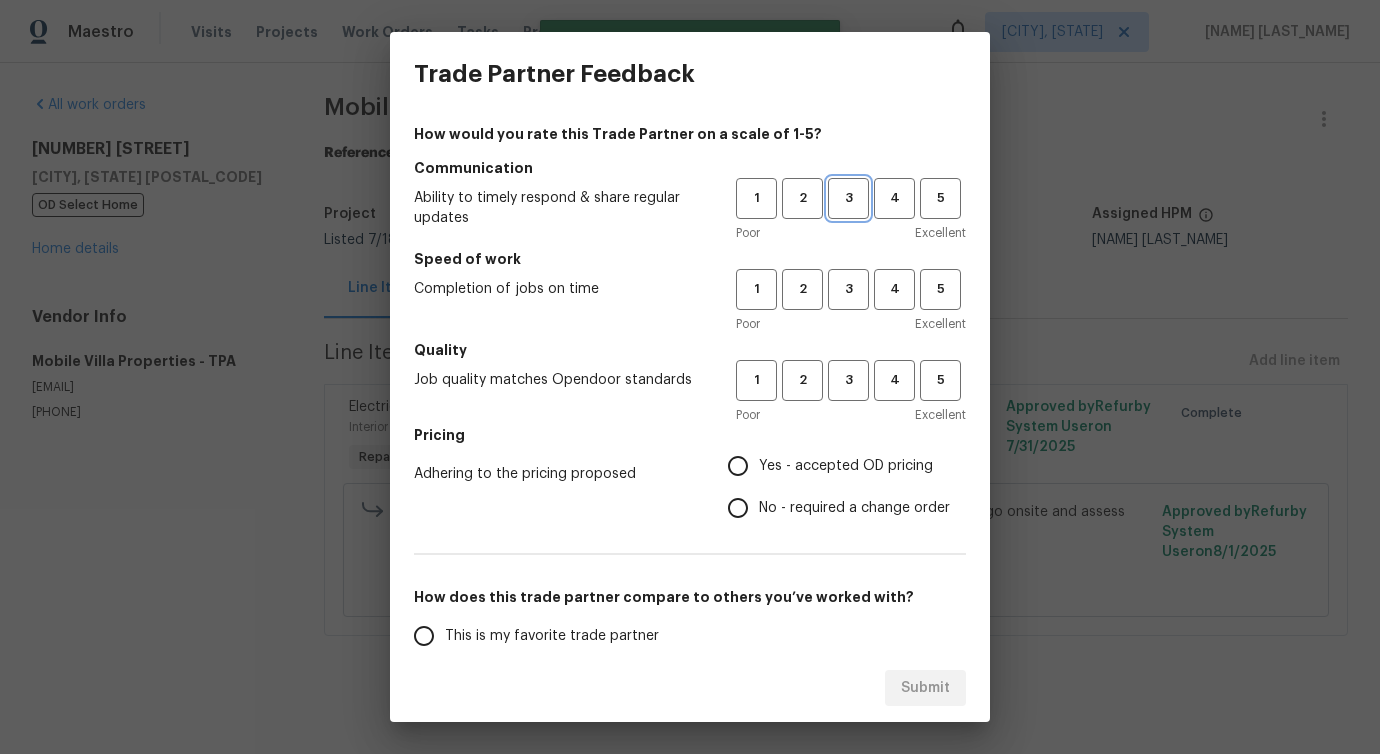 click on "3" at bounding box center (848, 198) 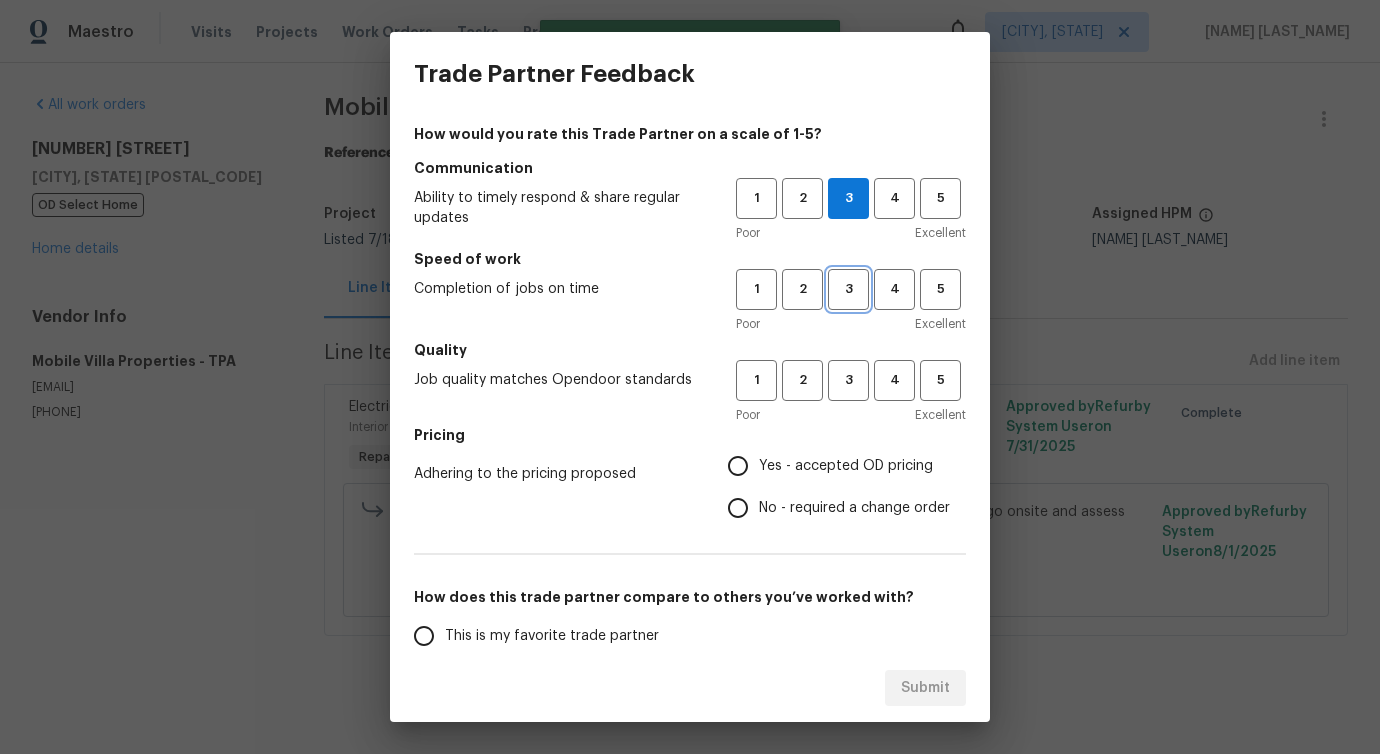 click on "3" at bounding box center [848, 289] 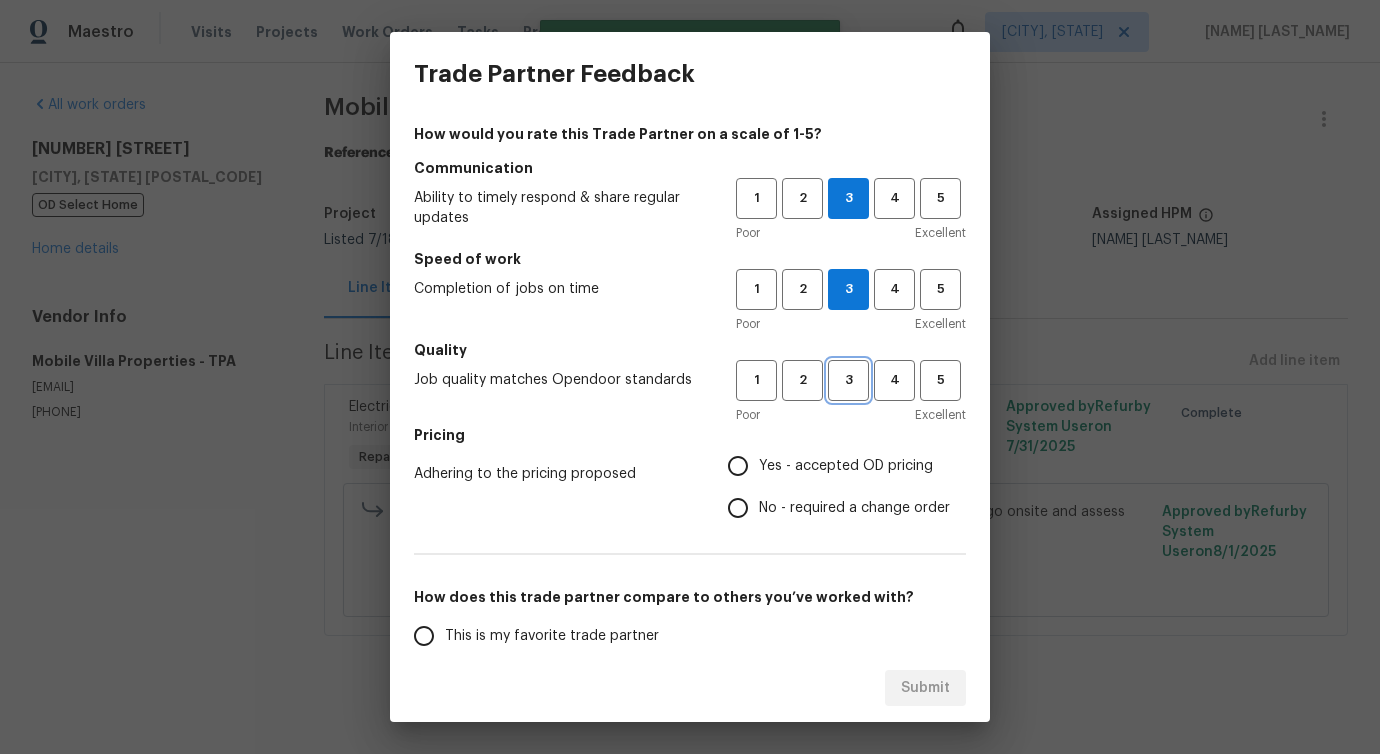 click on "3" at bounding box center (848, 380) 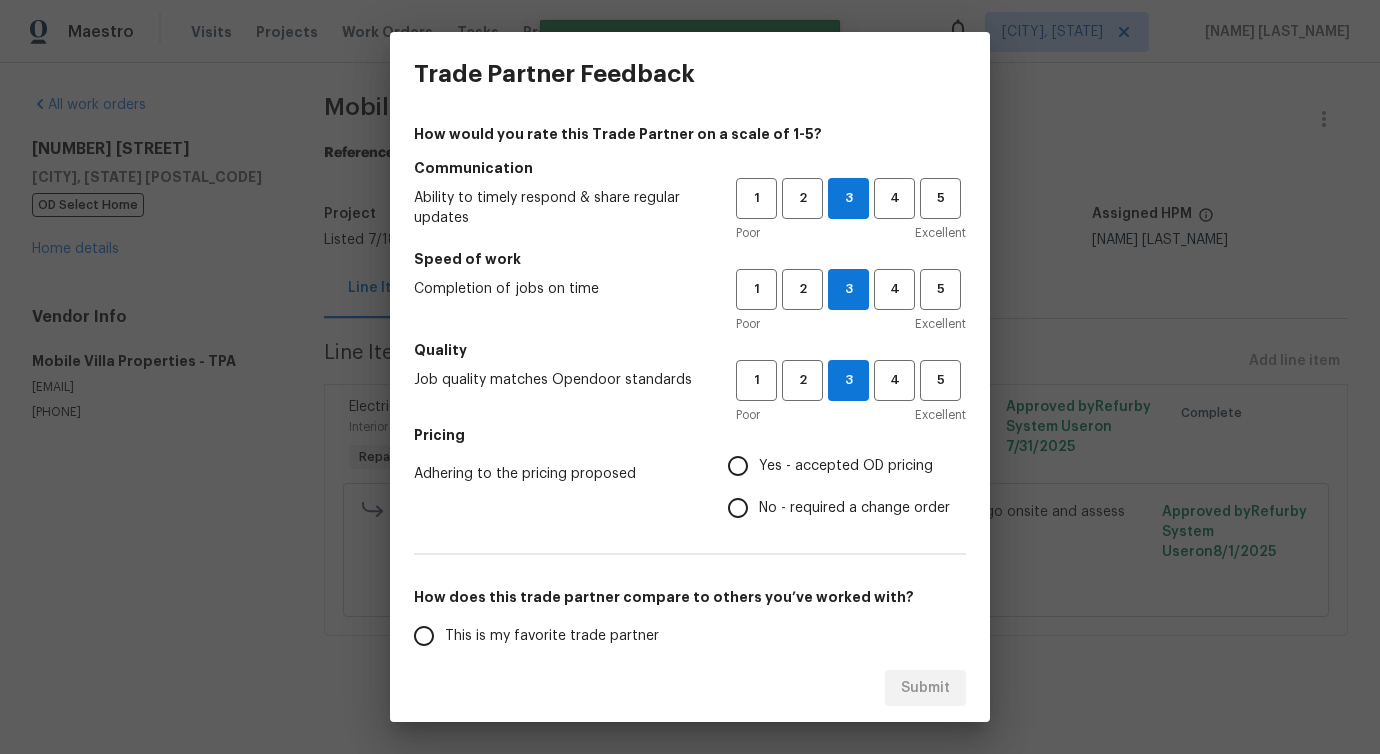 click on "No - required a change order" at bounding box center (854, 508) 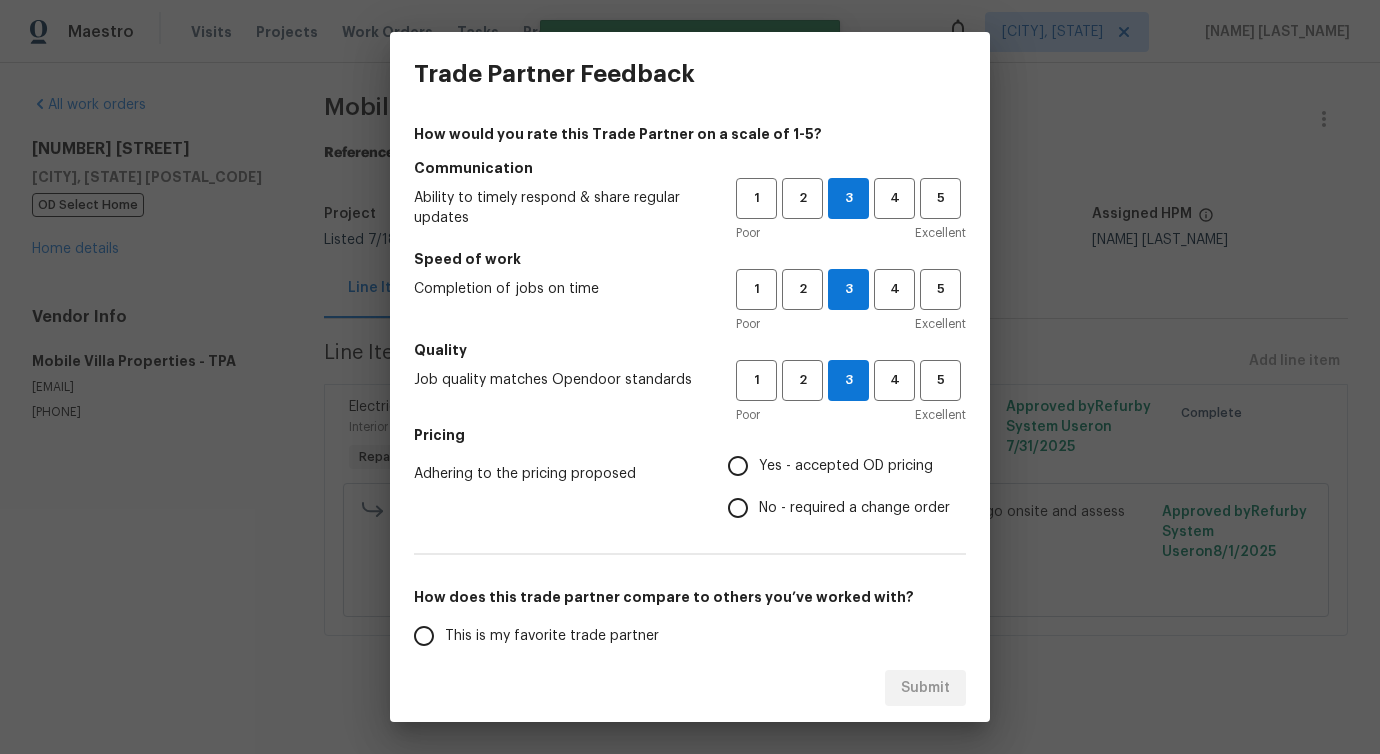 click on "No - required a change order" at bounding box center (738, 508) 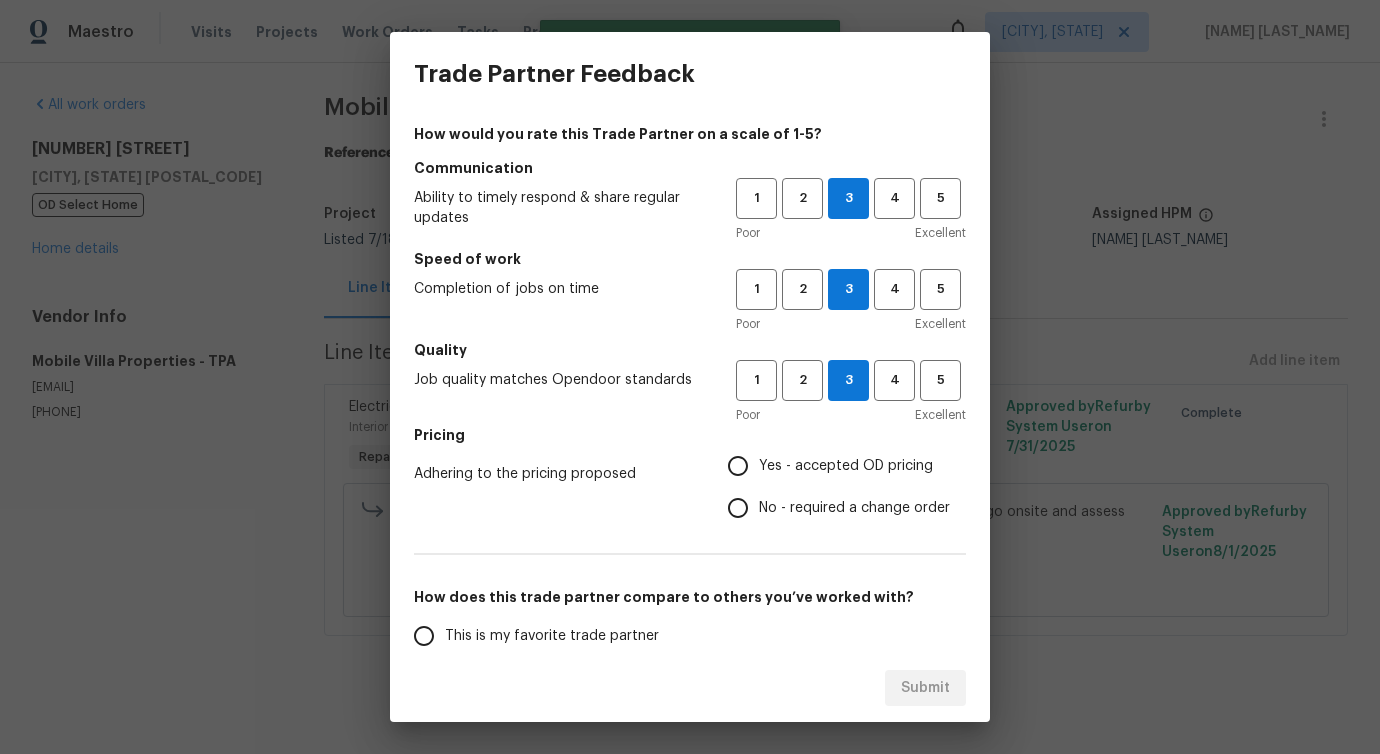 radio on "true" 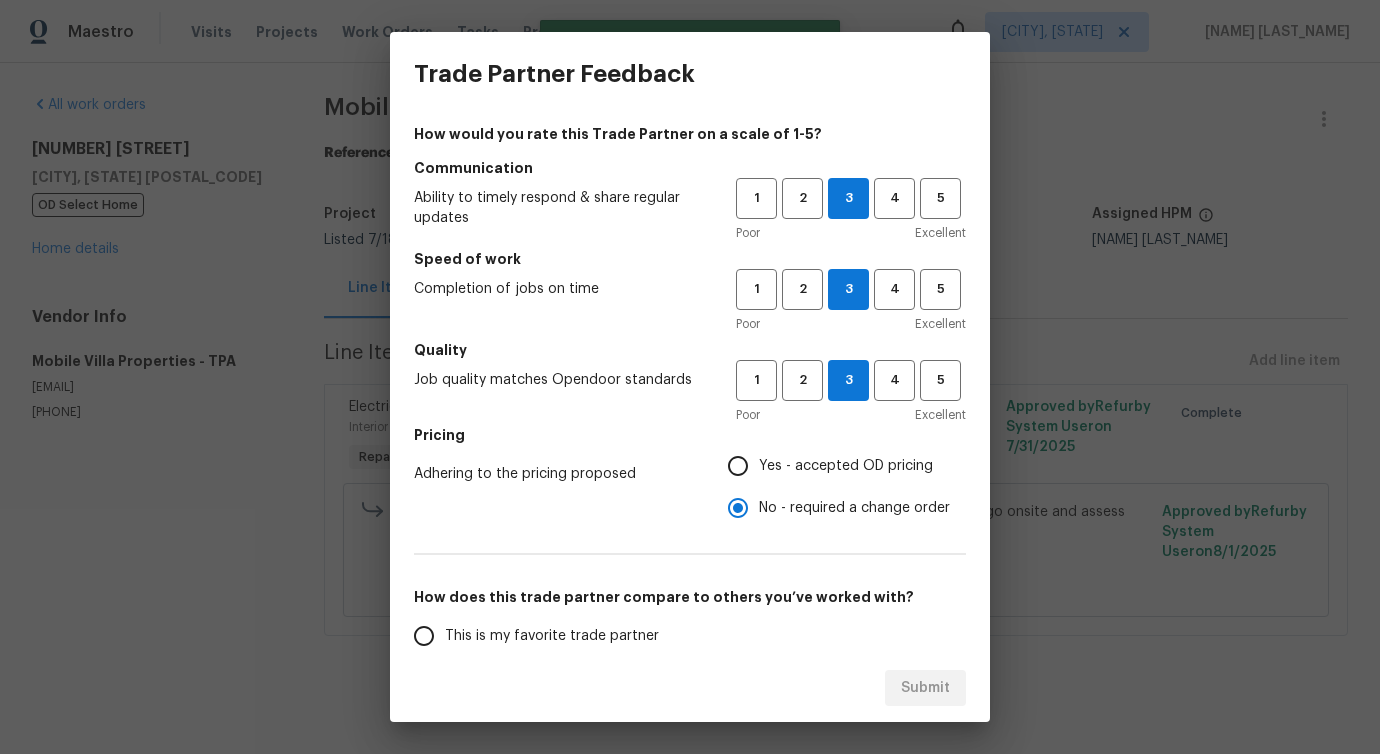 scroll, scrollTop: 261, scrollLeft: 0, axis: vertical 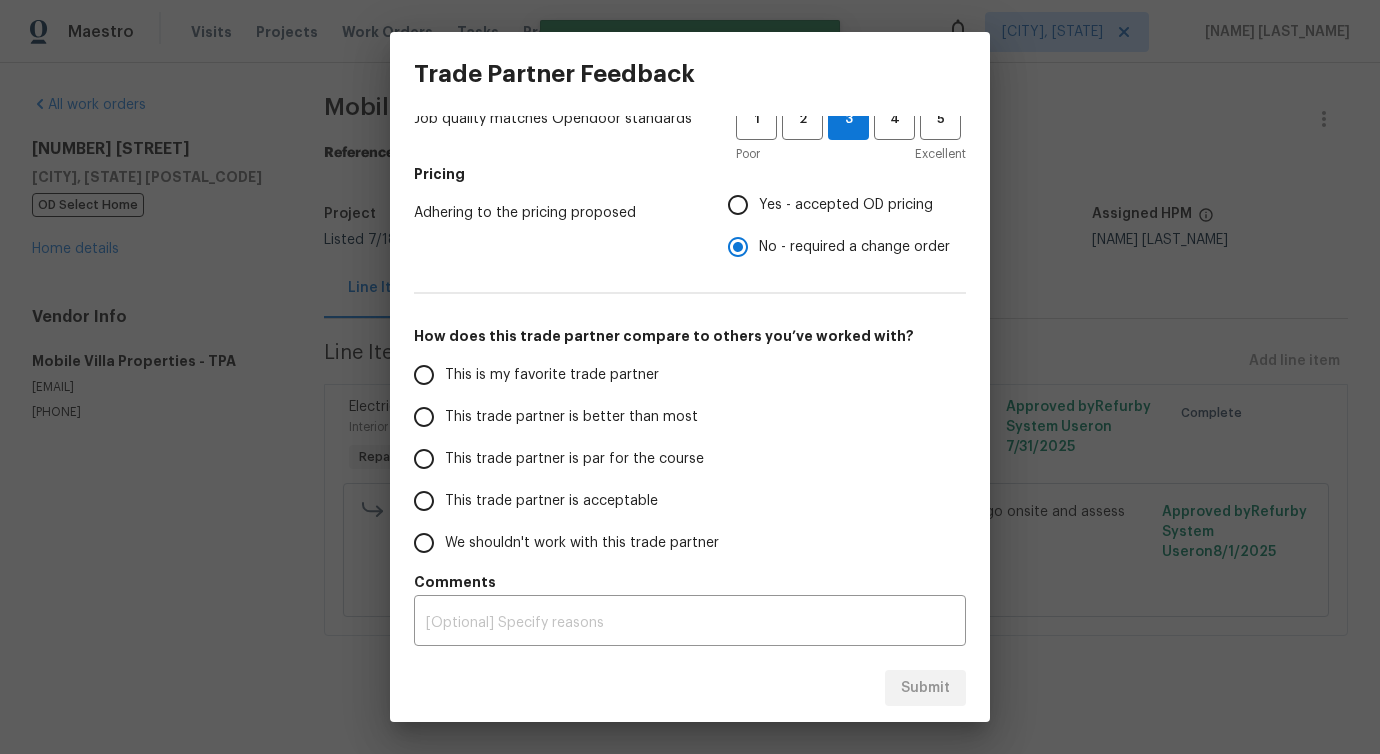 click on "This trade partner is better than most" at bounding box center [571, 417] 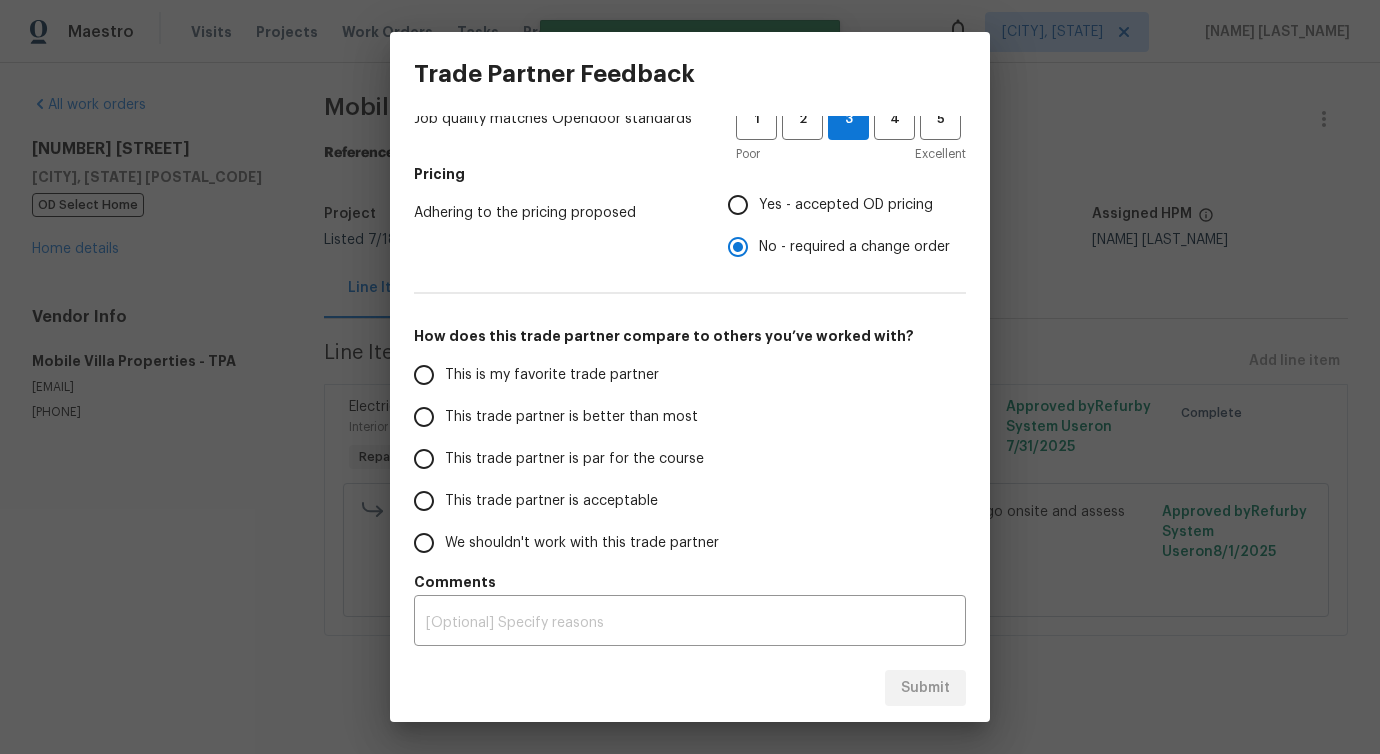 click on "This trade partner is better than most" at bounding box center (424, 417) 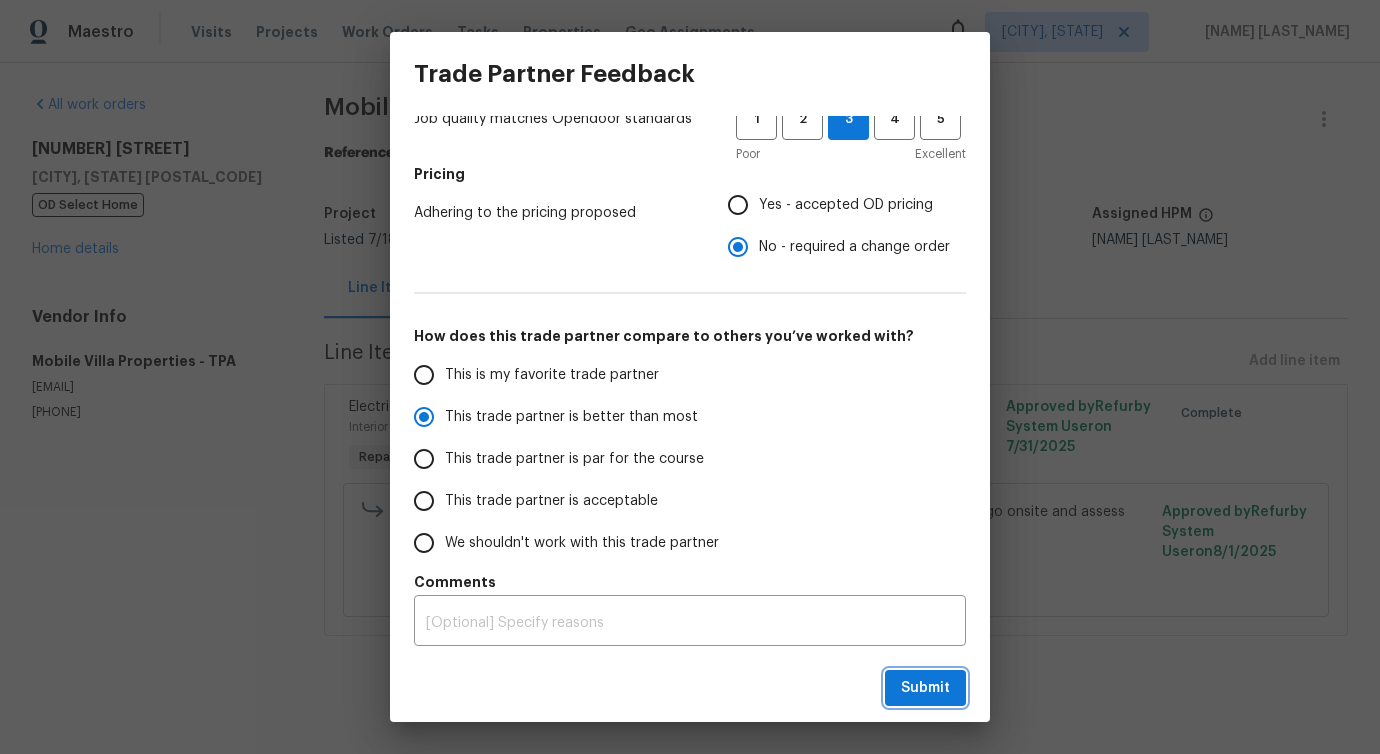 click on "Submit" at bounding box center [925, 688] 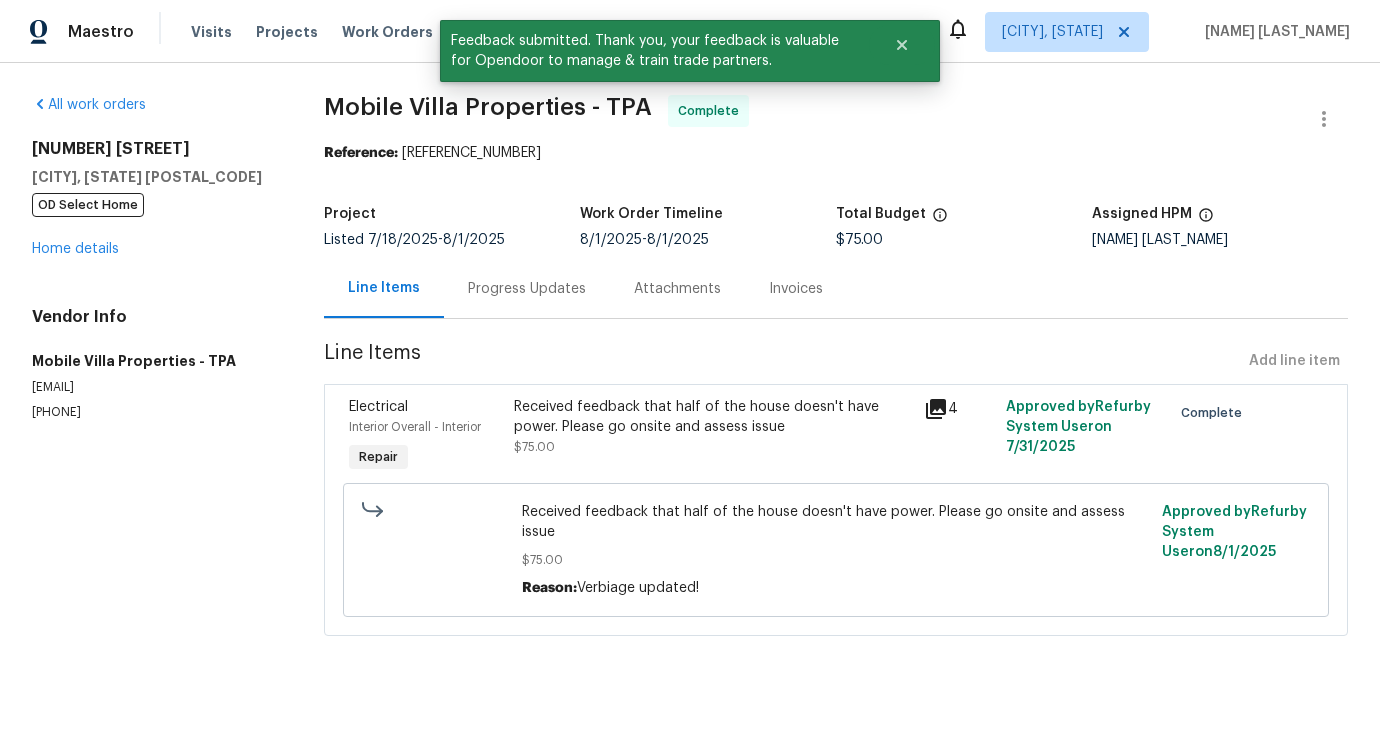 click on "Progress Updates" at bounding box center [527, 288] 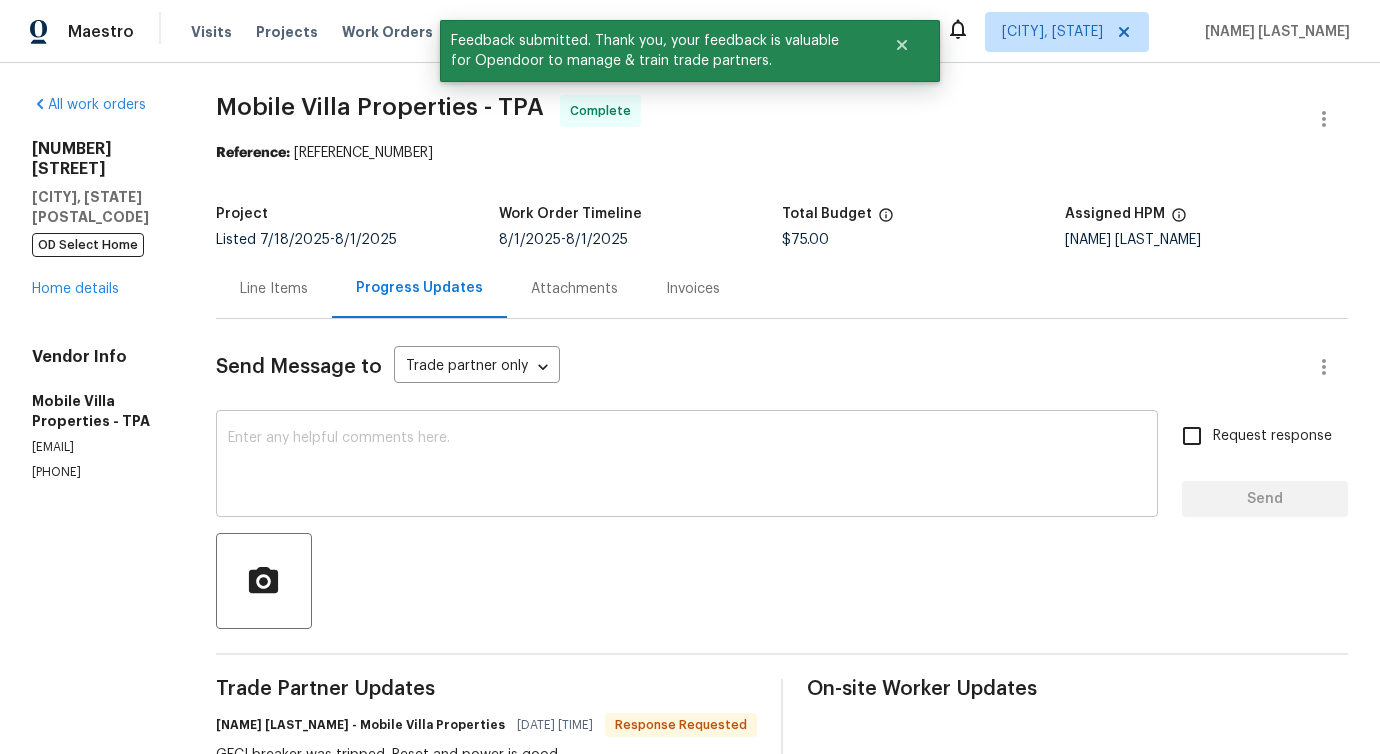 click at bounding box center (687, 466) 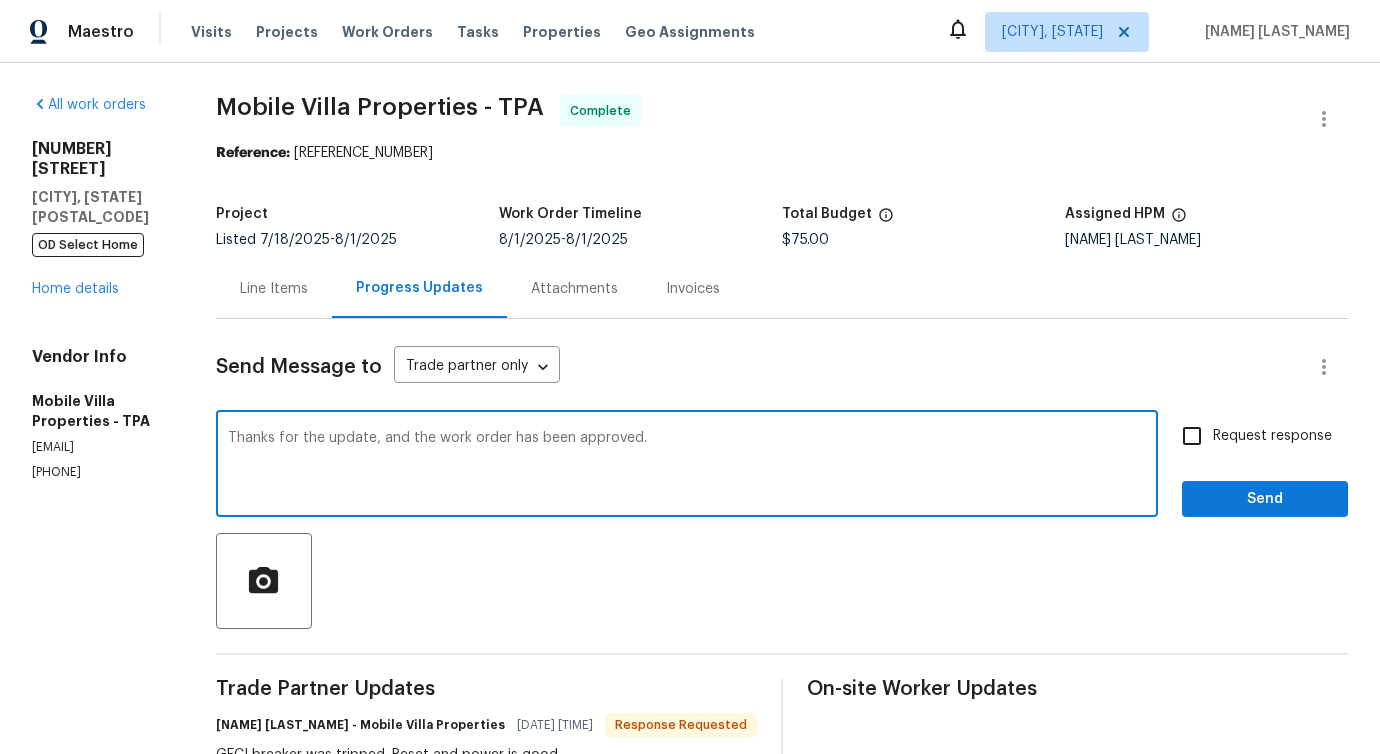 type on "Thanks for the update, and the work order has been approved." 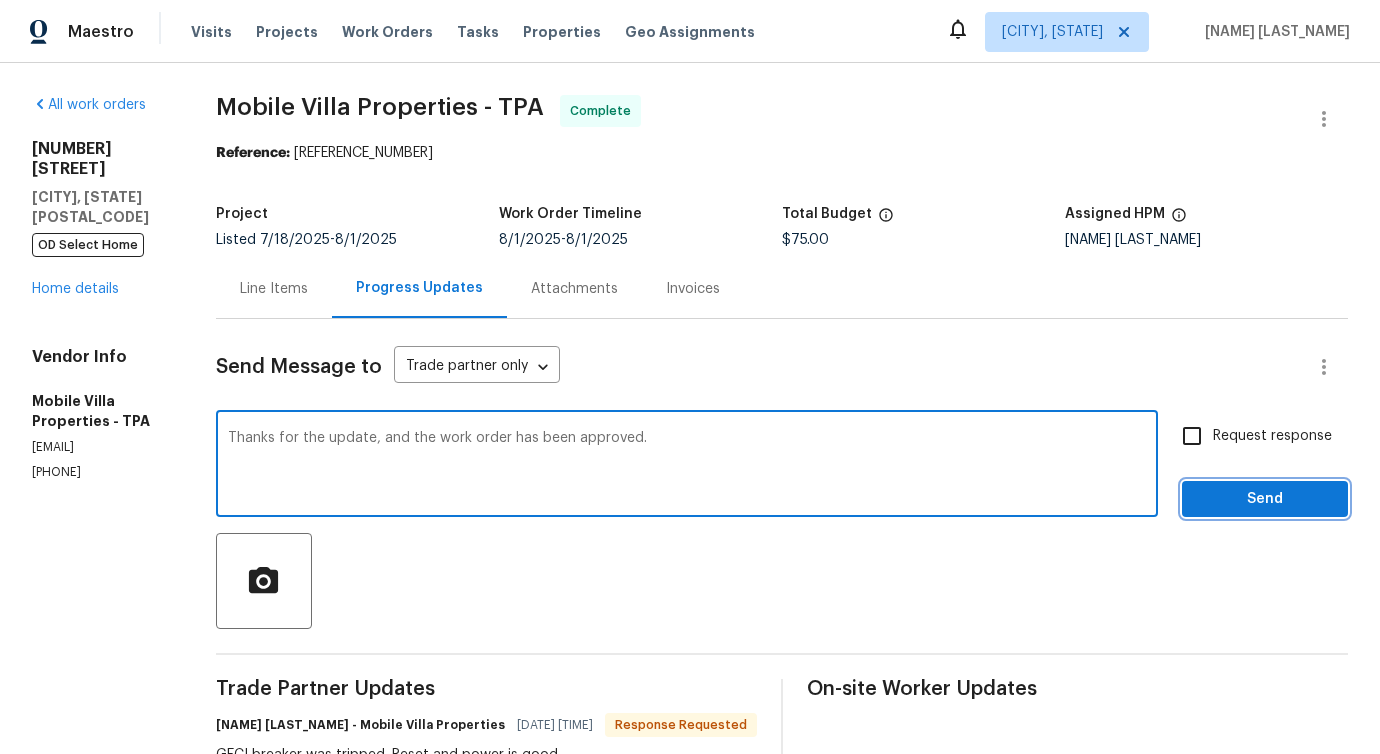 click on "Send" at bounding box center [1265, 499] 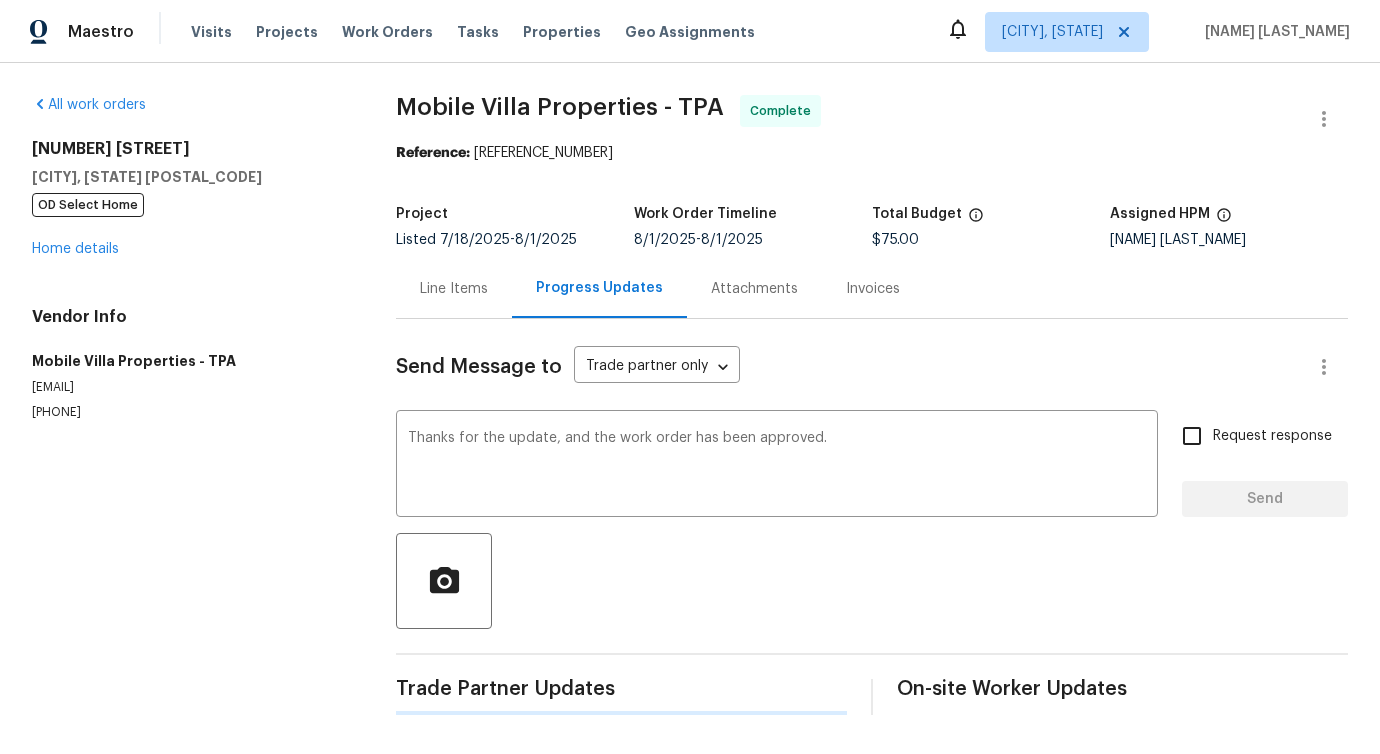 type 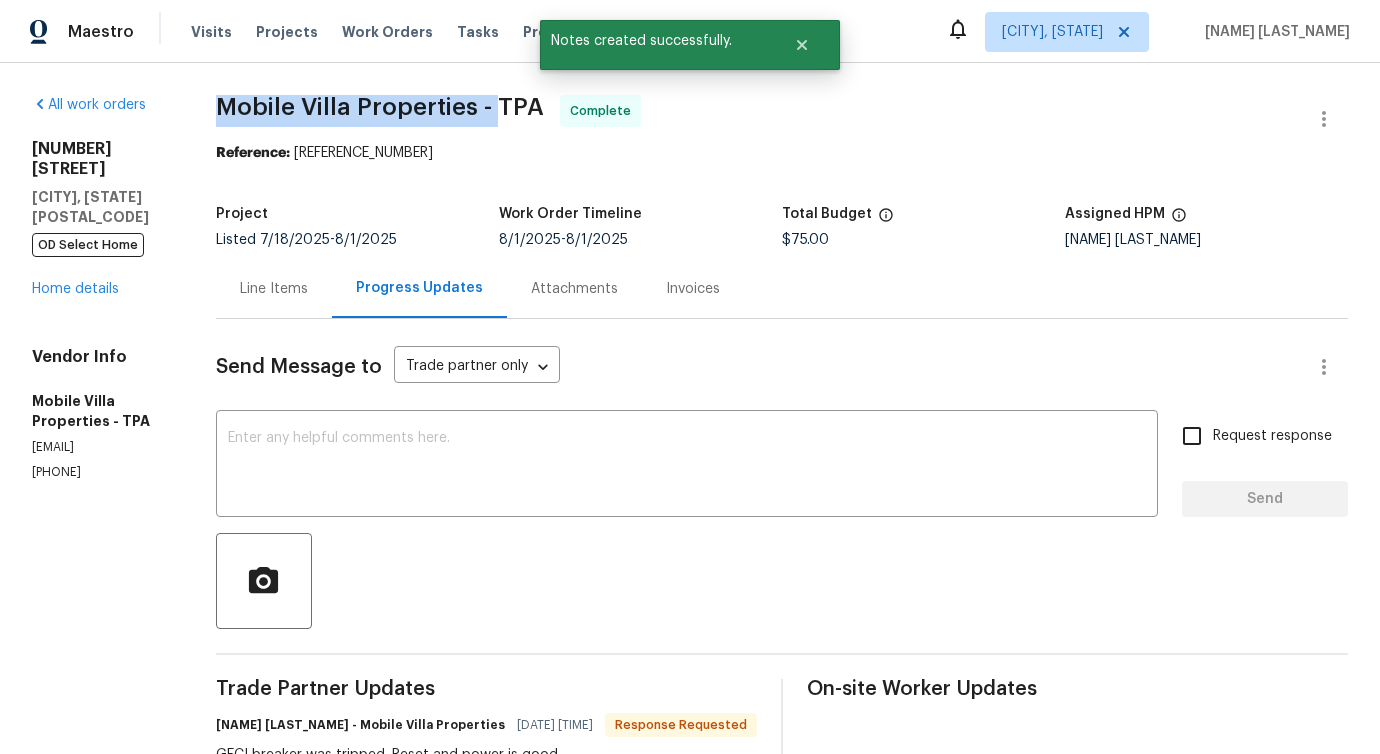 drag, startPoint x: 215, startPoint y: 103, endPoint x: 501, endPoint y: 106, distance: 286.01575 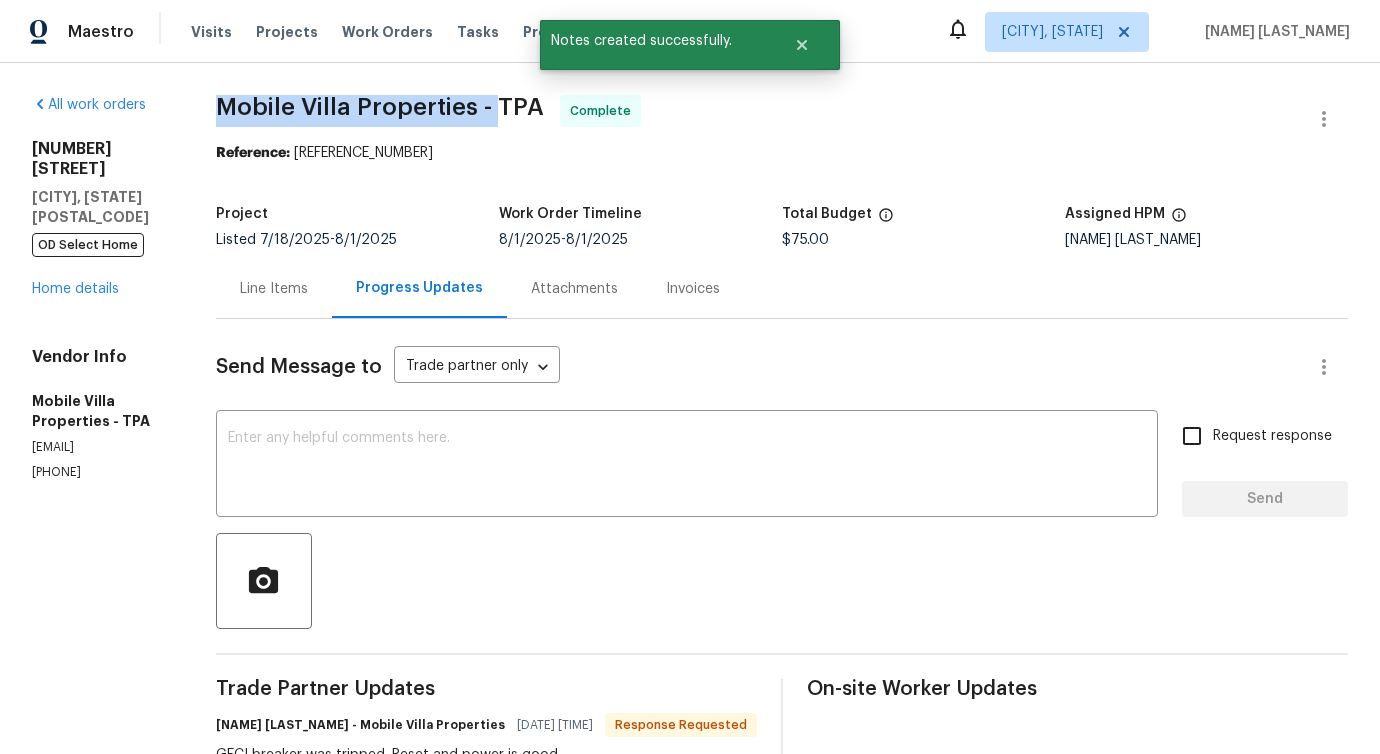click on "All work orders [NUMBER] [STREET] [CITY], [STATE] [POSTAL_CODE] OD Select Home Home details Vendor Info Mobile Villa Properties - TPA [EMAIL] [PHONE] Mobile Villa Properties - TPA Complete Reference:   [REFERENCE_NUMBER] Project Listed   [DATE]  -  [DATE] Work Order Timeline [DATE]  -  [DATE] Total Budget $75.00 Assigned HPM [NAME] [LAST_NAME] Line Items Progress Updates Attachments Invoices Send Message to Trade partner only Trade partner only ​ x ​ Request response Send Trade Partner Updates [NAME] [LAST_NAME] - Mobile Villa Properties [DATE] [TIME] Response Requested GFCI breaker was tripped. Reset and power is good. [NAME] [LAST_NAME] [DATE] [TIME] Hi, this is [NAME] with Opendoor. I’m confirming you received the WO for the property at ([NUMBER] [STREET], [CITY], [STATE] [POSTAL_CODE]). Please review and accept the WO within 24 hours and provide a schedule date. Please disregard the contact information for the HPM included in the WO. Our Centralised LWO Team is responsible for Listed WOs." at bounding box center [690, 521] 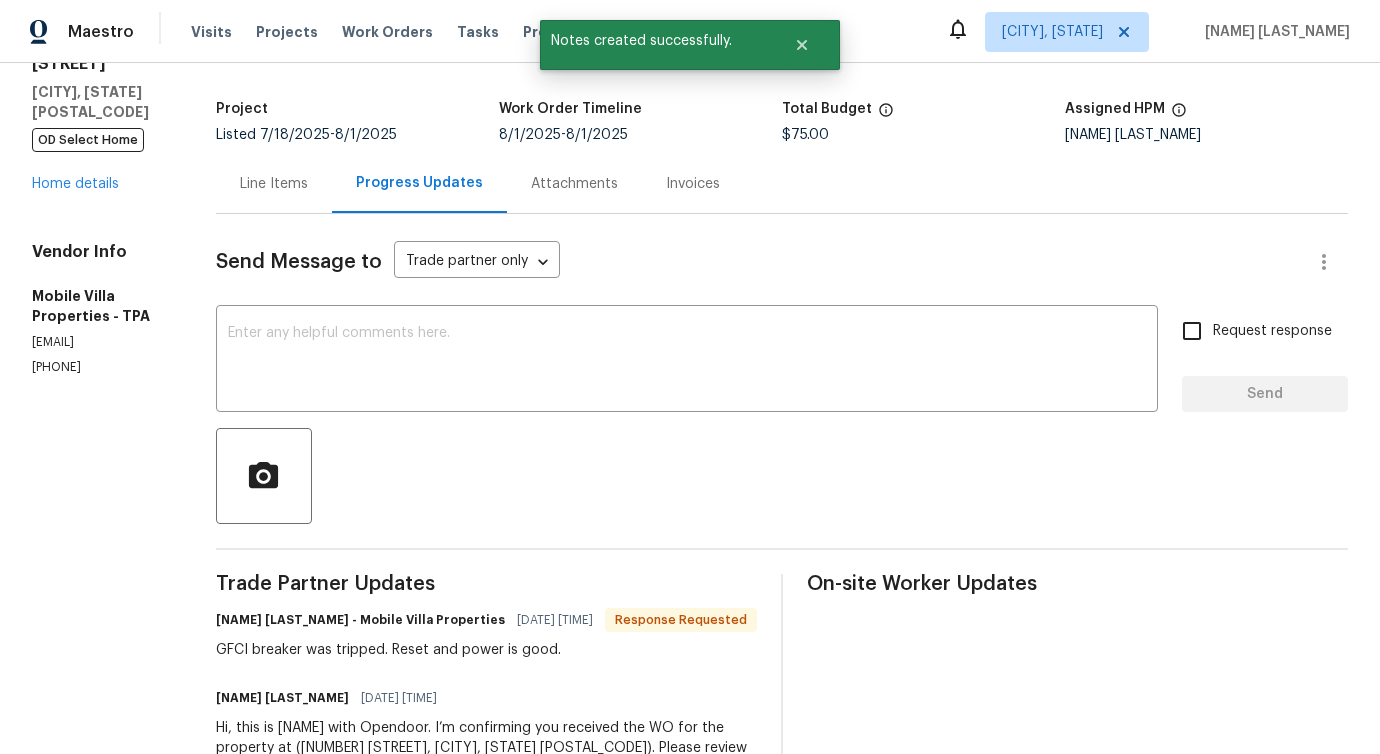 scroll, scrollTop: 225, scrollLeft: 0, axis: vertical 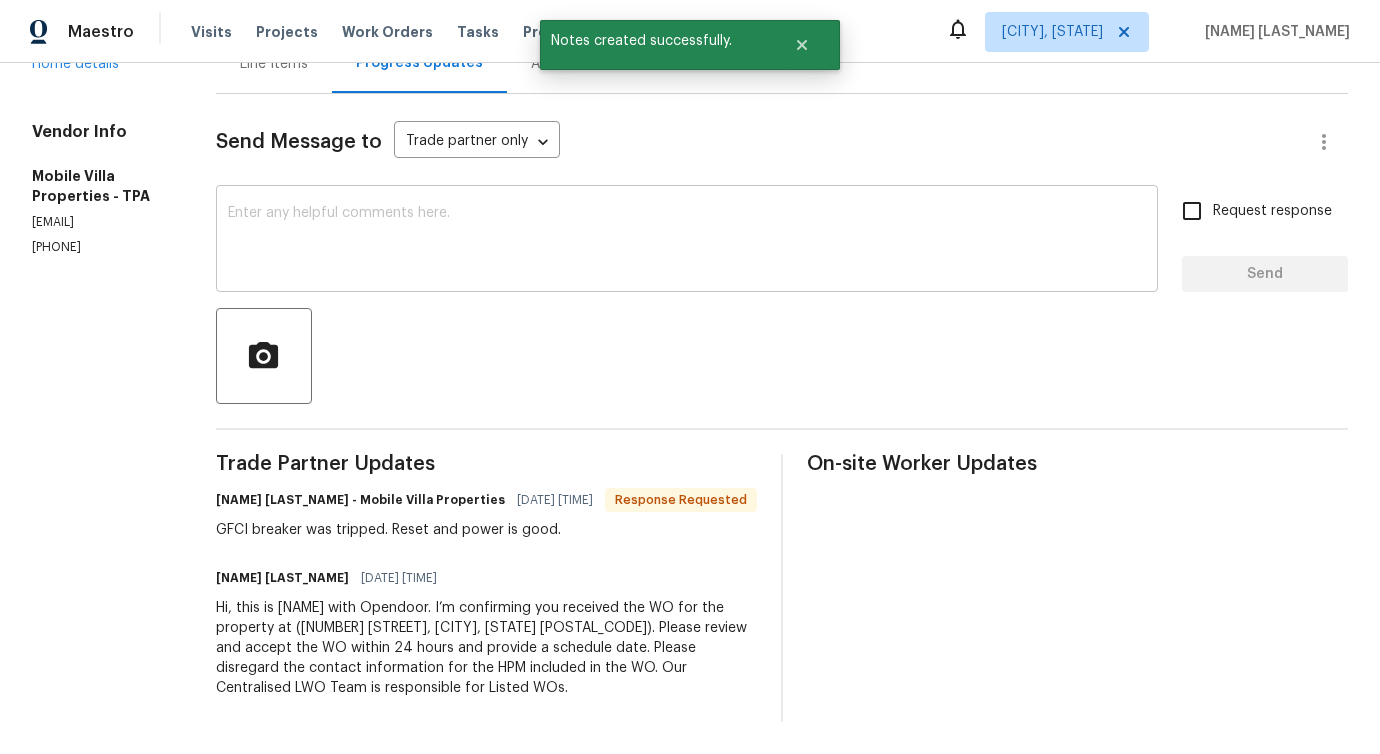 click at bounding box center (687, 241) 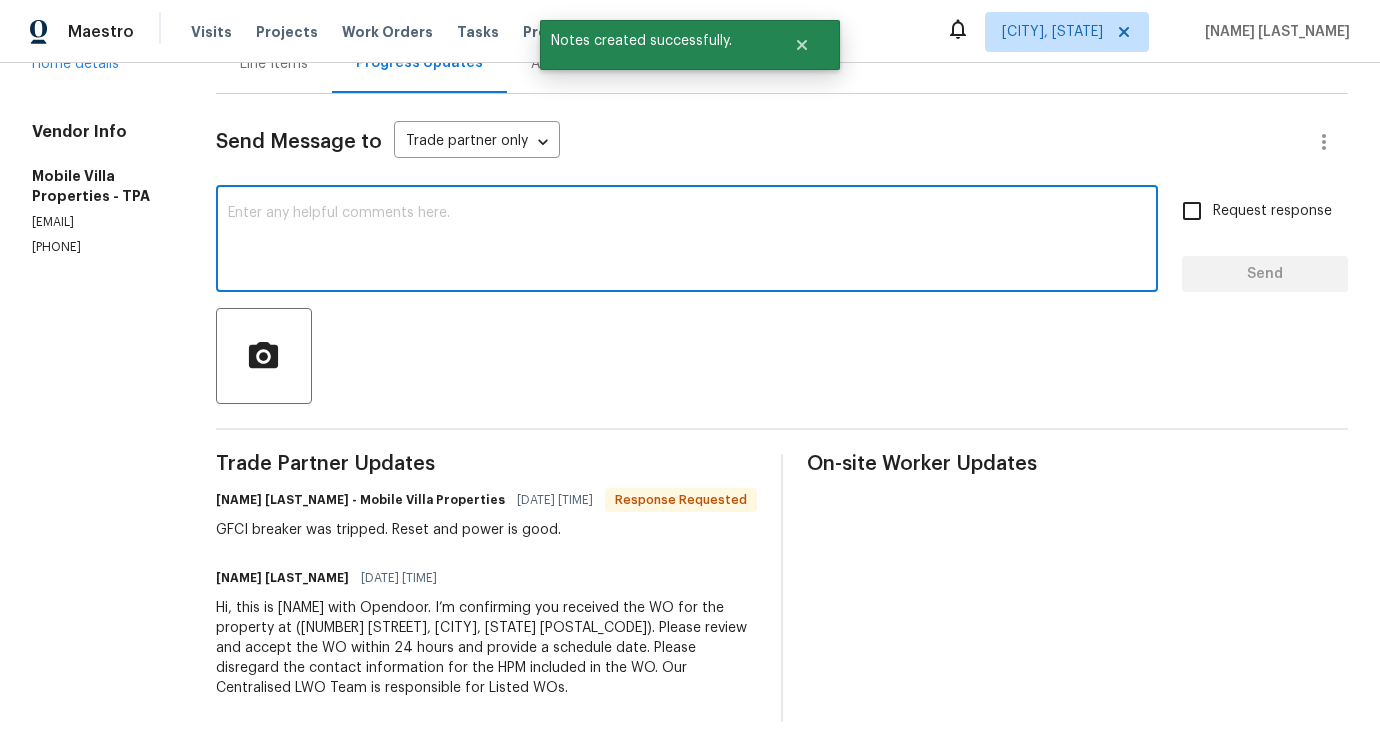 scroll, scrollTop: 0, scrollLeft: 0, axis: both 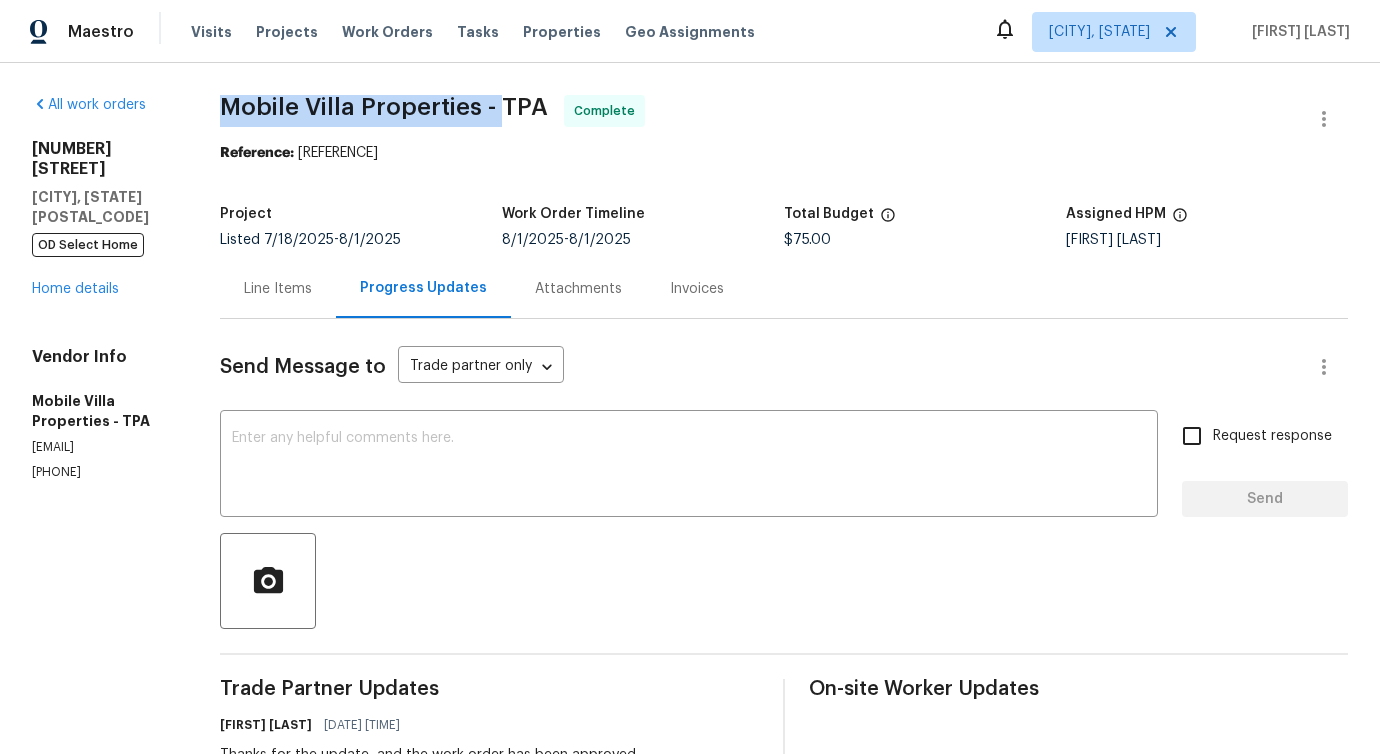 drag, startPoint x: 208, startPoint y: 110, endPoint x: 496, endPoint y: 125, distance: 288.39035 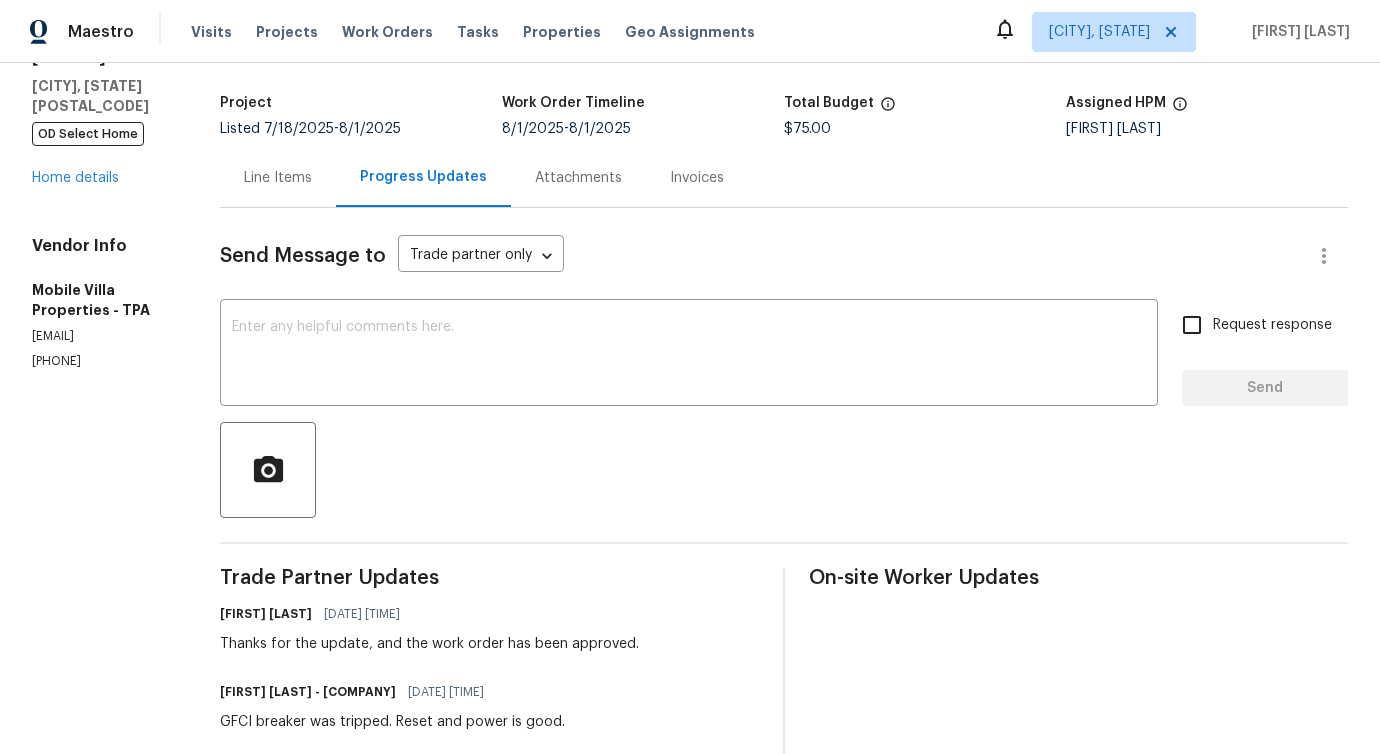scroll, scrollTop: 0, scrollLeft: 0, axis: both 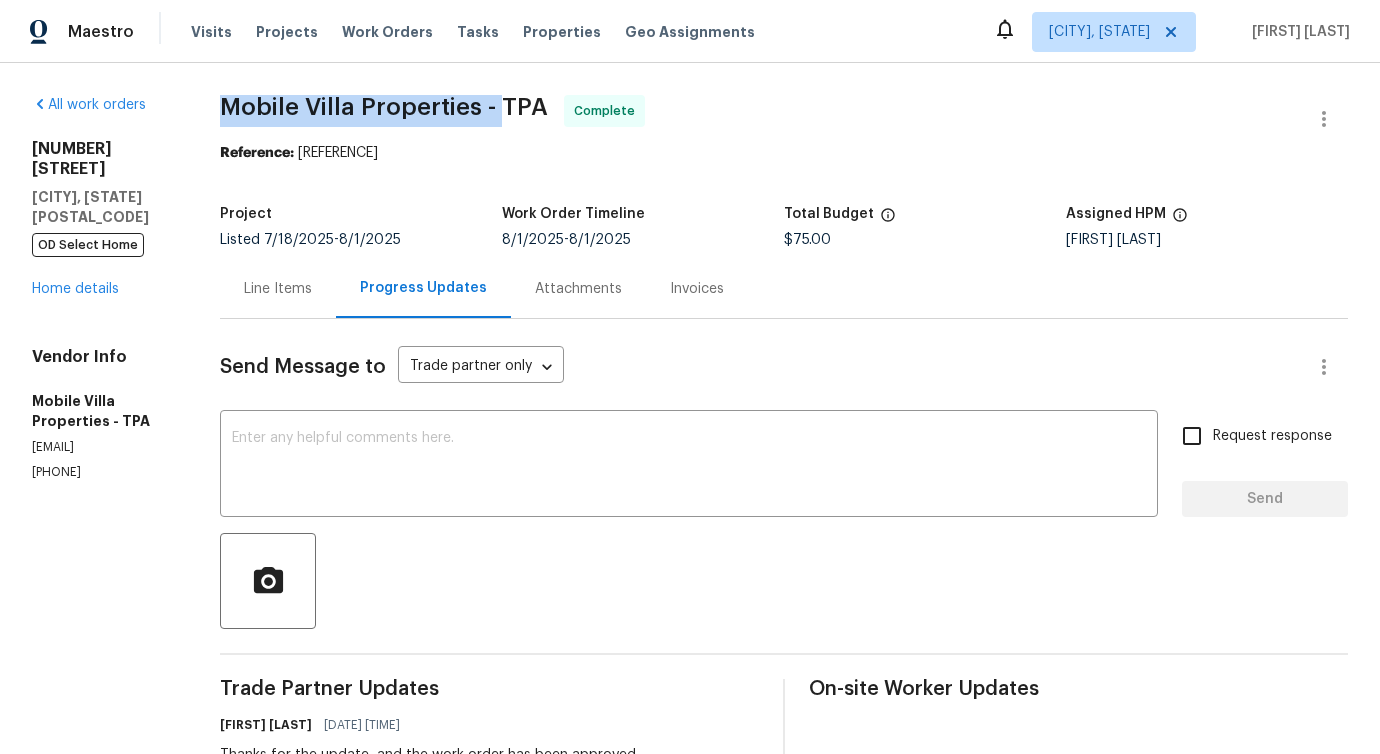 copy on "Mobile Villa Properties -" 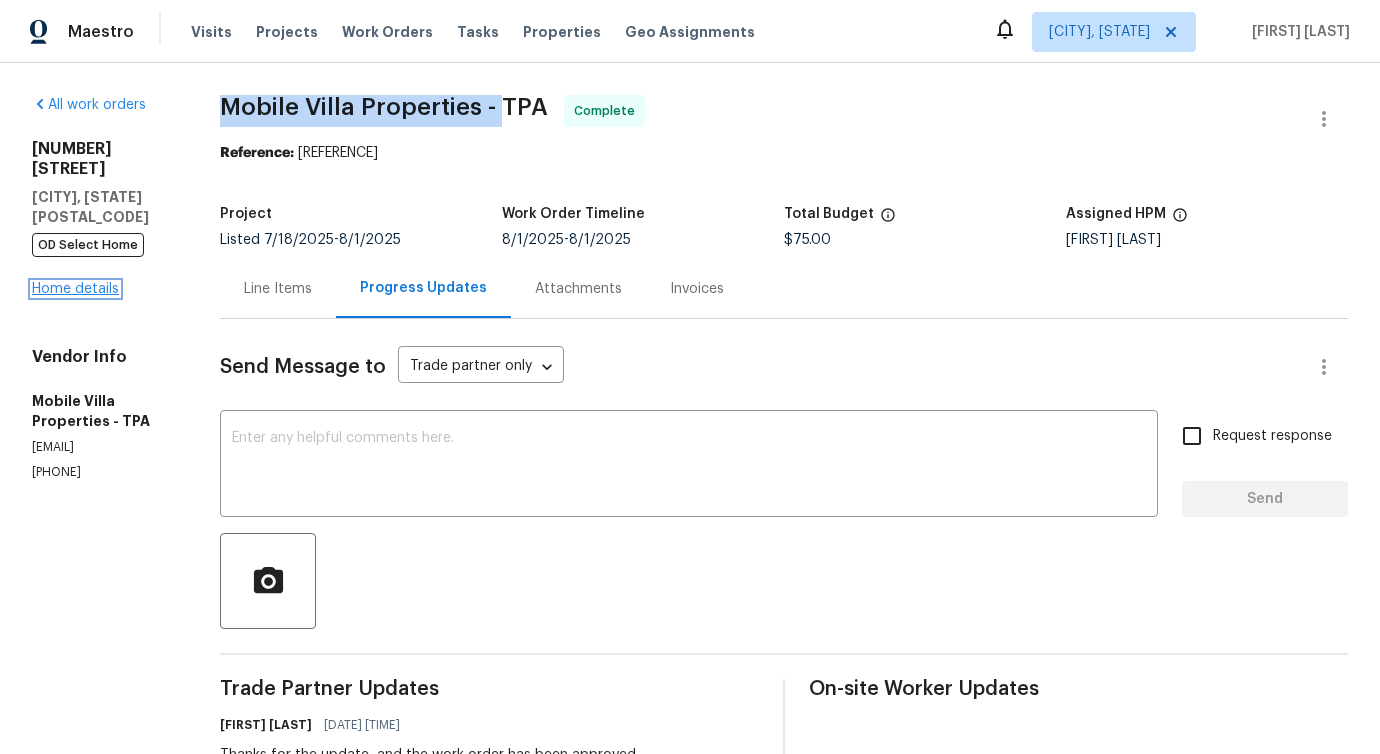 click on "Home details" at bounding box center (75, 289) 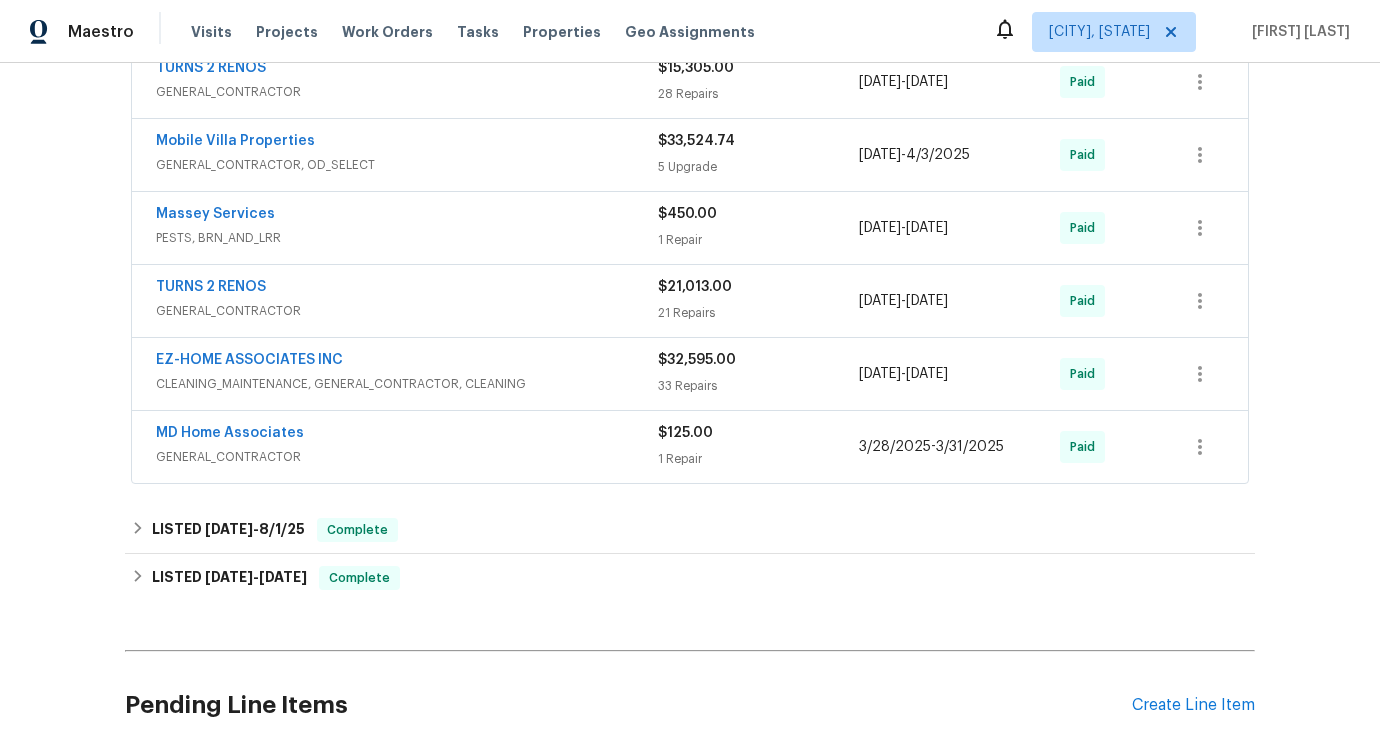 scroll, scrollTop: 569, scrollLeft: 0, axis: vertical 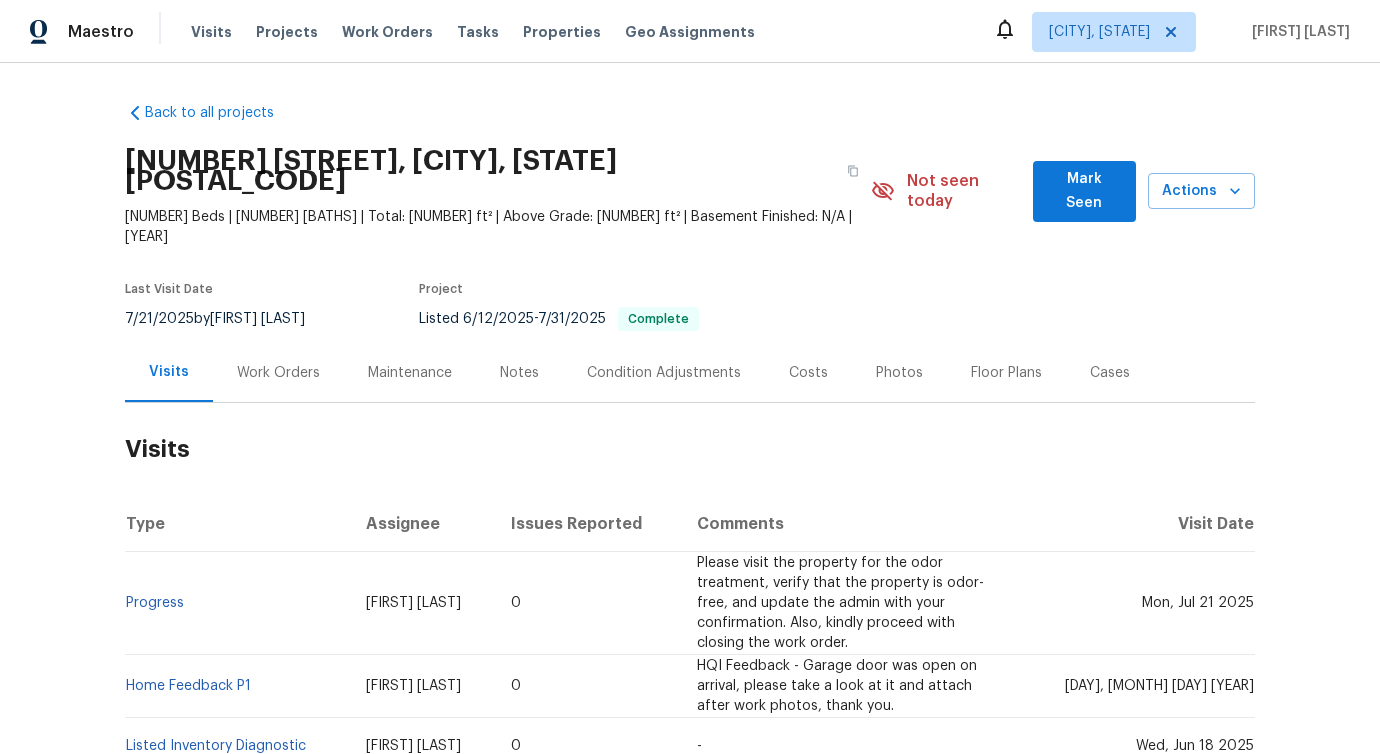 click on "Work Orders" at bounding box center [278, 373] 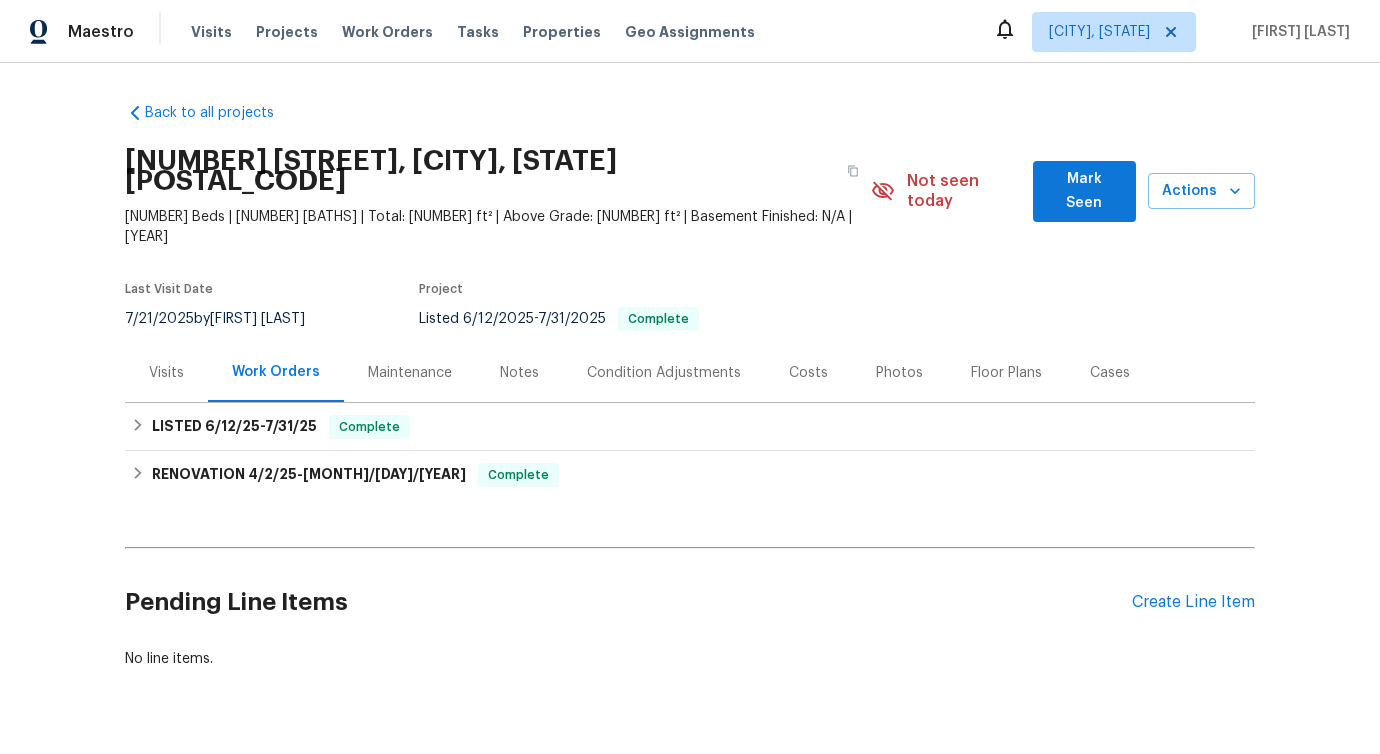 scroll, scrollTop: 11, scrollLeft: 0, axis: vertical 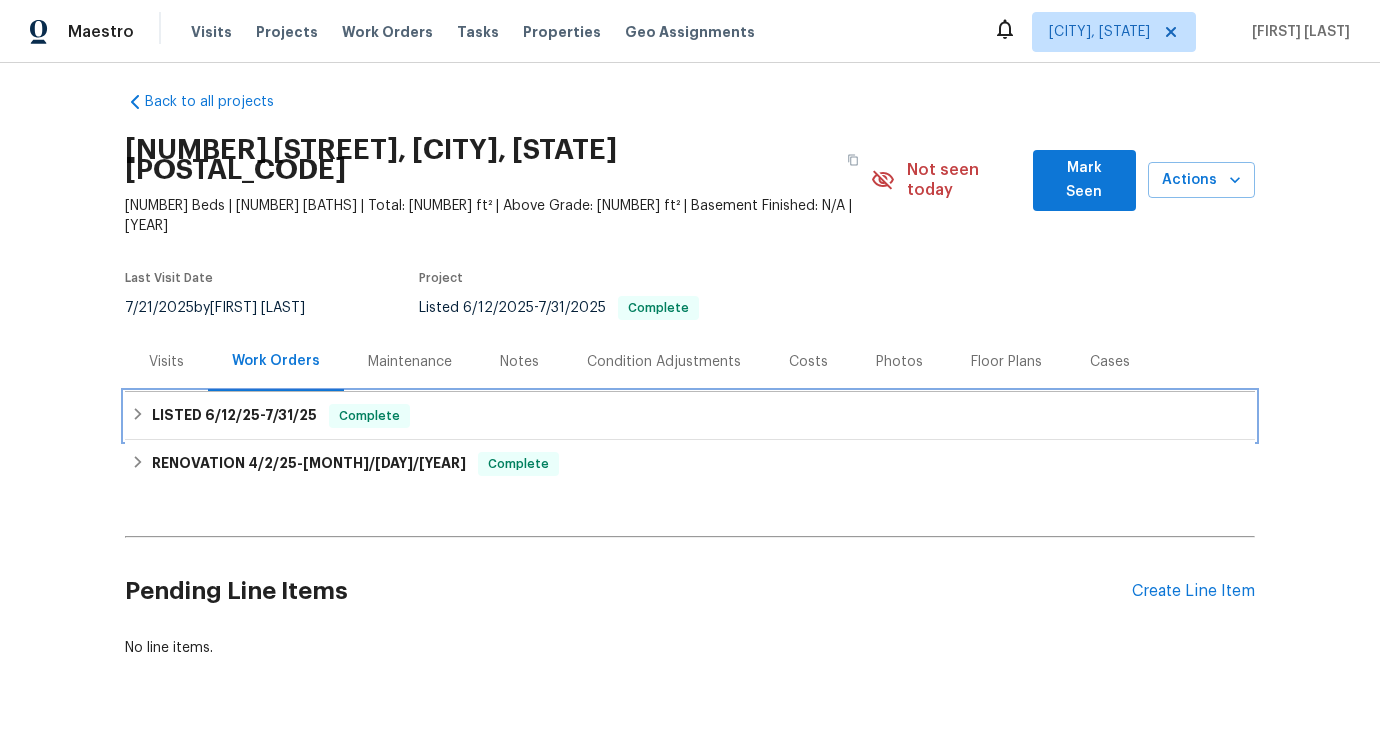 click on "LISTED   6/12/25  -  7/31/25 Complete" at bounding box center [690, 416] 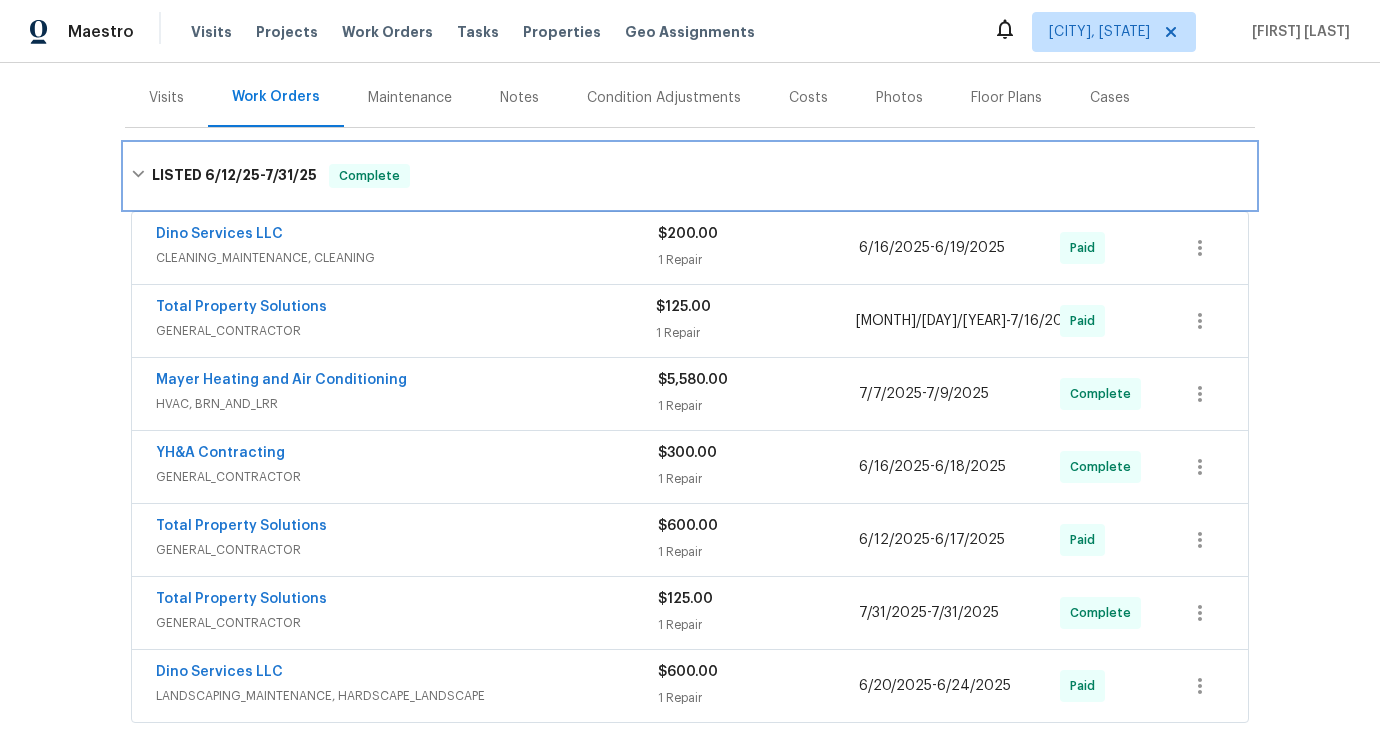 scroll, scrollTop: 265, scrollLeft: 0, axis: vertical 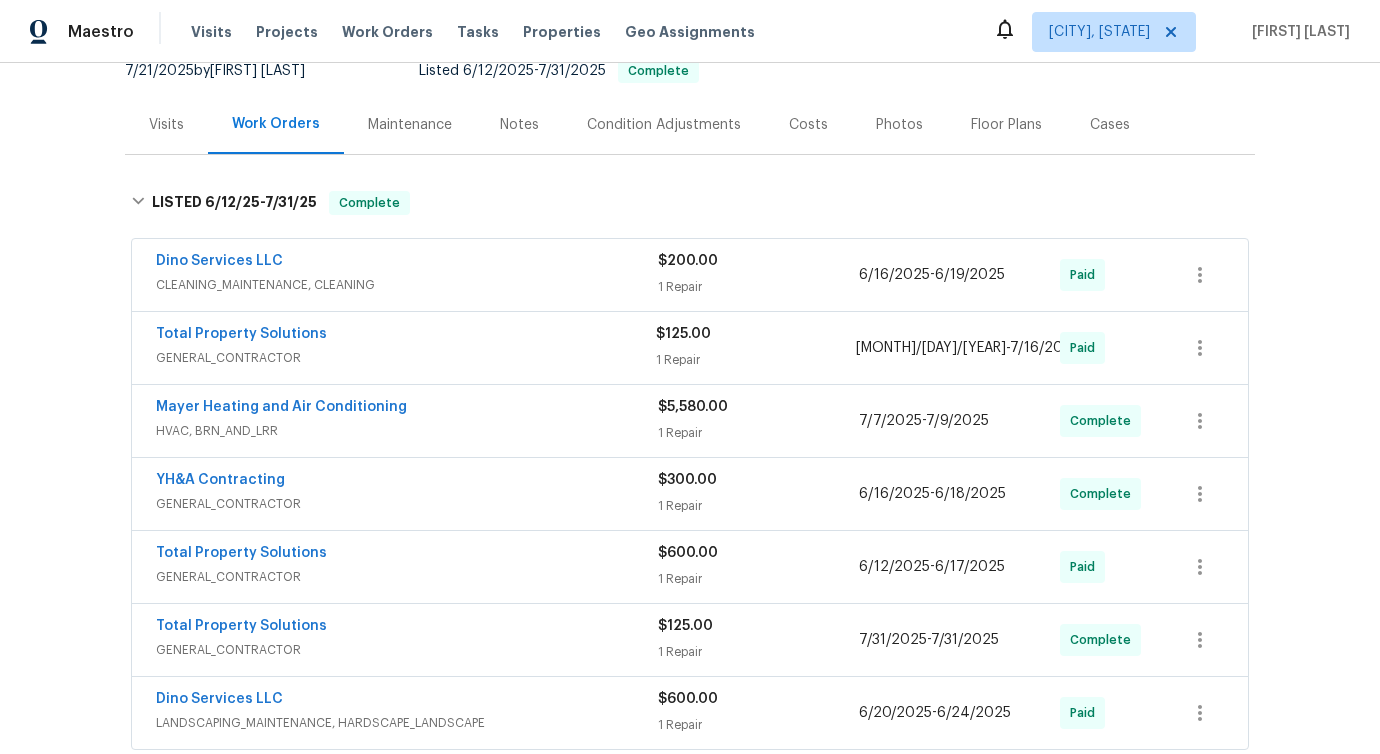 click on "Total Property Solutions" at bounding box center (406, 336) 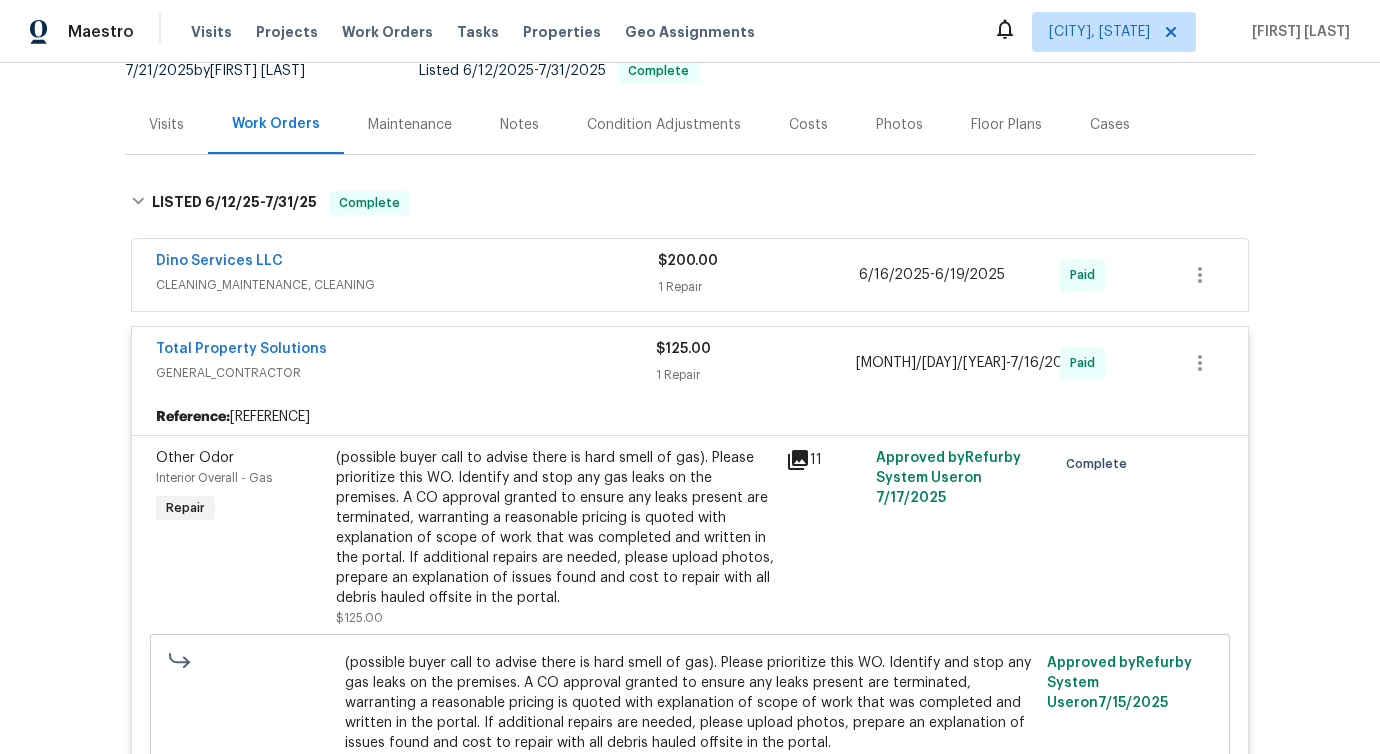 click on "Total Property Solutions" at bounding box center [406, 351] 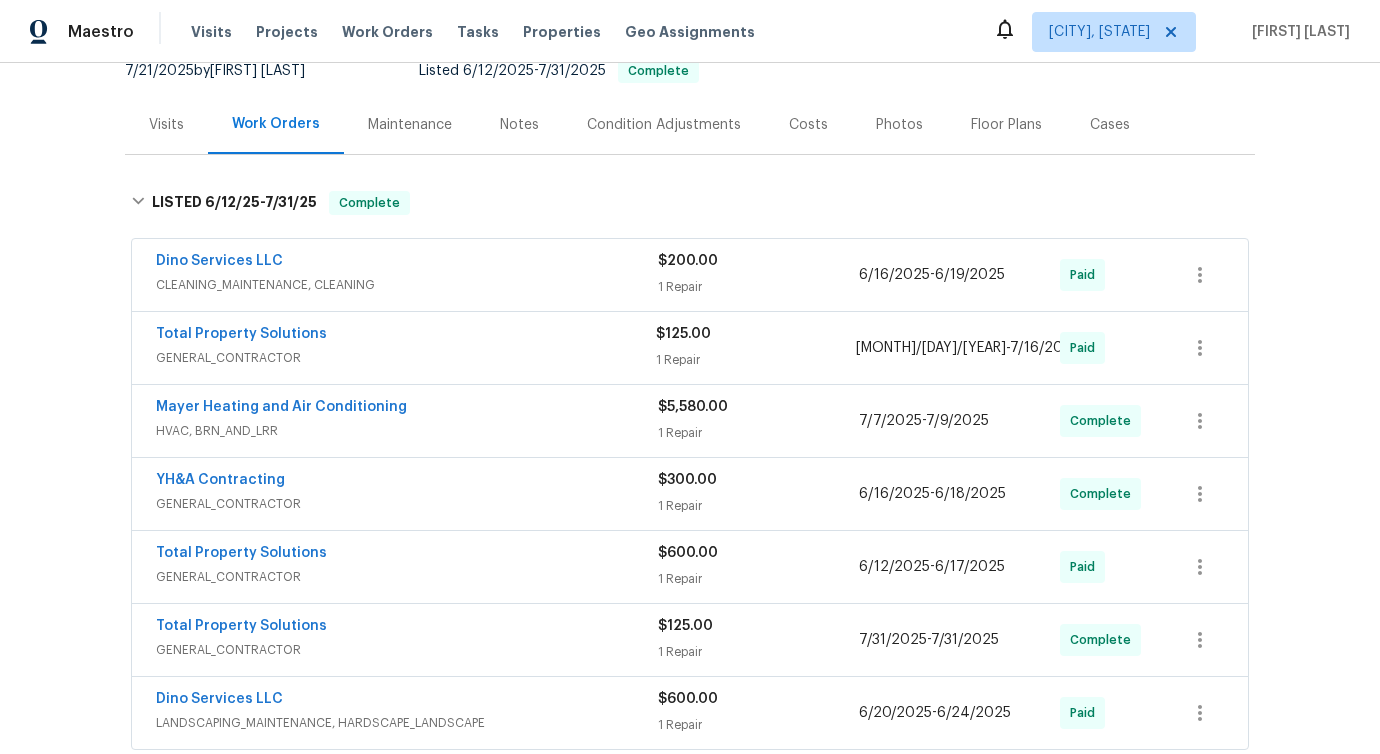 click on "Dino Services LLC" at bounding box center [407, 263] 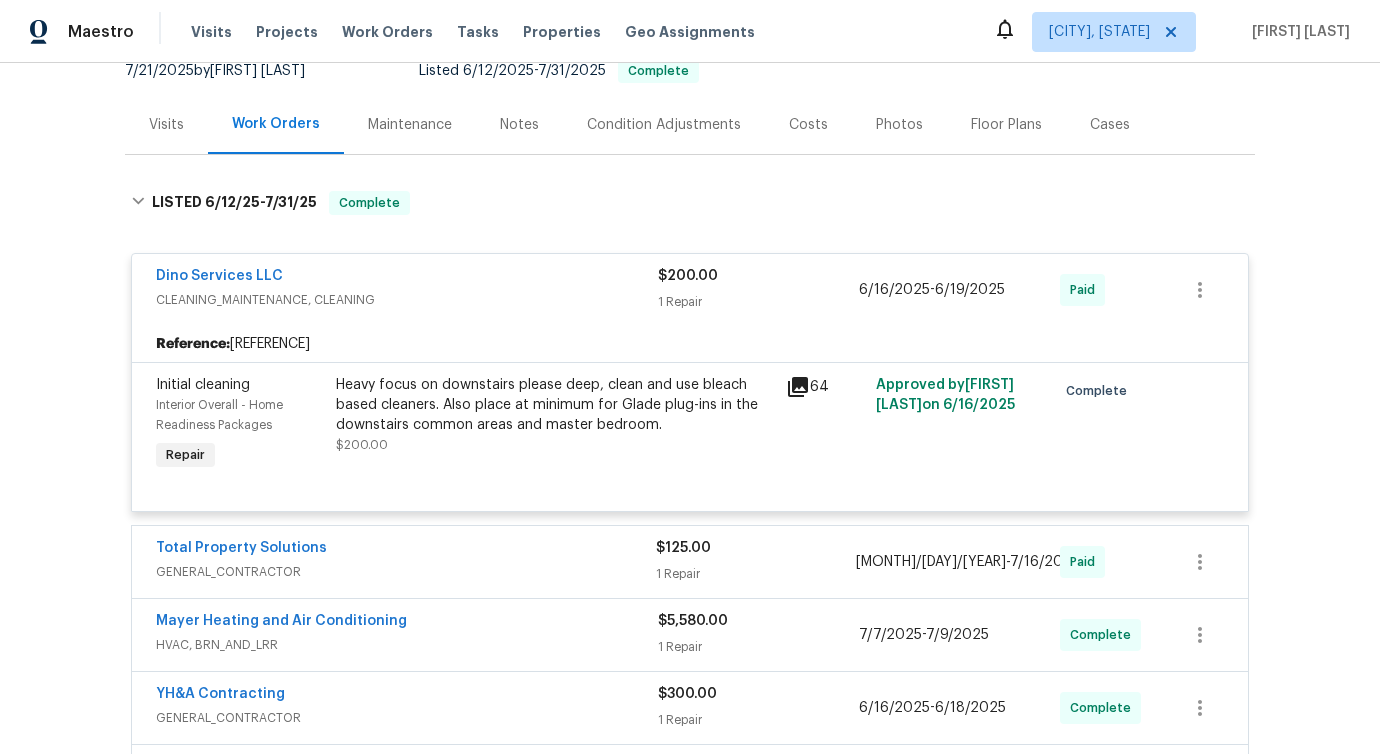 click on "Dino Services LLC" at bounding box center [407, 278] 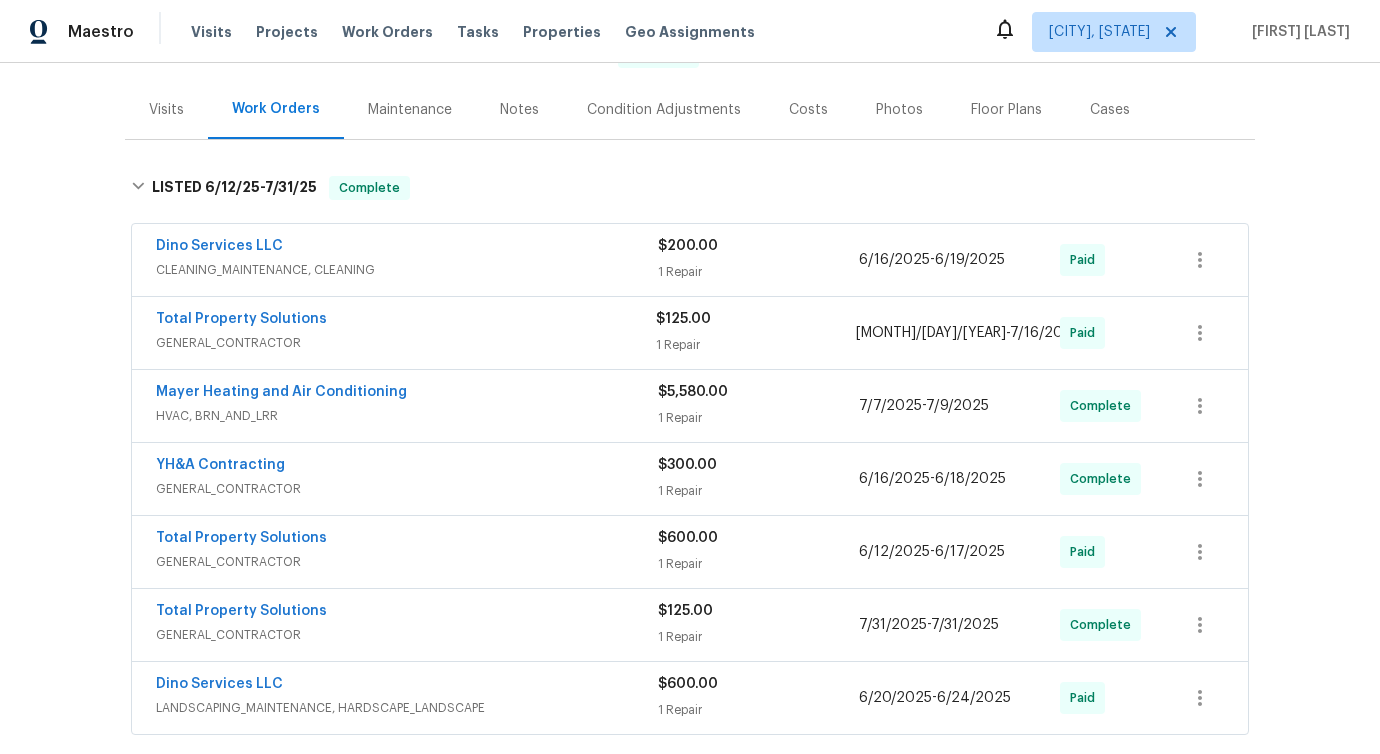 scroll, scrollTop: 253, scrollLeft: 0, axis: vertical 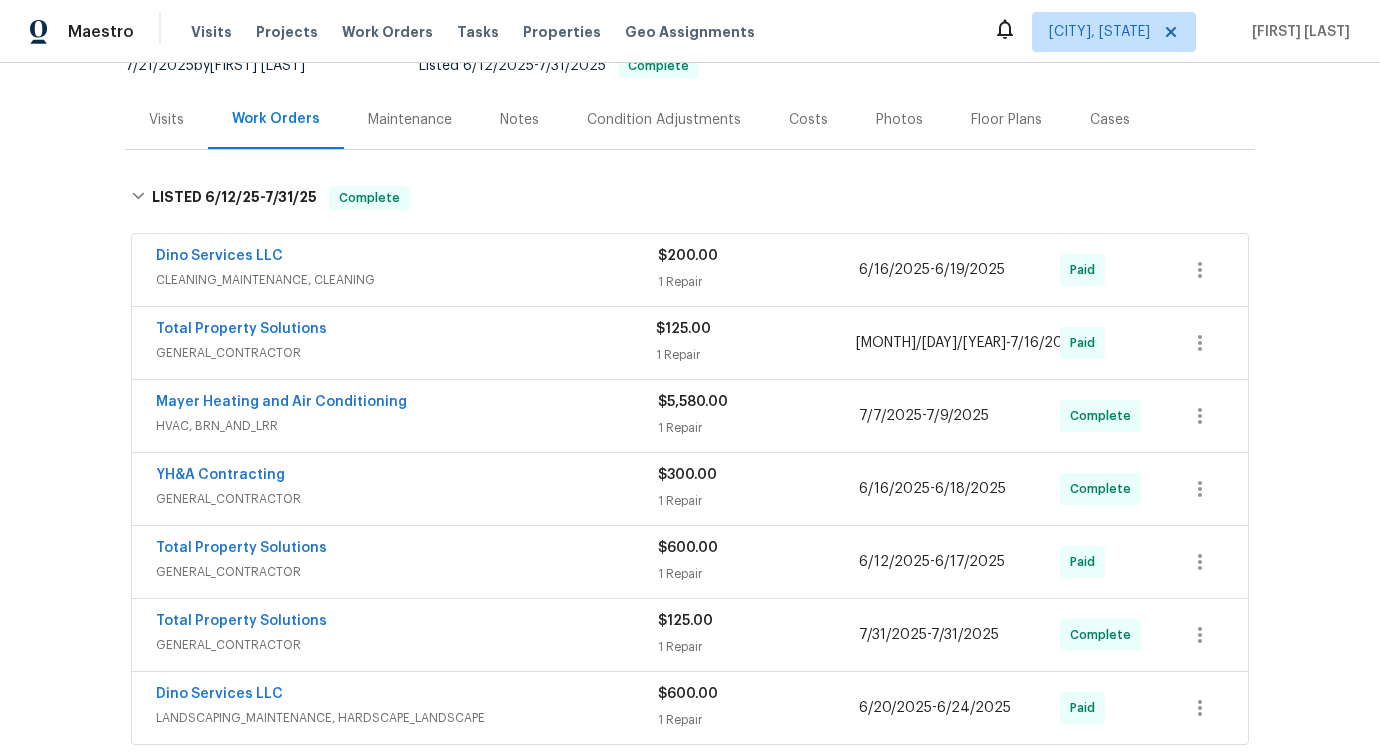 click on "Dino Services LLC" at bounding box center (407, 258) 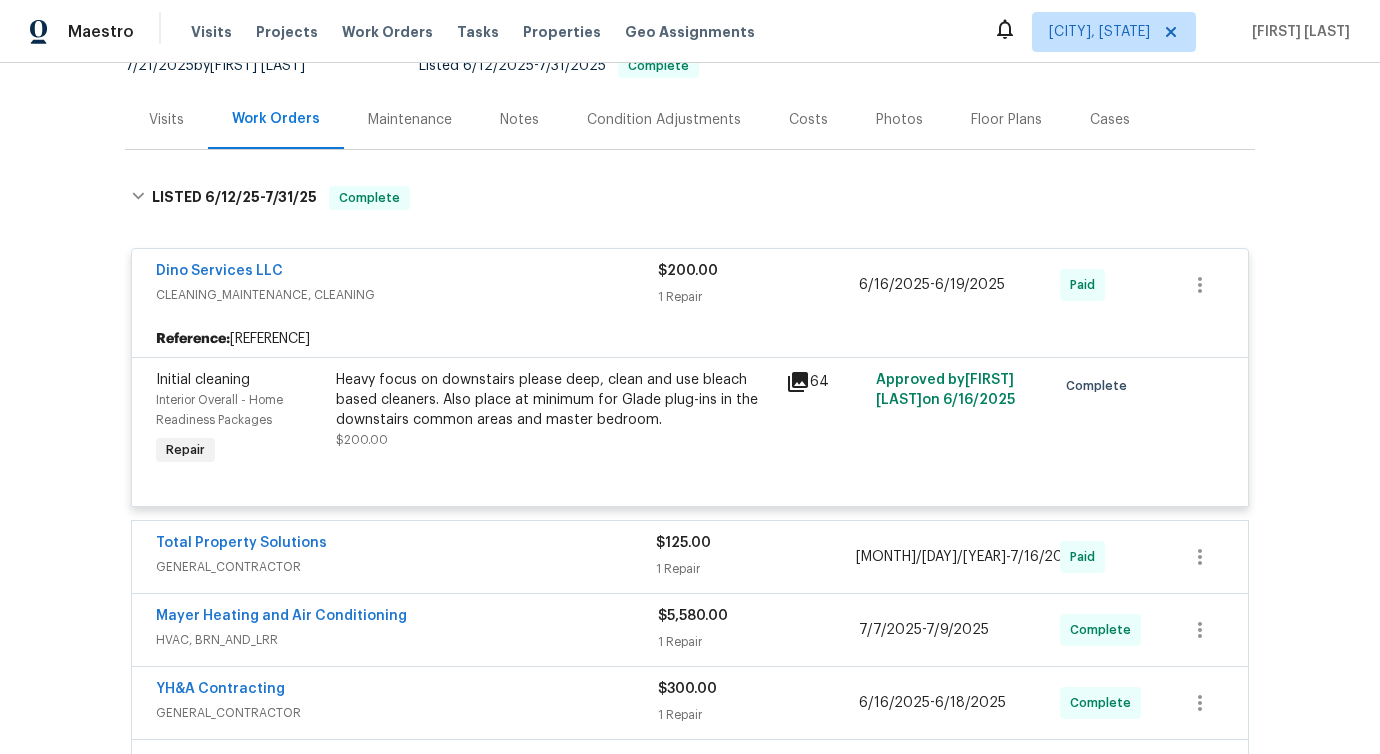 click on "Dino Services LLC CLEANING_MAINTENANCE, CLEANING $200.00 1 Repair 6/16/2025  -  6/19/2025 Paid Reference:  7EZD8JBFZESP9-b82d47ab3 Initial cleaning Interior Overall - Home Readiness Packages Repair Heavy focus on downstairs please deep, clean and use bleach based cleaners. Also place at minimum for Glade plug-ins in the downstairs common areas and master bedroom. $200.00   64 Approved by  Christopher Neilson  on   6/16/2025 Complete Total Property Solutions GENERAL_CONTRACTOR $125.00 1 Repair 7/13/2025  -  7/16/2025 Paid Mayer Heating and Air Conditioning HVAC, BRN_AND_LRR $5,580.00 1 Repair 7/7/2025  -  7/9/2025 Complete YH&A Contracting GENERAL_CONTRACTOR $300.00 1 Repair 6/16/2025  -  6/18/2025 Complete Total Property Solutions GENERAL_CONTRACTOR $600.00 1 Repair 6/12/2025  -  6/17/2025 Paid Total Property Solutions GENERAL_CONTRACTOR $125.00 1 Repair 7/31/2025  -  7/31/2025 Complete Dino Services LLC LANDSCAPING_MAINTENANCE, HARDSCAPE_LANDSCAPE $600.00 1 Repair 6/20/2025  -  6/24/2025 Paid" at bounding box center (690, 596) 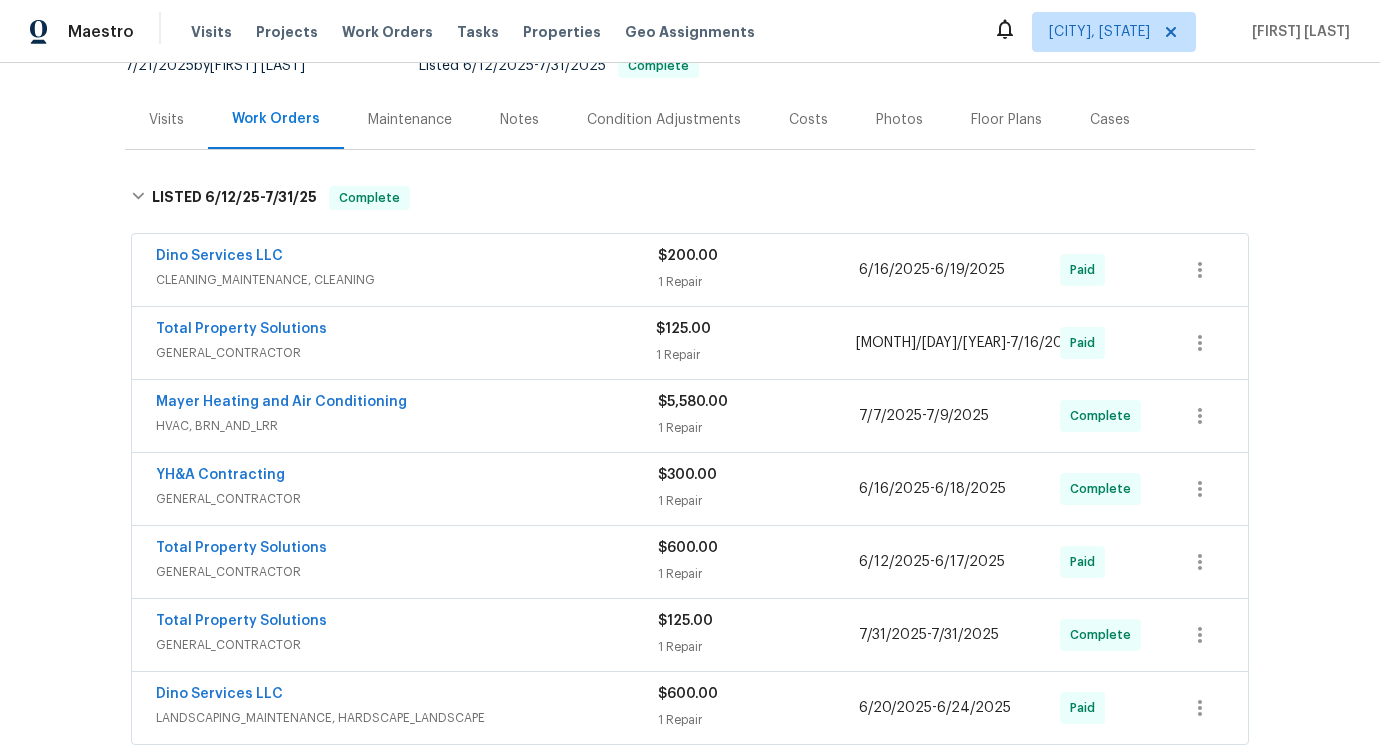 click on "Total Property Solutions" at bounding box center (406, 331) 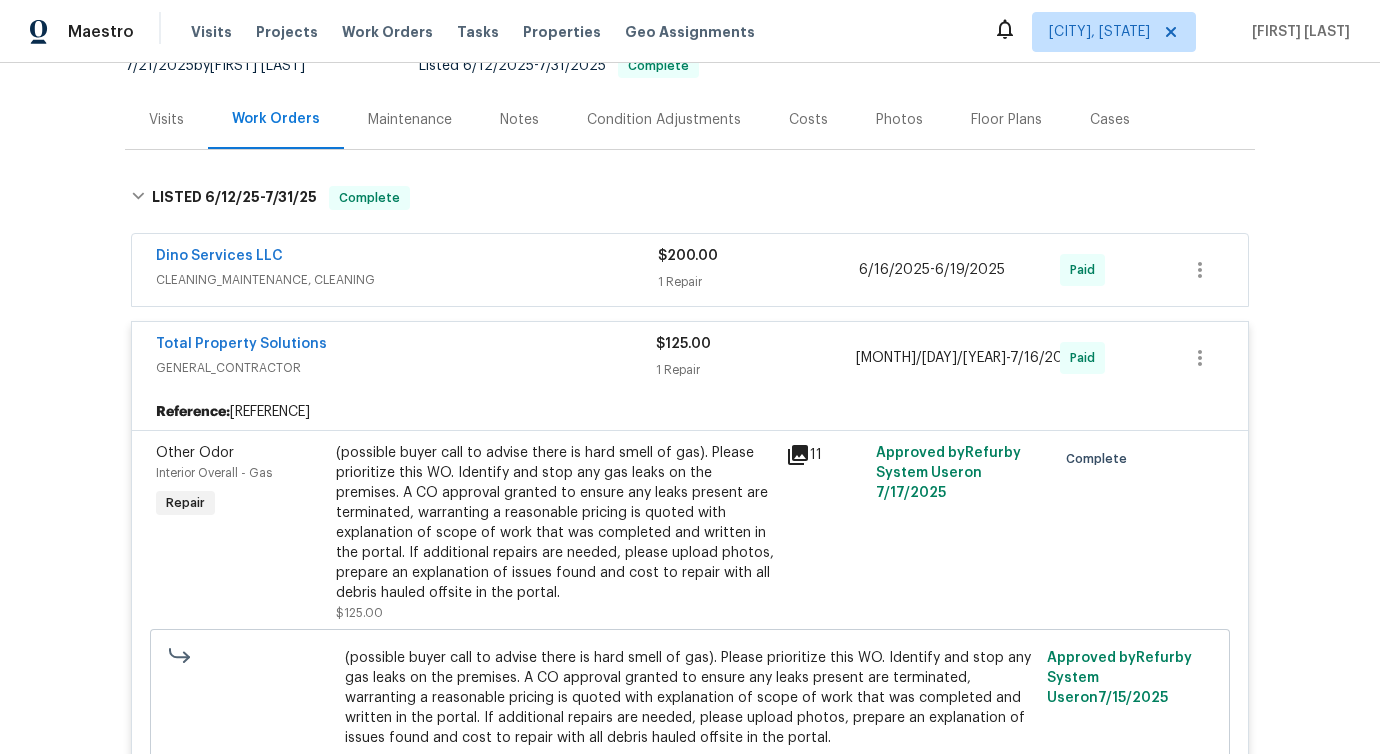 click on "Total Property Solutions GENERAL_CONTRACTOR $125.00 1 Repair 7/13/2025  -  7/16/2025 Paid" at bounding box center (690, 358) 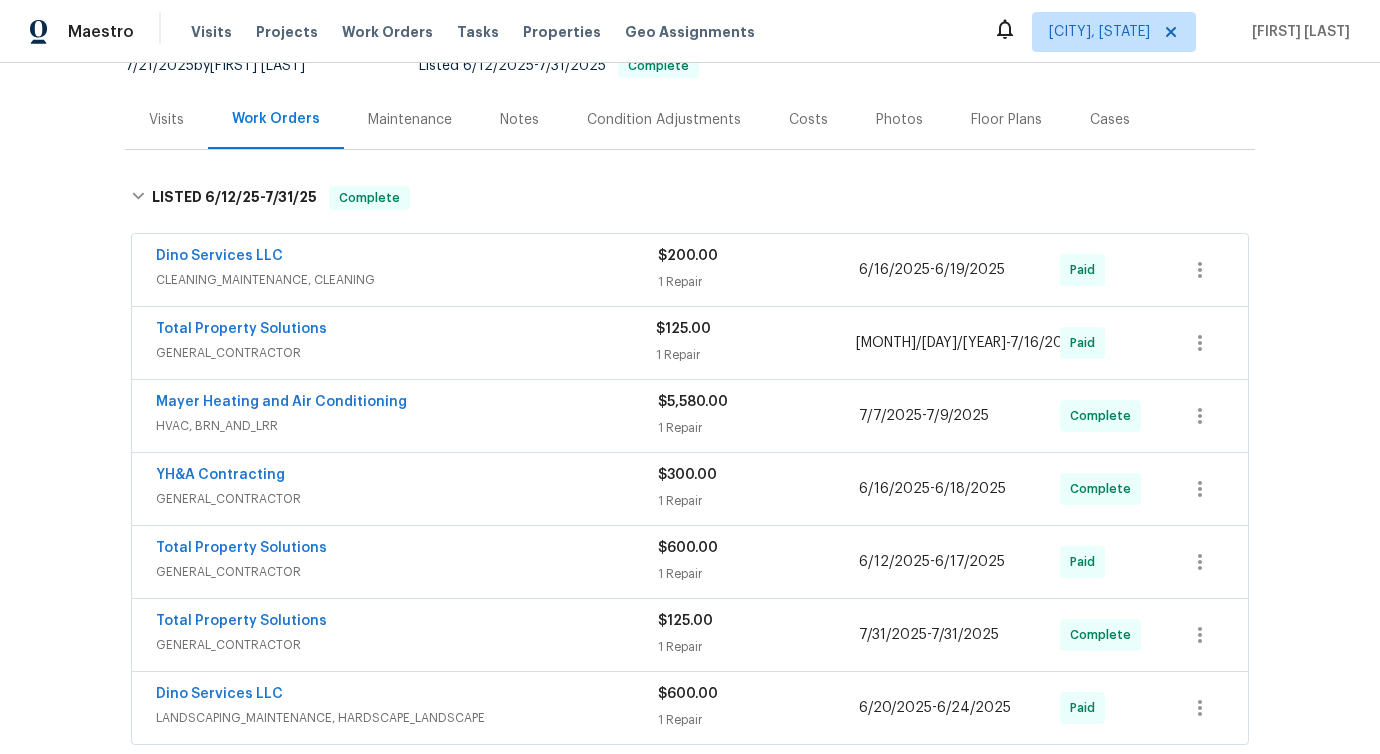 click on "Total Property Solutions" at bounding box center (407, 623) 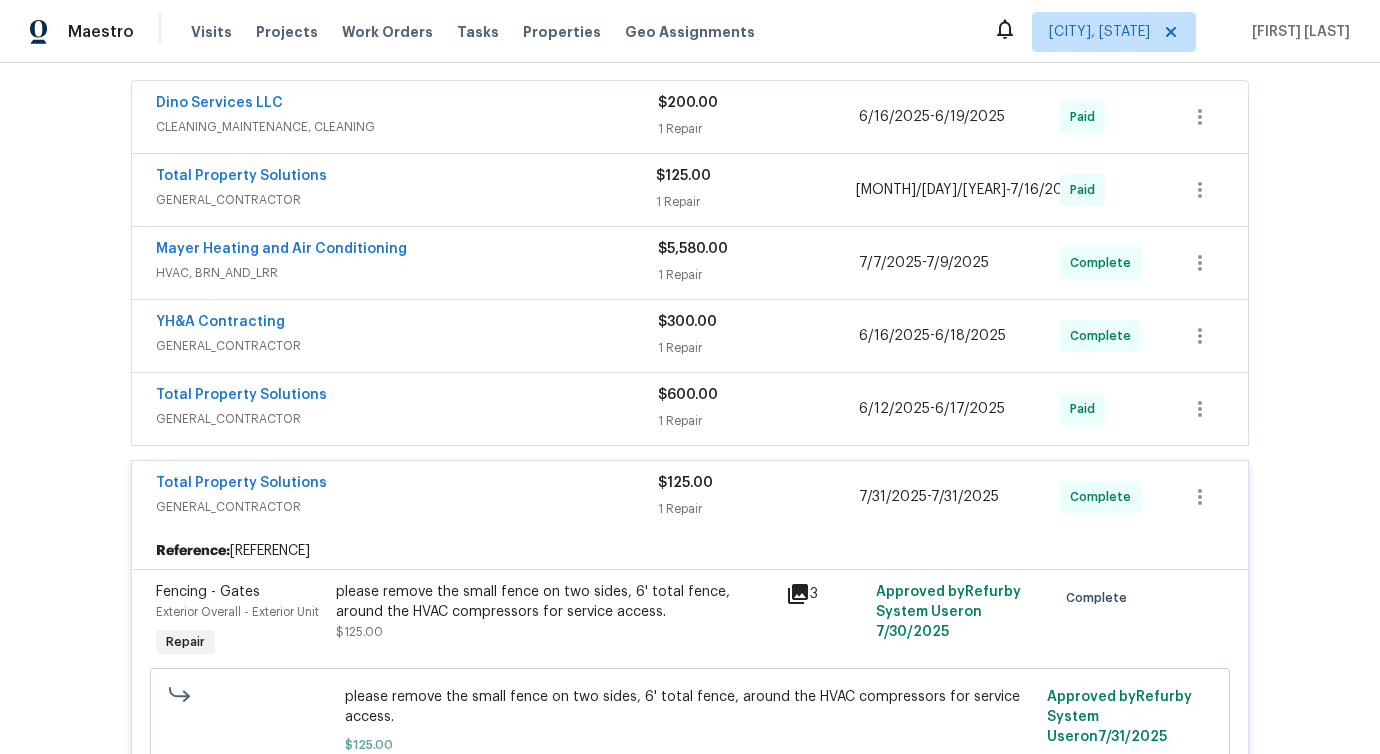scroll, scrollTop: 407, scrollLeft: 0, axis: vertical 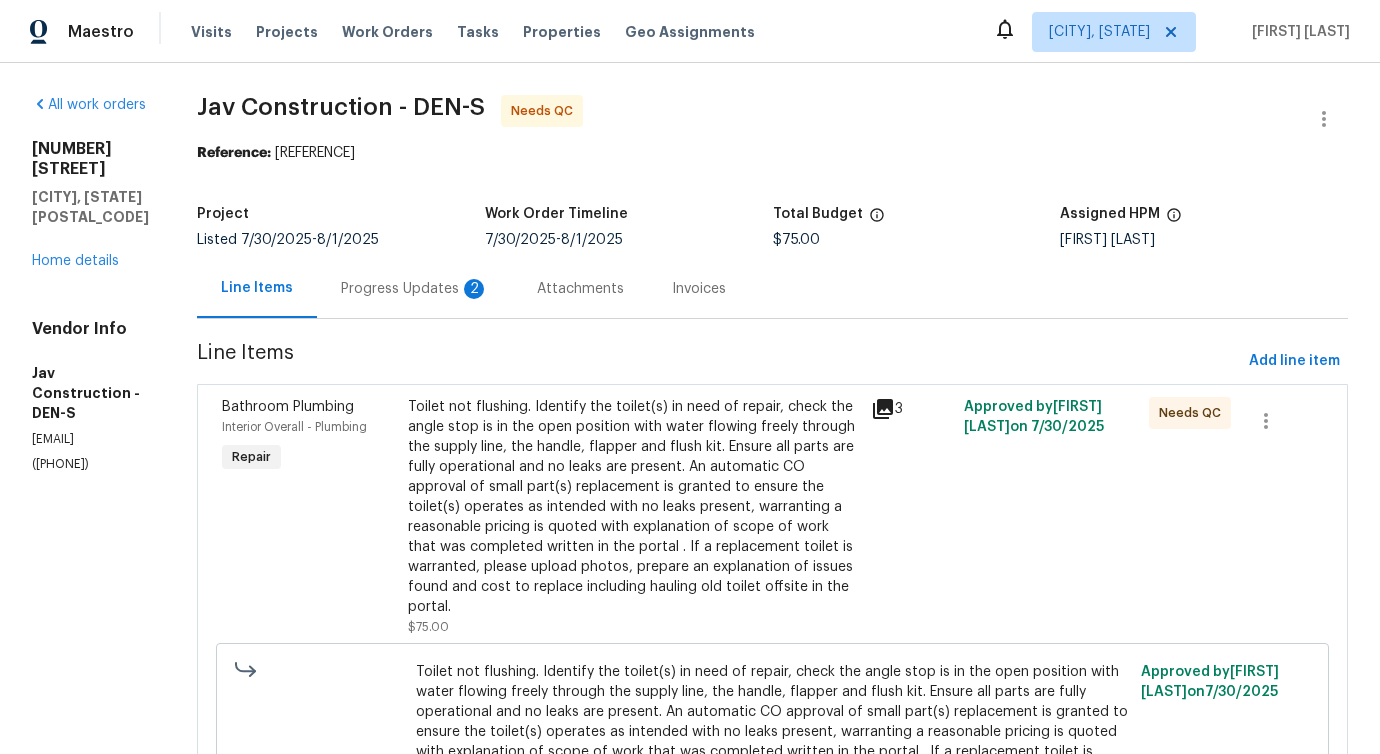 click on "Progress Updates 2" at bounding box center [415, 289] 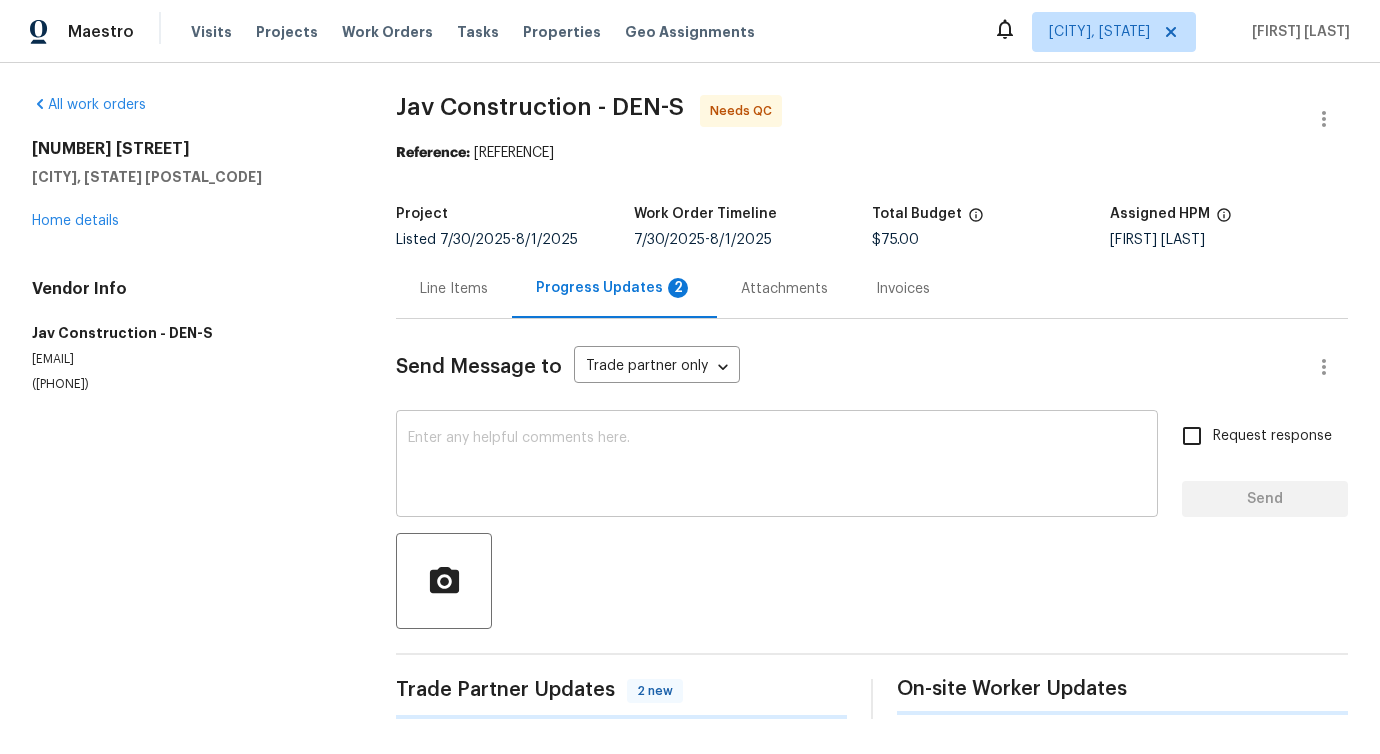 click at bounding box center [777, 466] 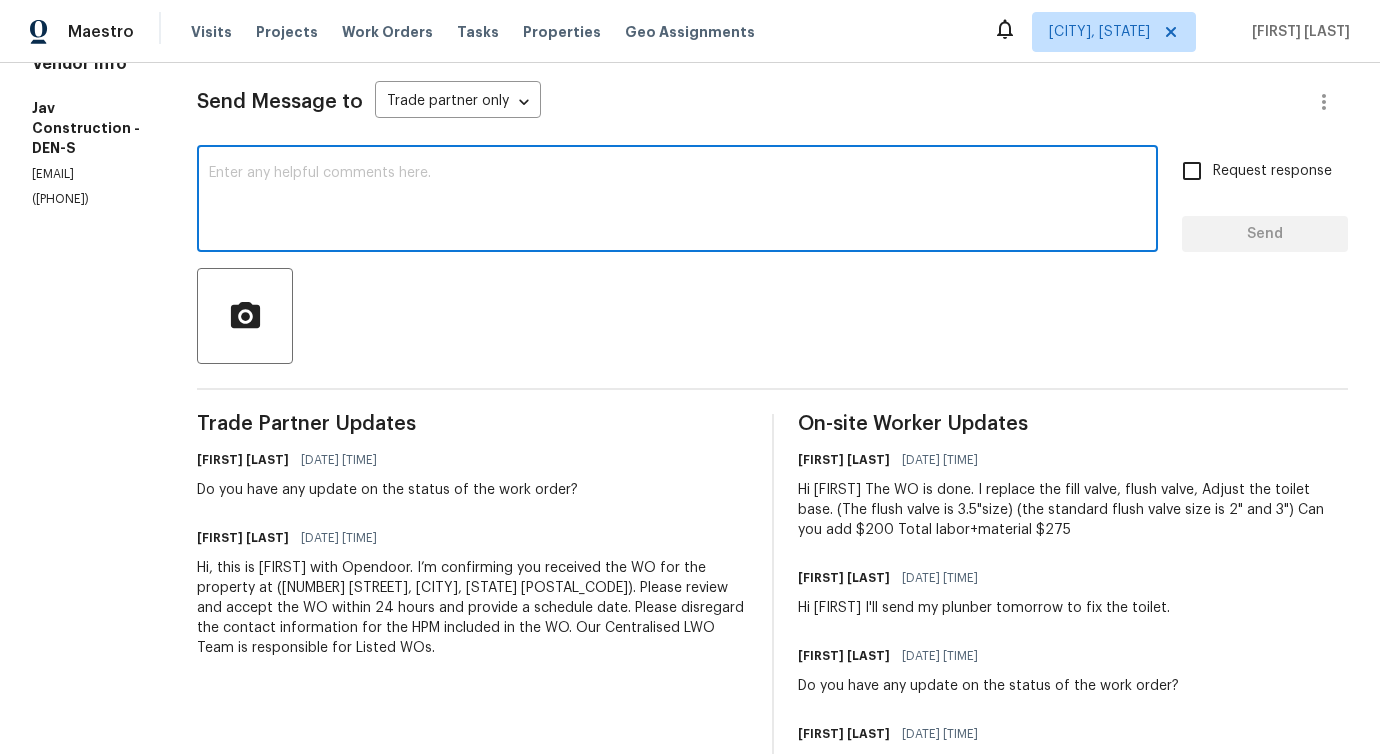 scroll, scrollTop: 0, scrollLeft: 0, axis: both 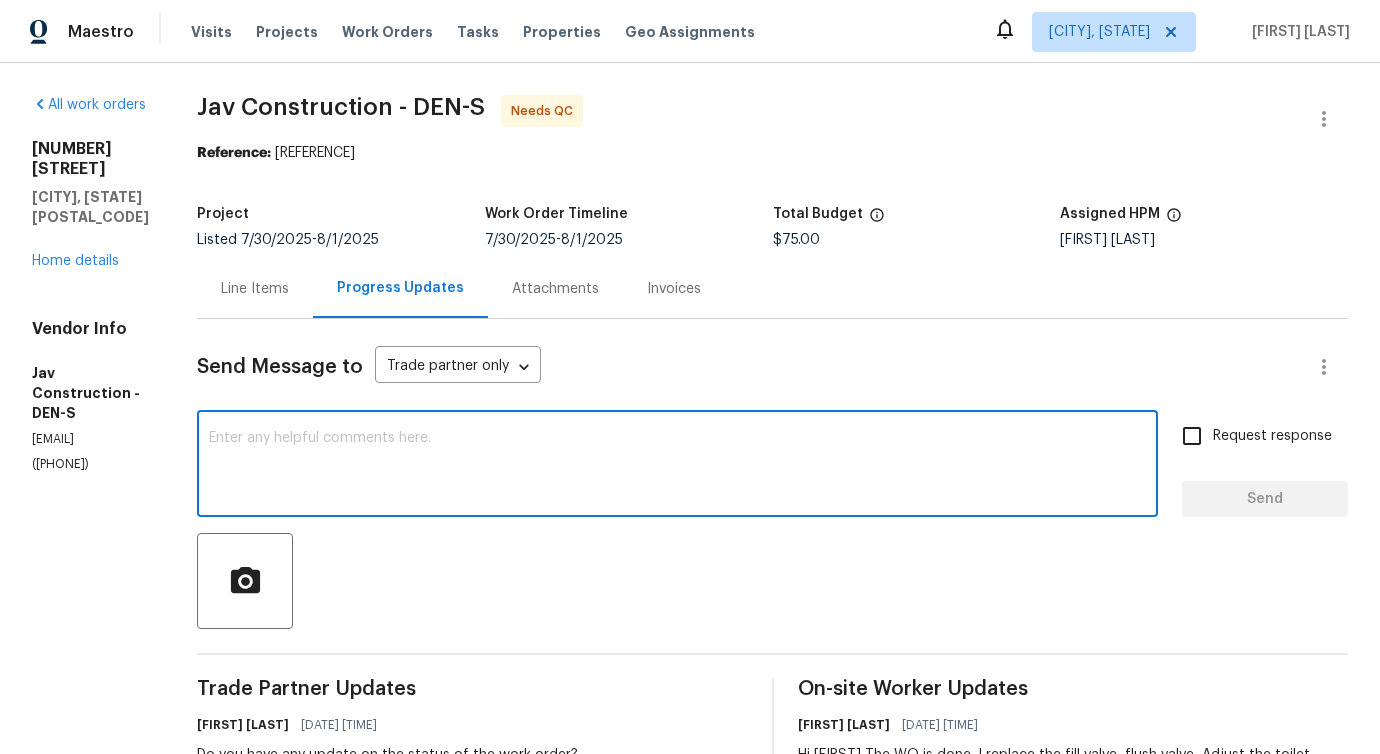 click on "Line Items" at bounding box center [255, 289] 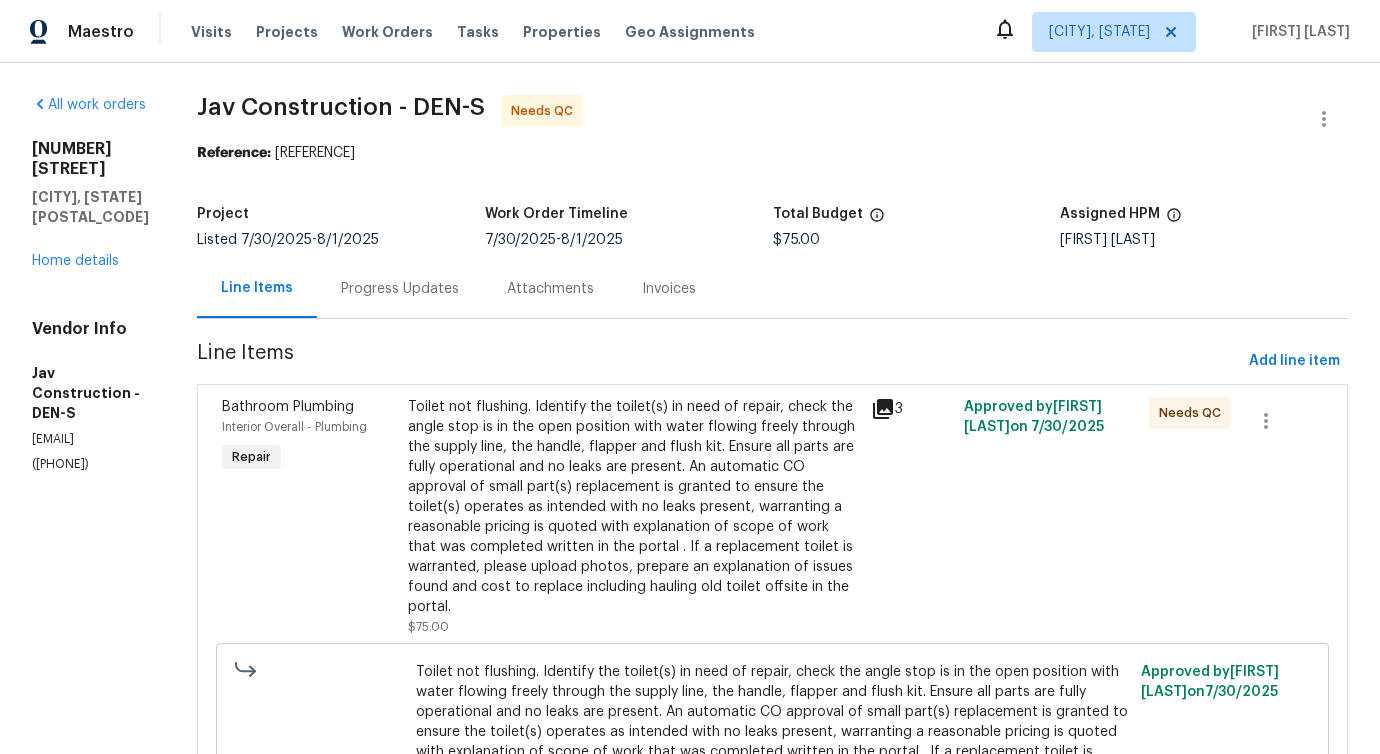 click on "Toilet not flushing. Identify the toilet(s) in need of repair, check the angle stop is in the open position with water flowing freely through the supply line, the handle, flapper and flush kit. Ensure all parts are fully operational and no leaks are present. An automatic CO approval of small part(s) replacement is granted to ensure the toilet(s) operates as intended with no leaks present, warranting a reasonable pricing is quoted with explanation of scope of work that was completed written in the portal . If a replacement toilet is warranted, please upload photos, prepare an explanation of issues found and cost to replace including hauling old toilet offsite in the portal." at bounding box center (634, 507) 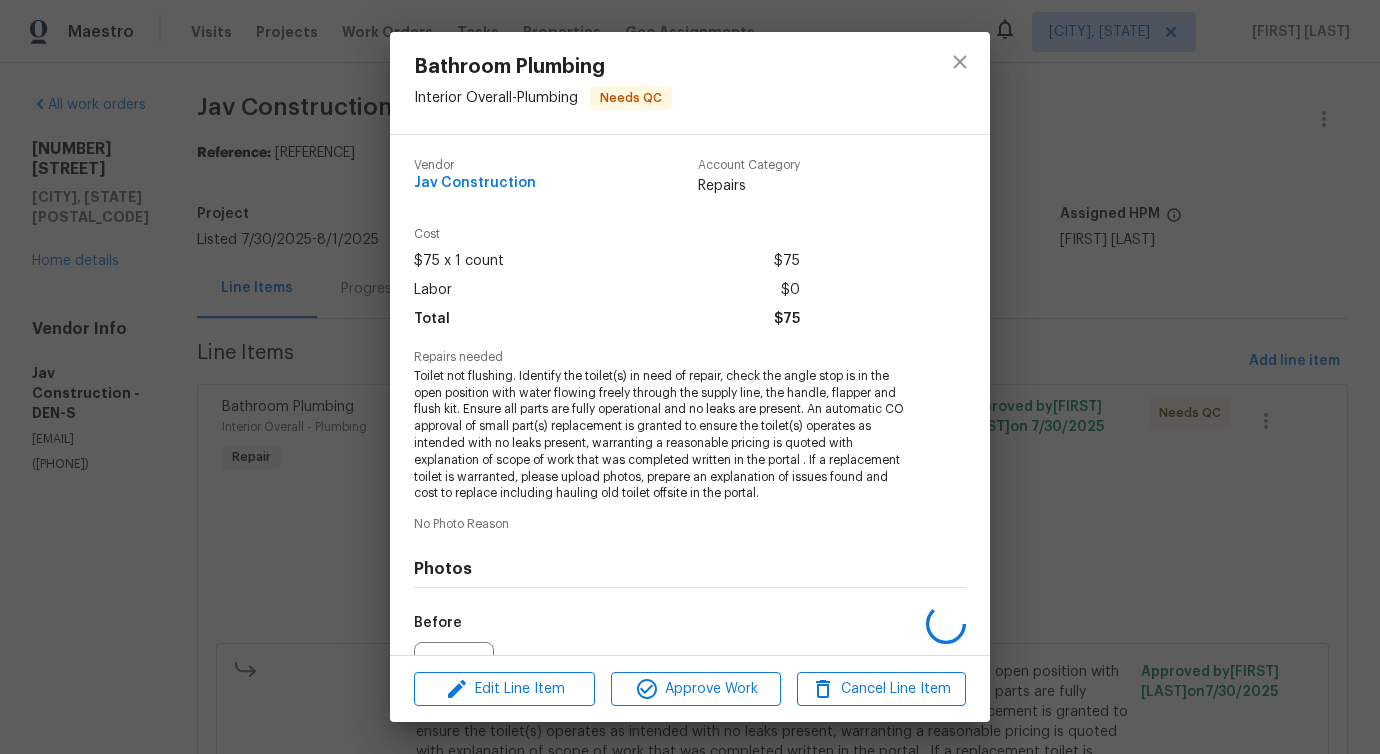 scroll, scrollTop: 217, scrollLeft: 0, axis: vertical 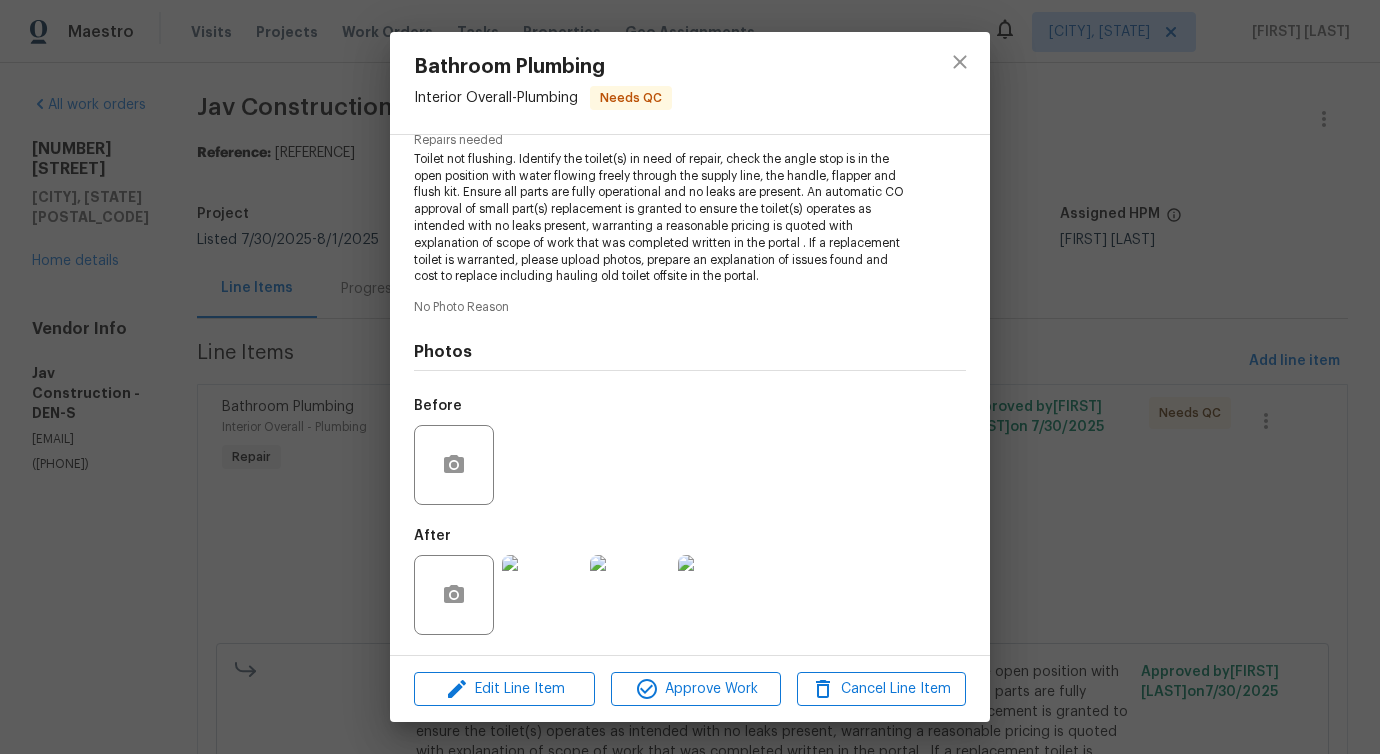 click at bounding box center (542, 595) 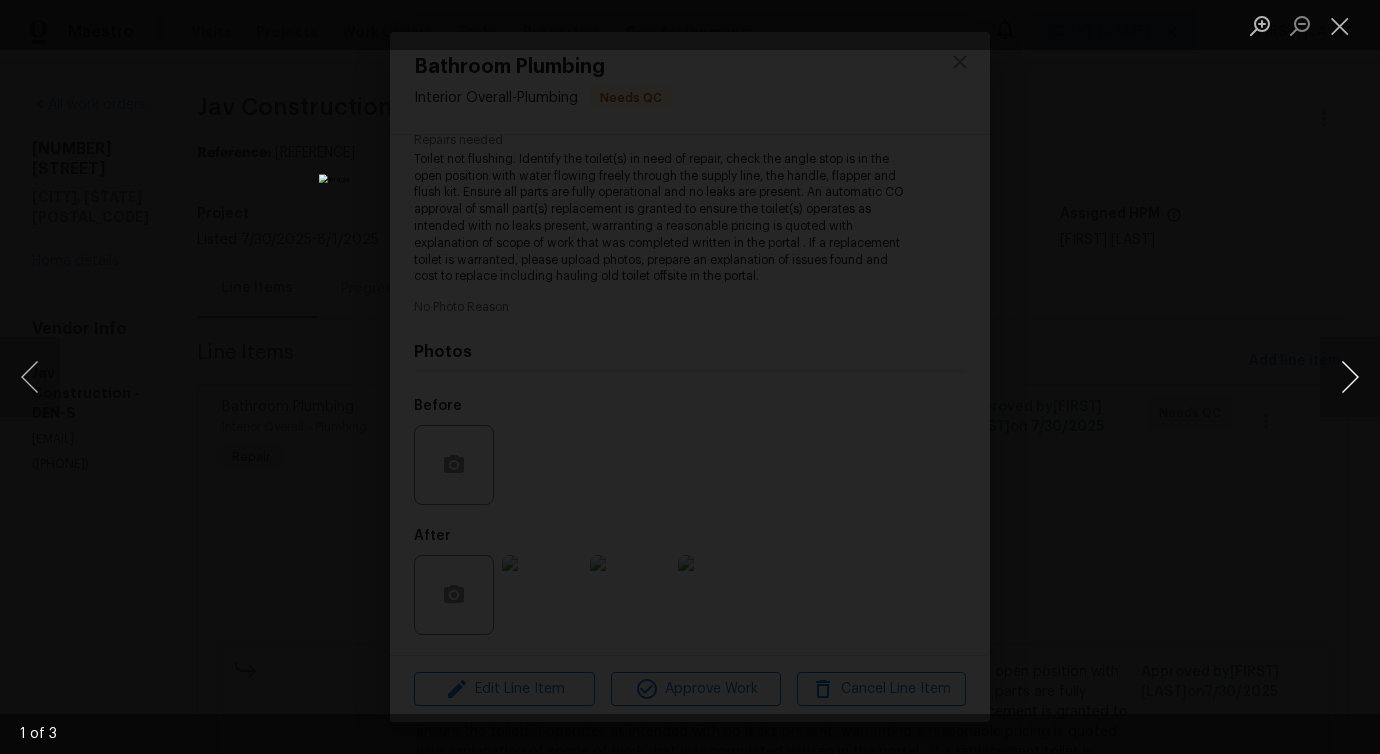 click at bounding box center (1350, 377) 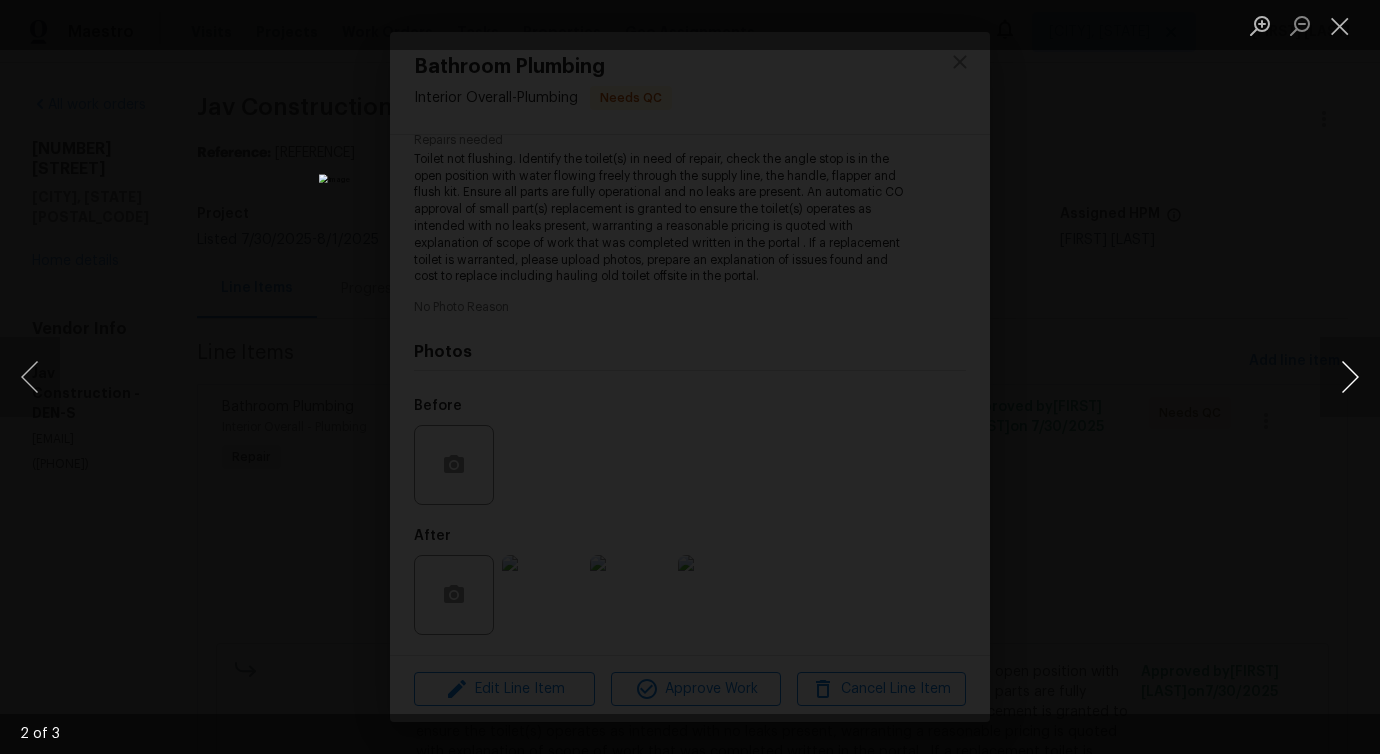 click at bounding box center [1350, 377] 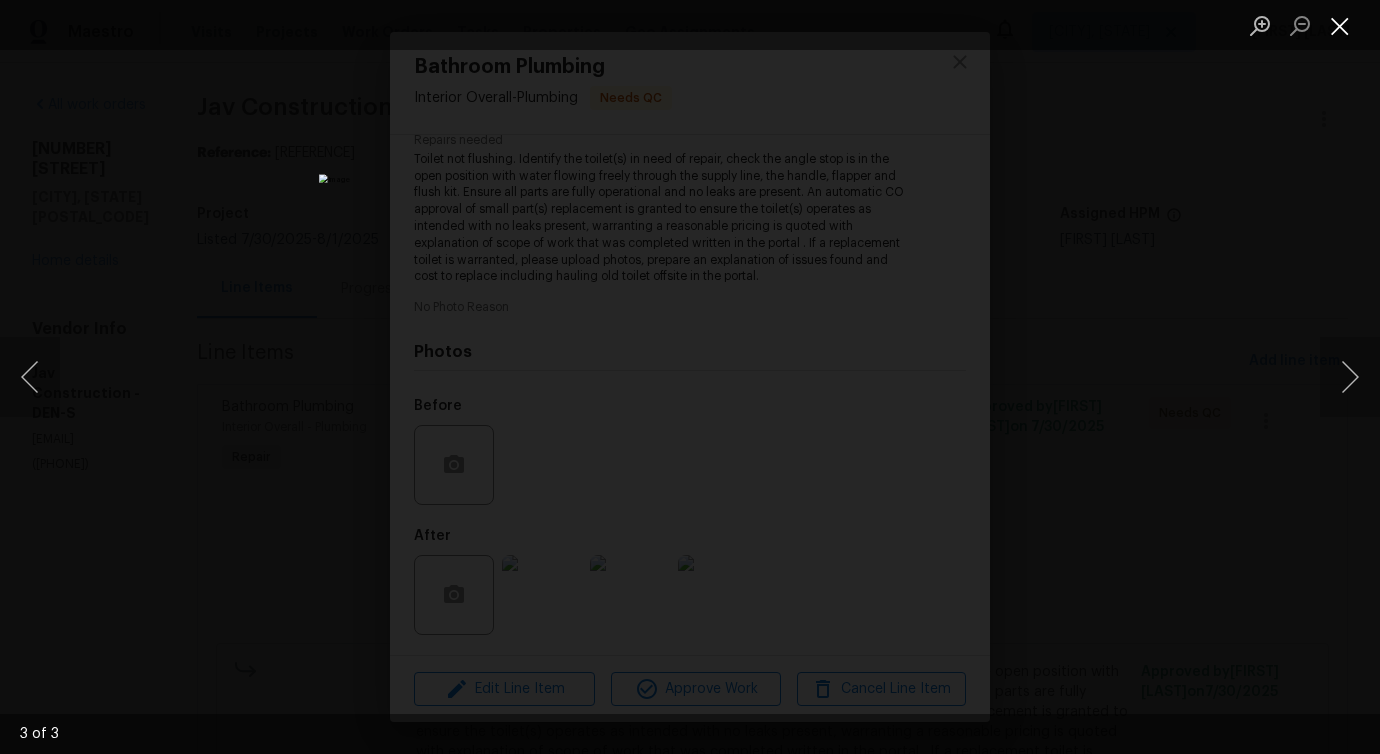 click at bounding box center [1340, 25] 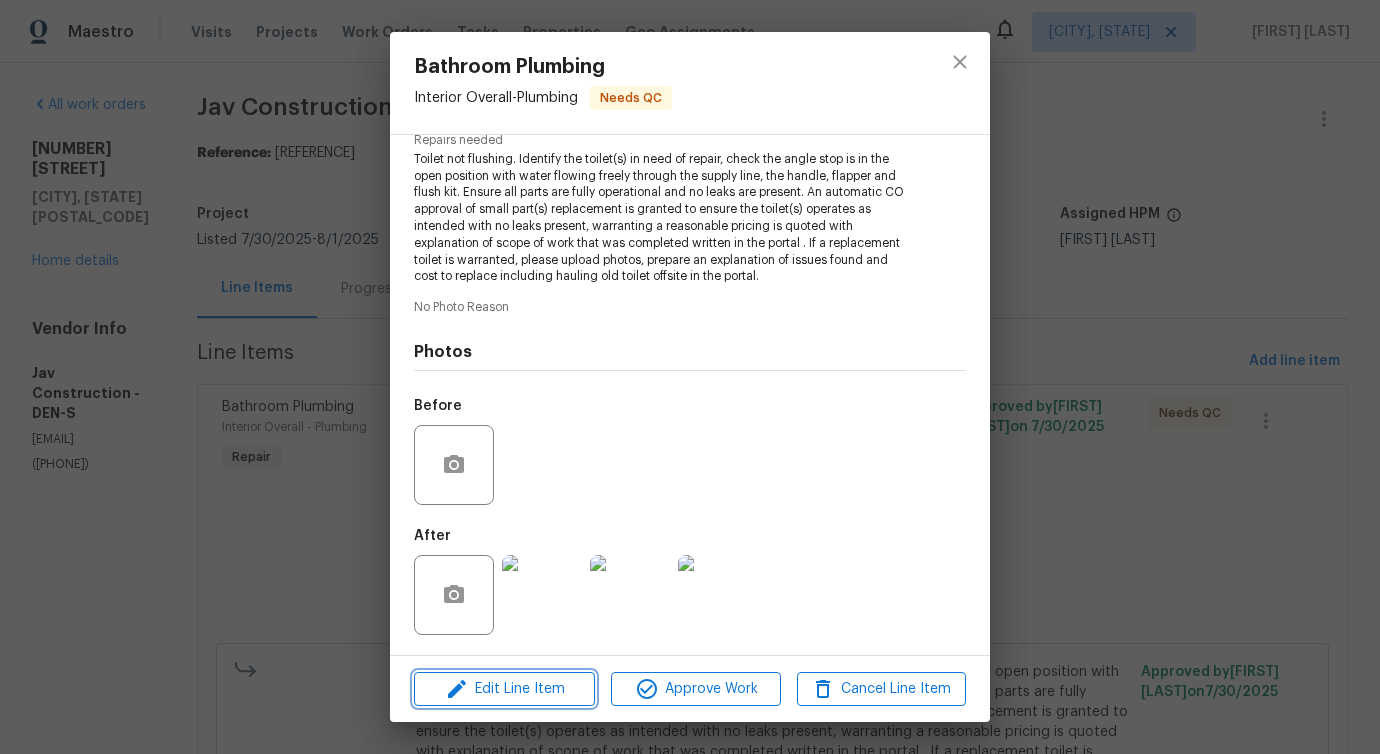 click on "Edit Line Item" at bounding box center (504, 689) 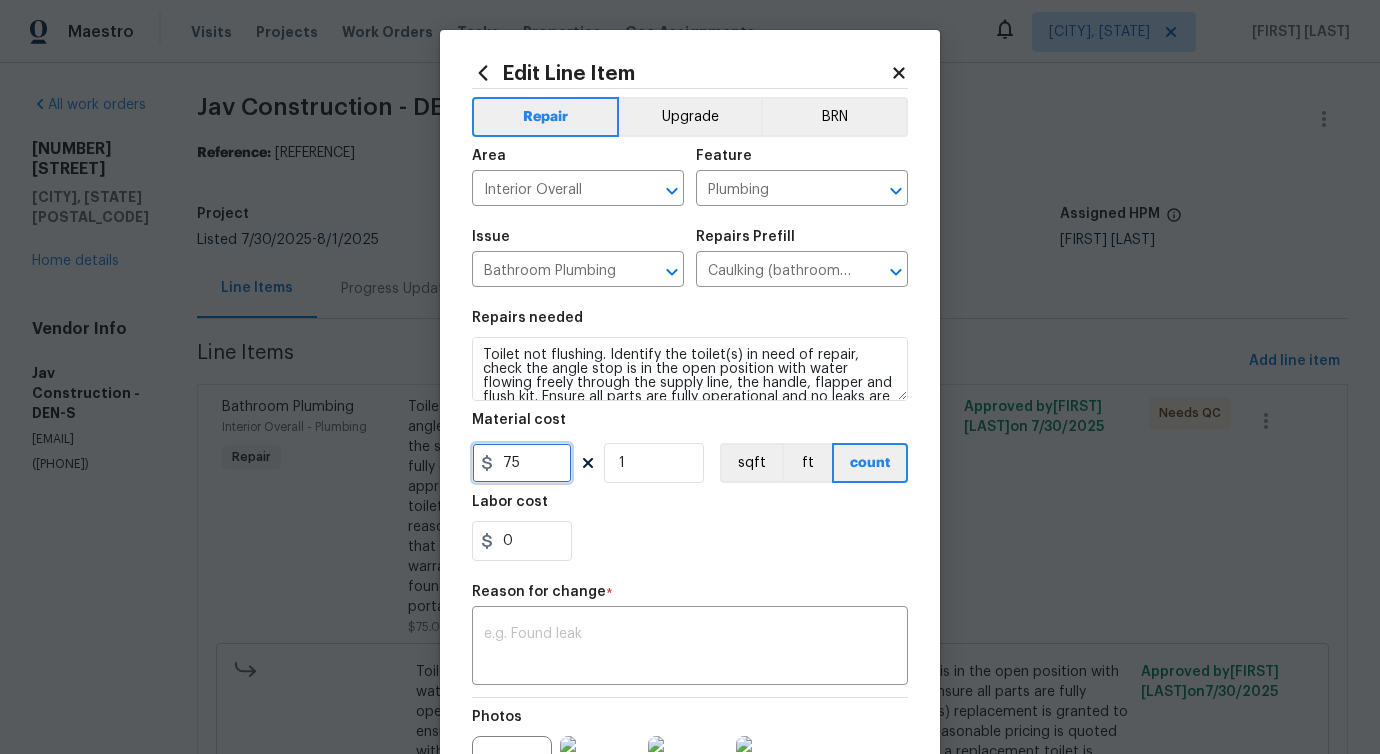 click on "75" at bounding box center [522, 463] 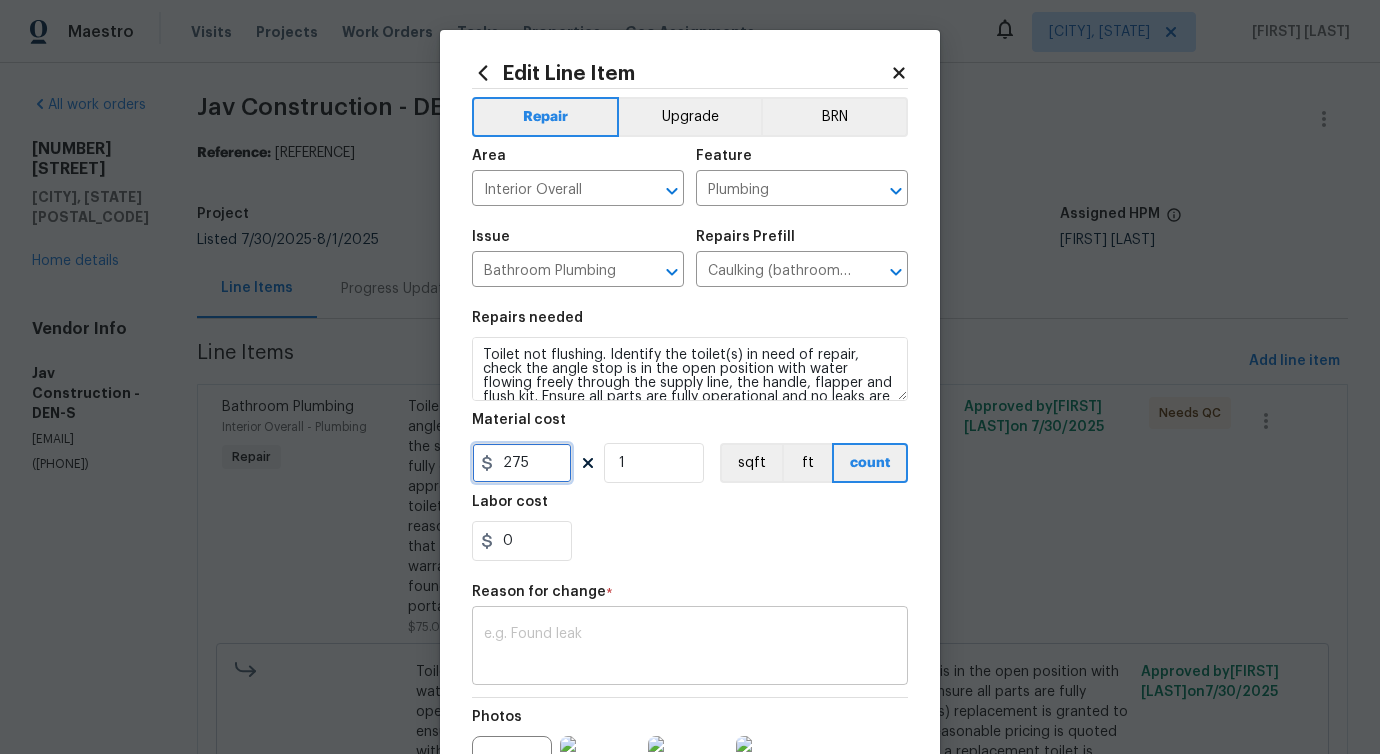 type on "275" 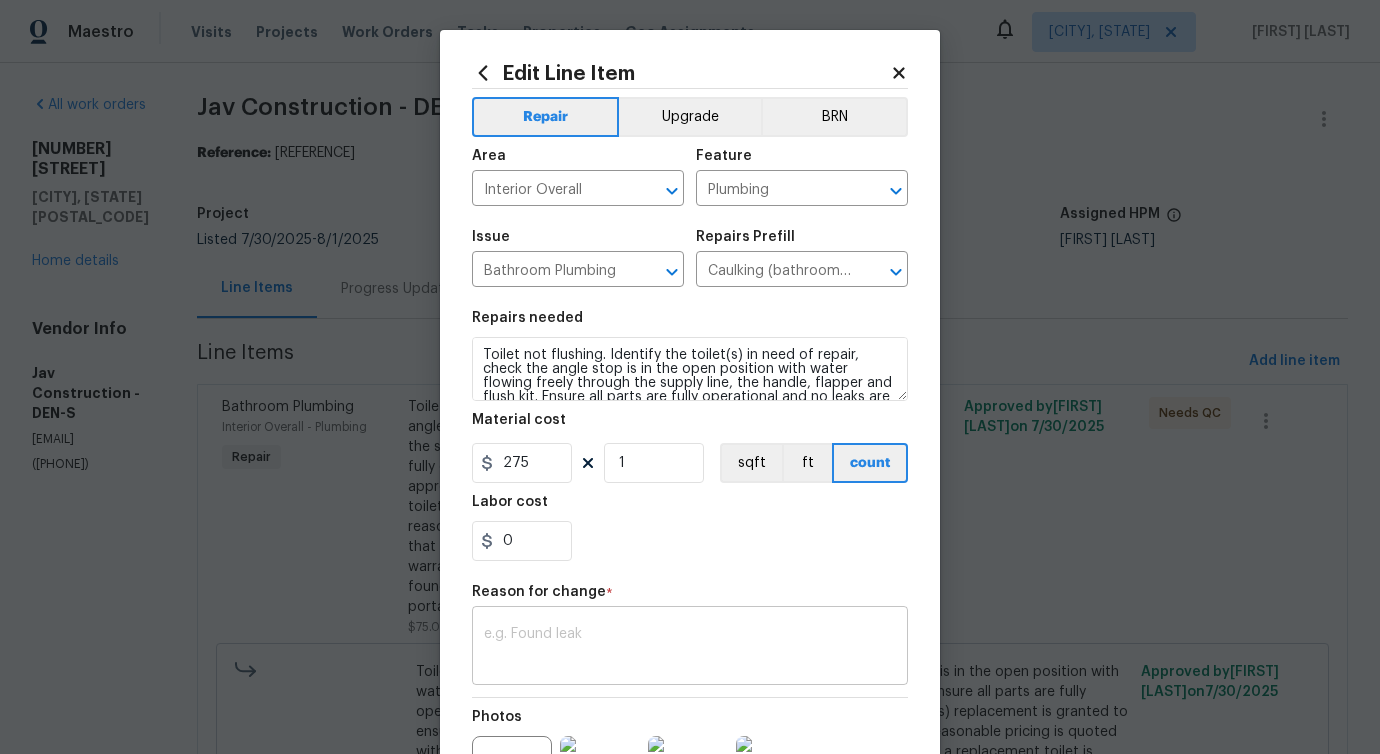 click at bounding box center [690, 648] 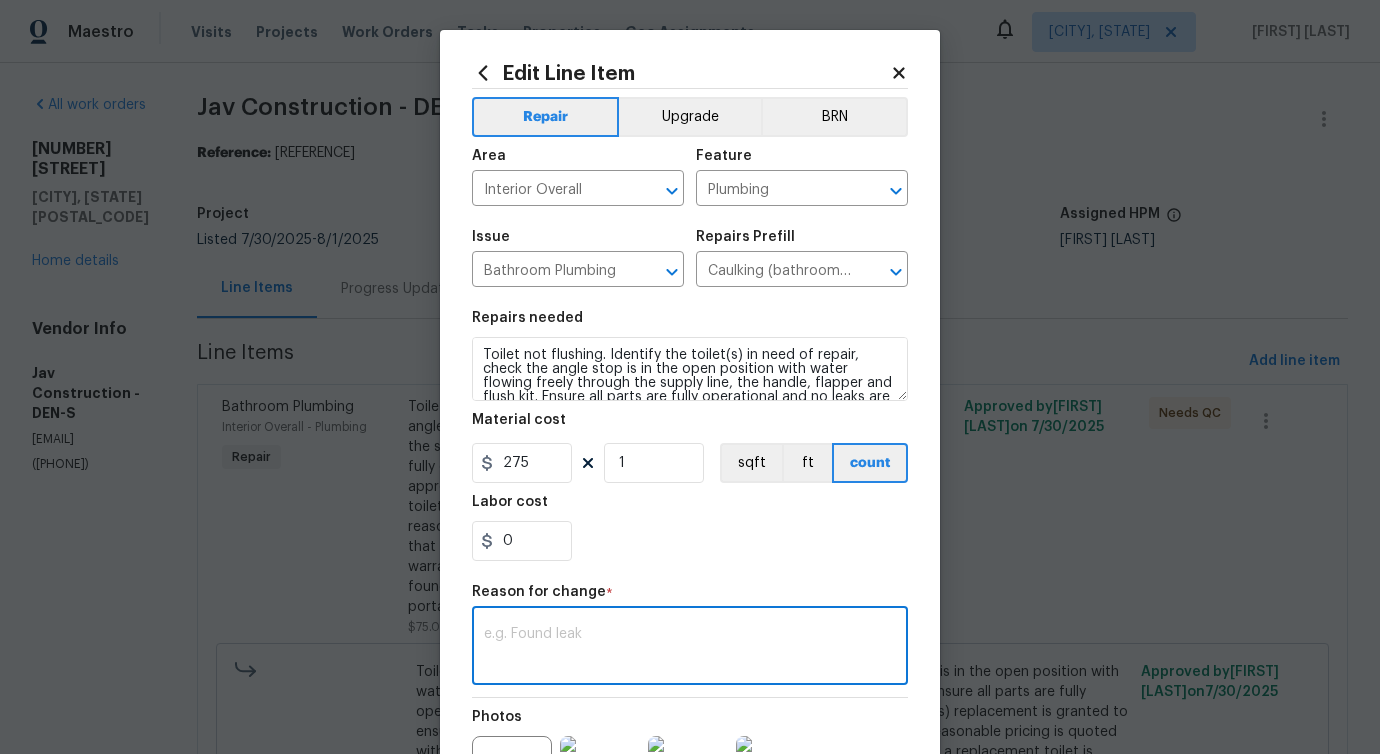 click on "x ​" at bounding box center (690, 648) 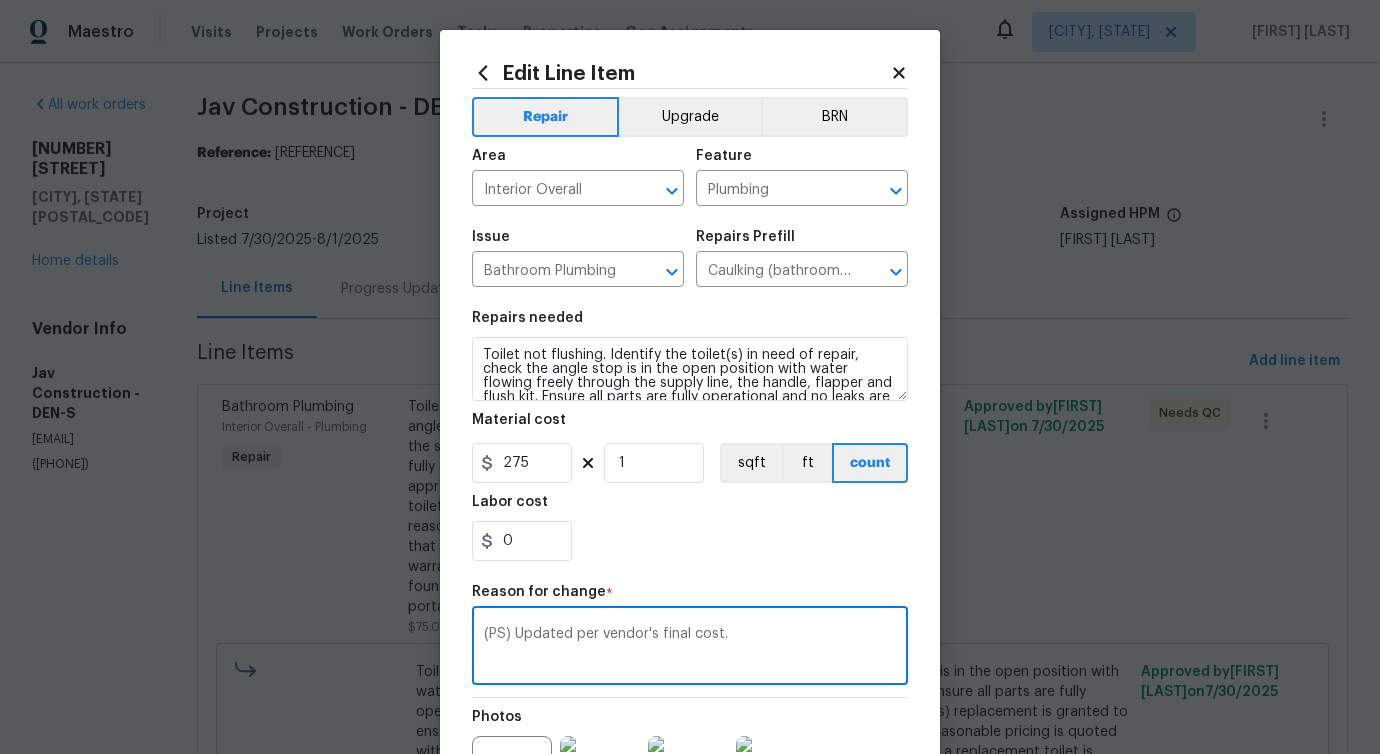 scroll, scrollTop: 232, scrollLeft: 0, axis: vertical 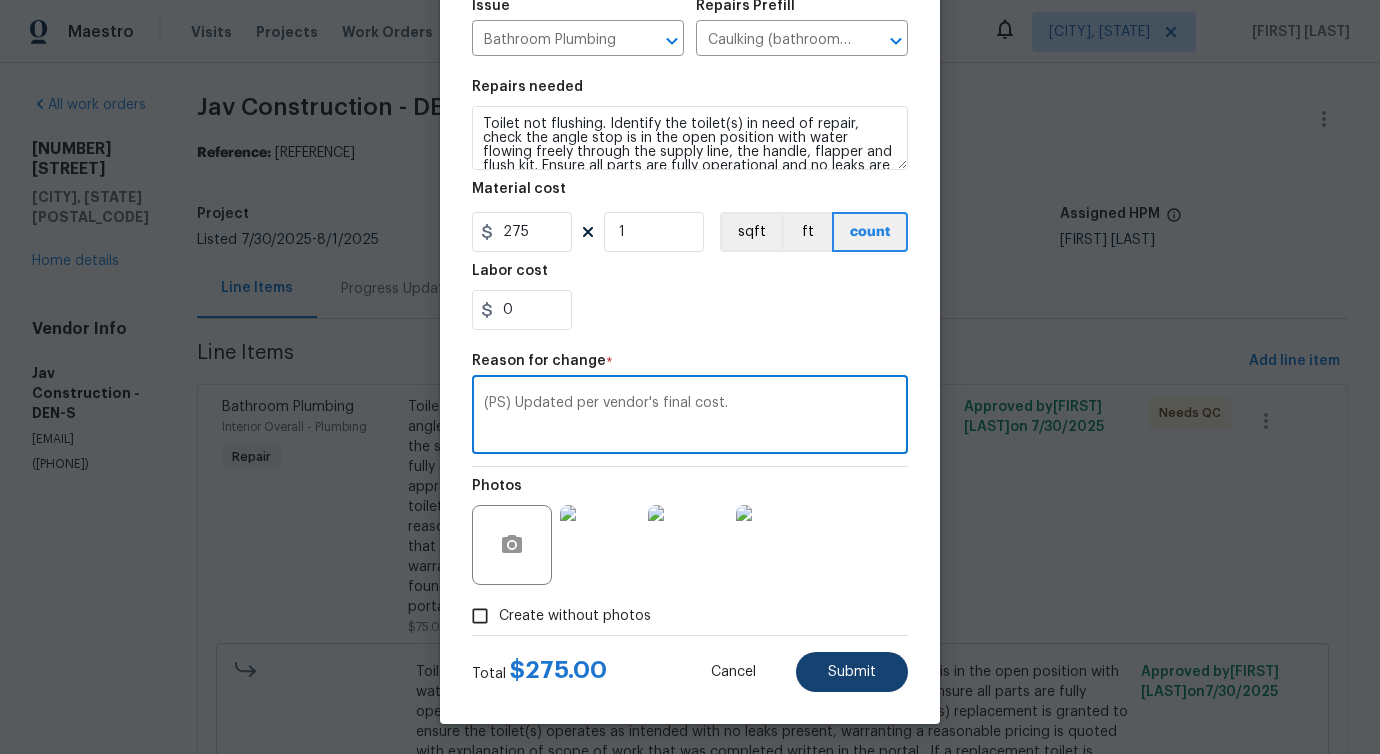 type on "(PS) Updated per vendor's final cost." 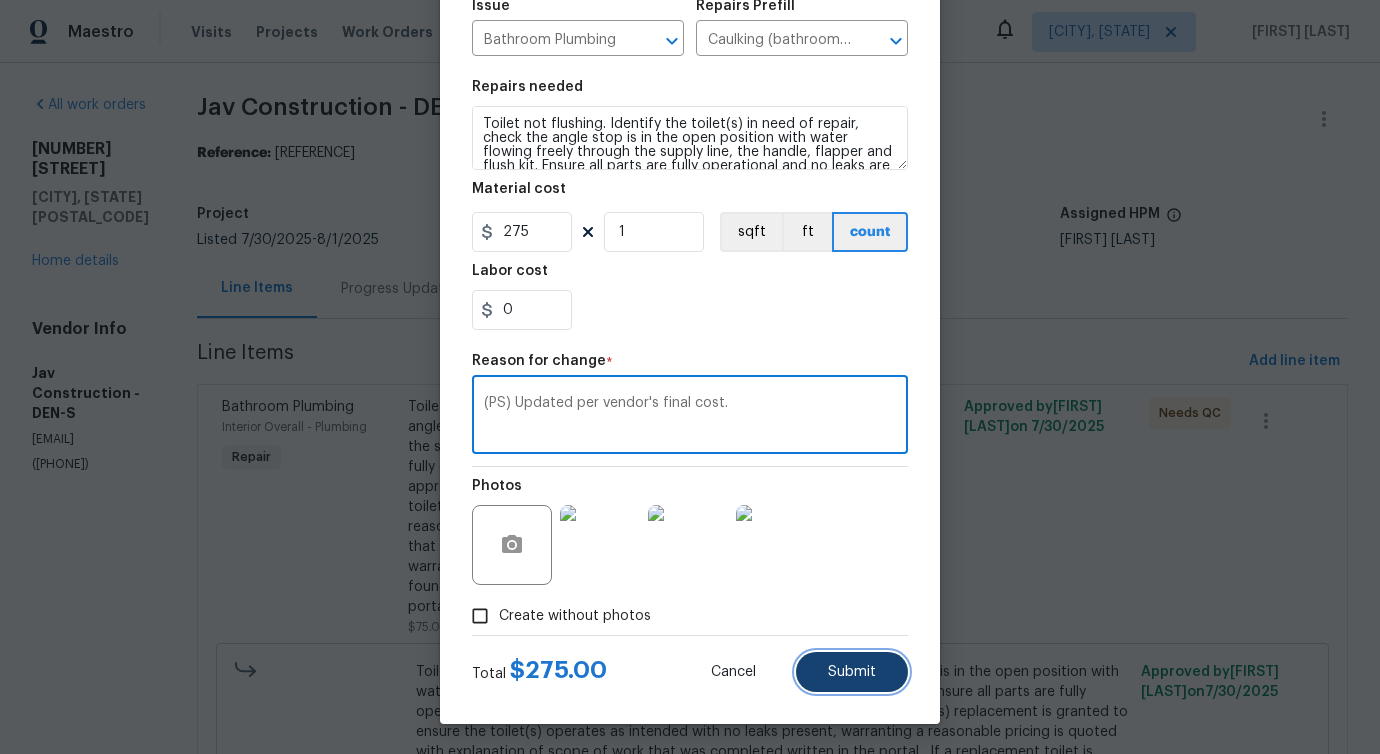 click on "Submit" at bounding box center [852, 672] 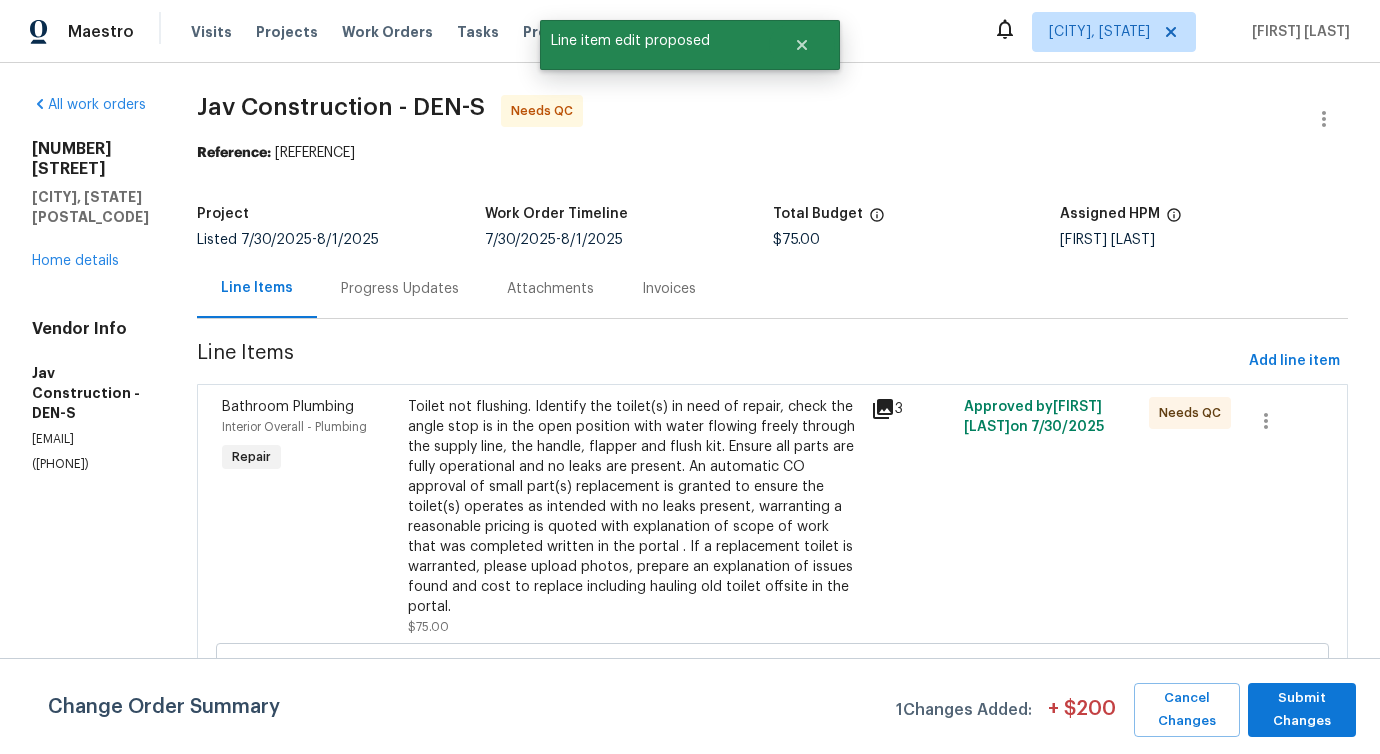 scroll, scrollTop: 0, scrollLeft: 0, axis: both 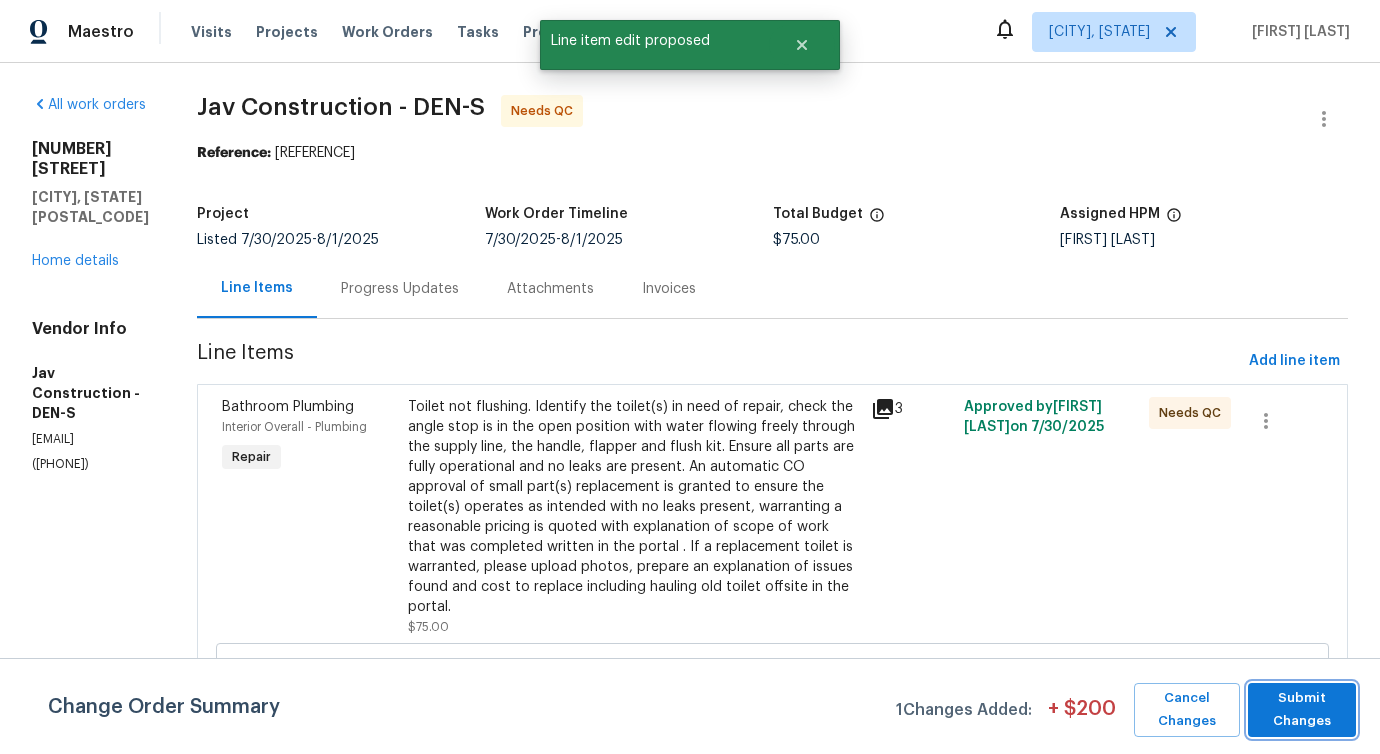 click on "Submit Changes" at bounding box center (1302, 710) 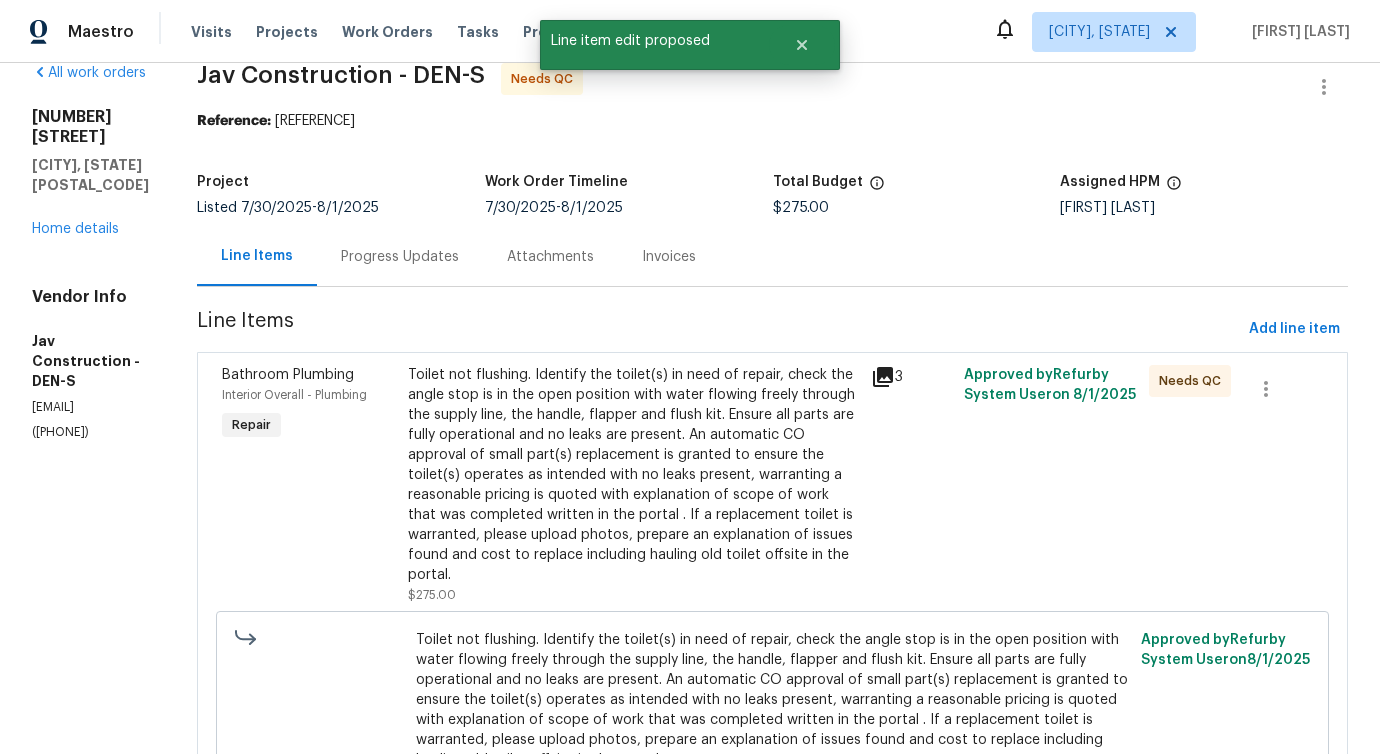 scroll, scrollTop: 0, scrollLeft: 0, axis: both 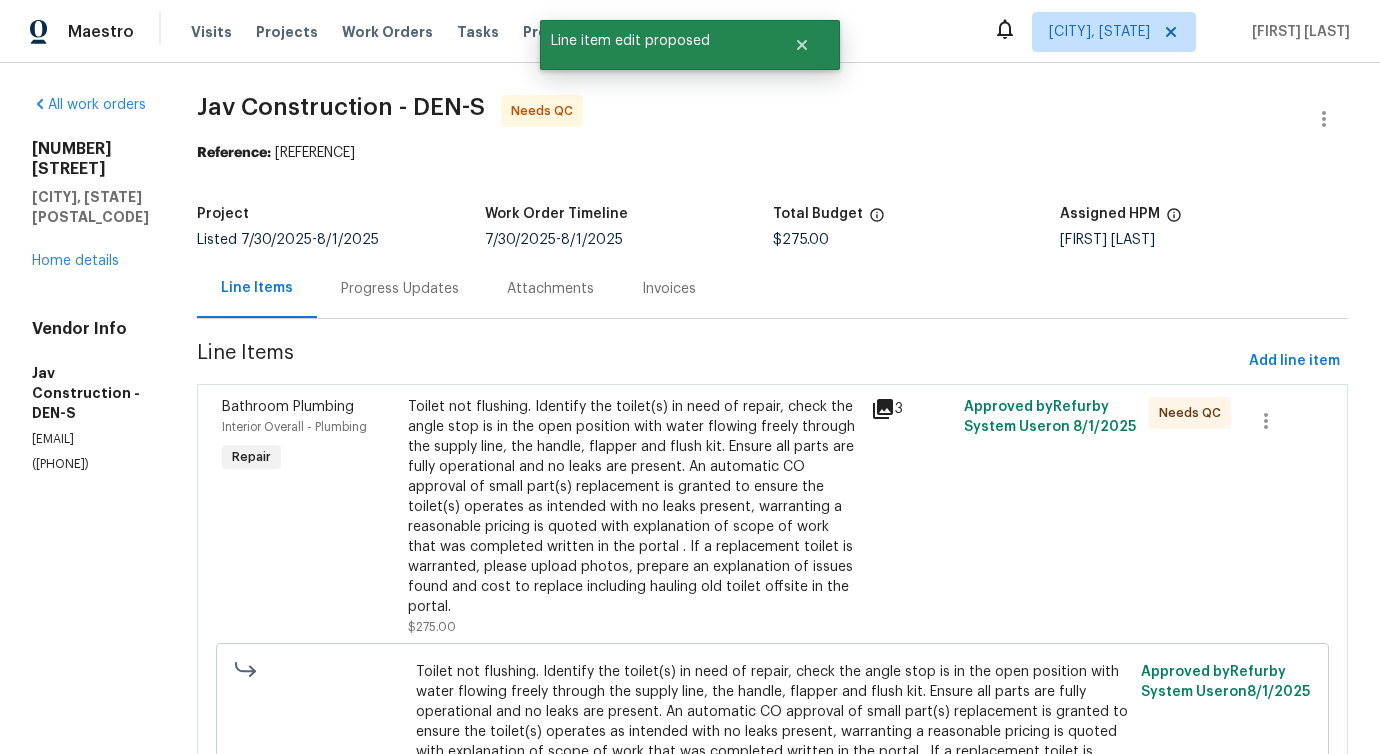 click on "Progress Updates" at bounding box center (400, 289) 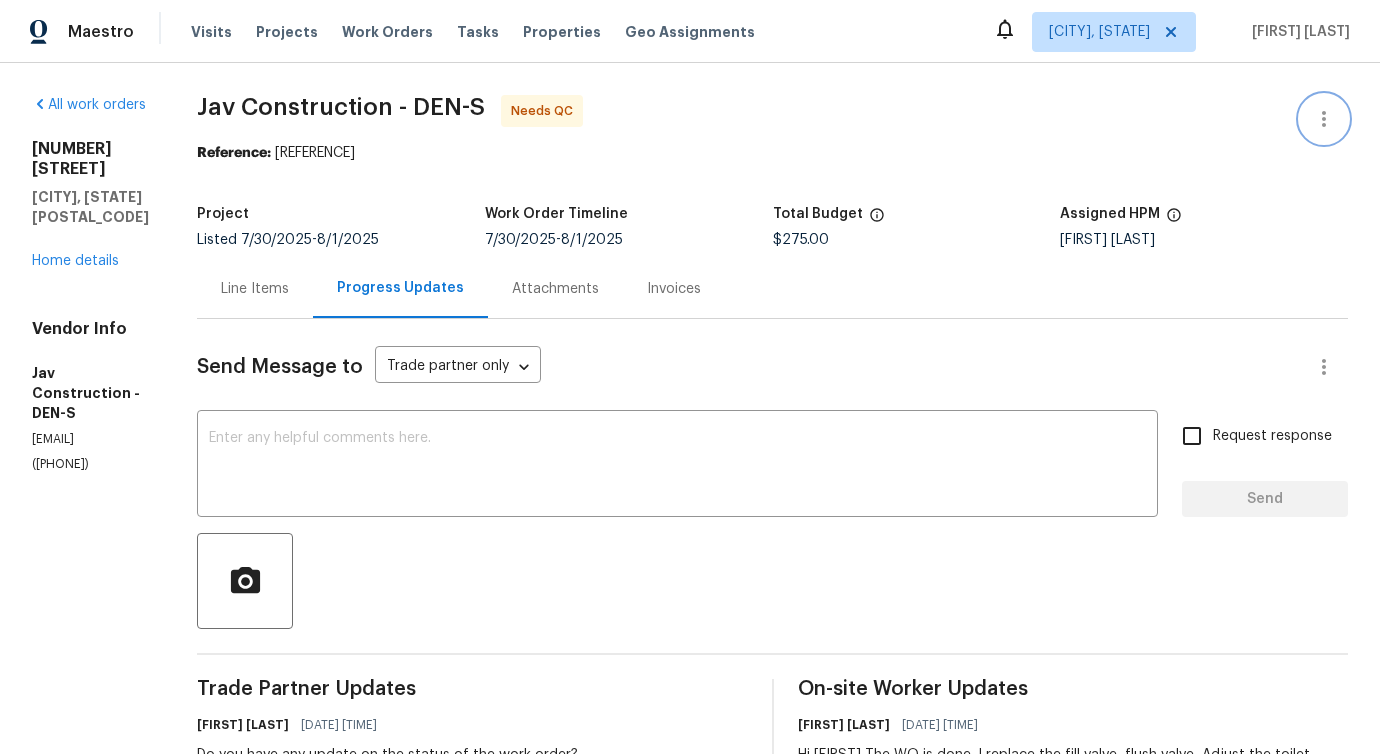 click 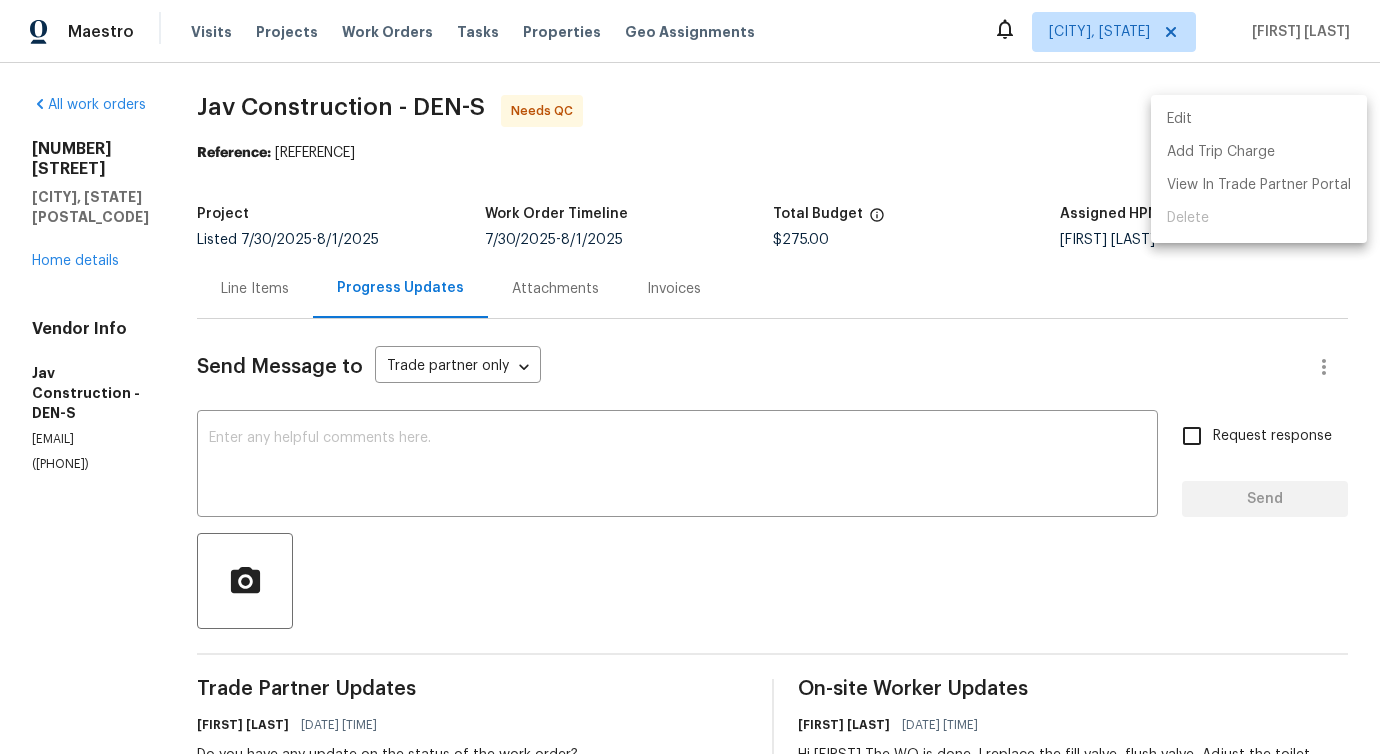 click on "Edit" at bounding box center [1259, 119] 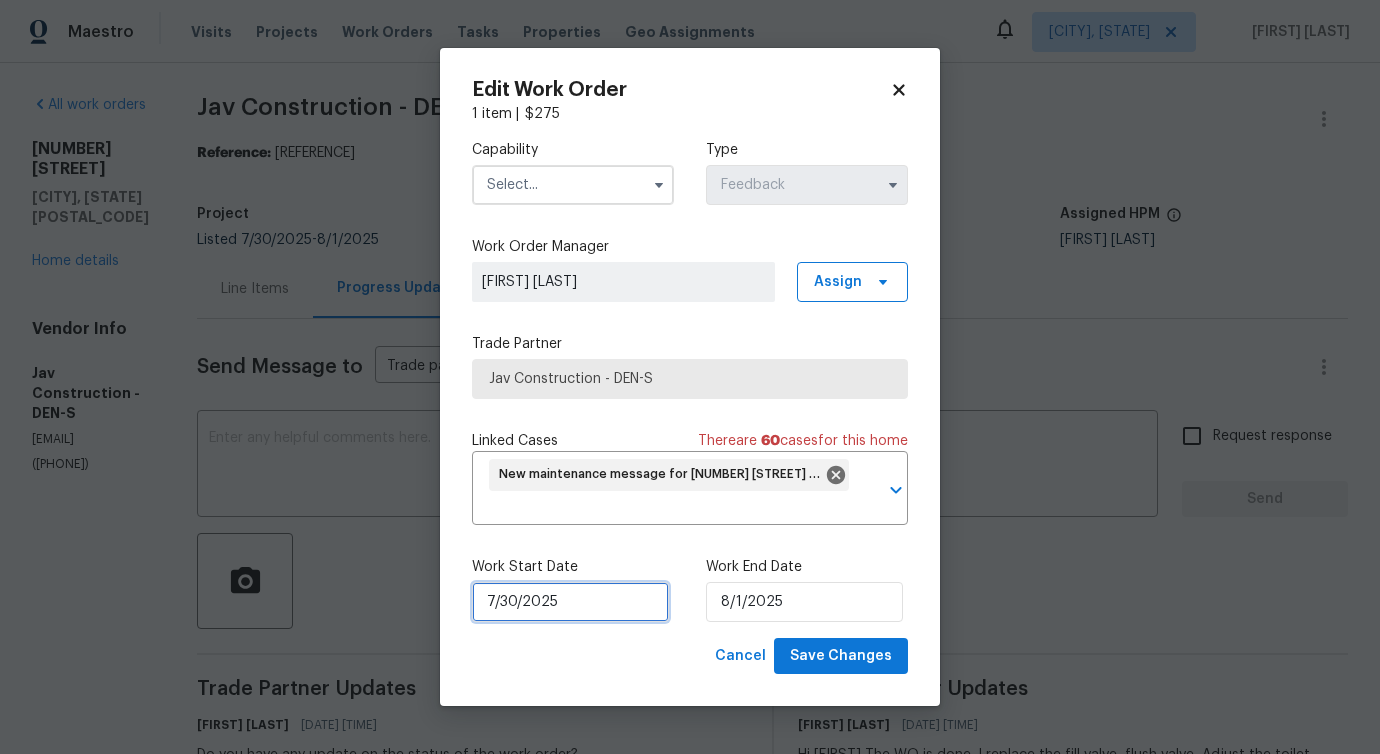 click on "7/30/2025" at bounding box center [570, 602] 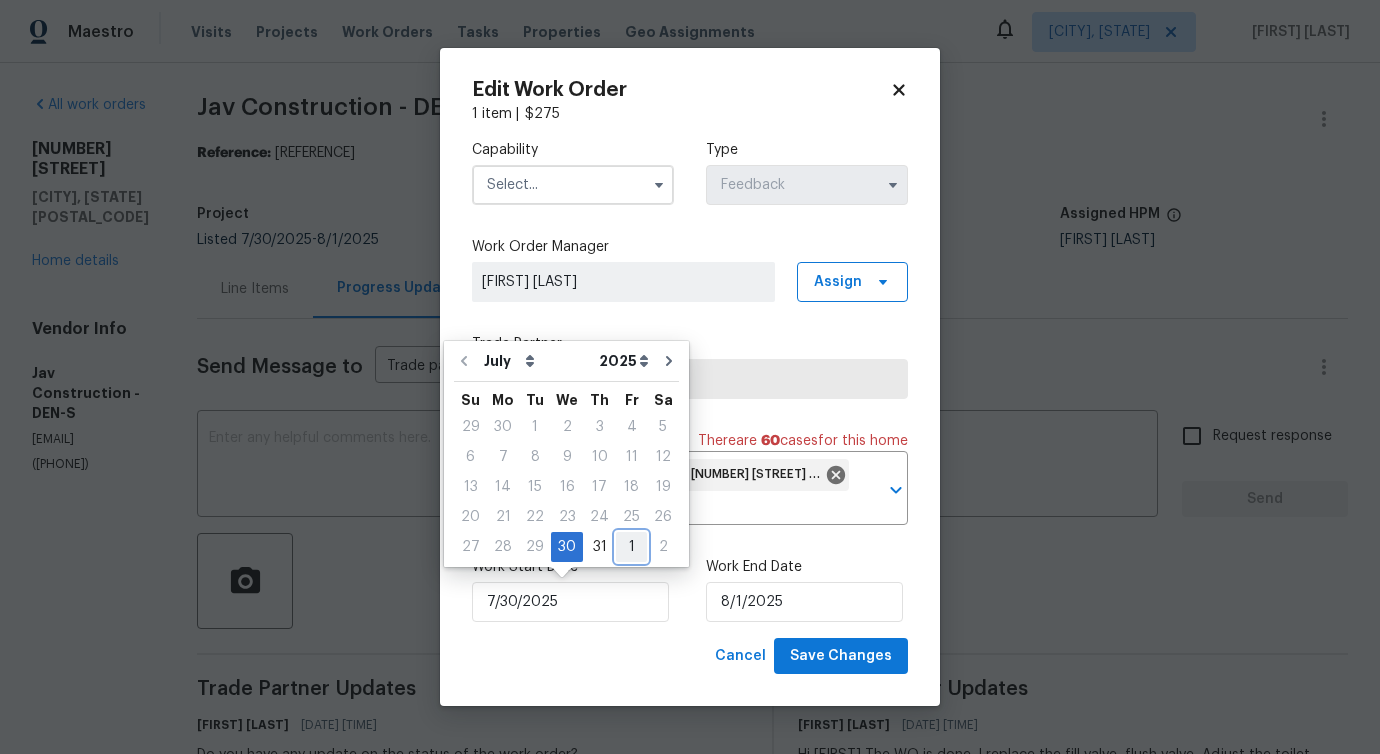 click on "1" at bounding box center [631, 547] 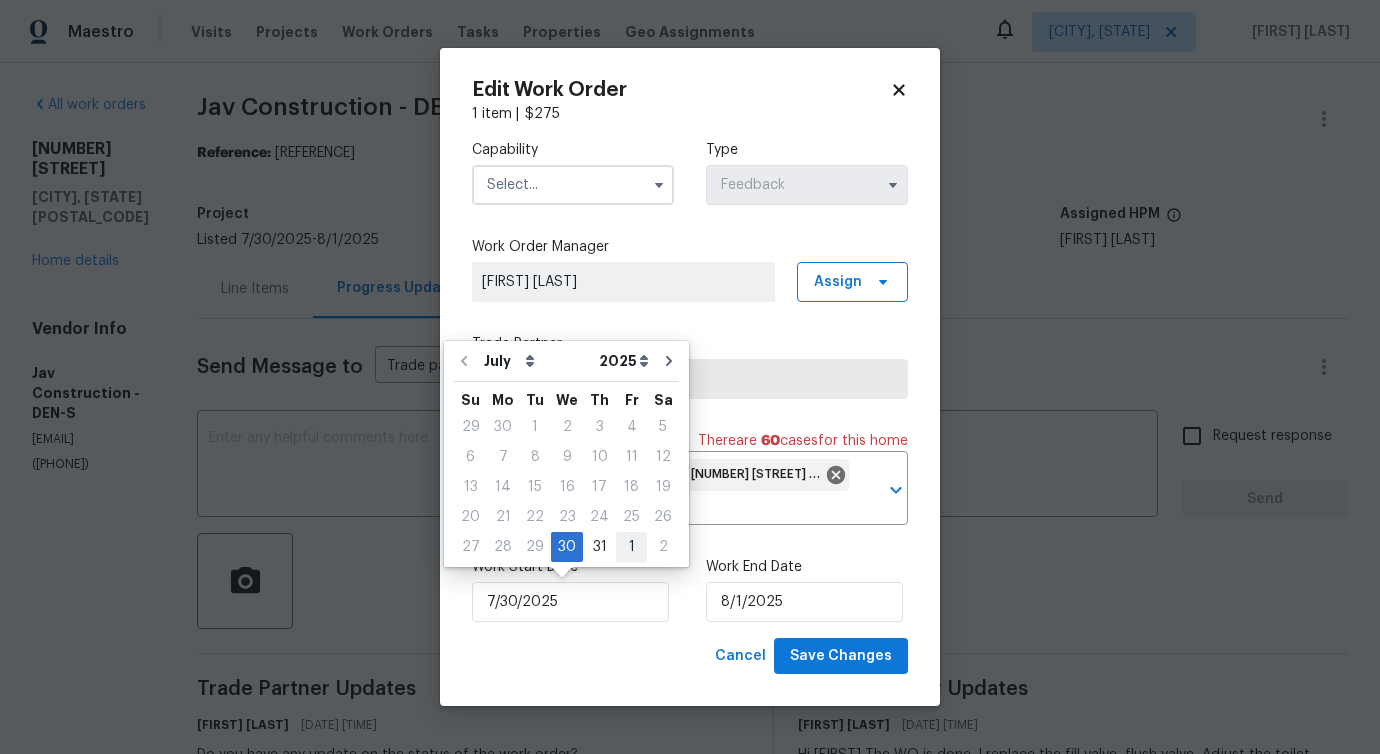 type on "8/1/2025" 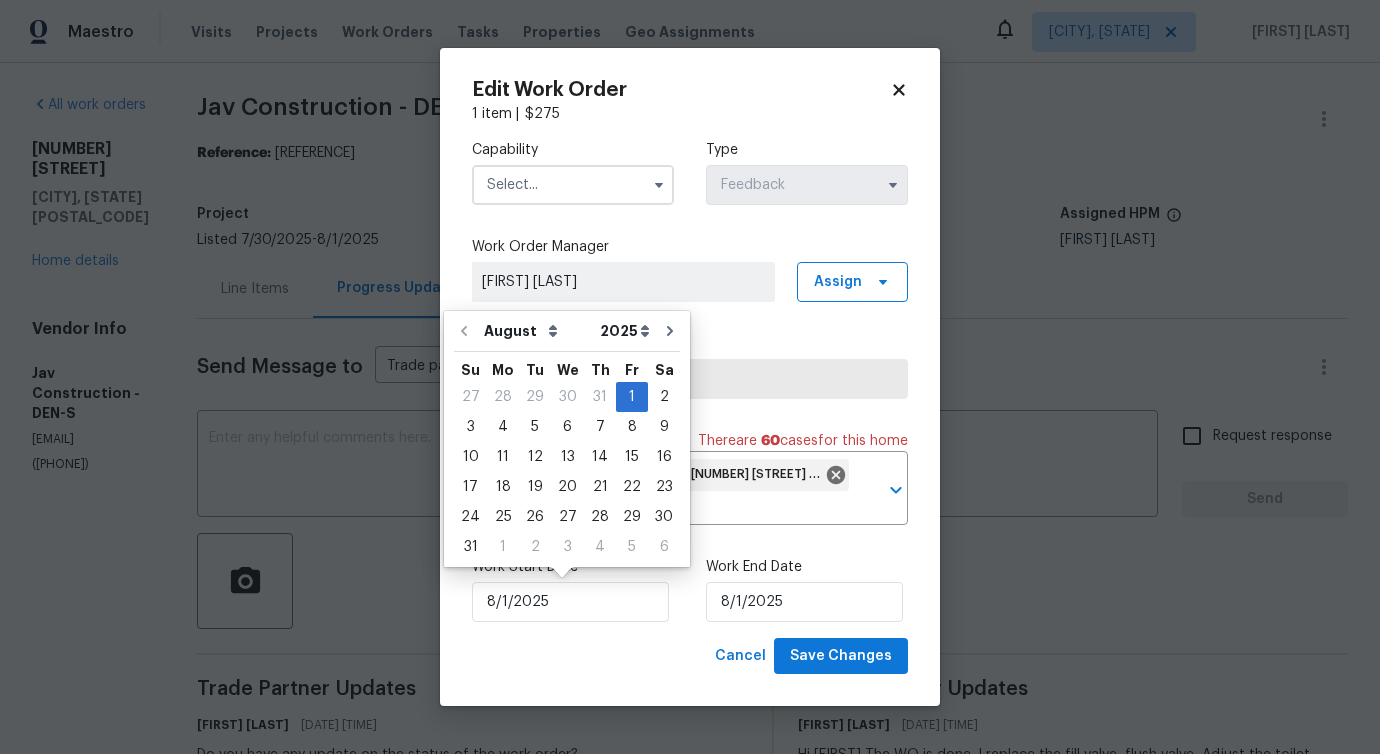 click at bounding box center (573, 185) 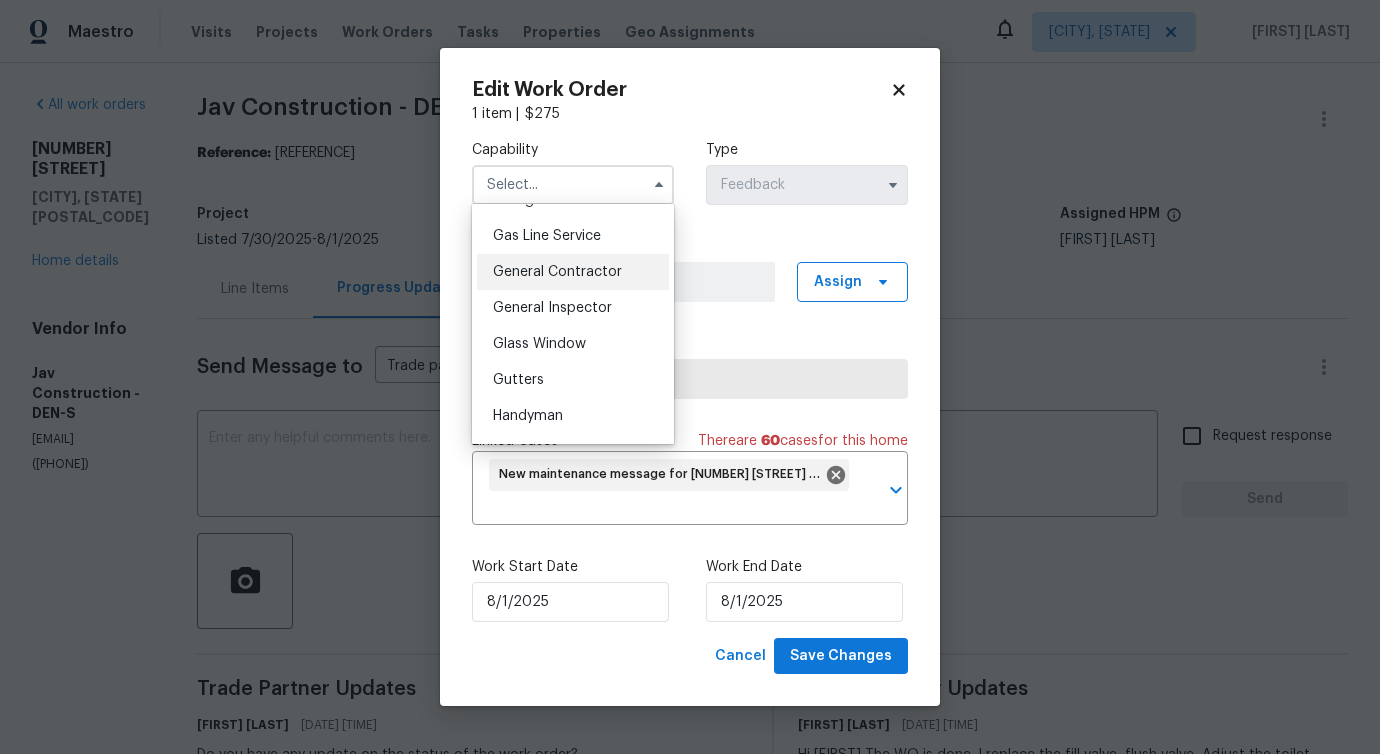 scroll, scrollTop: 926, scrollLeft: 0, axis: vertical 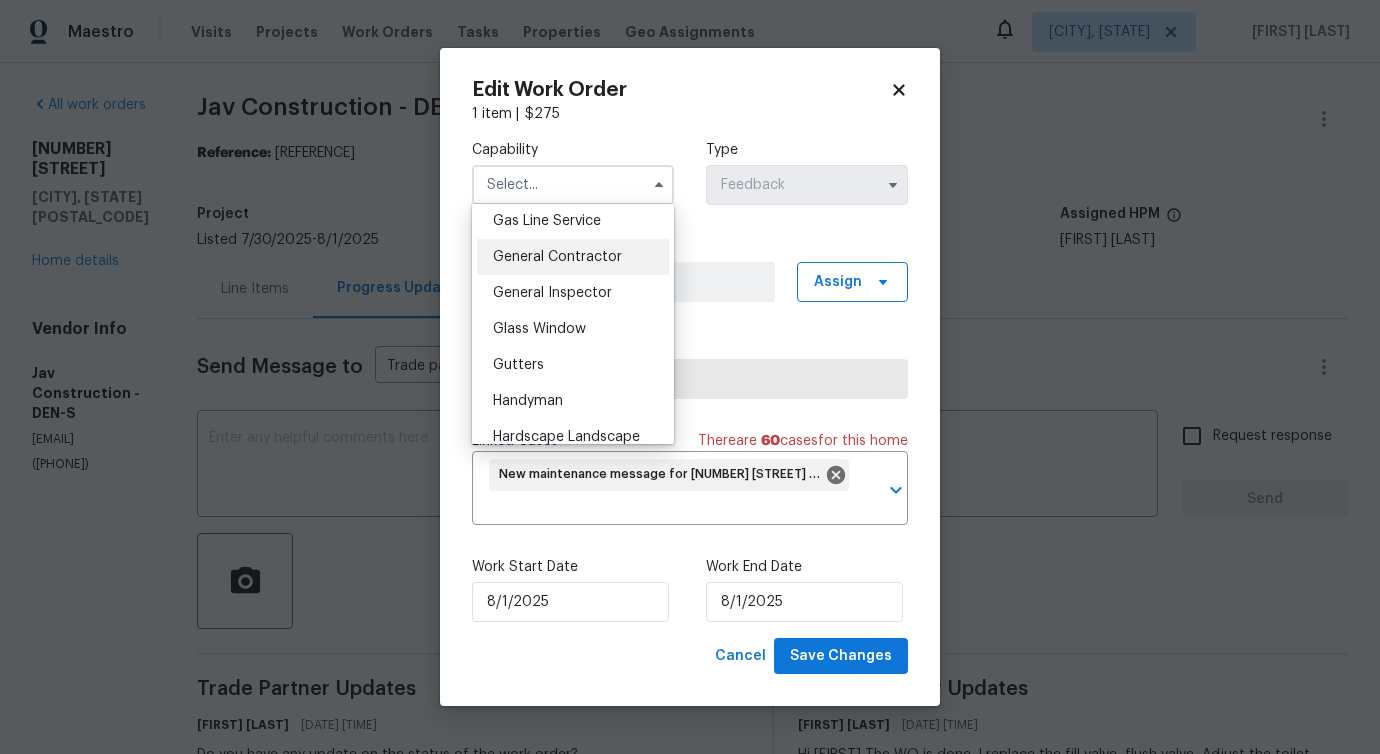 click on "General Contractor" at bounding box center (557, 257) 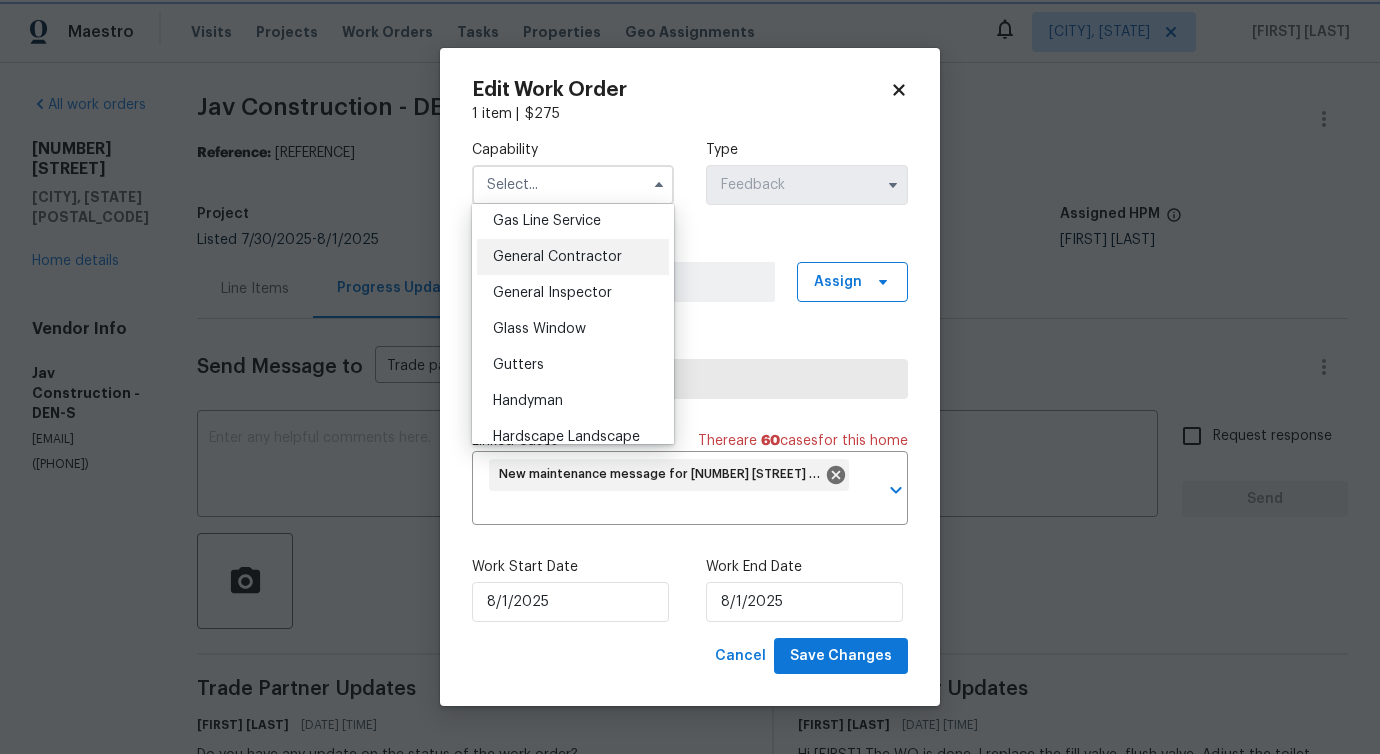 type on "General Contractor" 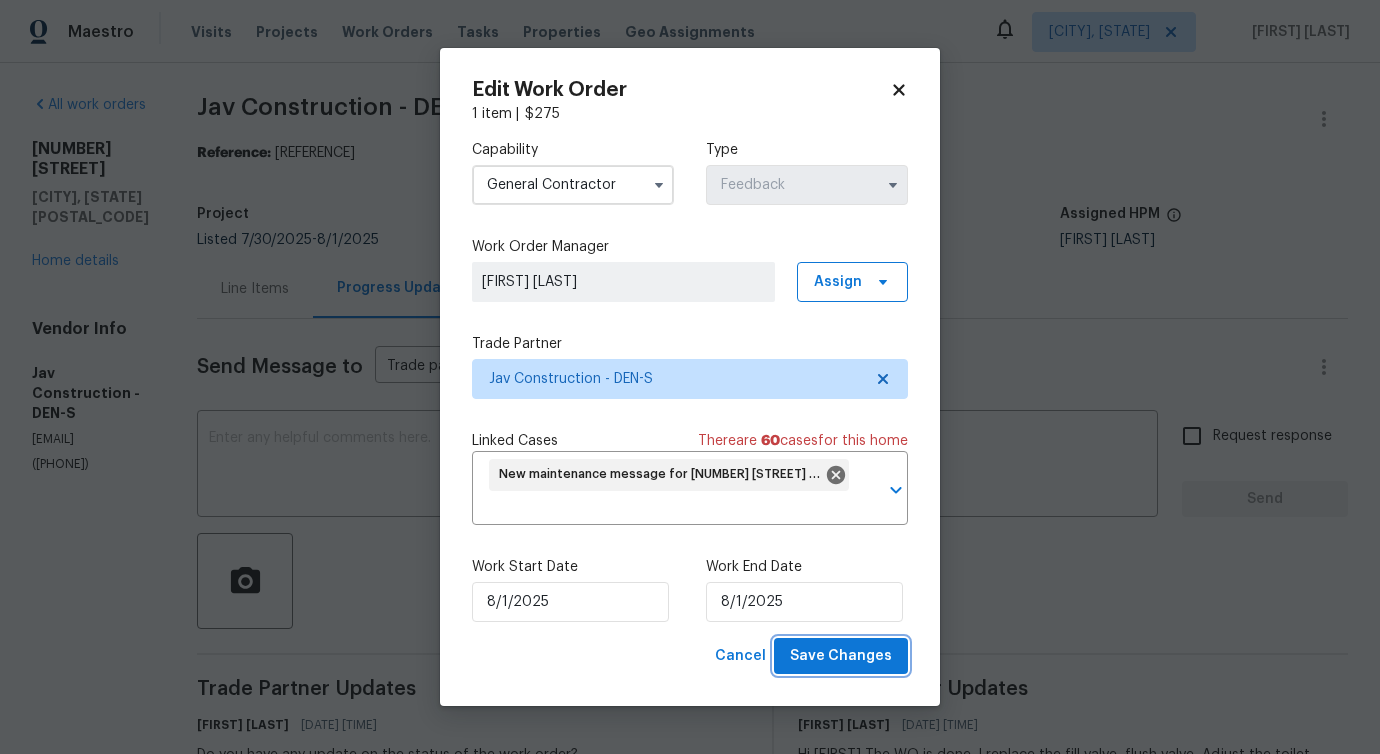click on "Save Changes" at bounding box center [841, 656] 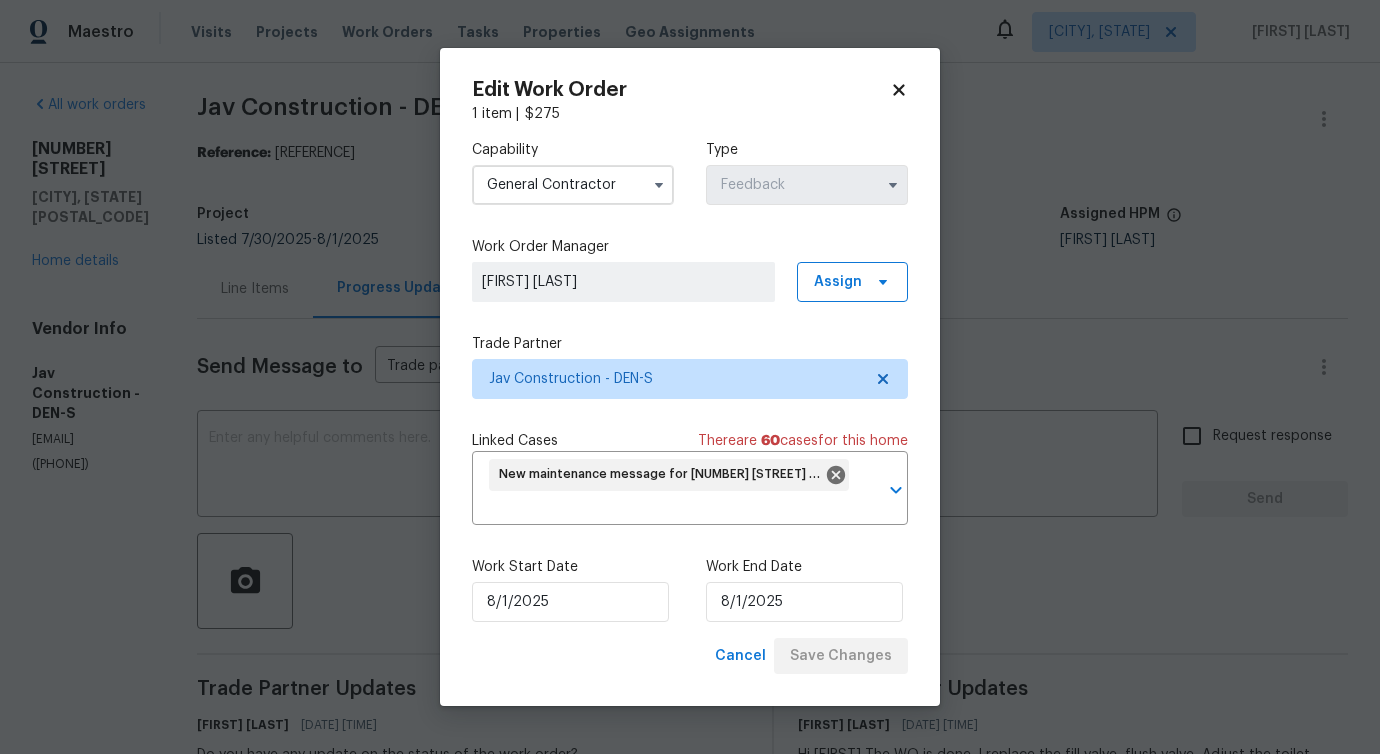 click on "Maestro Visits Projects Work Orders Tasks Properties Geo Assignments Albuquerque, NM Pavithra Sekar All work orders 8311 Ogden St Denver, CO 80229 Home details Vendor Info Jav Construction - DEN-S viccazagayo@gmail.com (720) 469-7382 Jav Construction - DEN-S Needs QC Reference:   1H5V05ASE4HRG-6ce7b57ed Project Listed   7/30/2025  -  8/1/2025 Work Order Timeline 7/30/2025  -  8/1/2025 Total Budget $275.00 Assigned HPM Andrew McCuskey Line Items Progress Updates Attachments Invoices Send Message to Trade partner only Trade partner only ​ x ​ Request response Send Trade Partner Updates Pavithra Sekar 07/31/2025 11:02 AM Do you have any update on the status of the work order? Pavithra Sekar 07/30/2025 2:30 PM On-site Worker Updates Victor Gayosso Cazares 08/01/2025 10:05 AM Hi Pavithra
The WO is done.
I replace the fill valve, flush valve,
Adjust the toilet base.
(The flush valve is 3.5"size)
(the standard  flush valve size is 2" and 3")
Can you add $200
Total labor+material $275 Victor Gayosso Cazares" at bounding box center [690, 377] 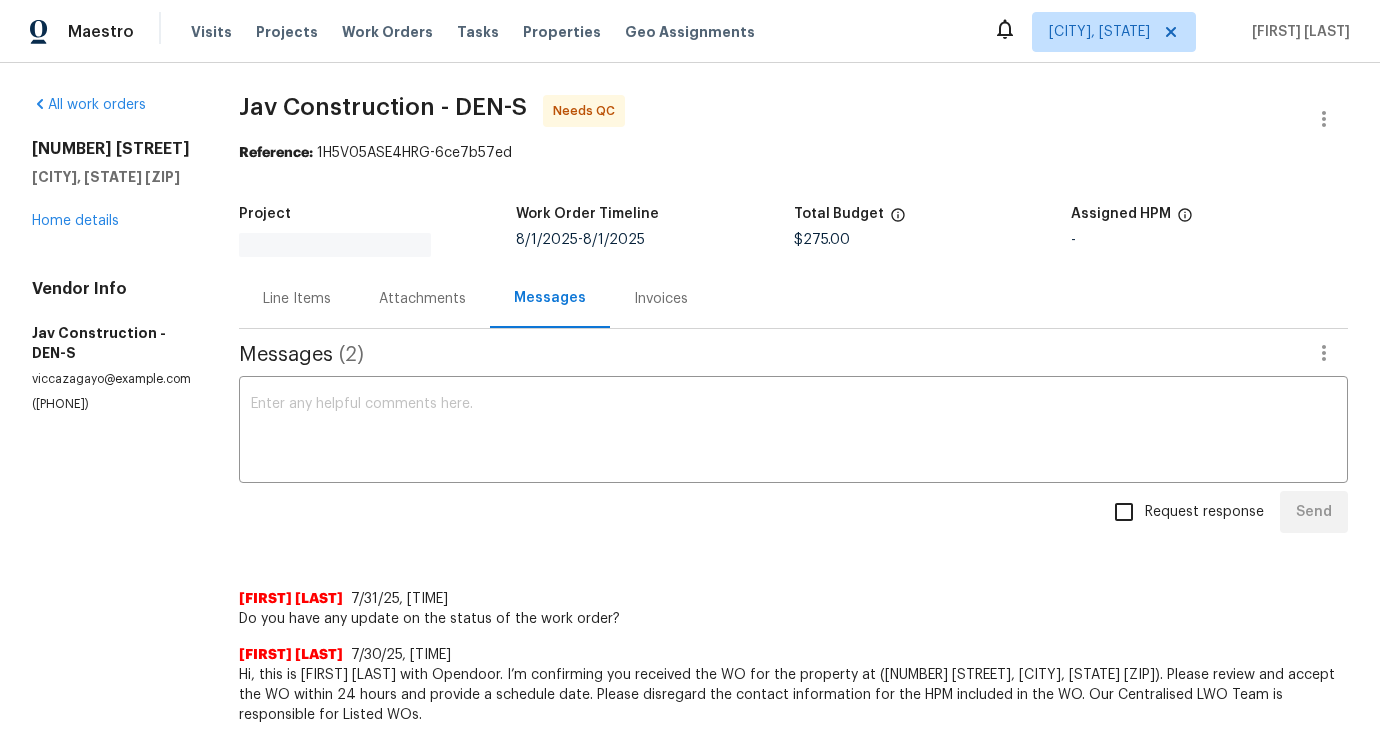 scroll, scrollTop: 0, scrollLeft: 0, axis: both 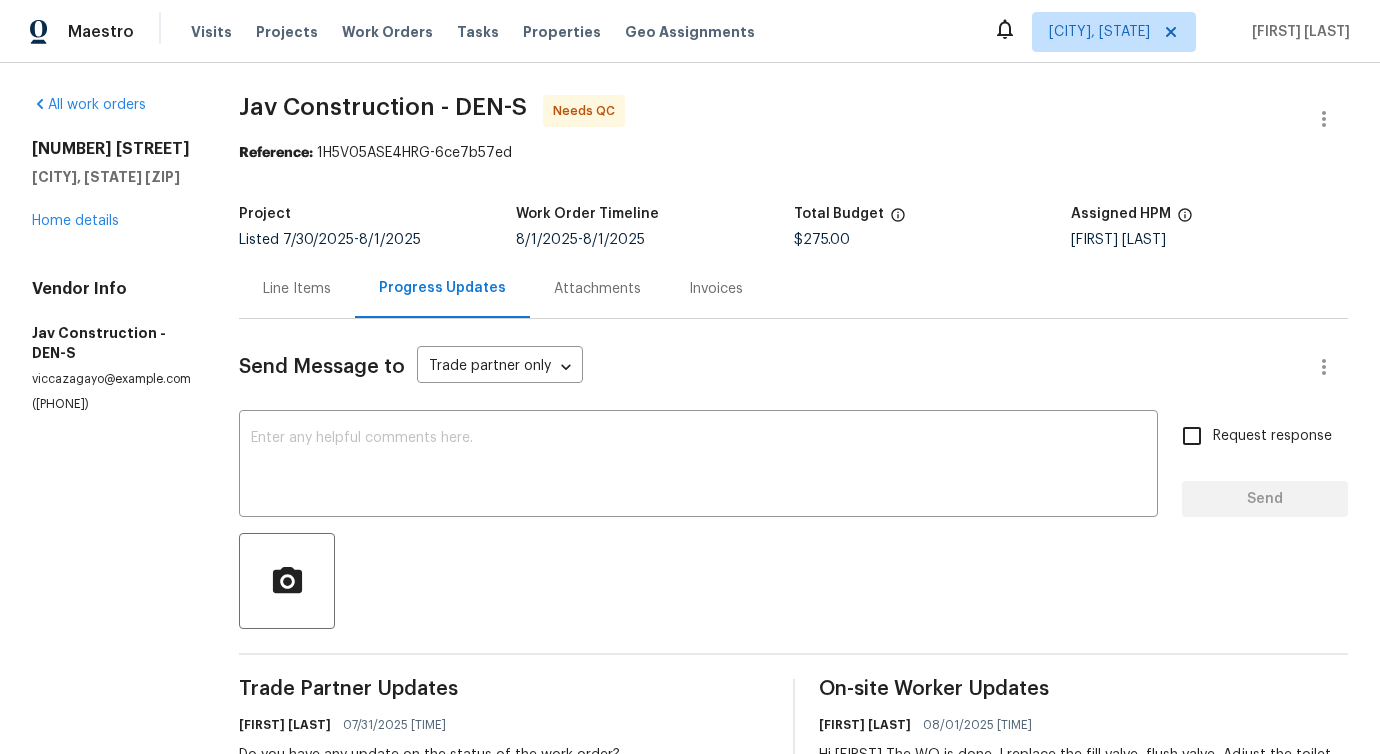 click on "Line Items" at bounding box center (297, 289) 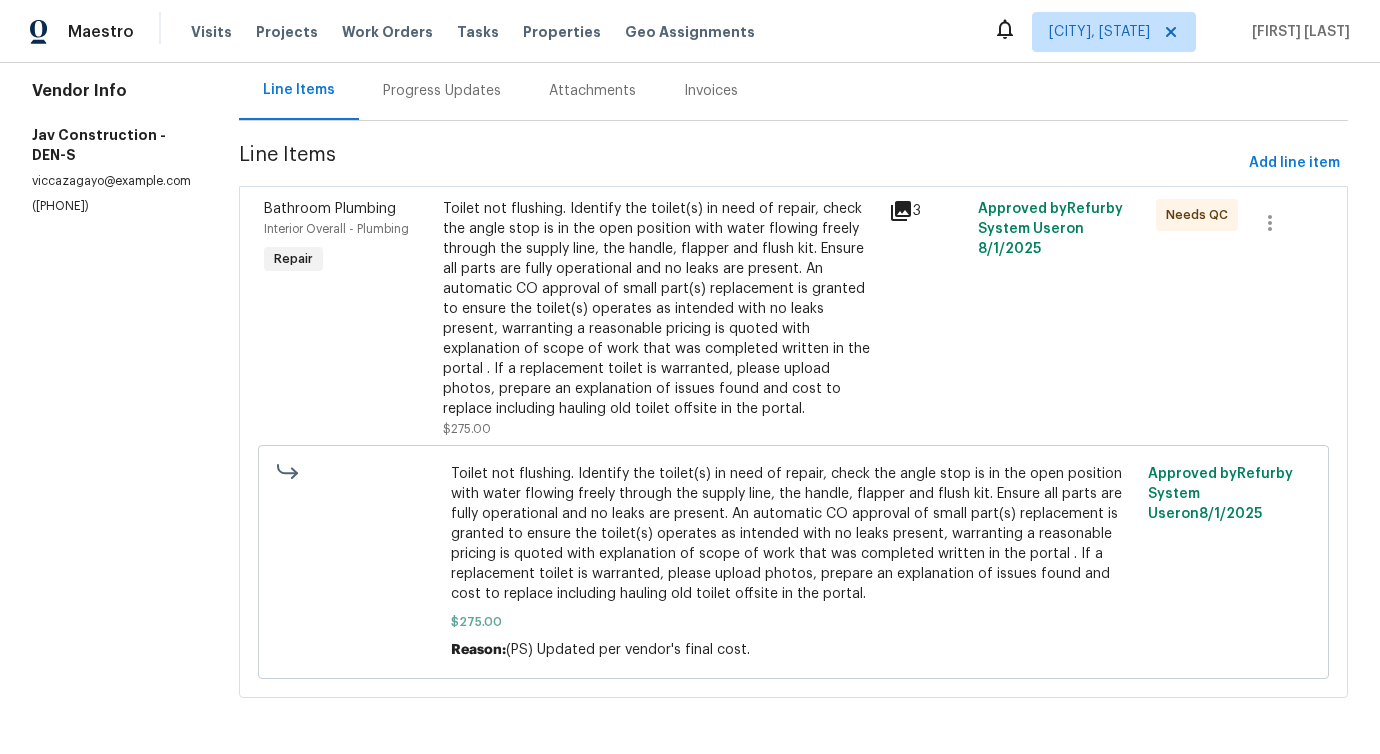 scroll, scrollTop: 0, scrollLeft: 0, axis: both 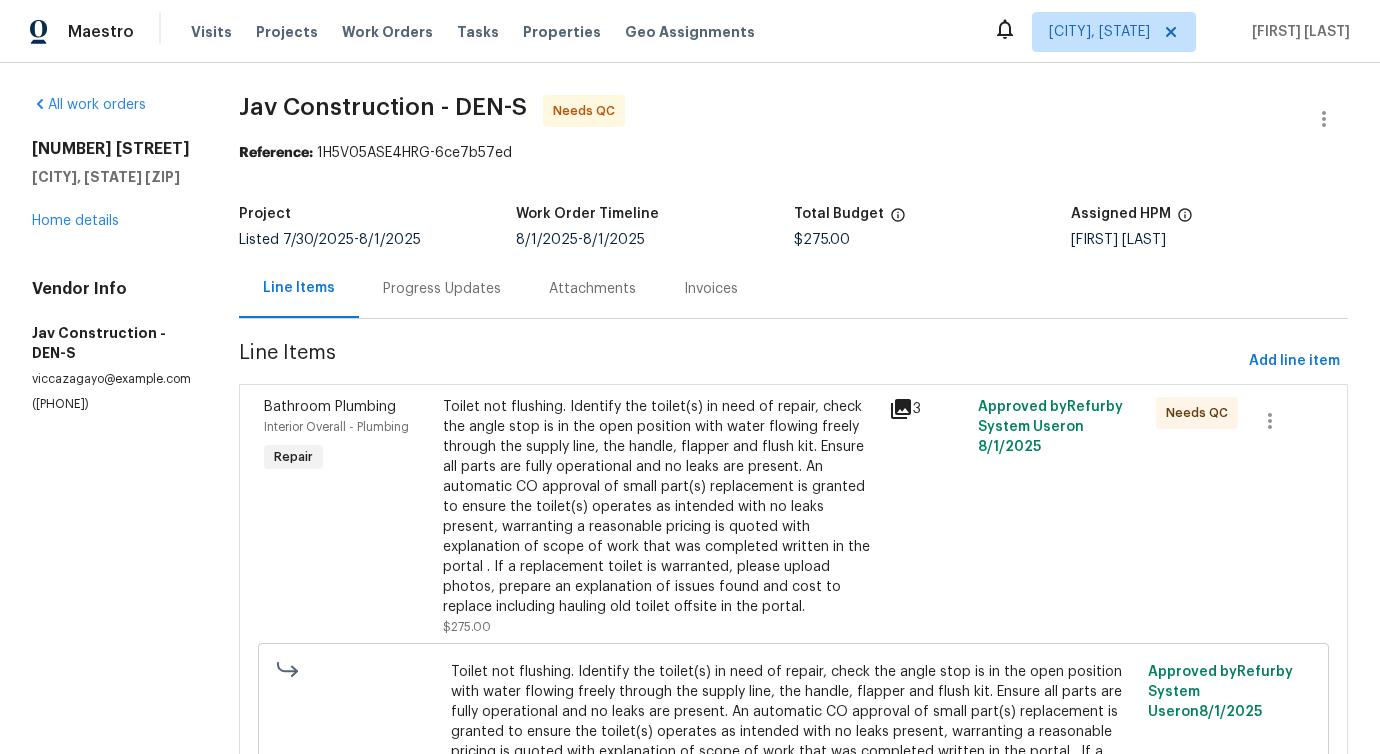 click on "Toilet not flushing. Identify the toilet(s) in need of repair, check the angle stop is in the open position with water flowing freely through the supply line, the handle, flapper and flush kit. Ensure all parts are fully operational and no leaks are present. An automatic CO approval of small part(s) replacement is granted to ensure the toilet(s) operates as intended with no leaks present, warranting a reasonable pricing is quoted with explanation of scope of work that was completed written in the portal . If a replacement toilet is warranted, please upload photos, prepare an explanation of issues found and cost to replace including hauling old toilet offsite in the portal." at bounding box center [660, 507] 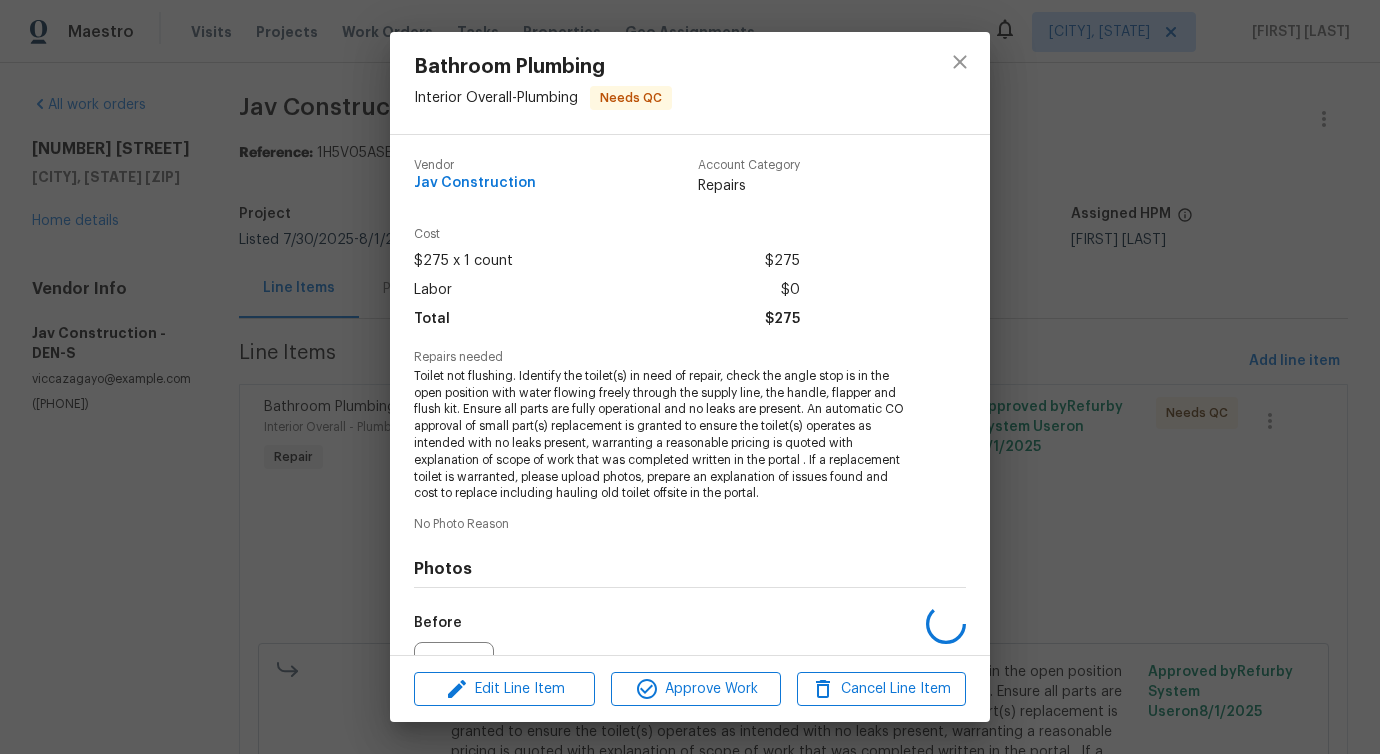scroll, scrollTop: 217, scrollLeft: 0, axis: vertical 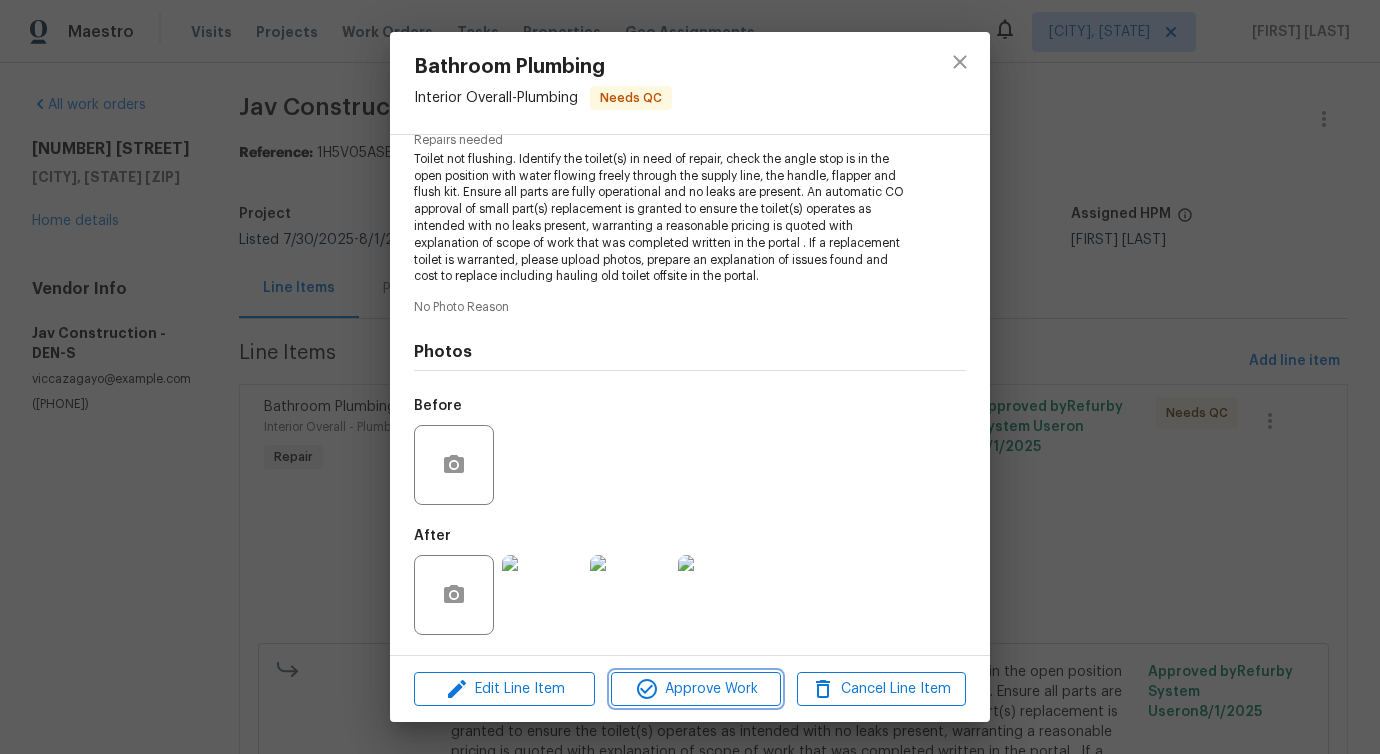 click on "Approve Work" at bounding box center (695, 689) 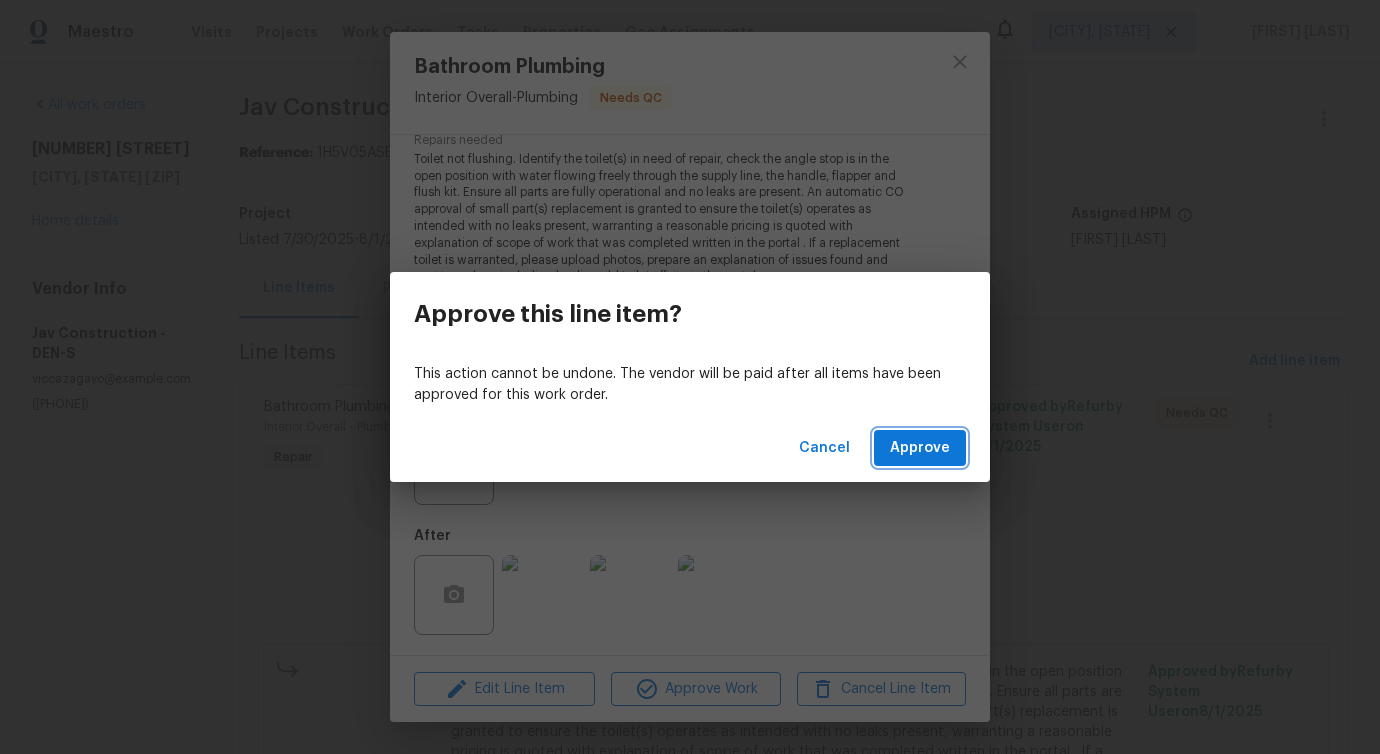 click on "Approve" at bounding box center [920, 448] 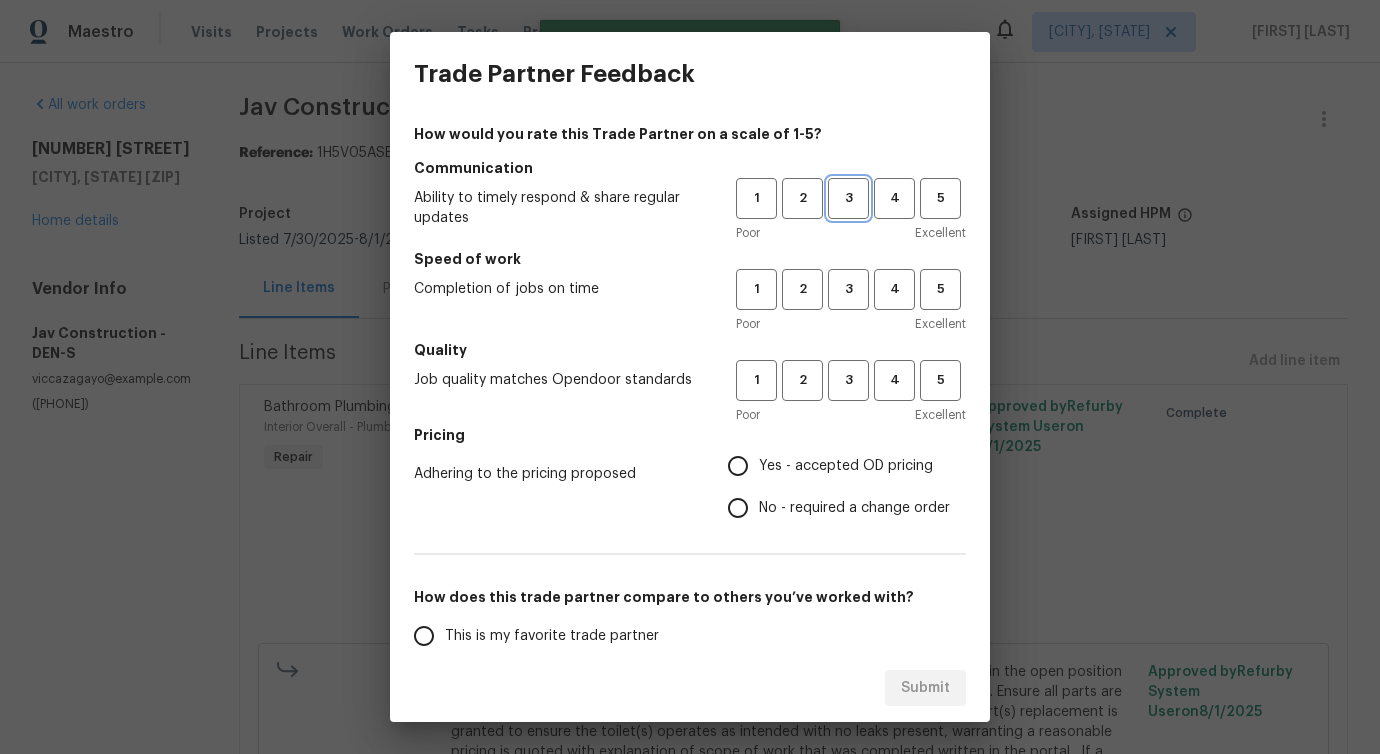 click on "3" at bounding box center (848, 198) 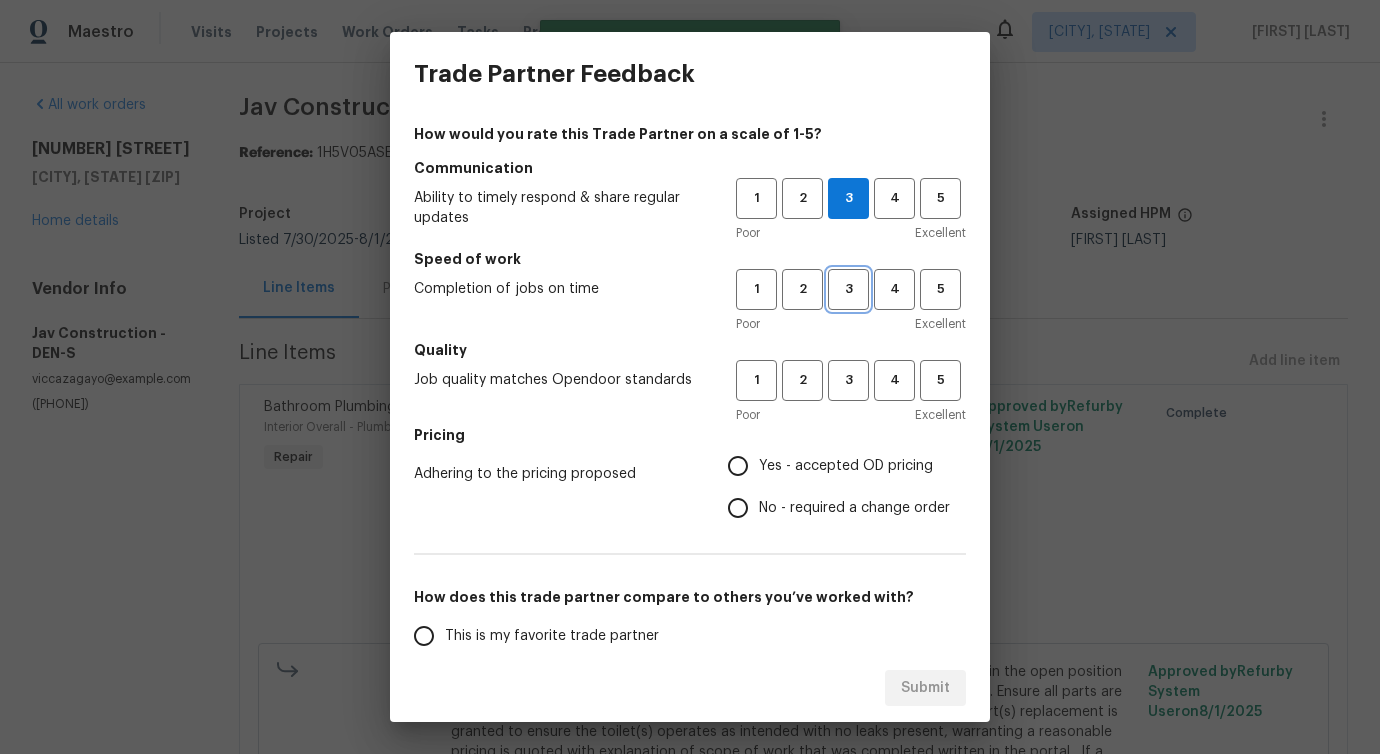 click on "3" at bounding box center [848, 289] 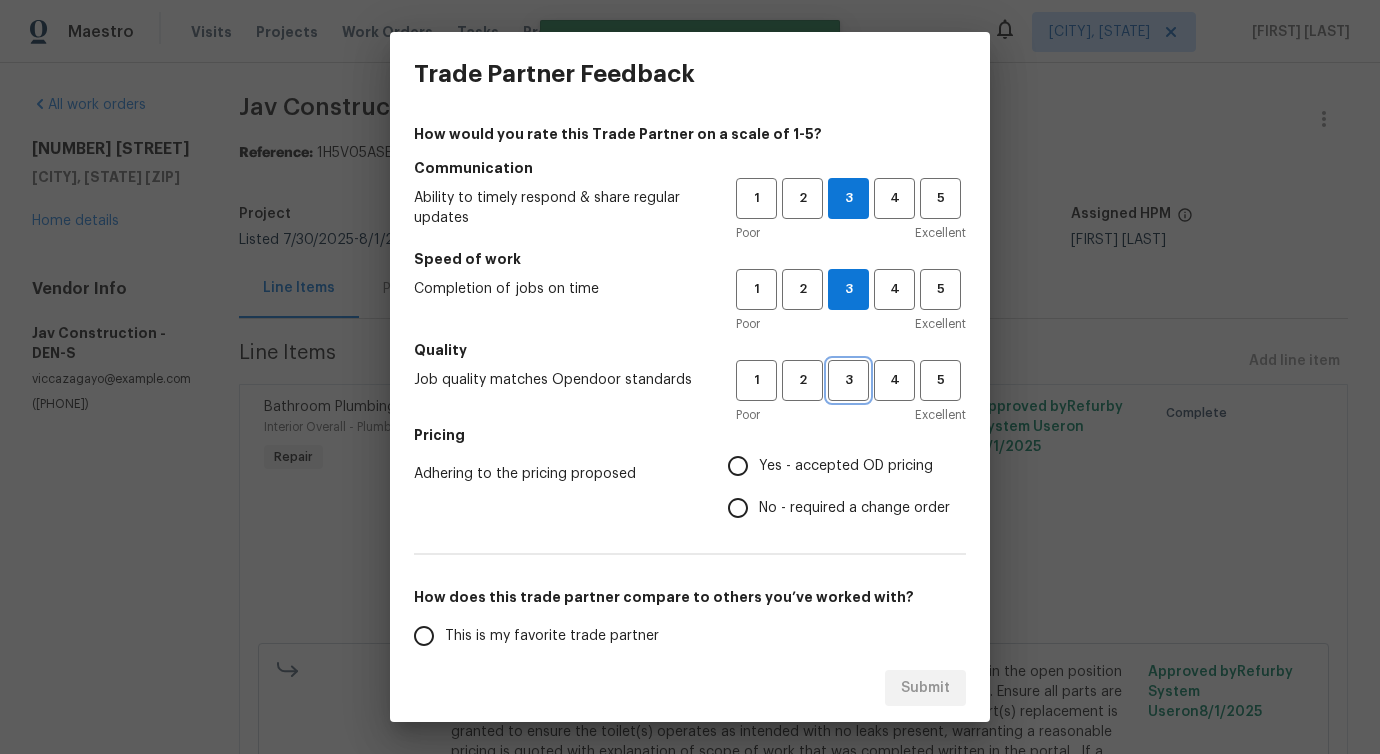 click on "3" at bounding box center (848, 380) 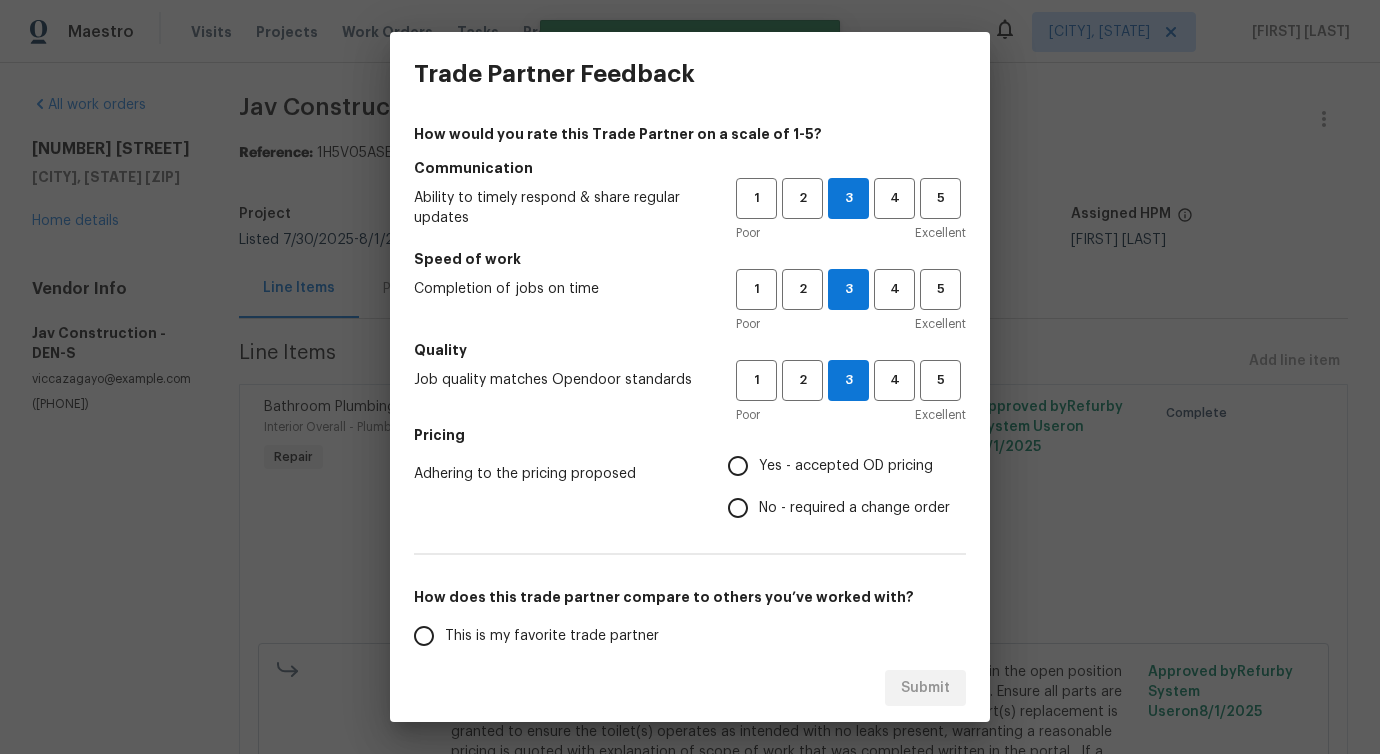 click on "No - required a change order" at bounding box center (738, 508) 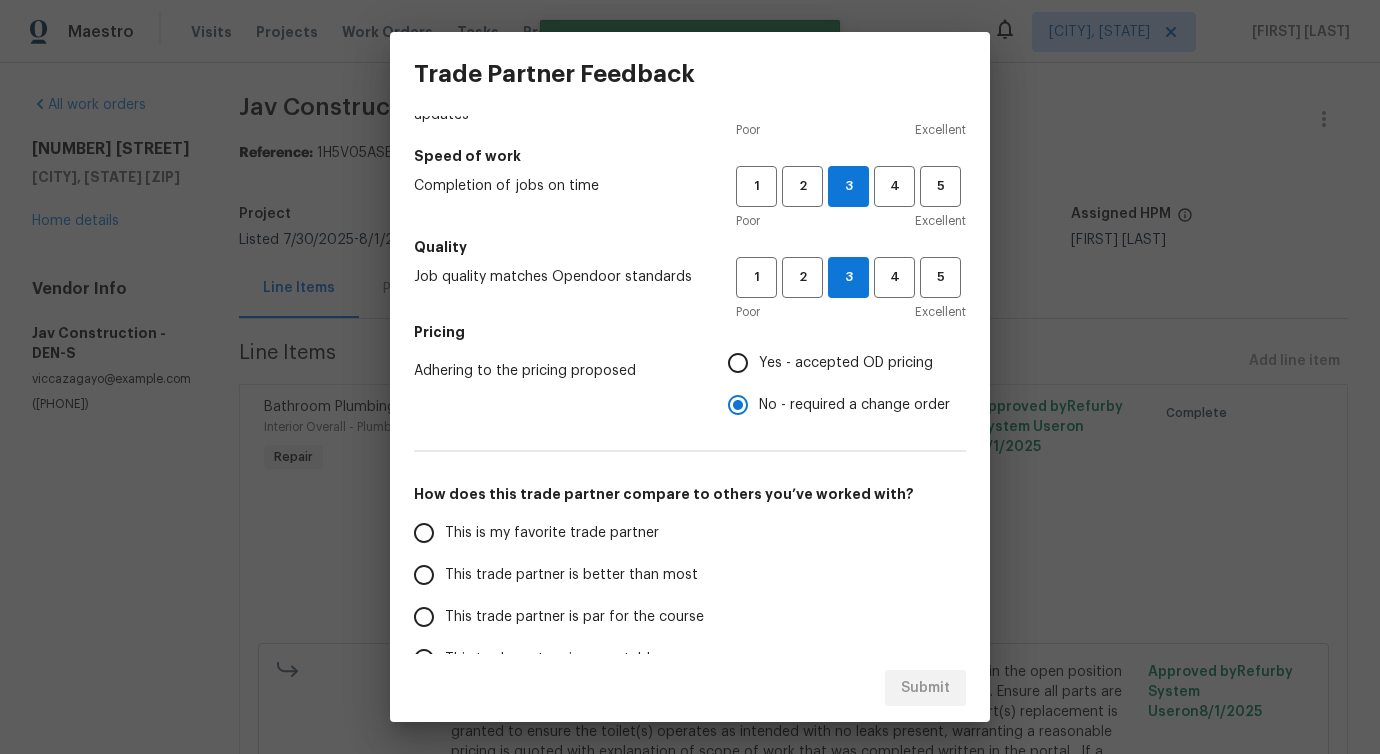 scroll, scrollTop: 261, scrollLeft: 0, axis: vertical 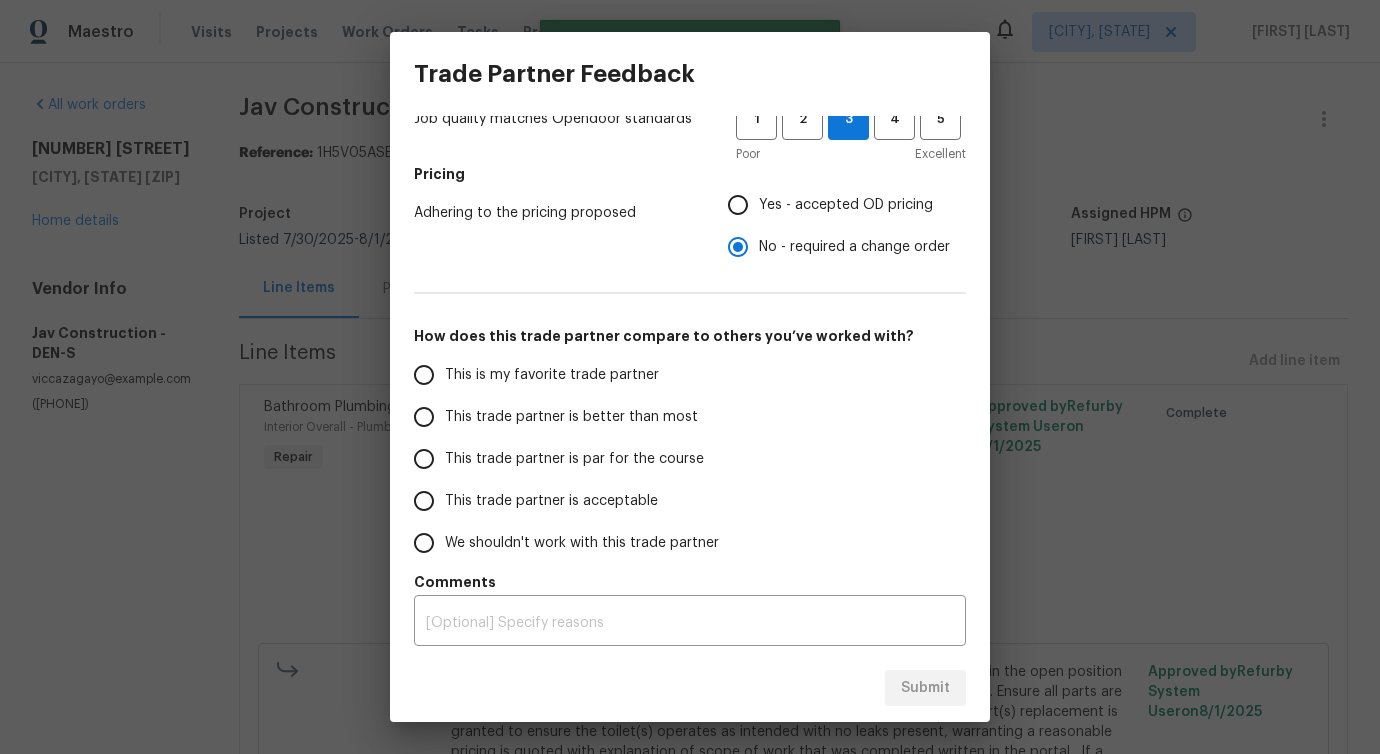 click on "This trade partner is better than most" at bounding box center [571, 417] 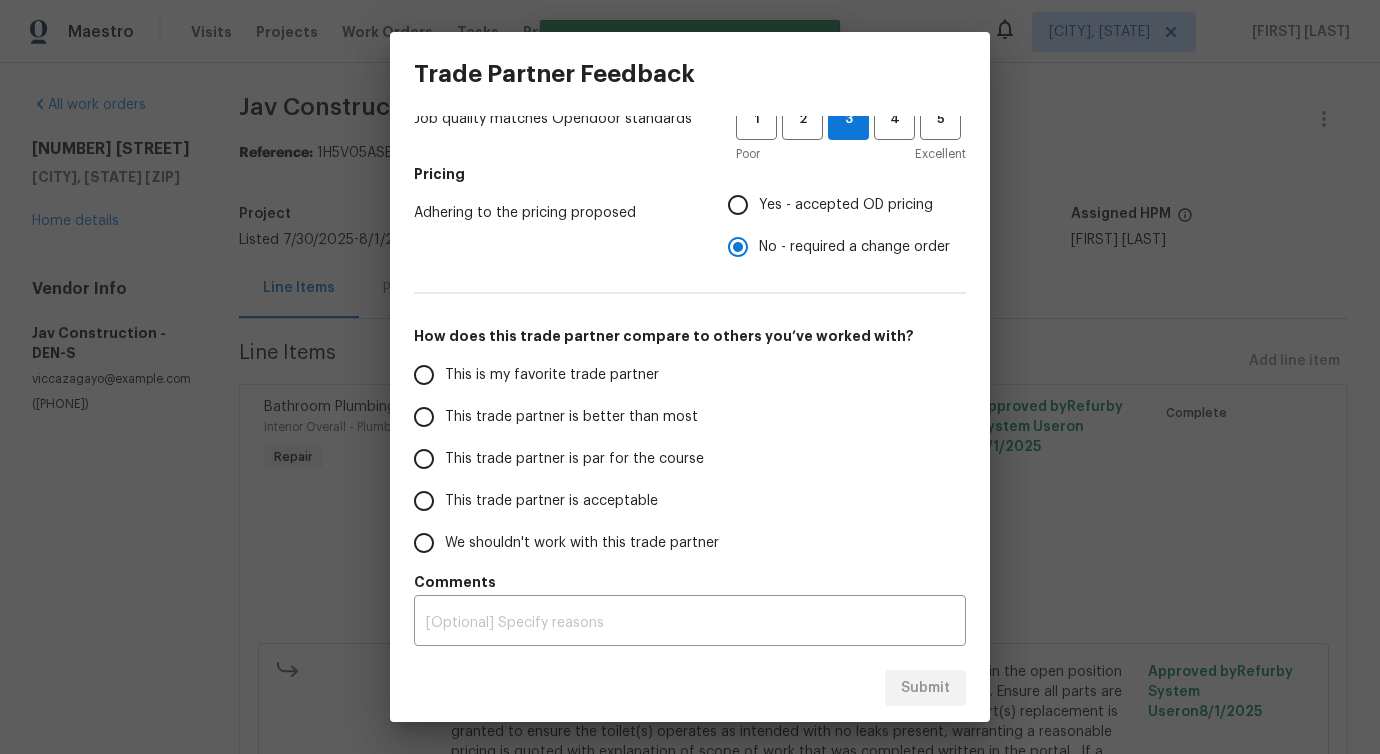 click on "This trade partner is better than most" at bounding box center (424, 417) 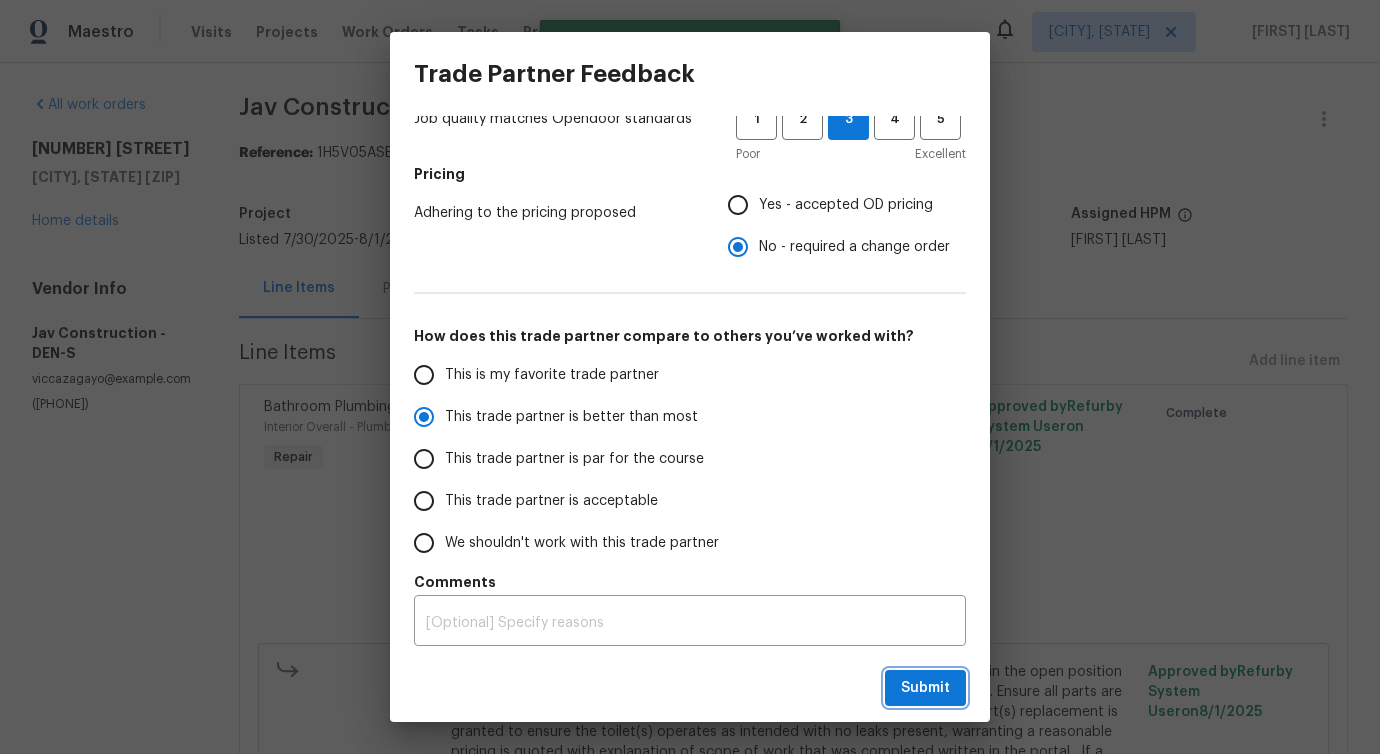 click on "Submit" at bounding box center (925, 688) 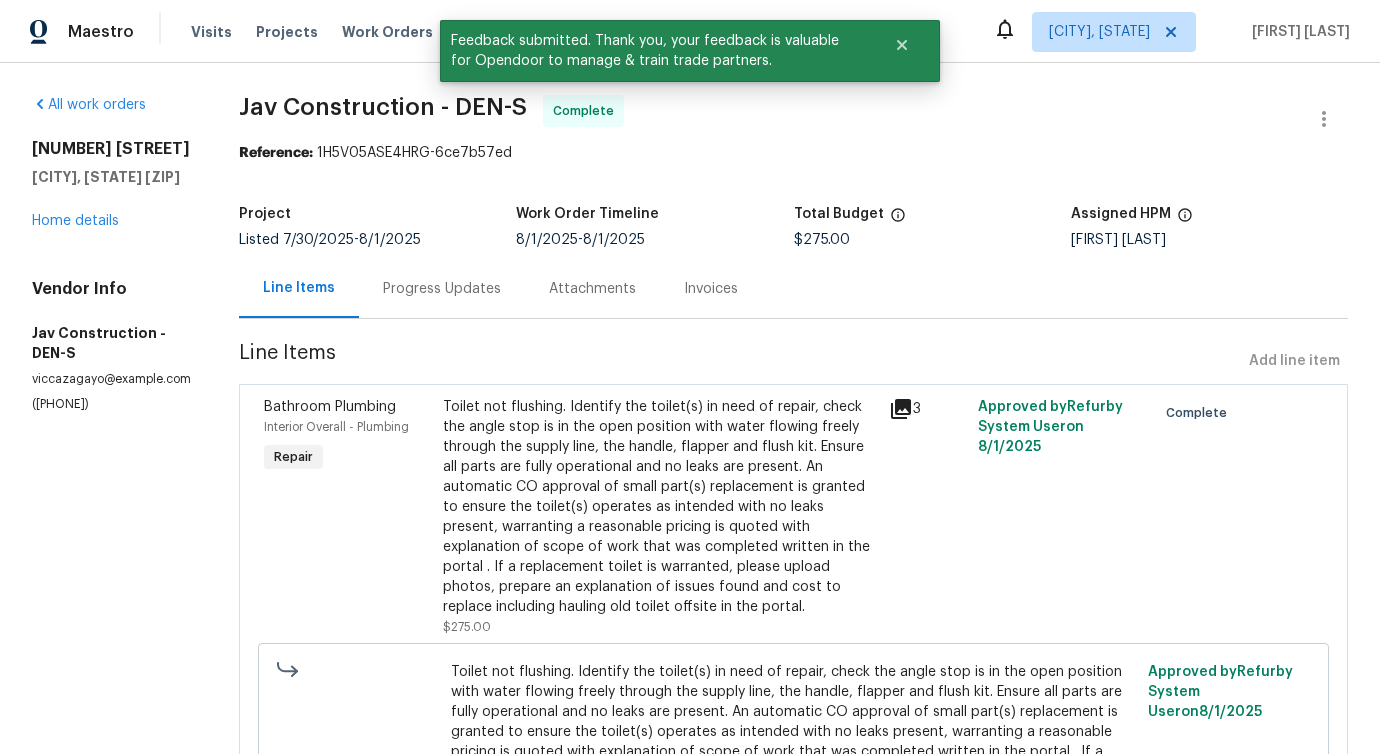 click on "Progress Updates" at bounding box center [442, 289] 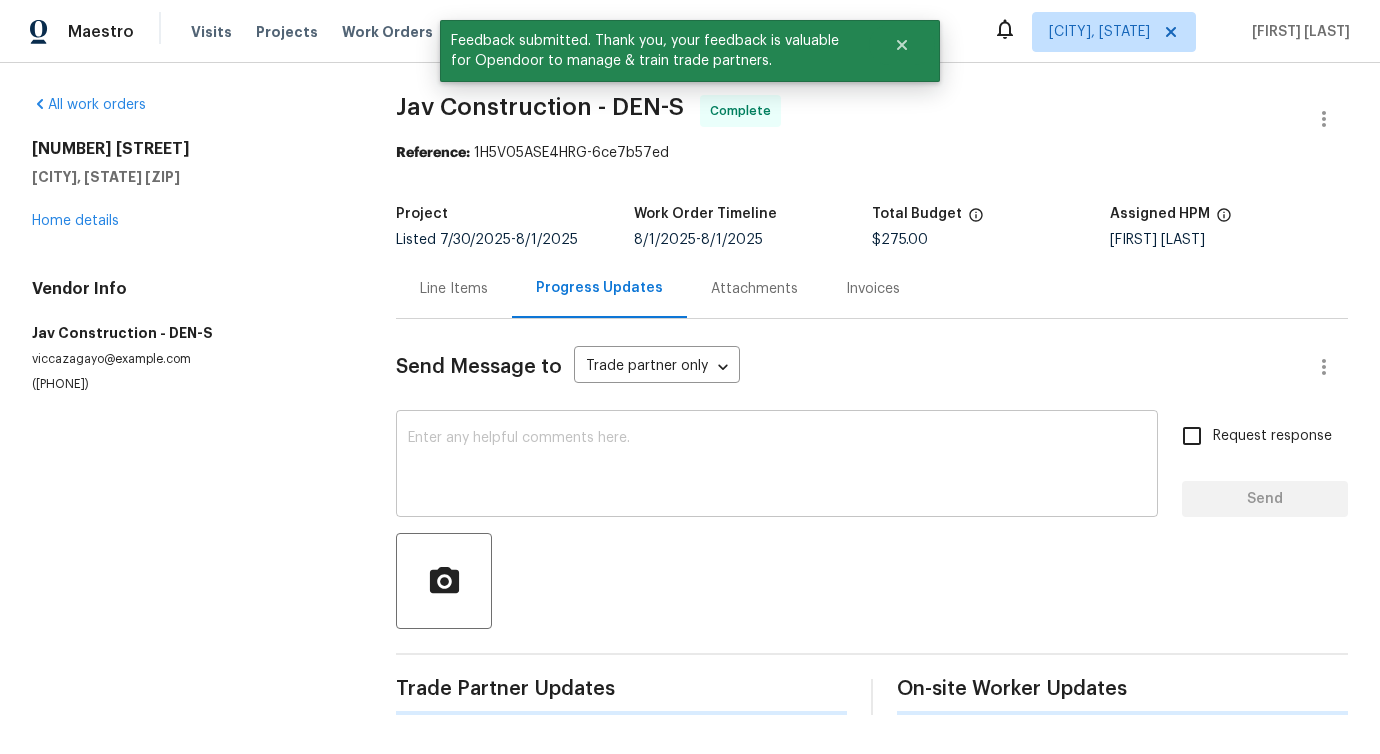 click at bounding box center (777, 466) 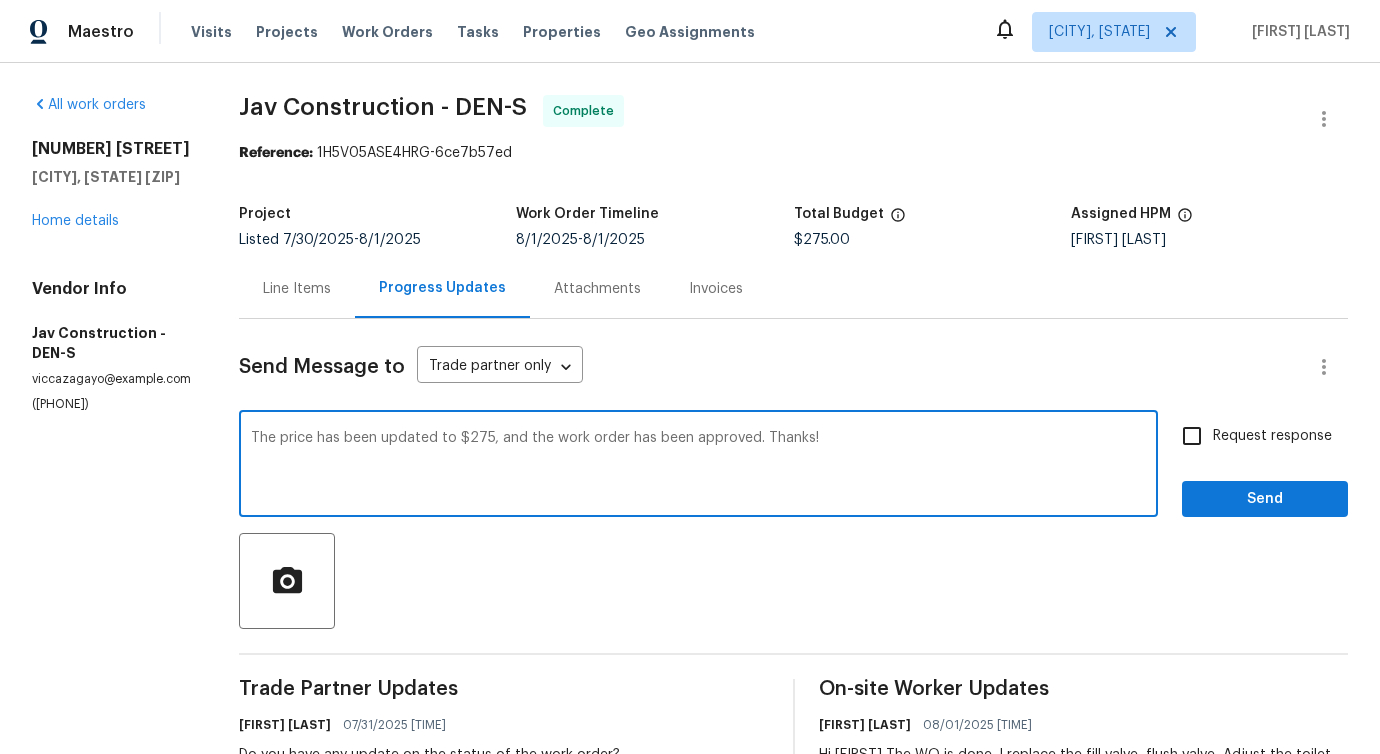 click on "The price has been updated to $275, and the work order has been approved. Thanks!" at bounding box center [698, 466] 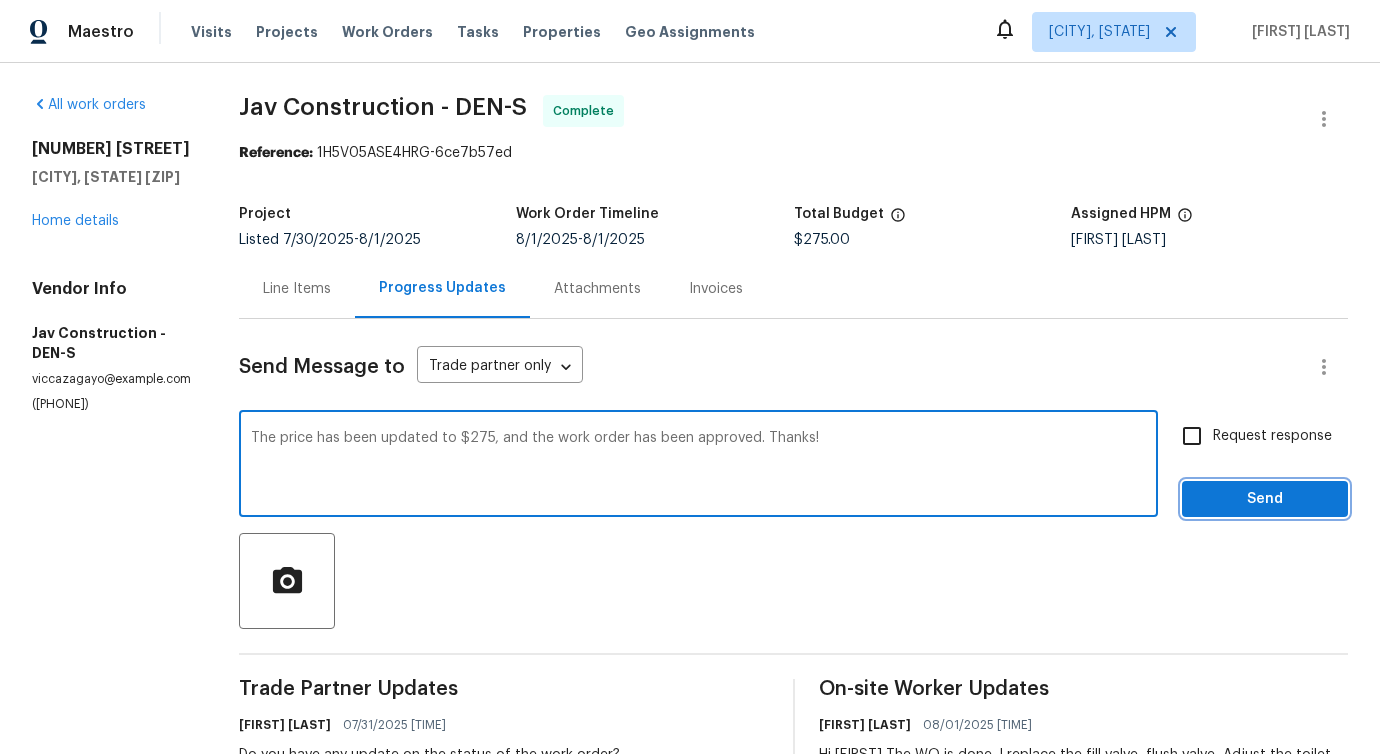 click on "Send" at bounding box center (1265, 499) 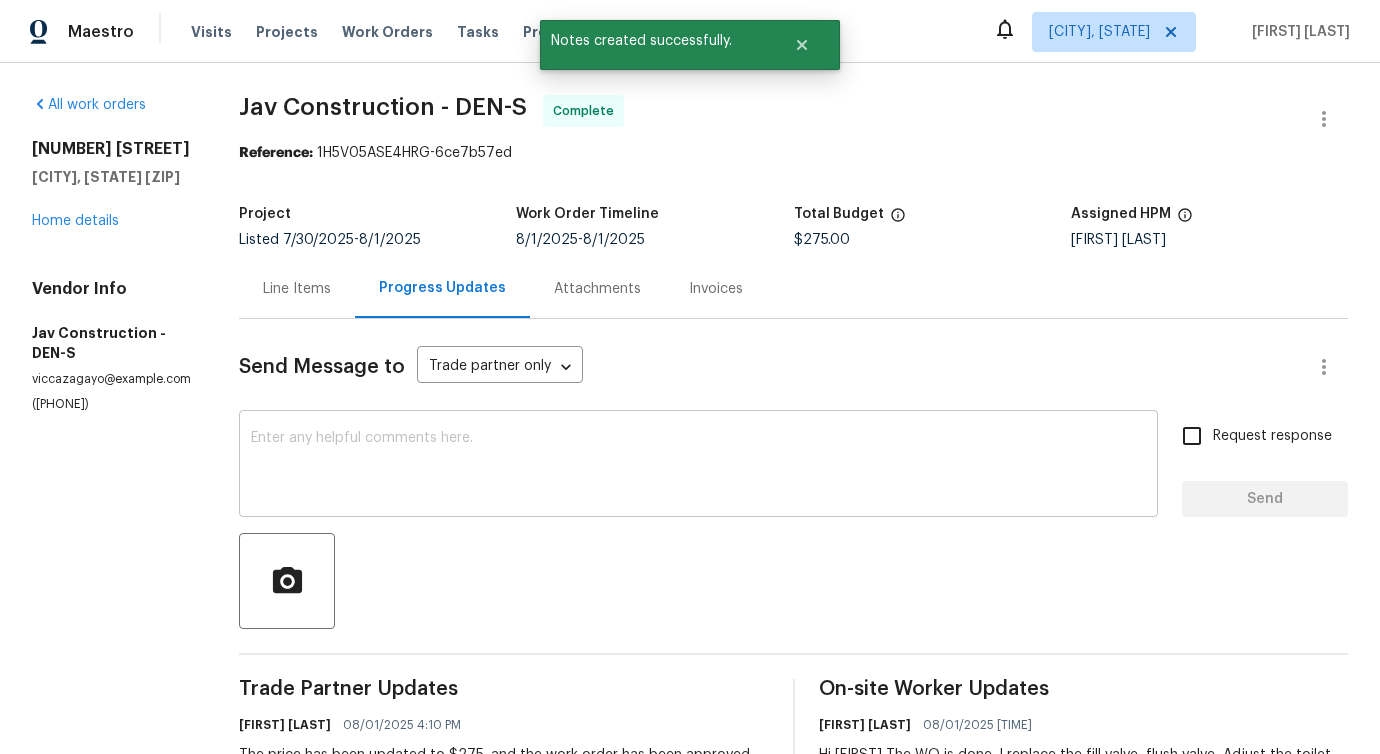 click at bounding box center (698, 466) 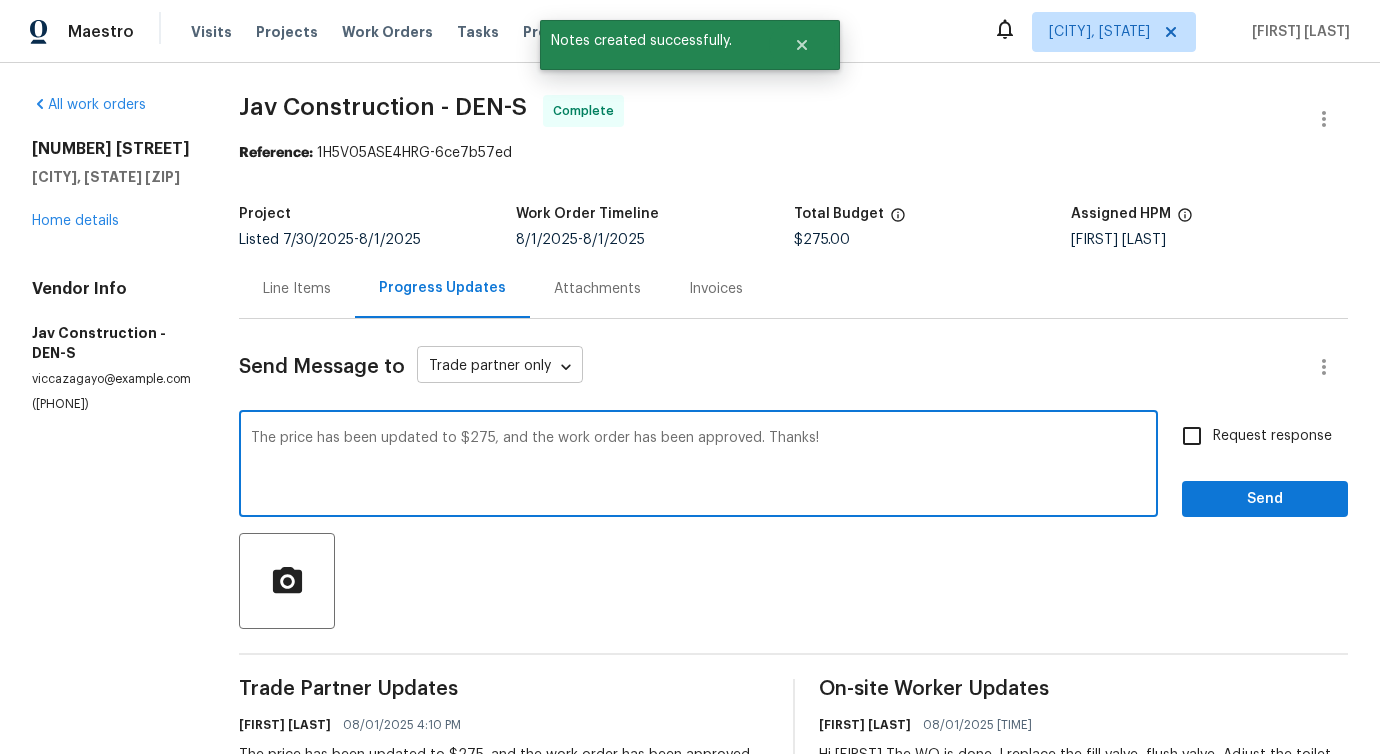 type on "The price has been updated to $275, and the work order has been approved. Thanks!" 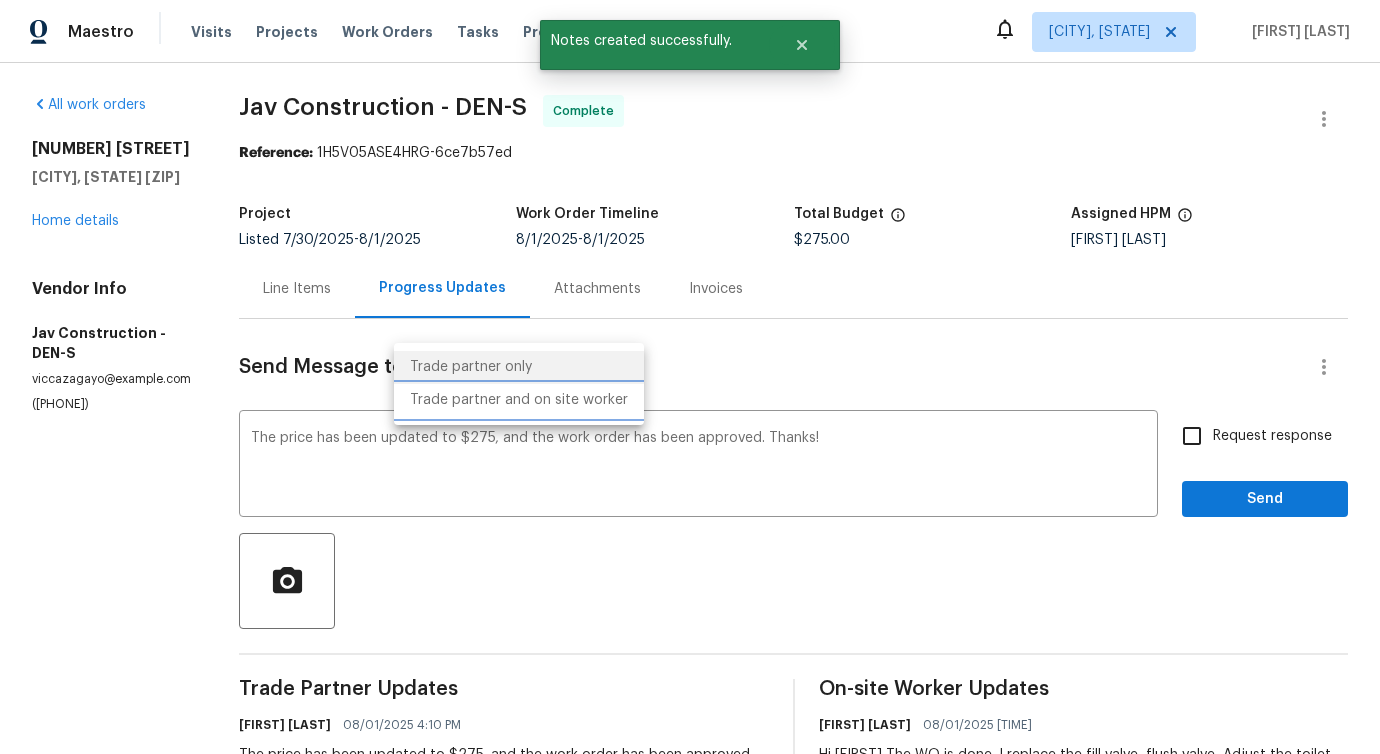 click on "Trade partner and on site worker" at bounding box center (519, 400) 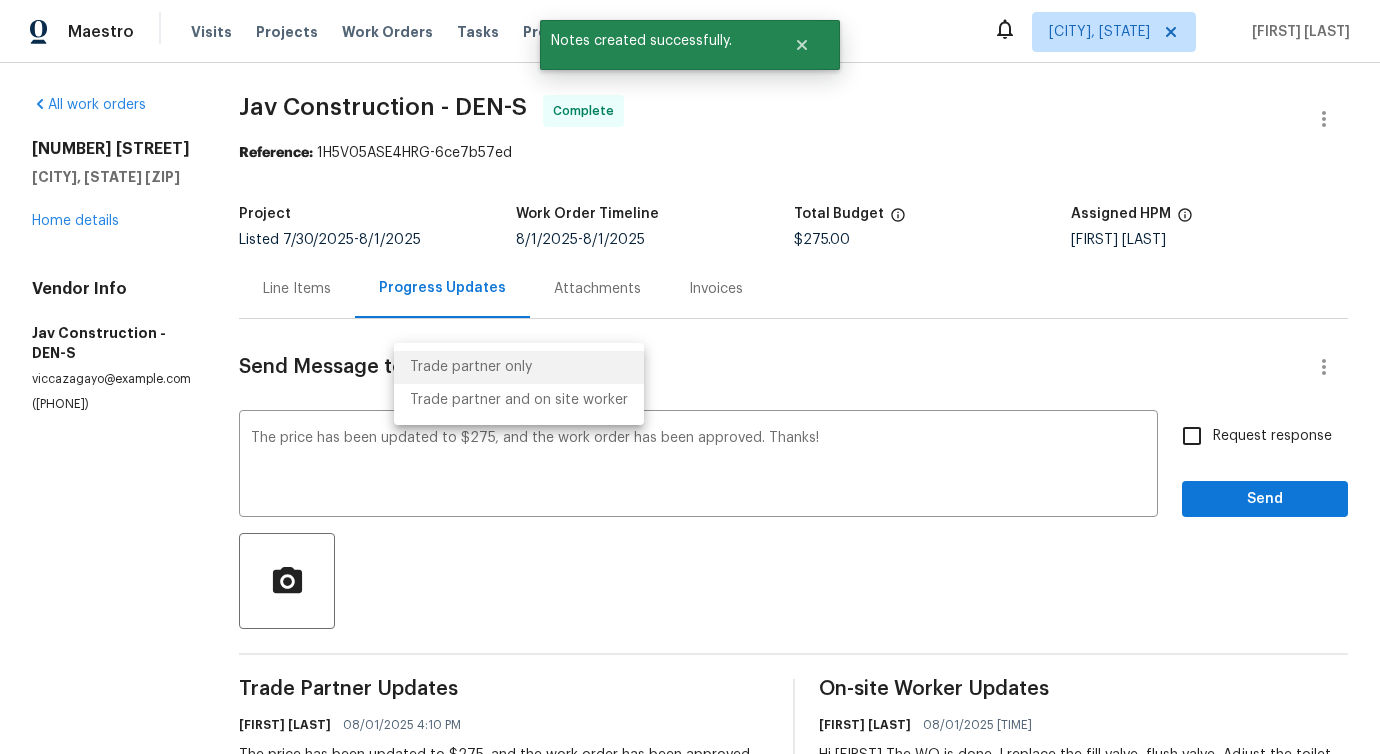 type on "Trade Partner and On-Site Worker" 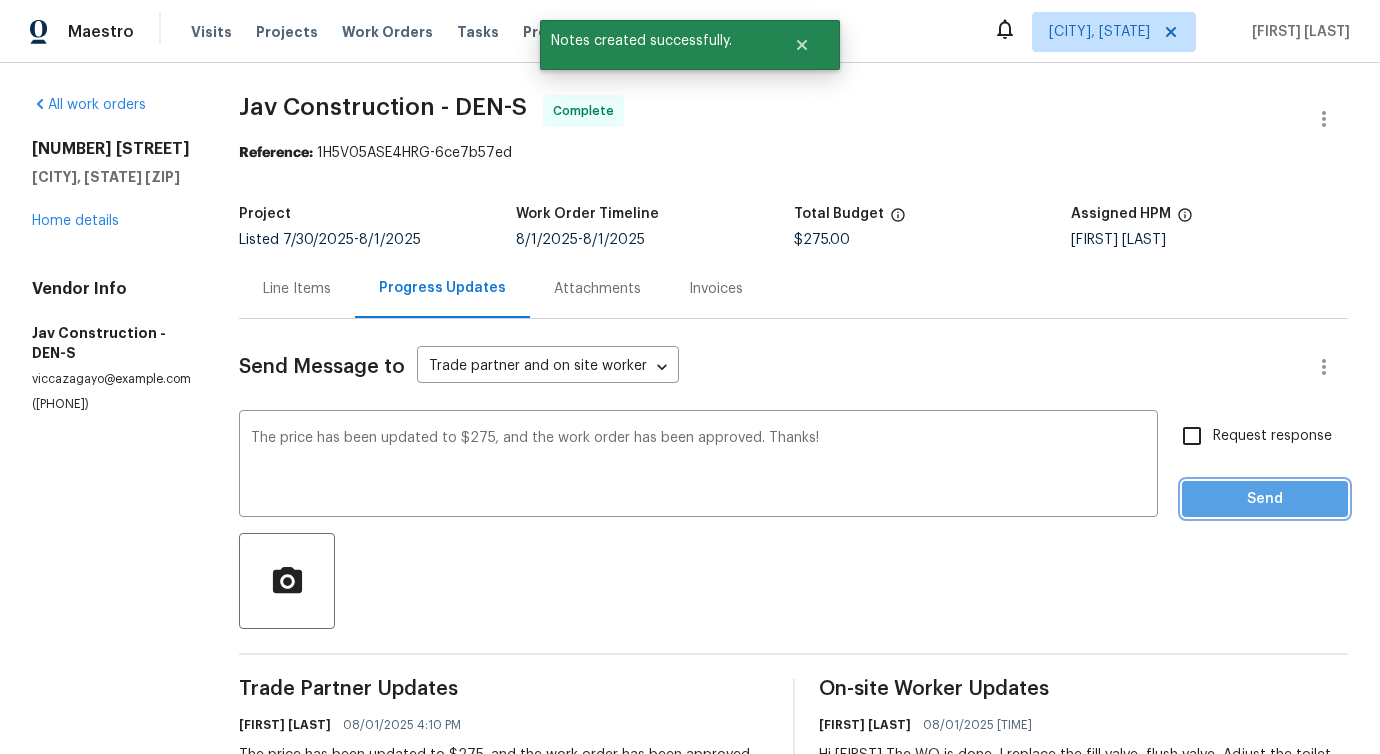 click on "Send" at bounding box center [1265, 499] 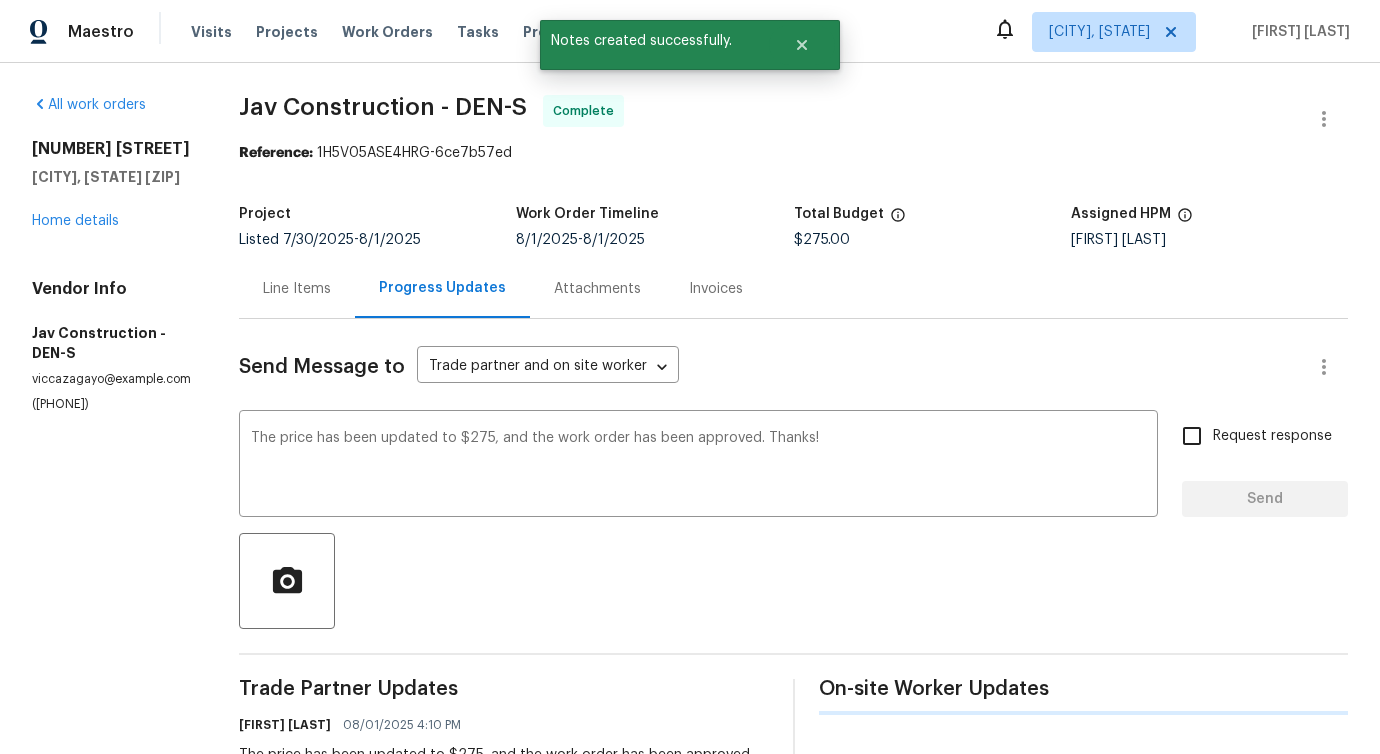 type 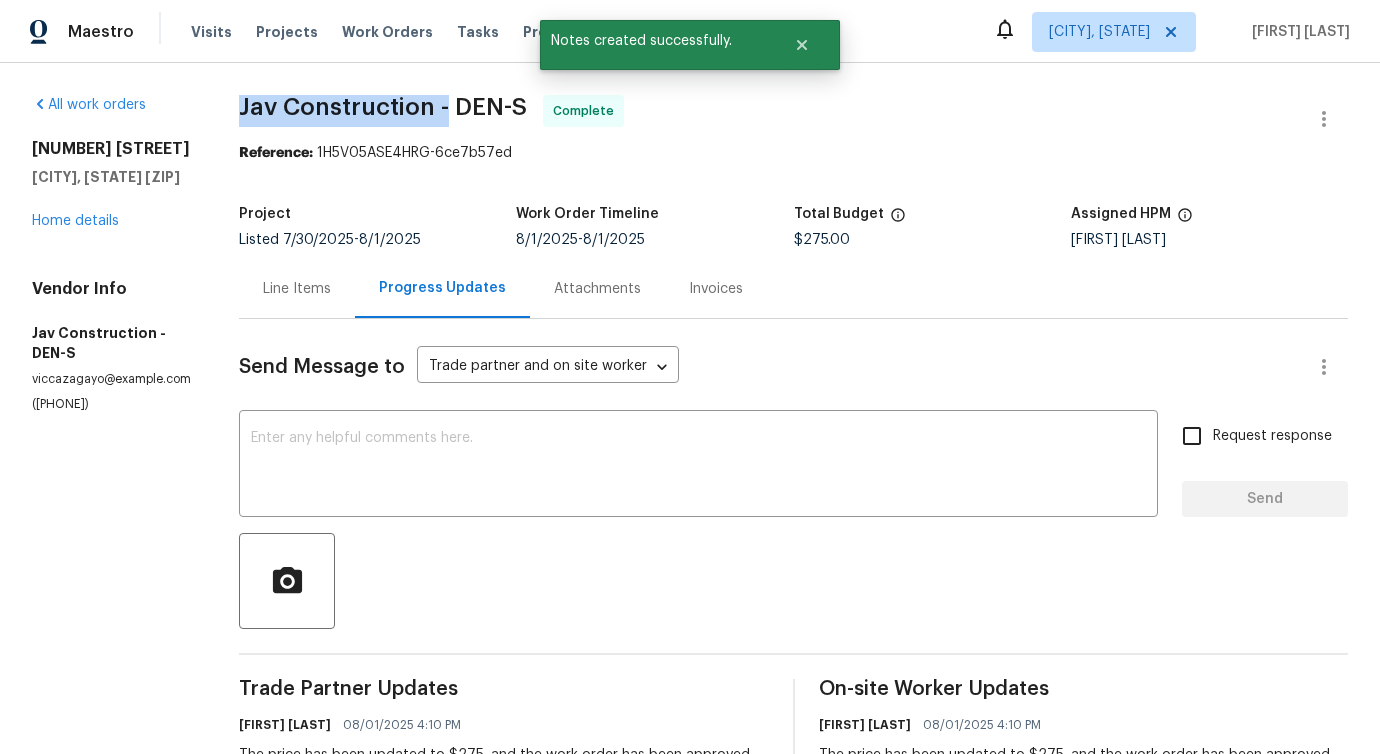 drag, startPoint x: 214, startPoint y: 104, endPoint x: 426, endPoint y: 117, distance: 212.39821 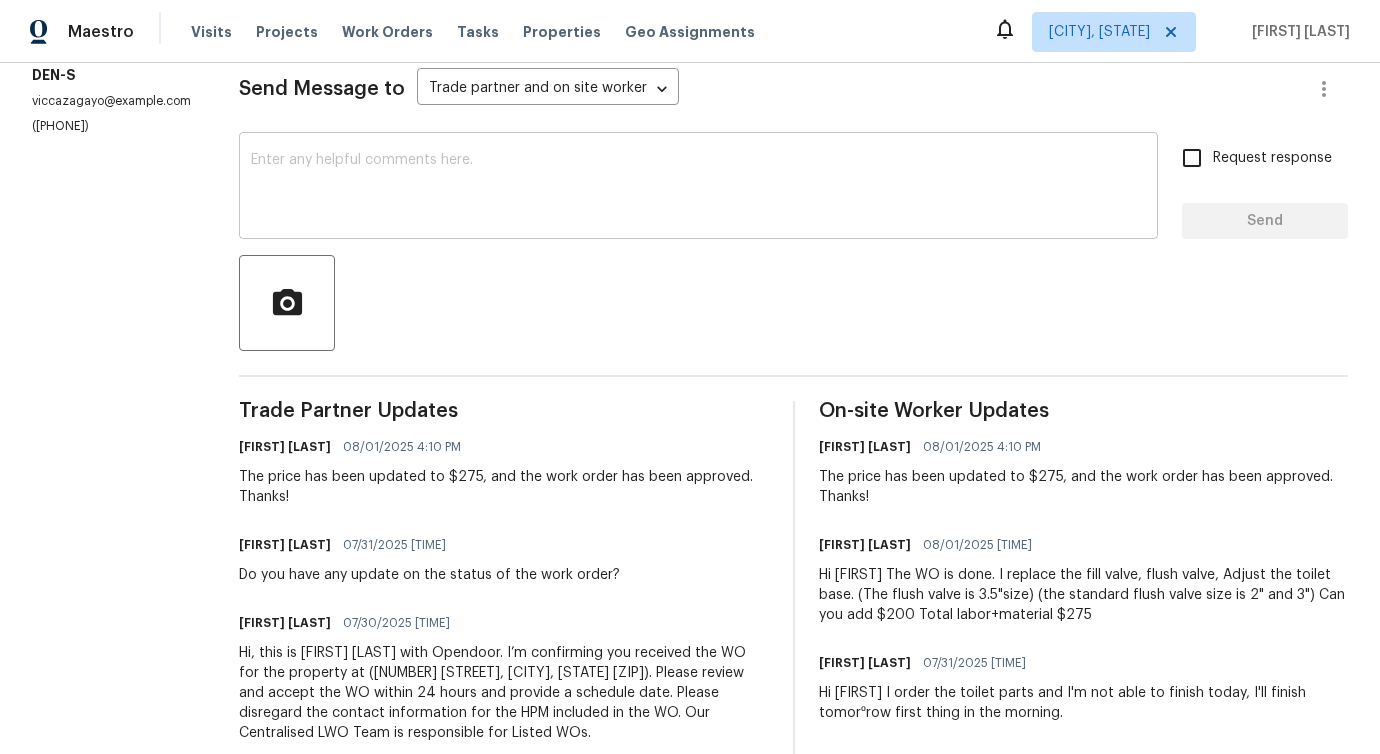 scroll, scrollTop: 282, scrollLeft: 0, axis: vertical 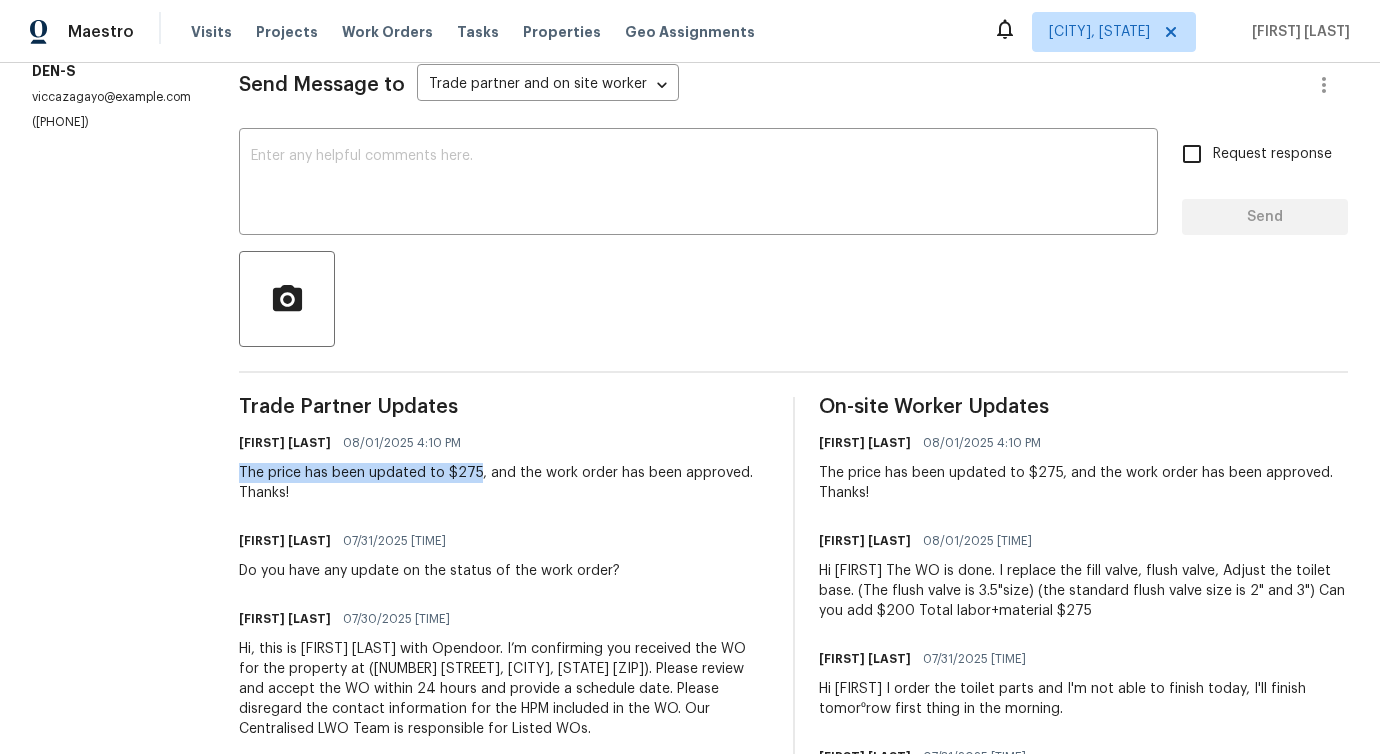 drag, startPoint x: 217, startPoint y: 466, endPoint x: 452, endPoint y: 477, distance: 235.25731 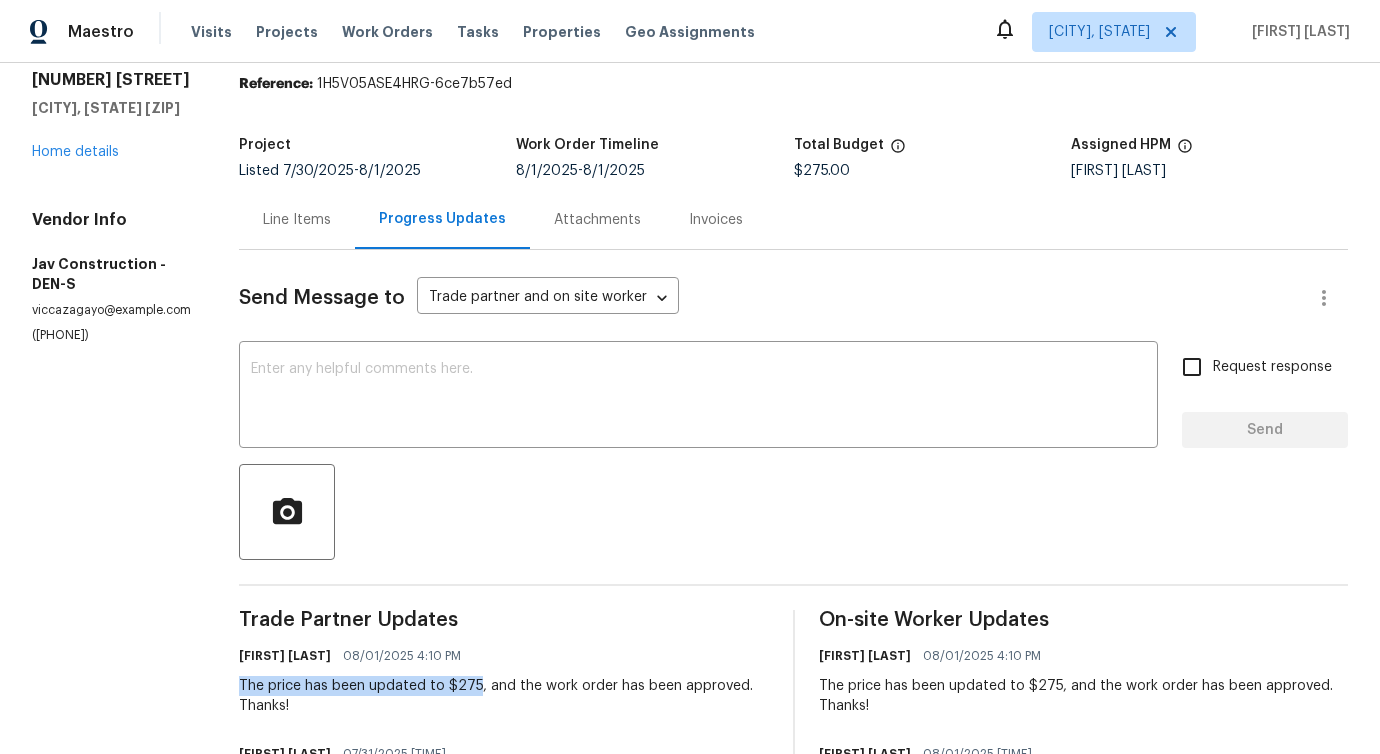 scroll, scrollTop: 0, scrollLeft: 0, axis: both 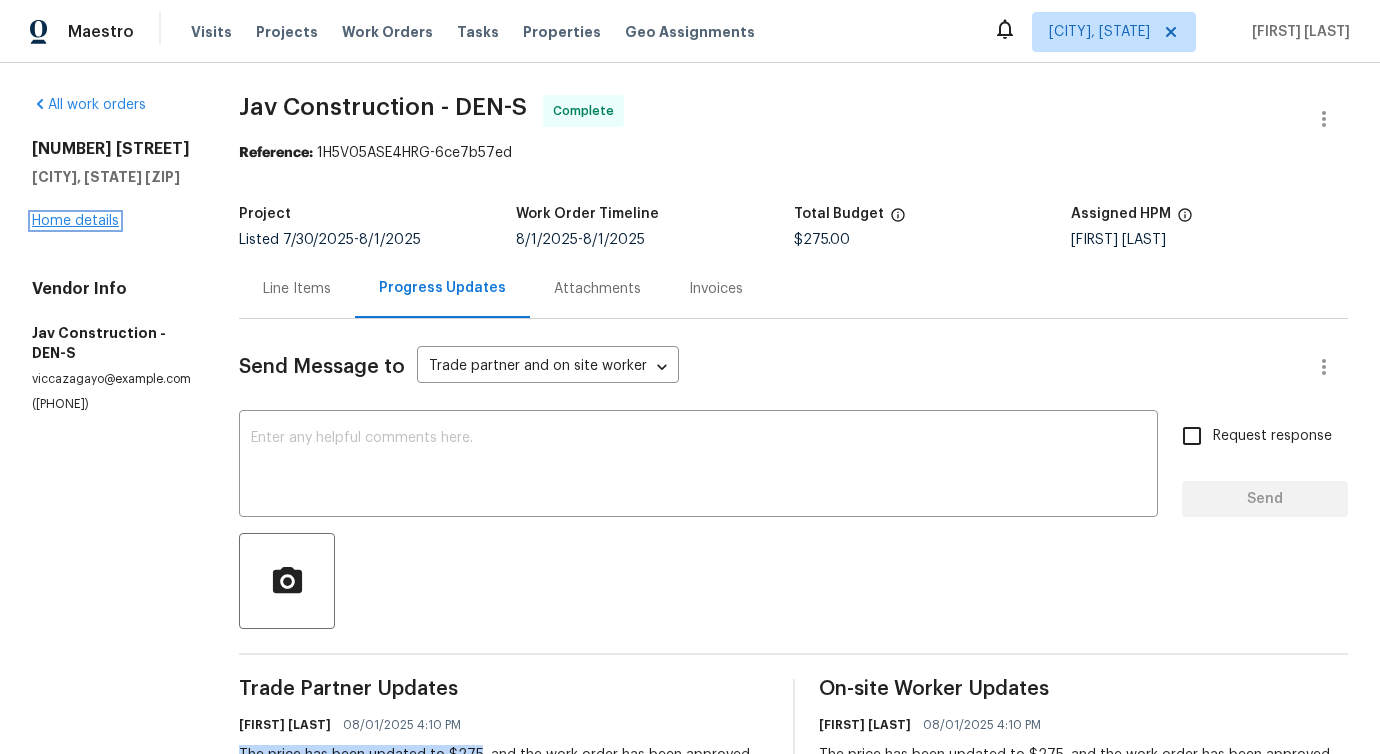 click on "Home details" at bounding box center (75, 221) 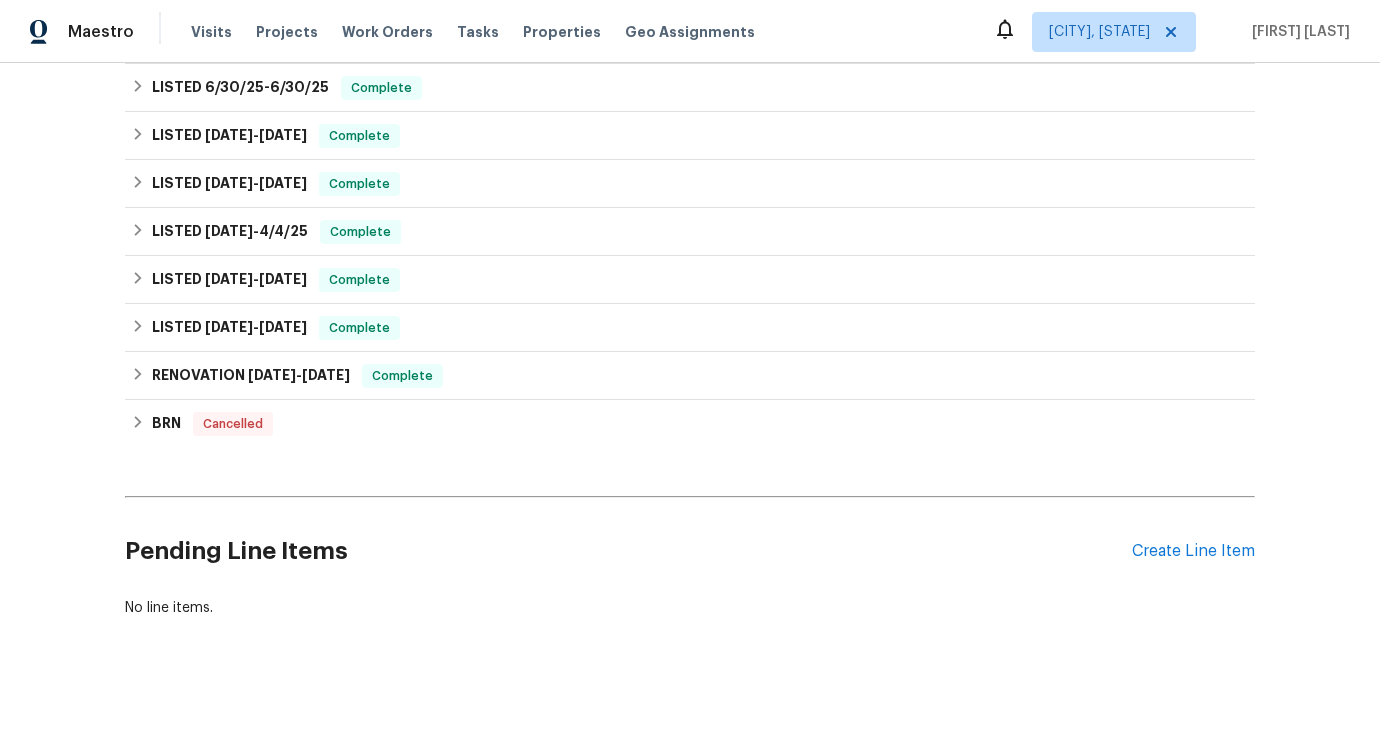 scroll, scrollTop: 0, scrollLeft: 0, axis: both 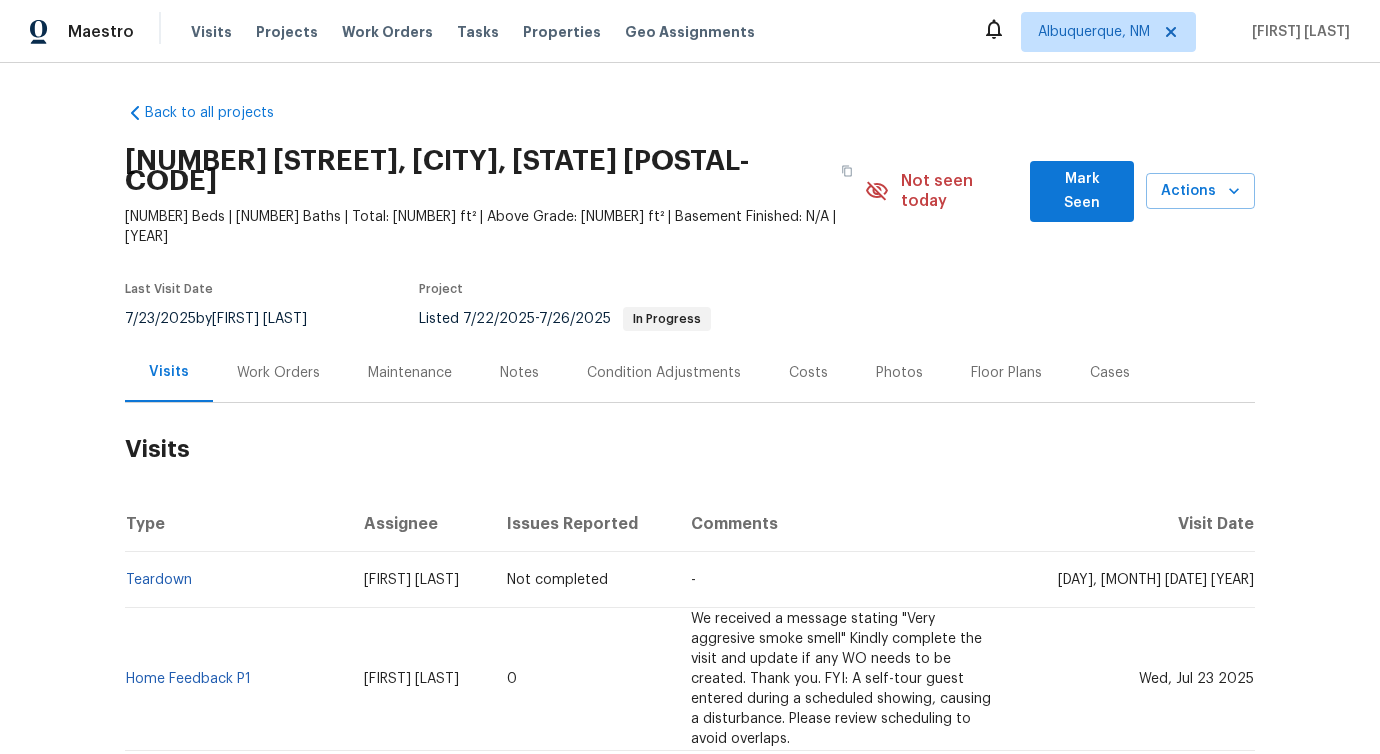 click on "Work Orders" at bounding box center [278, 373] 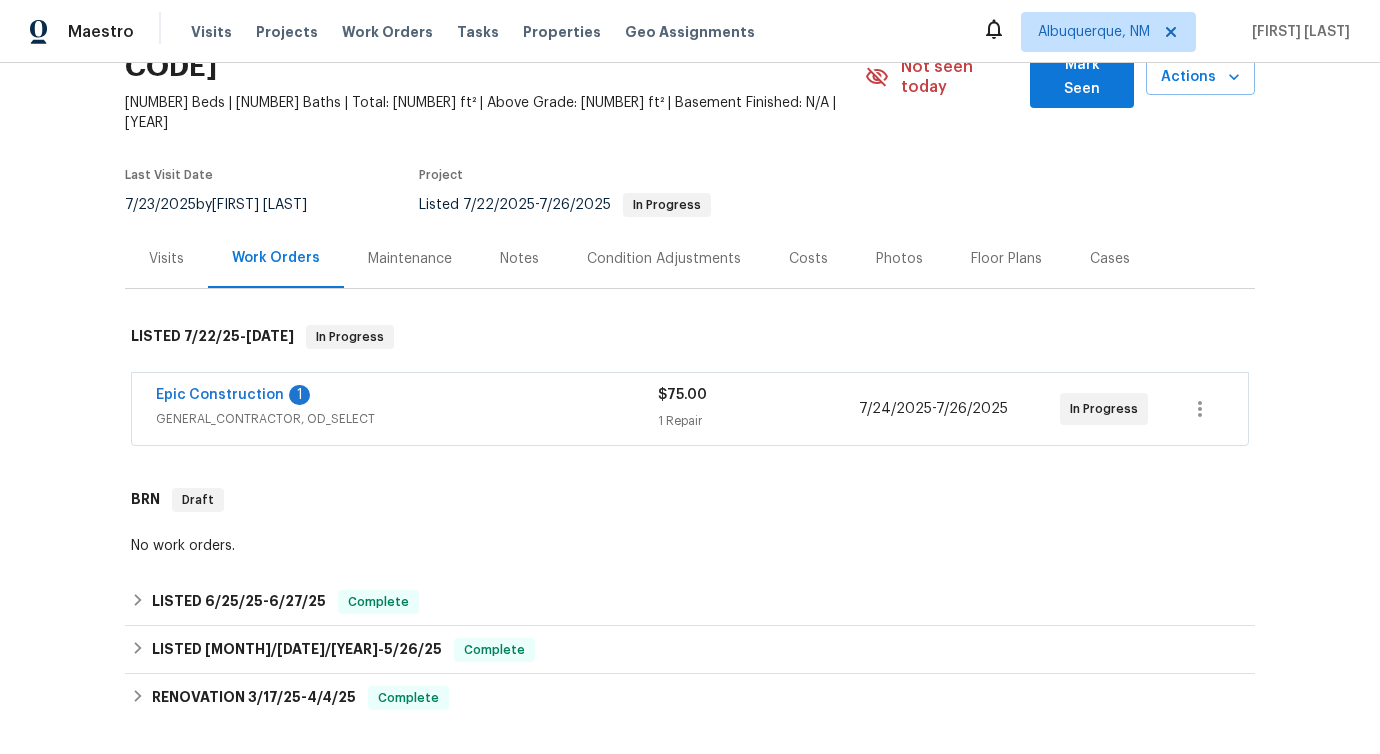 scroll, scrollTop: 161, scrollLeft: 0, axis: vertical 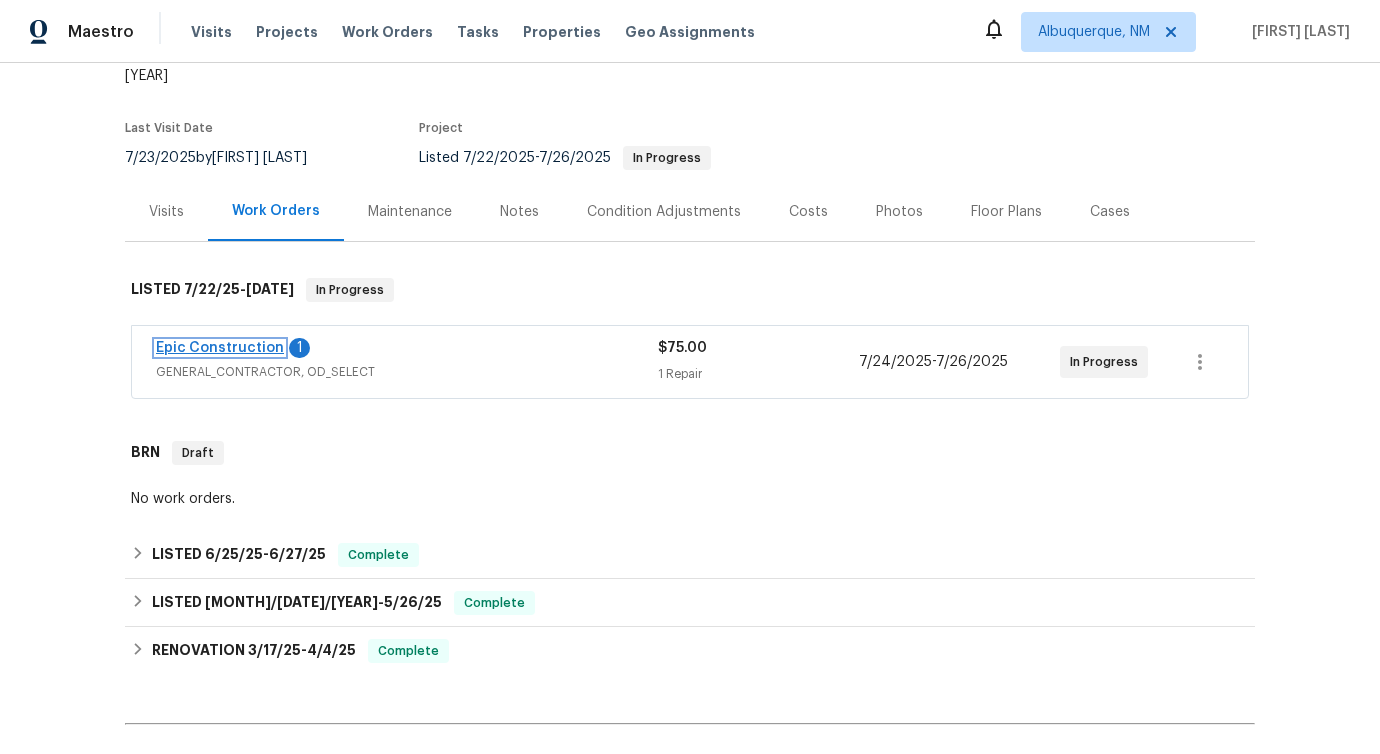 click on "Epic Construction" at bounding box center [220, 348] 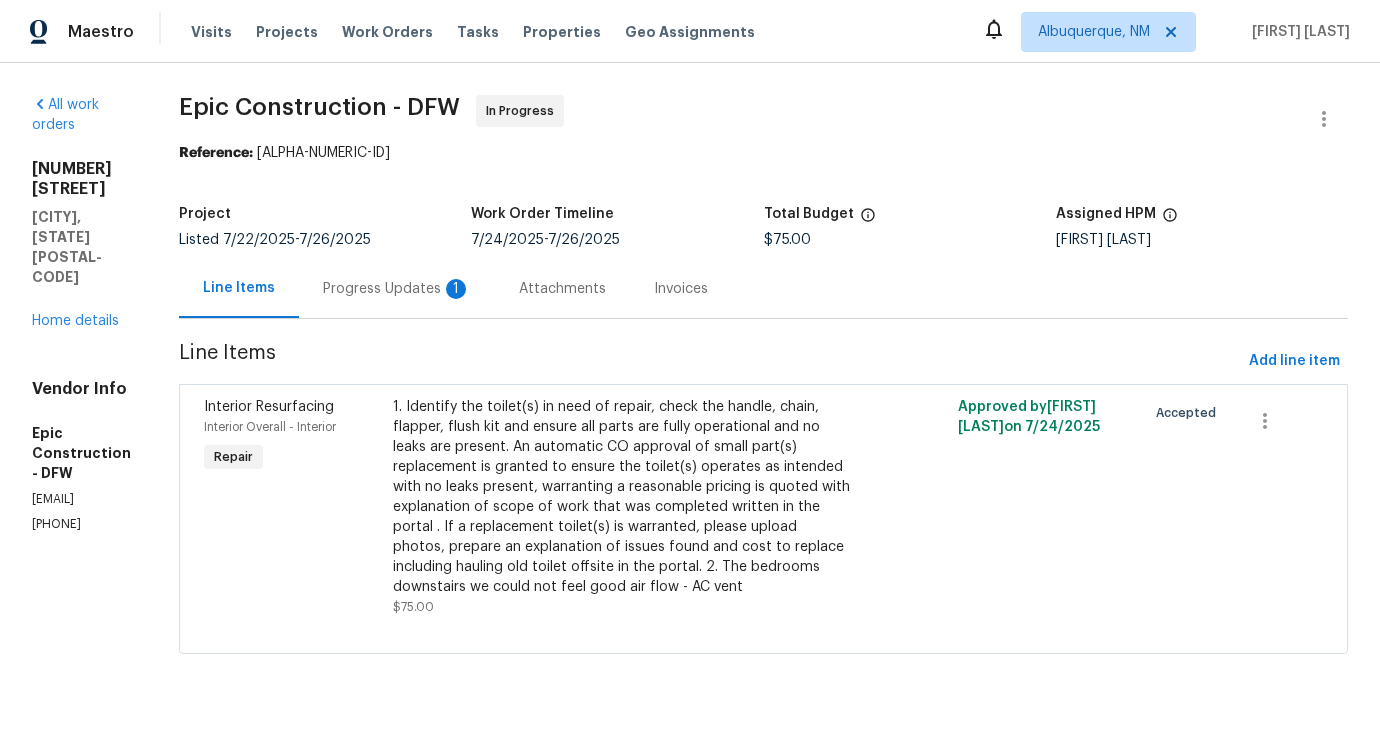 click on "1" at bounding box center (456, 289) 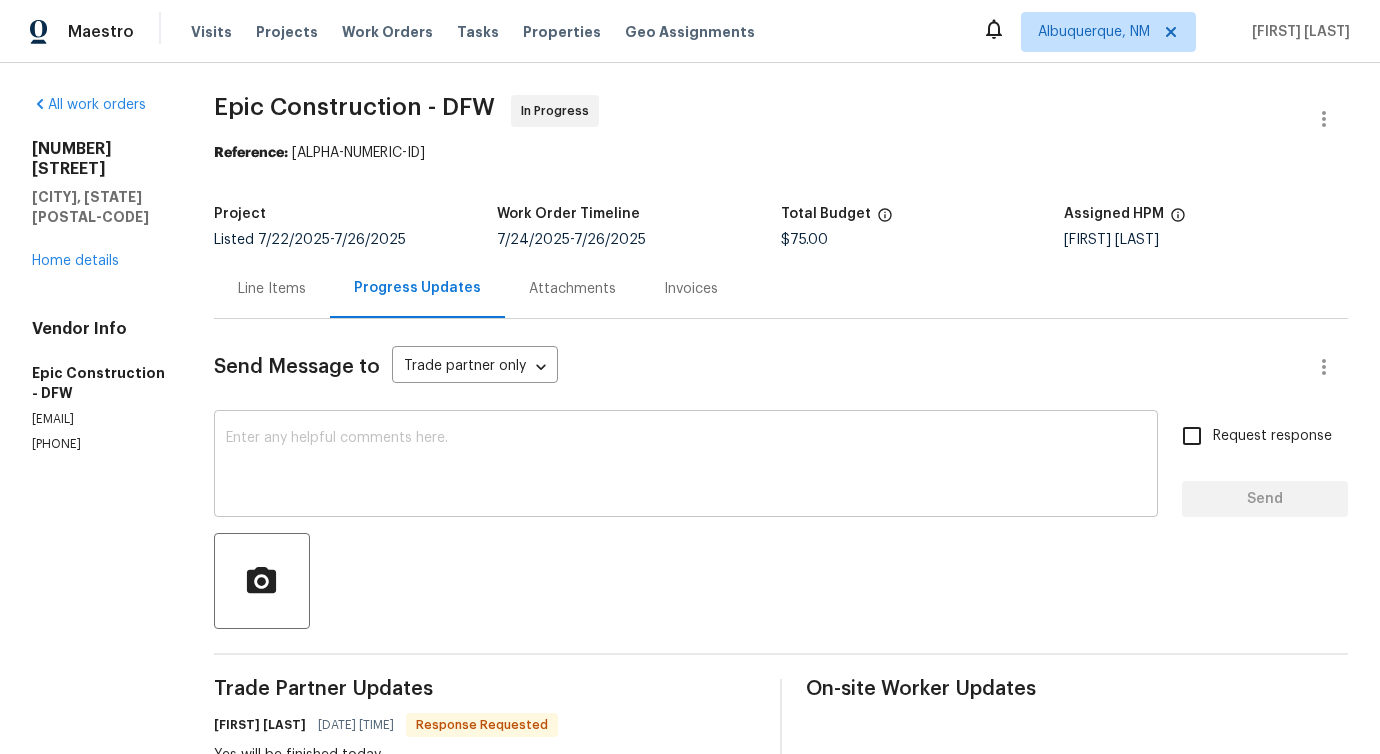 click at bounding box center (686, 466) 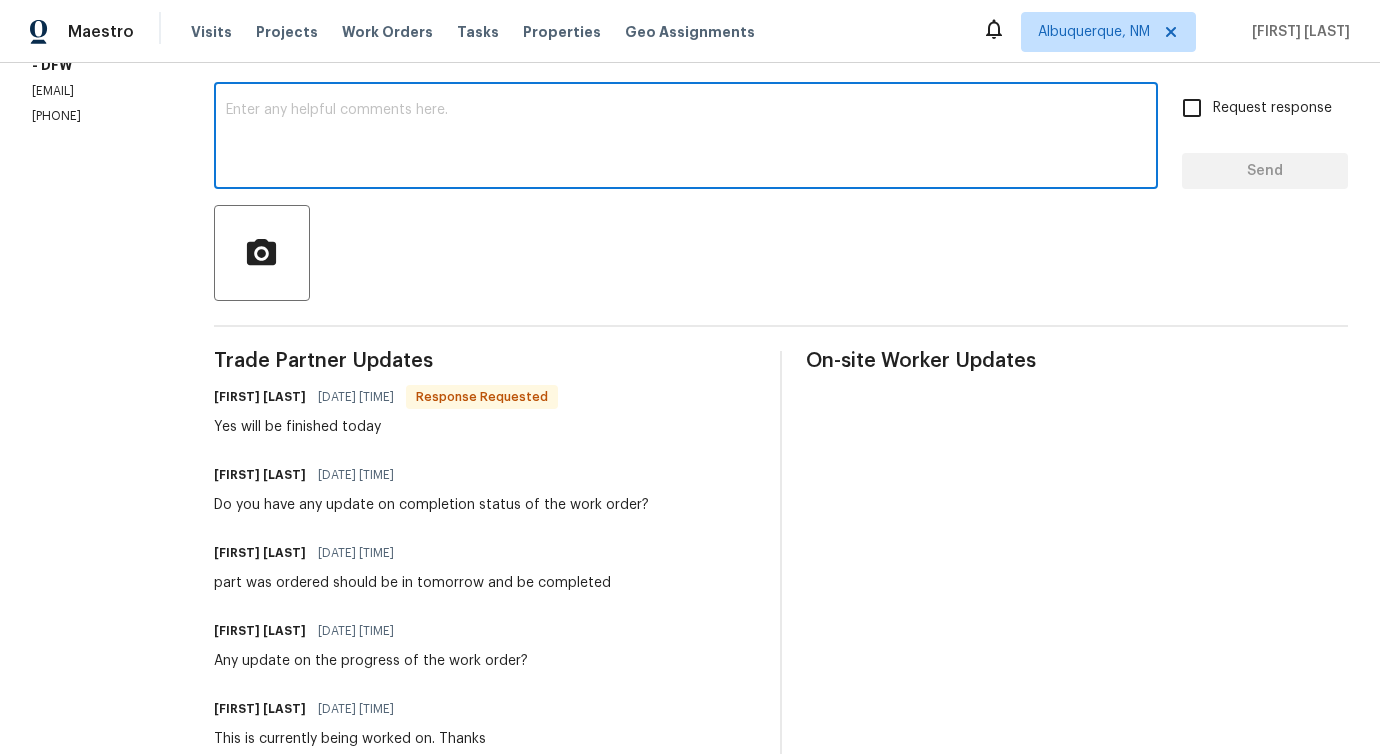 scroll, scrollTop: 420, scrollLeft: 0, axis: vertical 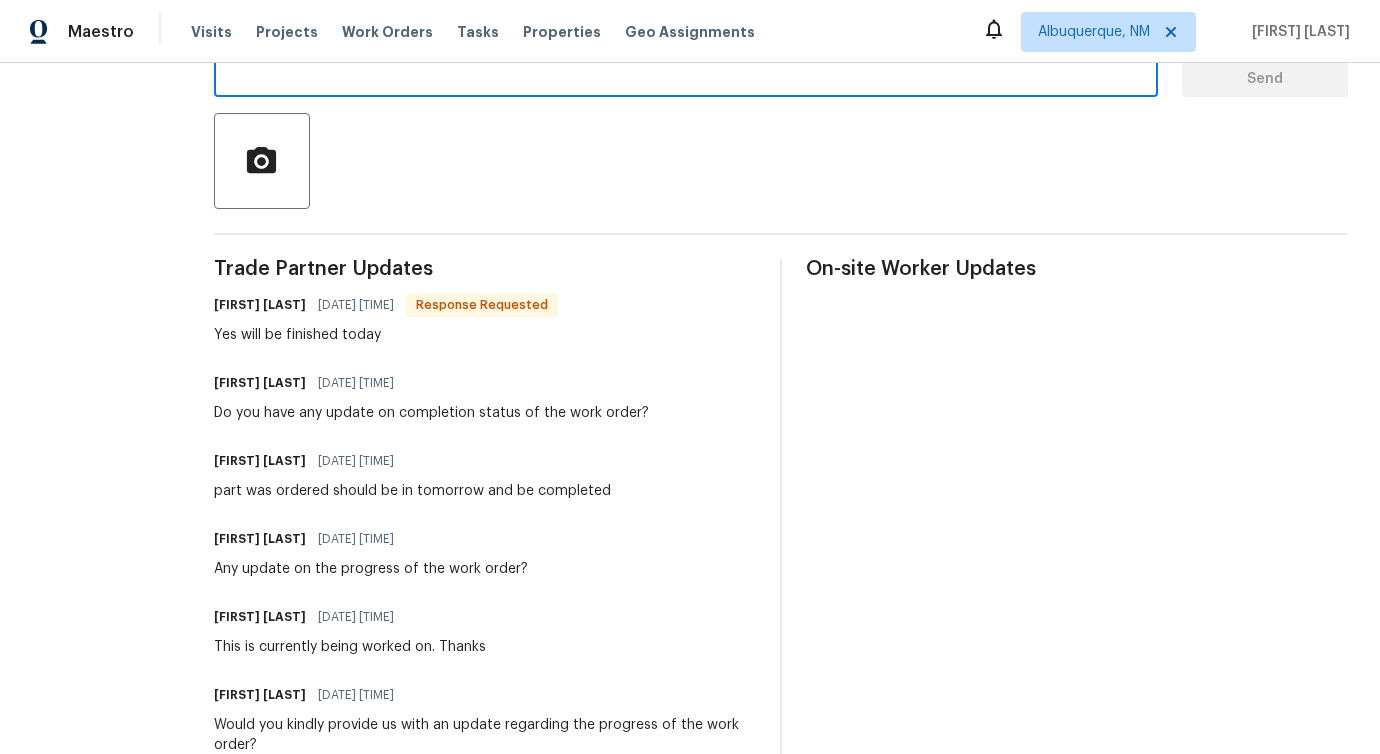 click on "[FIRST] [LAST] [DATE] [TIME] Do you have any update on completion status of the work order?" at bounding box center (431, 396) 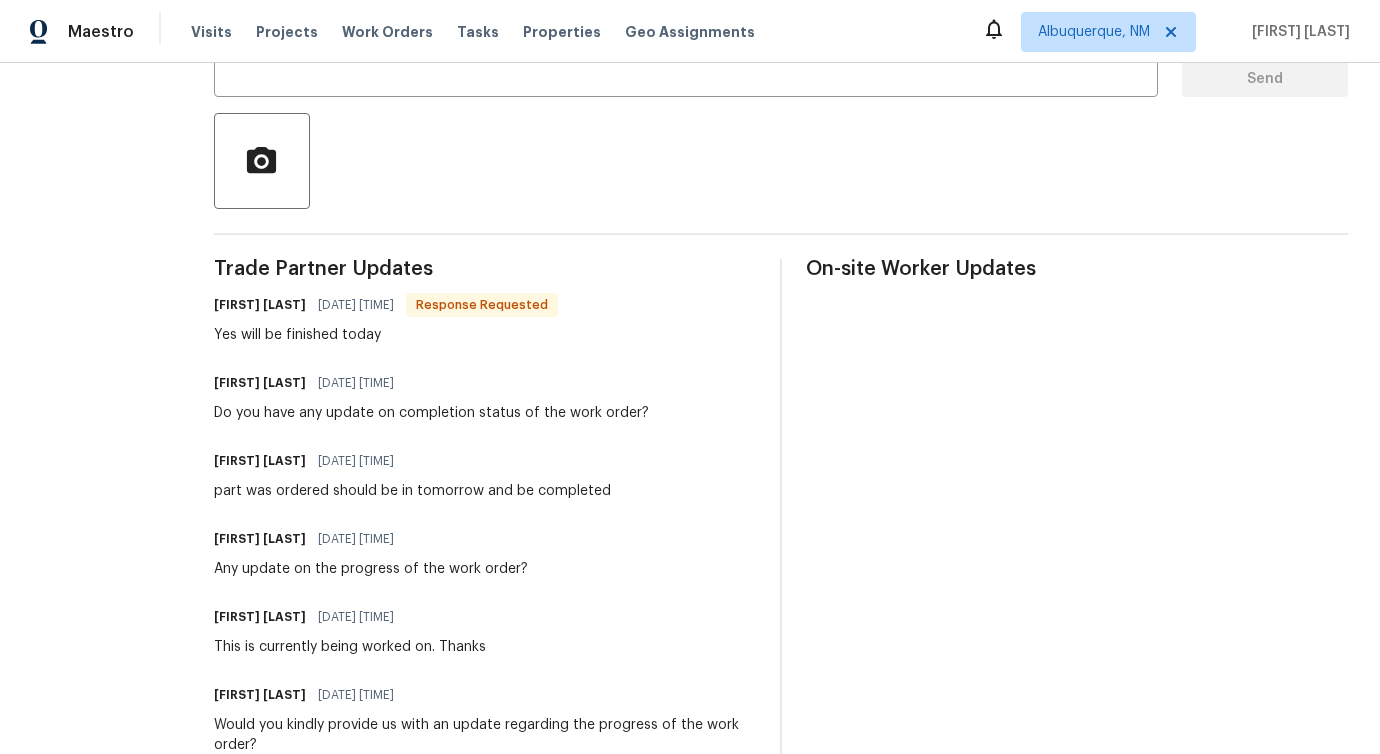 click on "[FIRST] [LAST] [DATE] [TIME] Do you have any update on completion status of the work order?" at bounding box center [431, 396] 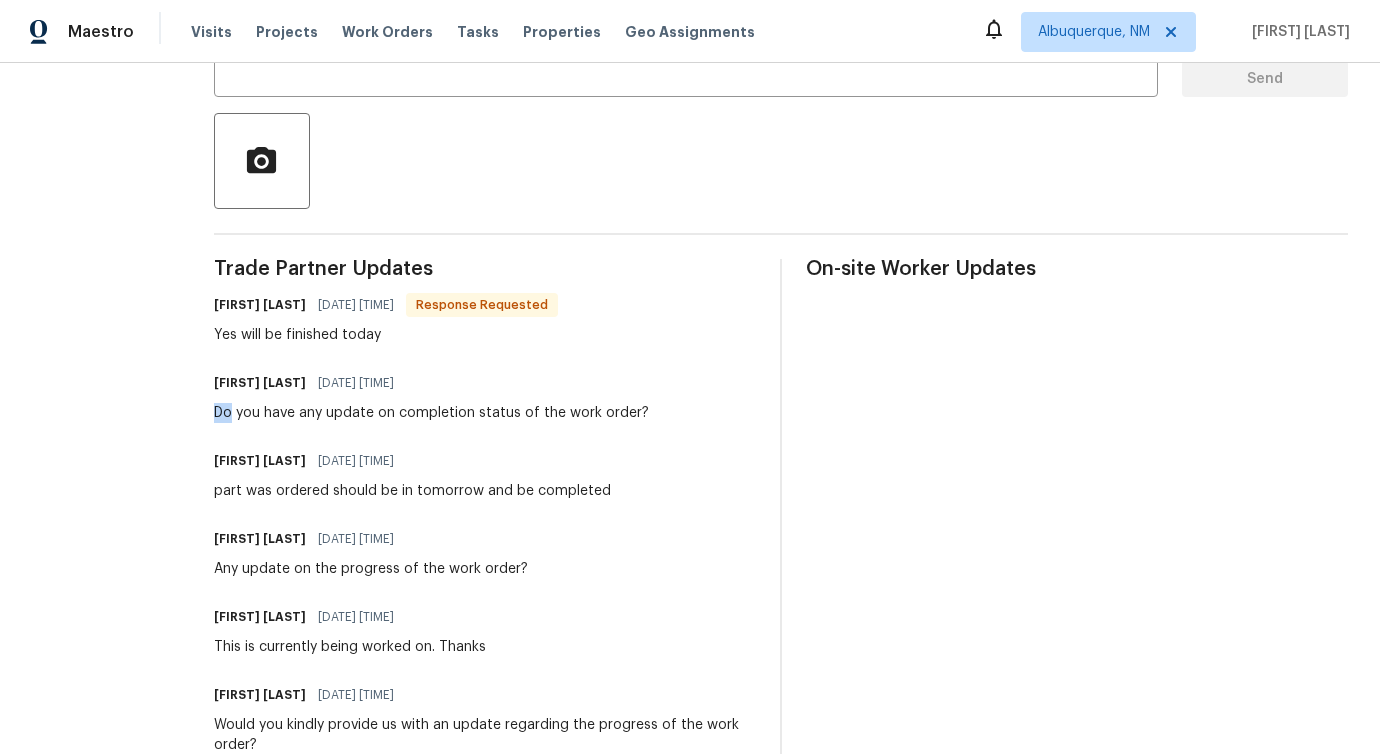 click on "[FIRST] [LAST] [DATE] [TIME] Do you have any update on completion status of the work order?" at bounding box center (431, 396) 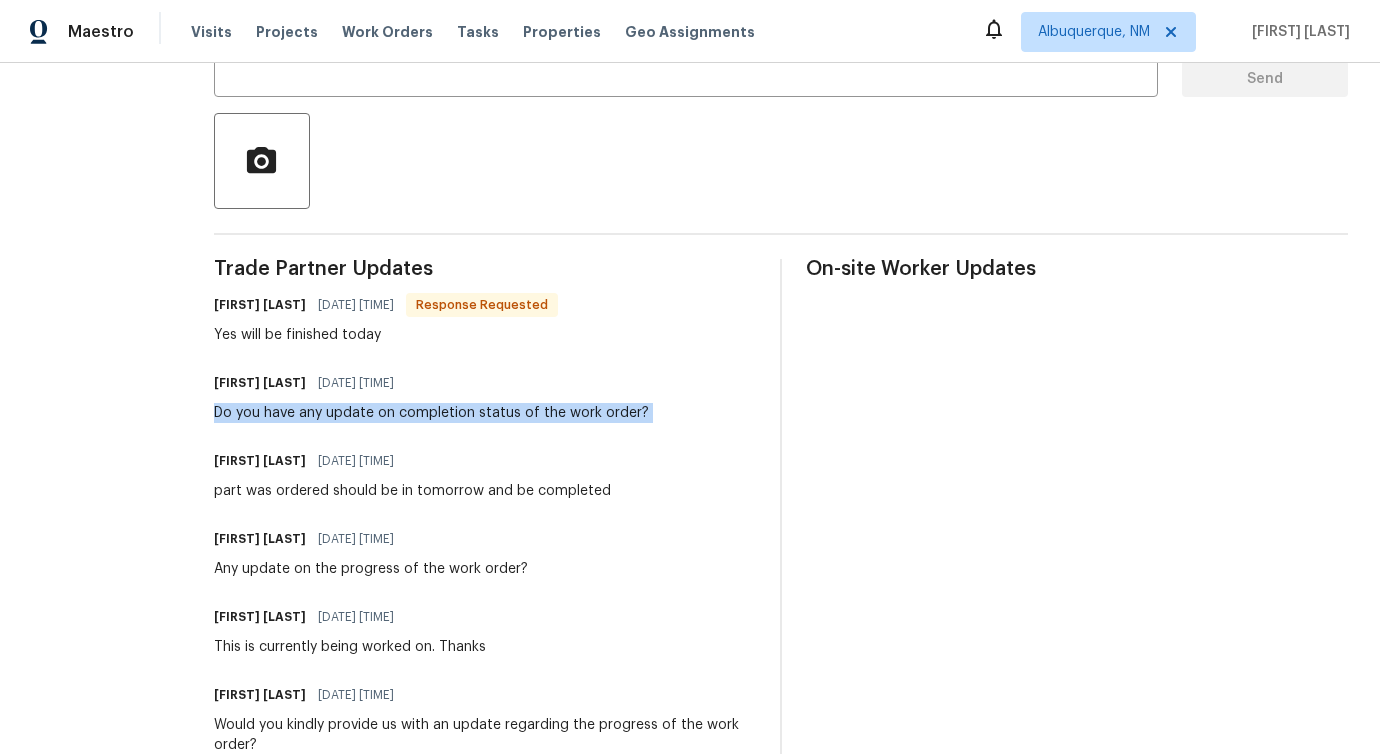 copy on "Do you have any update on completion status of the work order?" 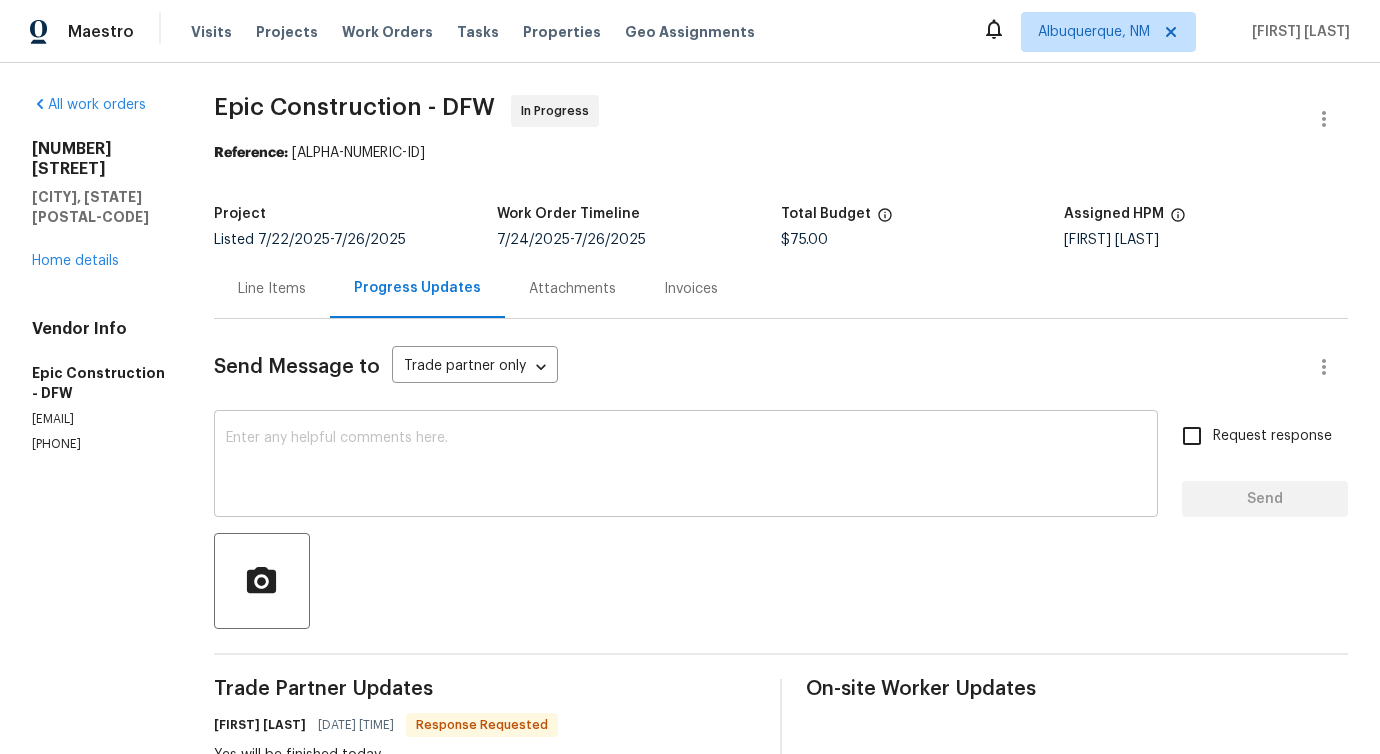click at bounding box center (686, 466) 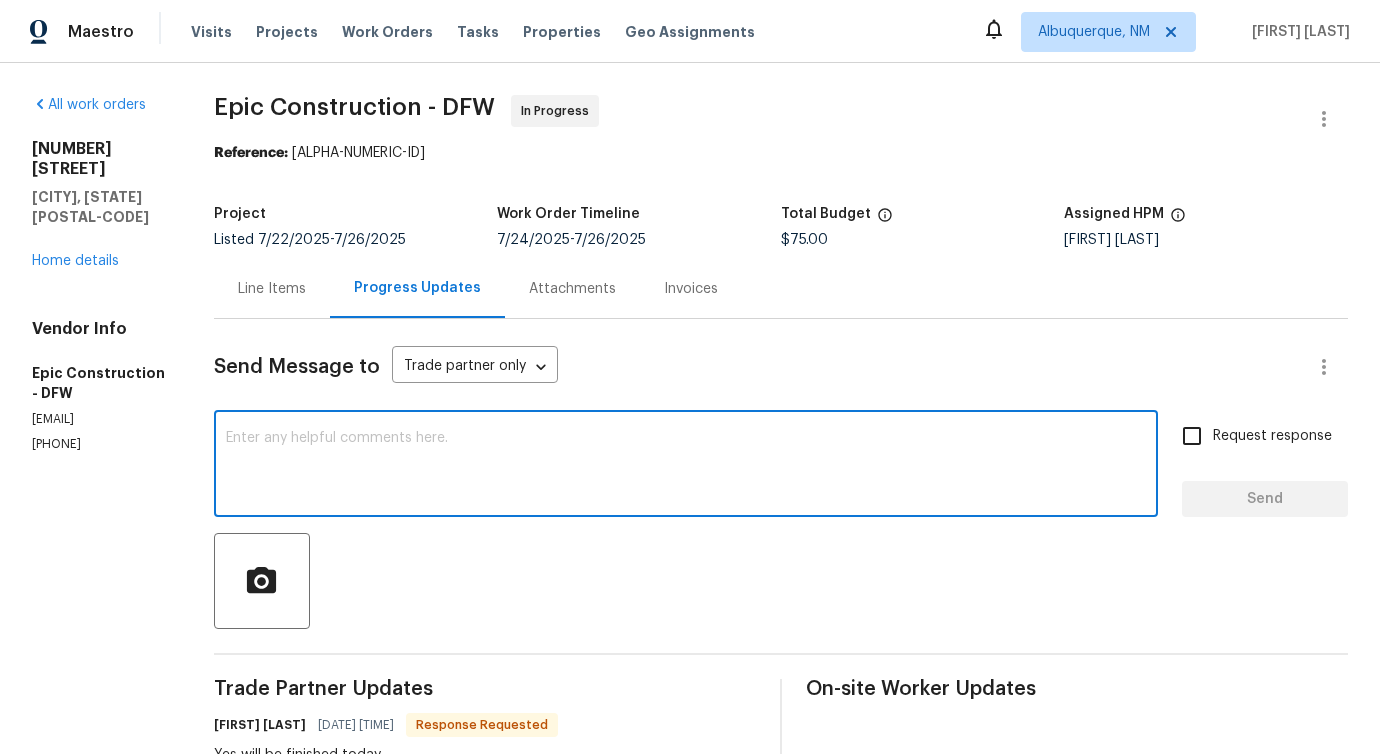 paste on "Do you have any update on completion status of the work order?" 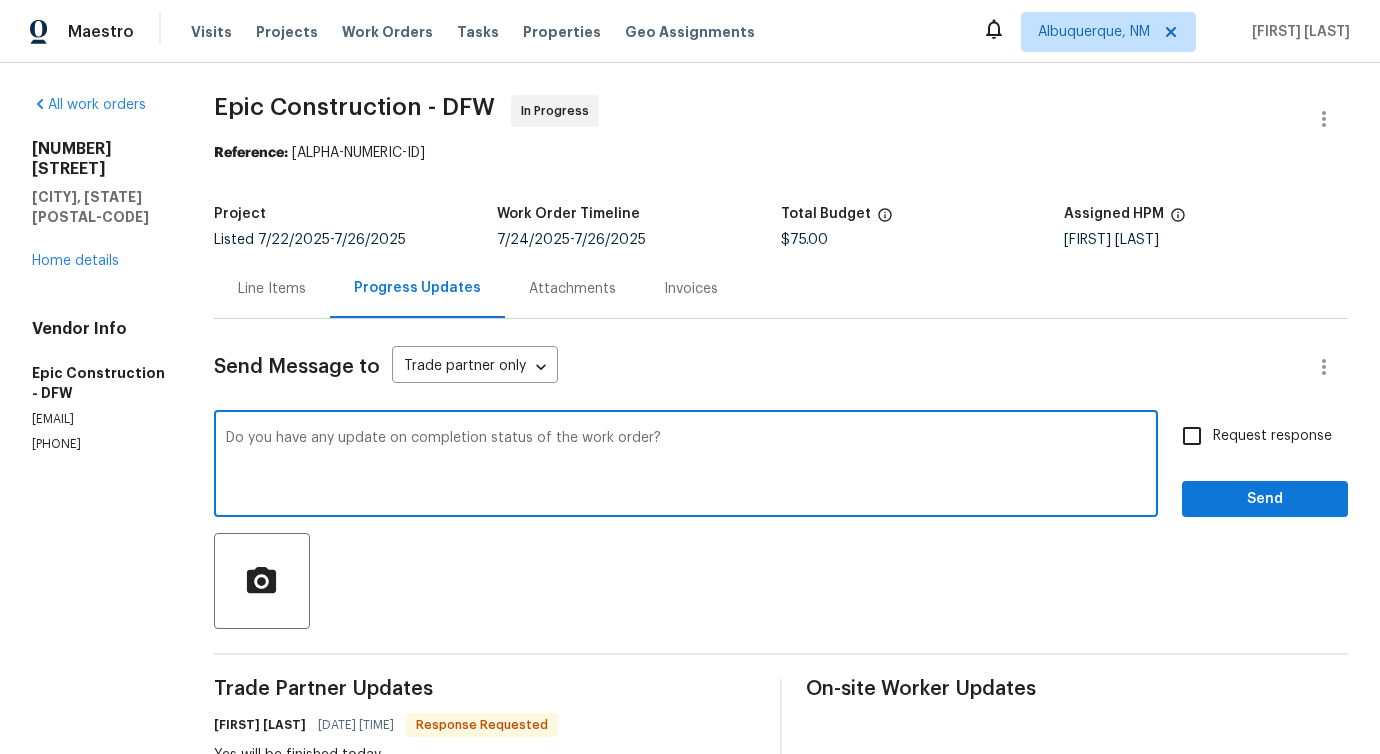 type on "Do you have any update on completion status of the work order?" 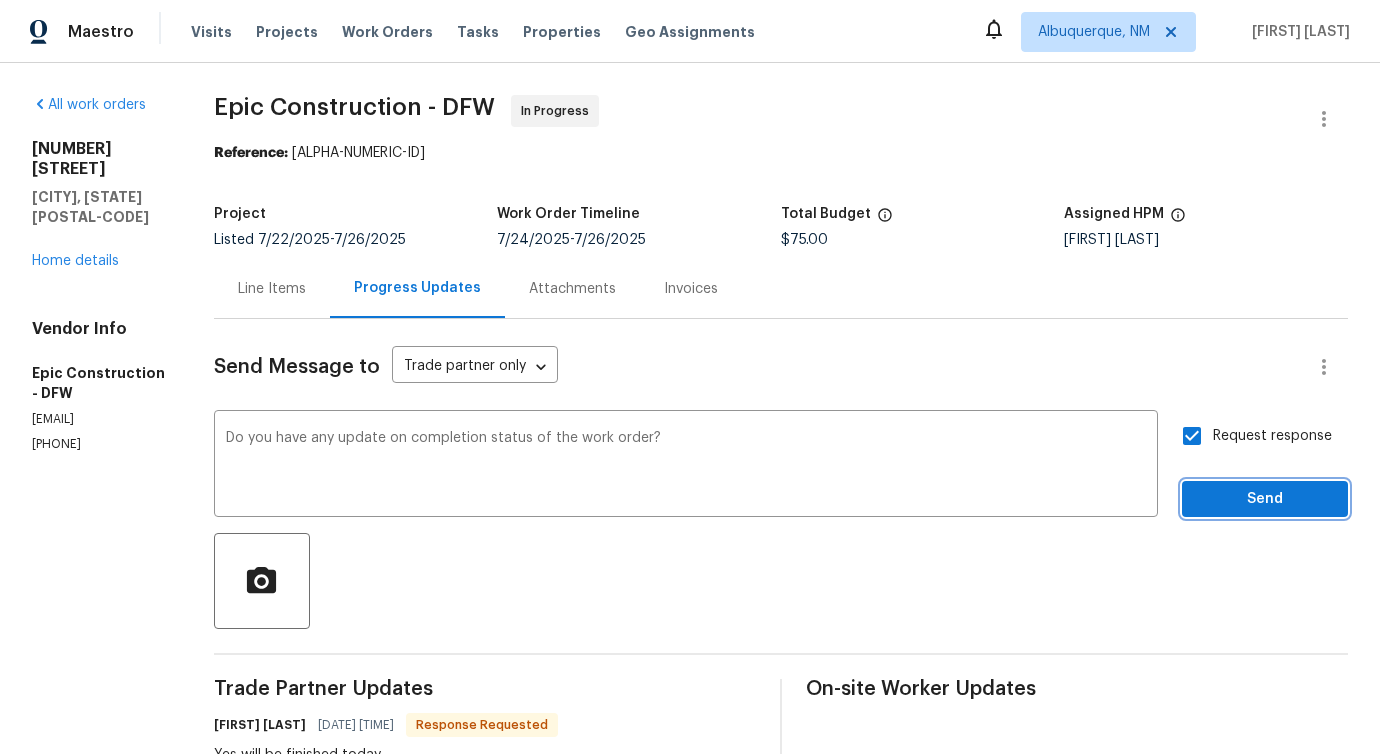 click on "Send" at bounding box center (1265, 499) 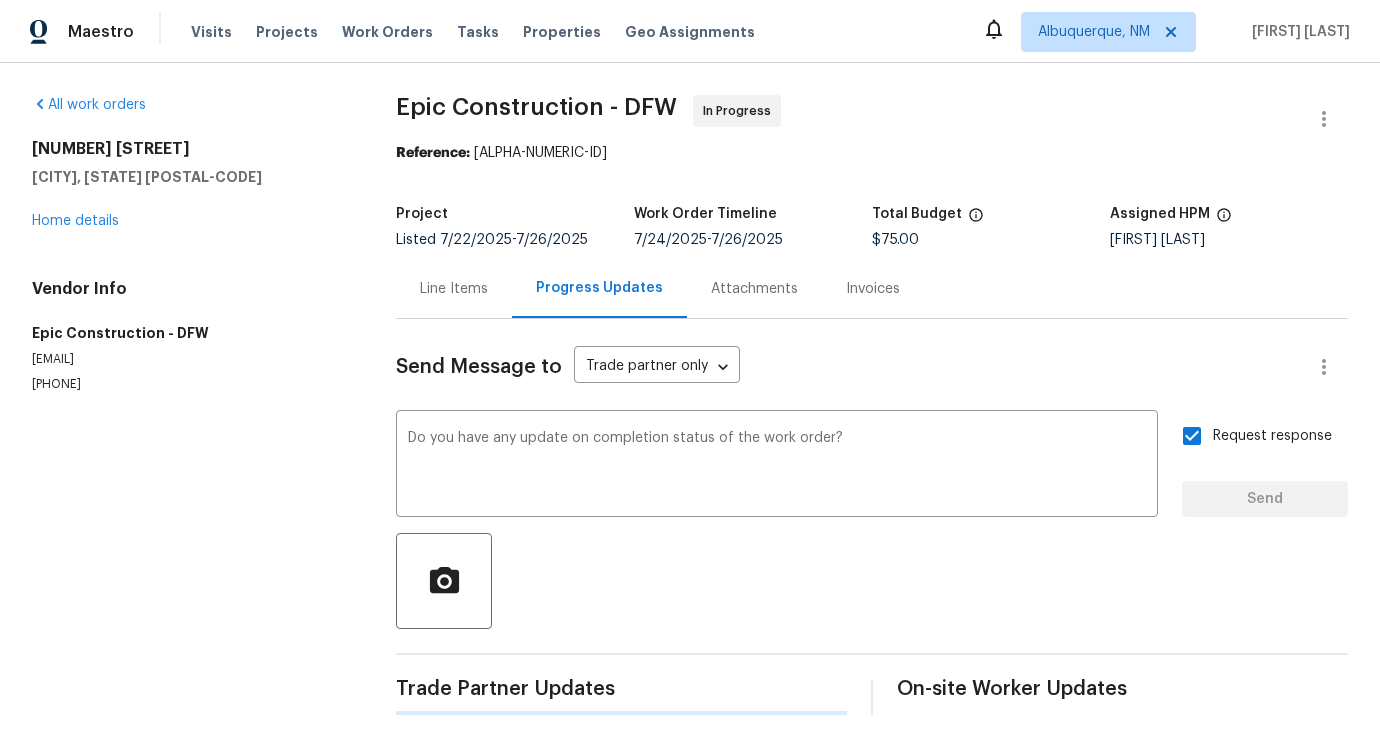 type 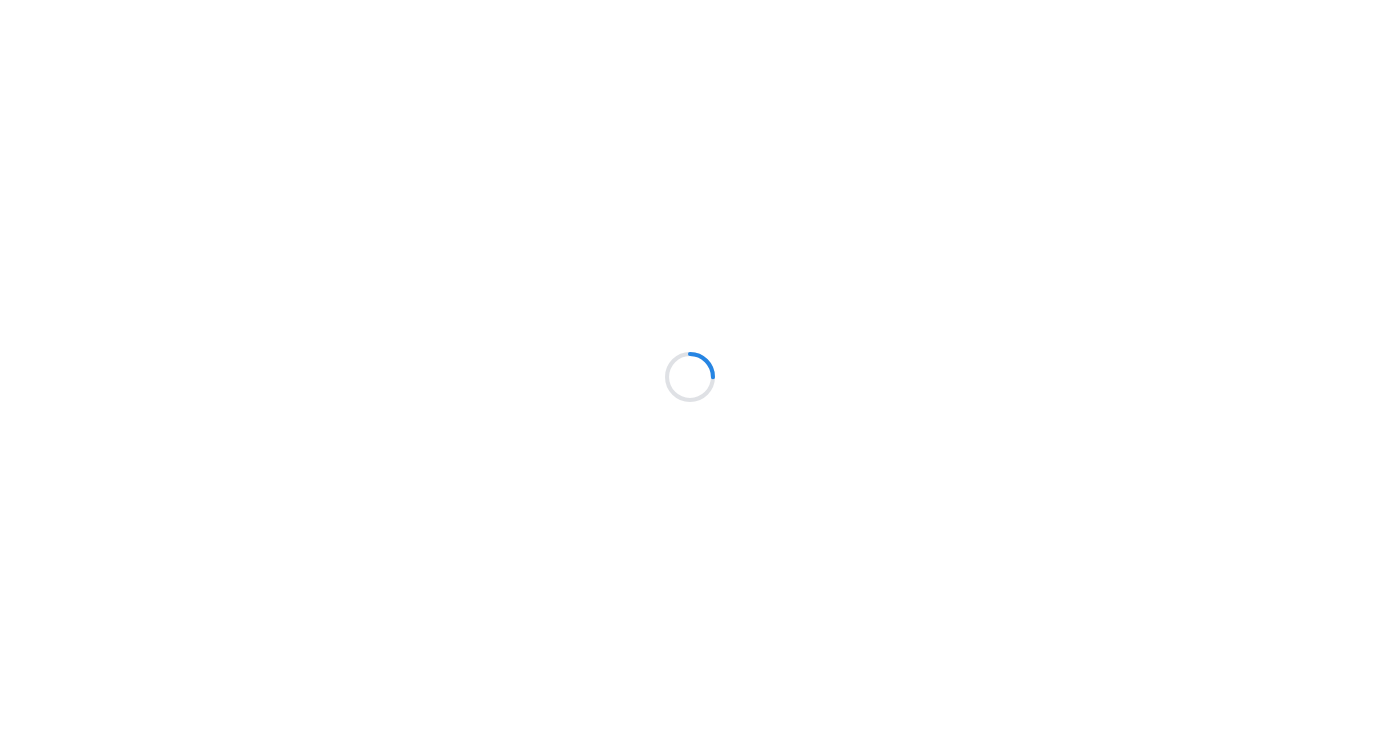 scroll, scrollTop: 0, scrollLeft: 0, axis: both 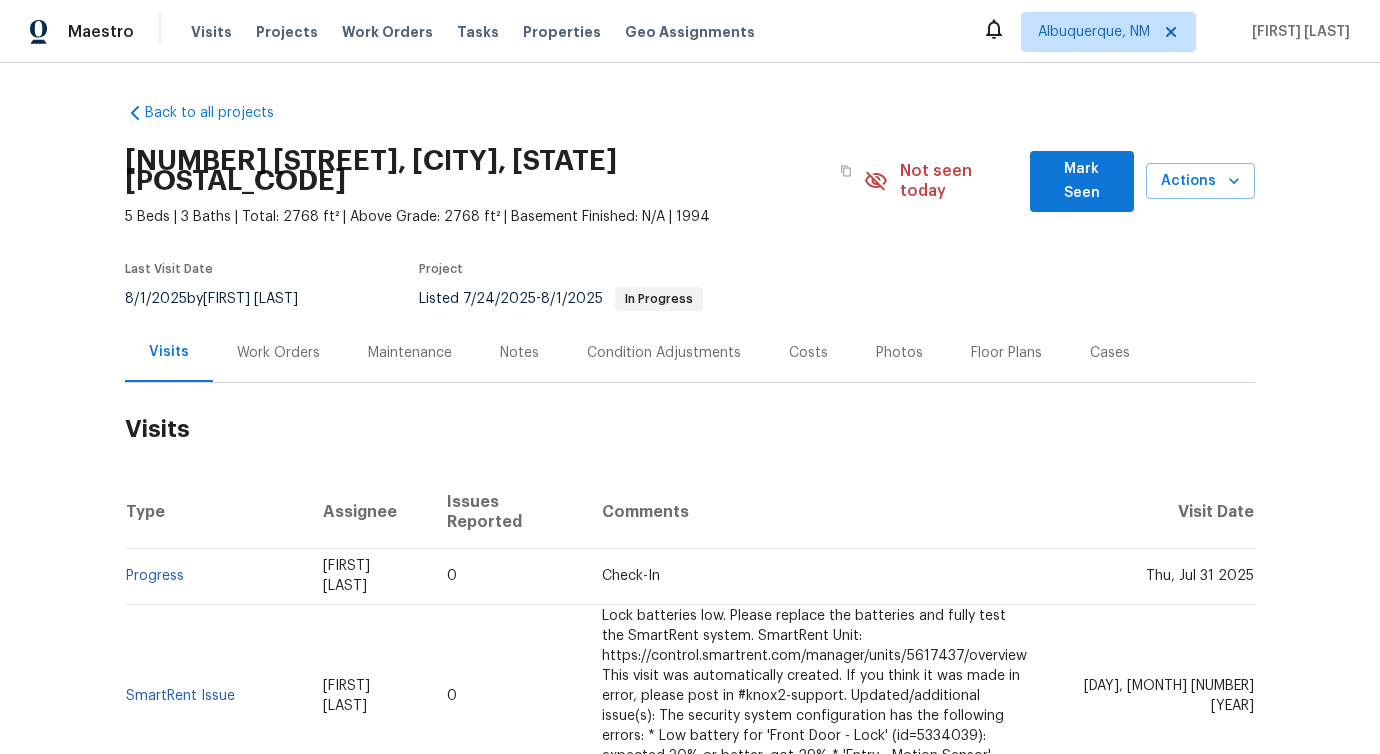 click on "Work Orders" at bounding box center (278, 352) 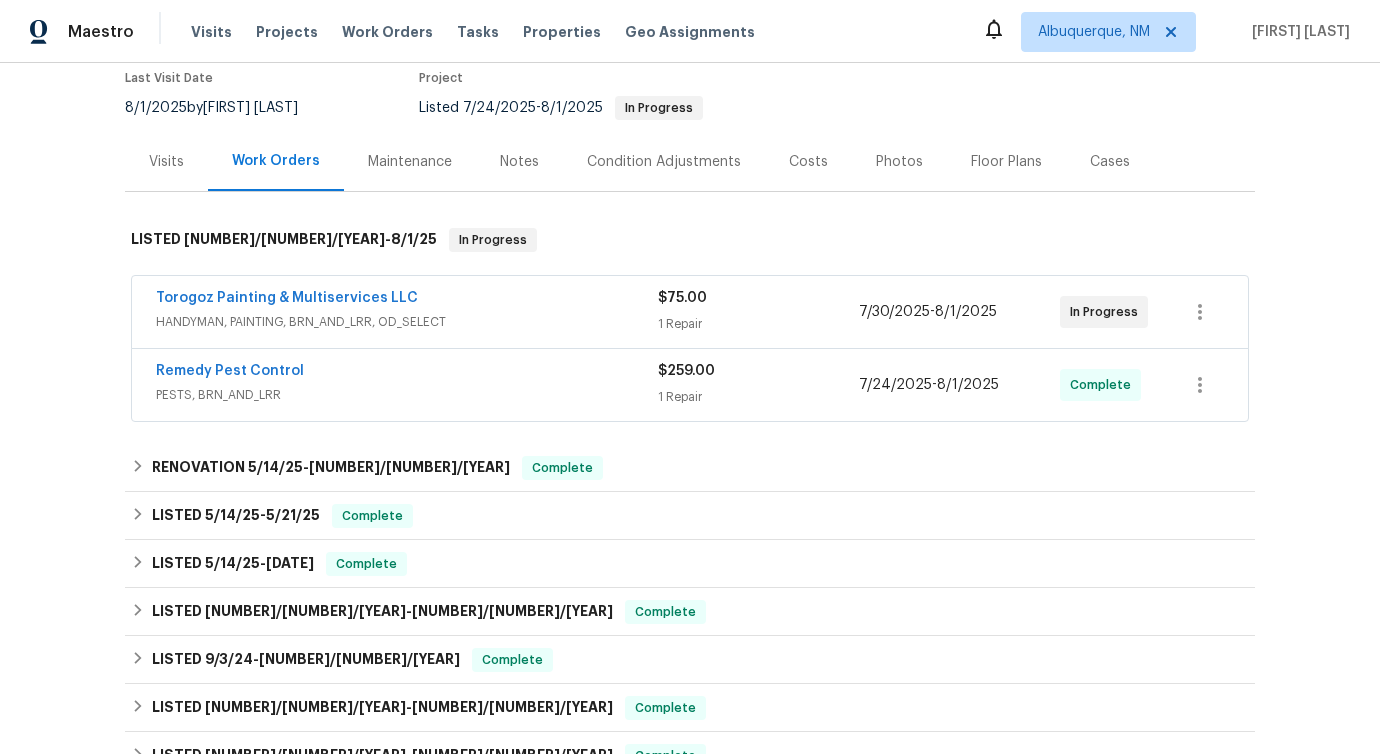 scroll, scrollTop: 278, scrollLeft: 0, axis: vertical 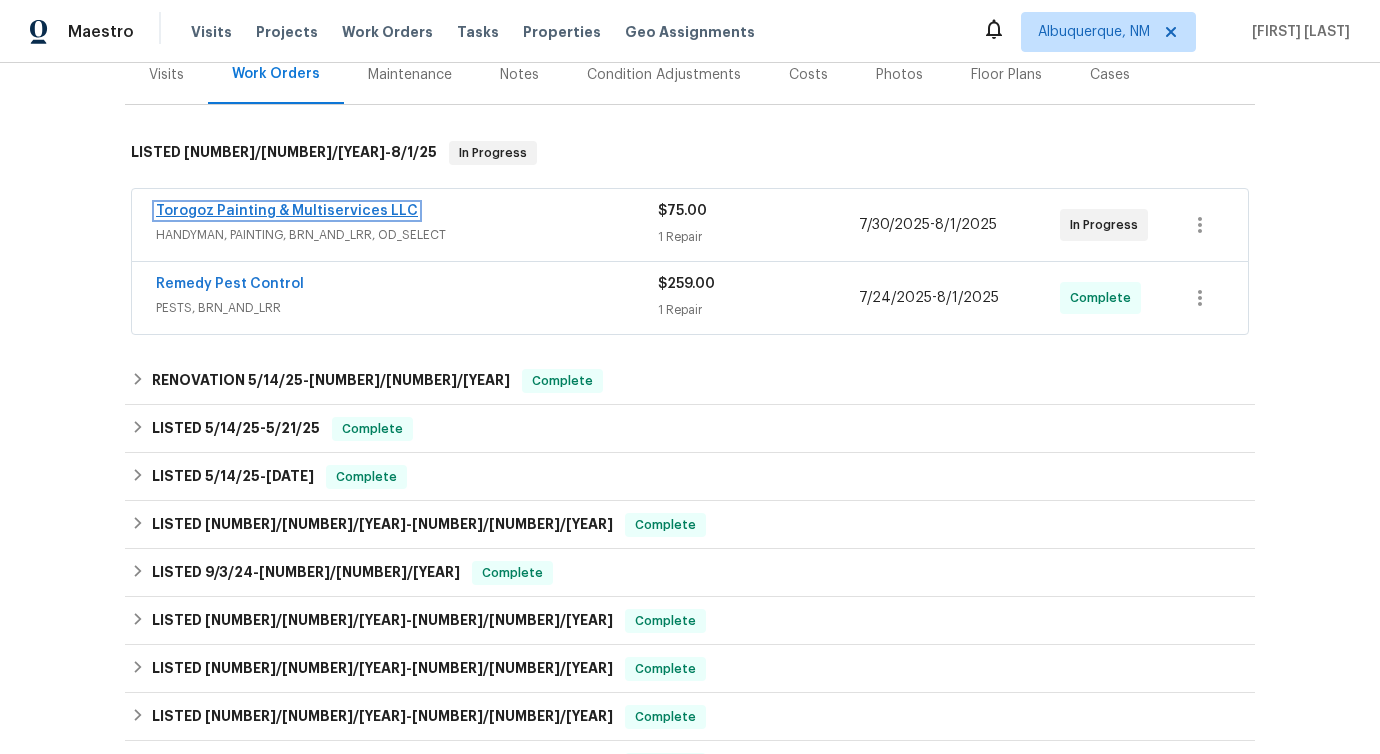 click on "Torogoz Painting & Multiservices LLC" at bounding box center (287, 211) 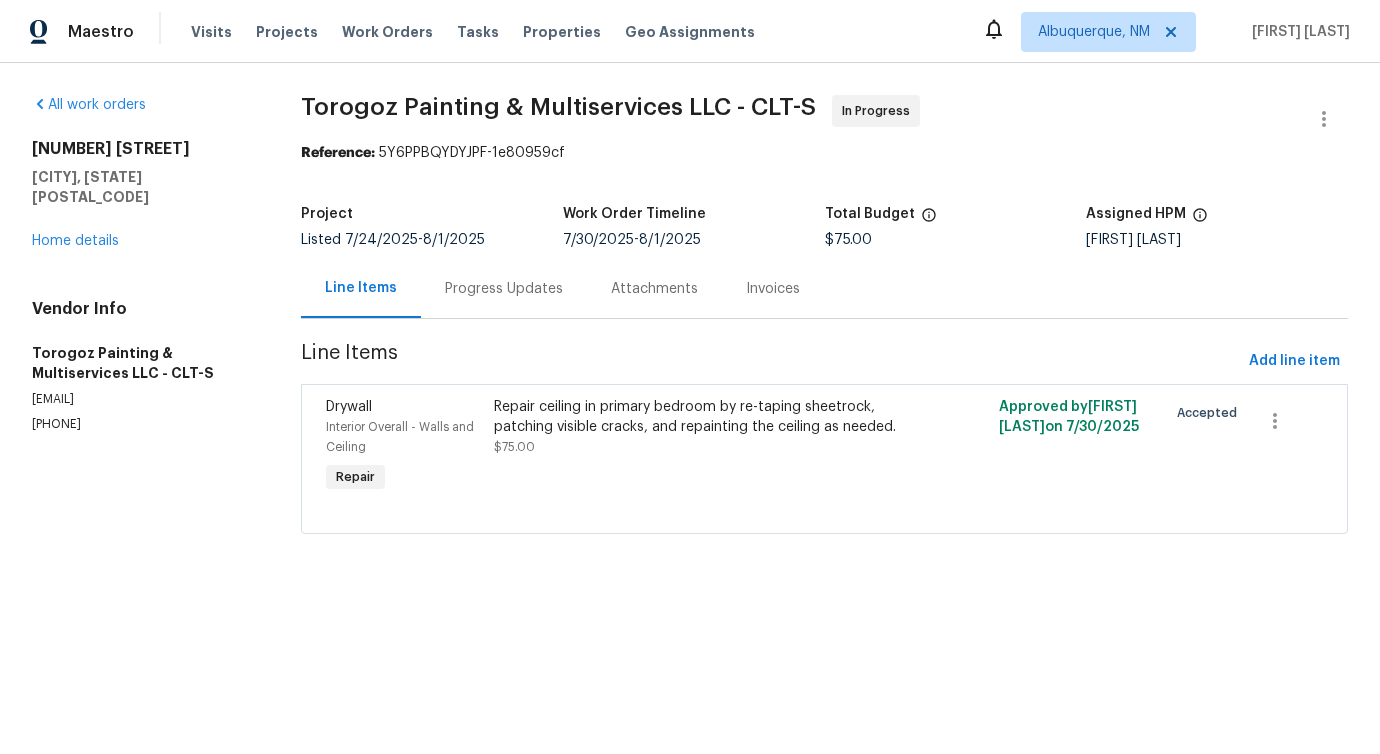 click on "Progress Updates" at bounding box center (504, 289) 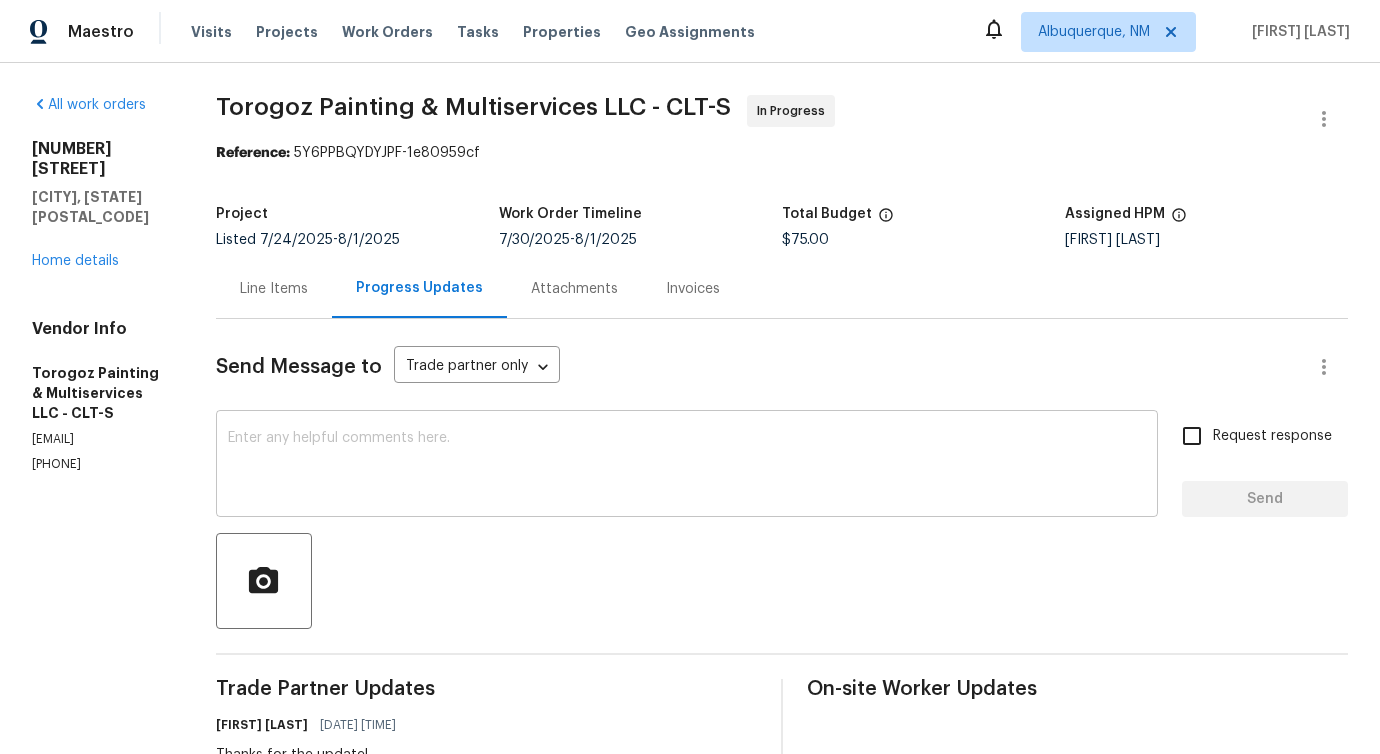 click at bounding box center [687, 466] 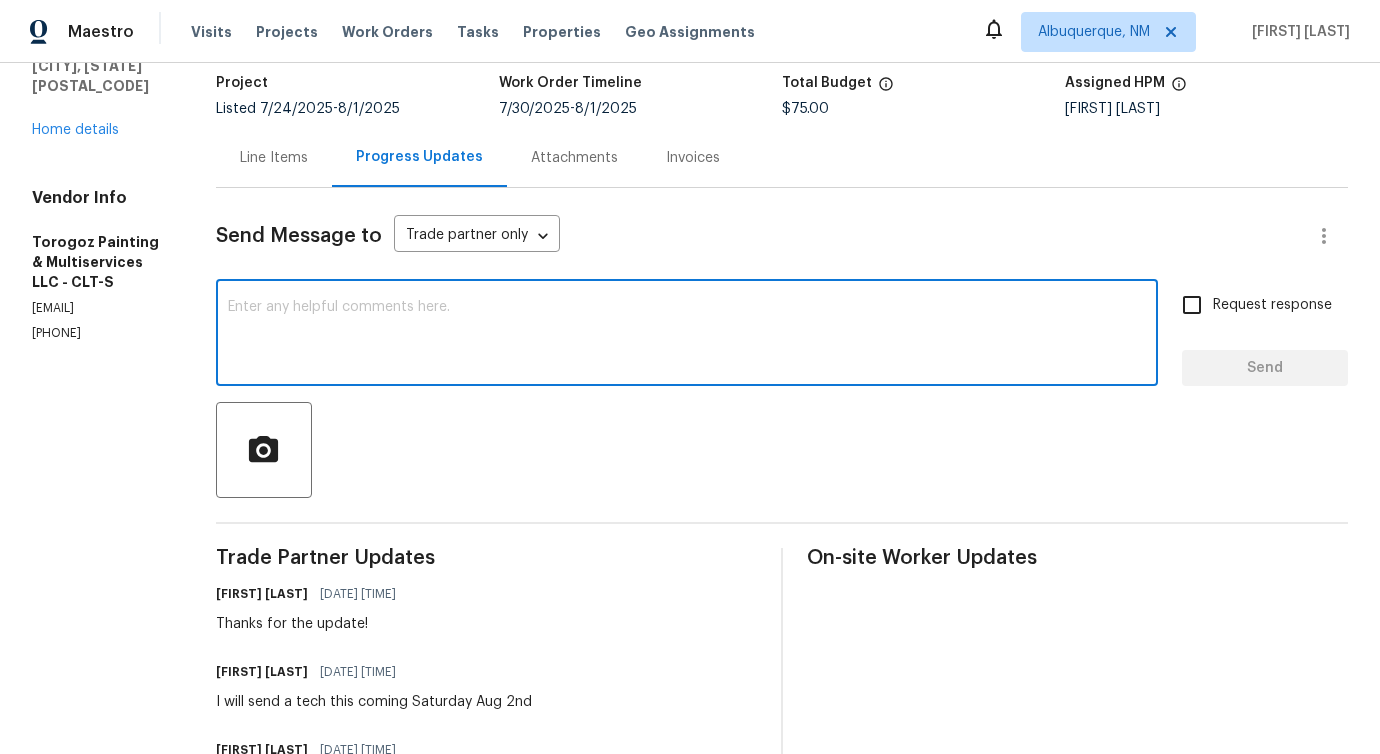 scroll, scrollTop: 303, scrollLeft: 0, axis: vertical 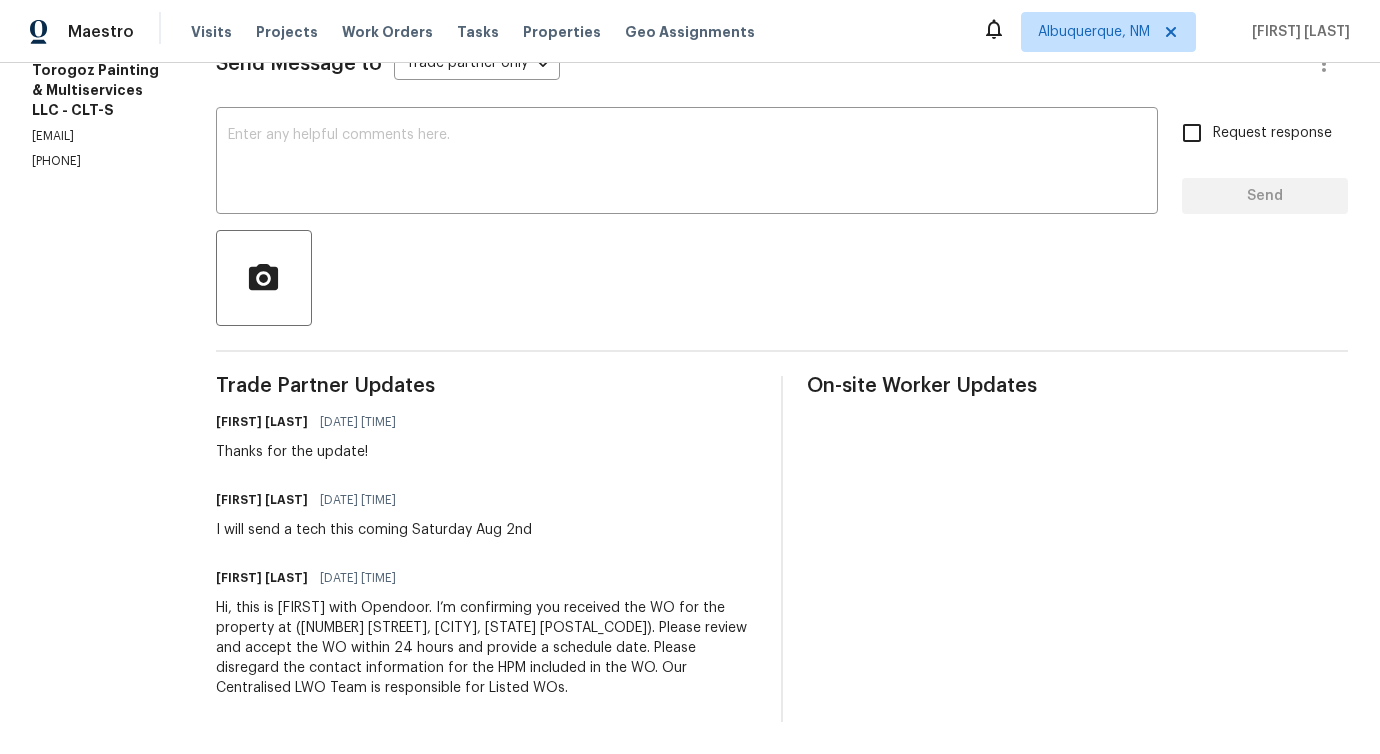 drag, startPoint x: 438, startPoint y: 537, endPoint x: 680, endPoint y: 511, distance: 243.39268 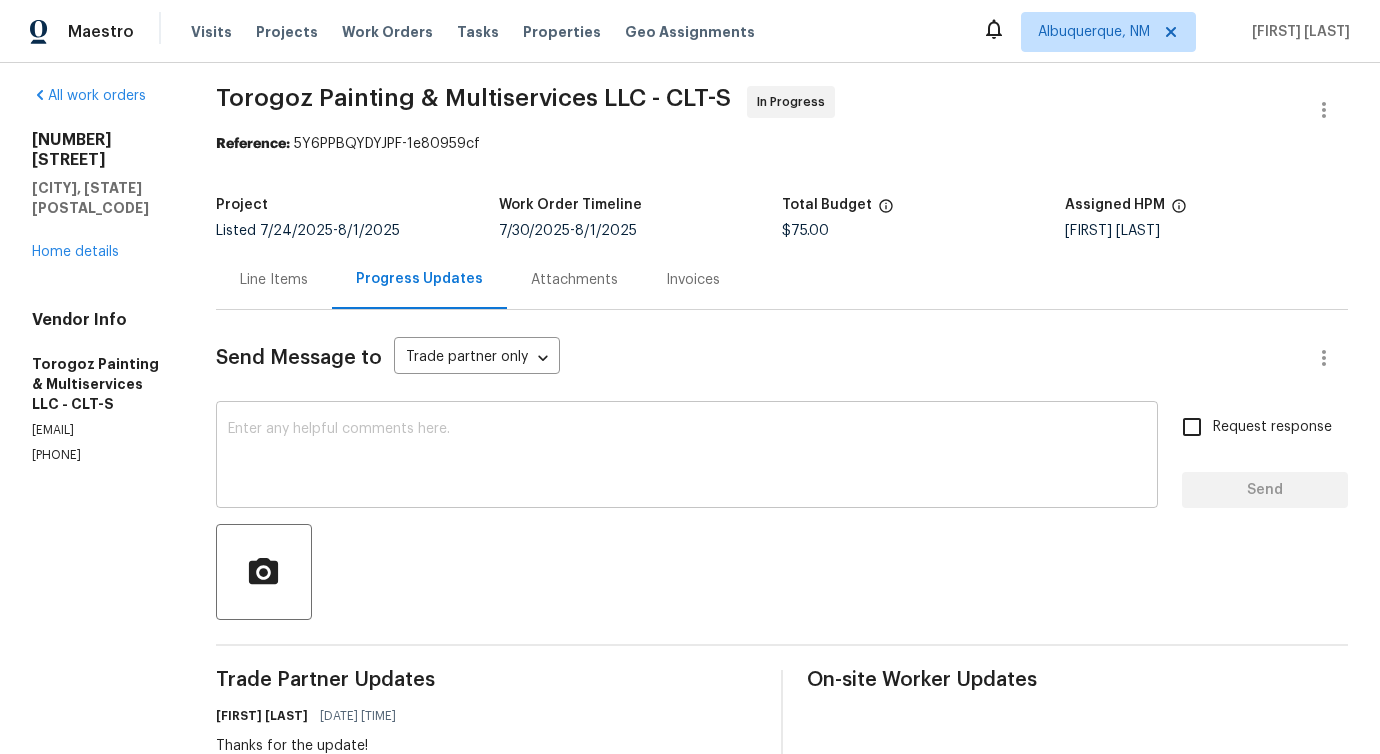 scroll, scrollTop: 0, scrollLeft: 0, axis: both 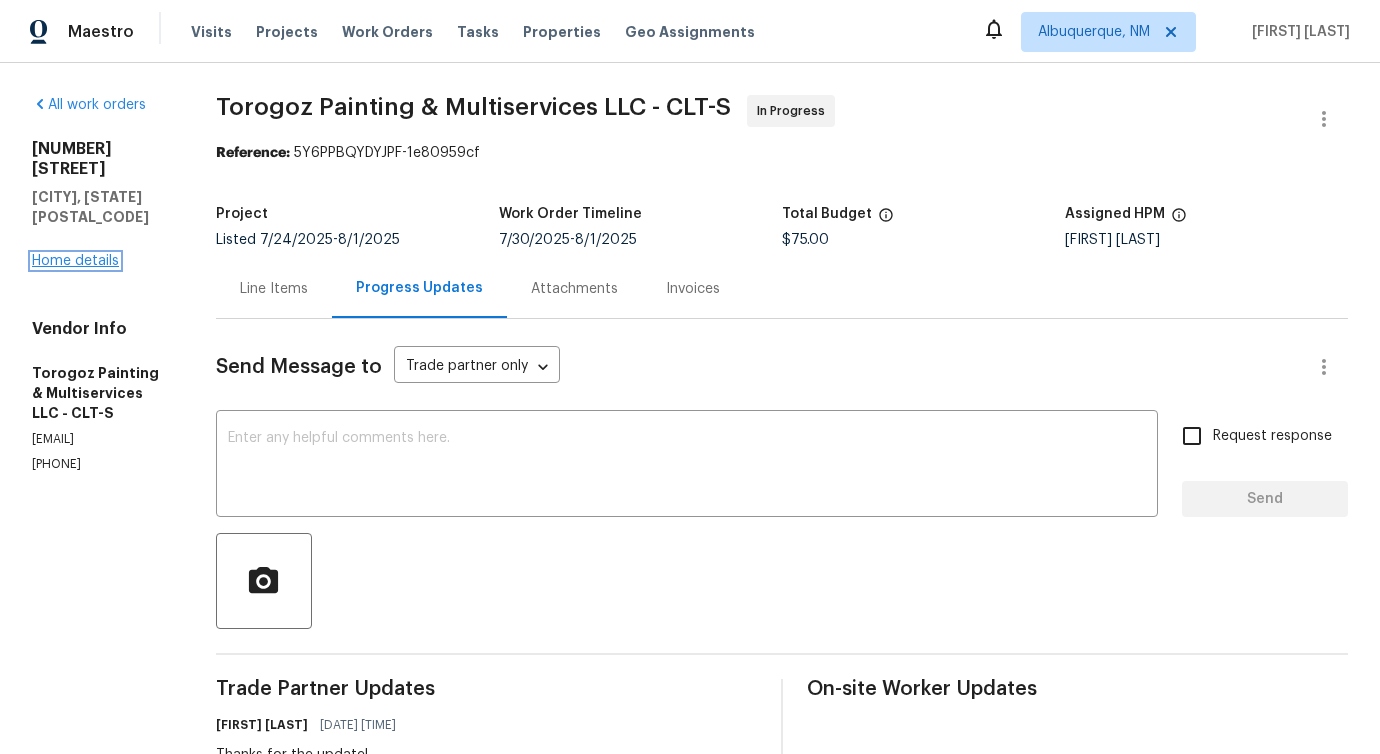 click on "Home details" at bounding box center (75, 261) 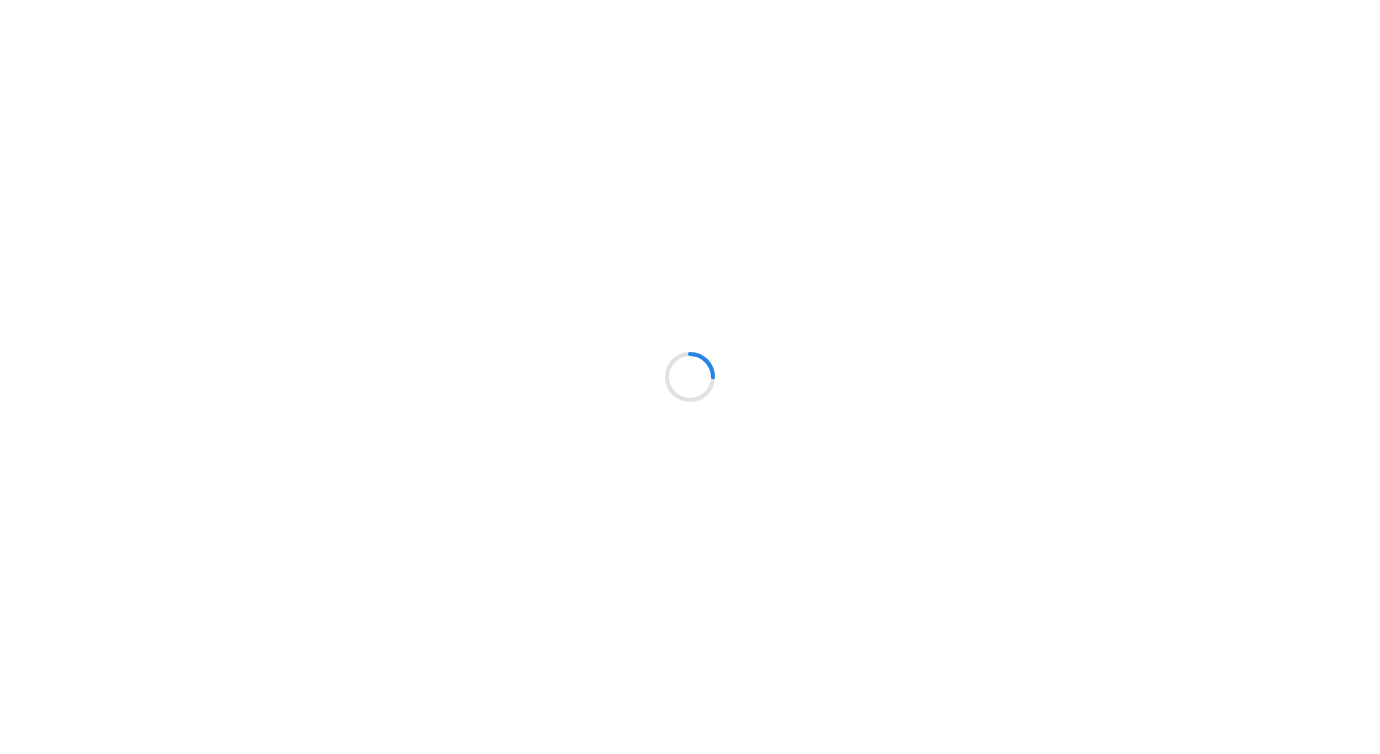 scroll, scrollTop: 0, scrollLeft: 0, axis: both 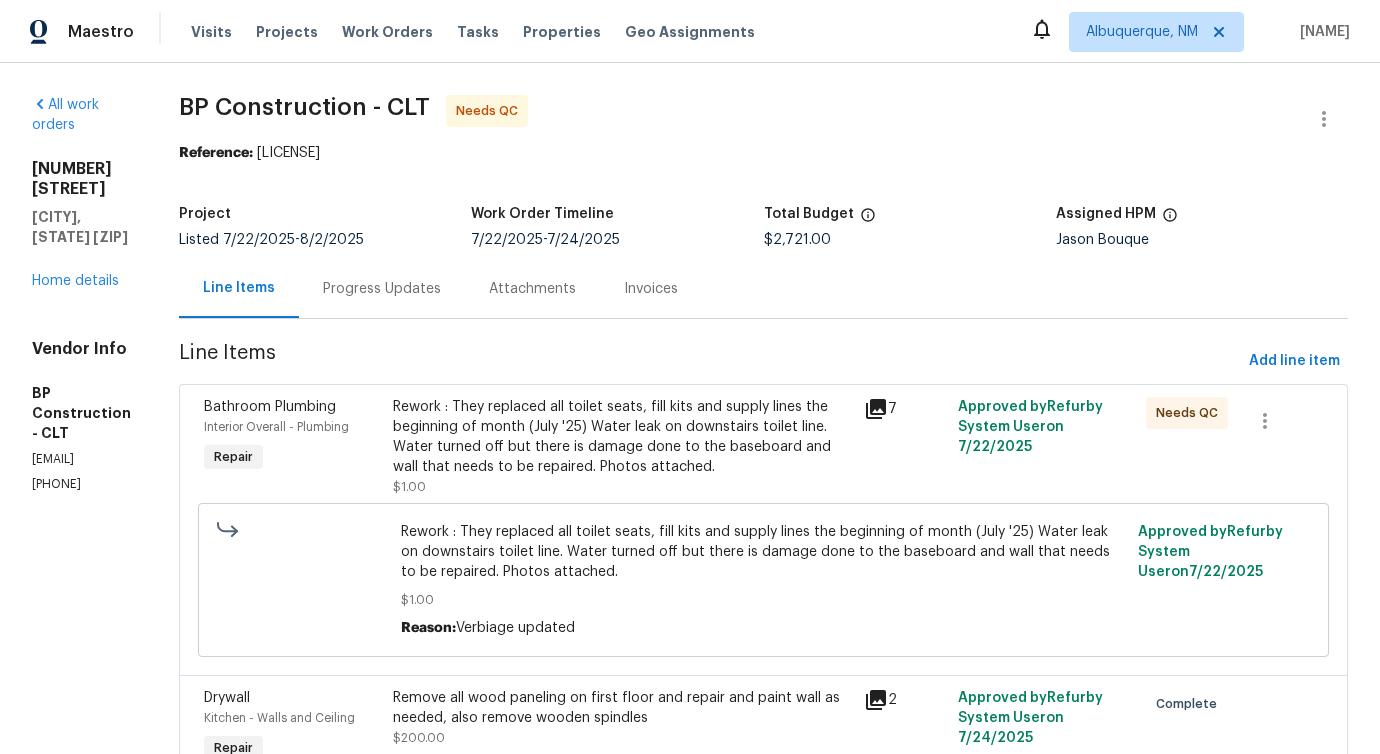 click on "Progress Updates" at bounding box center (382, 288) 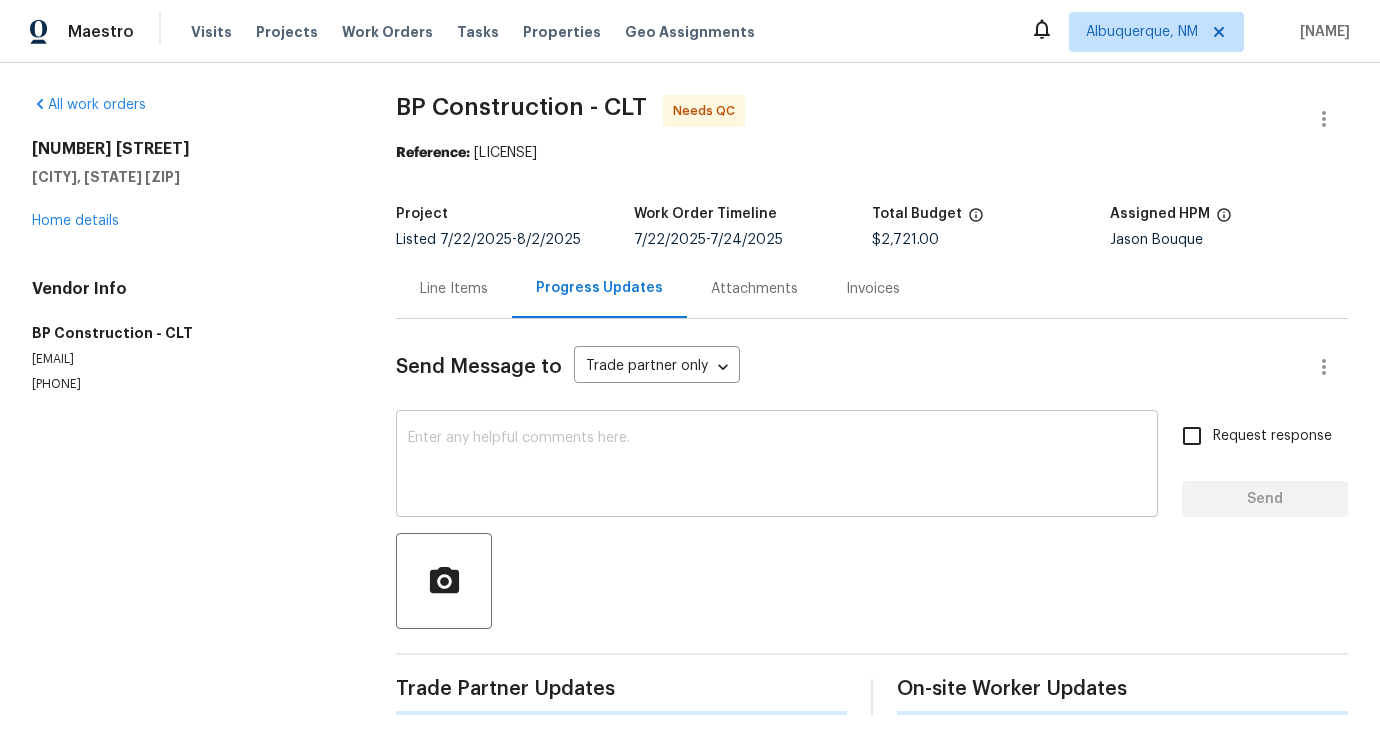 click at bounding box center [777, 466] 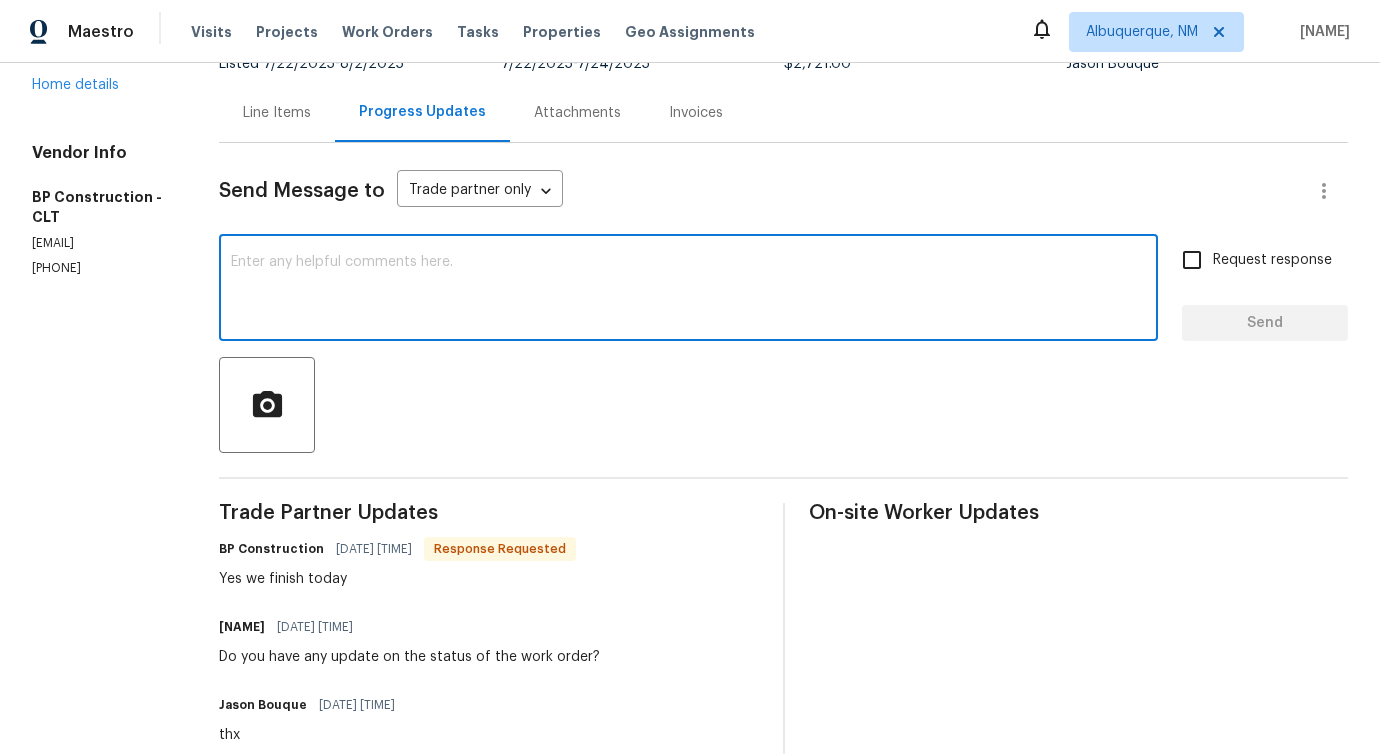 scroll, scrollTop: 0, scrollLeft: 0, axis: both 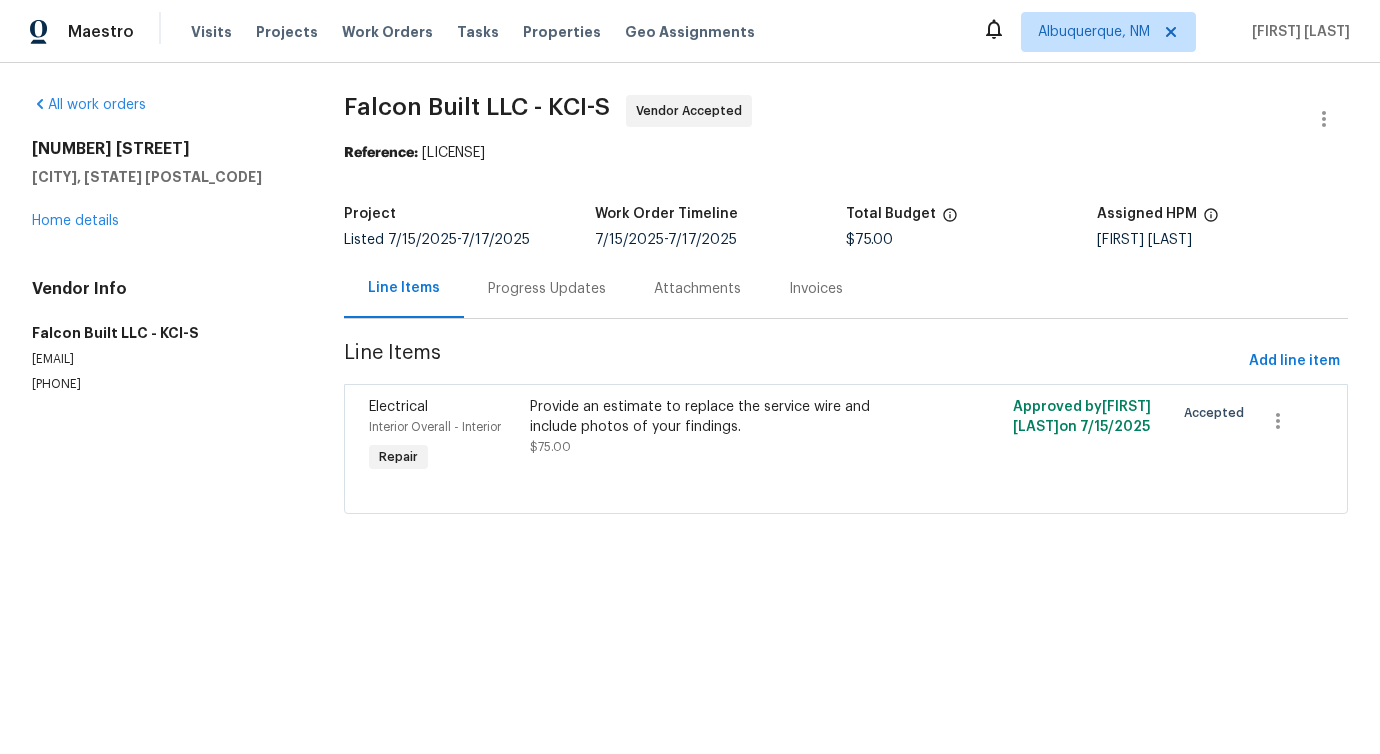 click on "Progress Updates" at bounding box center (547, 289) 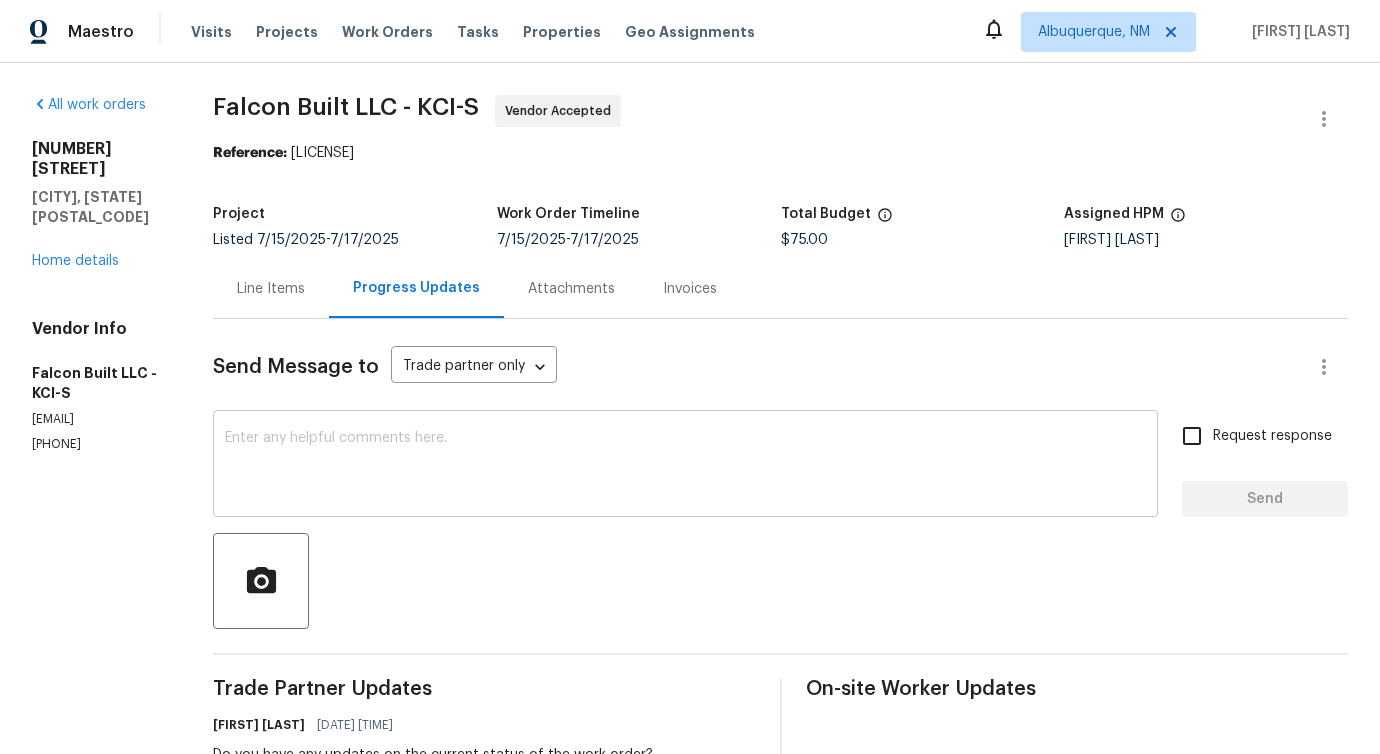 click at bounding box center [685, 466] 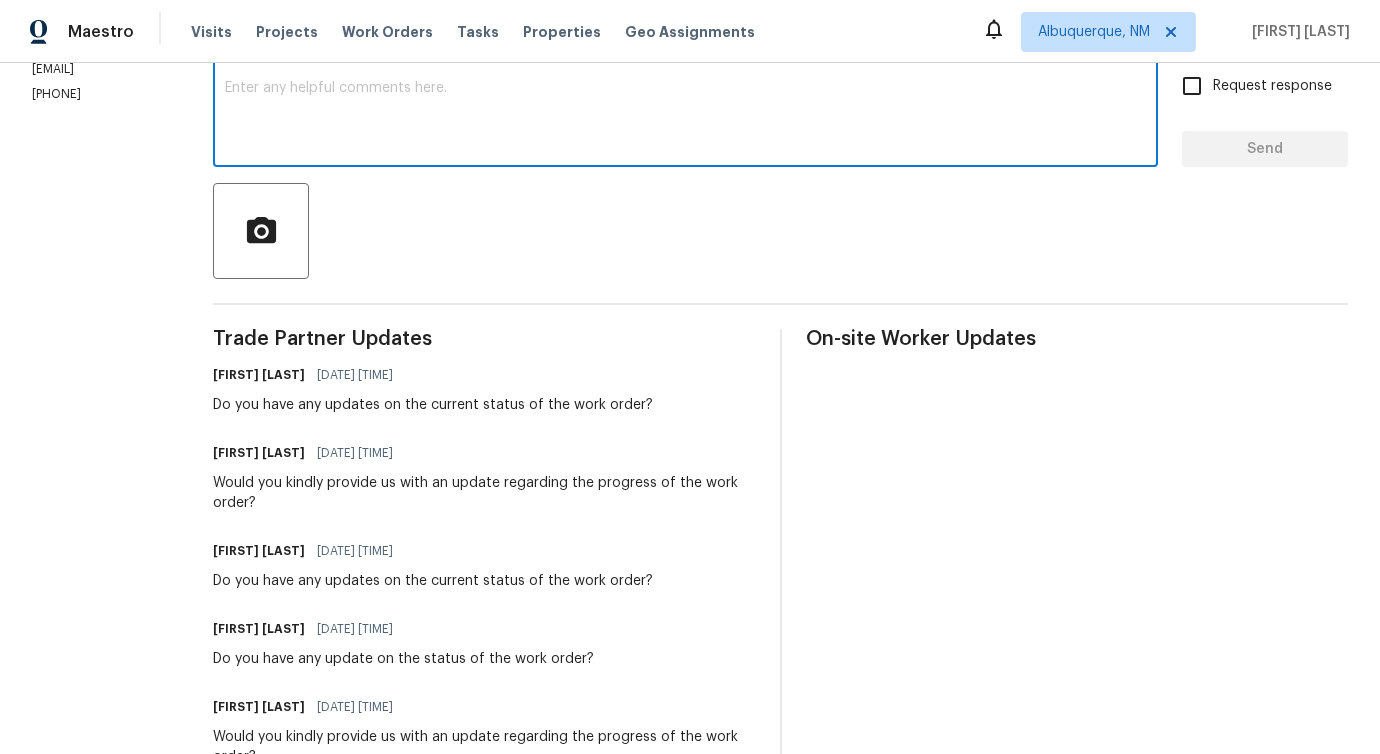 scroll, scrollTop: 354, scrollLeft: 0, axis: vertical 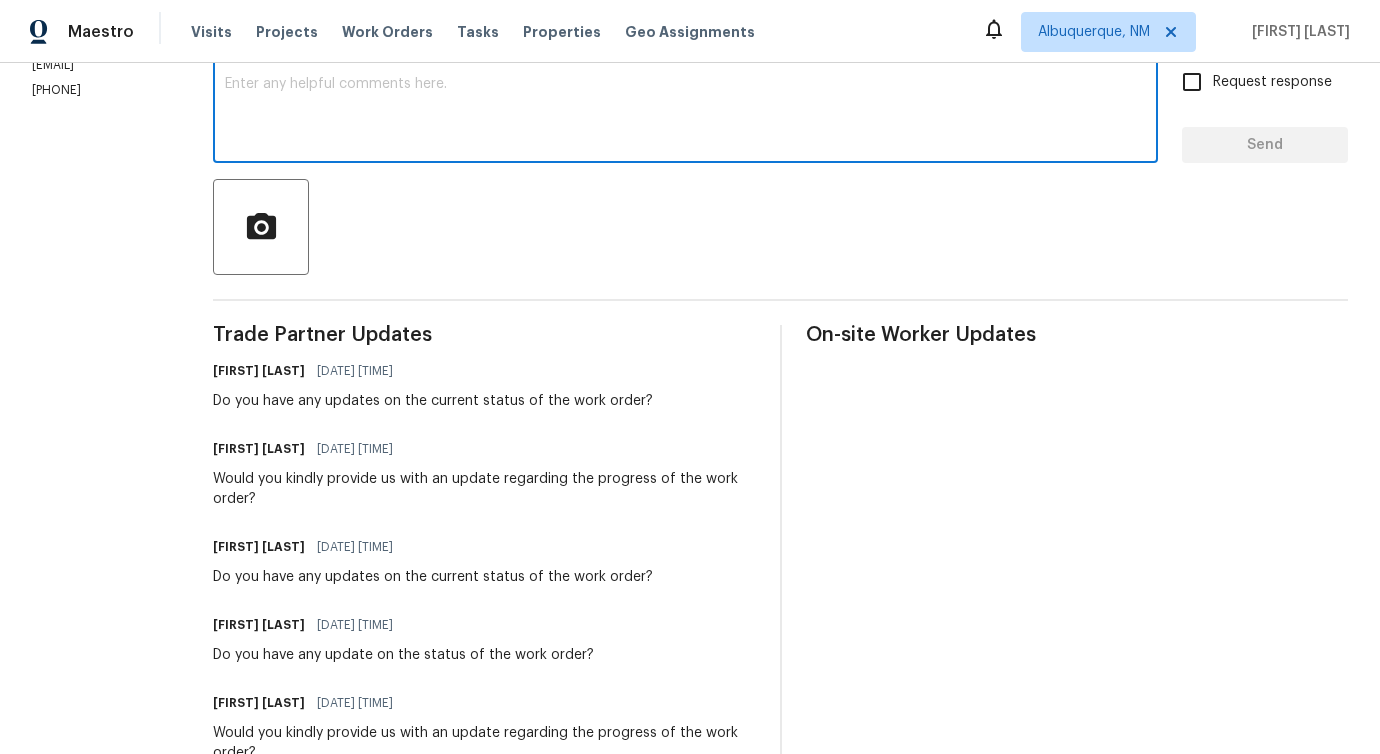 click on "Would you kindly provide us with an update regarding the progress of the work order?" at bounding box center (484, 489) 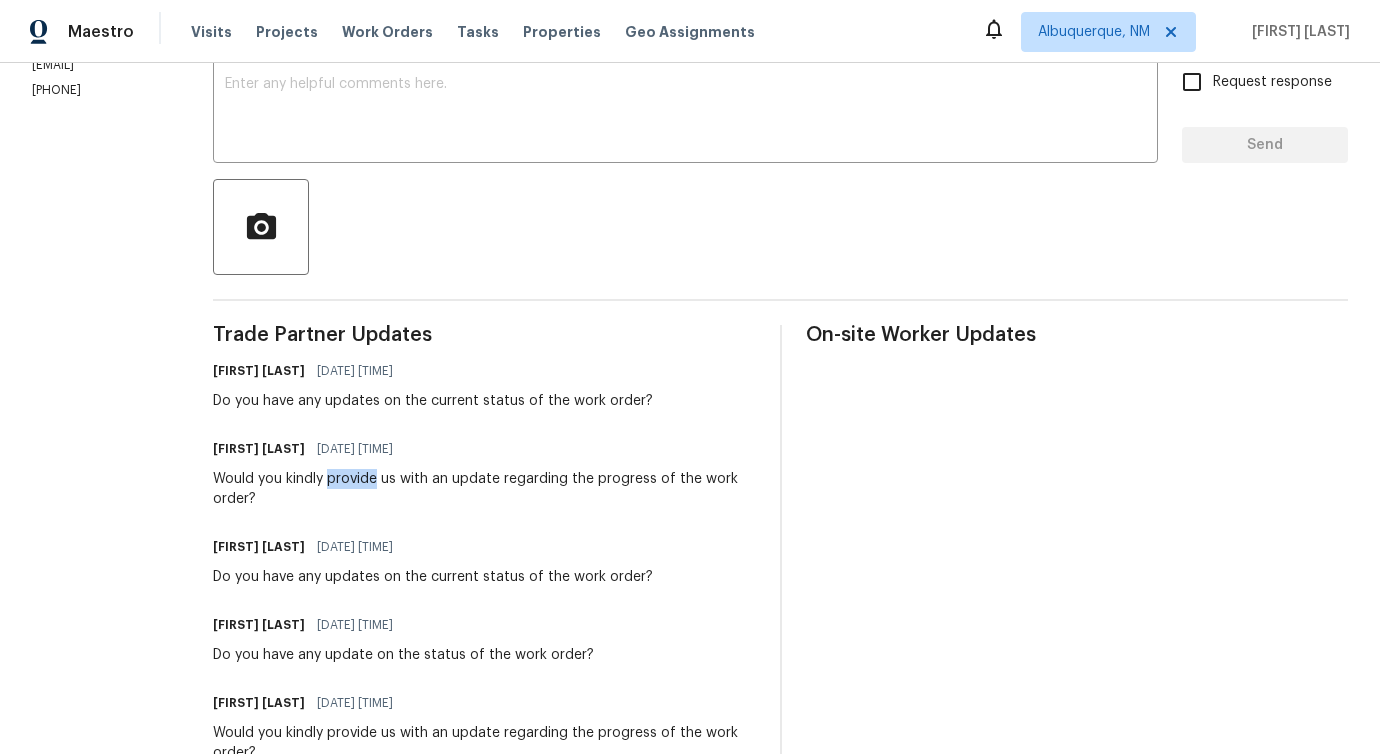 click on "Would you kindly provide us with an update regarding the progress of the work order?" at bounding box center (484, 489) 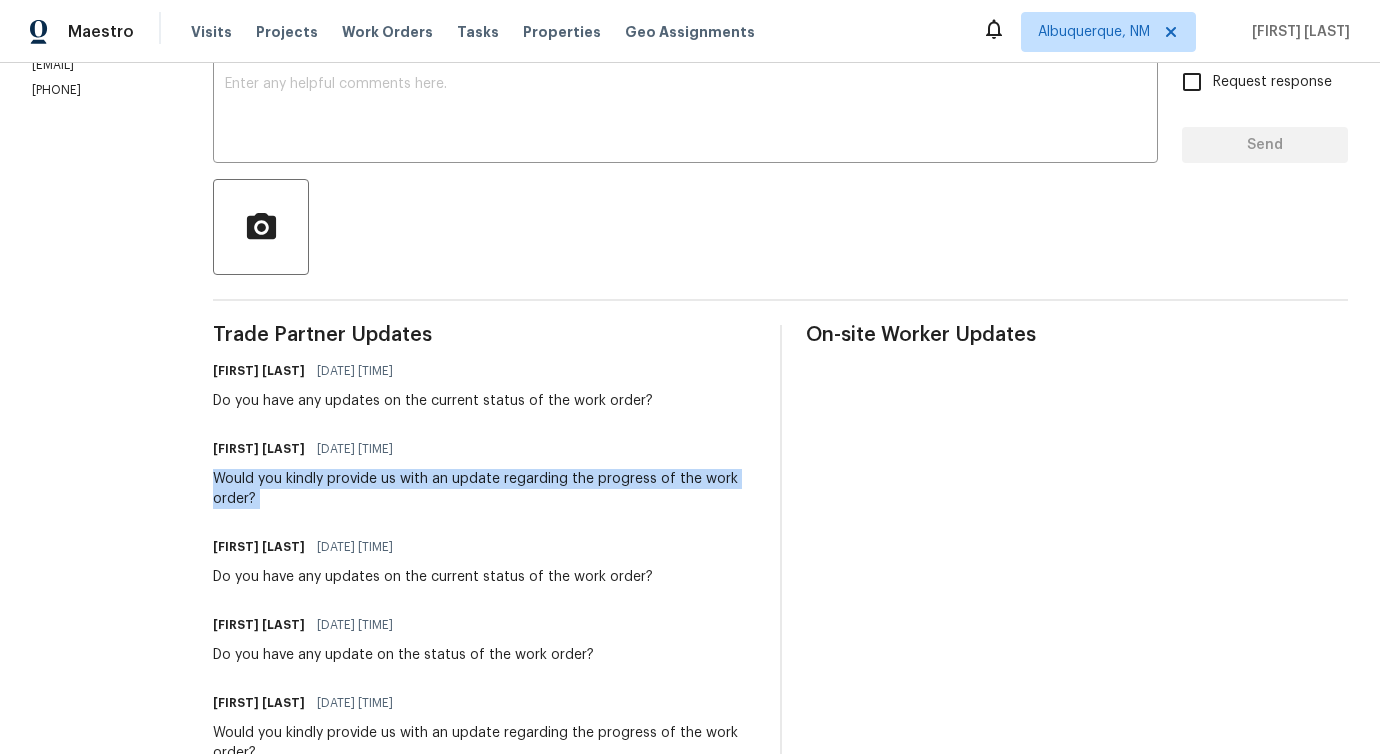 copy on "Would you kindly provide us with an update regarding the progress of the work order?" 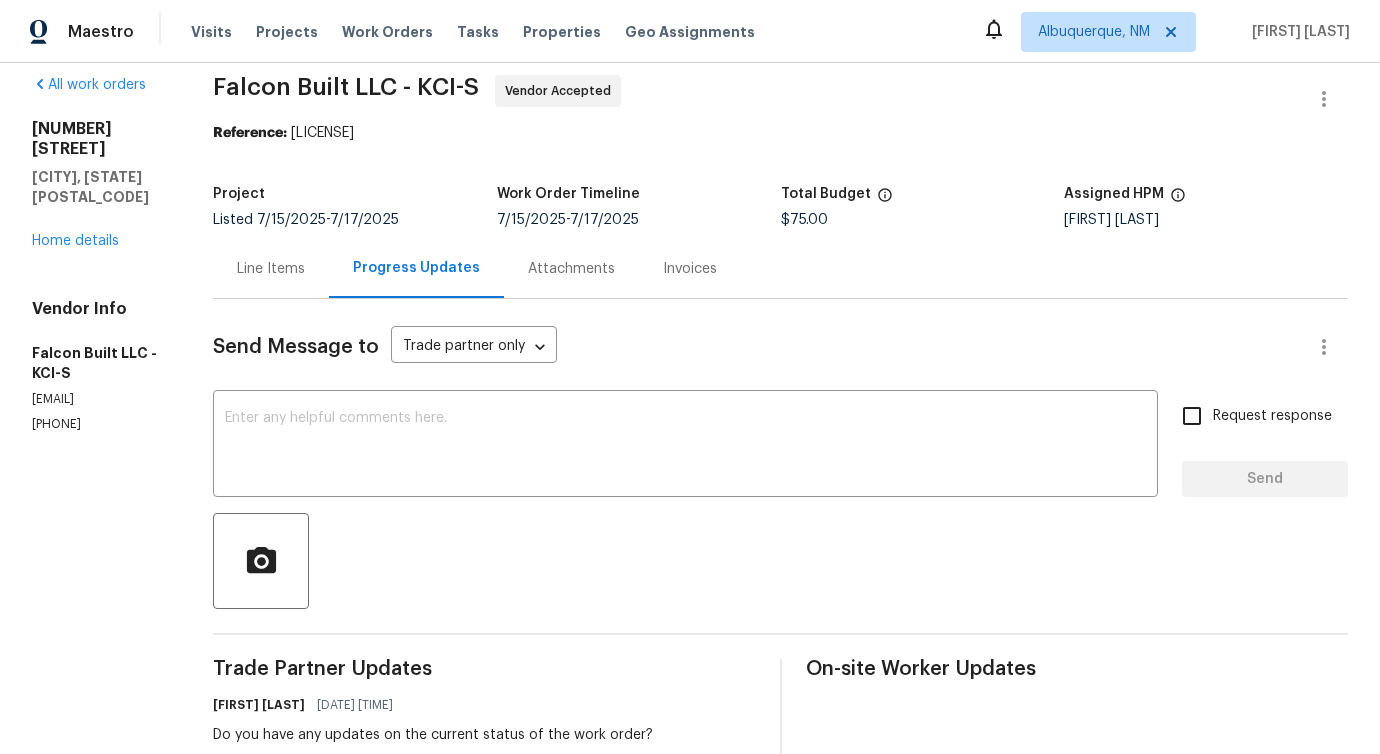 scroll, scrollTop: 0, scrollLeft: 0, axis: both 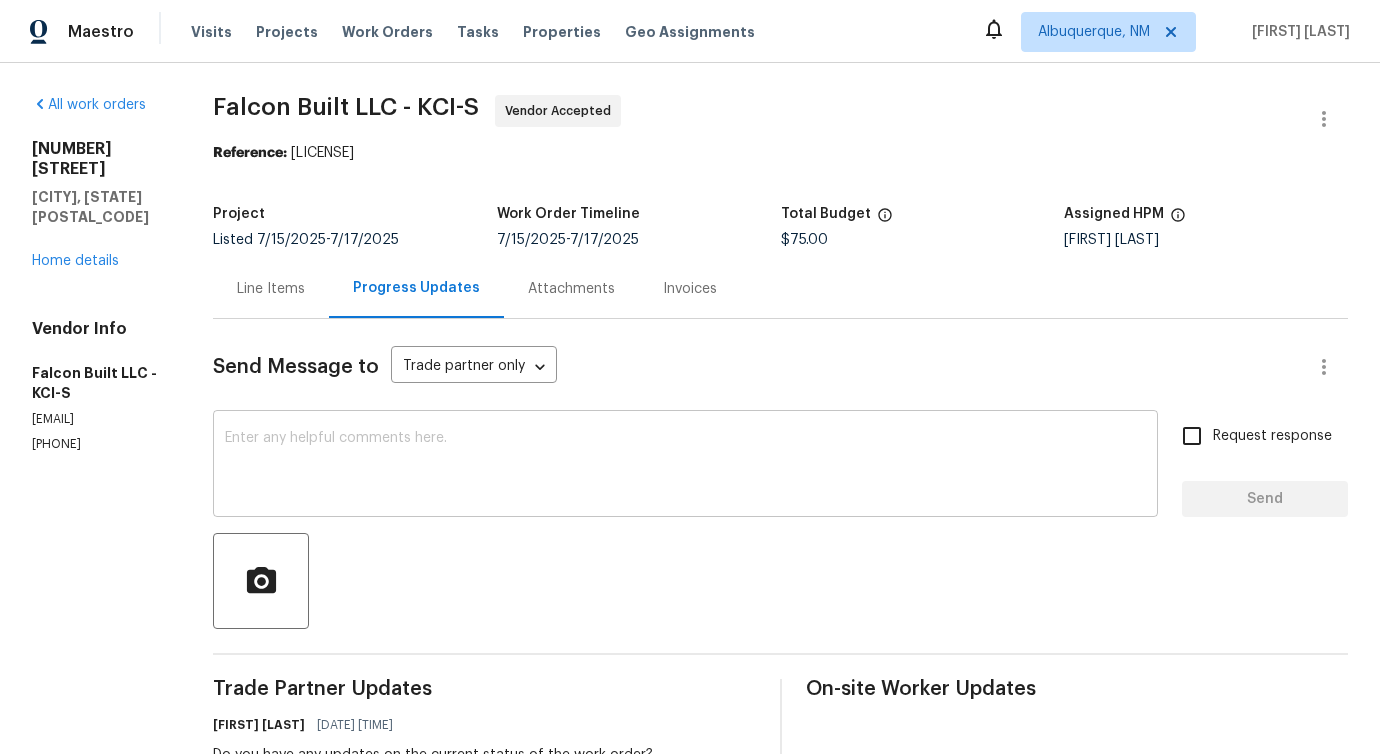 click at bounding box center (685, 466) 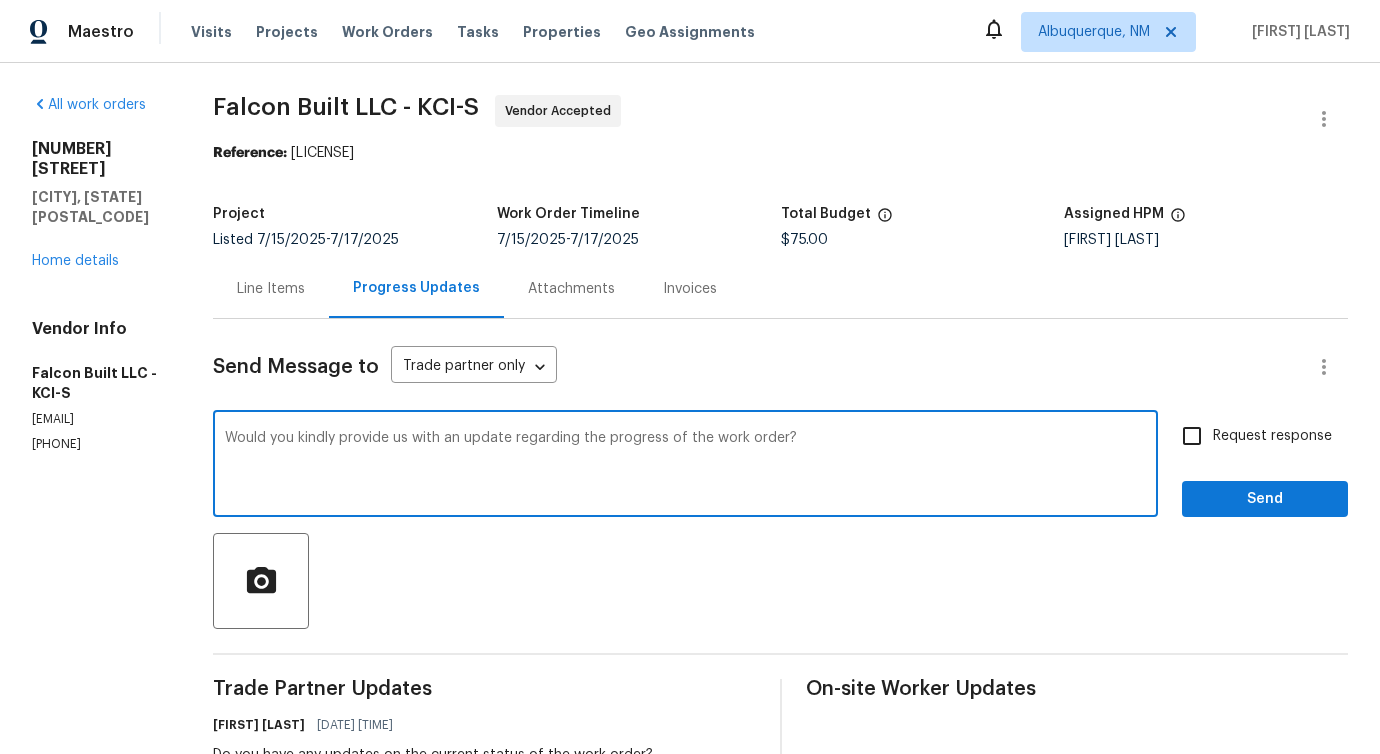 type on "Would you kindly provide us with an update regarding the progress of the work order?" 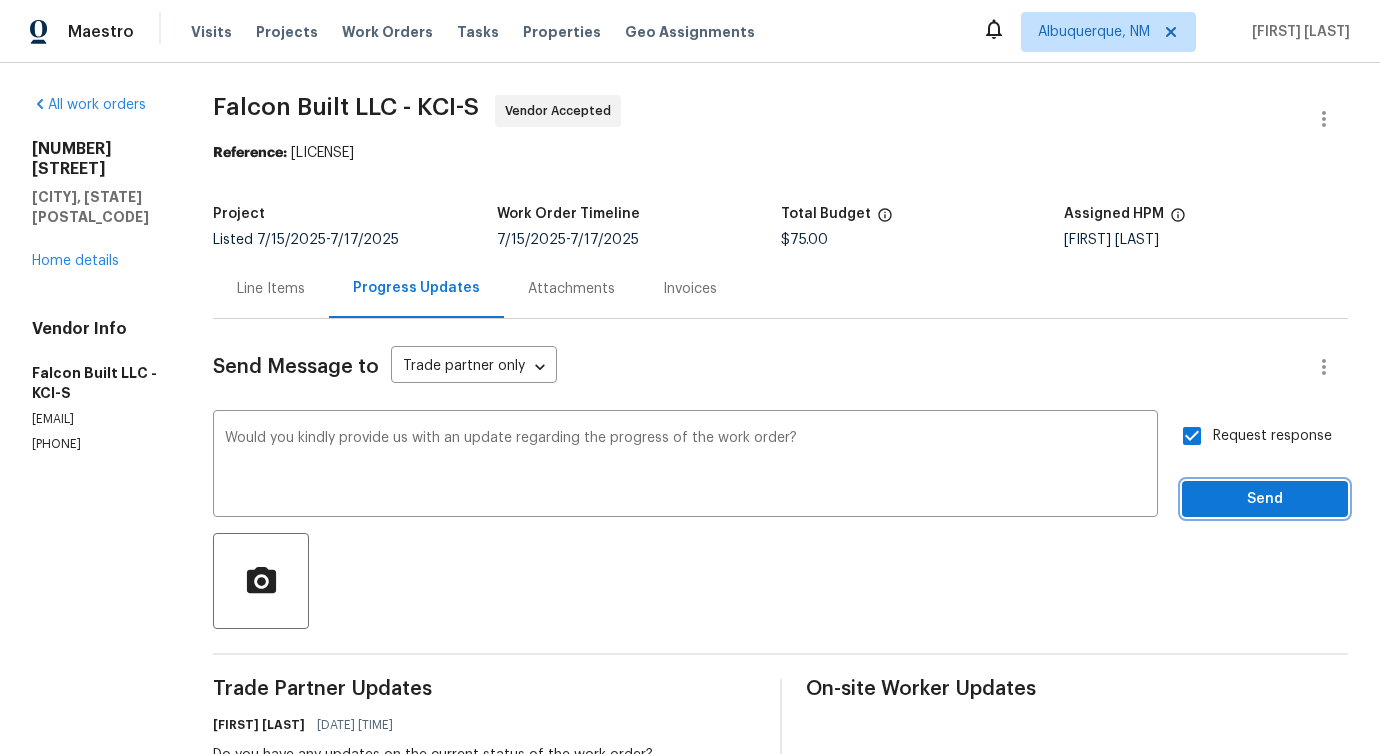 click on "Send" at bounding box center [1265, 499] 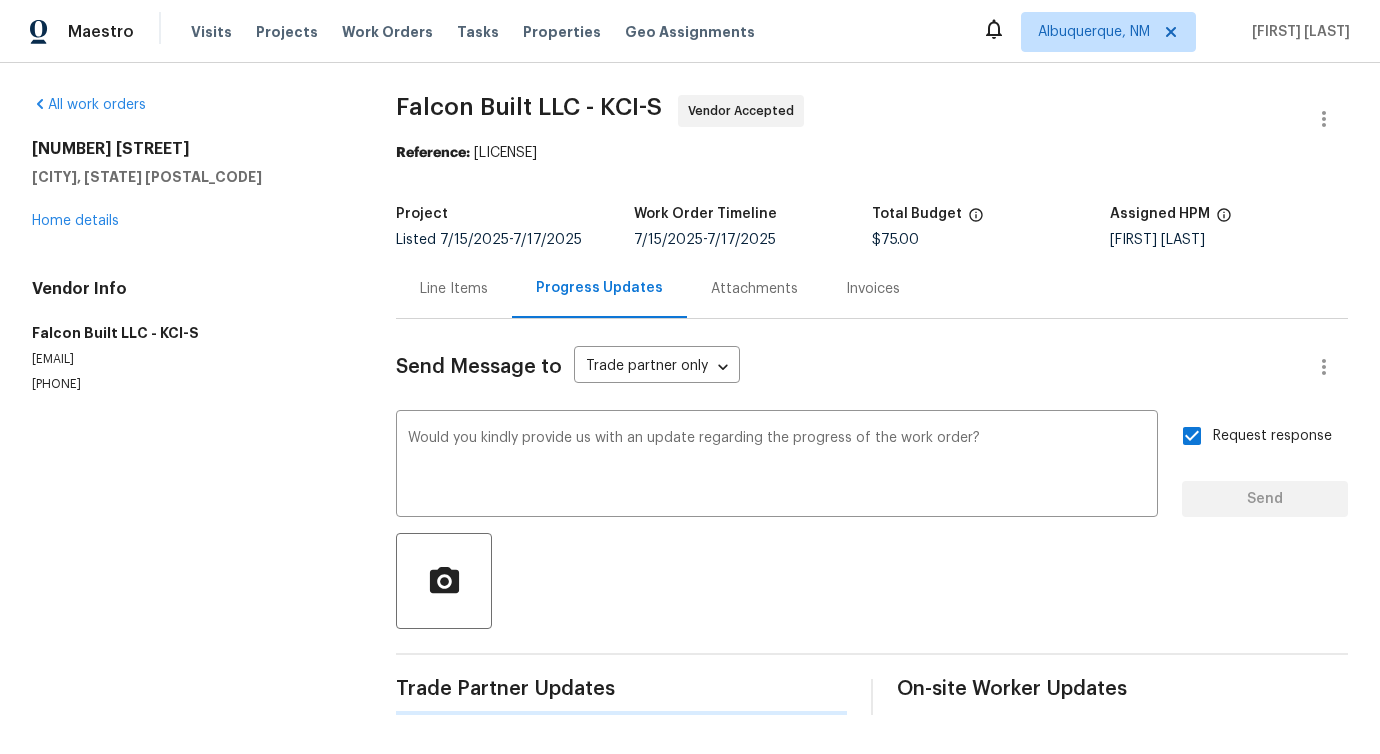 type 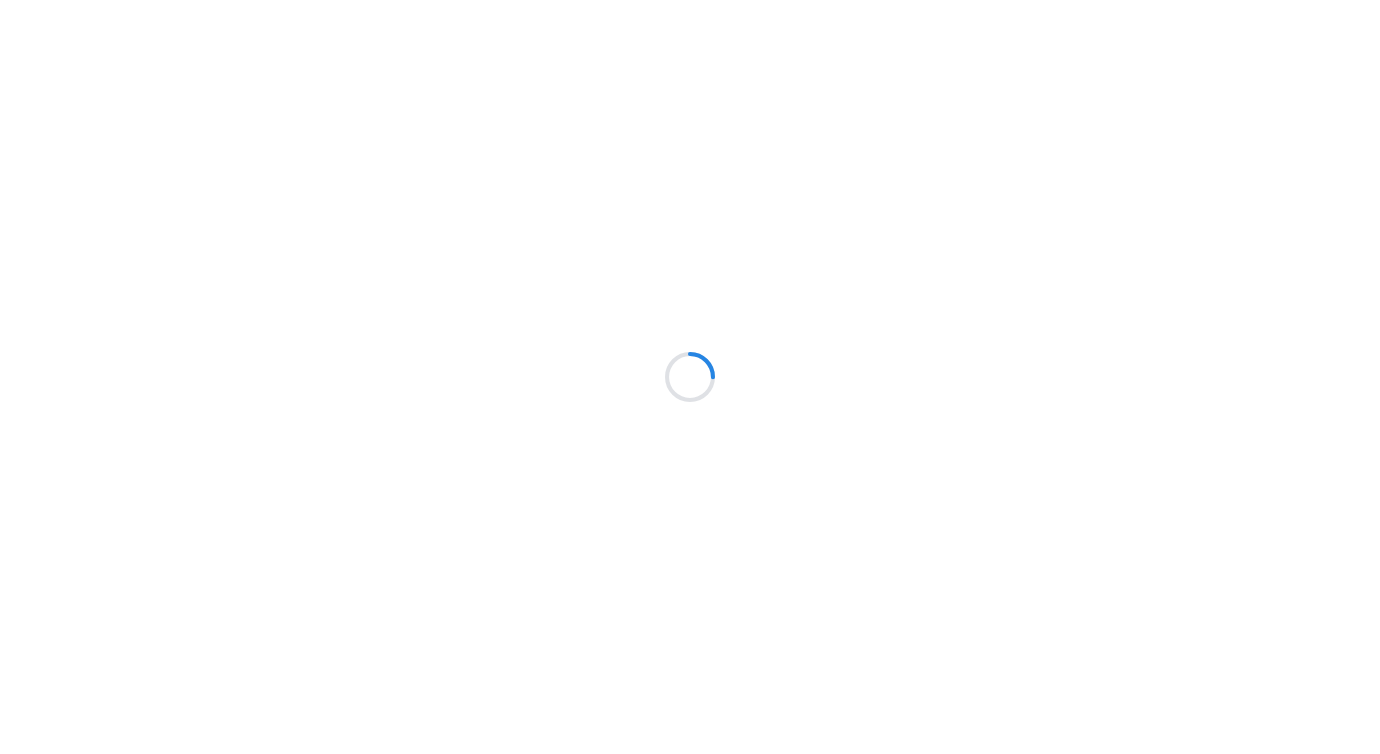 scroll, scrollTop: 0, scrollLeft: 0, axis: both 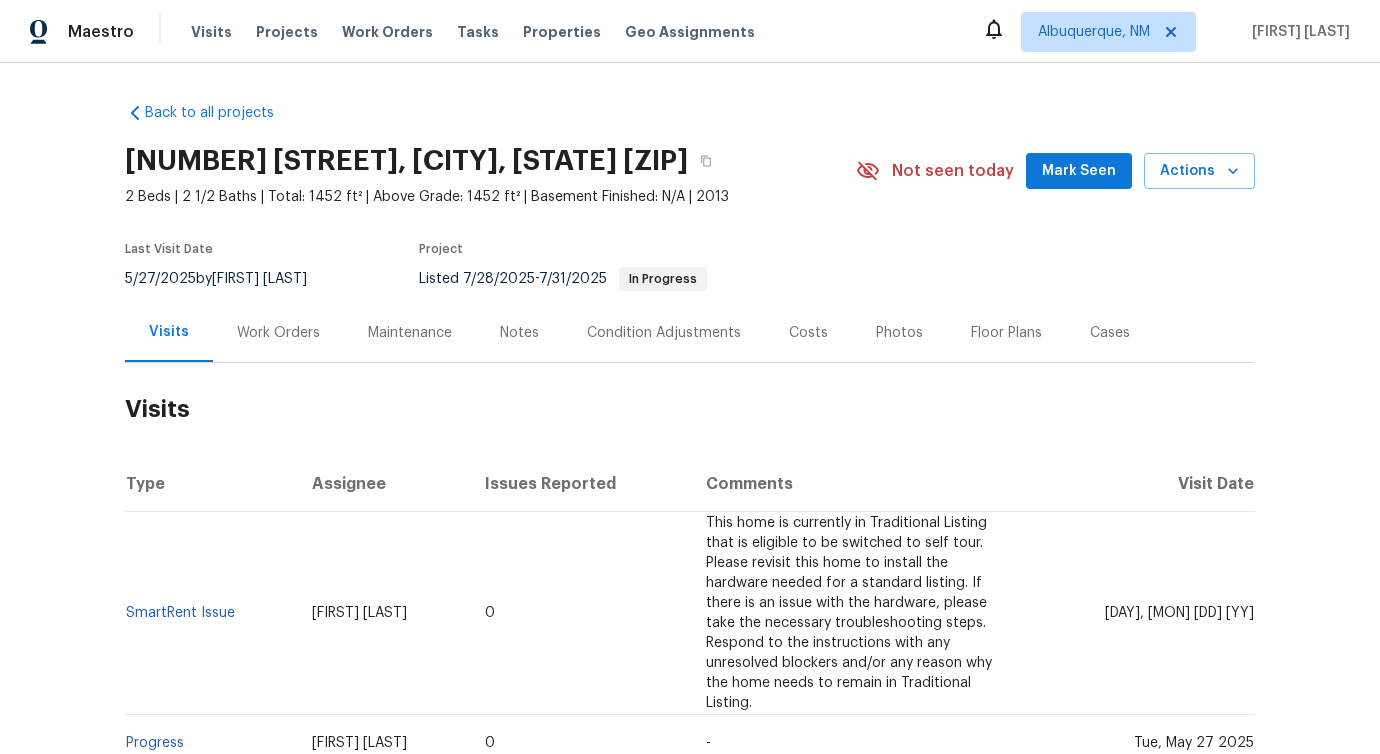 click on "Work Orders" at bounding box center (278, 333) 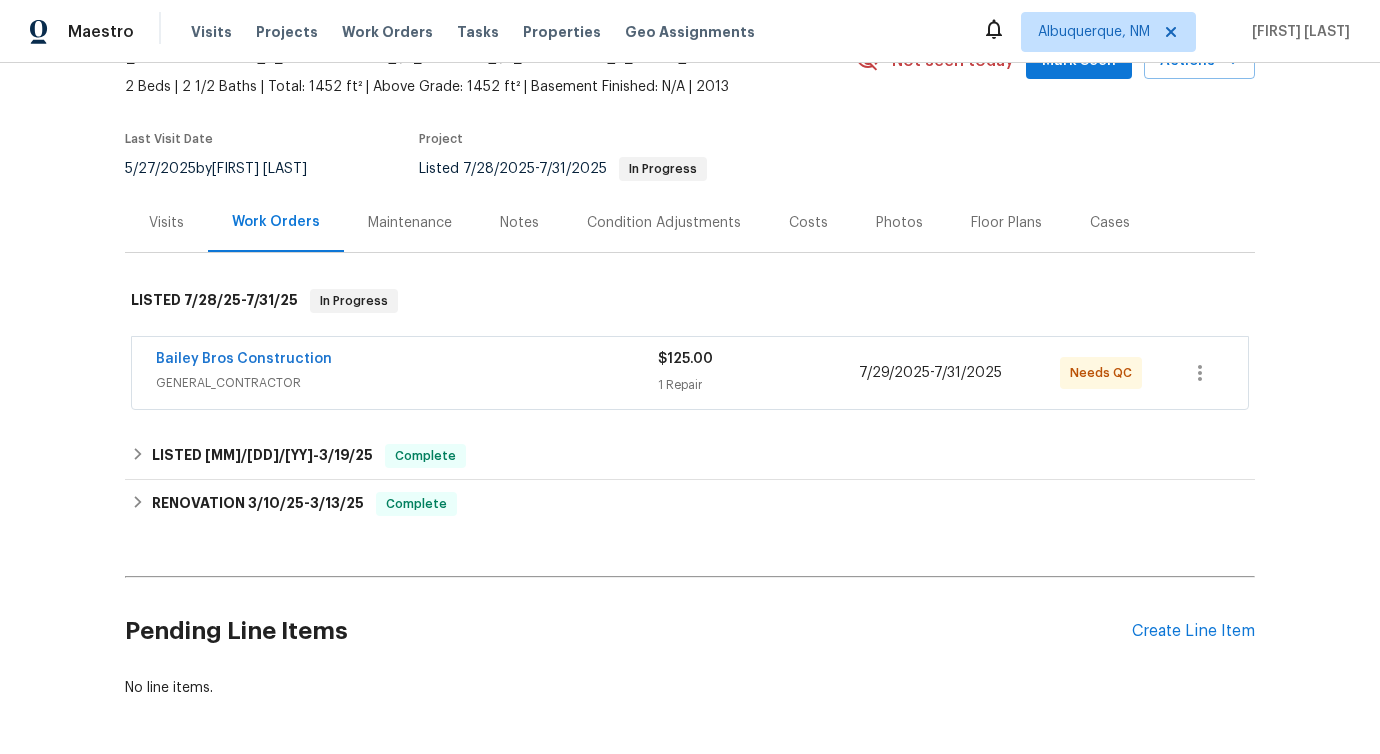 scroll, scrollTop: 176, scrollLeft: 0, axis: vertical 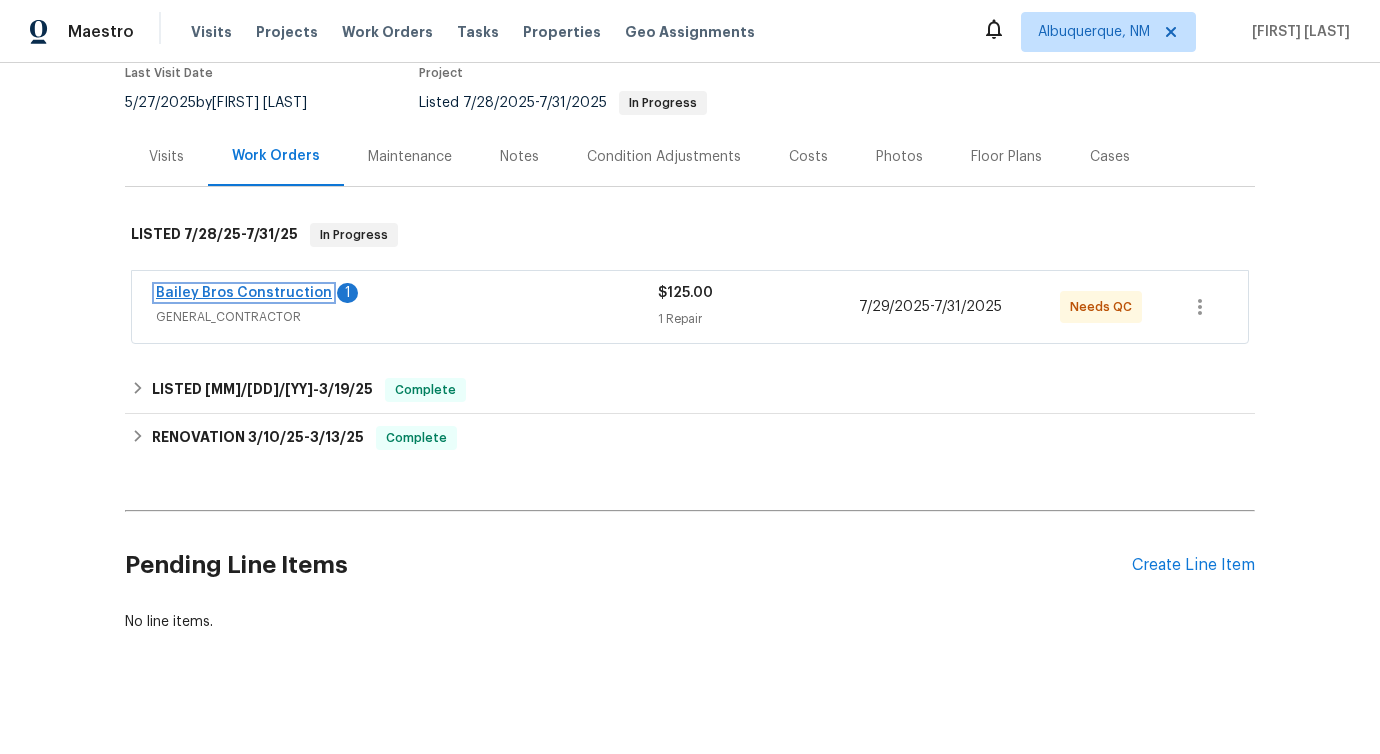 click on "Bailey Bros Construction" at bounding box center [244, 293] 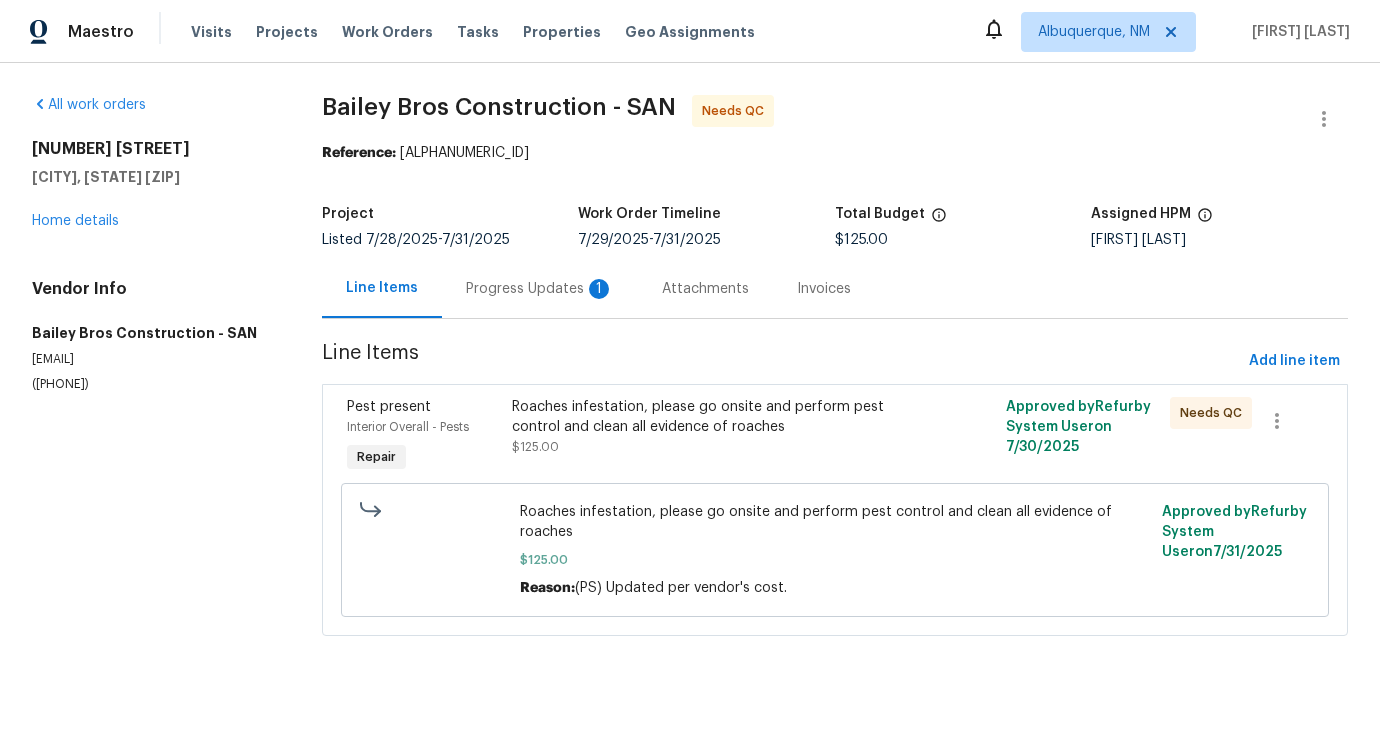 click on "Progress Updates 1" at bounding box center (540, 289) 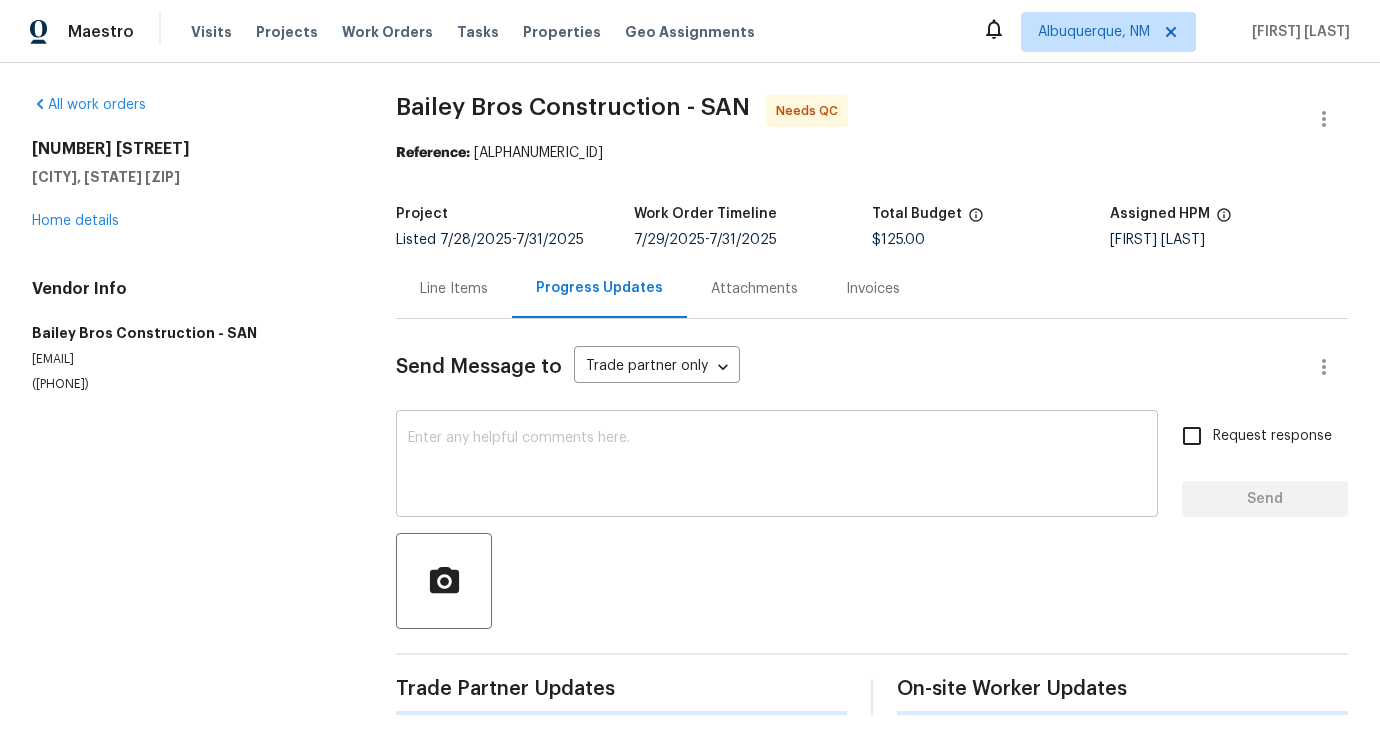 click on "x ​" at bounding box center (777, 466) 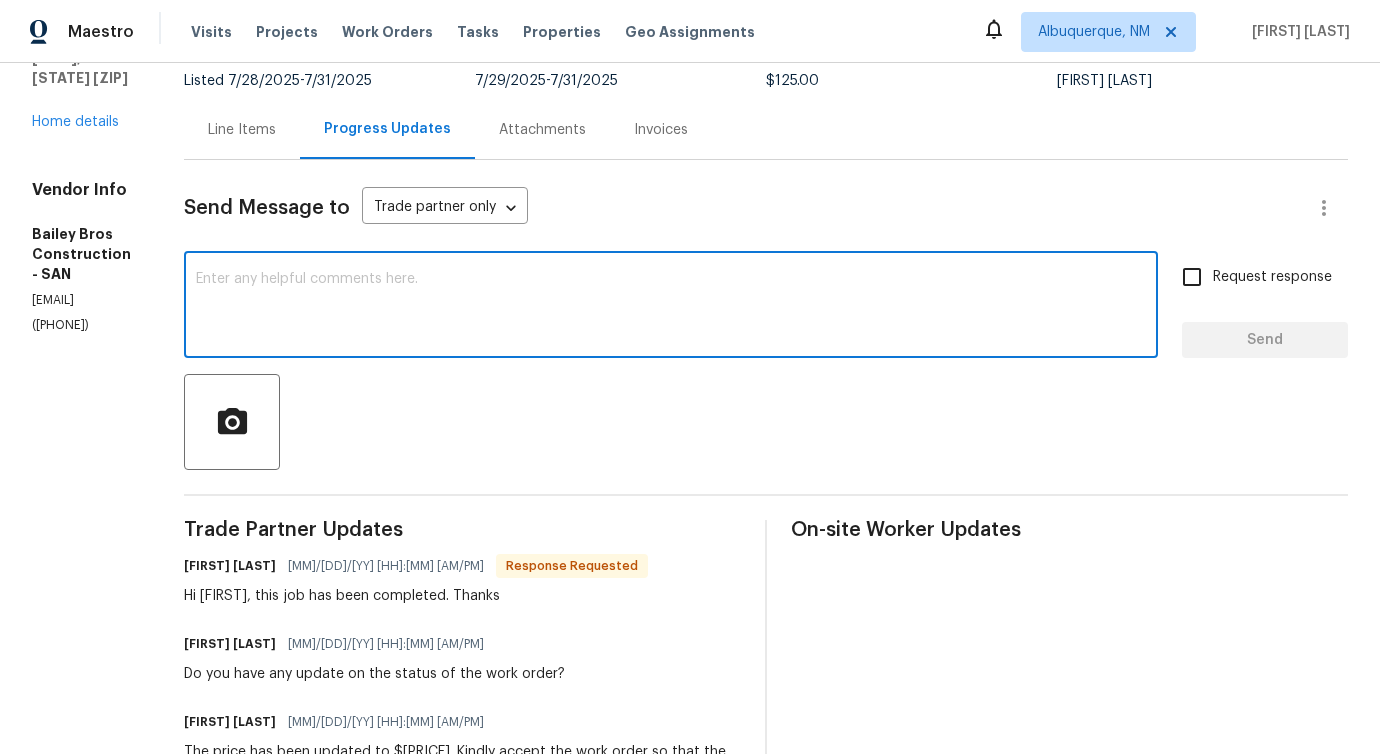 scroll, scrollTop: 0, scrollLeft: 0, axis: both 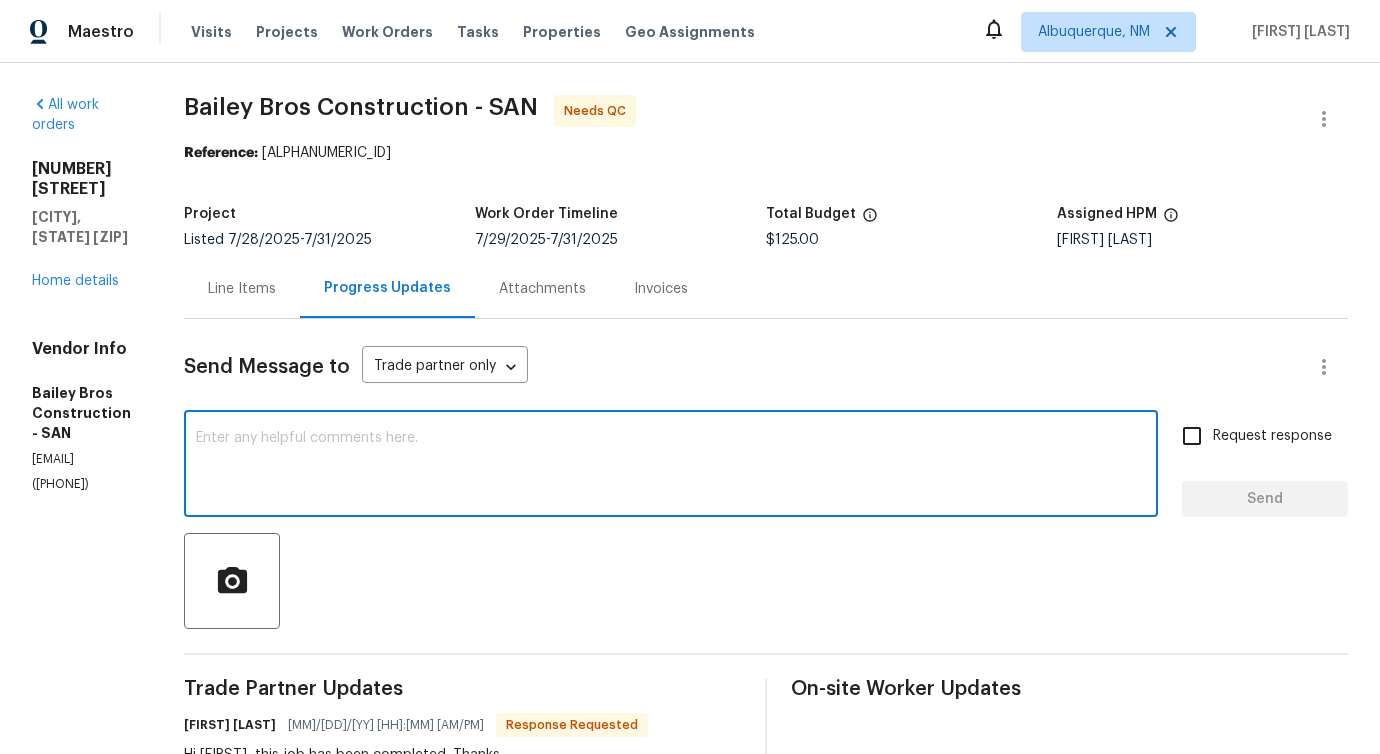 click at bounding box center (671, 466) 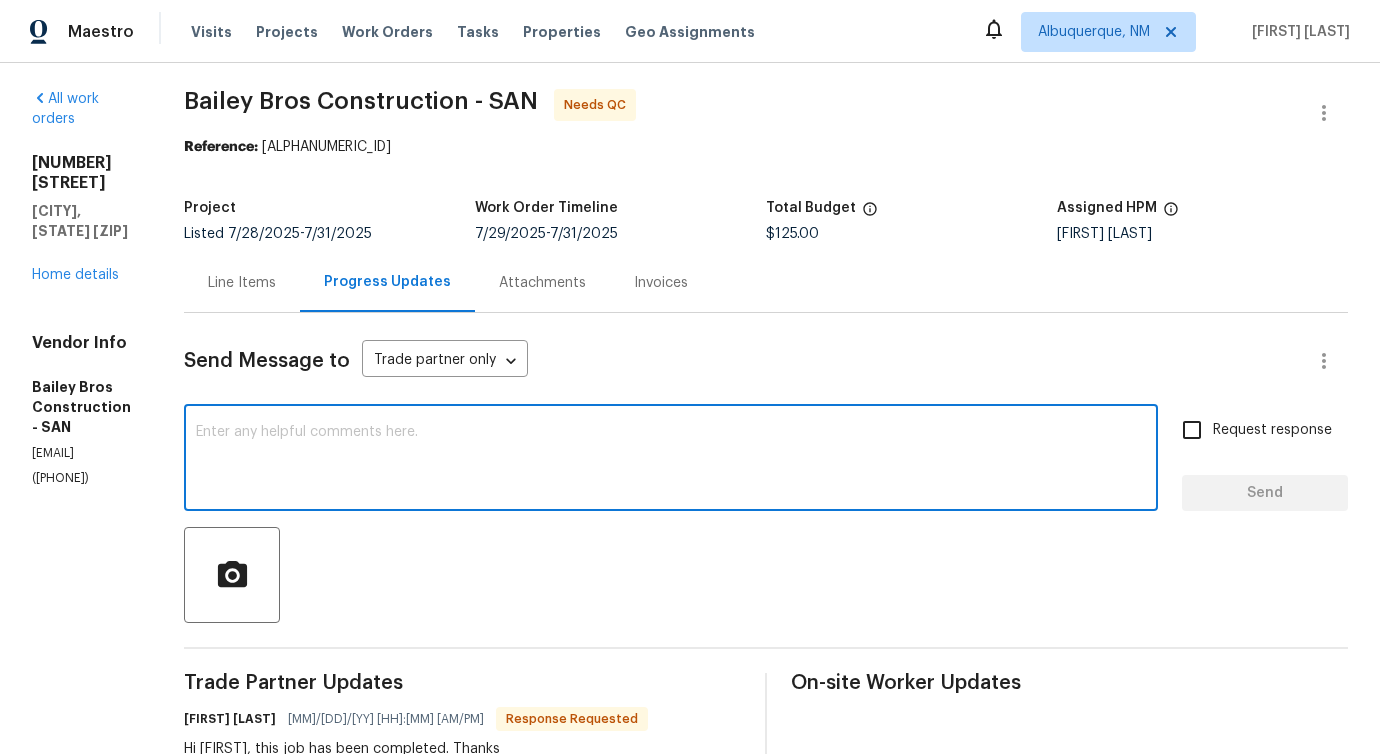 scroll, scrollTop: 0, scrollLeft: 0, axis: both 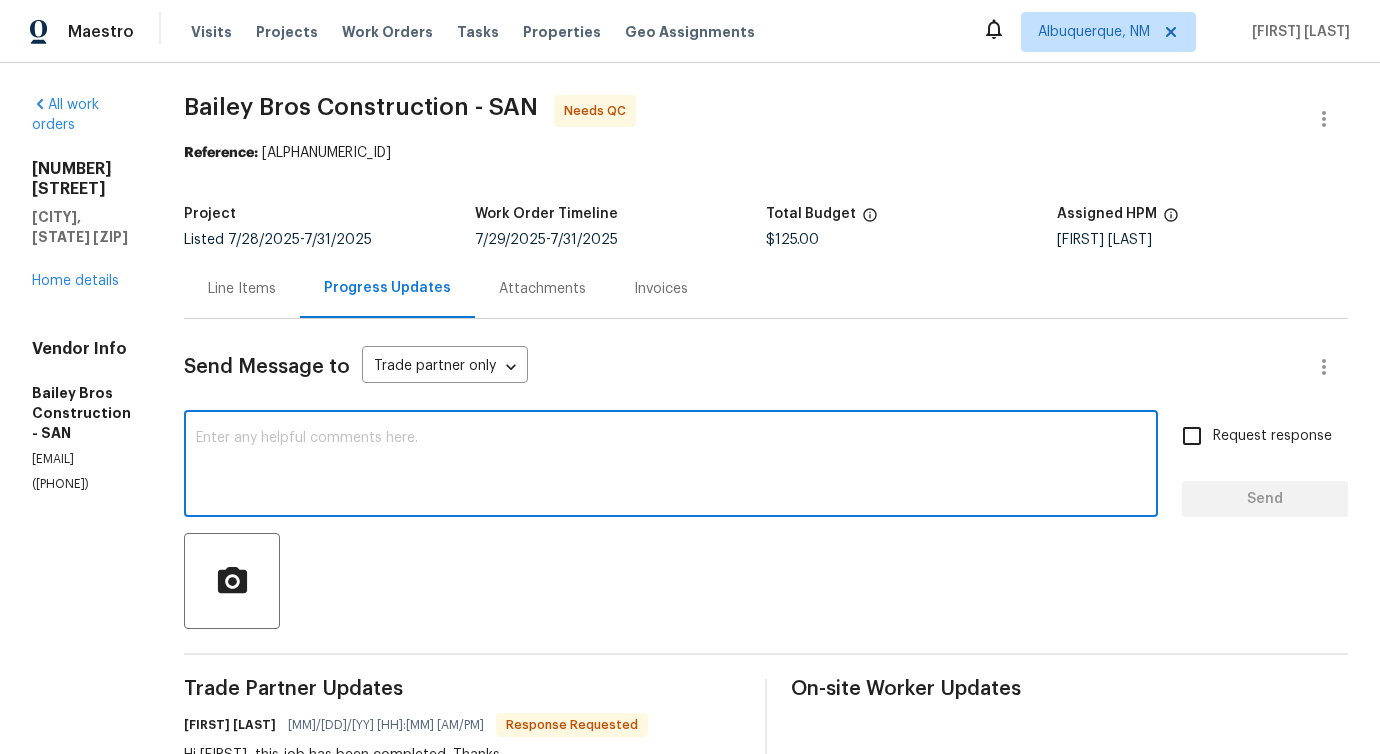 click on "x ​" at bounding box center (671, 466) 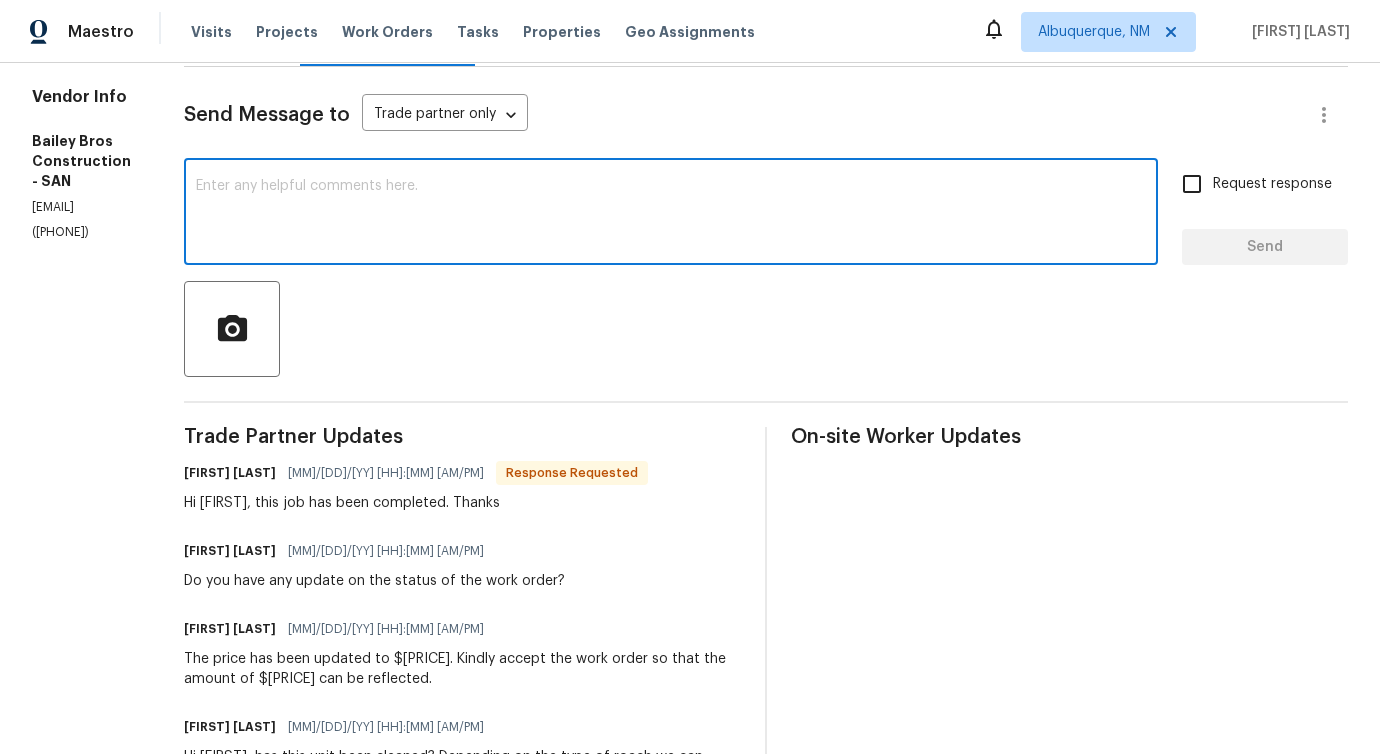 scroll, scrollTop: 0, scrollLeft: 0, axis: both 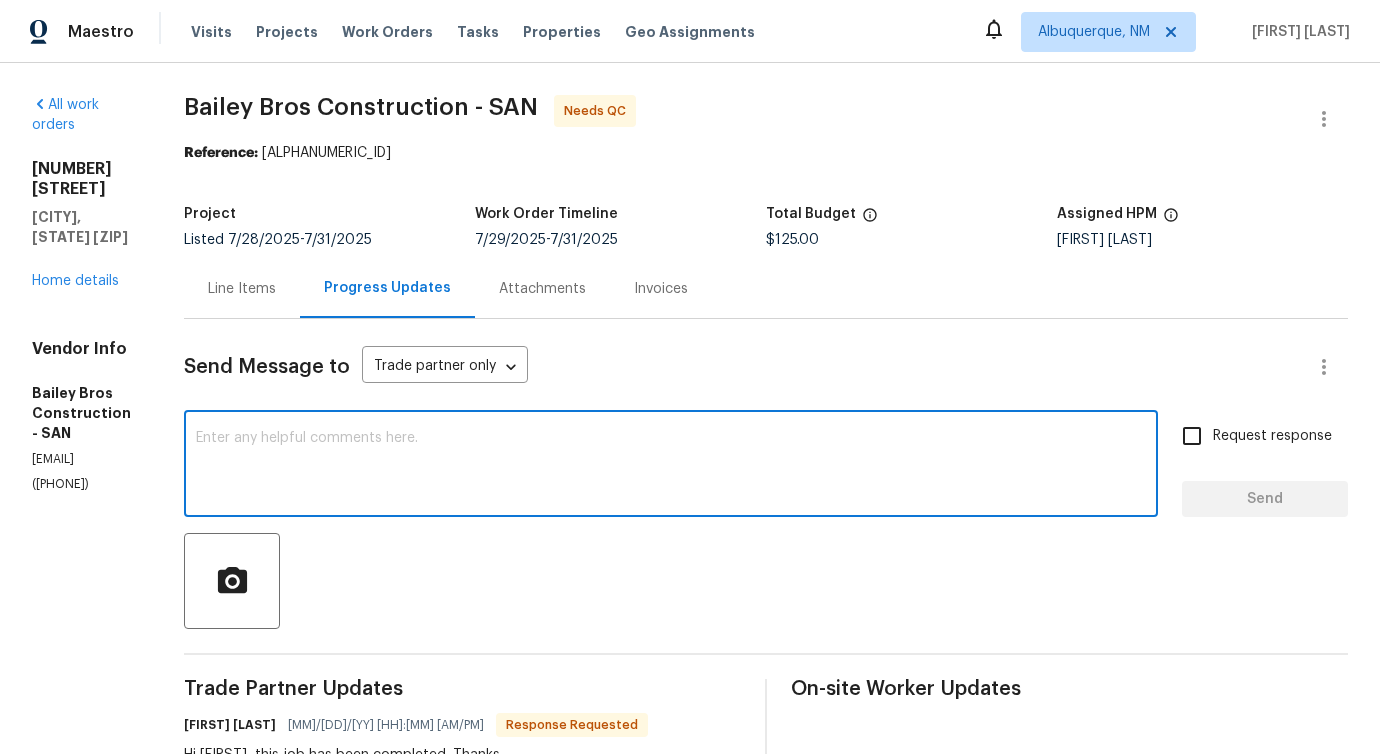 click on "Line Items" at bounding box center [242, 289] 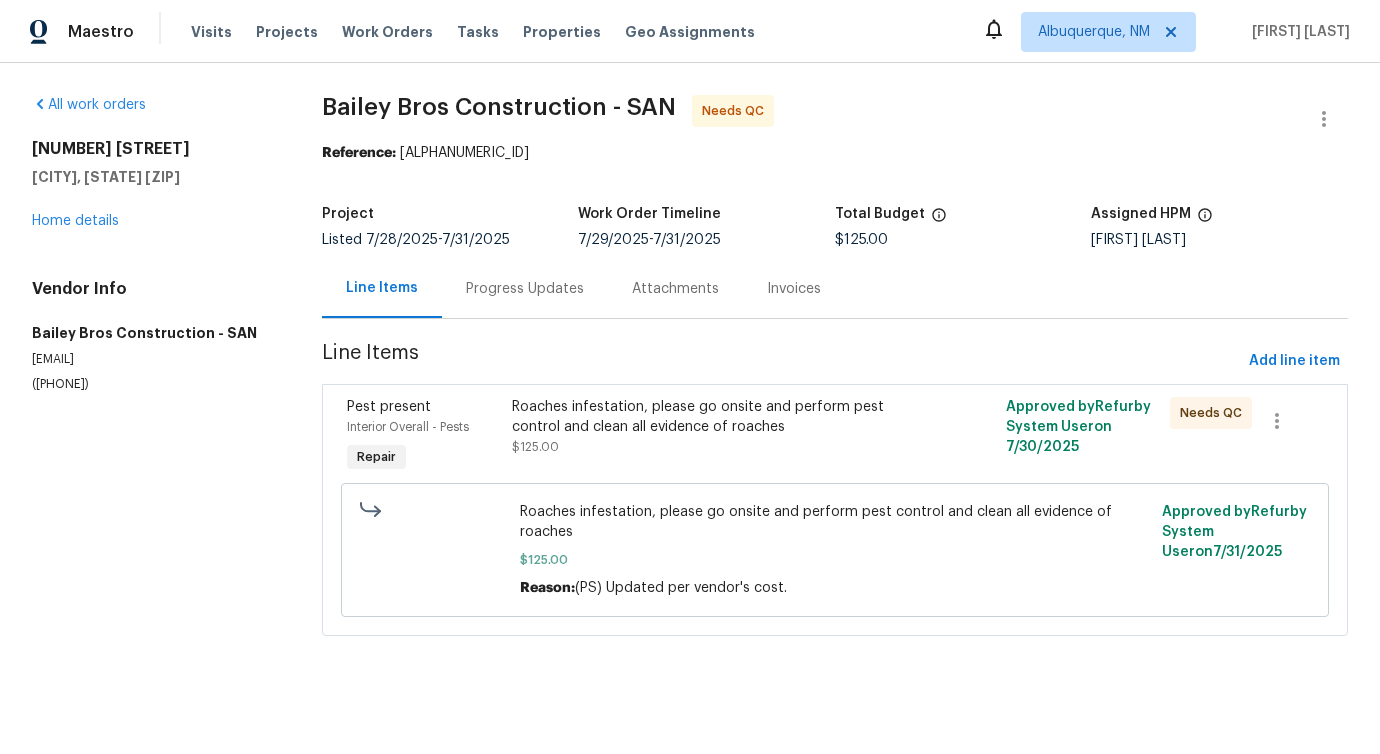 click on "Roaches infestation, please go onsite and perform pest control and clean all evidence of roaches $125.00" at bounding box center (712, 437) 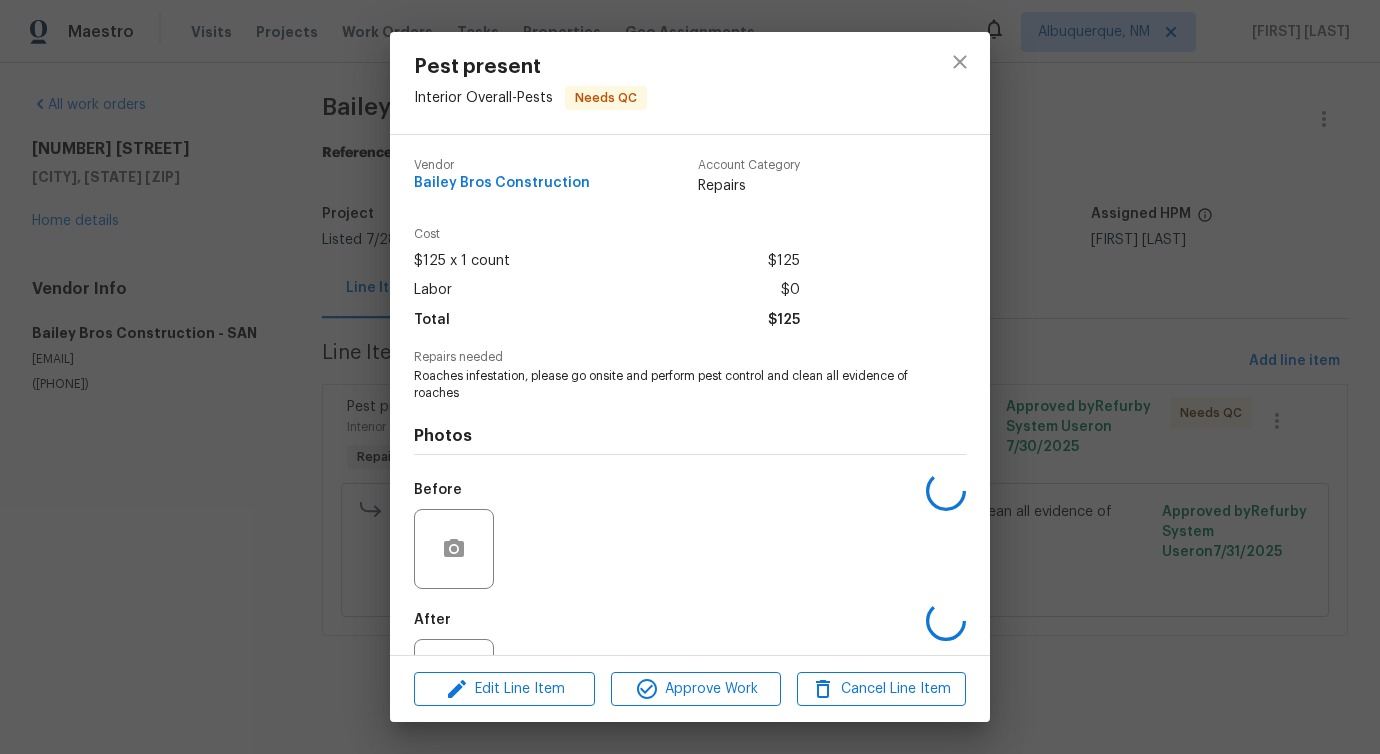 scroll, scrollTop: 84, scrollLeft: 0, axis: vertical 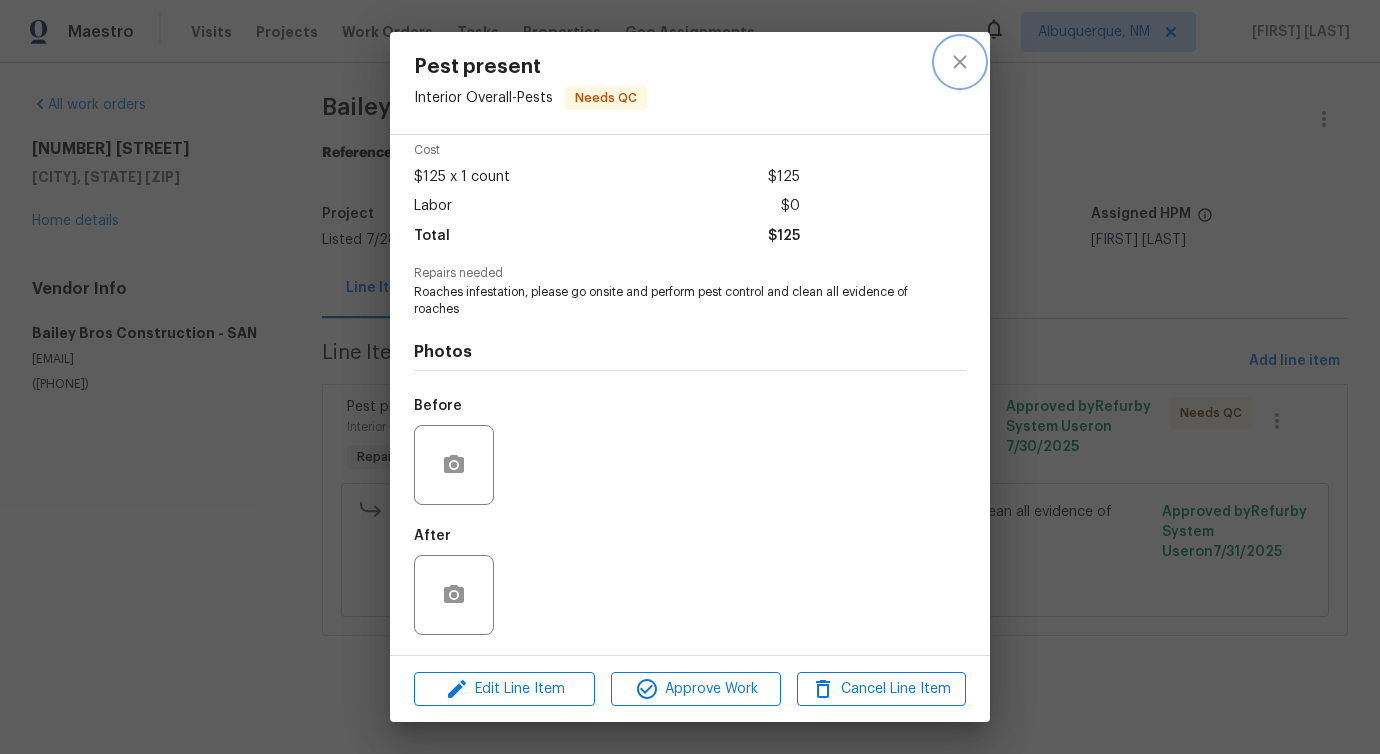 click at bounding box center (960, 62) 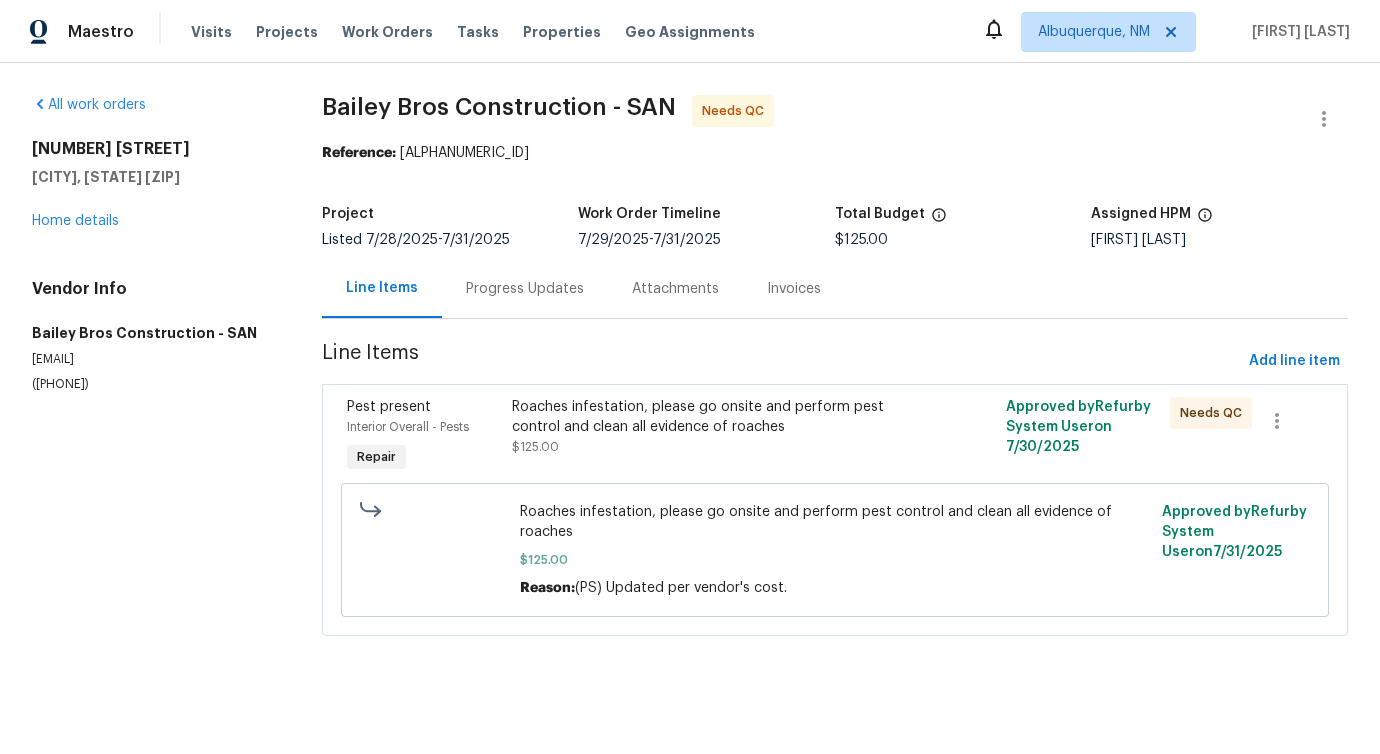 click on "Progress Updates" at bounding box center [525, 289] 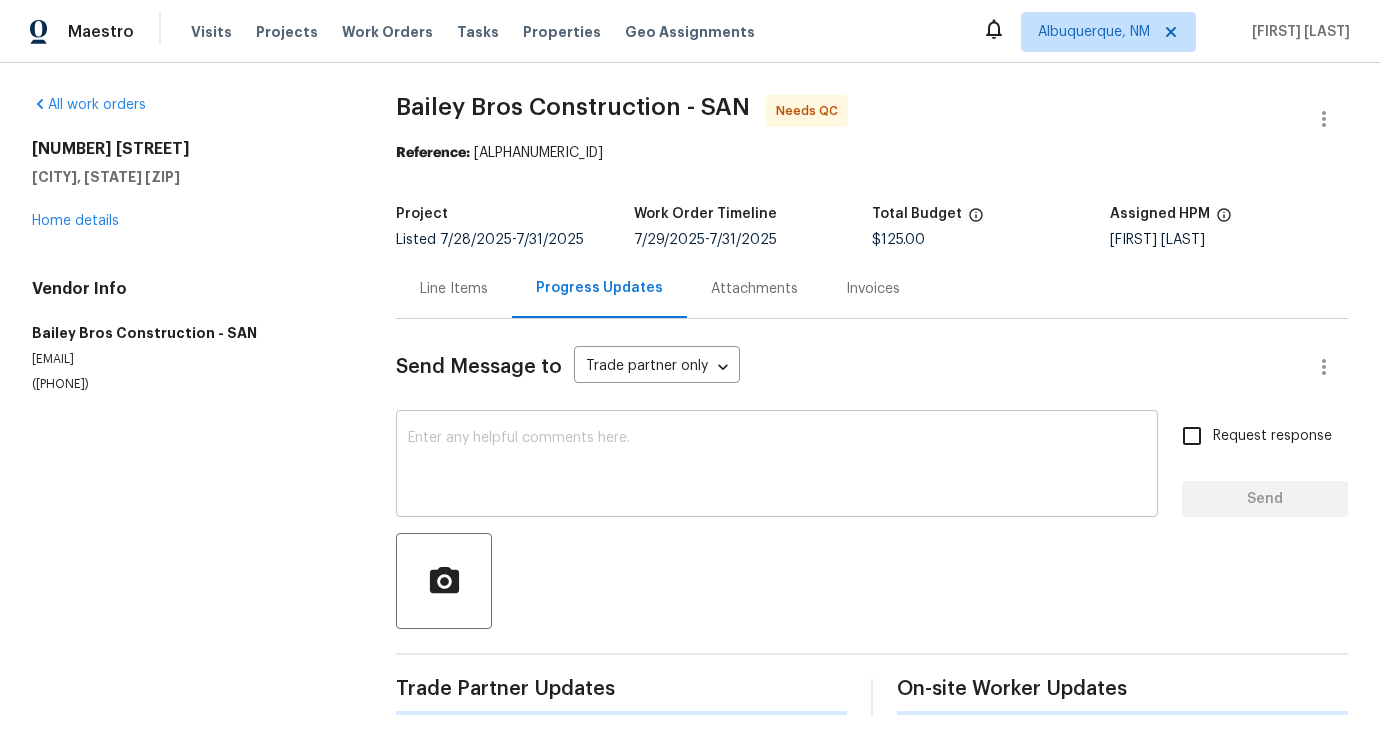 click at bounding box center (777, 466) 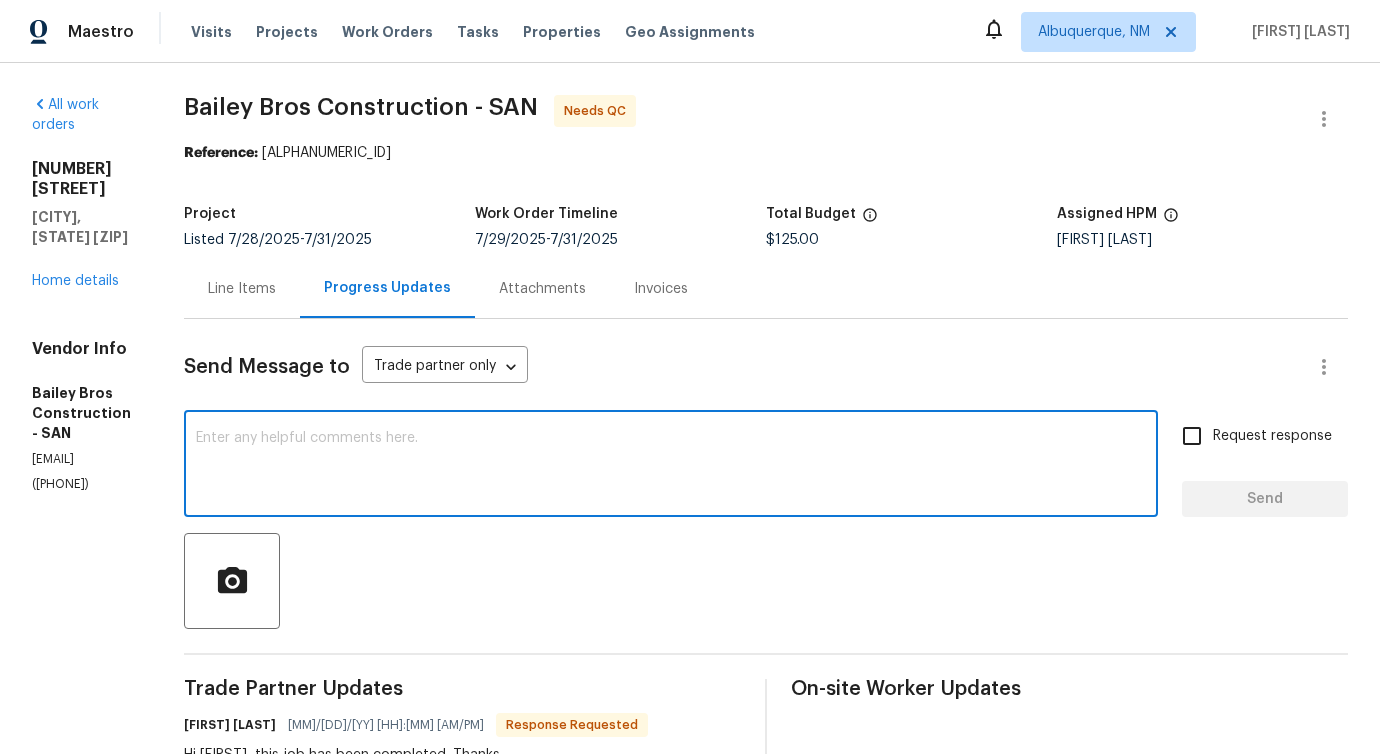 type on "O" 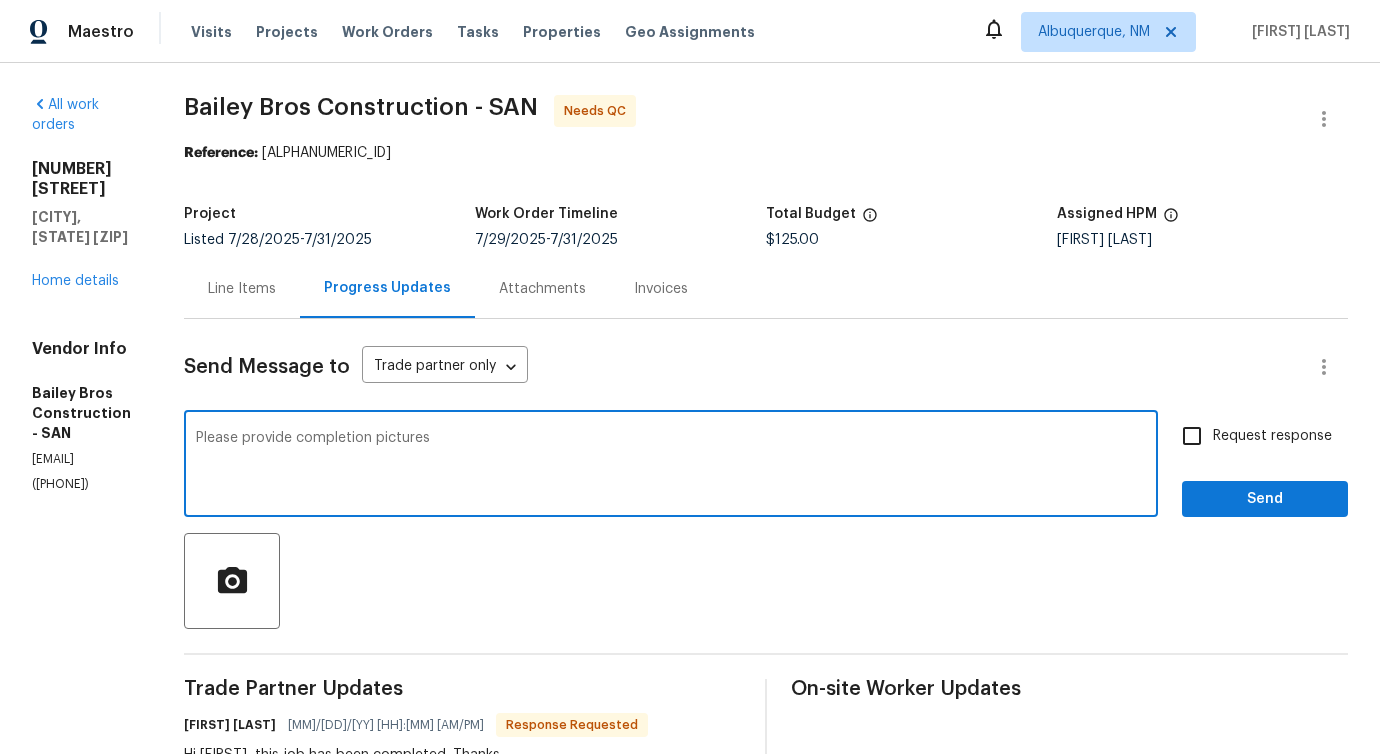 type on "Please provide completion pictures" 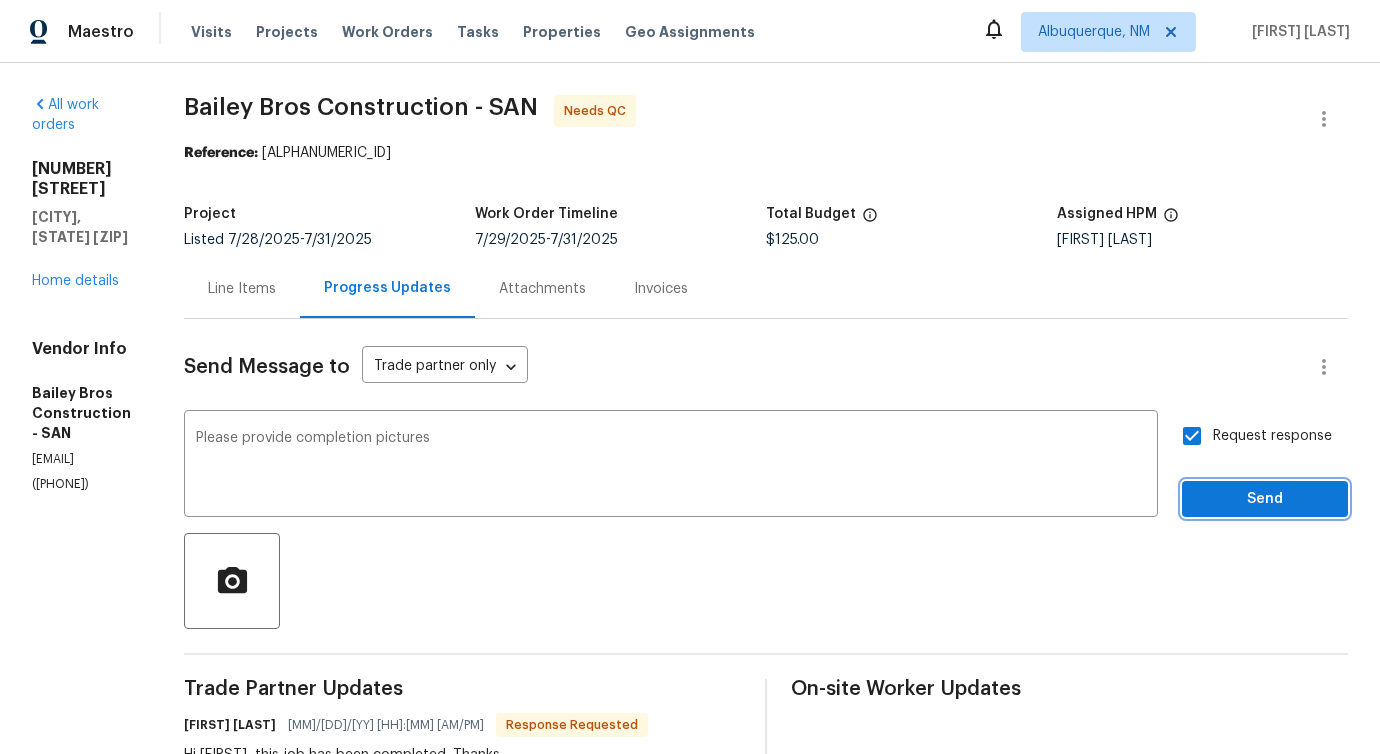 click on "Send" at bounding box center [1265, 499] 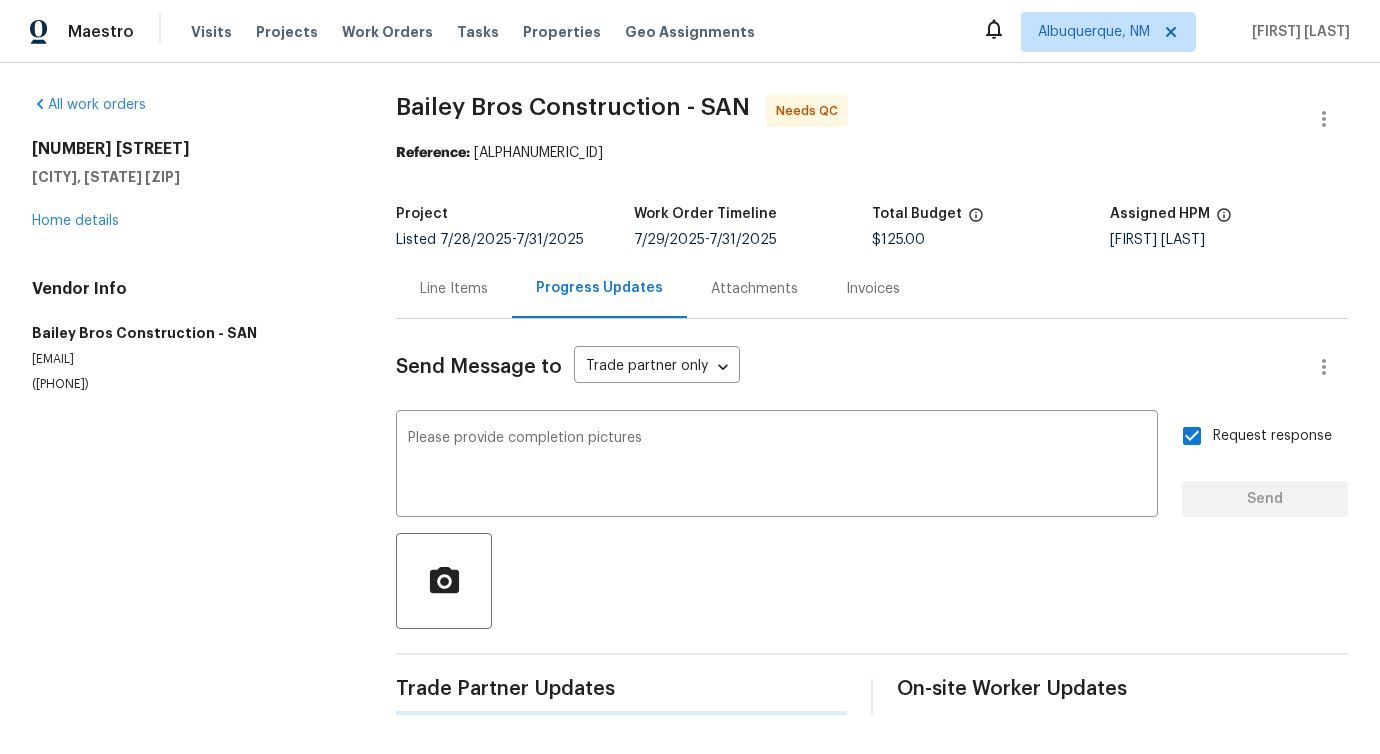 type 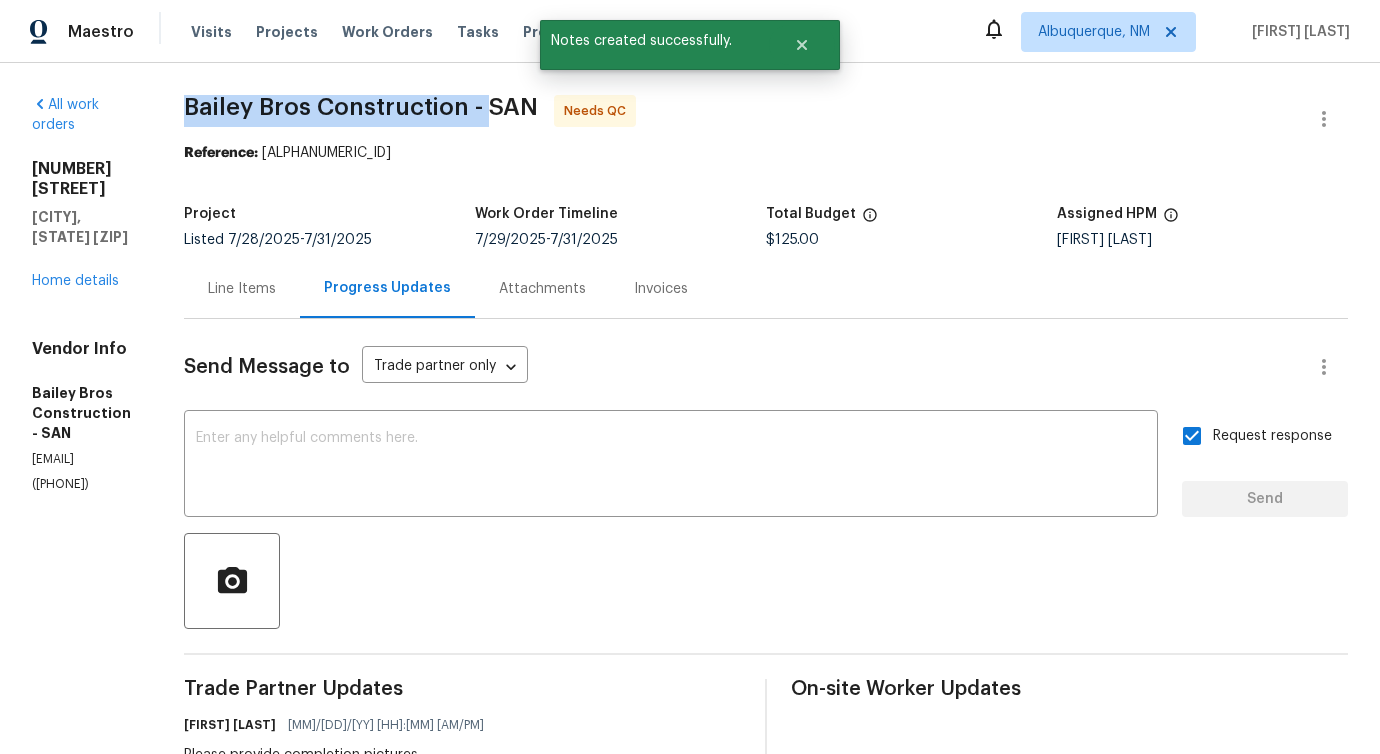 drag, startPoint x: 234, startPoint y: 105, endPoint x: 547, endPoint y: 122, distance: 313.46133 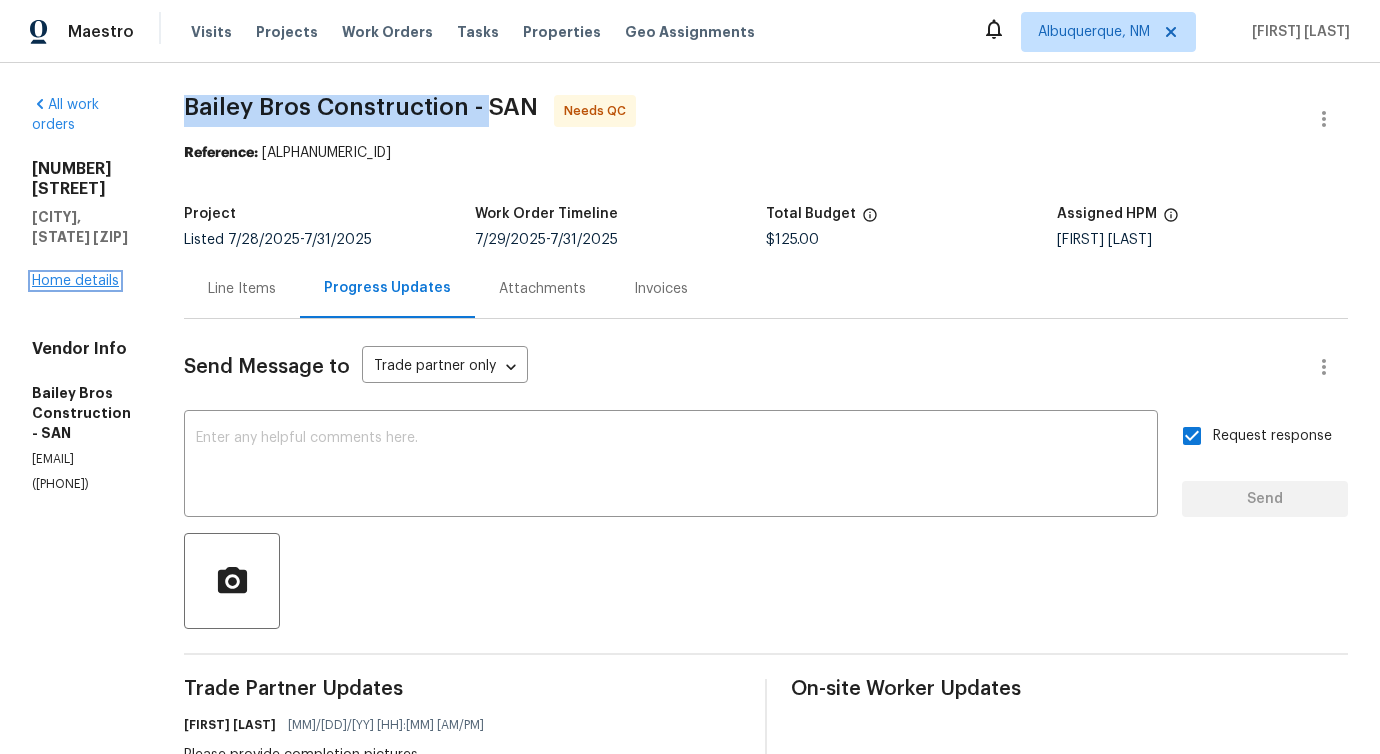 click on "Home details" at bounding box center [75, 281] 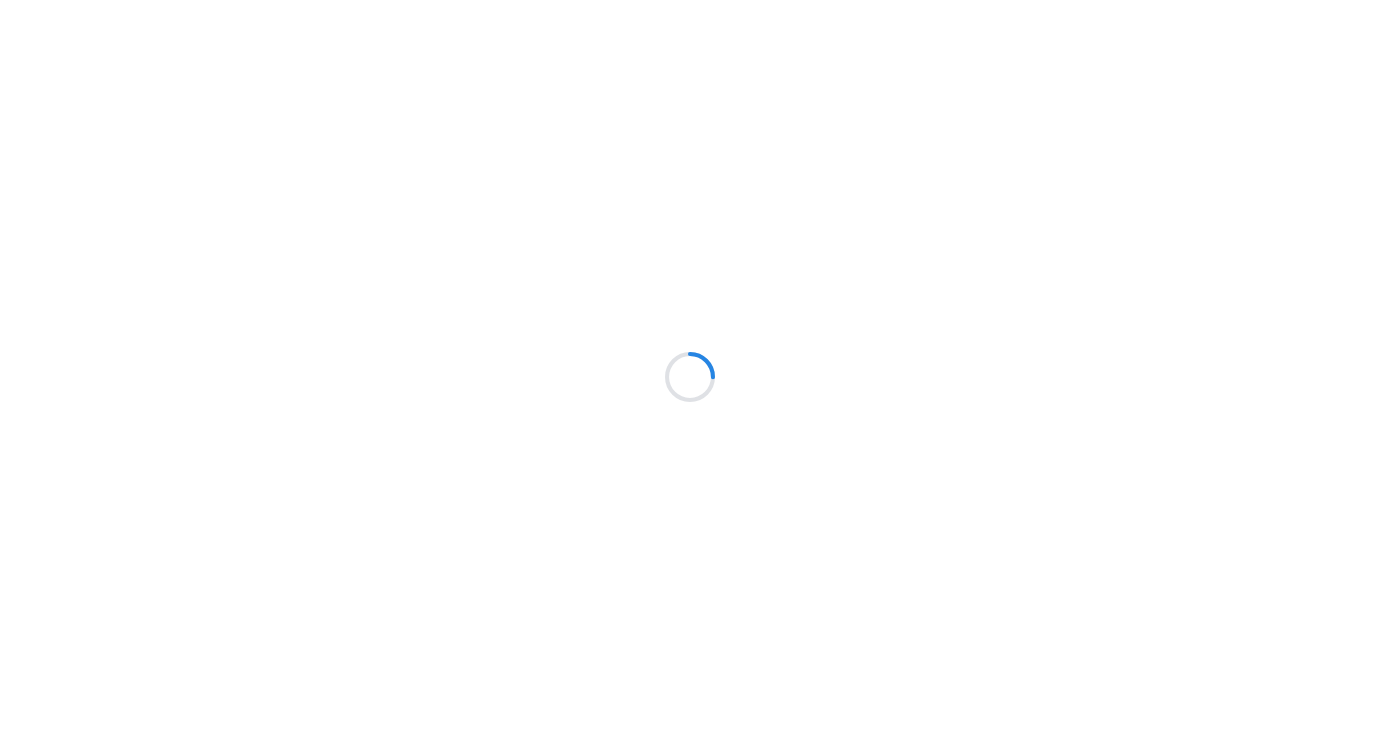 scroll, scrollTop: 0, scrollLeft: 0, axis: both 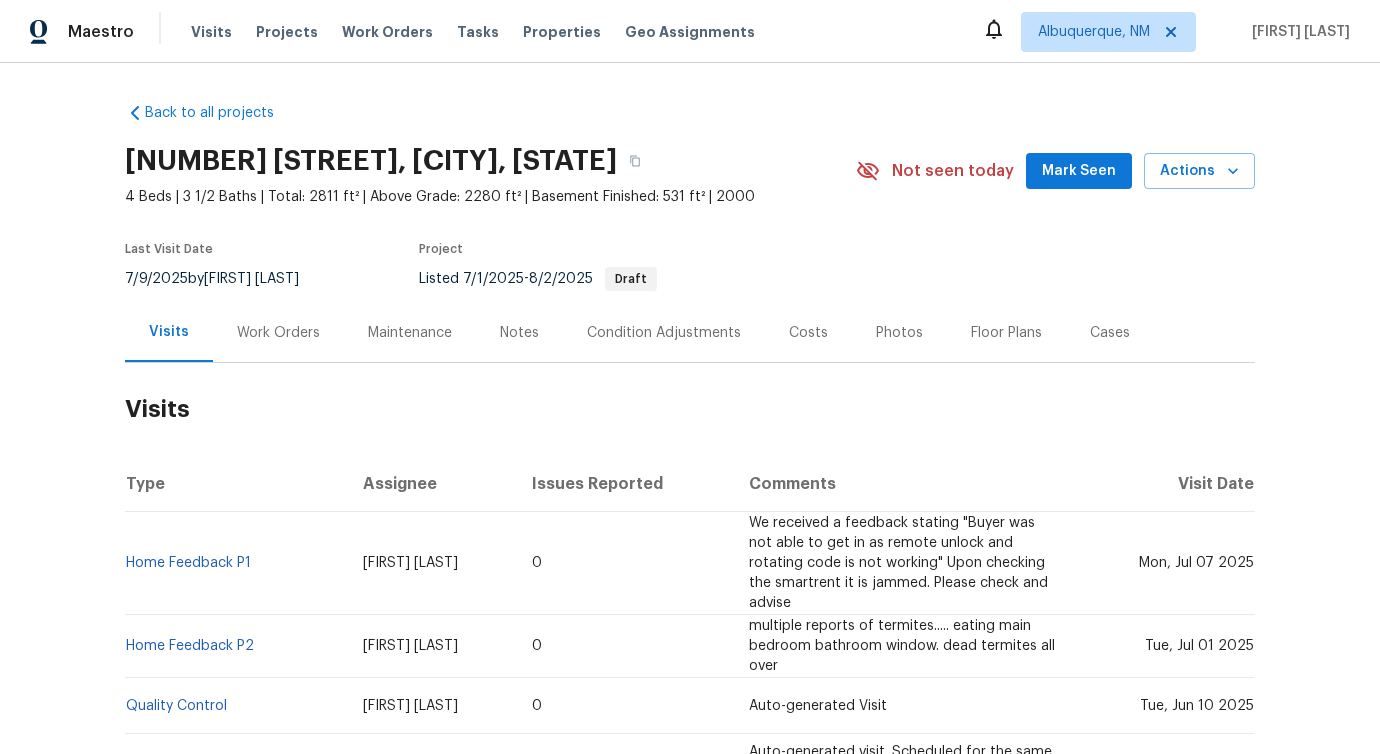 click on "Work Orders" at bounding box center [278, 332] 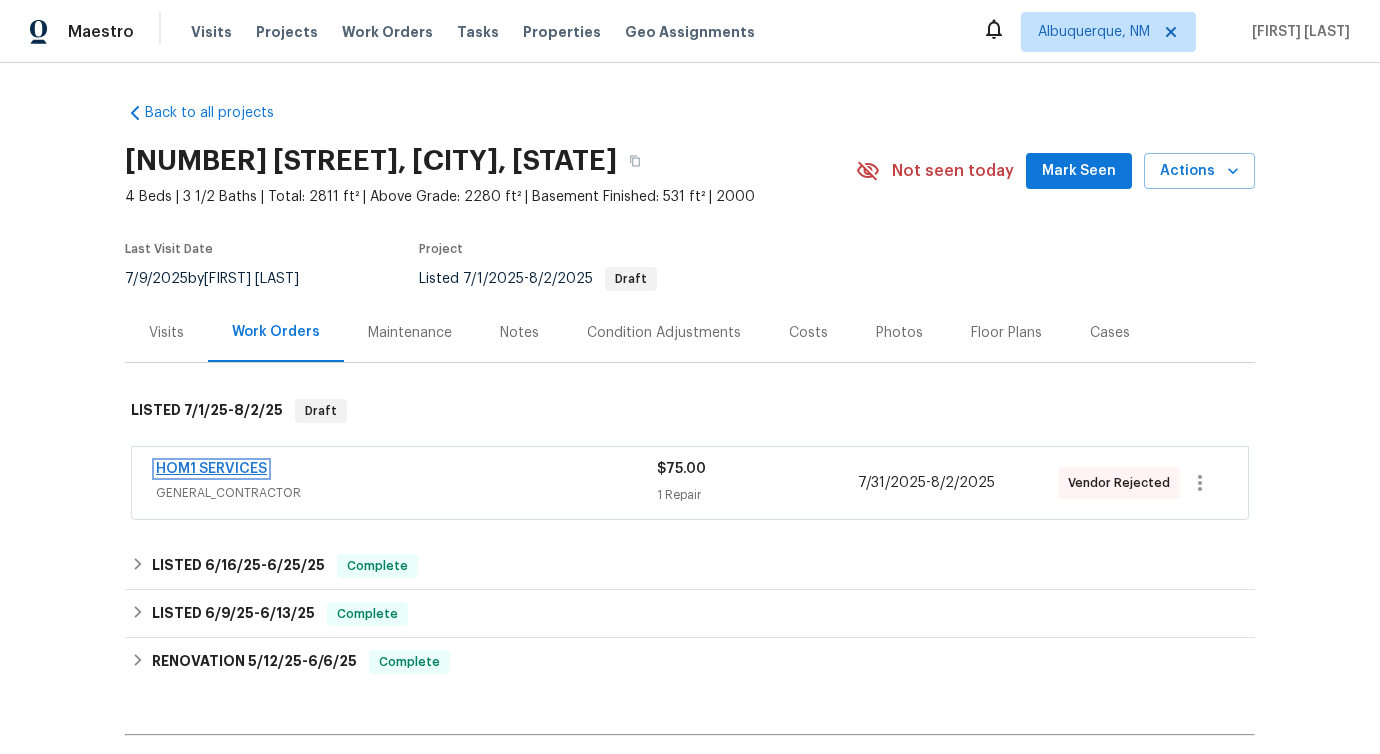 click on "HOM1 SERVICES" at bounding box center (211, 469) 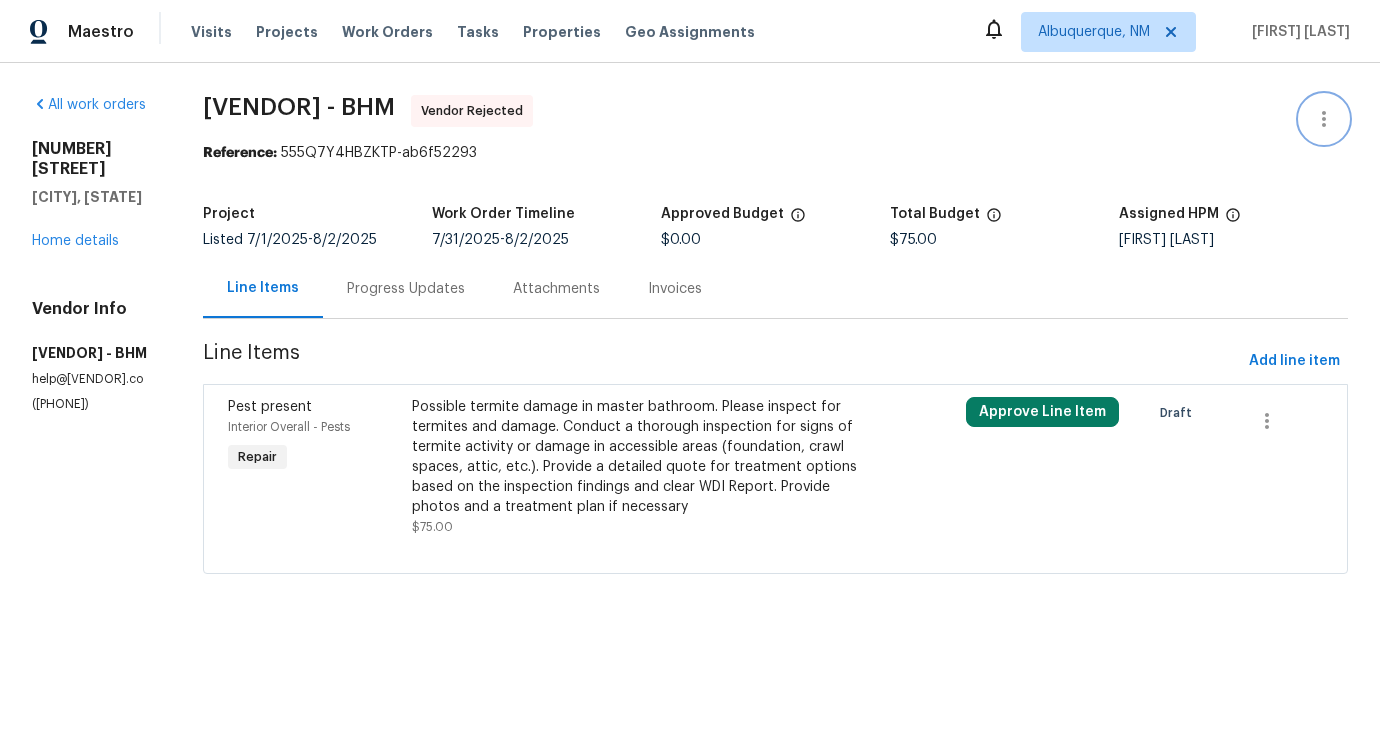 click 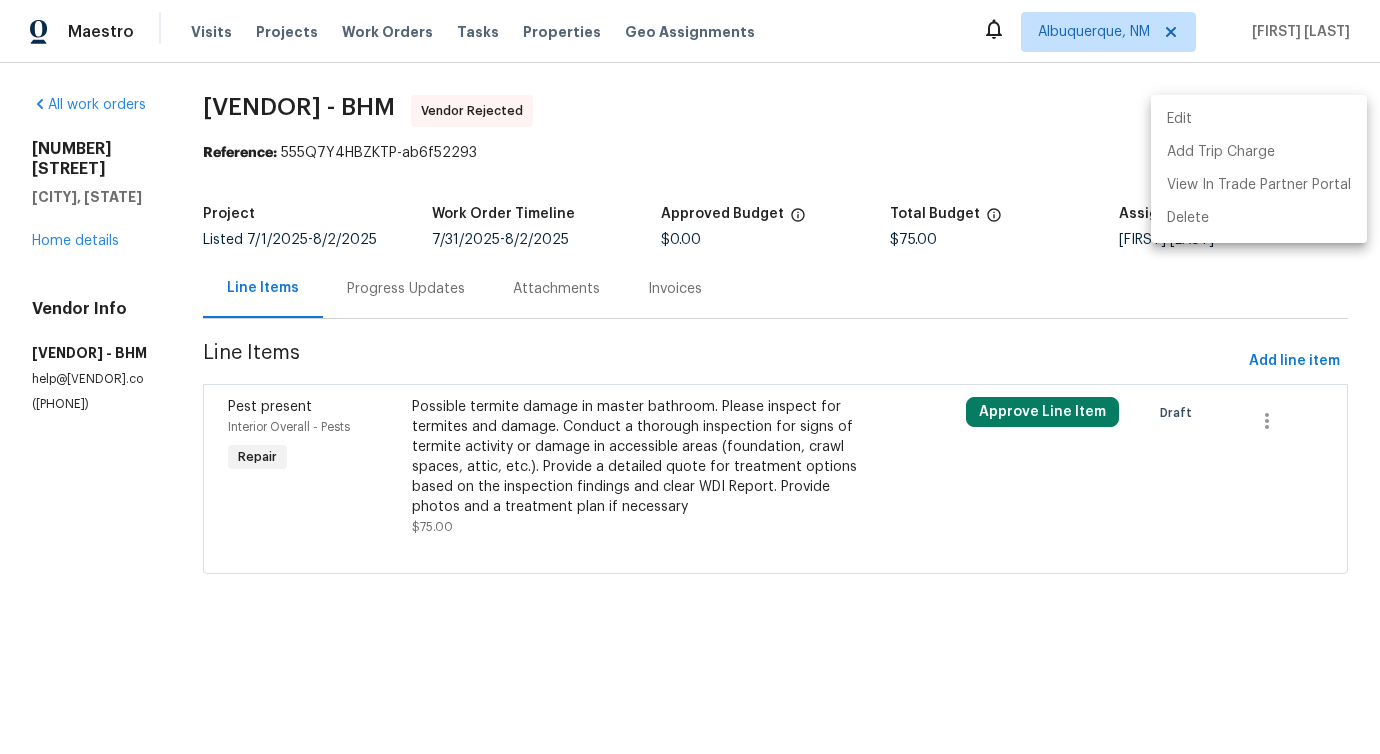 click on "Edit" at bounding box center (1259, 119) 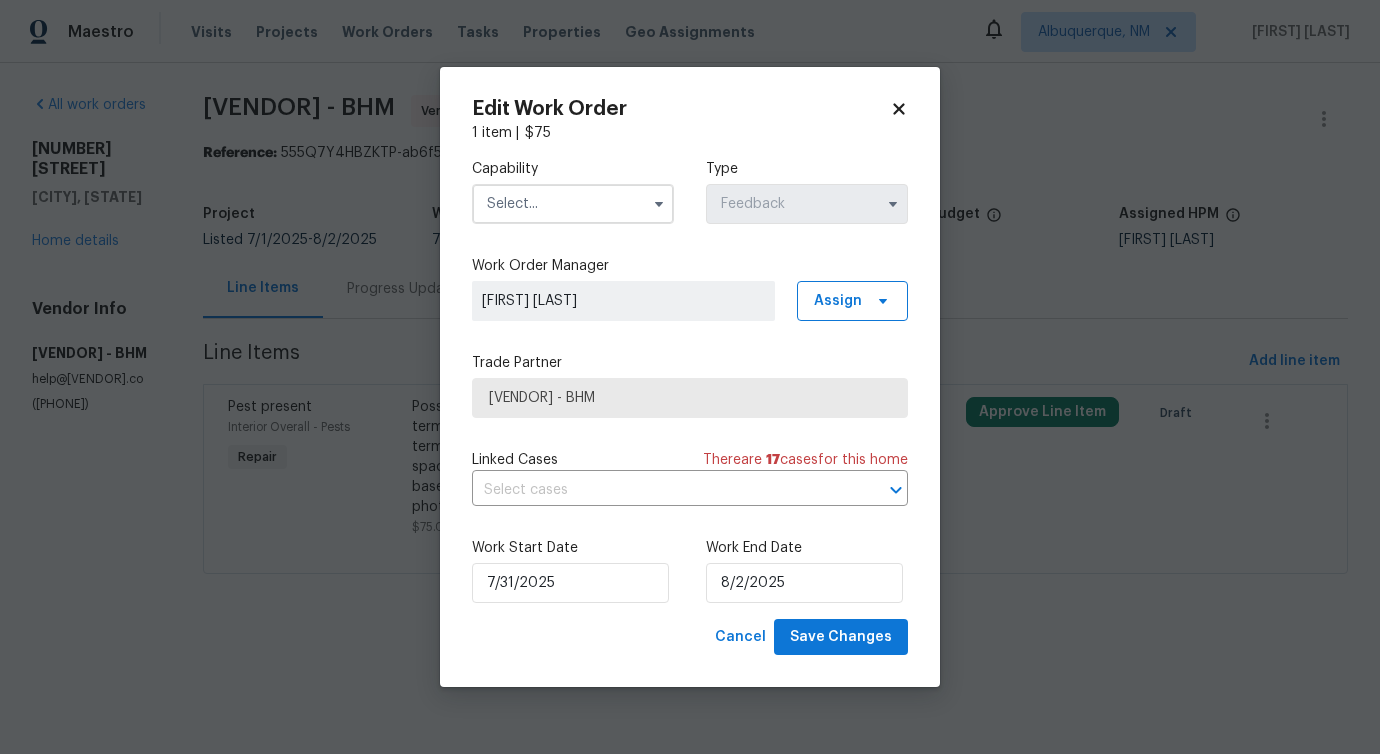 click at bounding box center [573, 204] 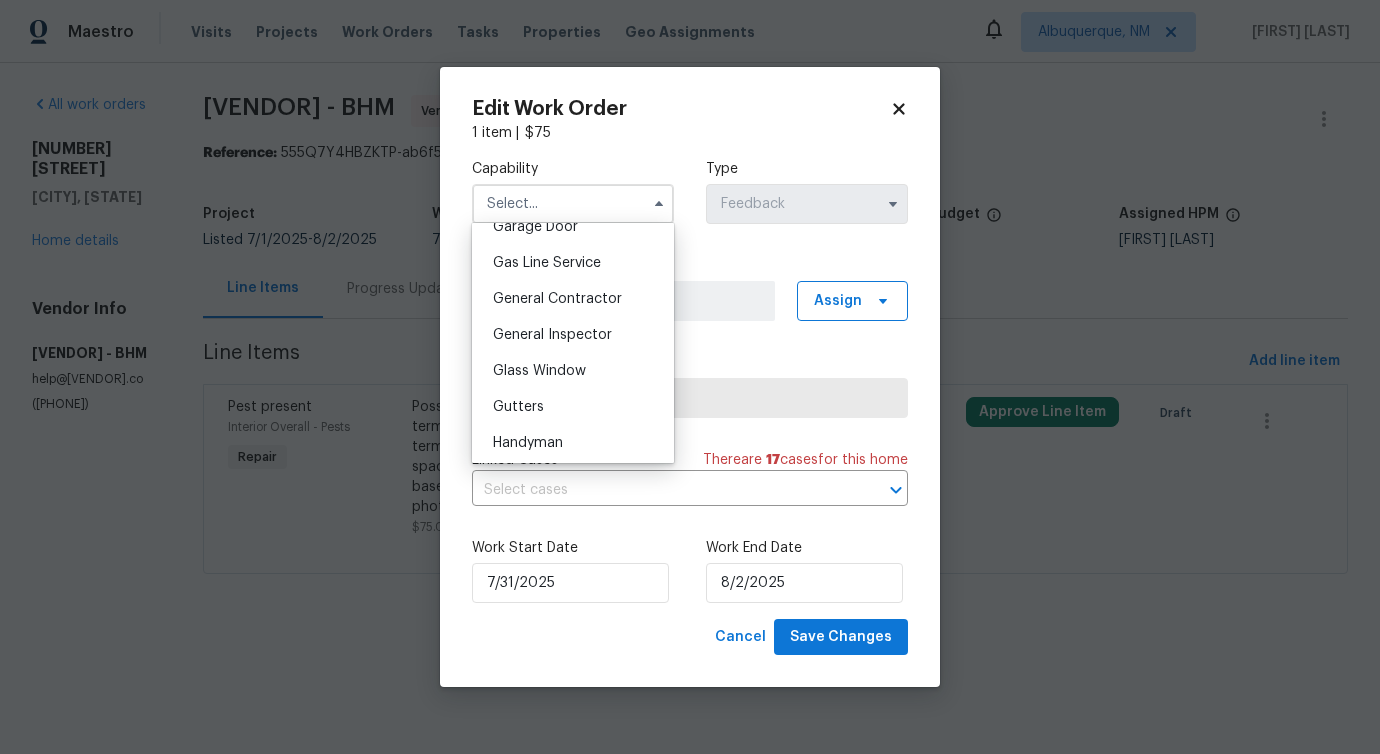 scroll, scrollTop: 935, scrollLeft: 0, axis: vertical 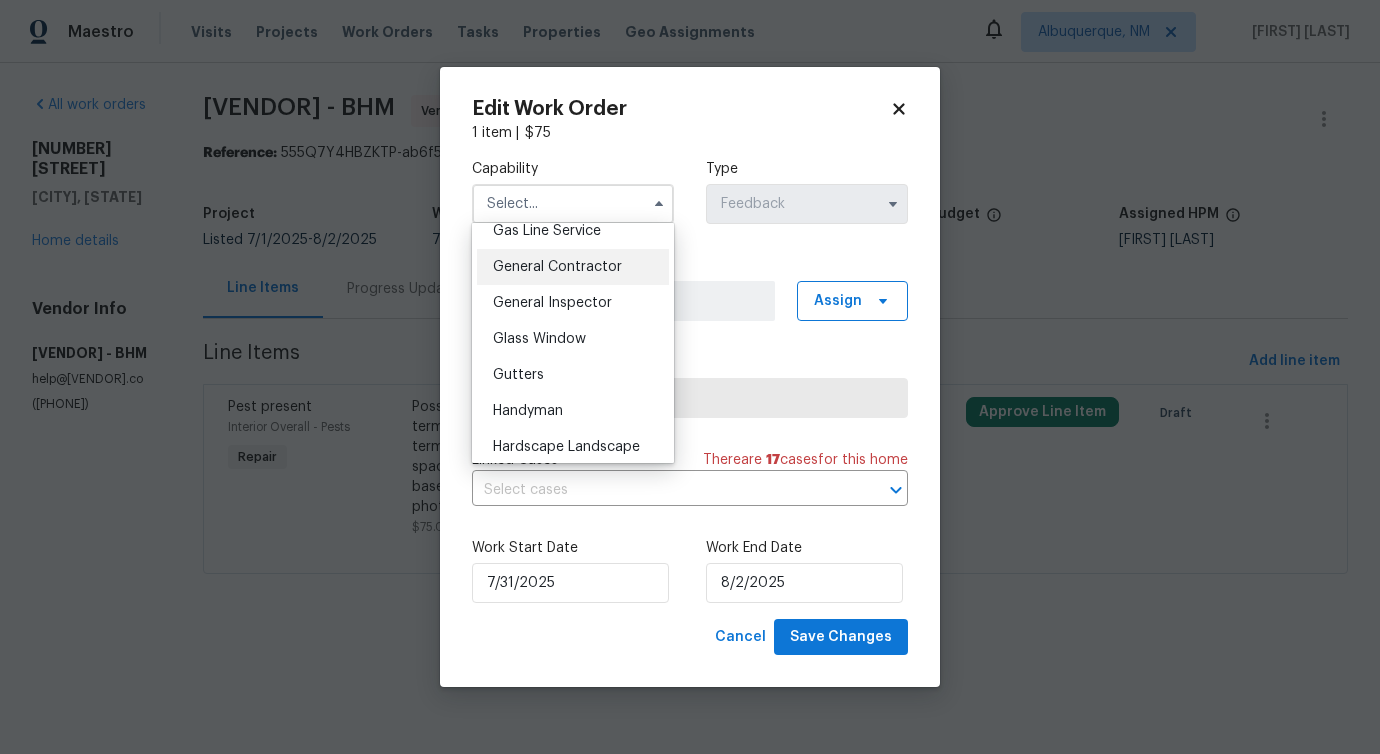 click on "General Contractor" at bounding box center (573, 267) 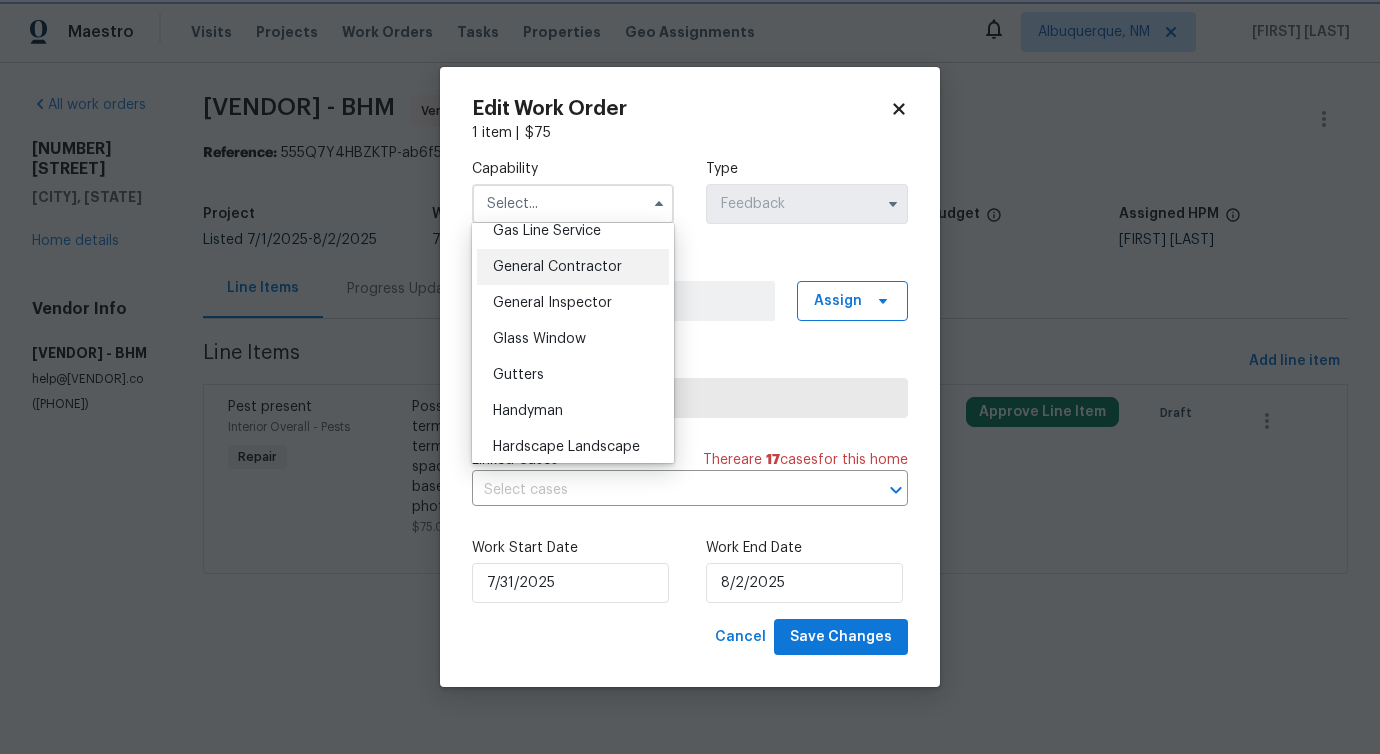 type on "General Contractor" 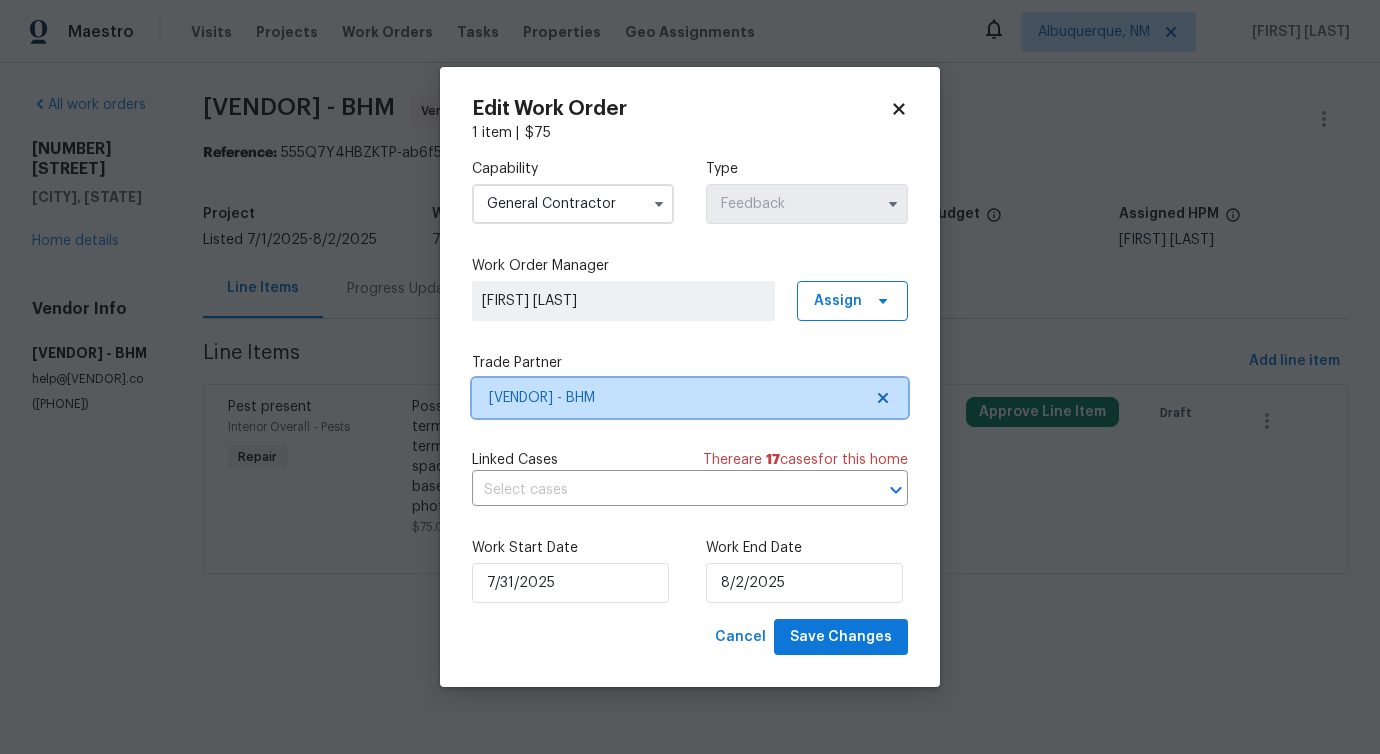 click on "[VENDOR] - BHM" at bounding box center [675, 398] 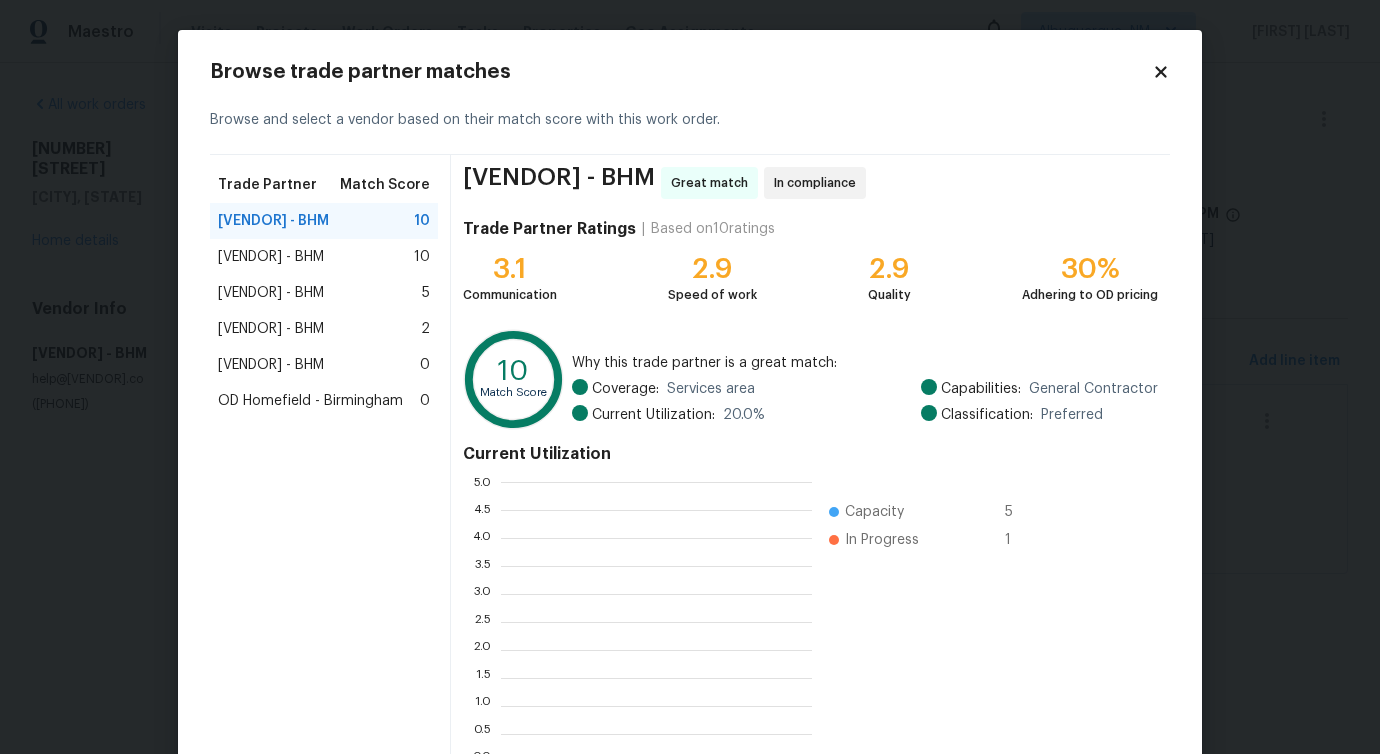 scroll, scrollTop: 2, scrollLeft: 1, axis: both 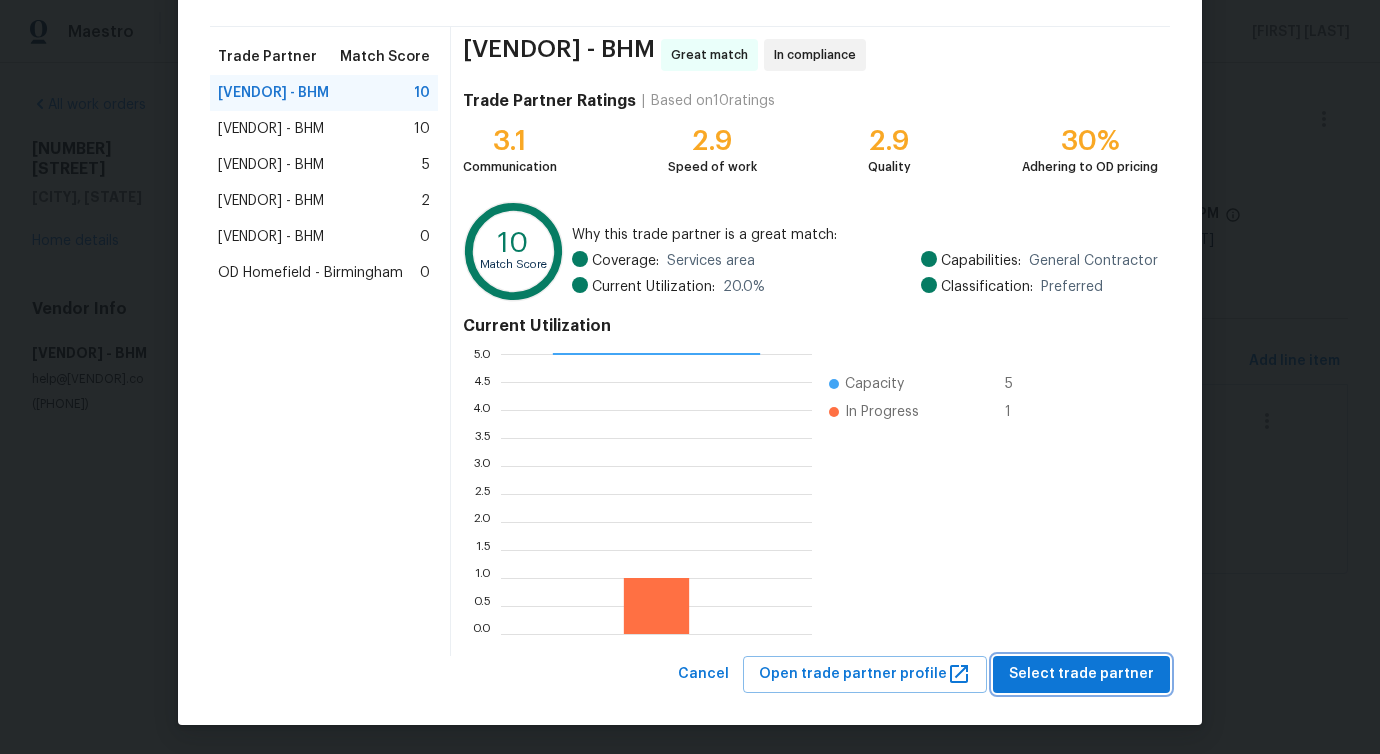 click on "Select trade partner" at bounding box center (1081, 674) 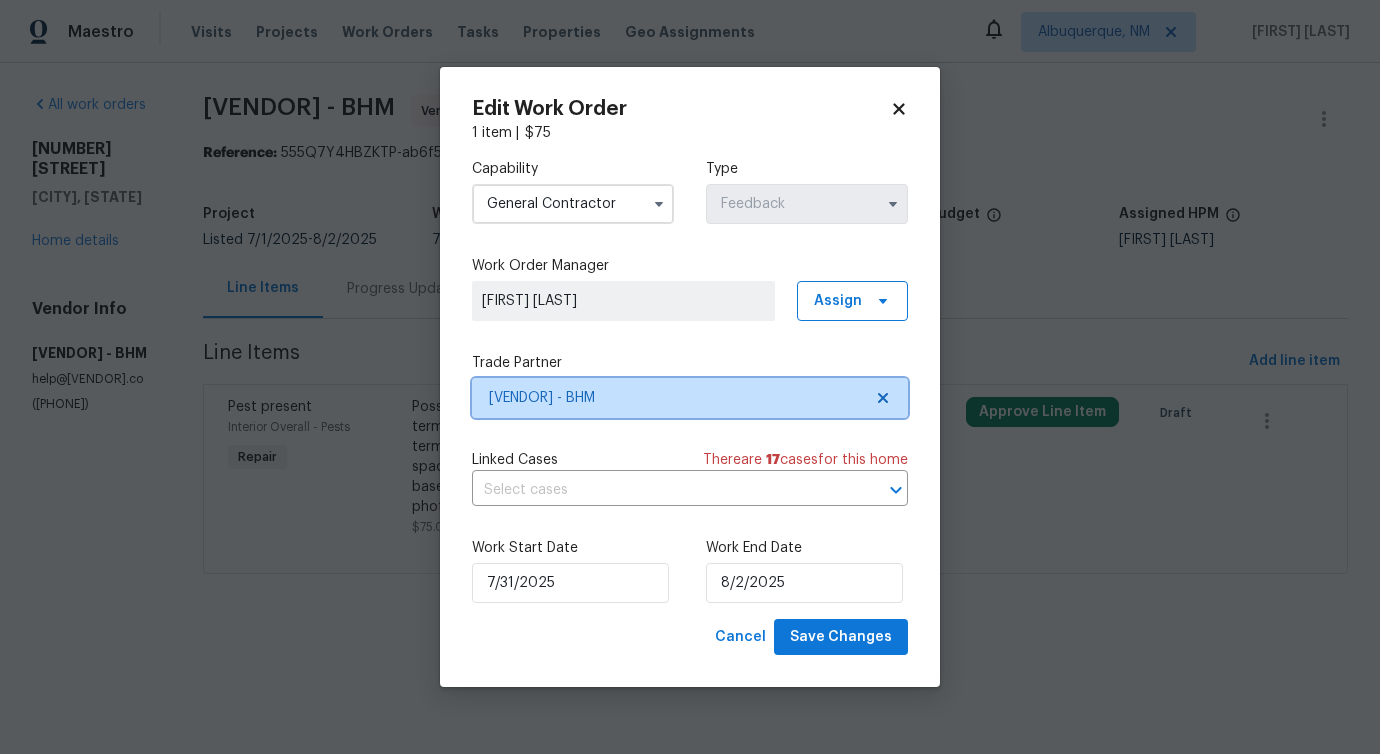 scroll, scrollTop: 0, scrollLeft: 0, axis: both 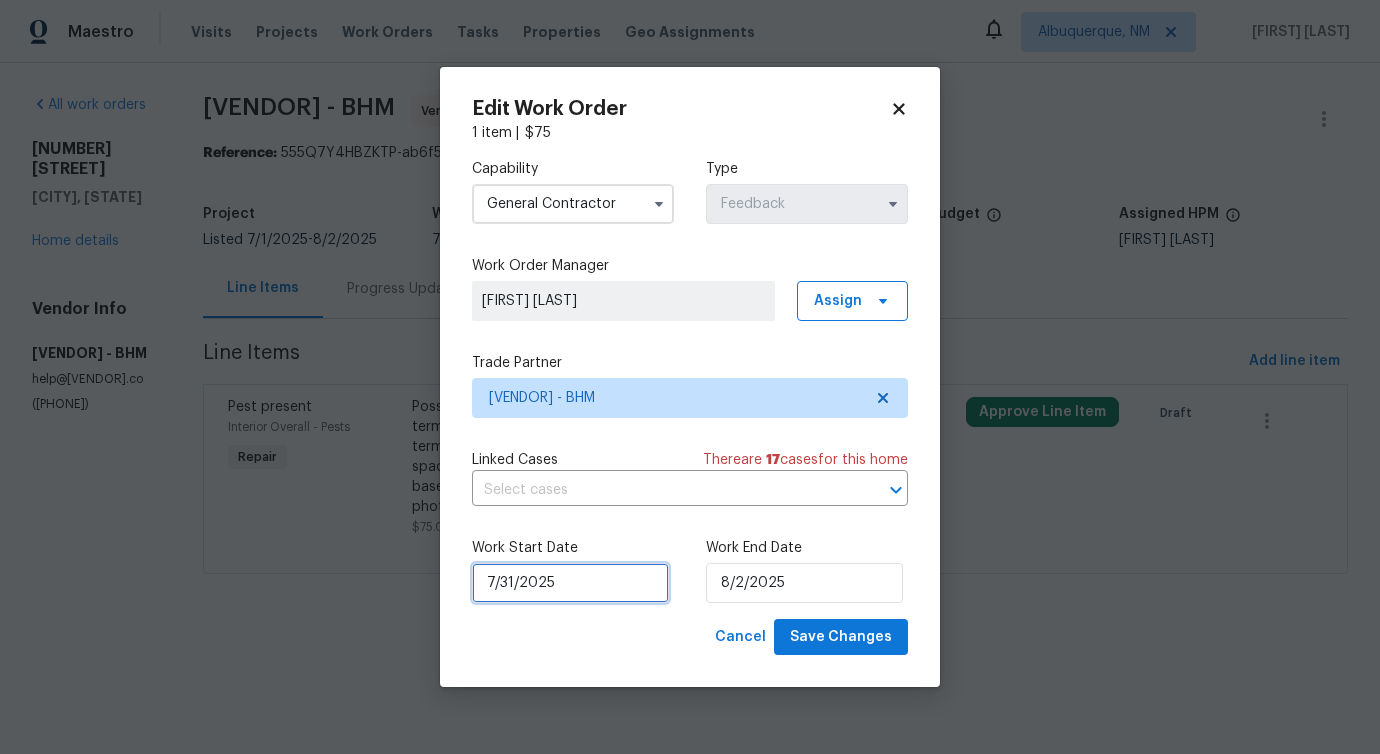 click on "7/31/2025" at bounding box center (570, 583) 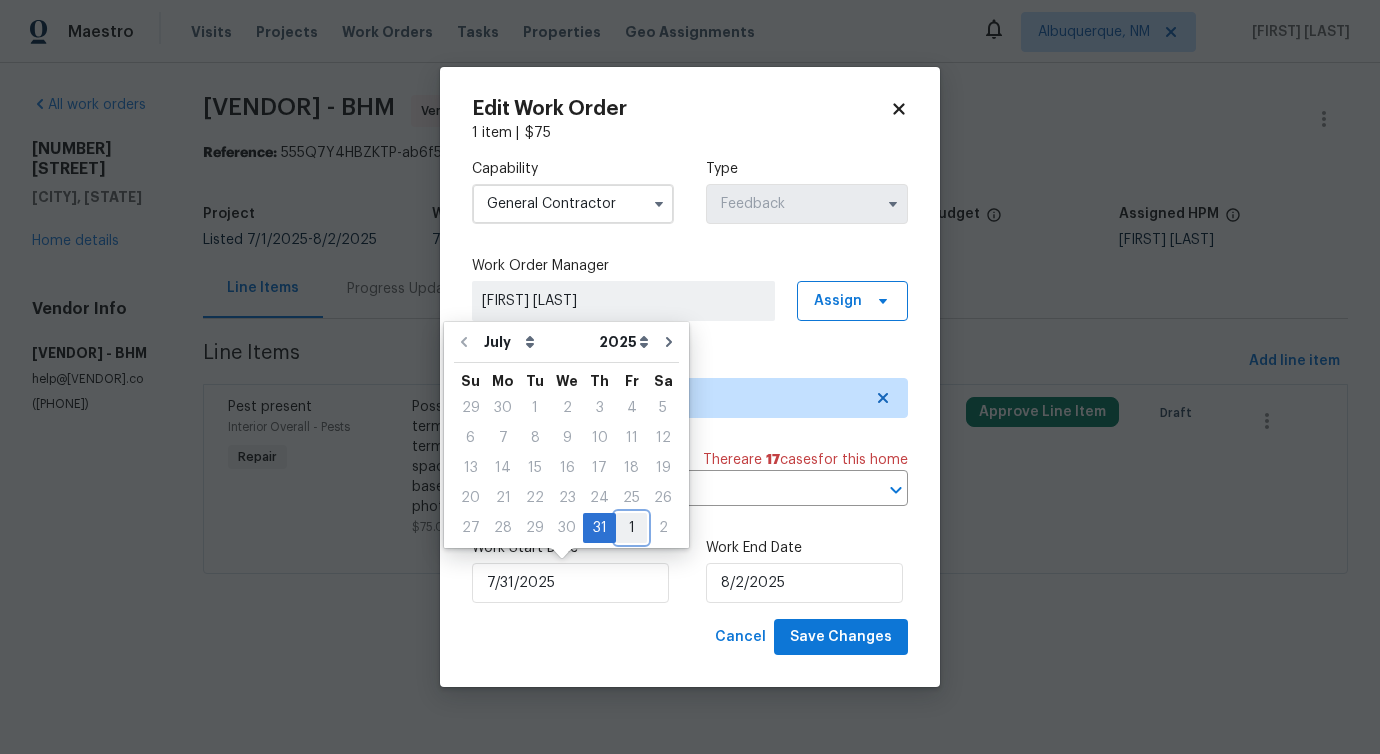 click on "1" at bounding box center [631, 528] 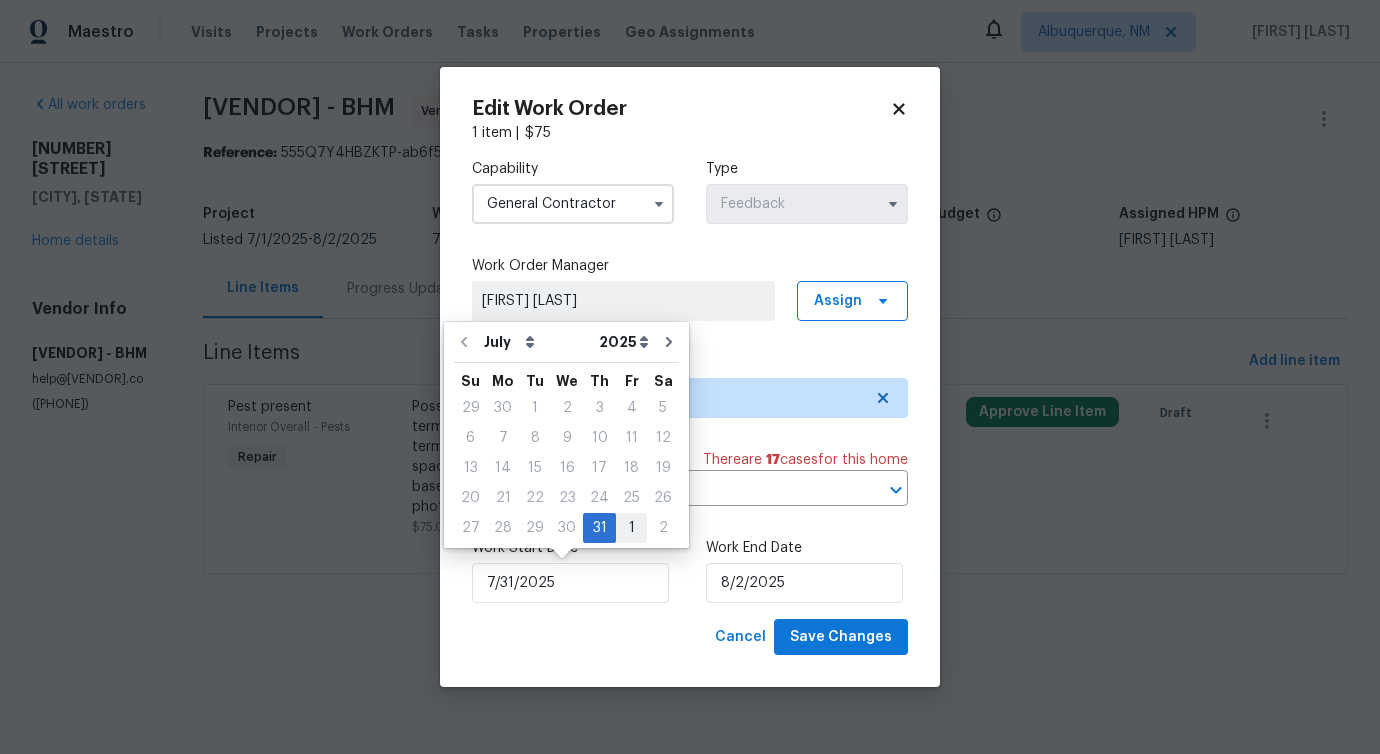 type on "8/1/2025" 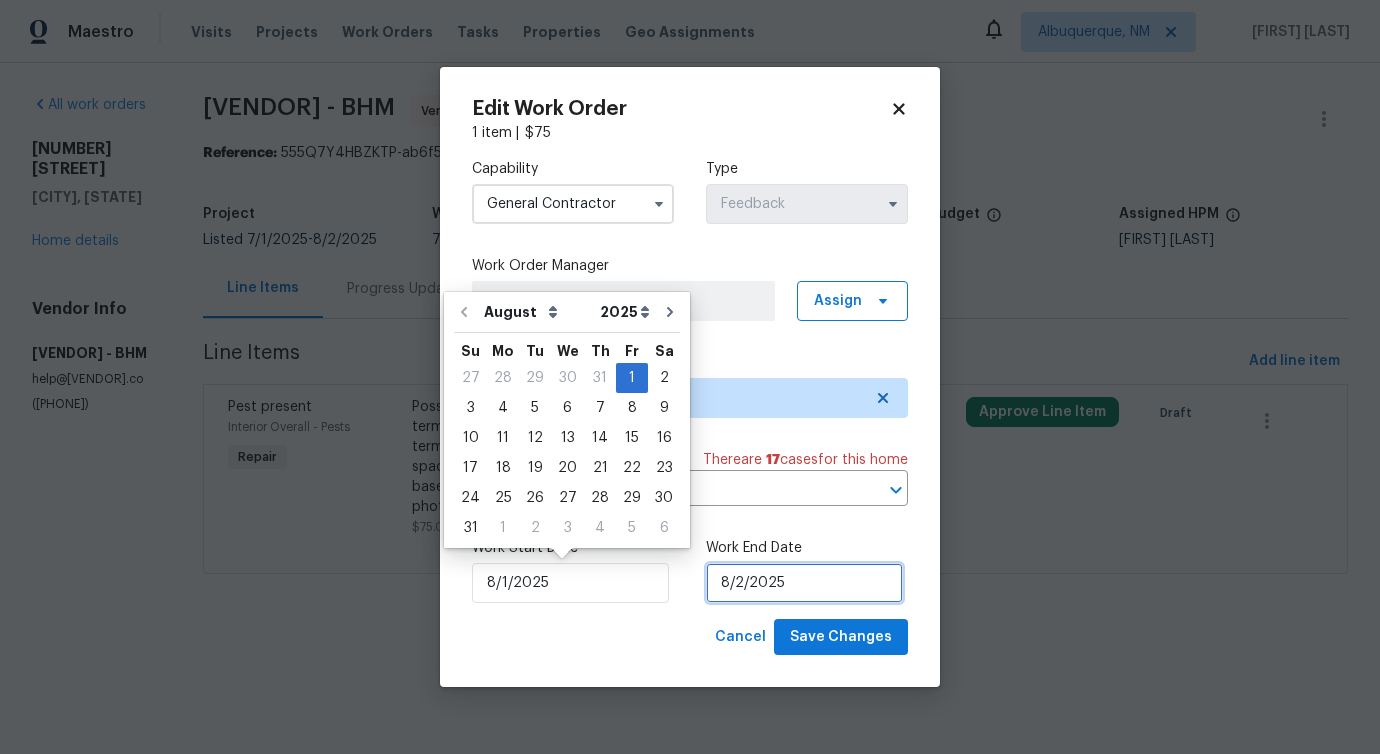 click on "8/2/2025" at bounding box center [804, 583] 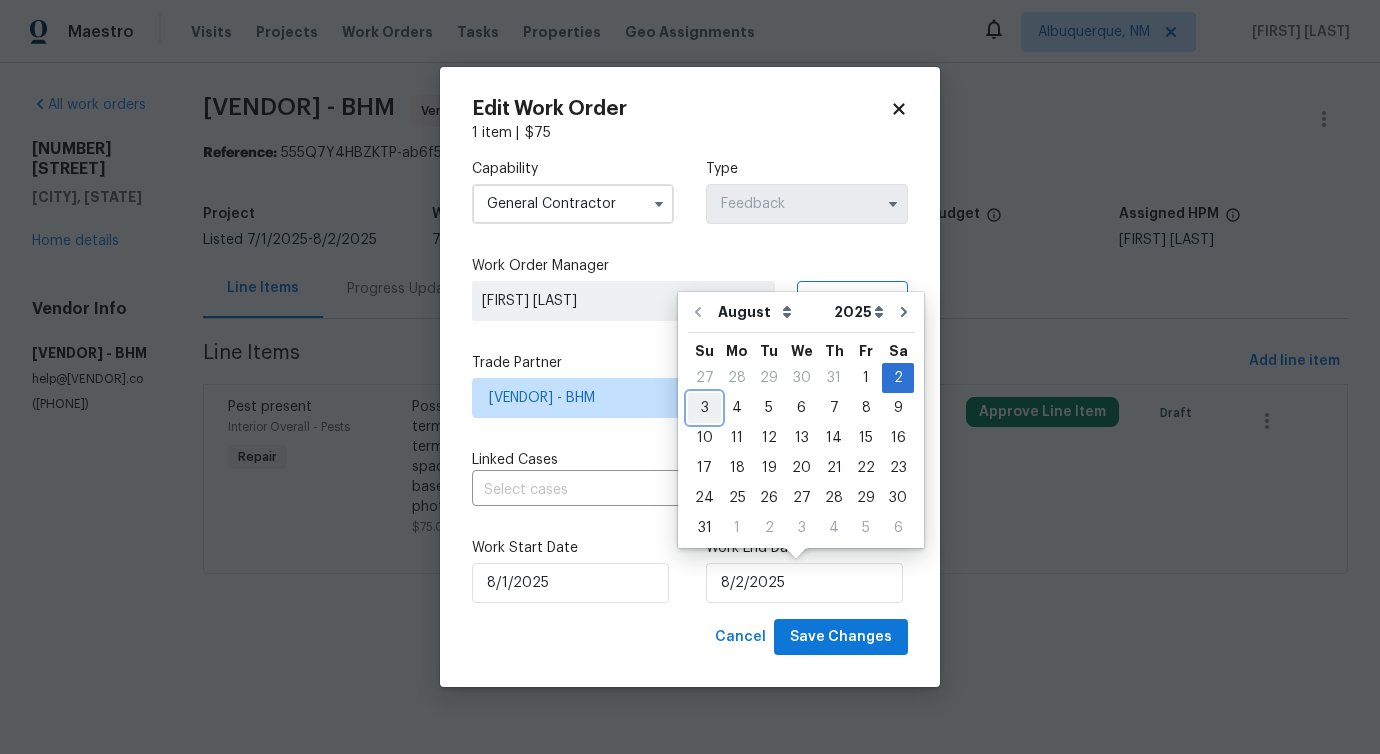 click on "3" at bounding box center (704, 408) 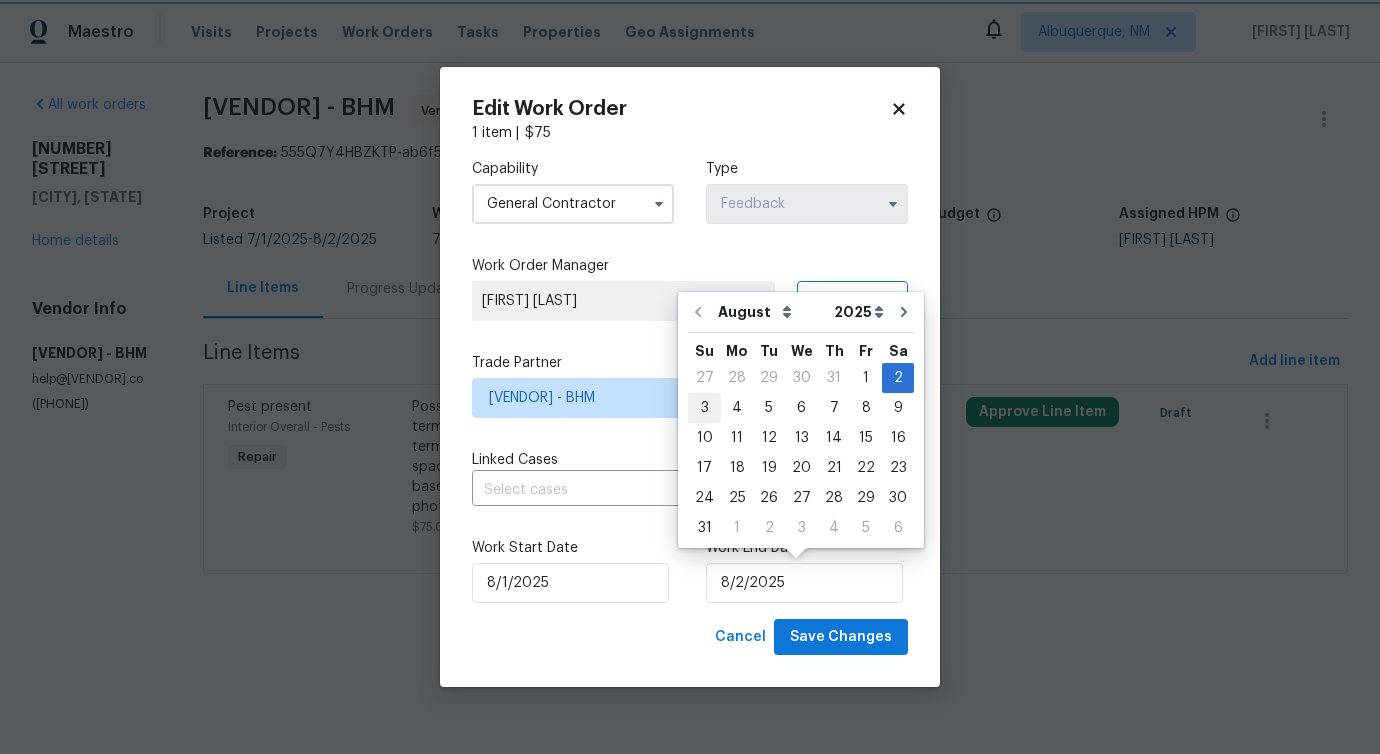 type on "8/3/2025" 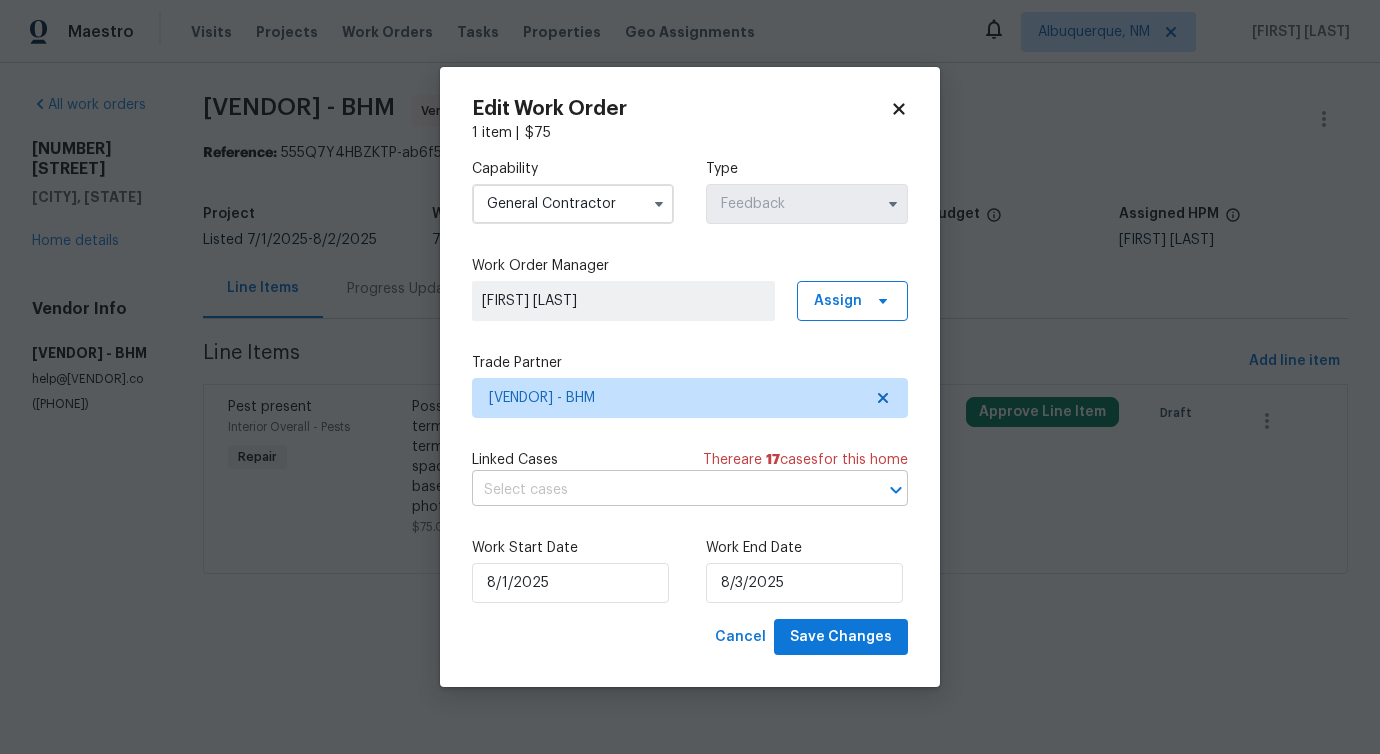 click at bounding box center [662, 490] 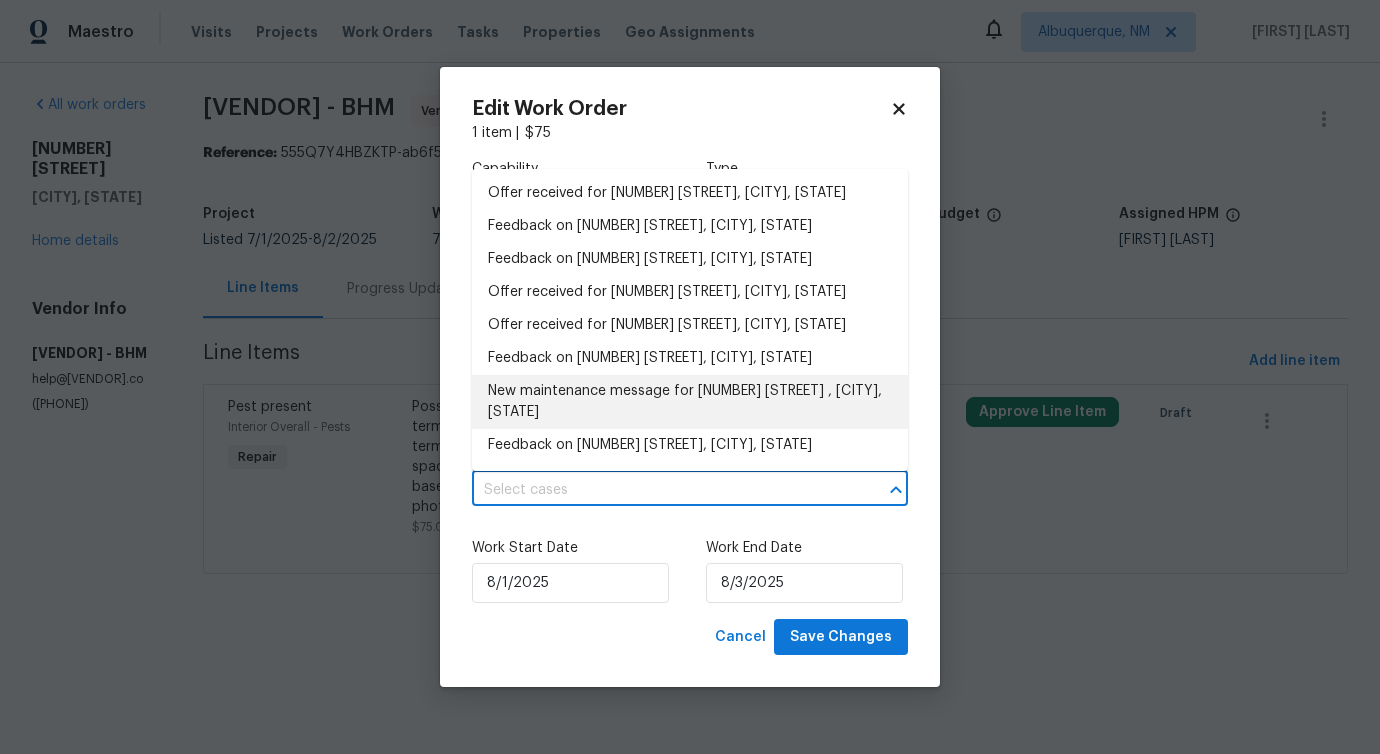 click on "New maintenance message for [NUMBER] [STREET] , [CITY], [STATE]" at bounding box center (690, 402) 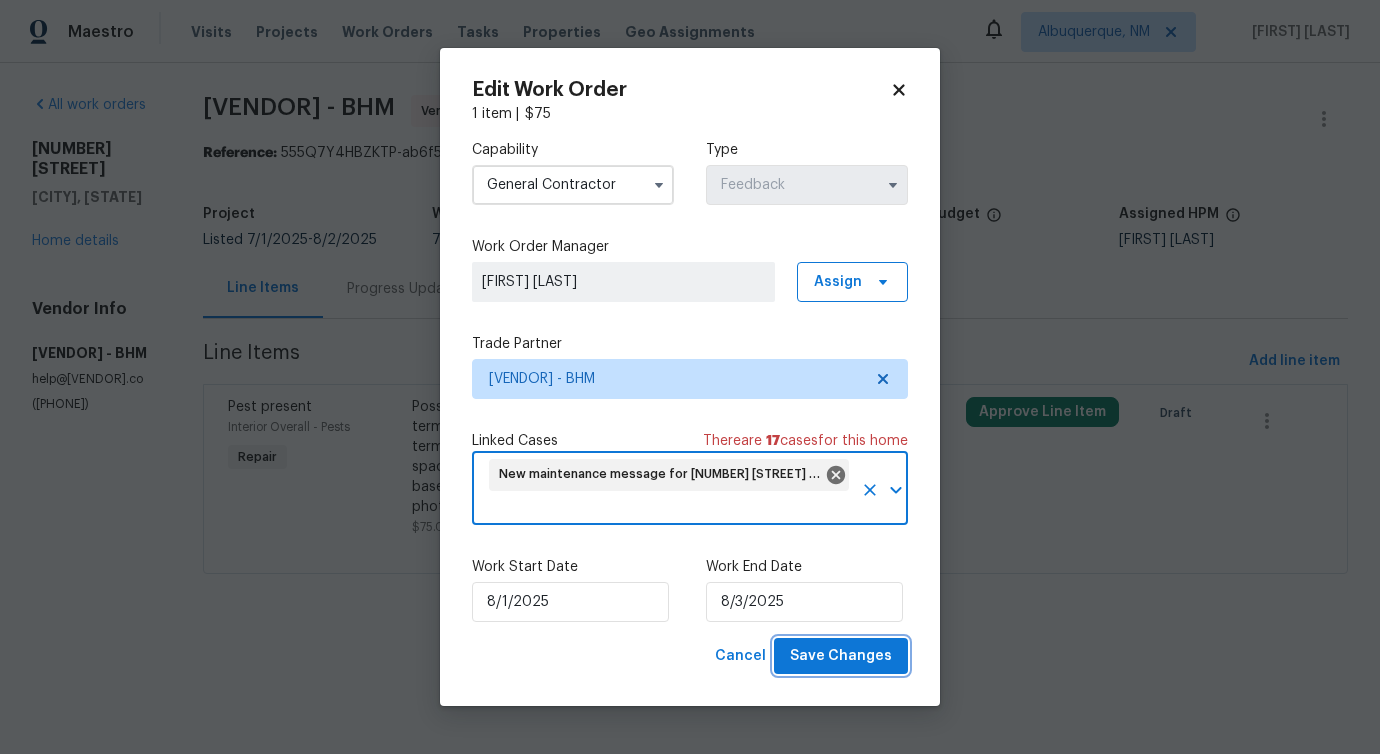 click on "Save Changes" at bounding box center (841, 656) 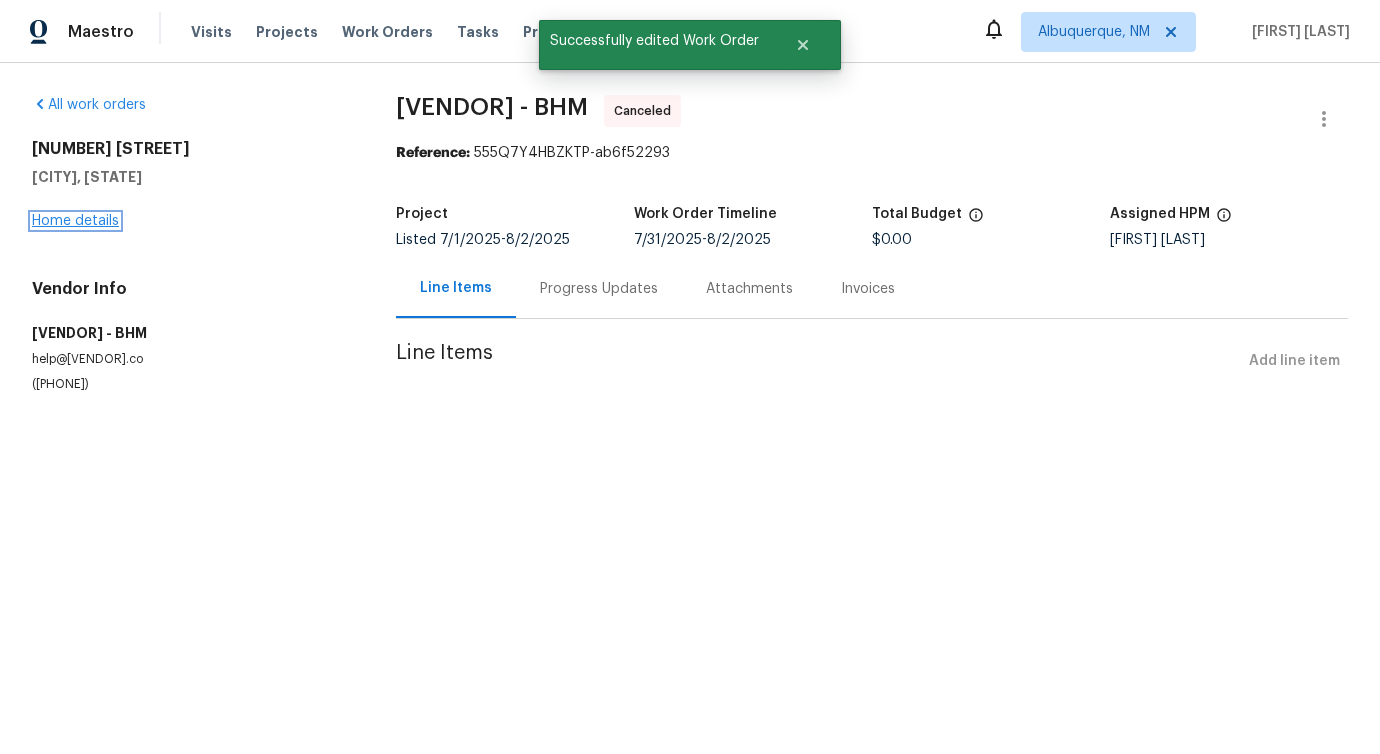 click on "Home details" at bounding box center [75, 221] 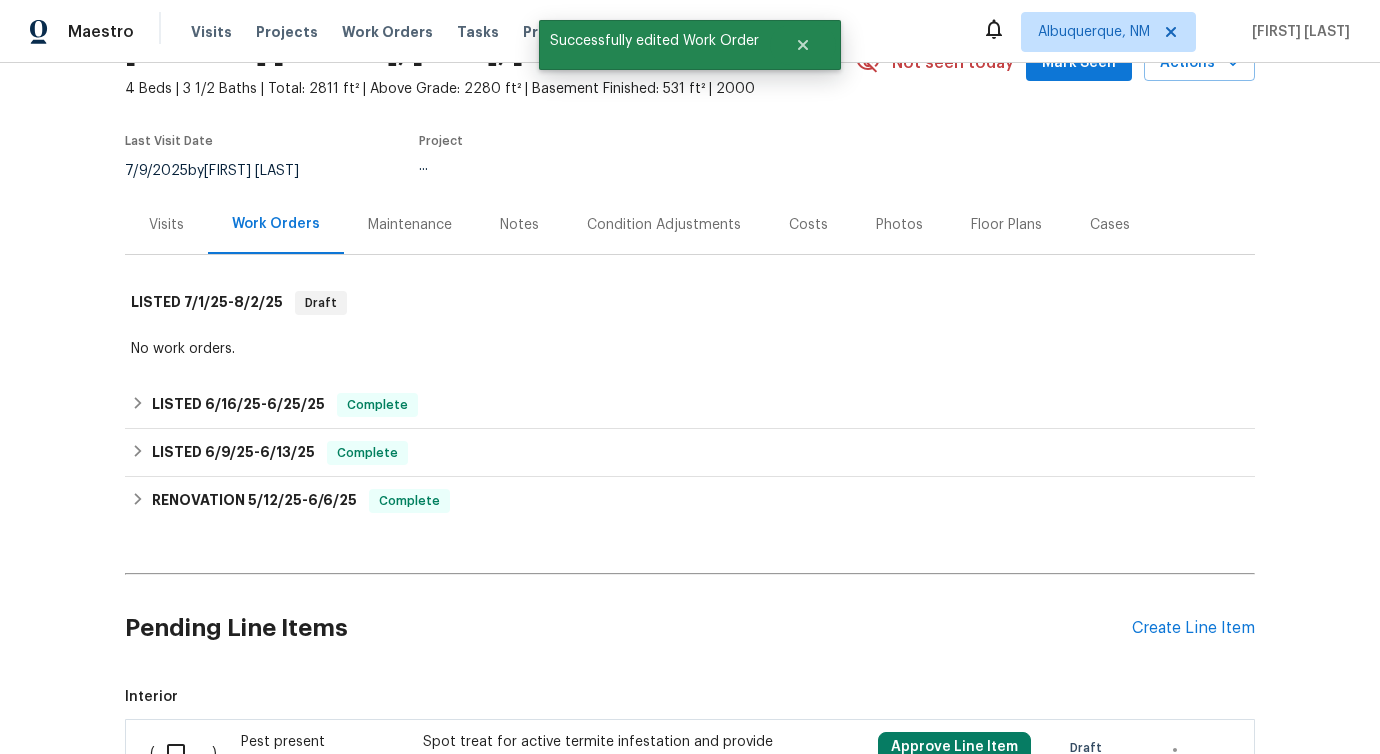 scroll, scrollTop: 183, scrollLeft: 0, axis: vertical 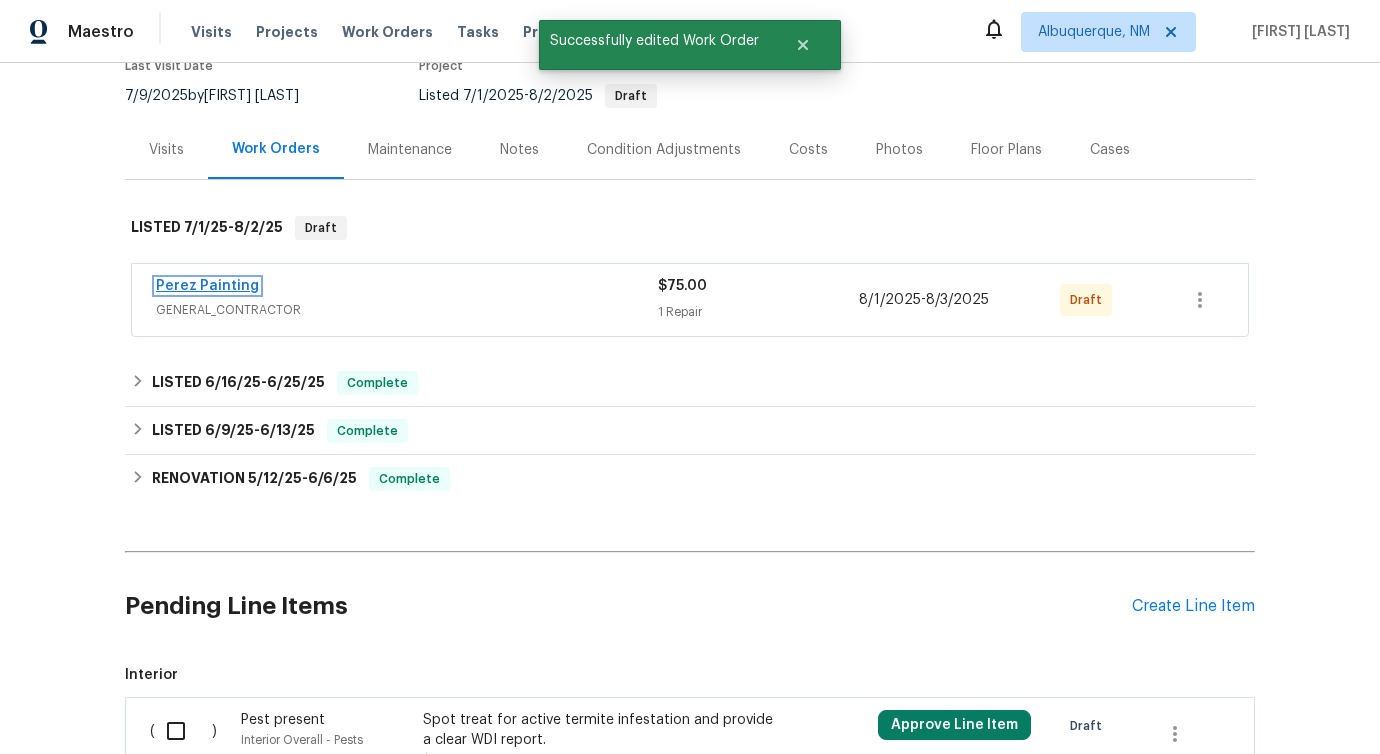 click on "Perez Painting" at bounding box center [207, 286] 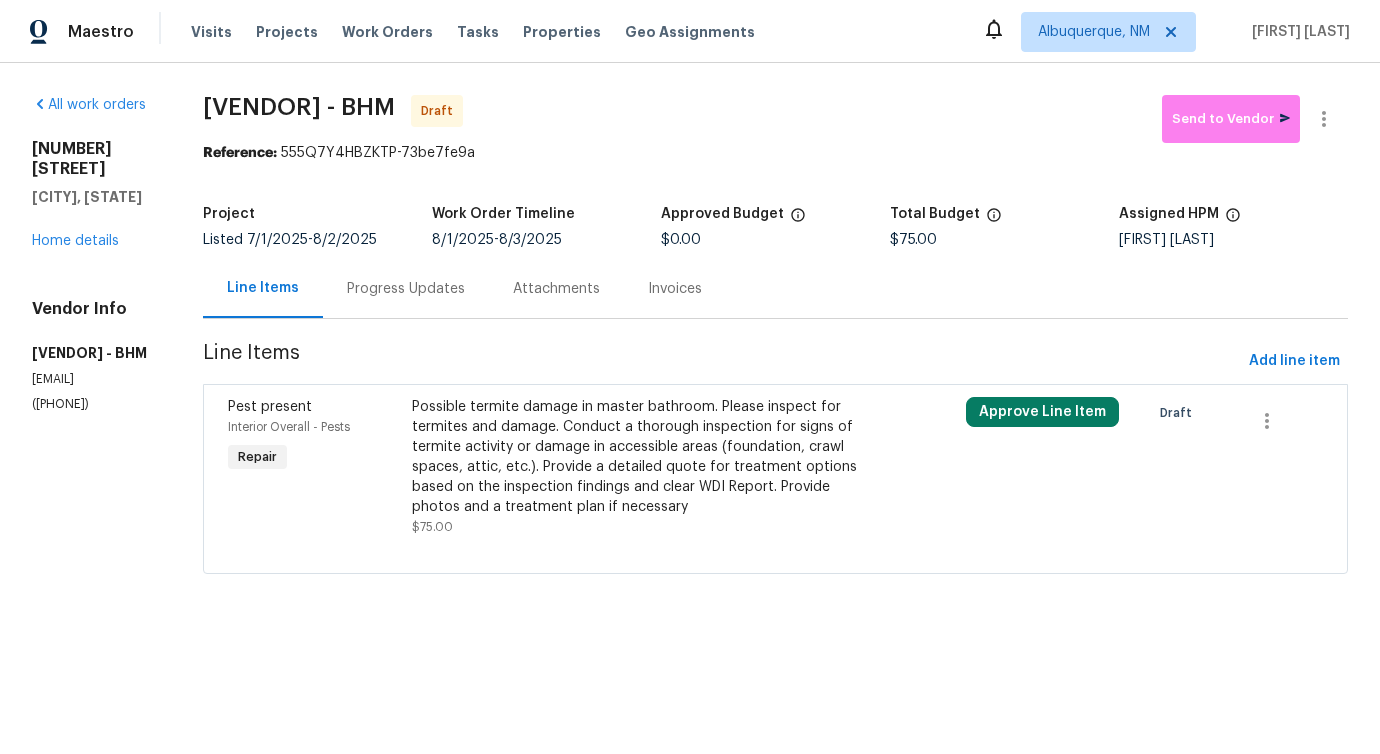 click on "Possible termite damage in master bathroom. Please inspect for termites and damage. Conduct a thorough inspection for signs of termite activity or damage in accessible areas (foundation, crawl spaces, attic, etc.). Provide a detailed quote for treatment options based on the inspection findings and clear WDI Report. Provide photos and a treatment plan if necessary" at bounding box center [636, 457] 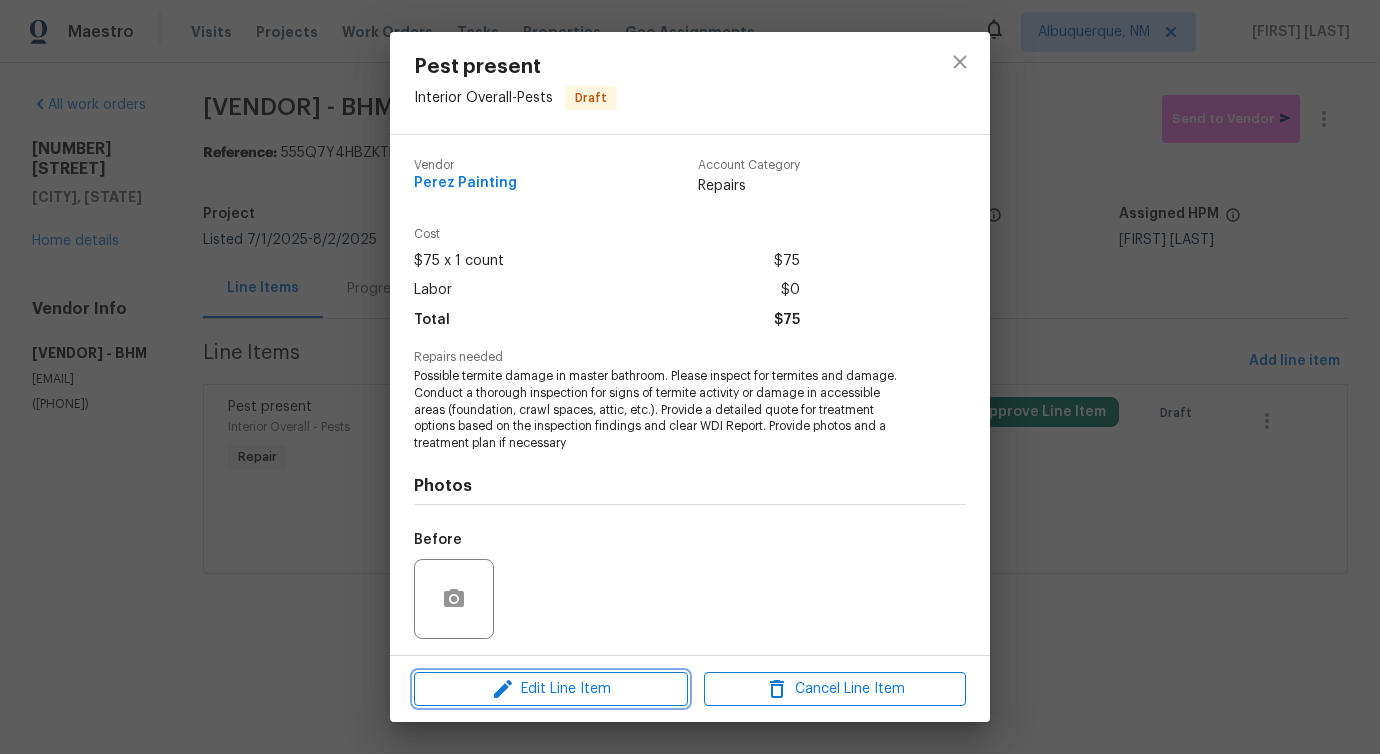 click on "Edit Line Item" at bounding box center [551, 689] 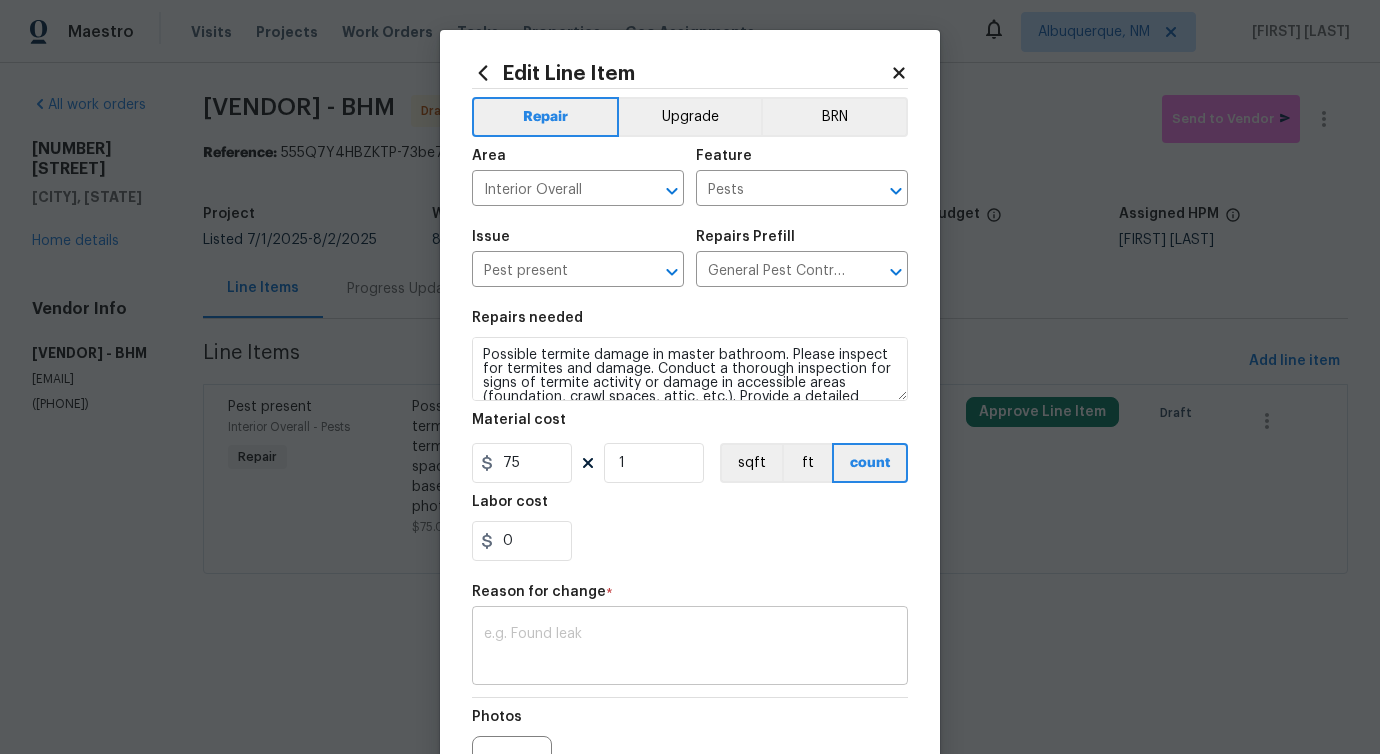 click at bounding box center [690, 648] 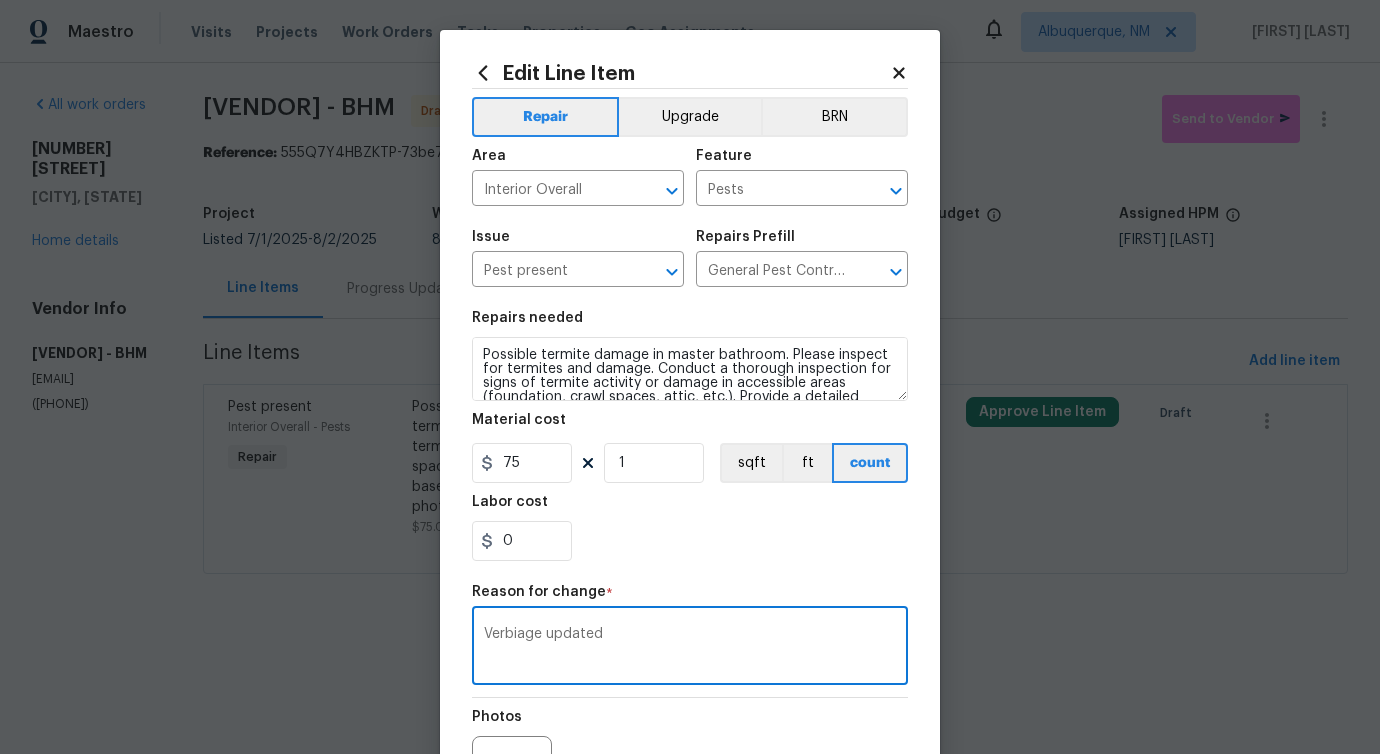 scroll, scrollTop: 232, scrollLeft: 0, axis: vertical 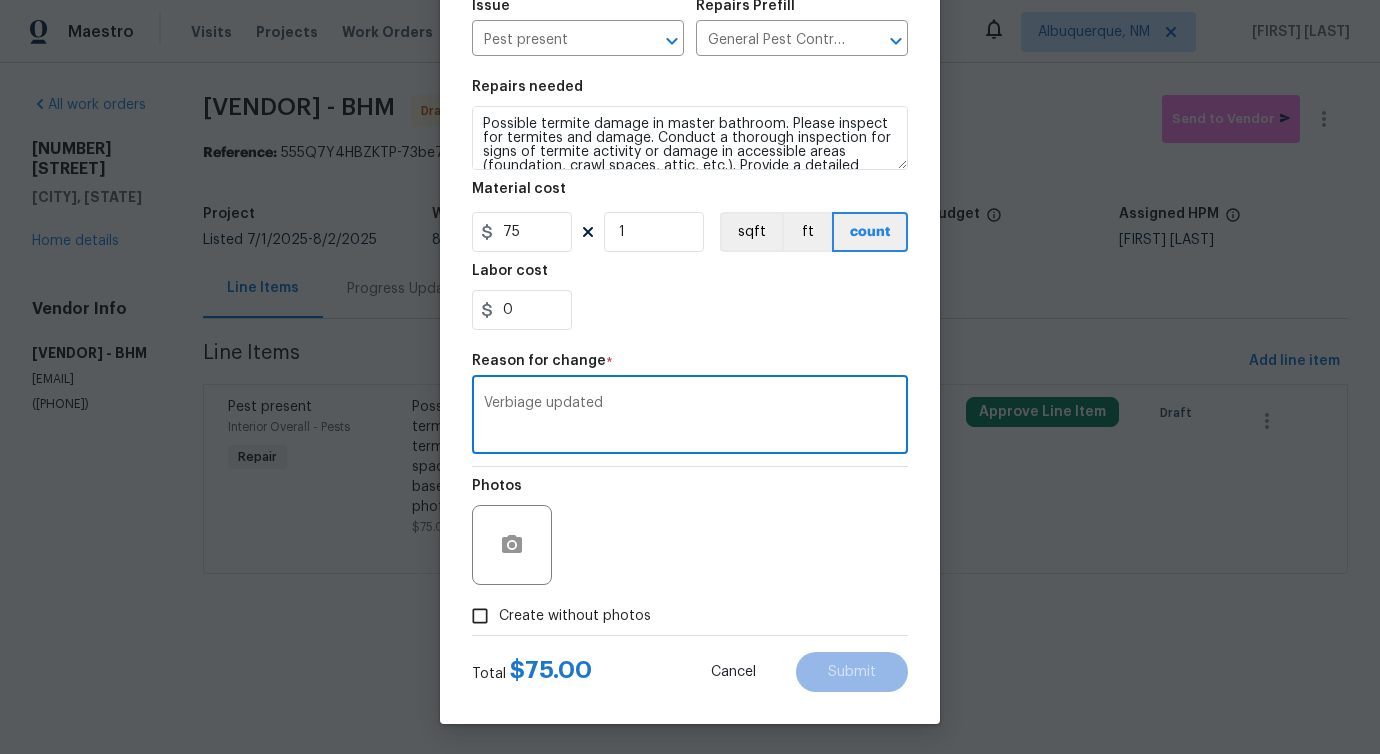 type on "Verbiage updated" 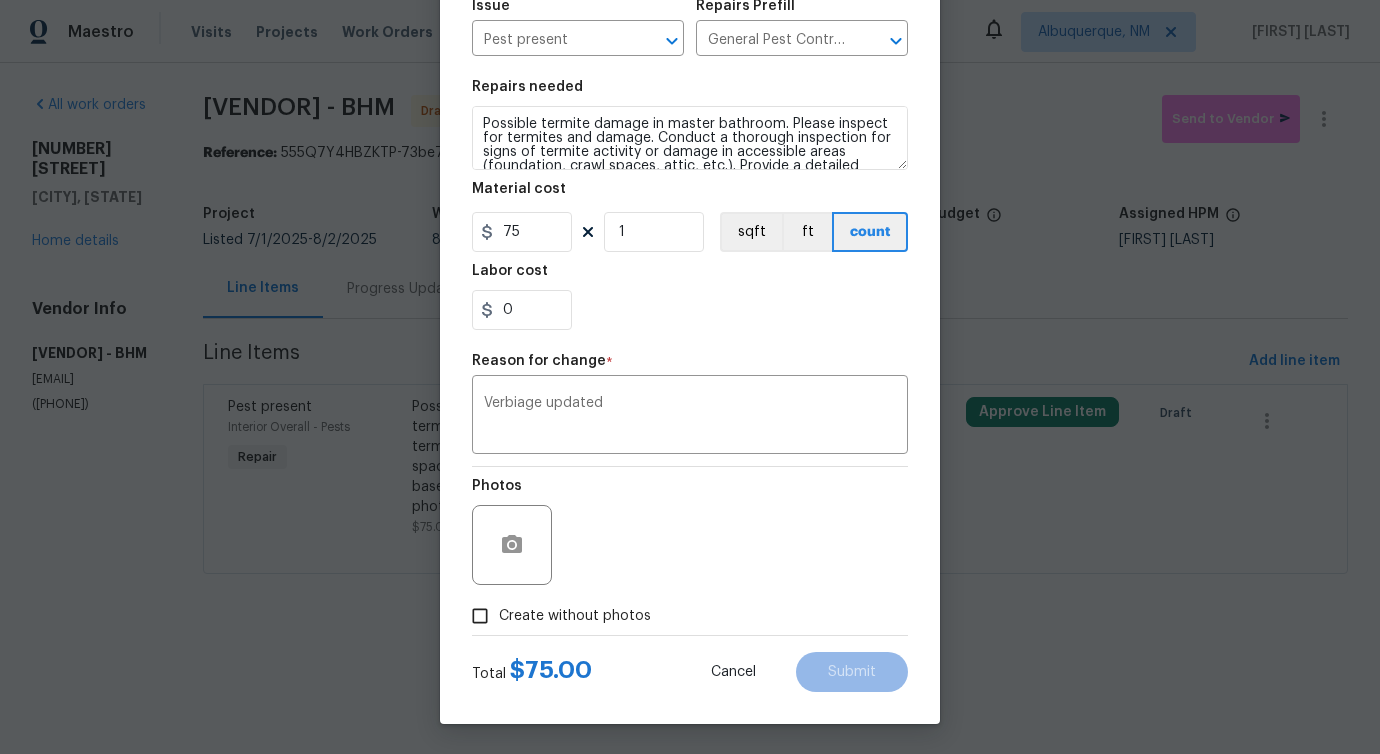 click on "Create without photos" at bounding box center (575, 616) 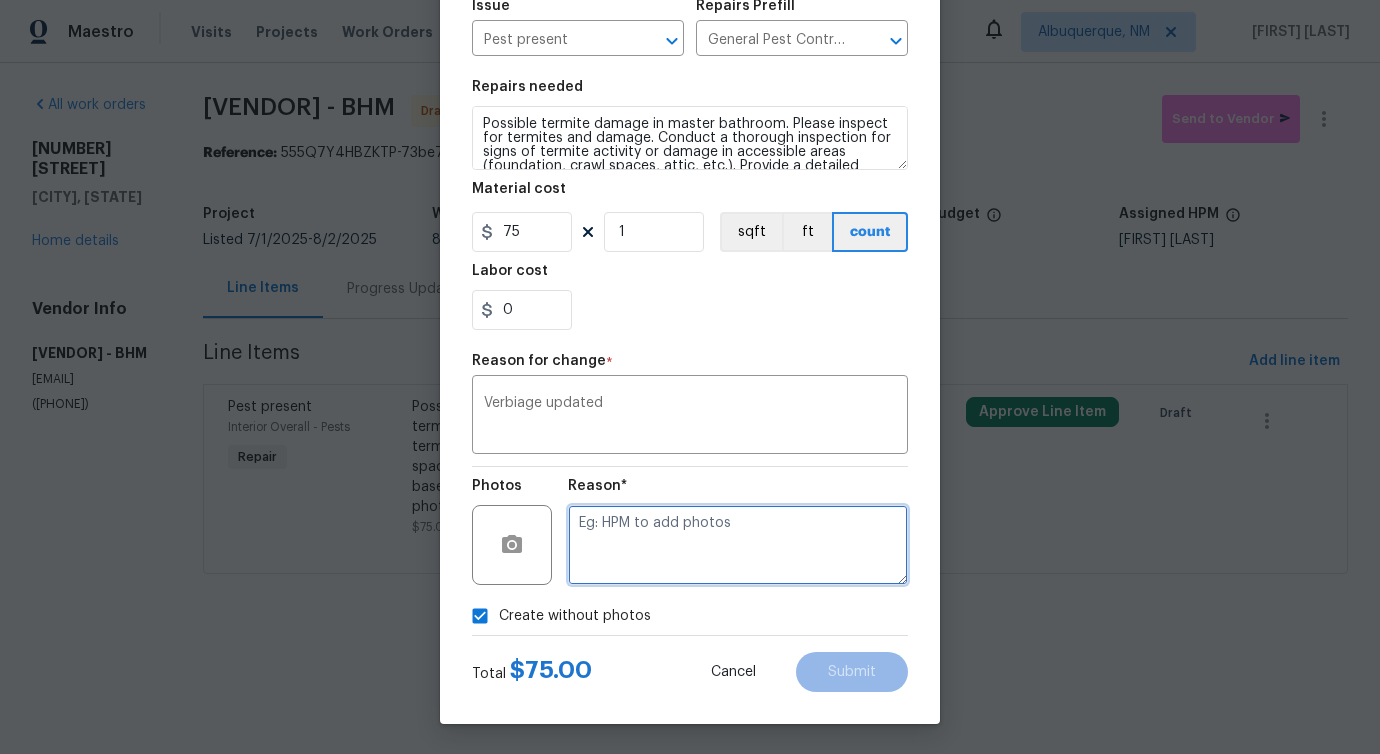 click at bounding box center (738, 545) 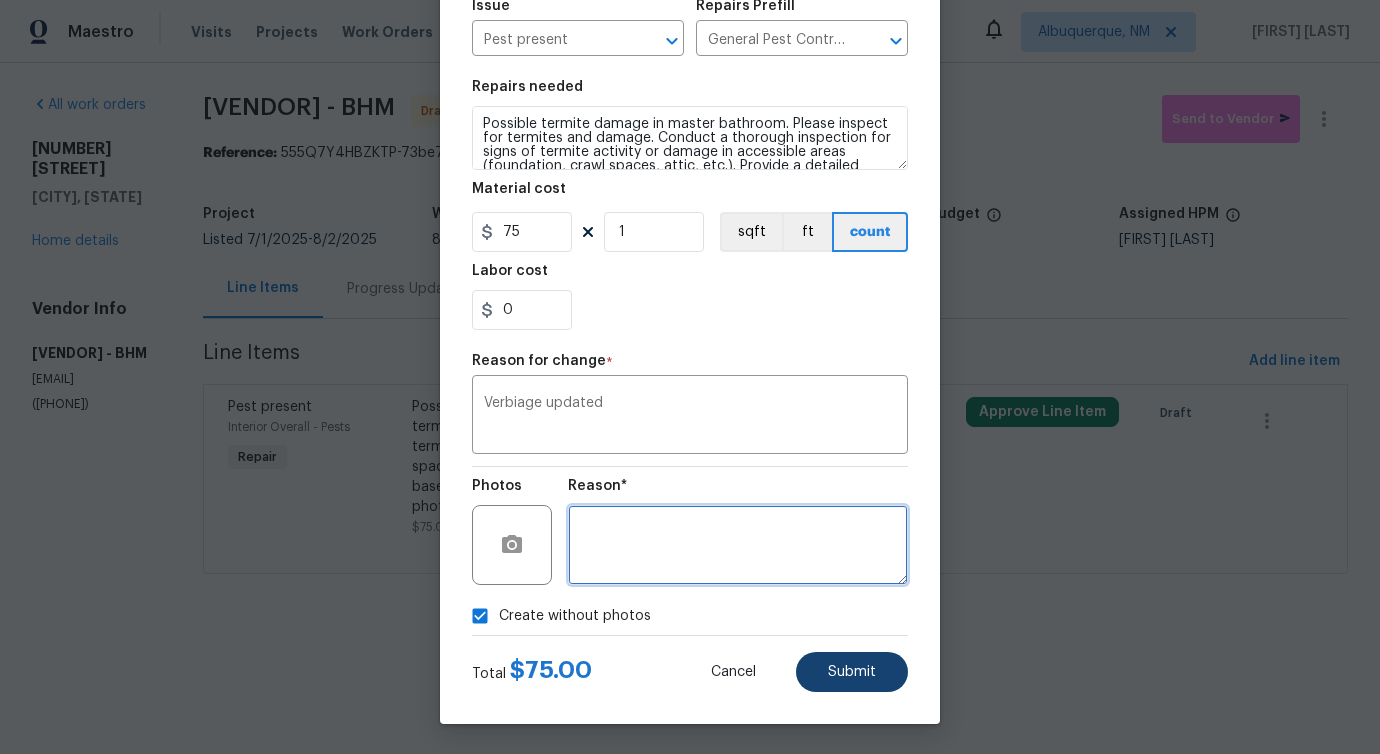 type 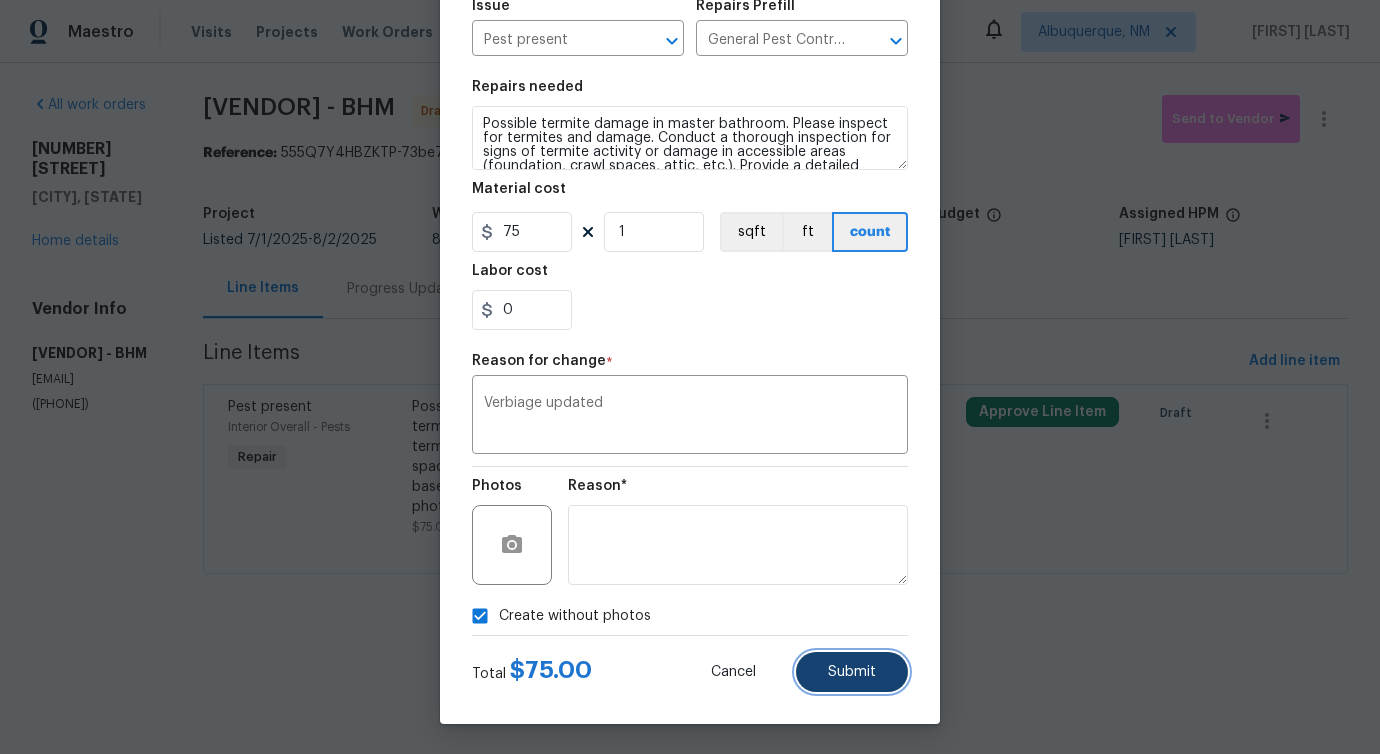 click on "Submit" at bounding box center (852, 672) 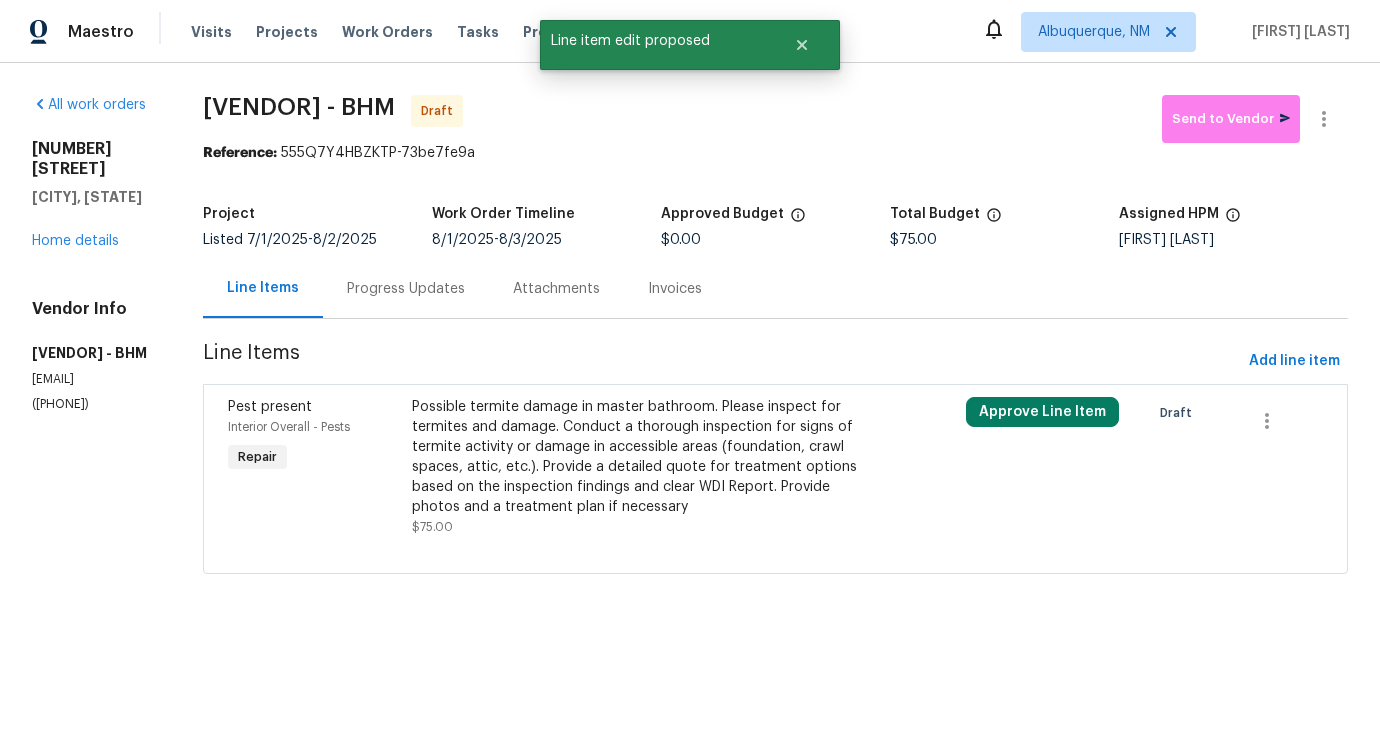 scroll, scrollTop: 0, scrollLeft: 0, axis: both 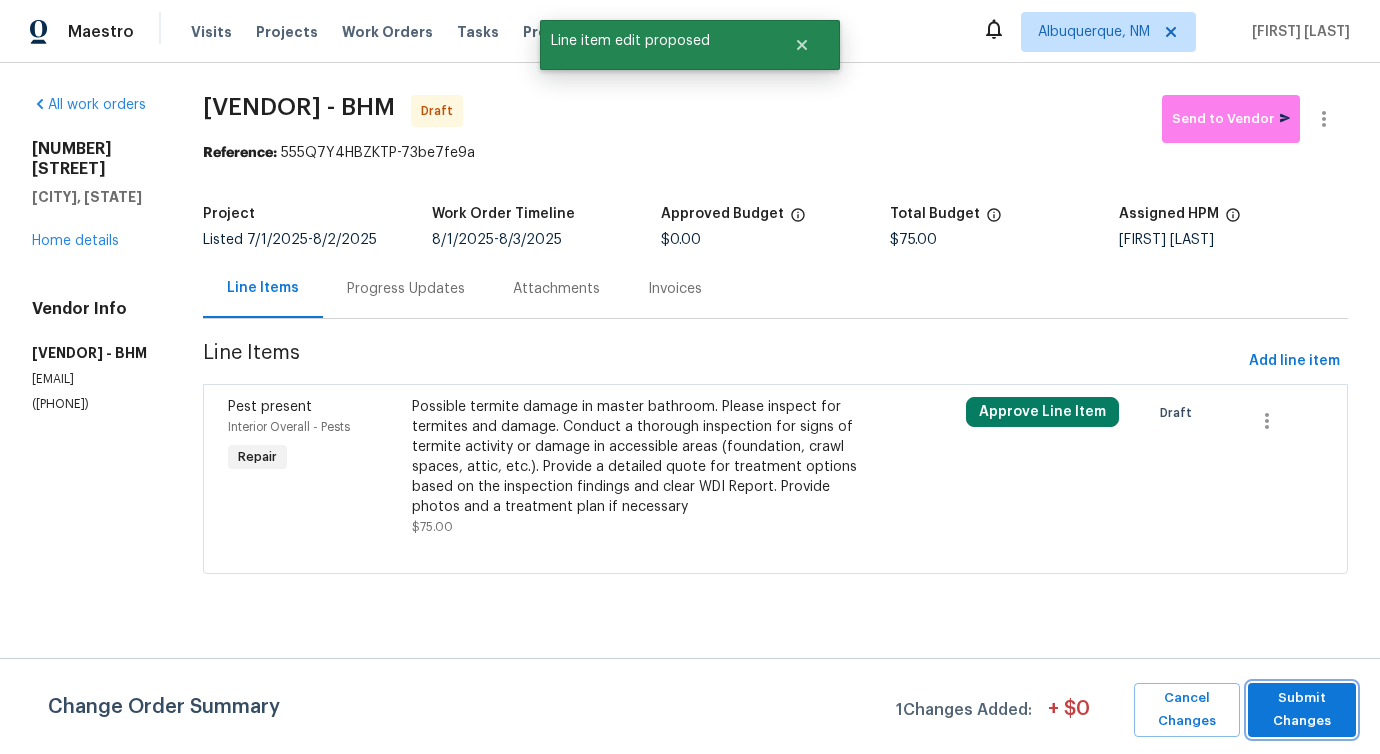 click on "Submit Changes" at bounding box center (1302, 710) 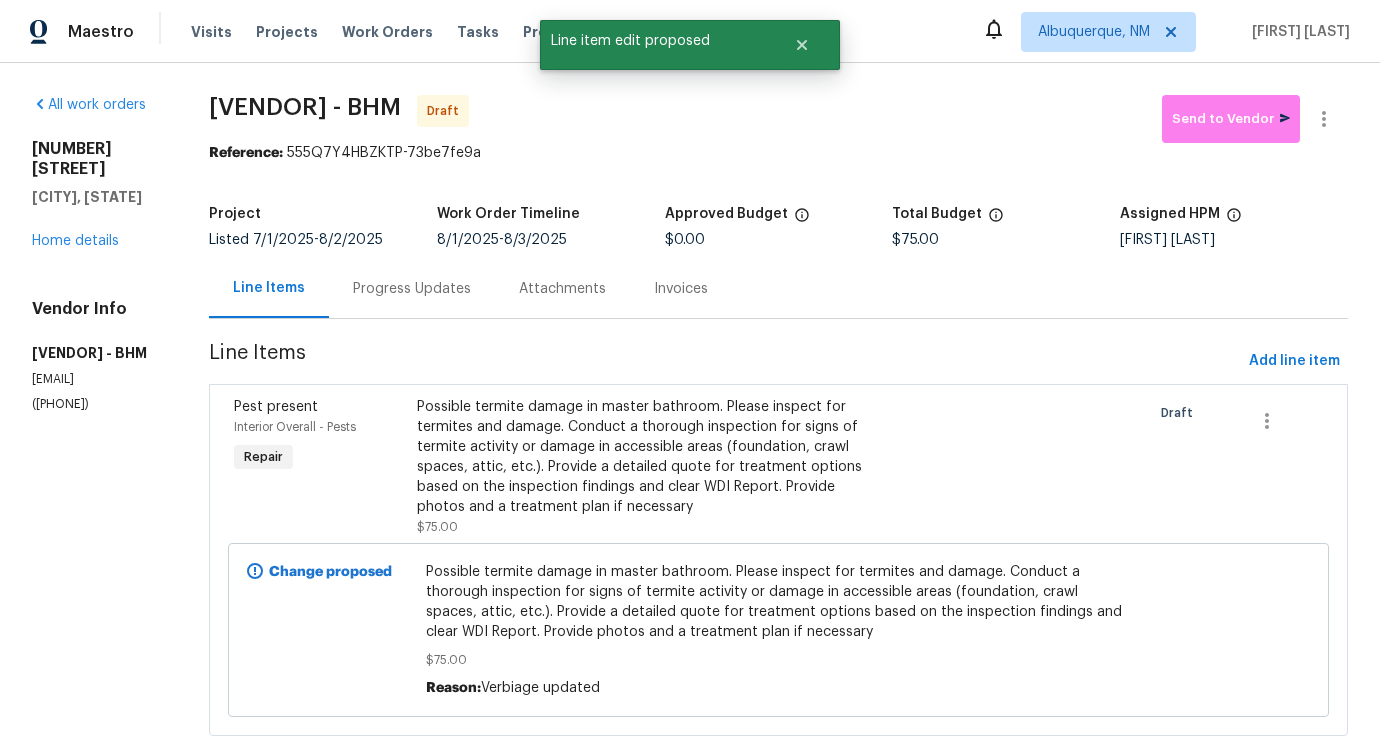 click on "Progress Updates" at bounding box center (412, 288) 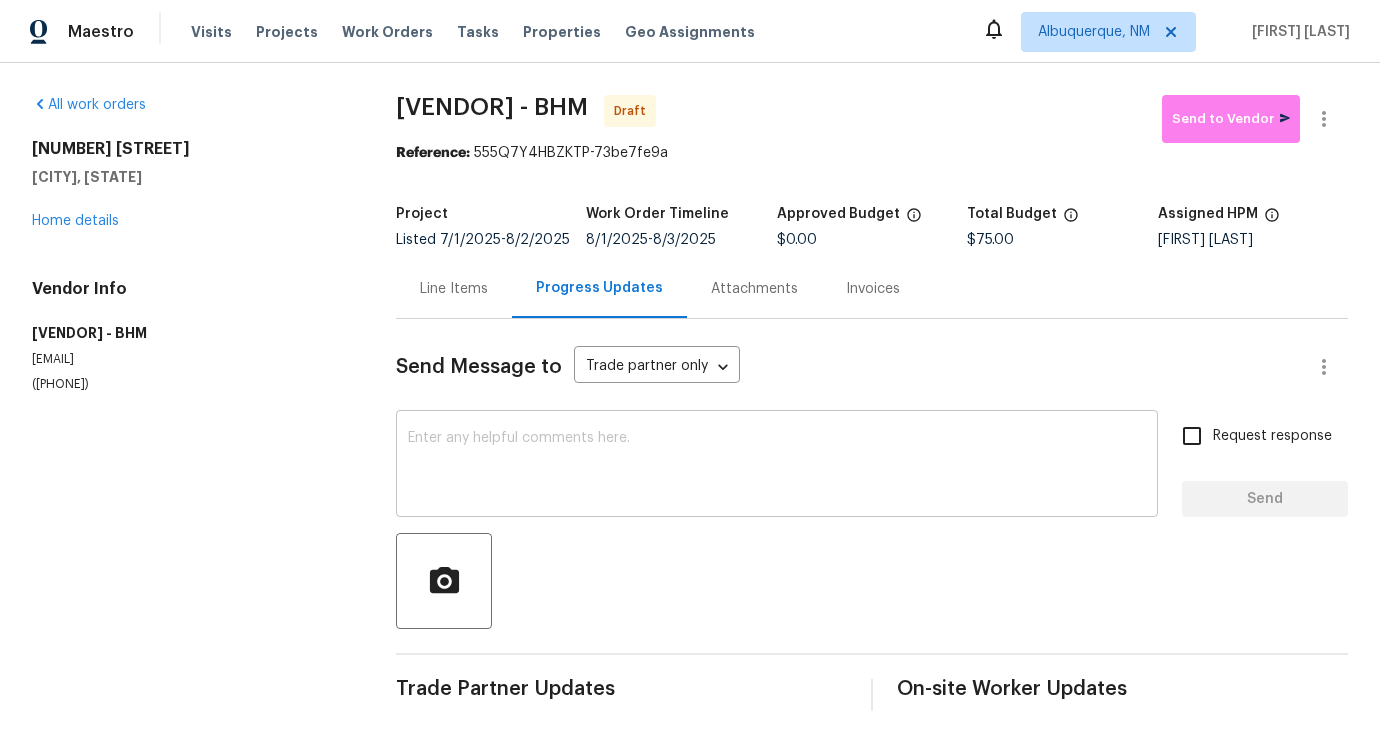 click at bounding box center [777, 466] 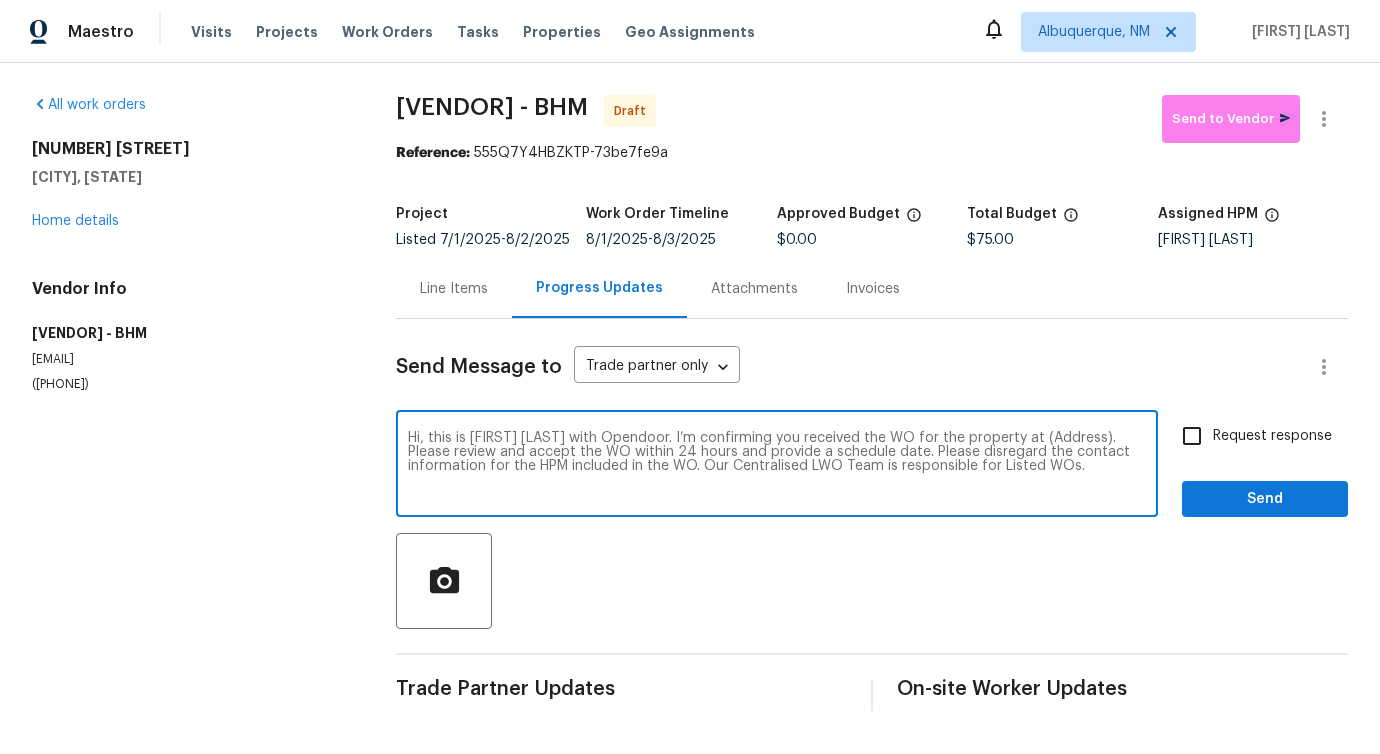click on "Hi, this is [NAME] with Opendoor. I’m confirming you received the WO for the property at (Address). Please review and accept the WO within 24 hours and provide a schedule date. Please disregard the contact information for the HPM included in the WO. Our Centralised LWO Team is responsible for Listed WOs." at bounding box center [777, 466] 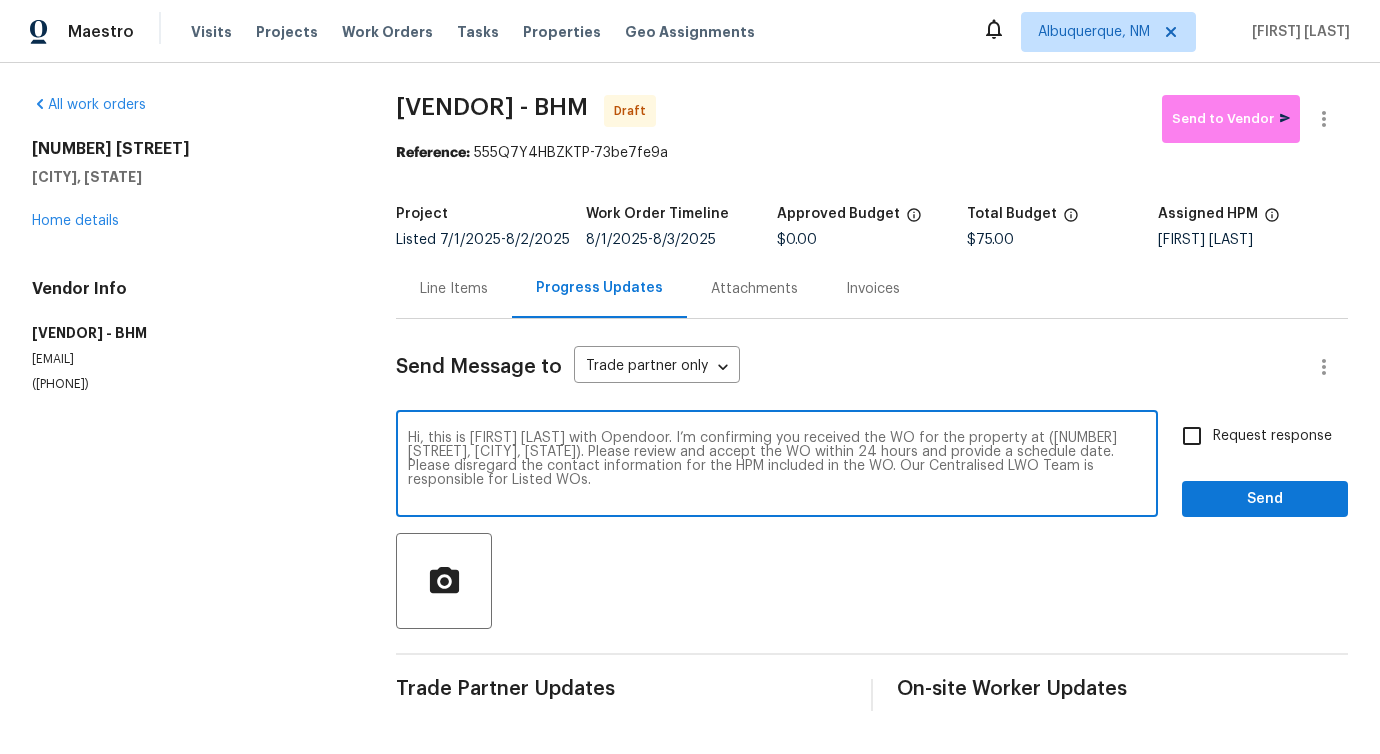 type on "Hi, this is Pavithra with Opendoor. I’m confirming you received the WO for the property at (312 Honeysuckle Ln, Chelsea, AL 35043). Please review and accept the WO within 24 hours and provide a schedule date. Please disregard the contact information for the HPM included in the WO. Our Centralised LWO Team is responsible for Listed WOs." 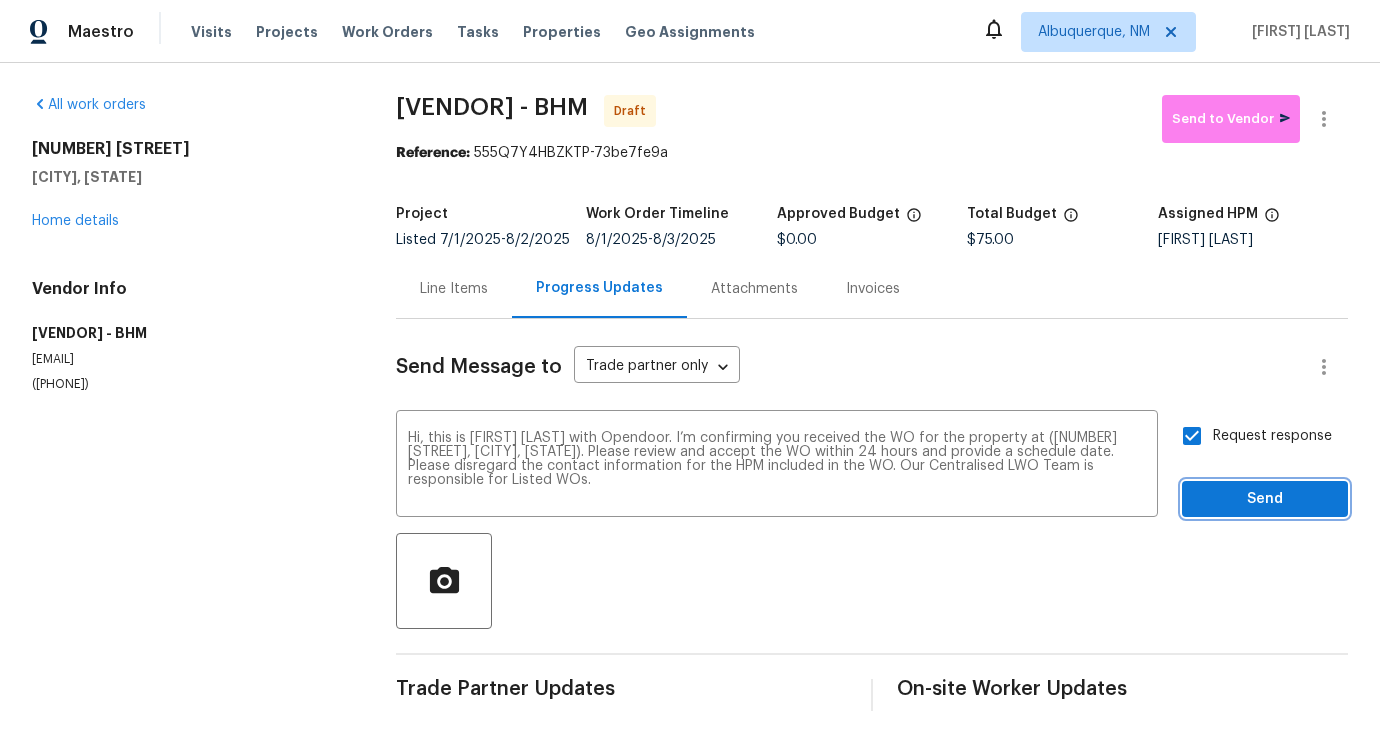 click on "Send" at bounding box center [1265, 499] 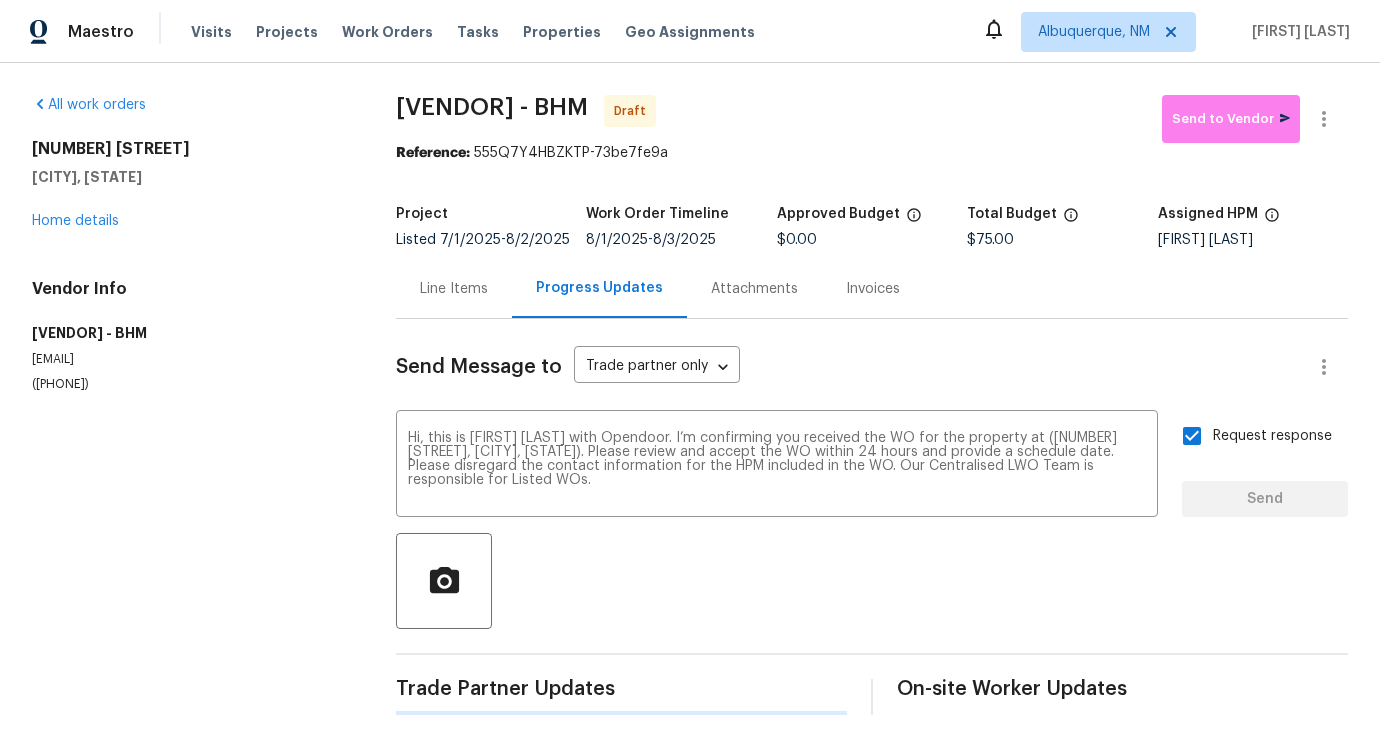 type 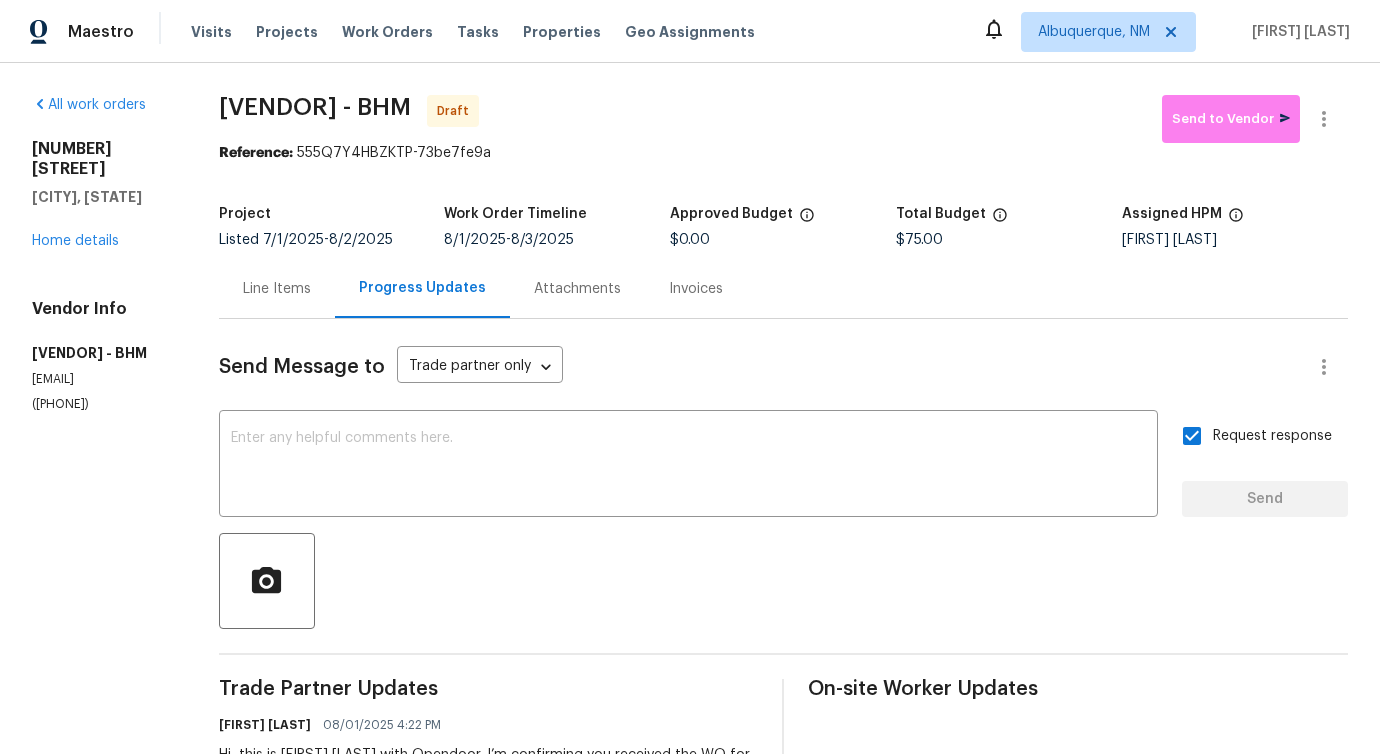 click on "Send Message to Trade partner only Trade partner only ​ x ​ Request response Send Trade Partner Updates Pavithra Sekar 08/01/2025 4:22 PM Hi, this is Pavithra with Opendoor. I’m confirming you received the WO for the property at (312 Honeysuckle Ln, Chelsea, AL 35043). Please review and accept the WO within 24 hours and provide a schedule date. Please disregard the contact information for the HPM included in the WO. Our Centralised LWO Team is responsible for Listed WOs. On-site Worker Updates" at bounding box center [783, 594] 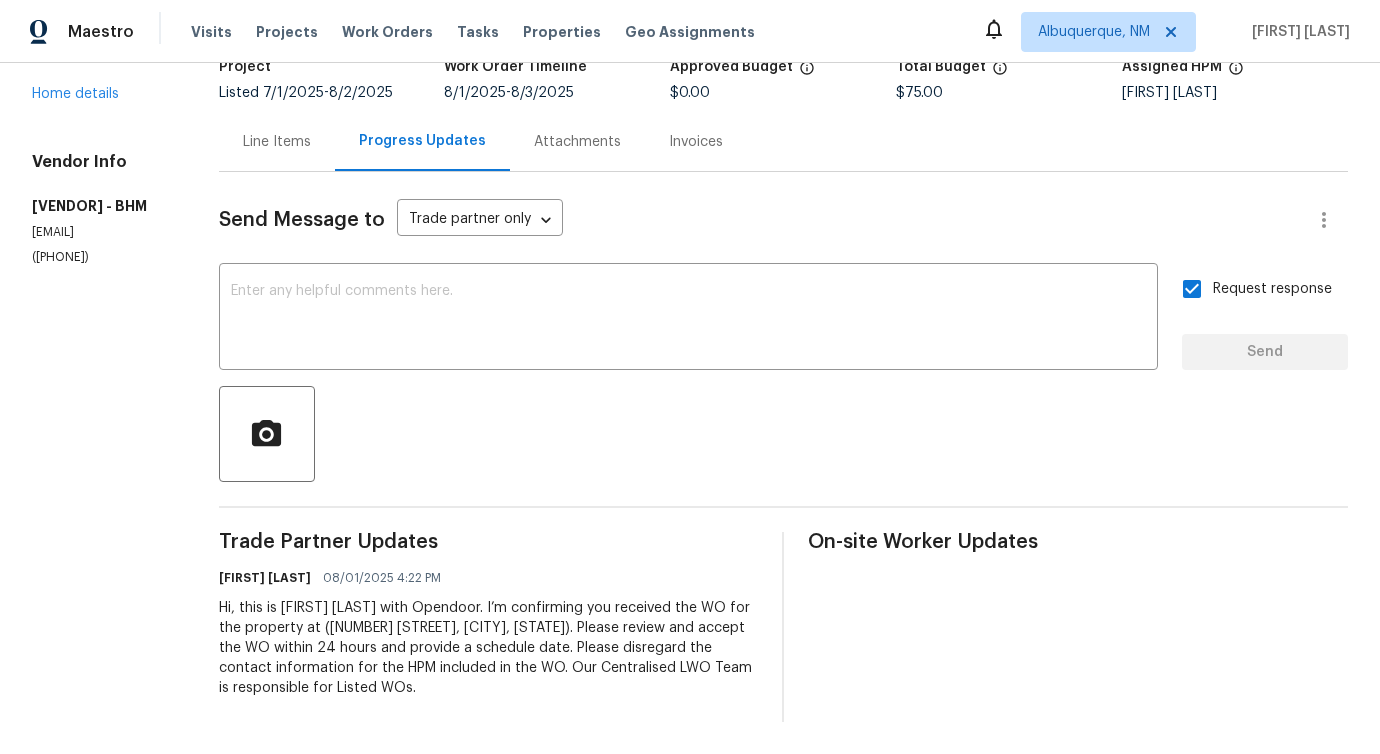 scroll, scrollTop: 0, scrollLeft: 0, axis: both 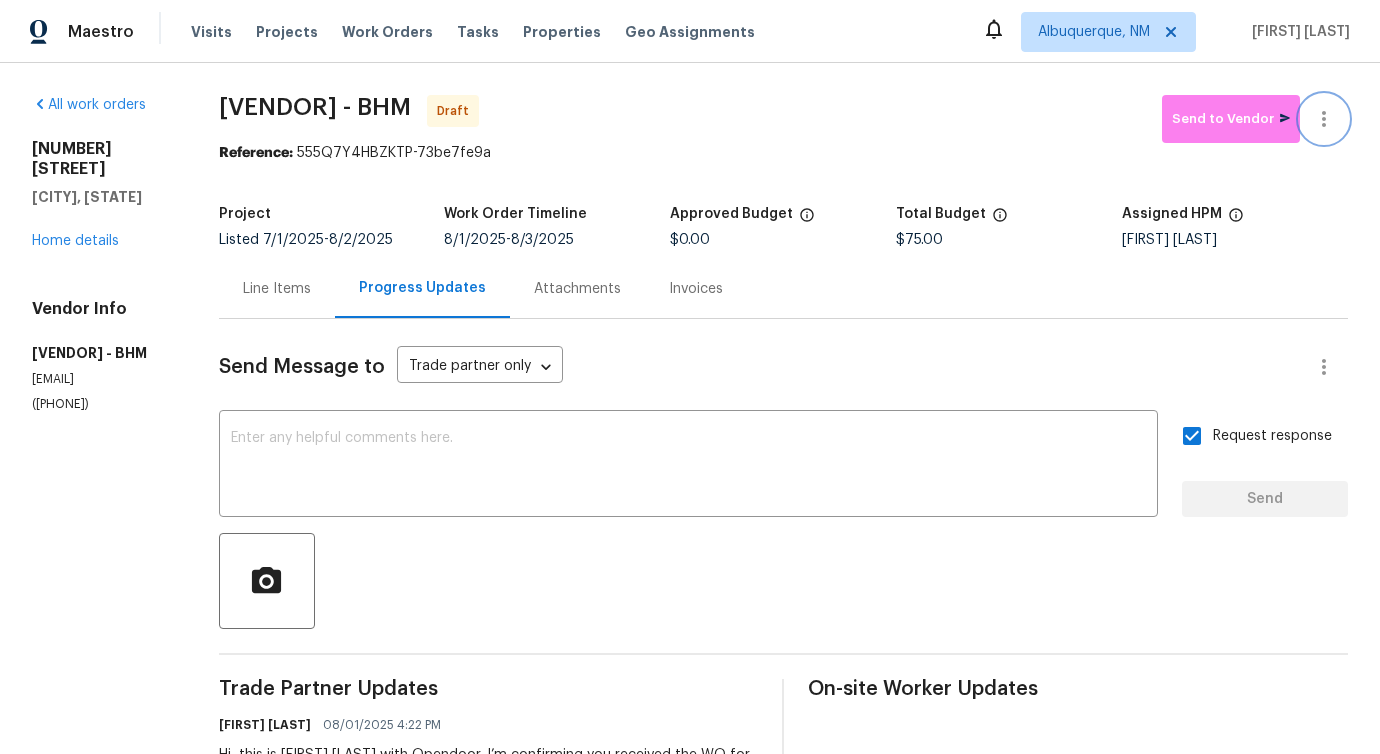 click 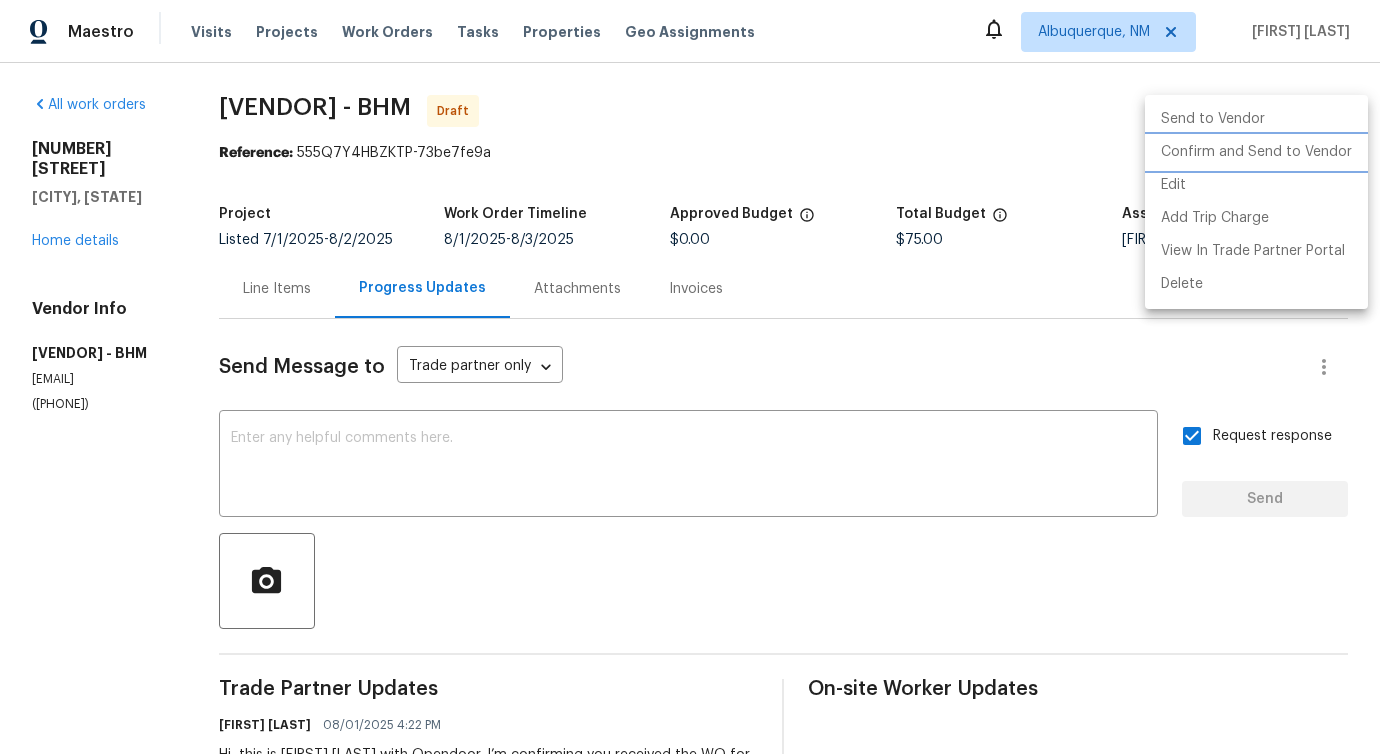 click on "Confirm and Send to Vendor" at bounding box center (1256, 152) 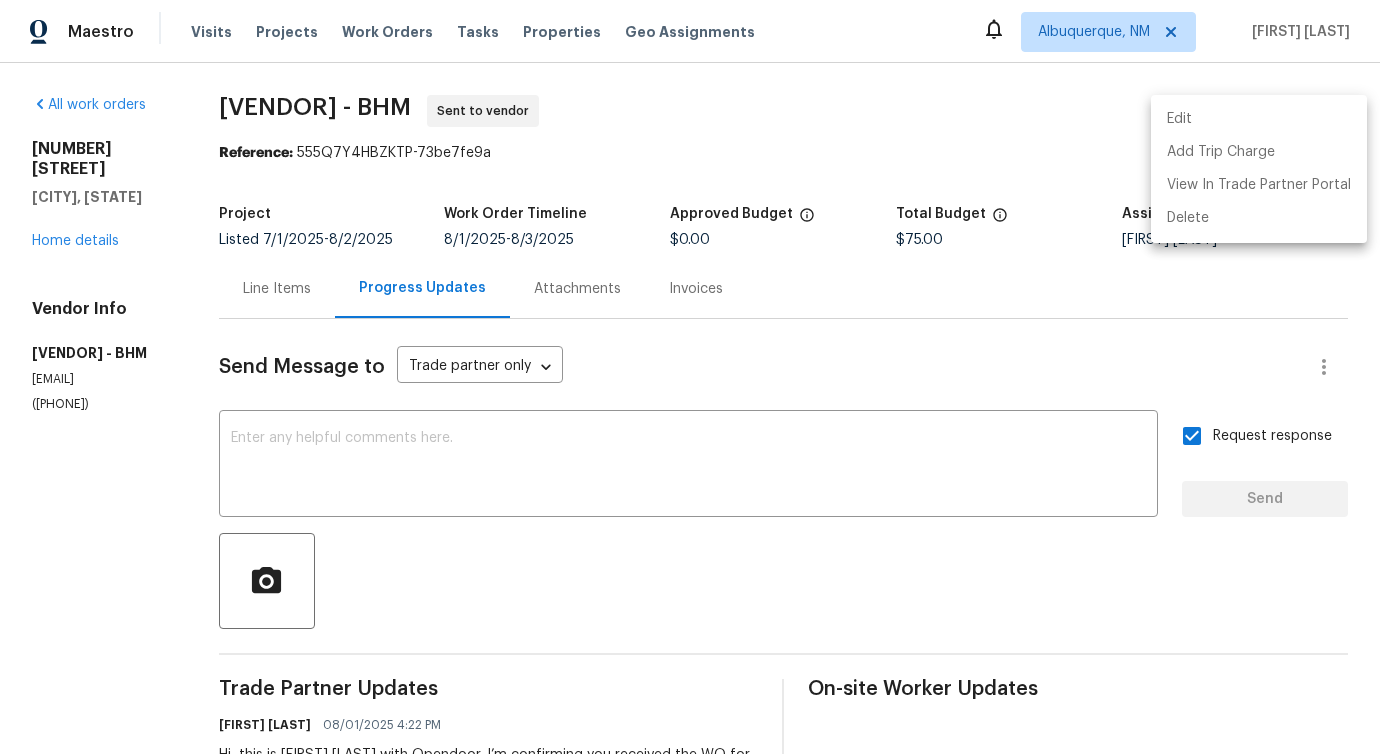 click at bounding box center (690, 377) 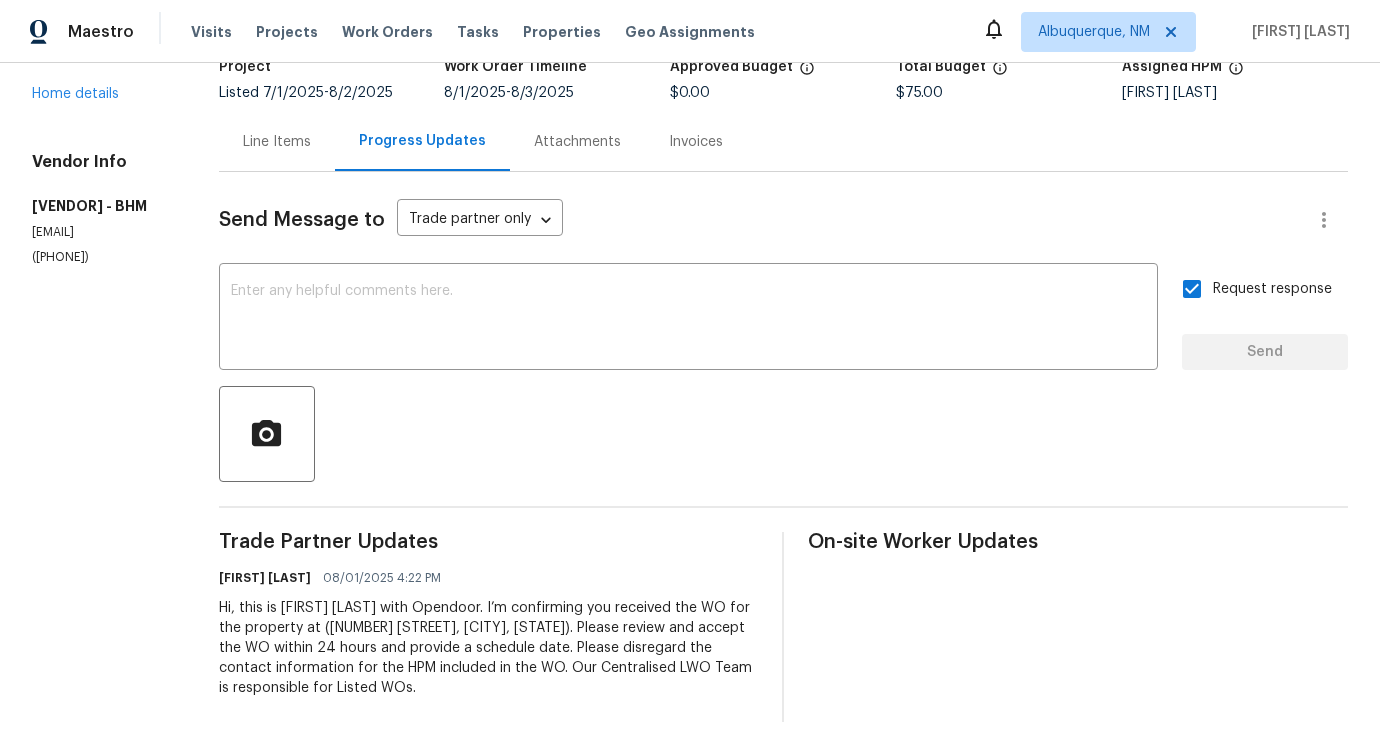click on "Line Items" at bounding box center [277, 142] 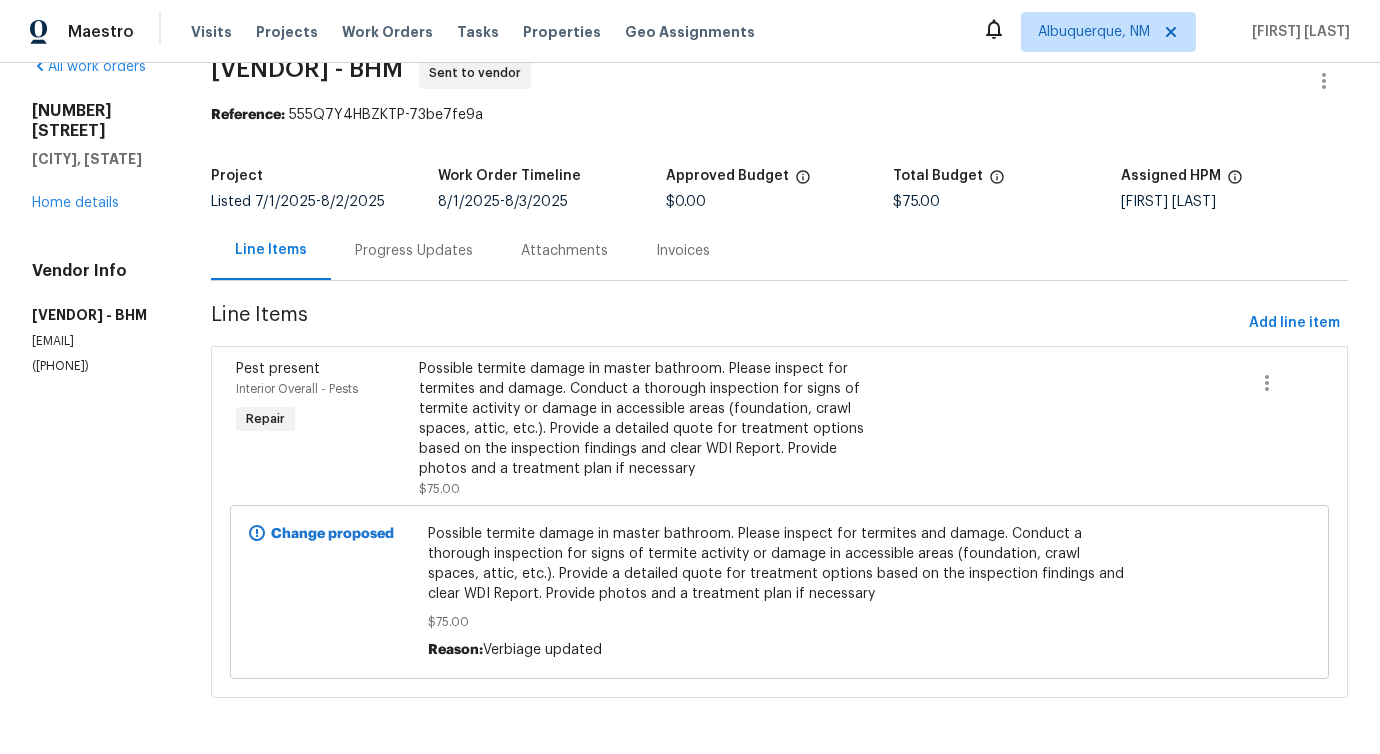 scroll, scrollTop: 0, scrollLeft: 0, axis: both 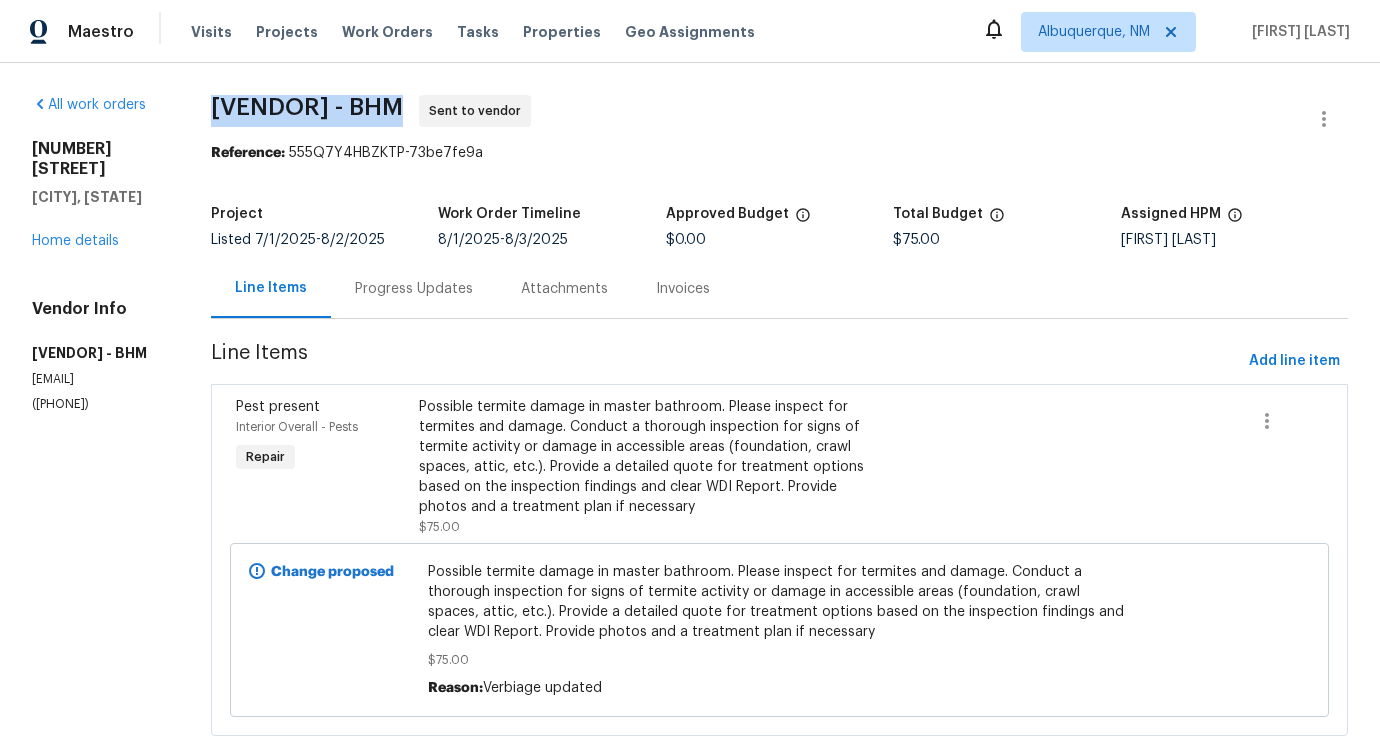 drag, startPoint x: 330, startPoint y: 113, endPoint x: 490, endPoint y: 116, distance: 160.02812 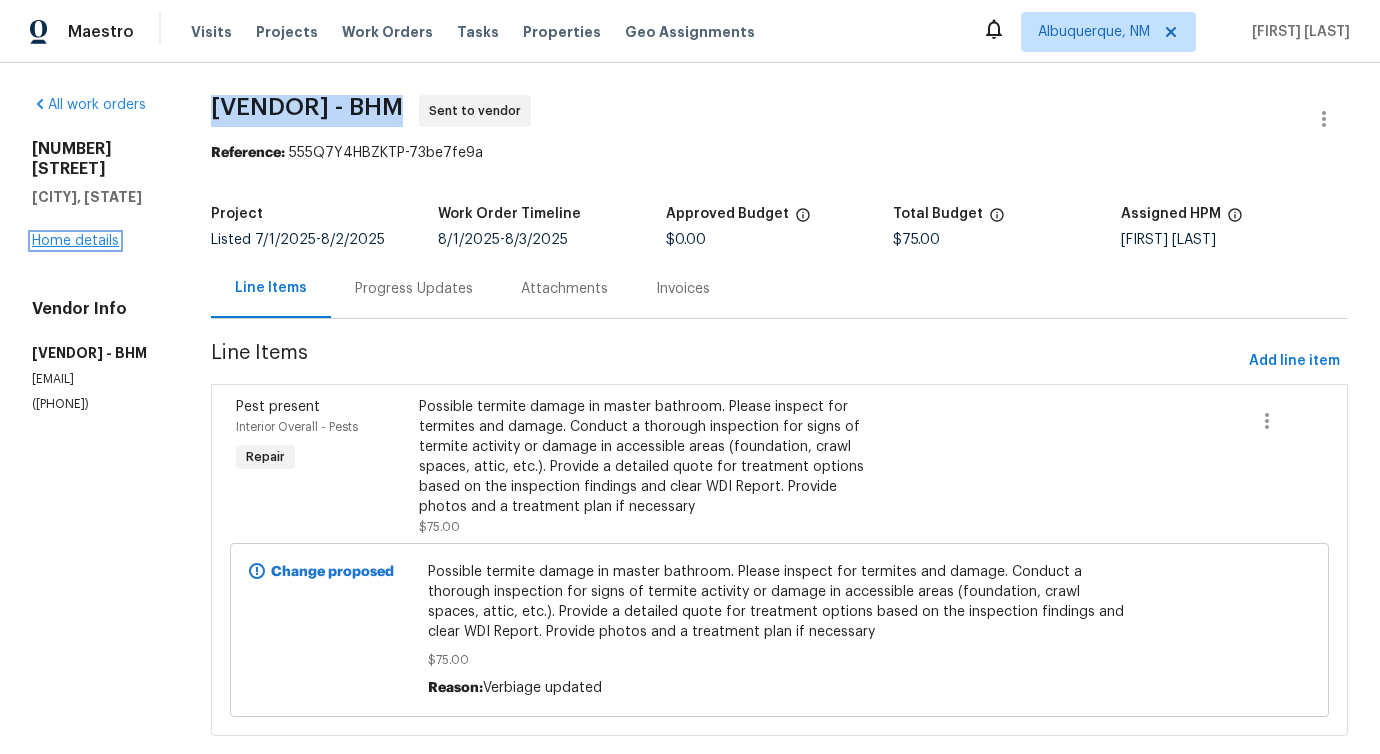 click on "Home details" at bounding box center [75, 241] 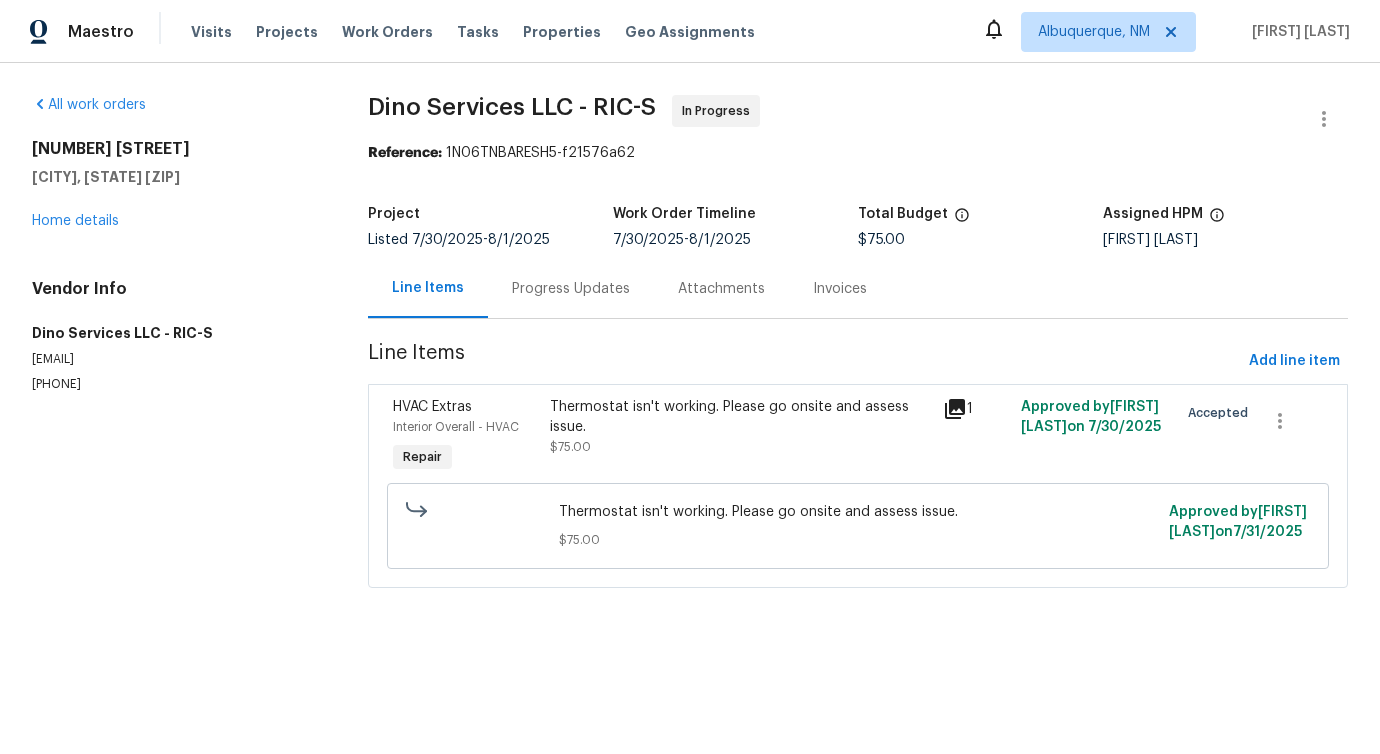 scroll, scrollTop: 0, scrollLeft: 0, axis: both 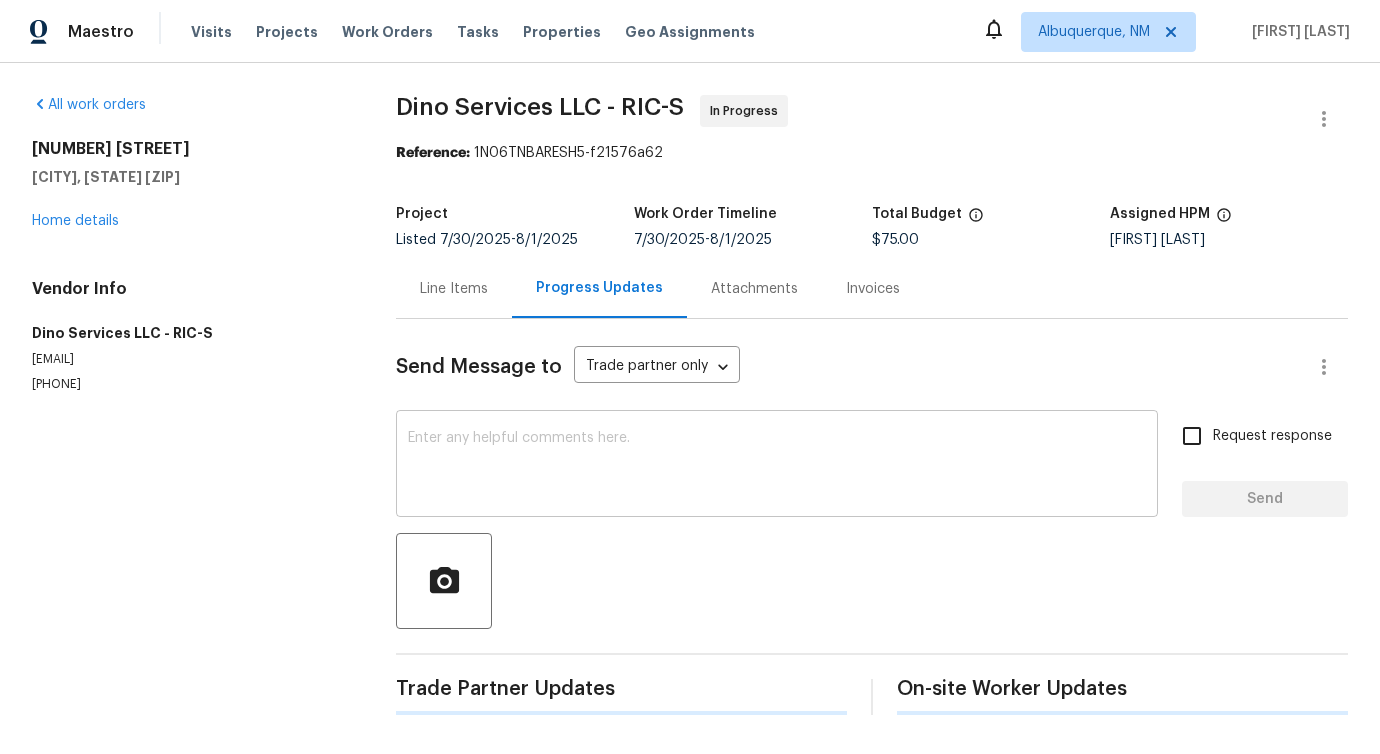click at bounding box center [777, 466] 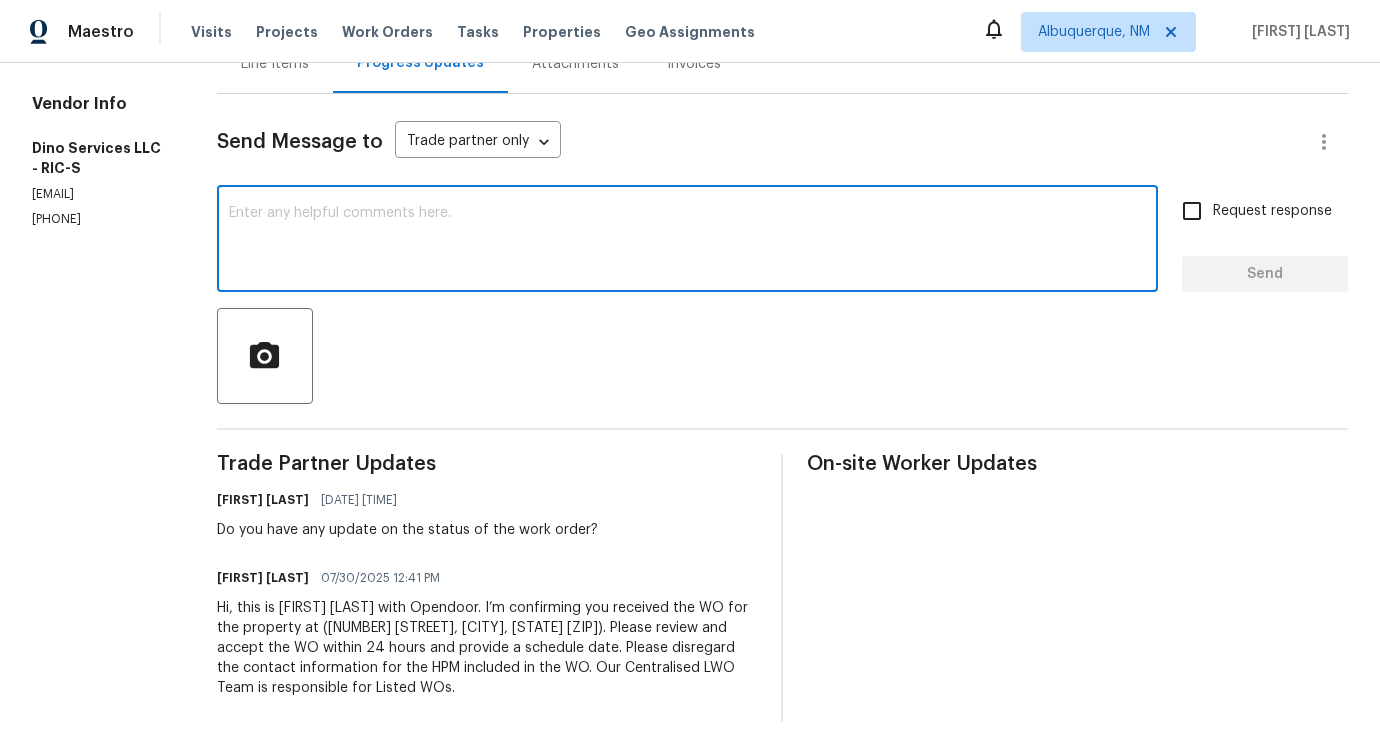 scroll, scrollTop: 0, scrollLeft: 0, axis: both 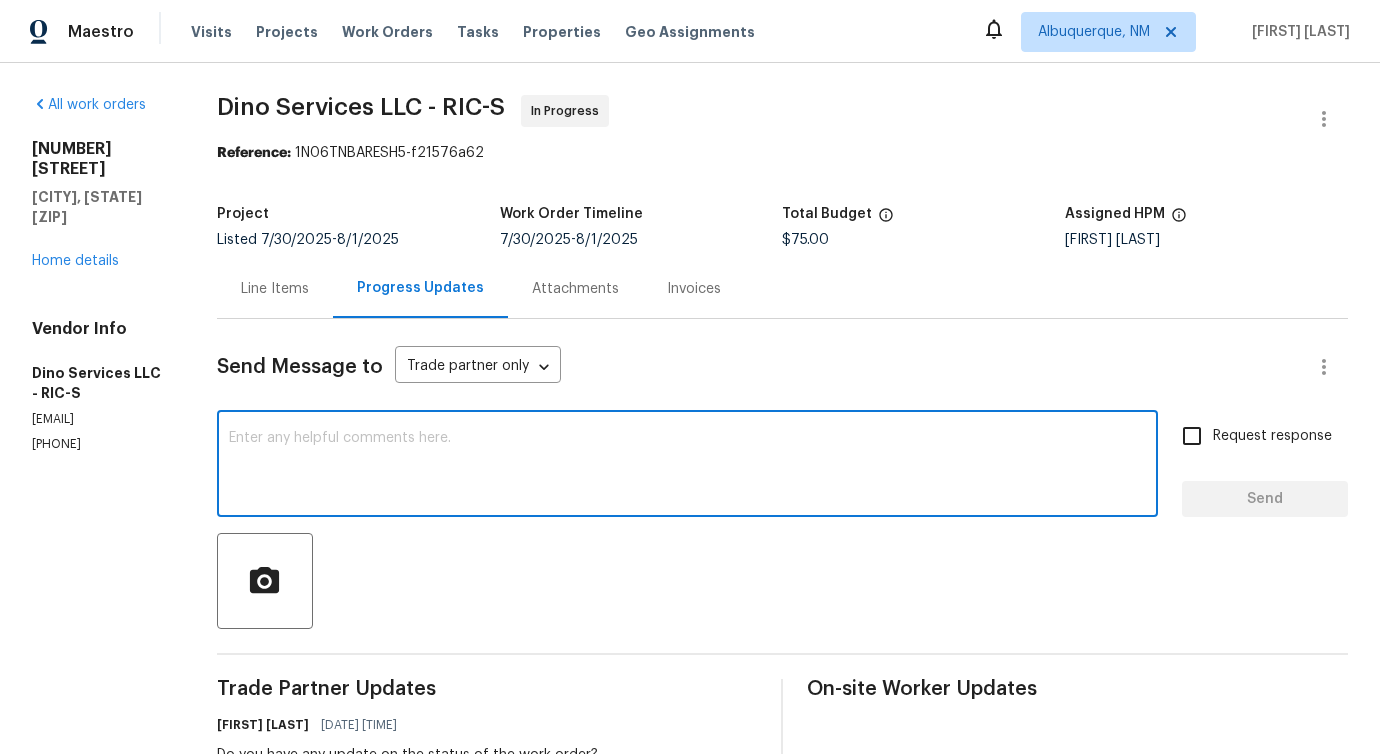 paste on "Would you kindly provide us with an update regarding the progress of the work order?" 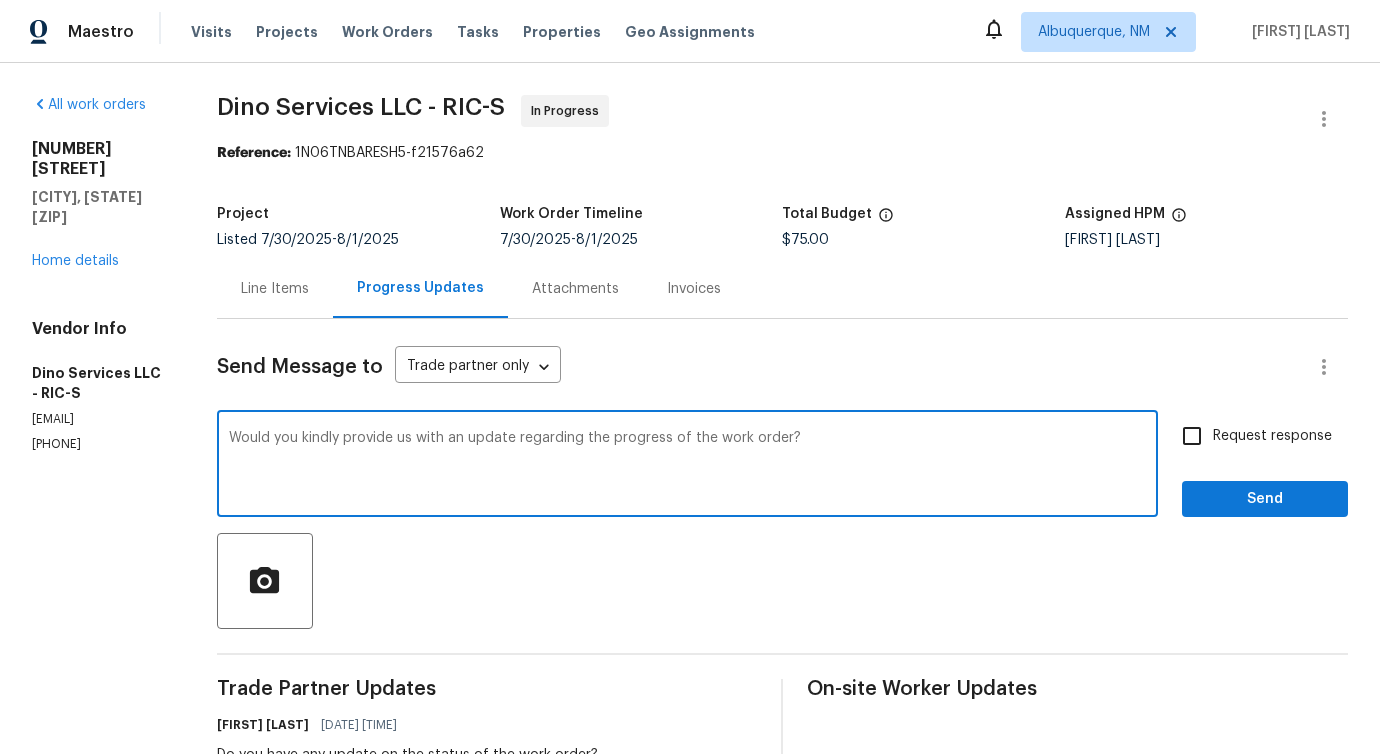 type on "Would you kindly provide us with an update regarding the progress of the work order?" 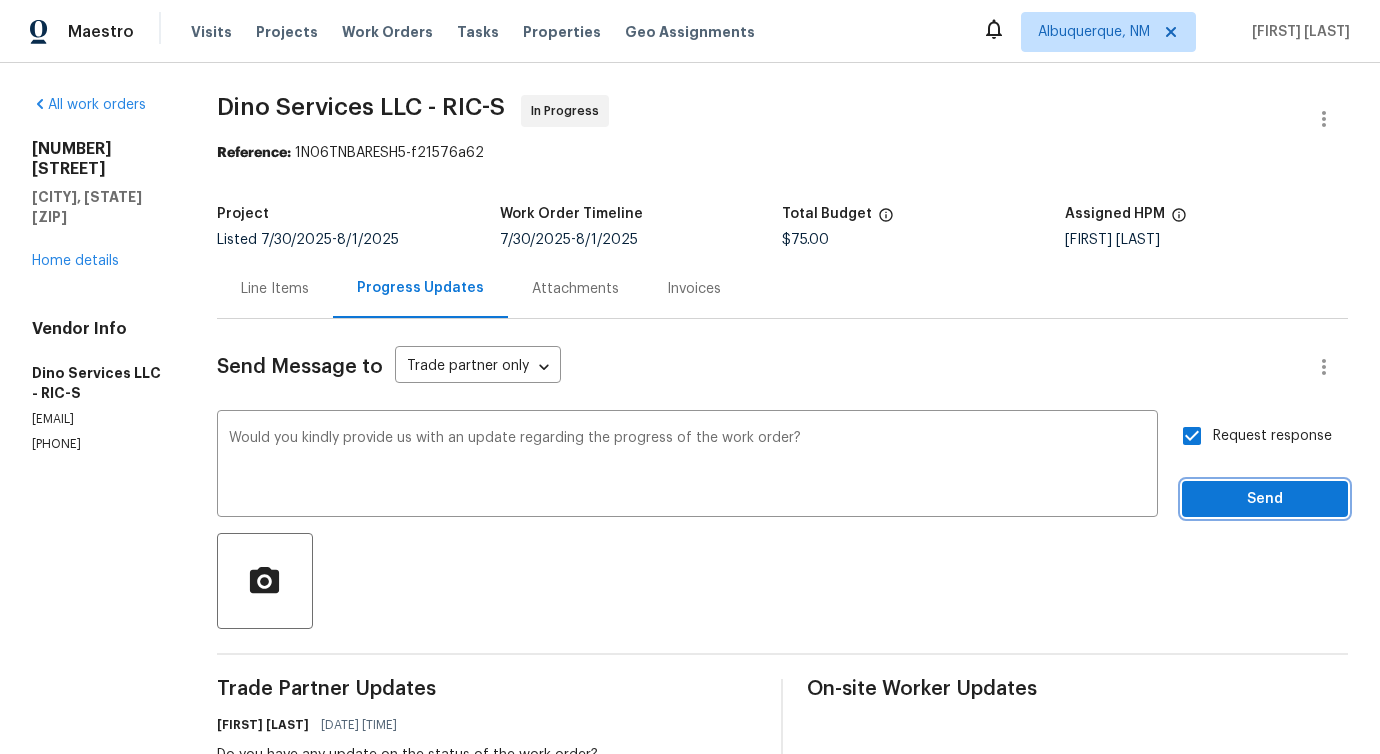 click on "Send" at bounding box center (1265, 499) 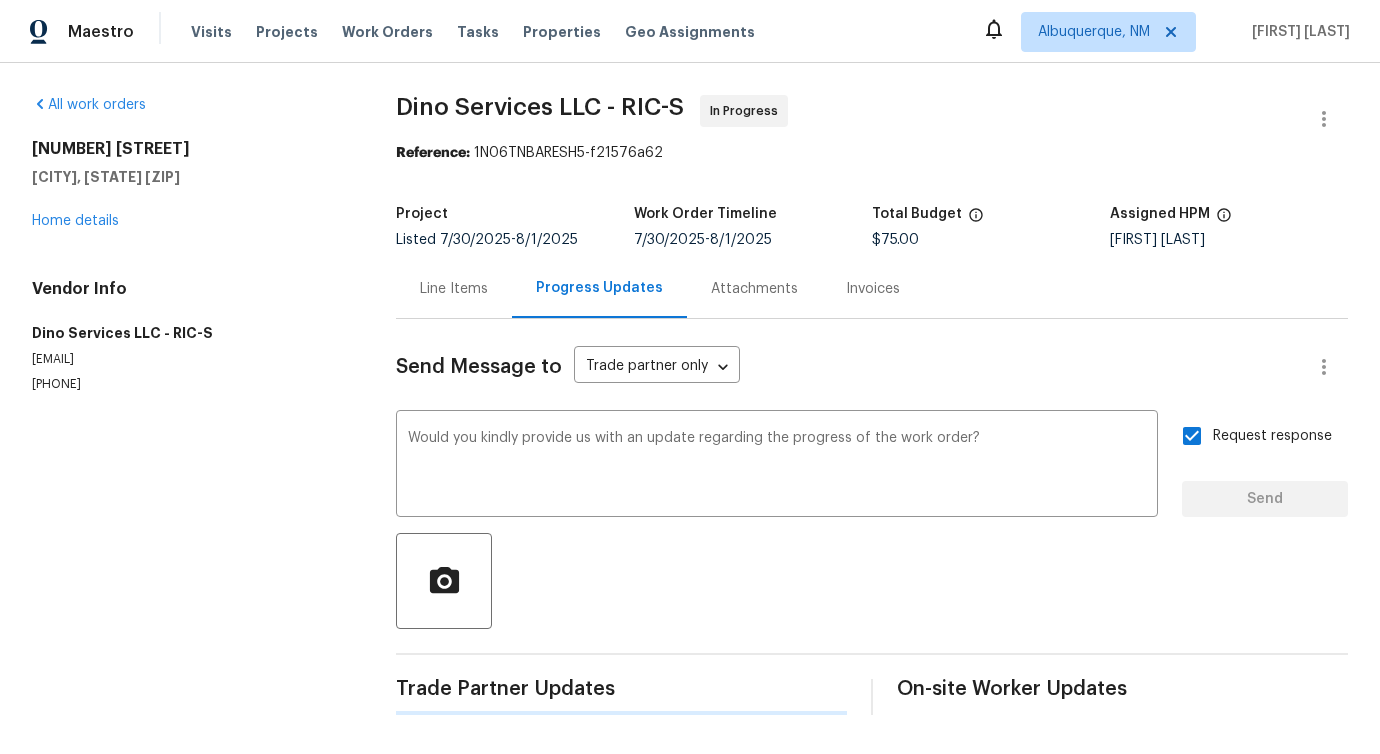 type 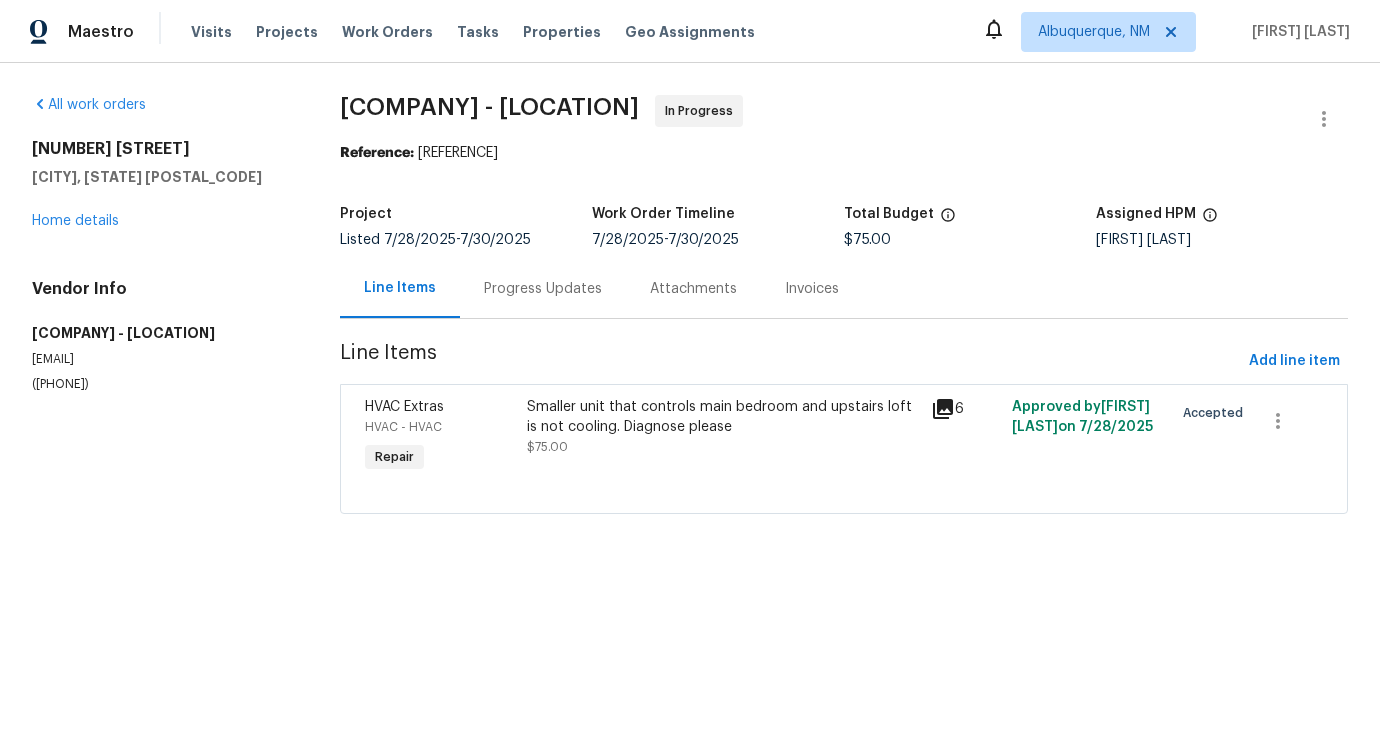 scroll, scrollTop: 0, scrollLeft: 0, axis: both 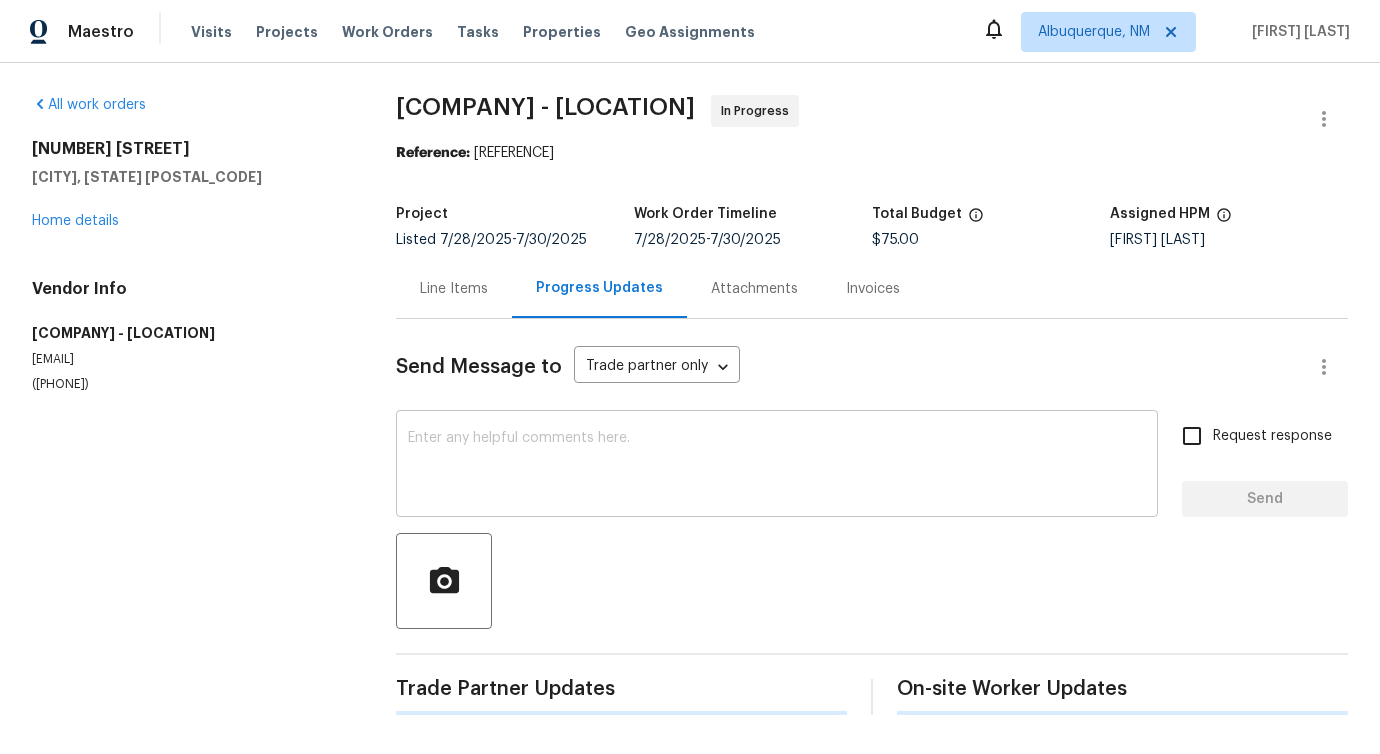 click at bounding box center [777, 466] 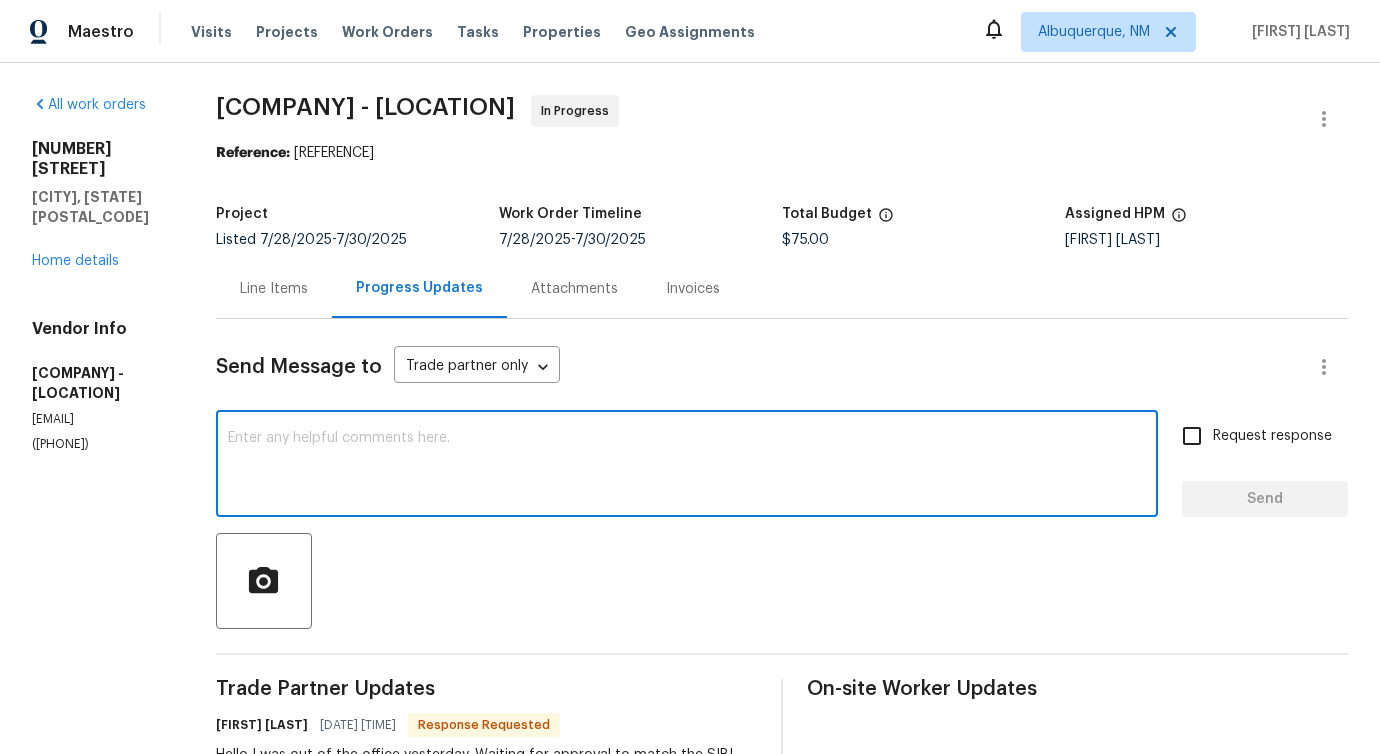 scroll, scrollTop: 302, scrollLeft: 0, axis: vertical 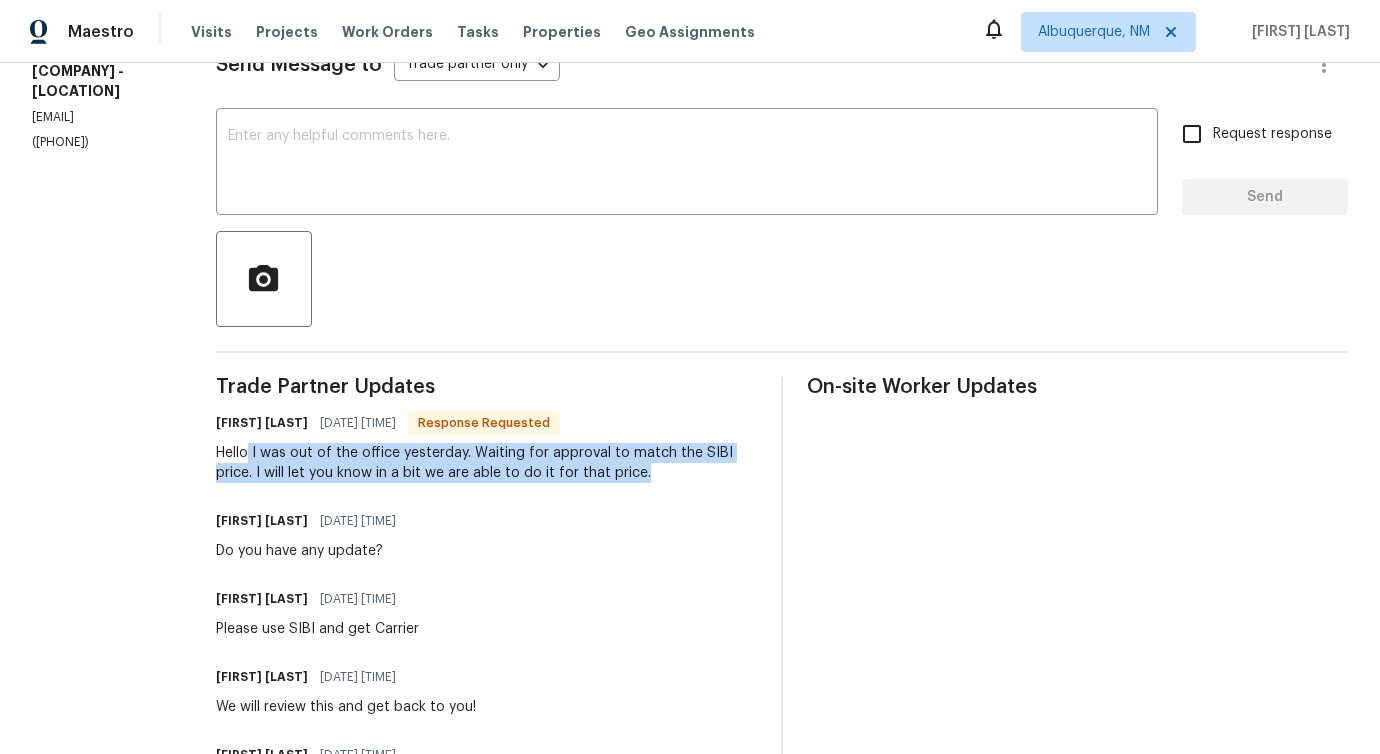 drag, startPoint x: 279, startPoint y: 448, endPoint x: 740, endPoint y: 468, distance: 461.43362 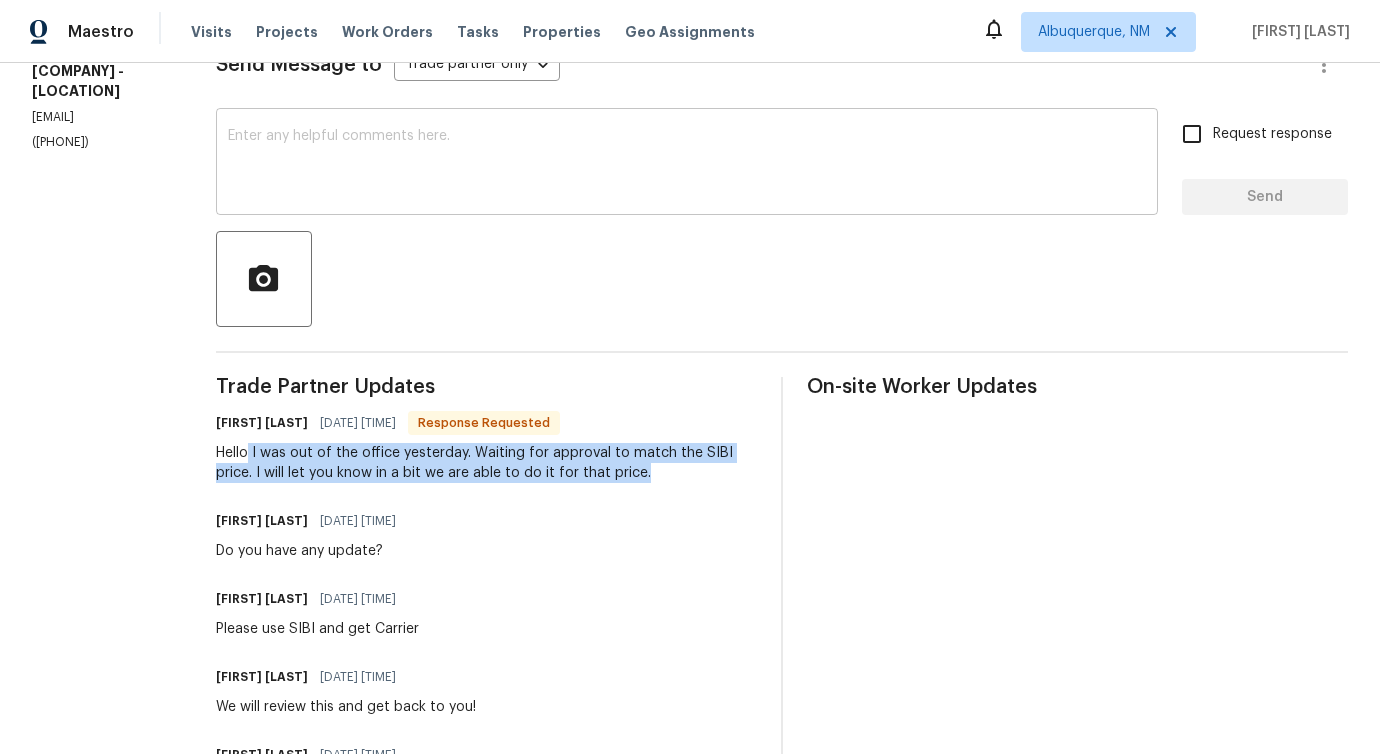 click on "x ​" at bounding box center (687, 164) 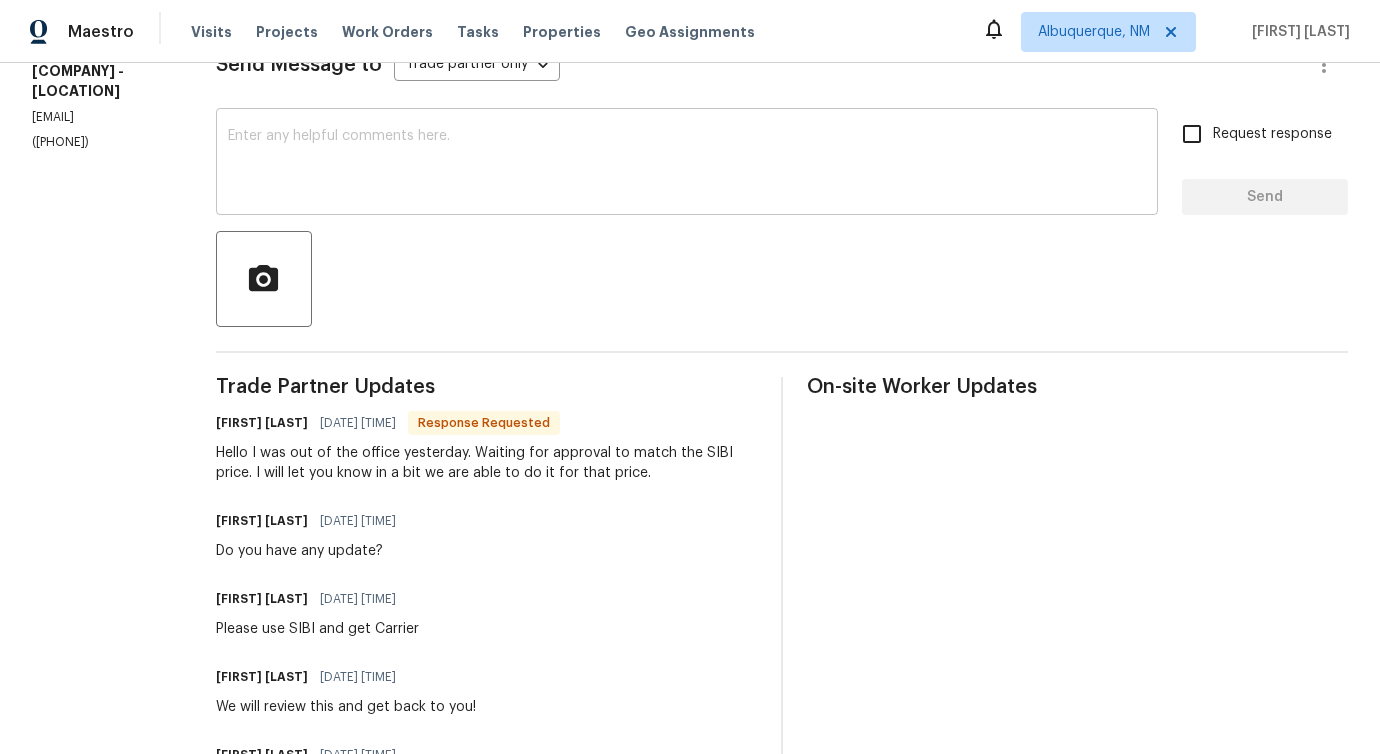 paste on "Thank you for the update. Please let us know as soon as you receive the approval. We’ll wait to hear back regarding the pricing." 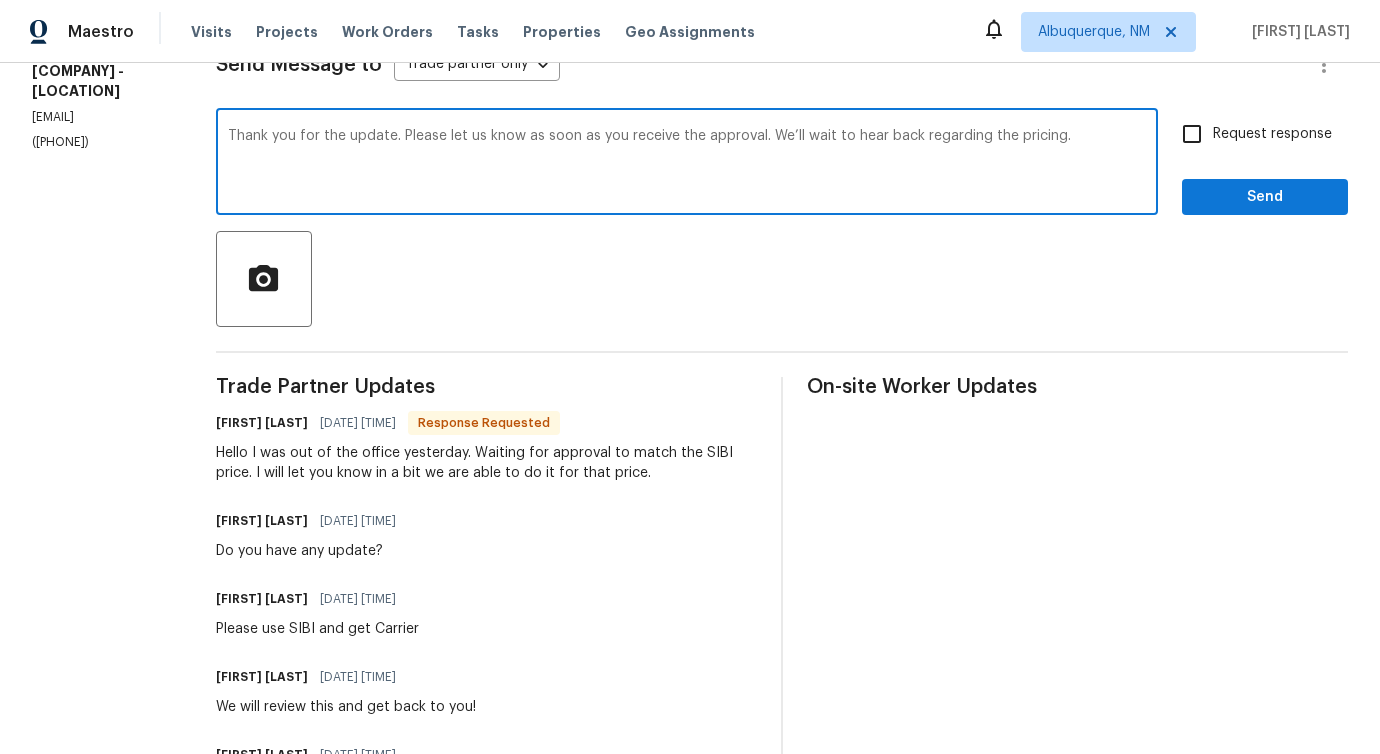 type on "Thank you for the update. Please let us know as soon as you receive the approval. We’ll wait to hear back regarding the pricing." 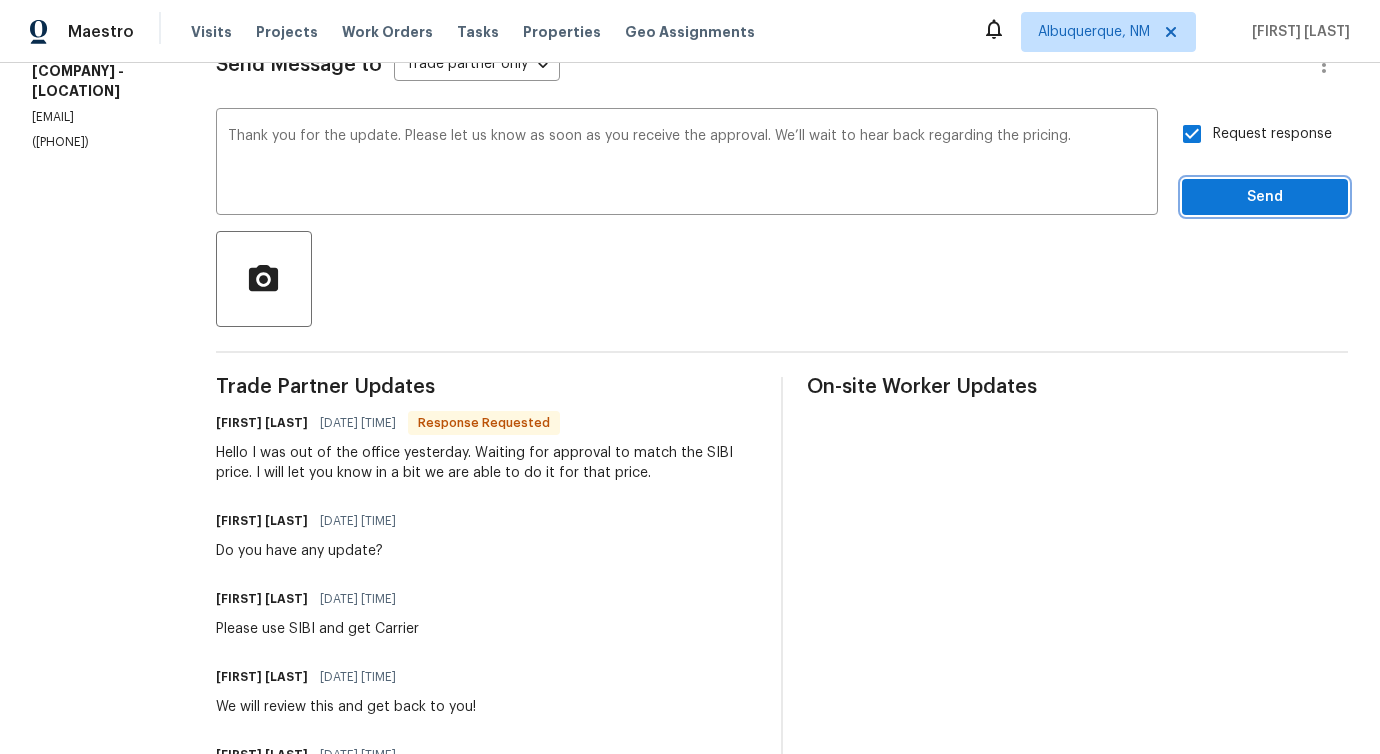 click on "Send" at bounding box center (1265, 197) 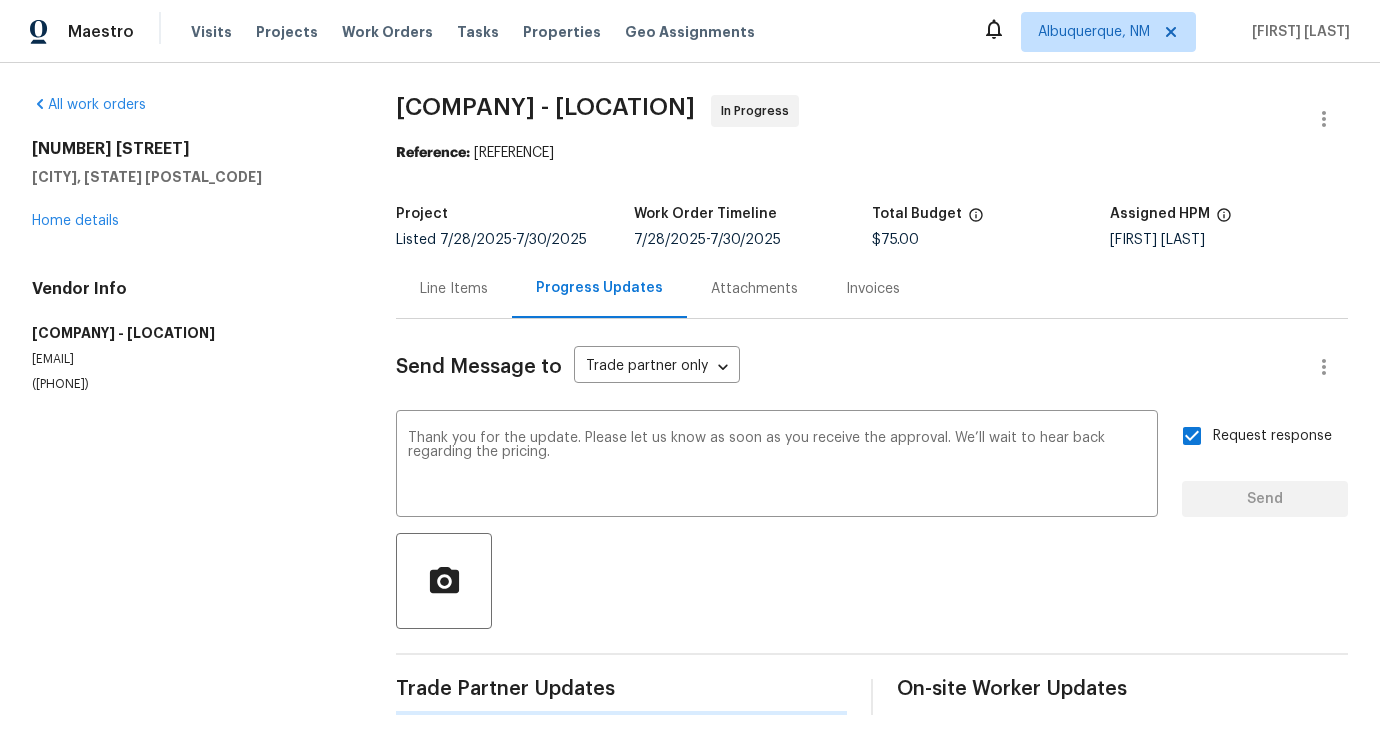 scroll, scrollTop: 0, scrollLeft: 0, axis: both 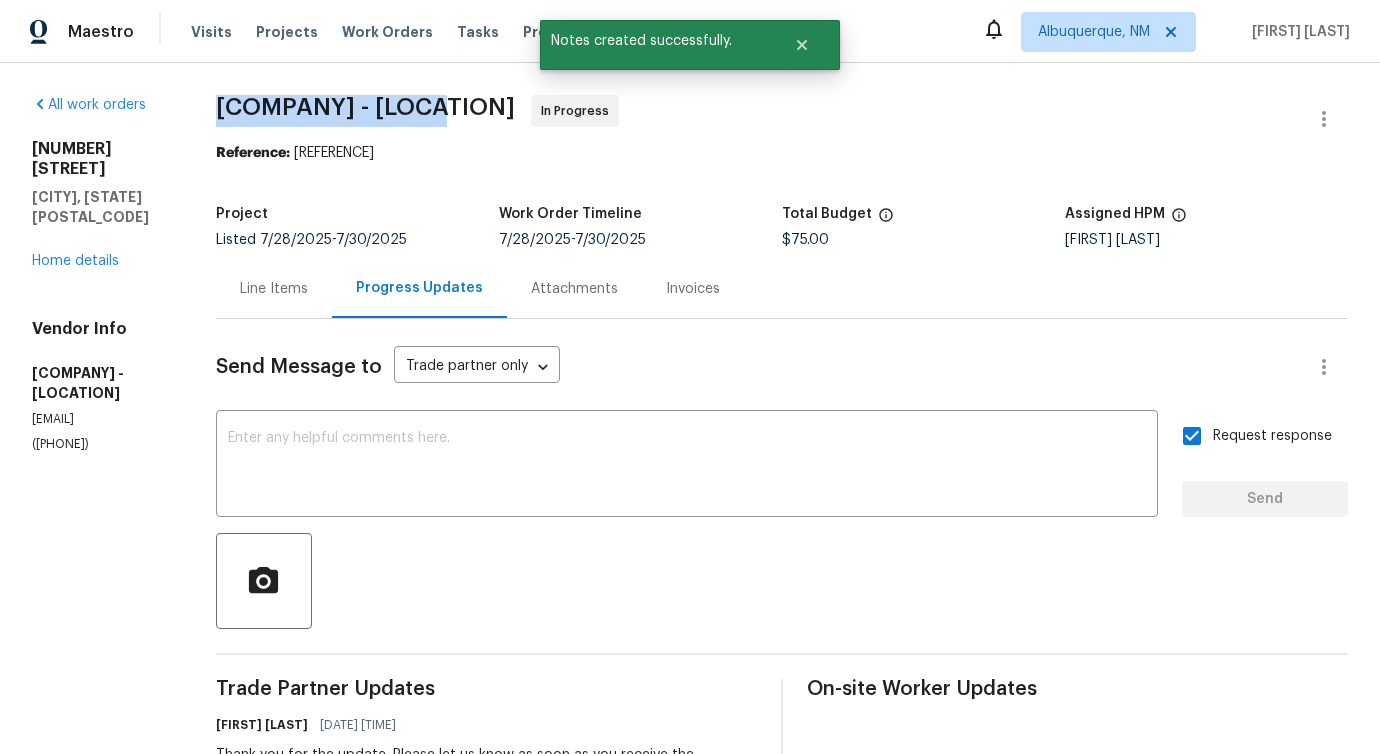 drag, startPoint x: 232, startPoint y: 117, endPoint x: 414, endPoint y: 126, distance: 182.2224 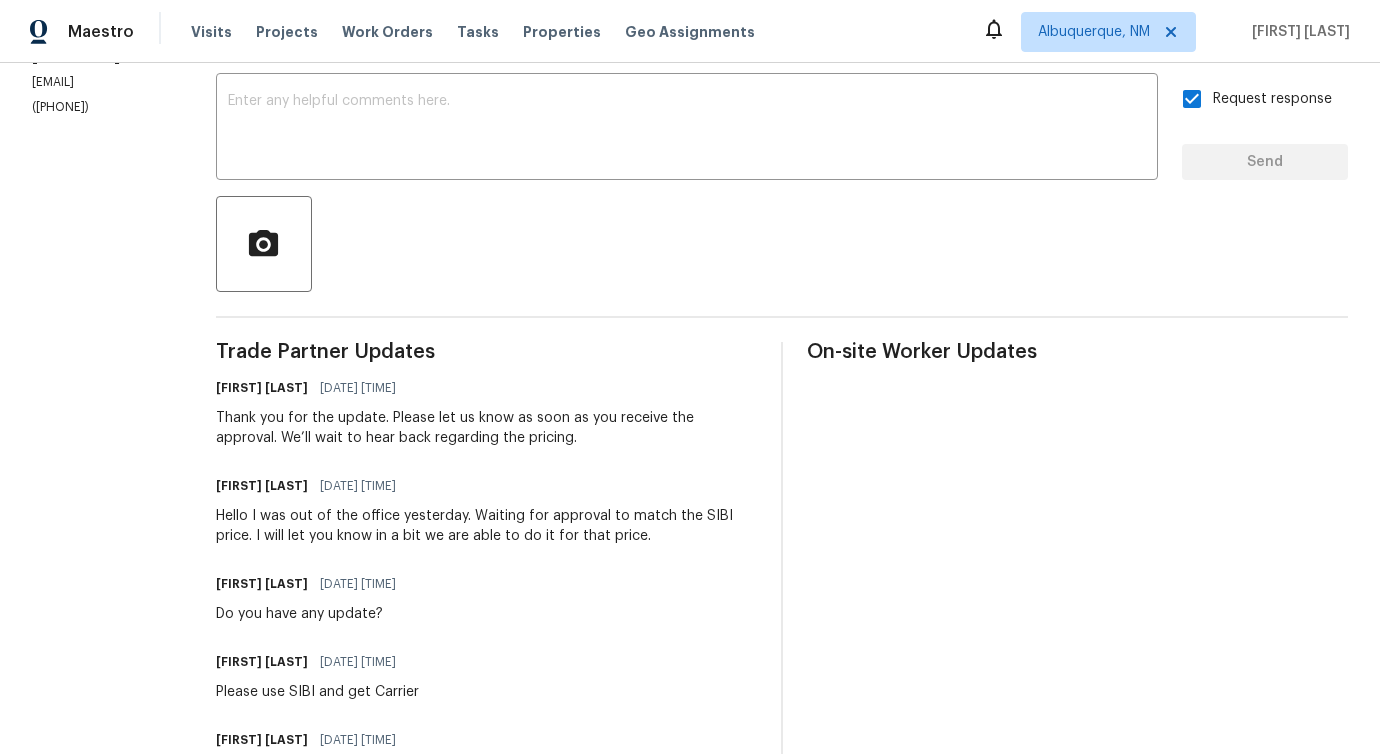 scroll, scrollTop: 416, scrollLeft: 0, axis: vertical 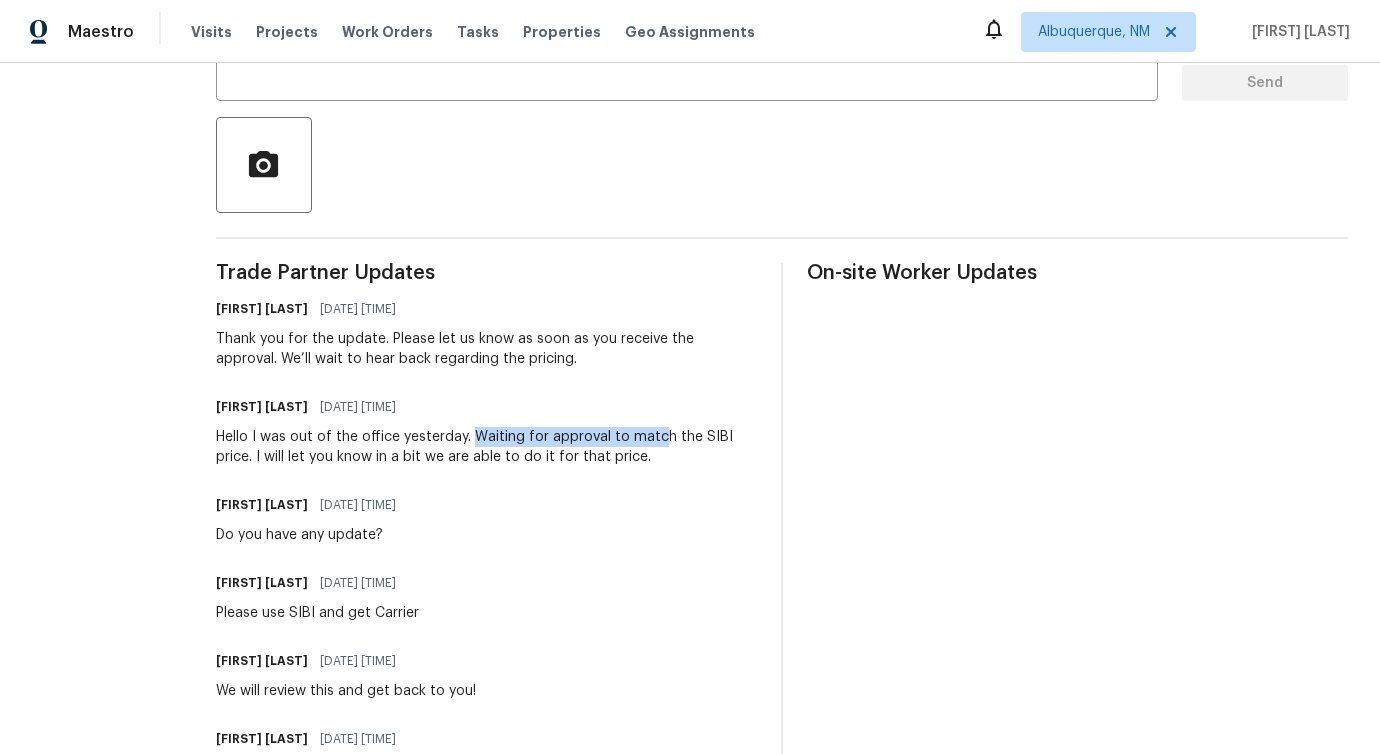 drag, startPoint x: 498, startPoint y: 434, endPoint x: 683, endPoint y: 447, distance: 185.45619 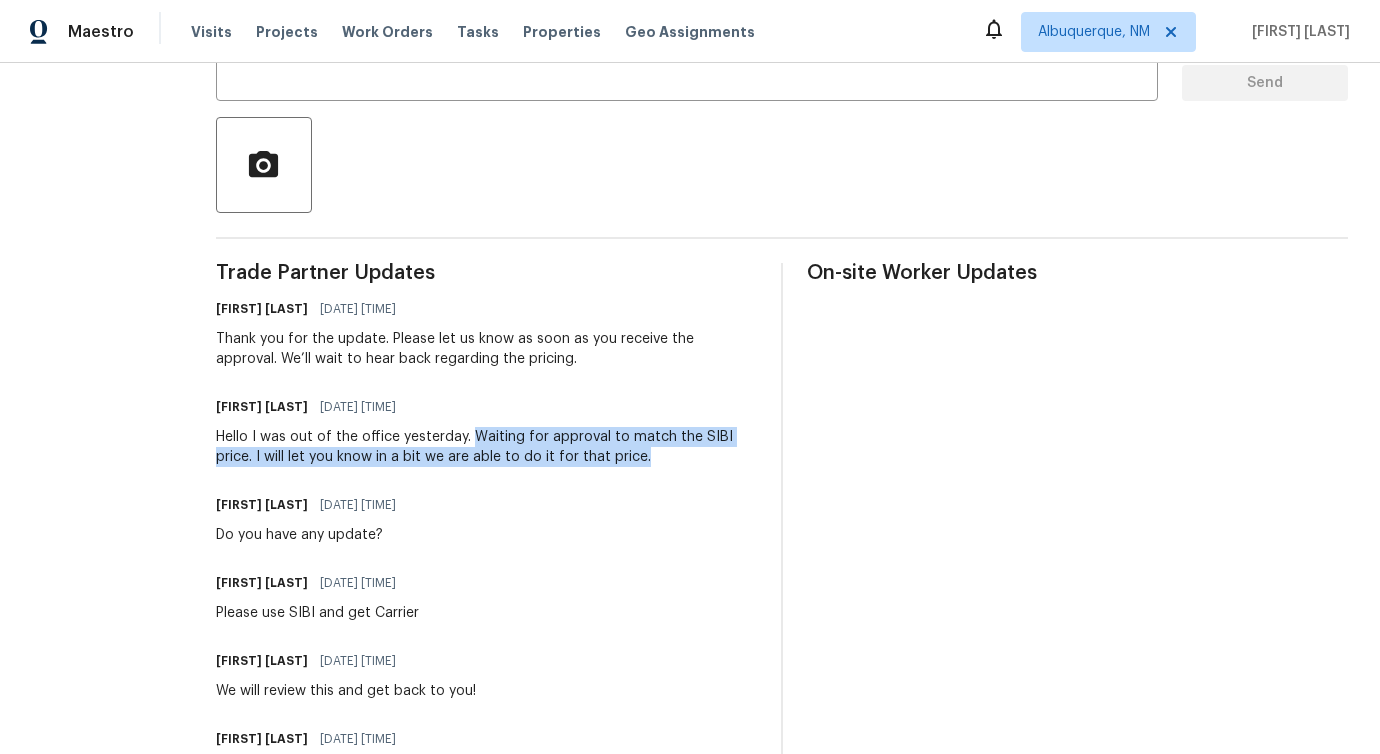 drag, startPoint x: 497, startPoint y: 433, endPoint x: 703, endPoint y: 459, distance: 207.6343 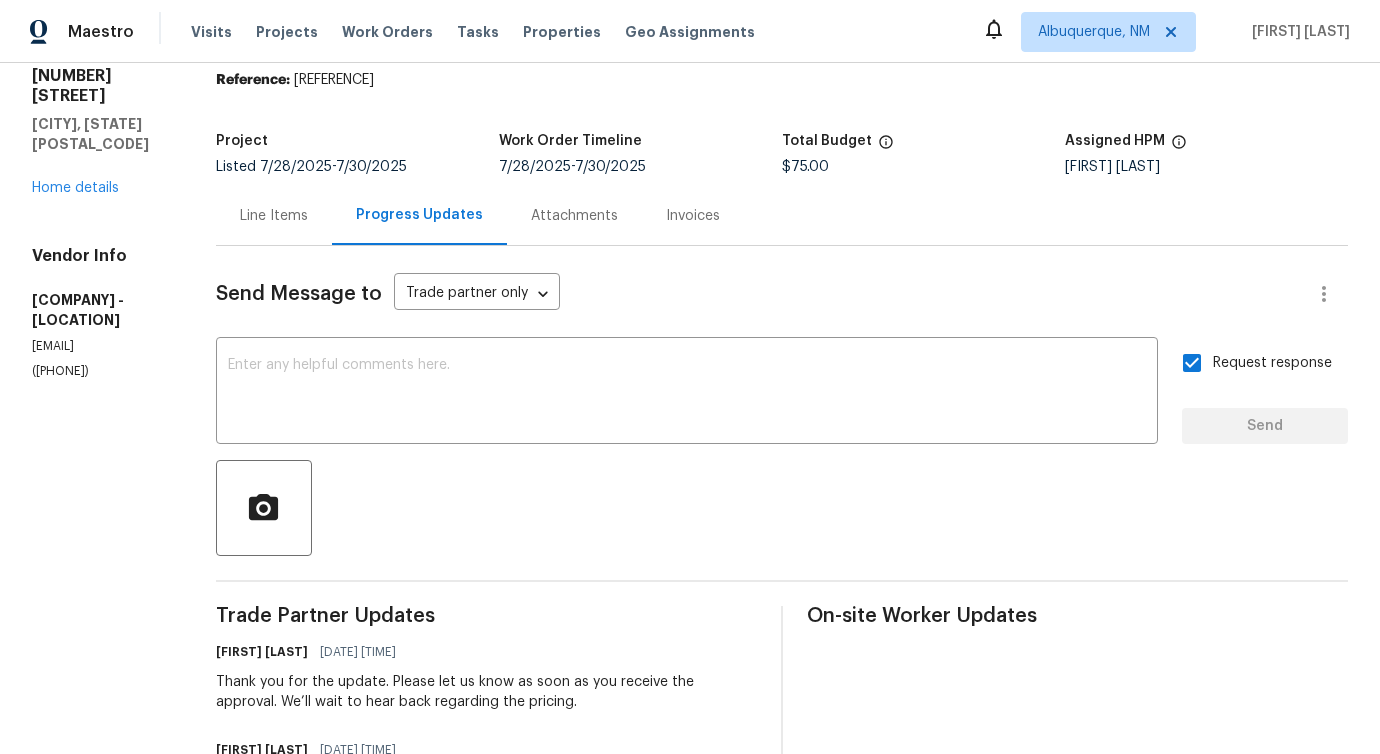 scroll, scrollTop: 0, scrollLeft: 0, axis: both 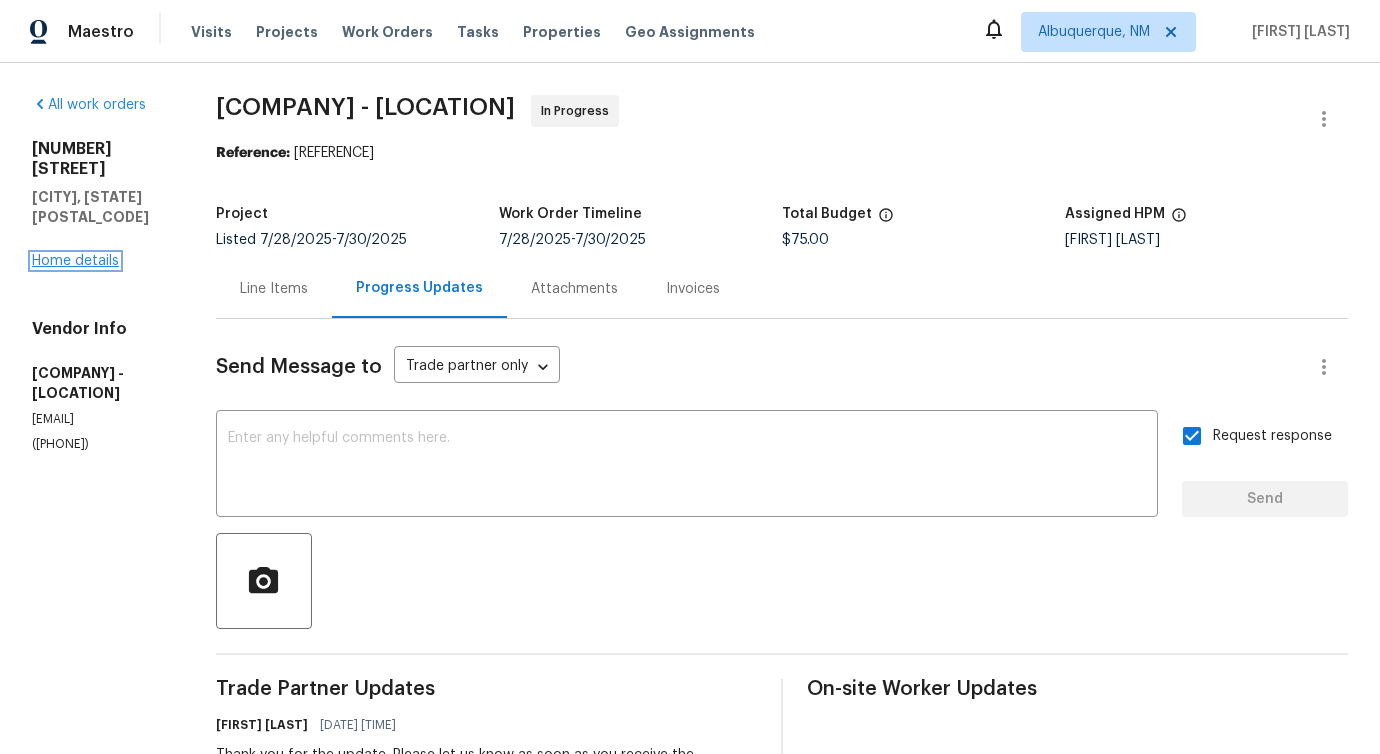 click on "Home details" at bounding box center [75, 261] 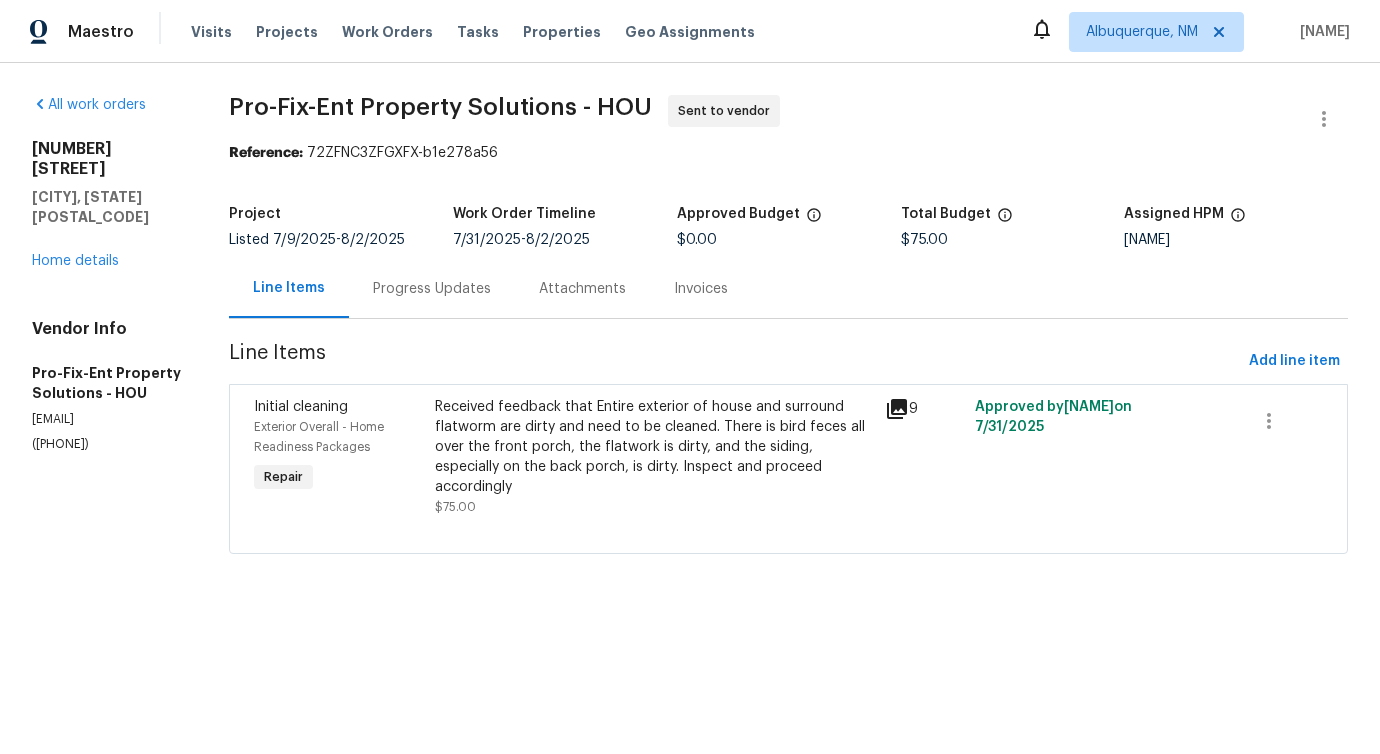scroll, scrollTop: 0, scrollLeft: 0, axis: both 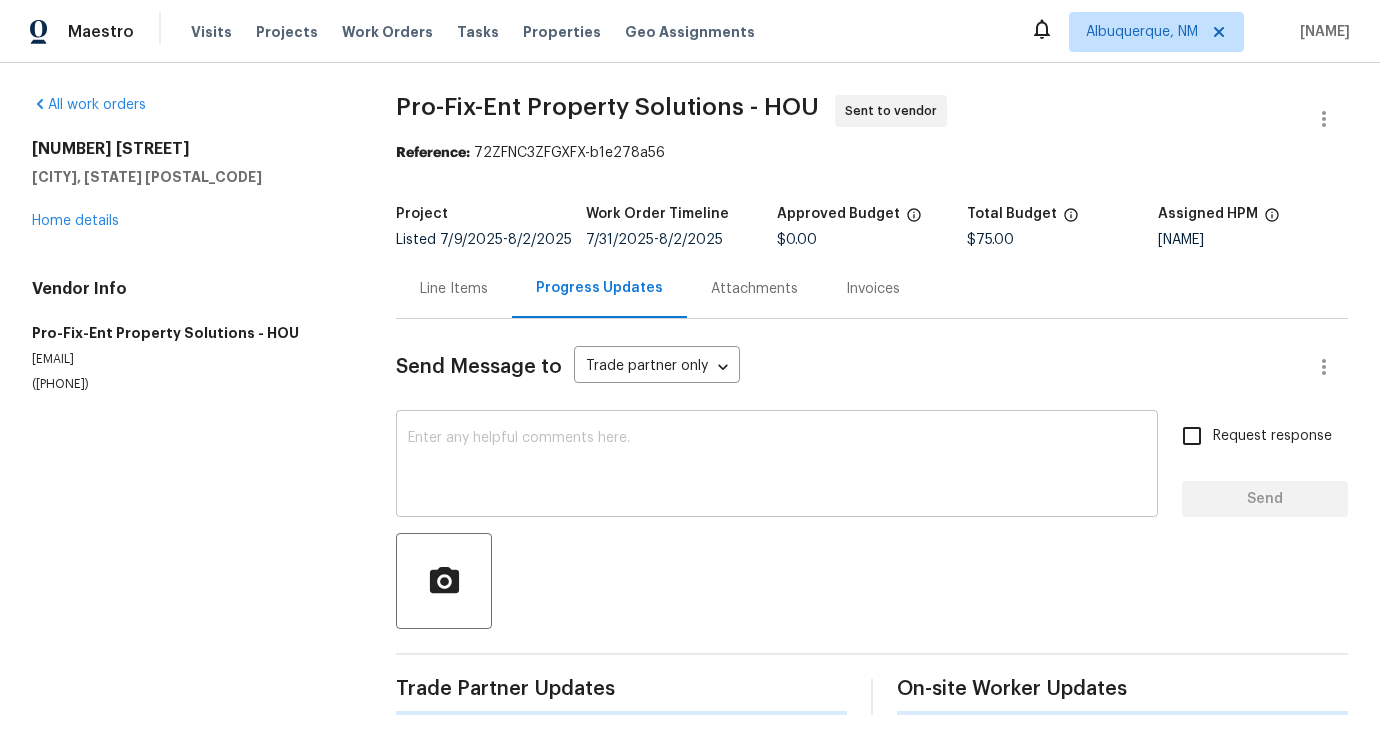 click on "x ​" at bounding box center (777, 466) 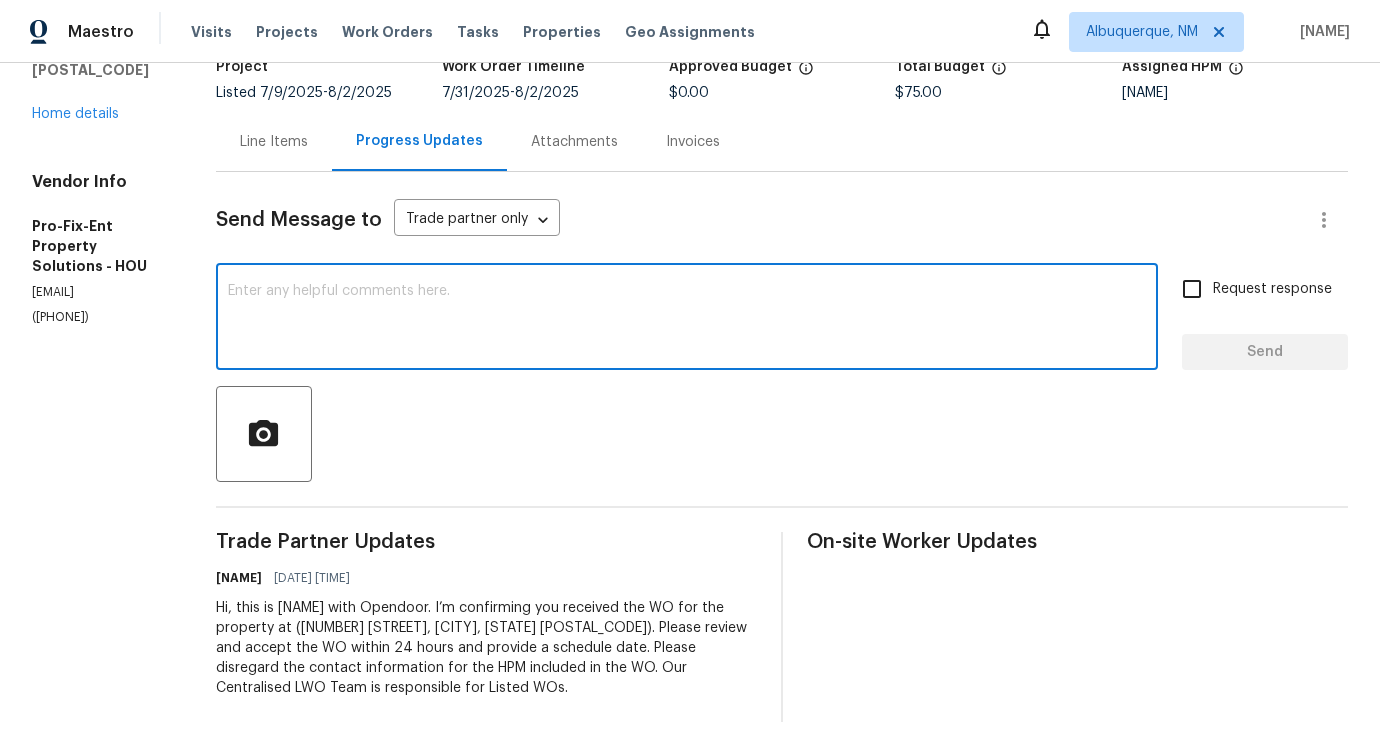 scroll, scrollTop: 0, scrollLeft: 0, axis: both 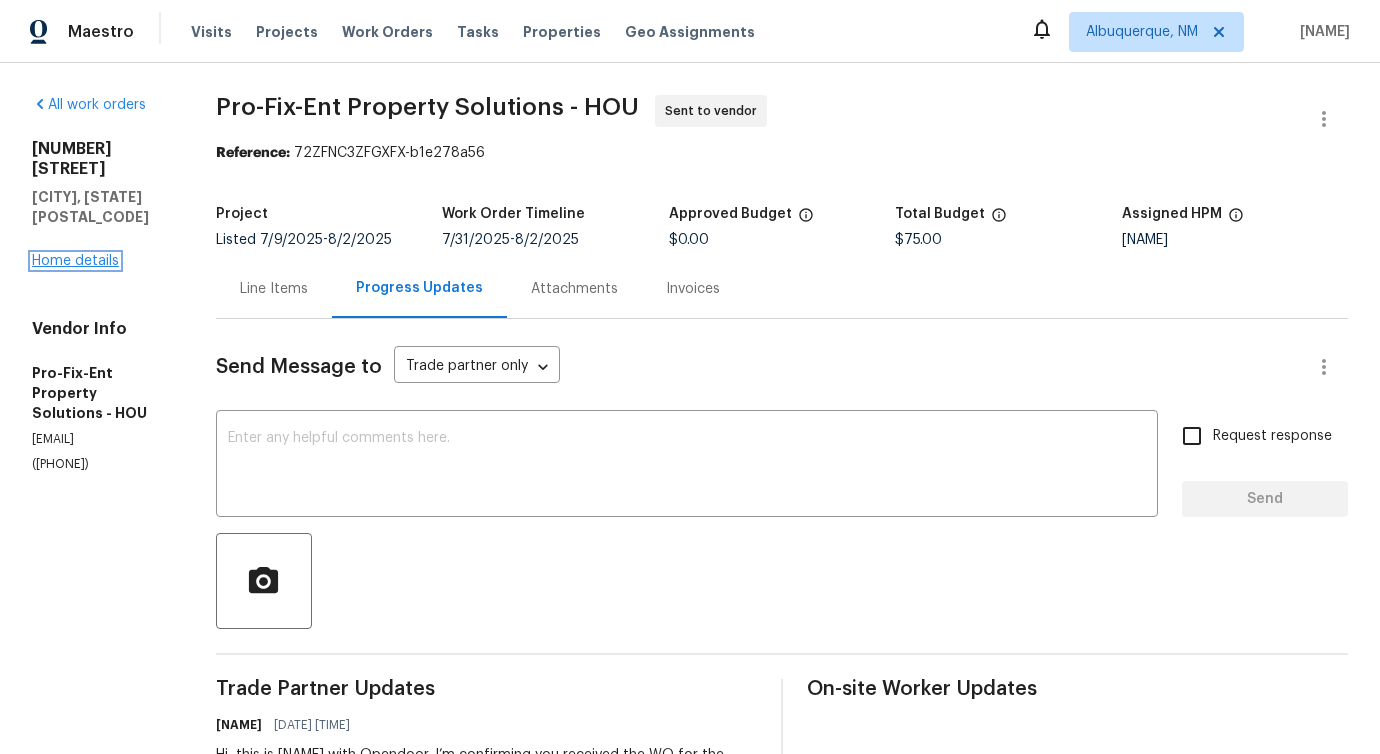 click on "Home details" at bounding box center [75, 261] 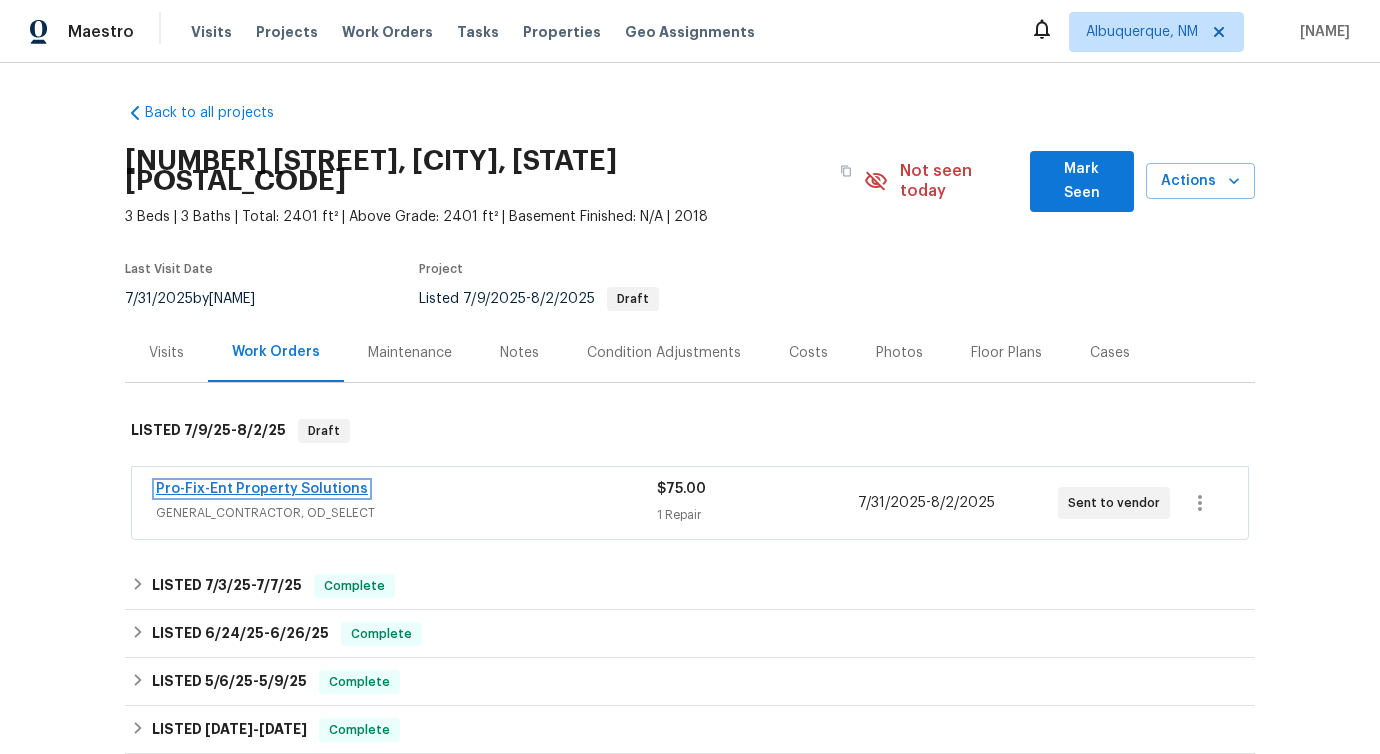 click on "Pro-Fix-Ent Property Solutions" at bounding box center (262, 489) 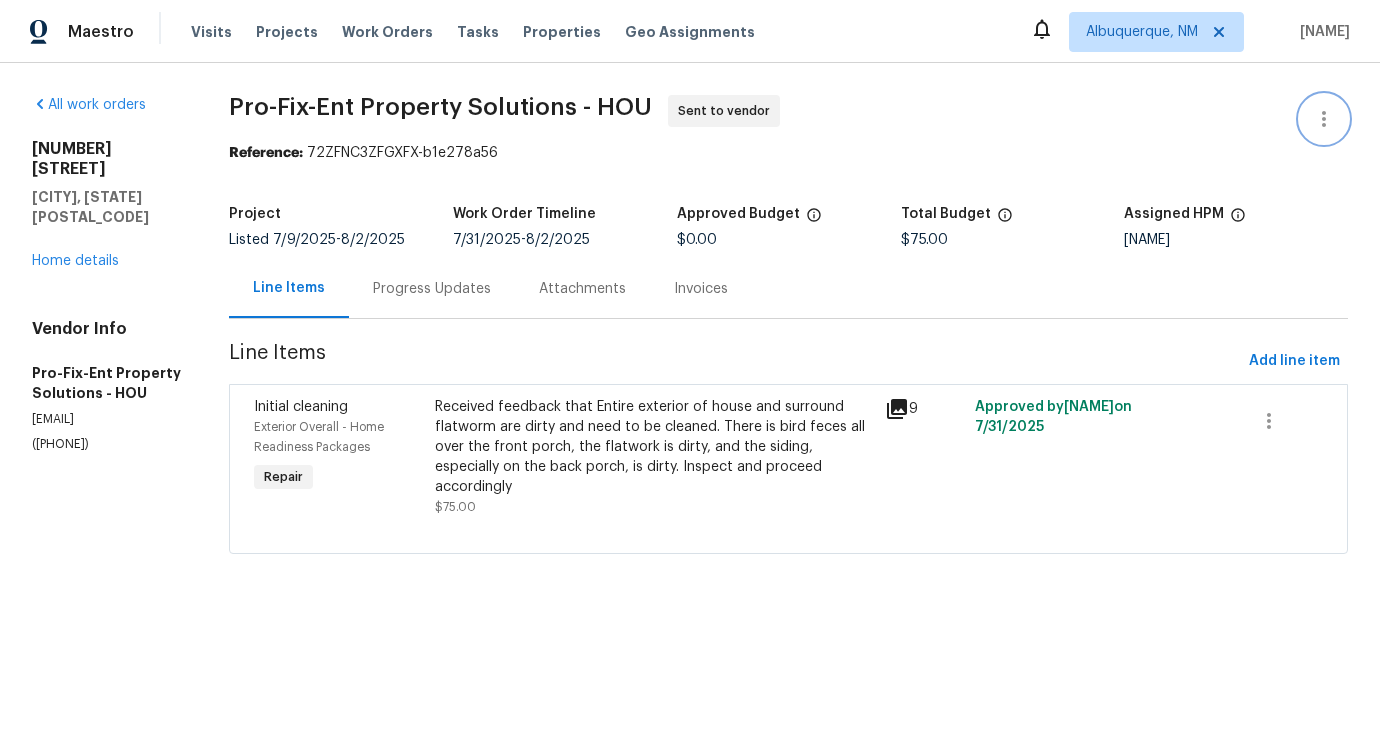 click at bounding box center (1324, 119) 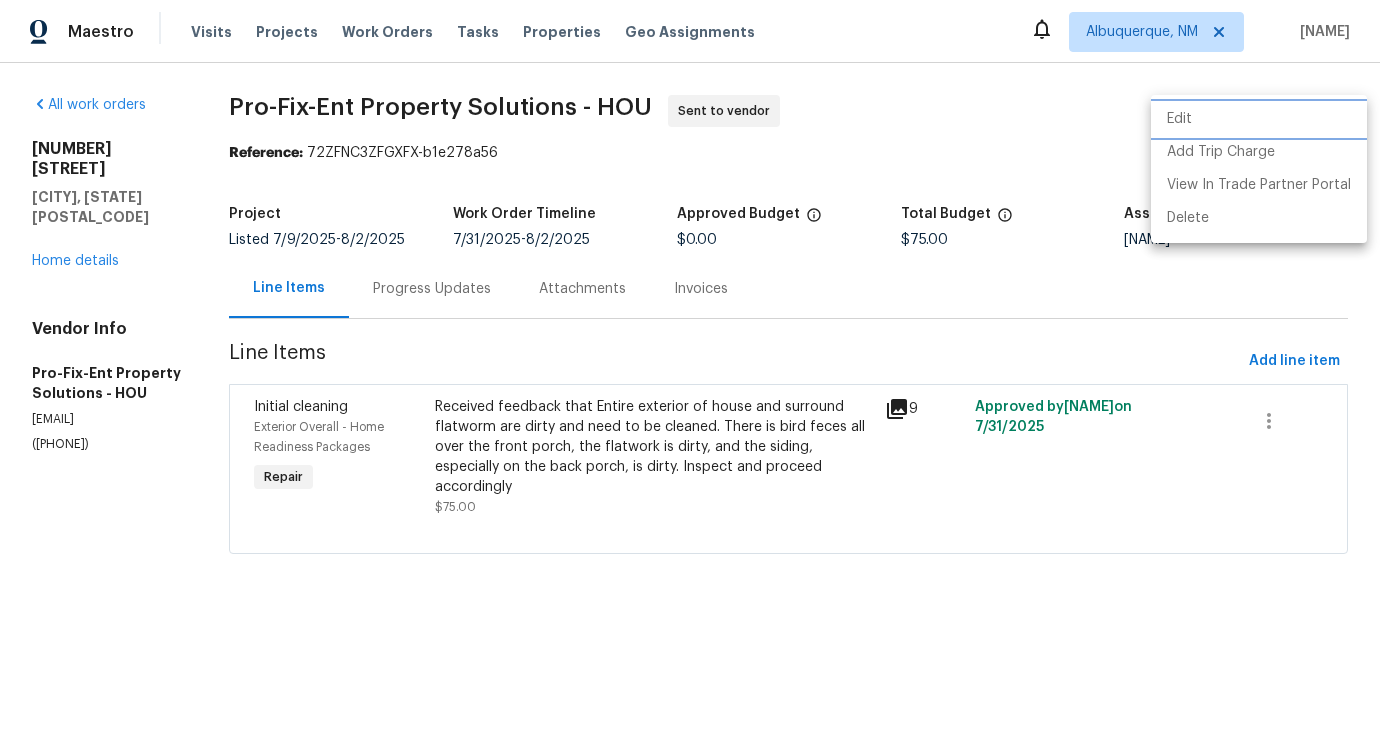 click on "Edit" at bounding box center (1259, 119) 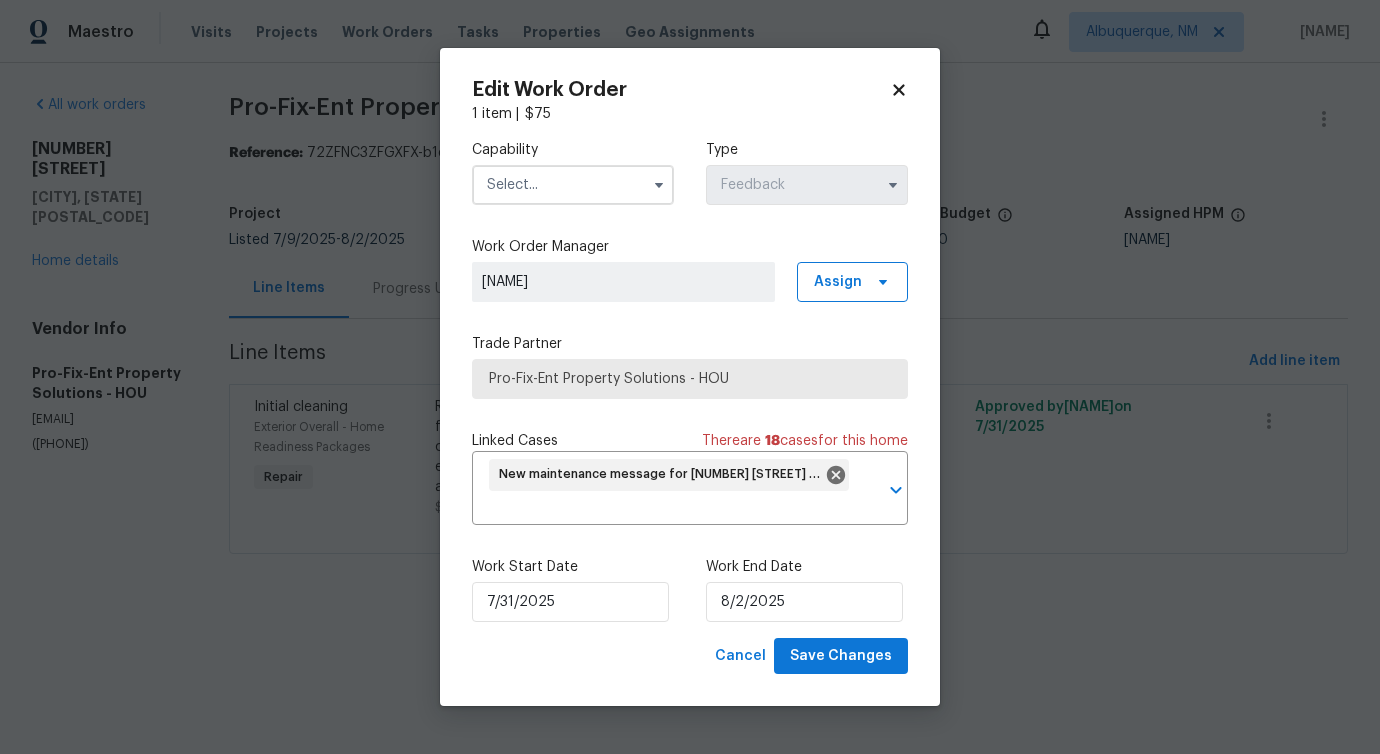 click at bounding box center (573, 185) 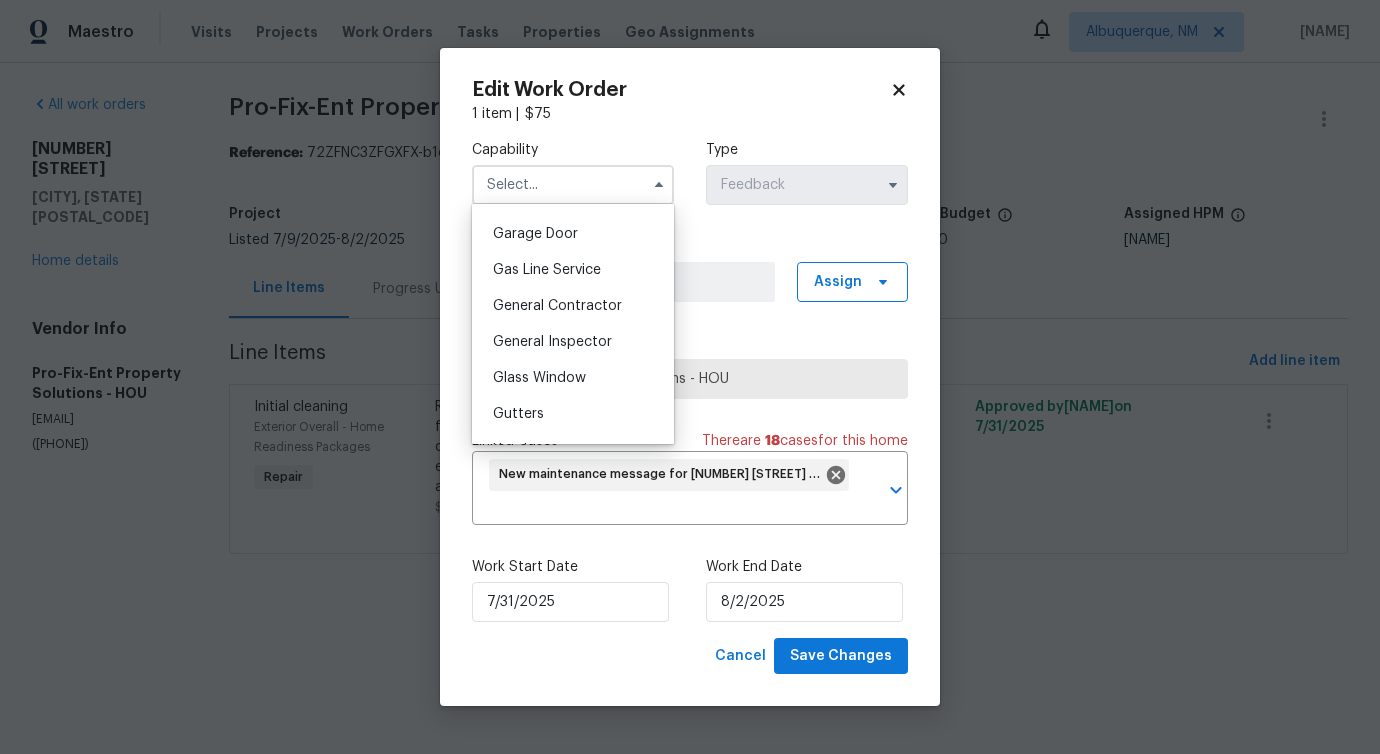scroll, scrollTop: 884, scrollLeft: 0, axis: vertical 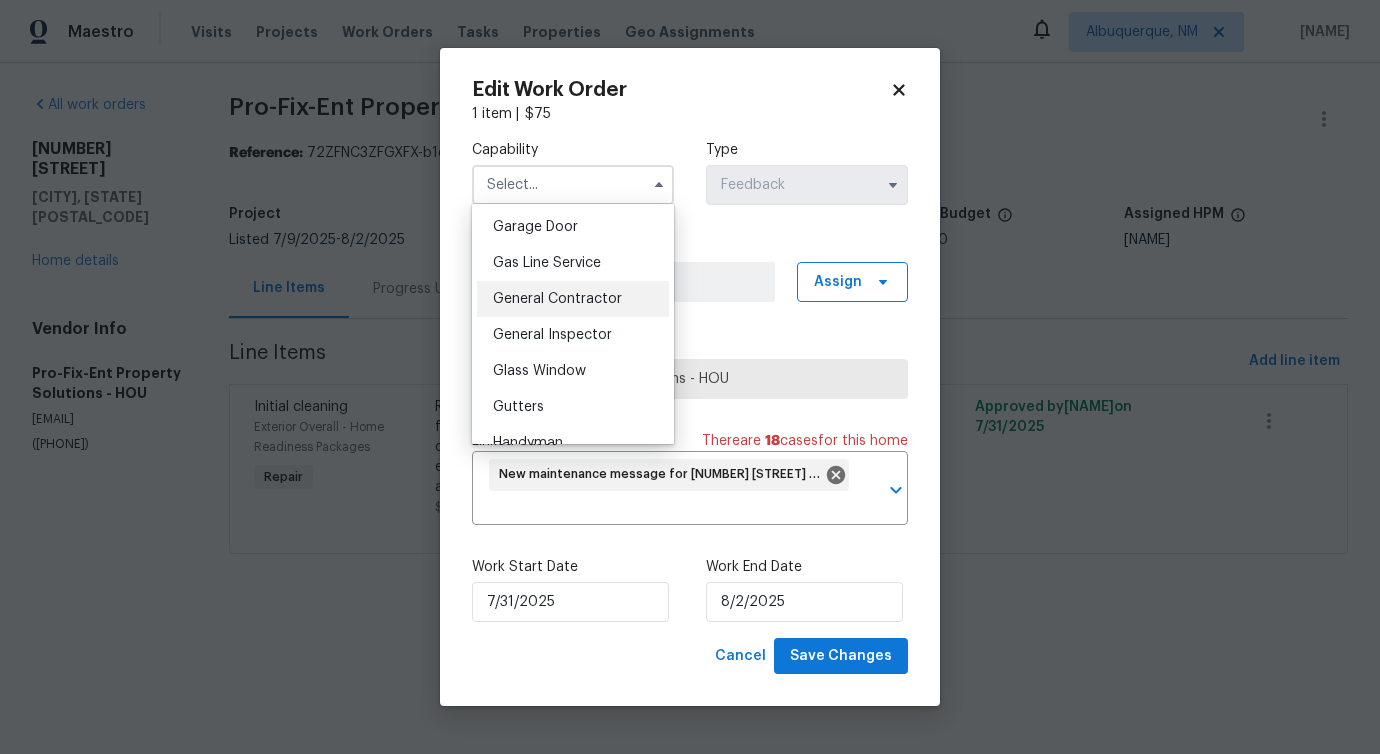 click on "General Contractor" at bounding box center (557, 299) 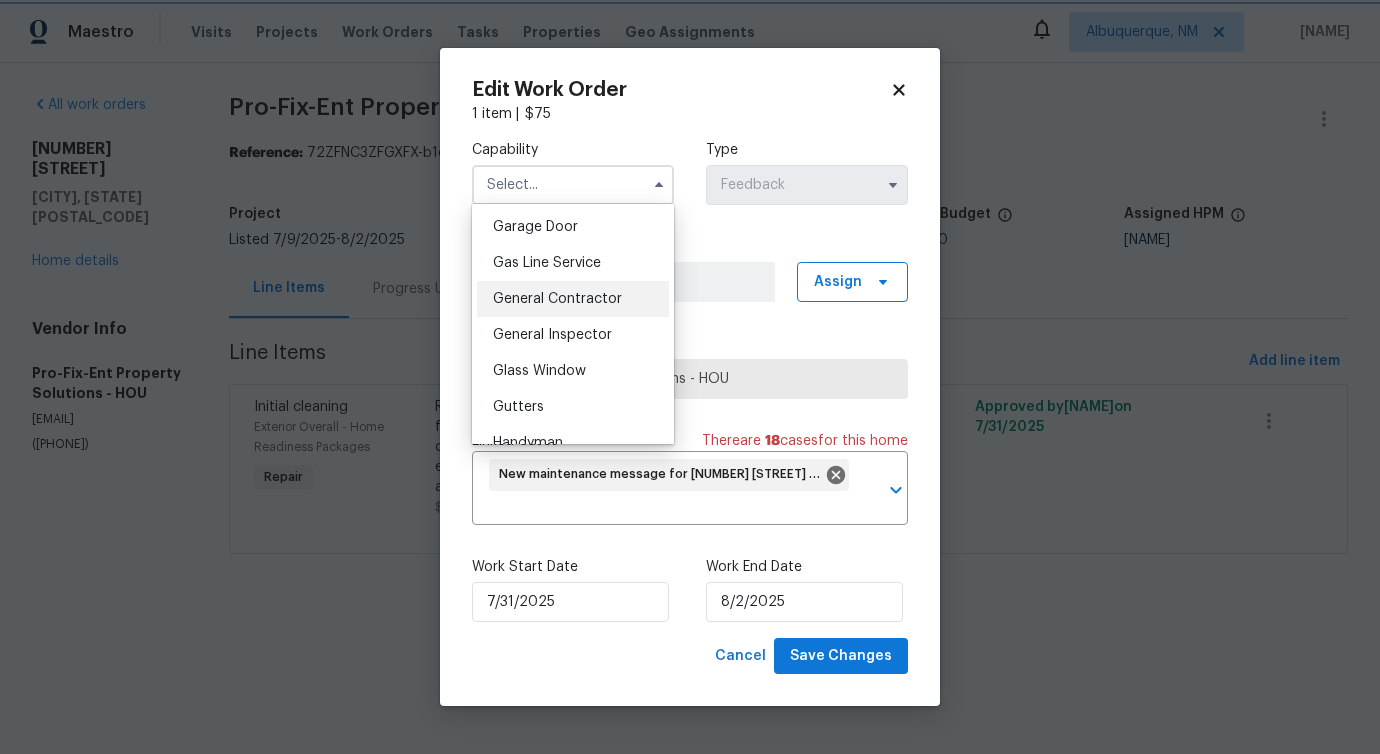 type on "General Contractor" 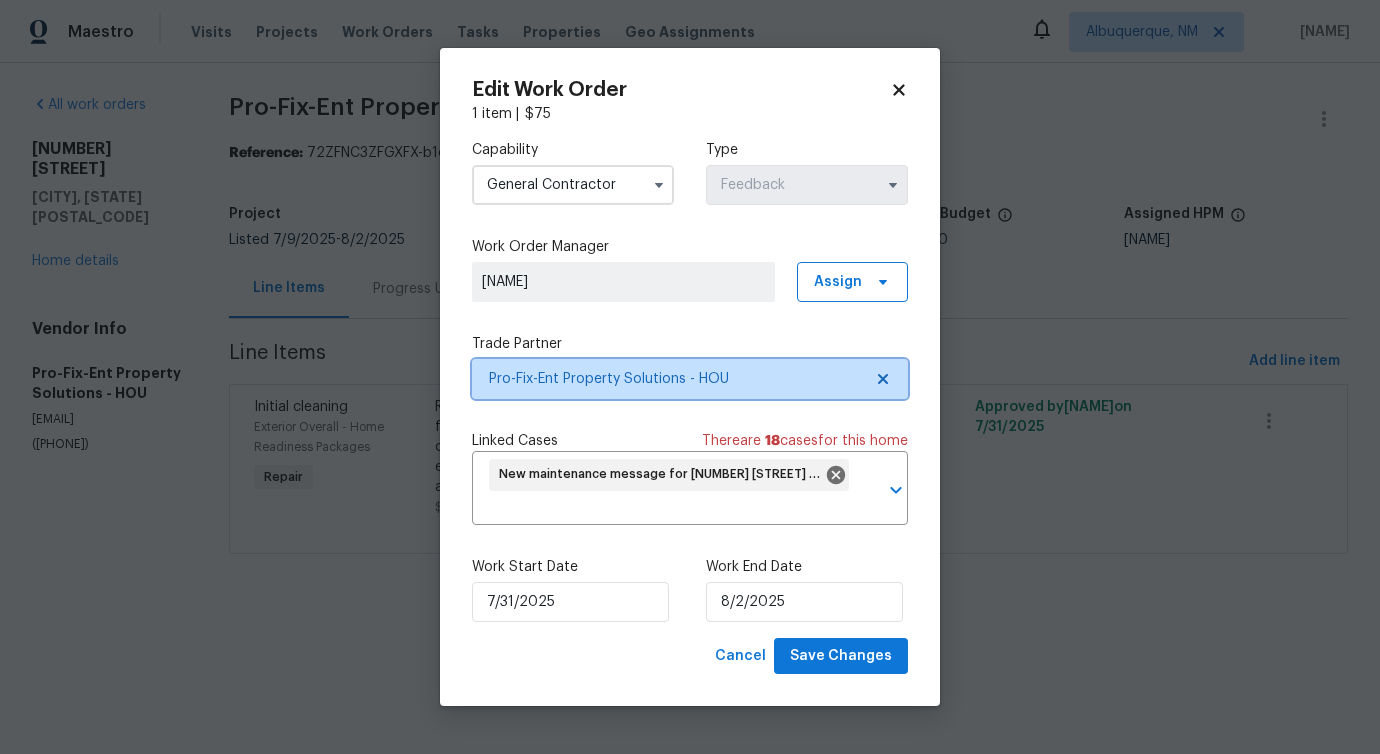 click on "Pro-Fix-Ent Property Solutions - HOU" at bounding box center (675, 379) 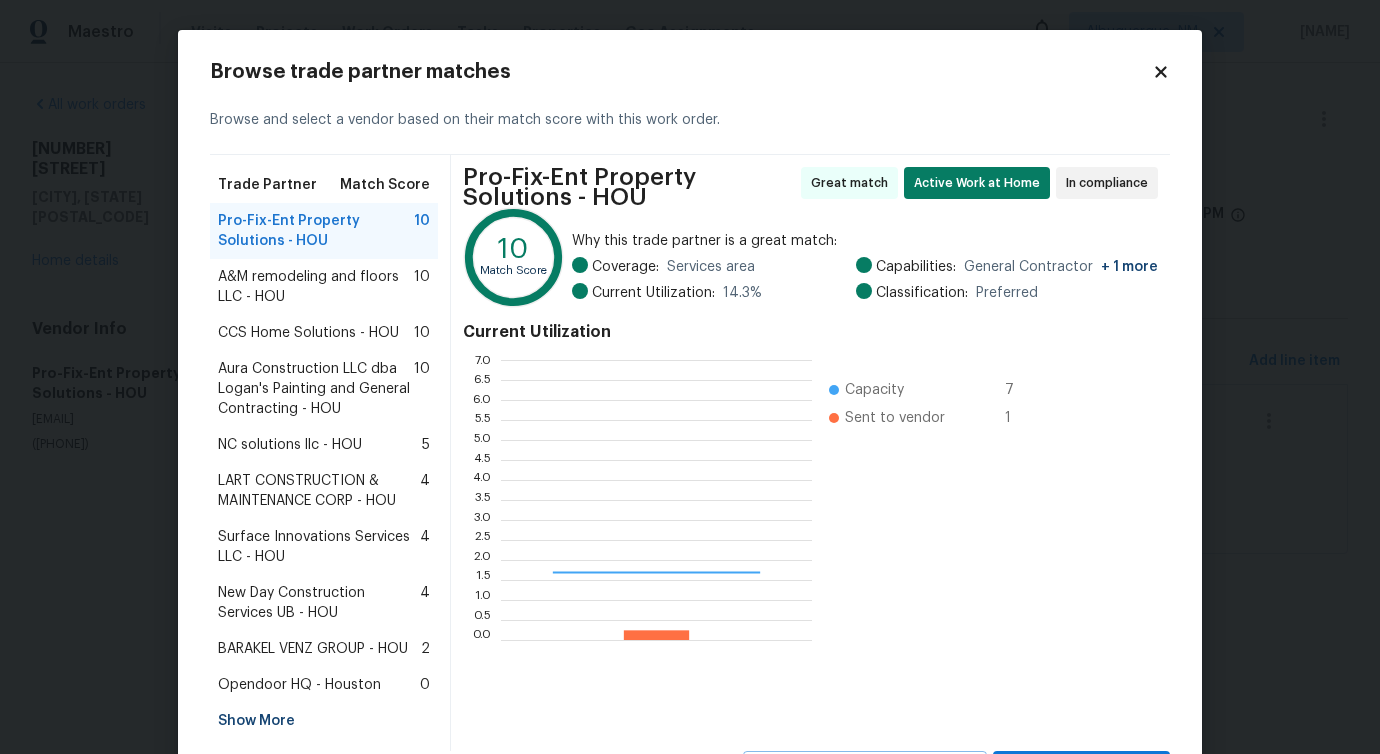 scroll, scrollTop: 2, scrollLeft: 1, axis: both 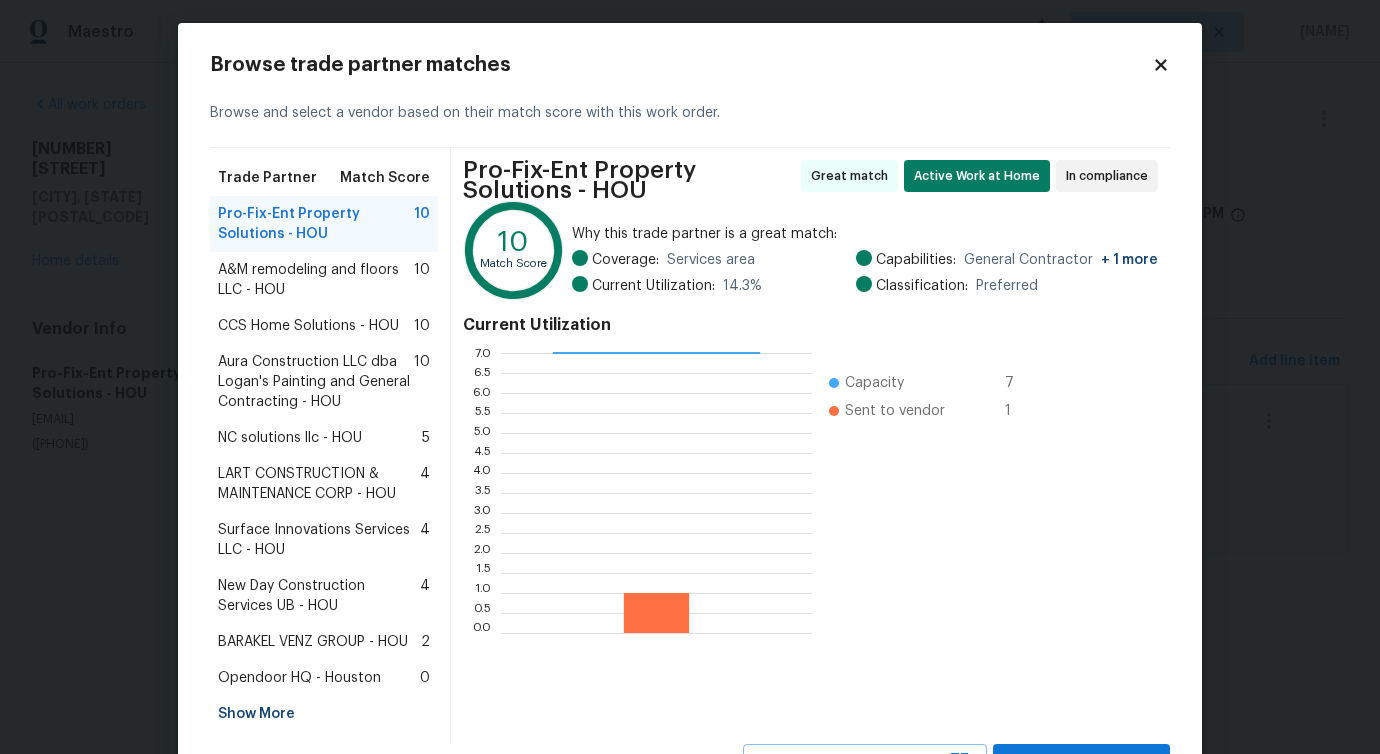 click on "A&M remodeling and floors LLC - HOU" at bounding box center [316, 280] 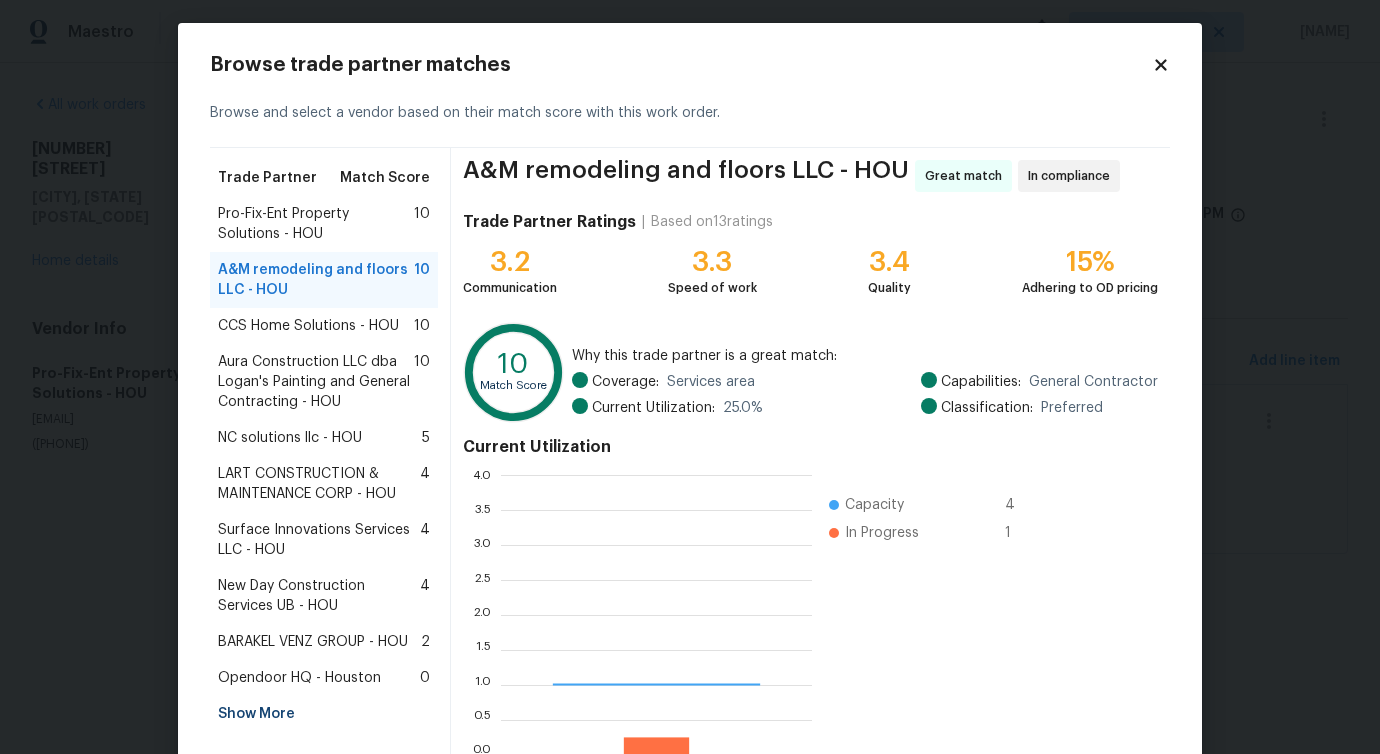 scroll, scrollTop: 2, scrollLeft: 1, axis: both 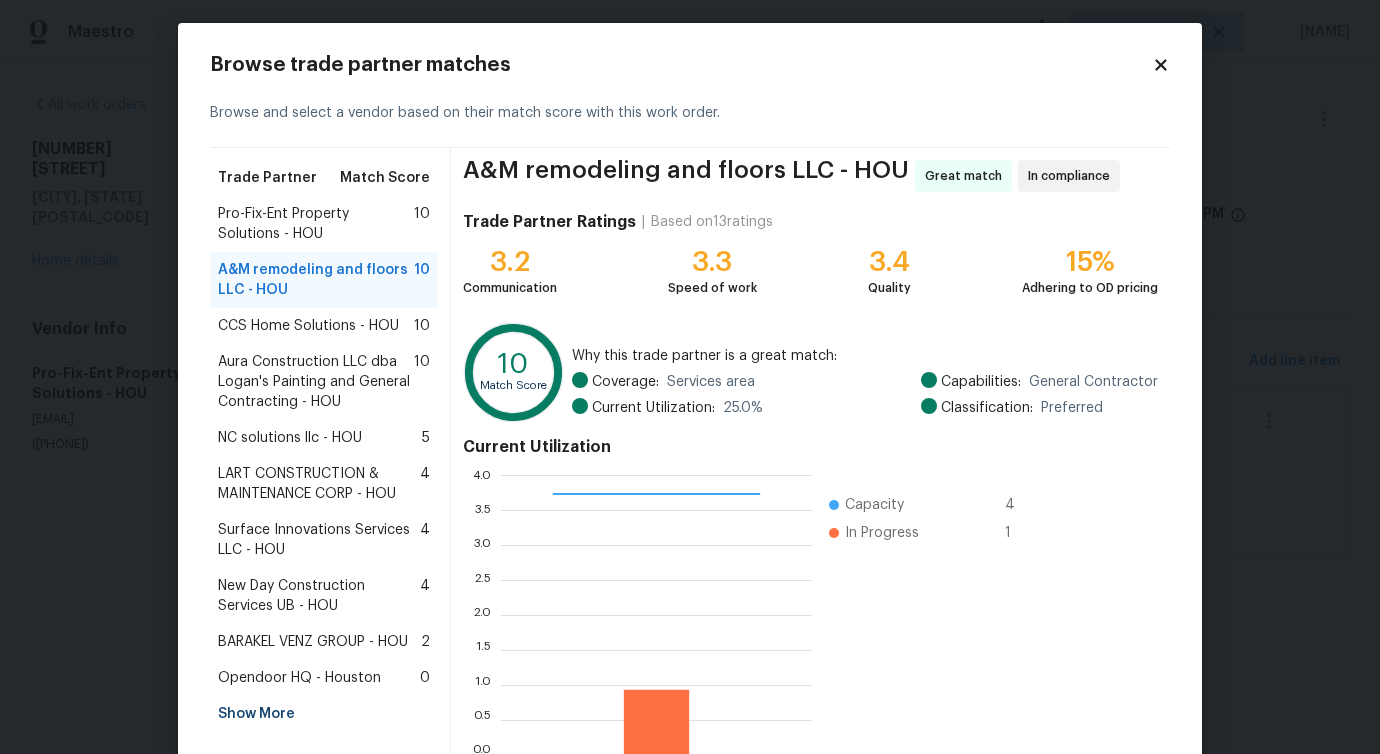 click on "CCS Home Solutions - HOU" at bounding box center (308, 326) 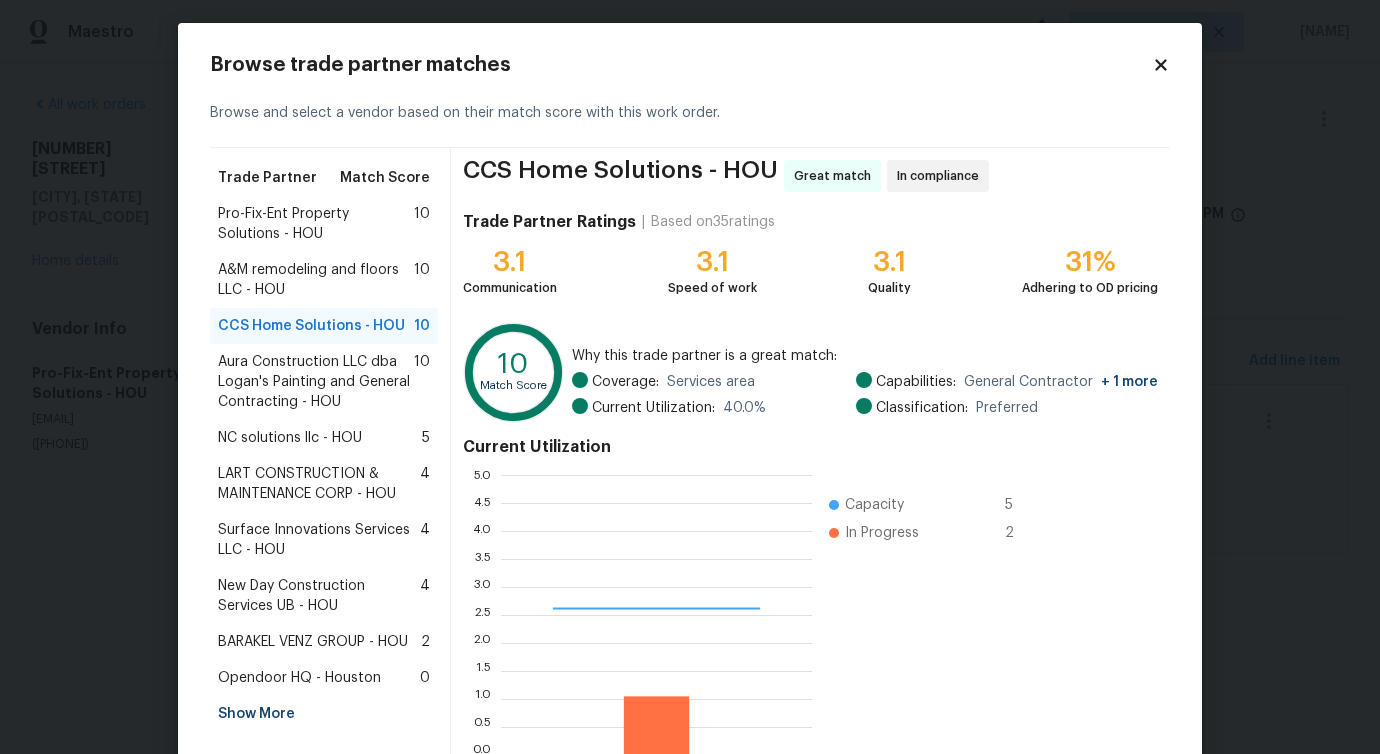 scroll, scrollTop: 2, scrollLeft: 1, axis: both 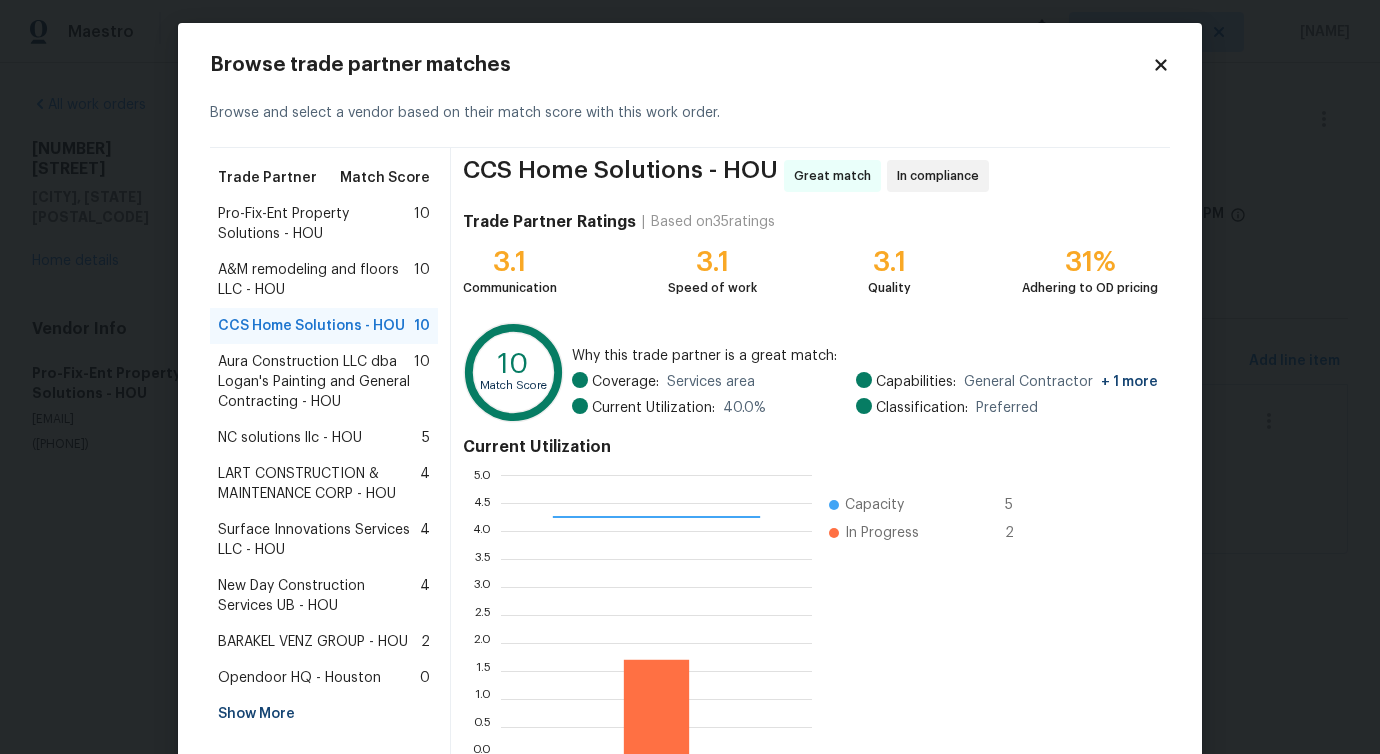 click on "Aura Construction LLC dba Logan's Painting and General Contracting - HOU" at bounding box center [316, 382] 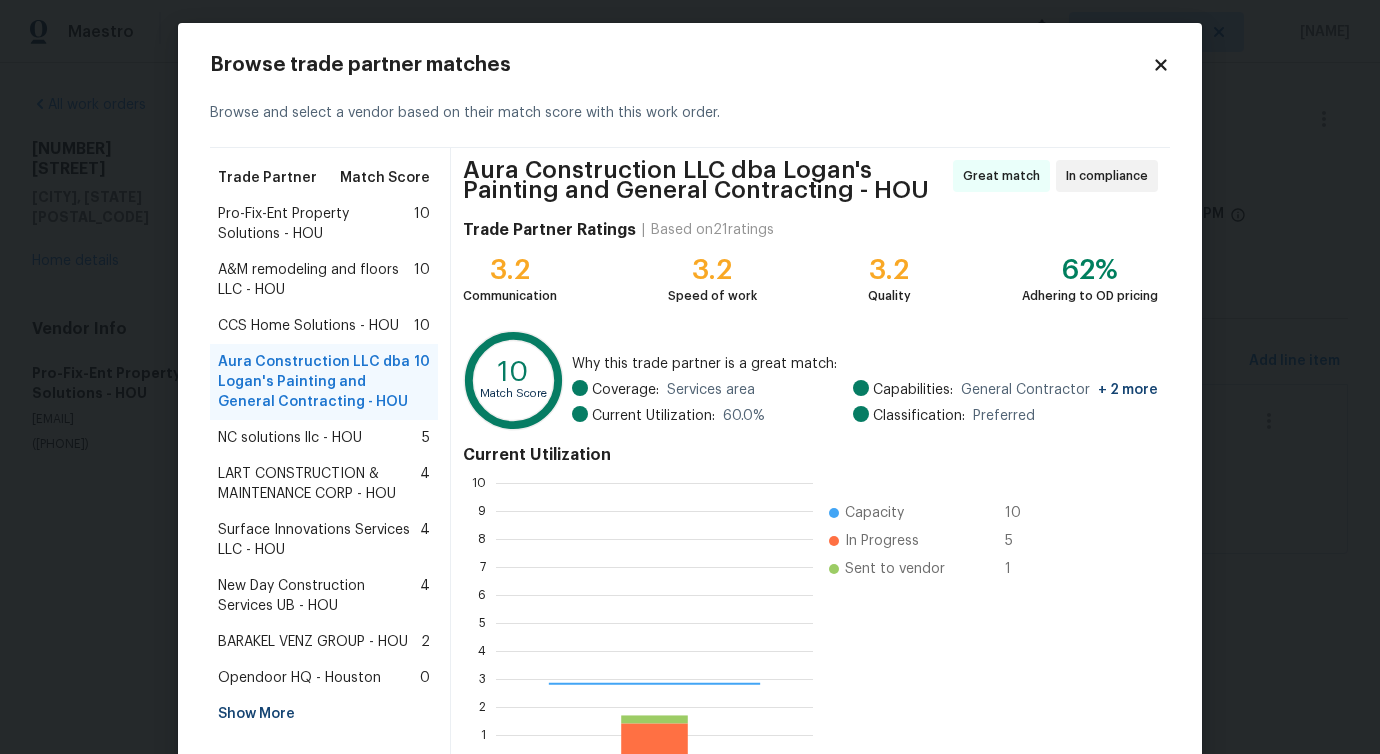 scroll, scrollTop: 2, scrollLeft: 2, axis: both 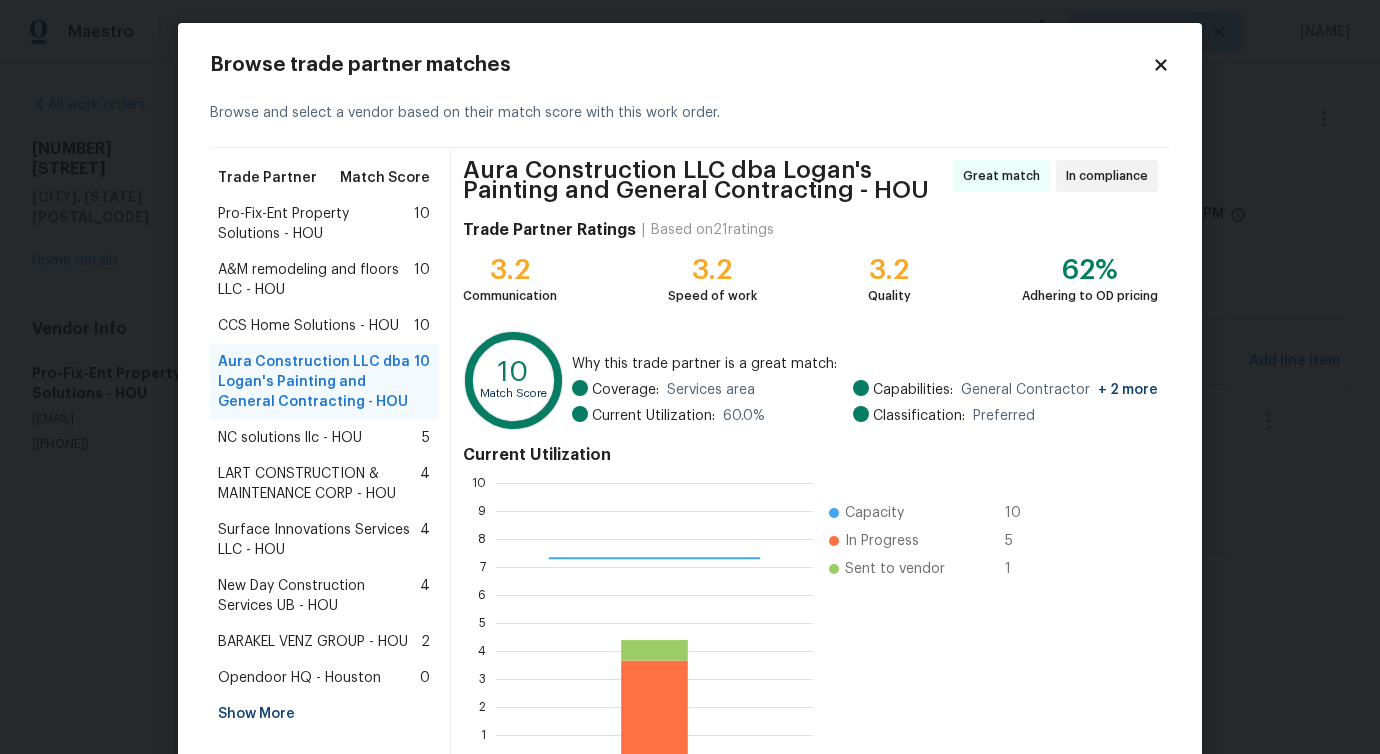 click on "NC solutions llc - HOU" at bounding box center [290, 438] 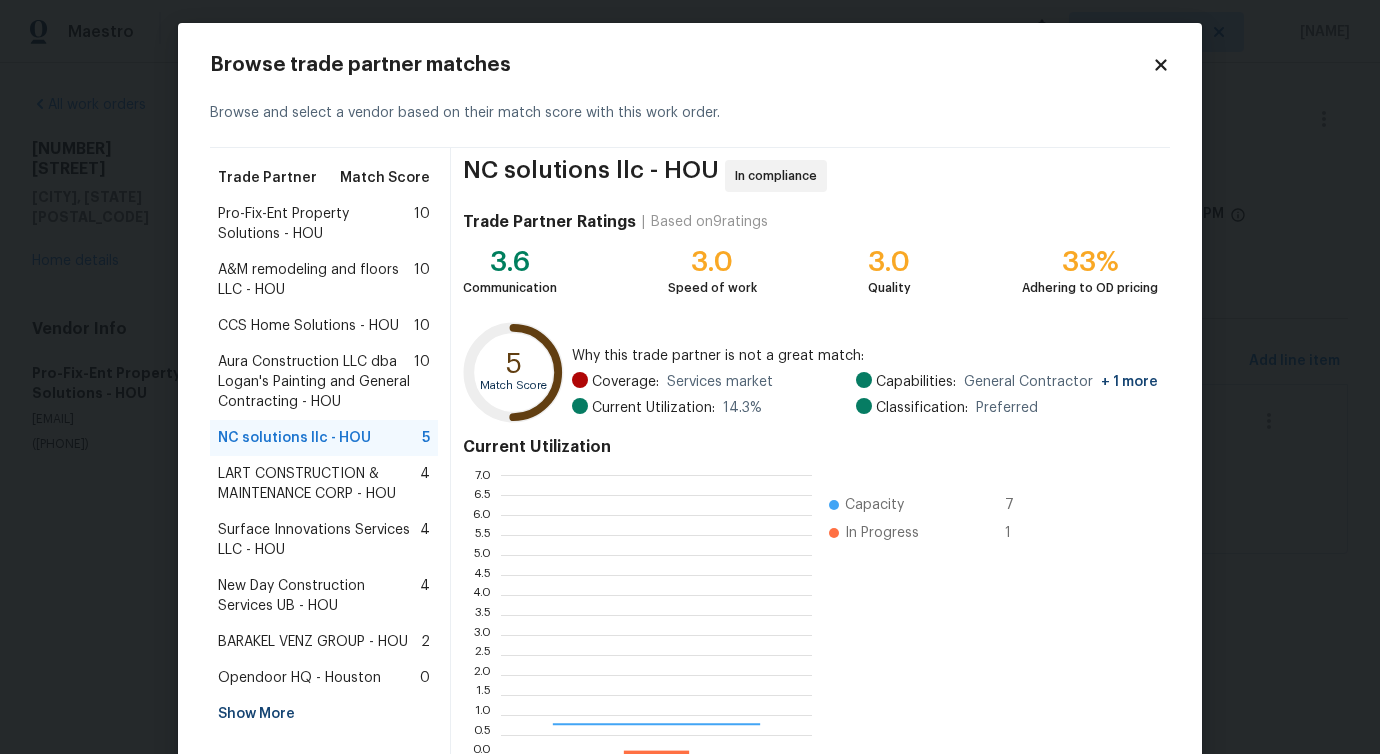 scroll, scrollTop: 2, scrollLeft: 1, axis: both 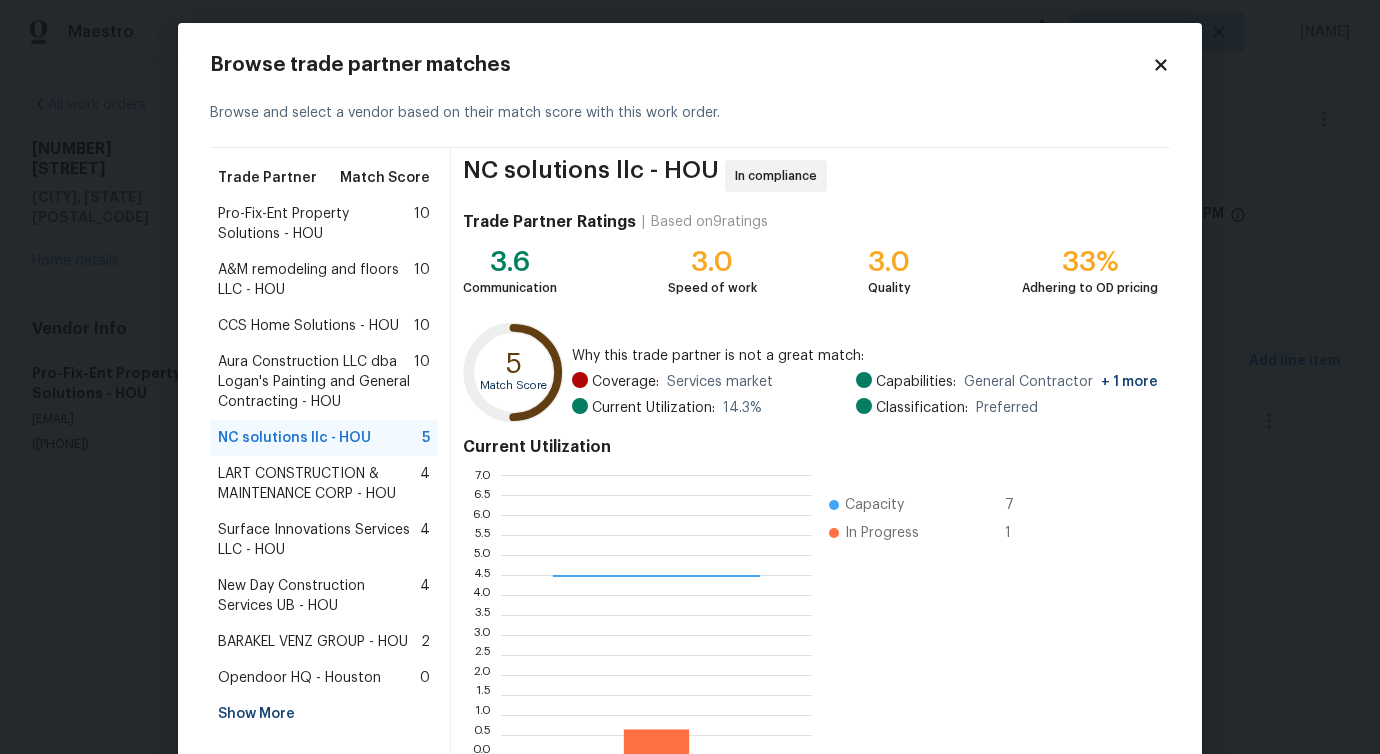 click on "LART CONSTRUCTION & MAINTENANCE CORP - HOU" at bounding box center [319, 484] 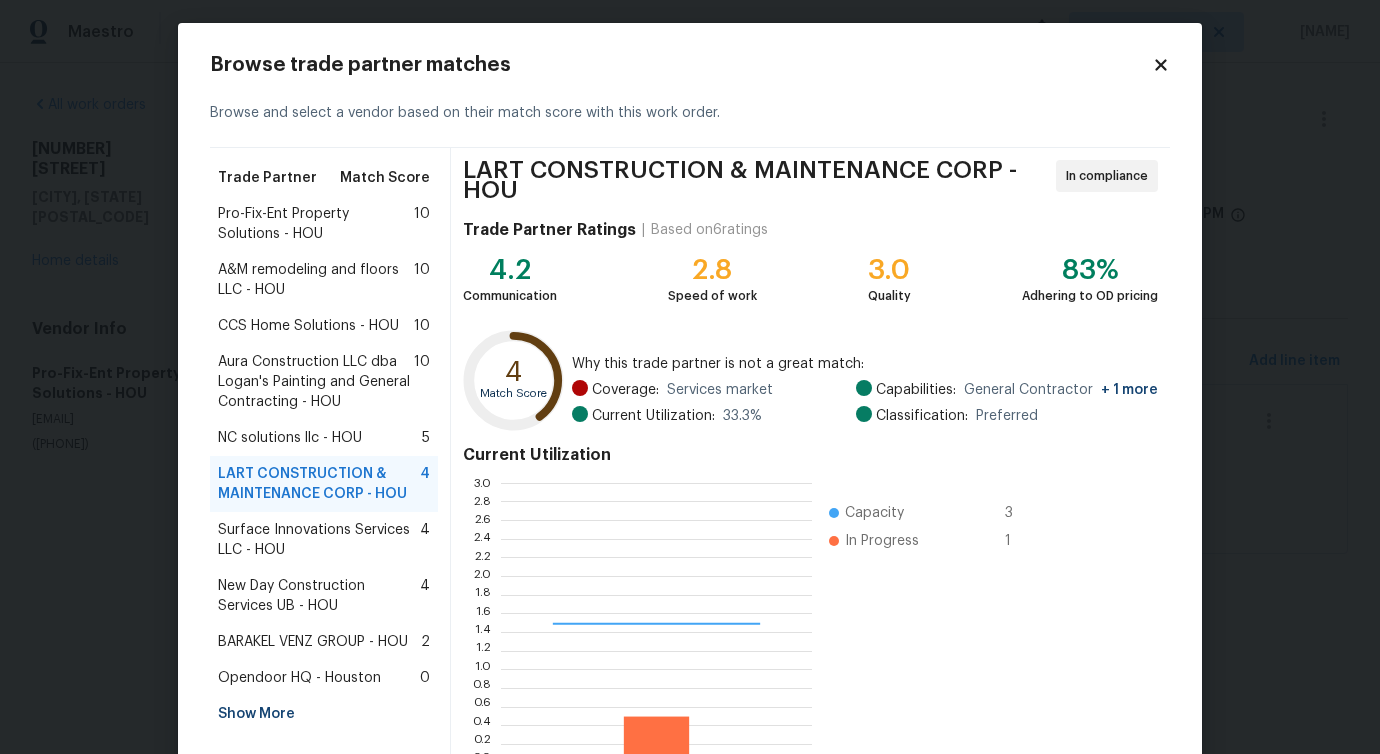 scroll, scrollTop: 2, scrollLeft: 1, axis: both 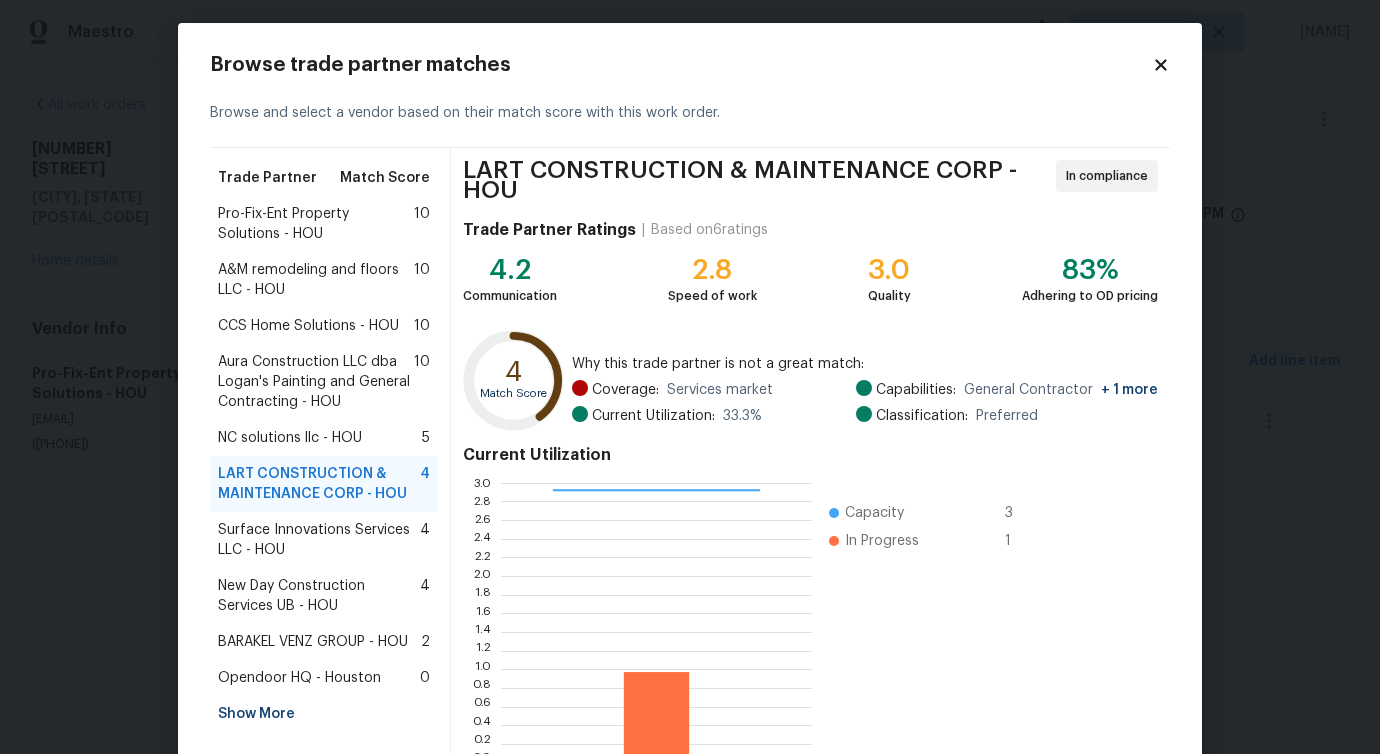 click on "Surface Innovations Services LLC - HOU" at bounding box center (319, 540) 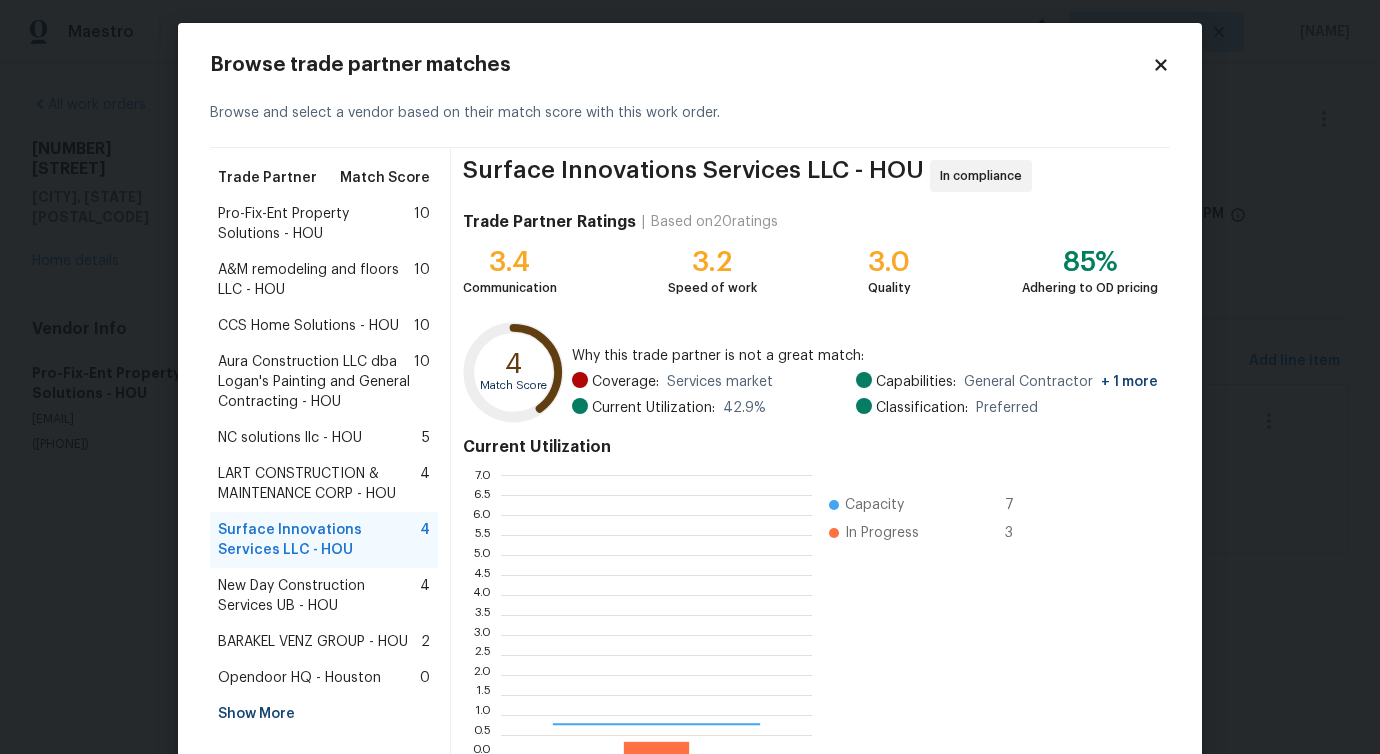 scroll, scrollTop: 78, scrollLeft: 0, axis: vertical 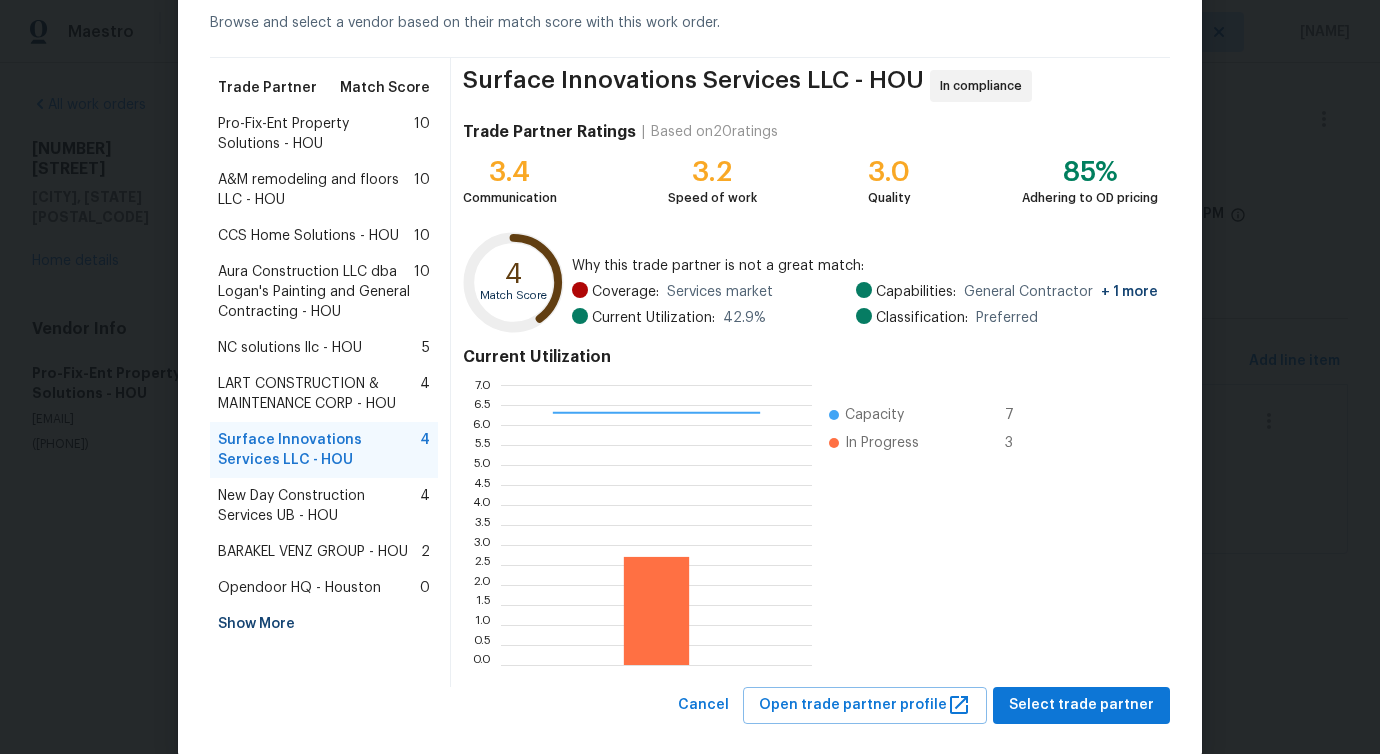click on "New Day Construction Services UB - HOU" at bounding box center [319, 506] 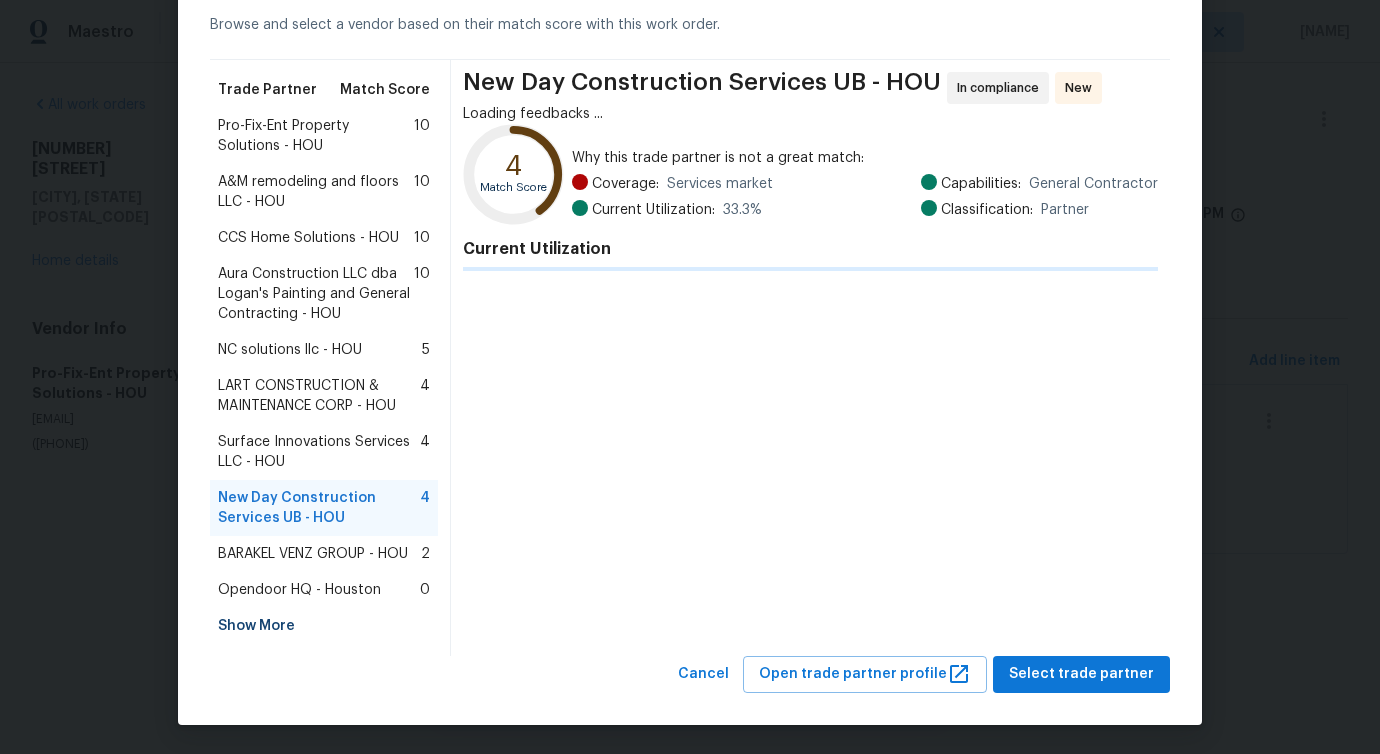 scroll, scrollTop: 97, scrollLeft: 0, axis: vertical 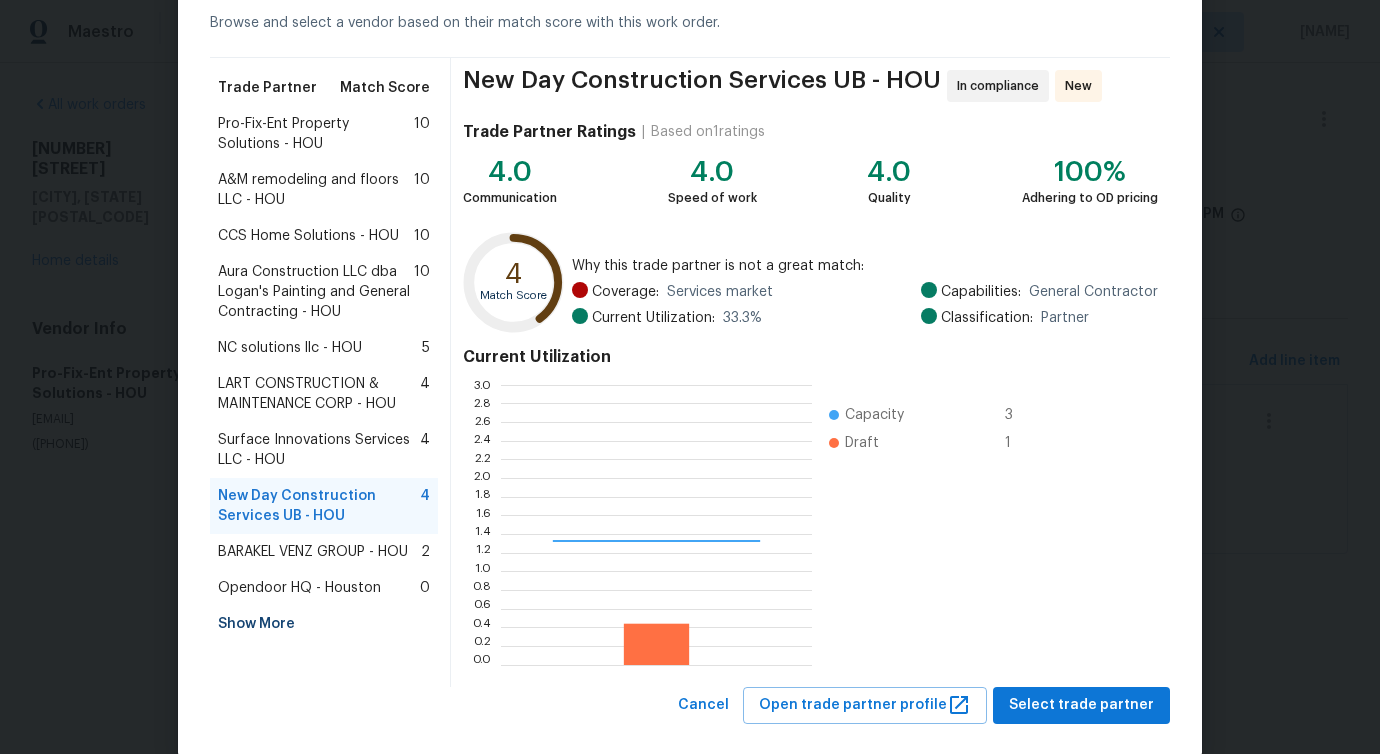 click on "BARAKEL VENZ GROUP - HOU" at bounding box center (313, 552) 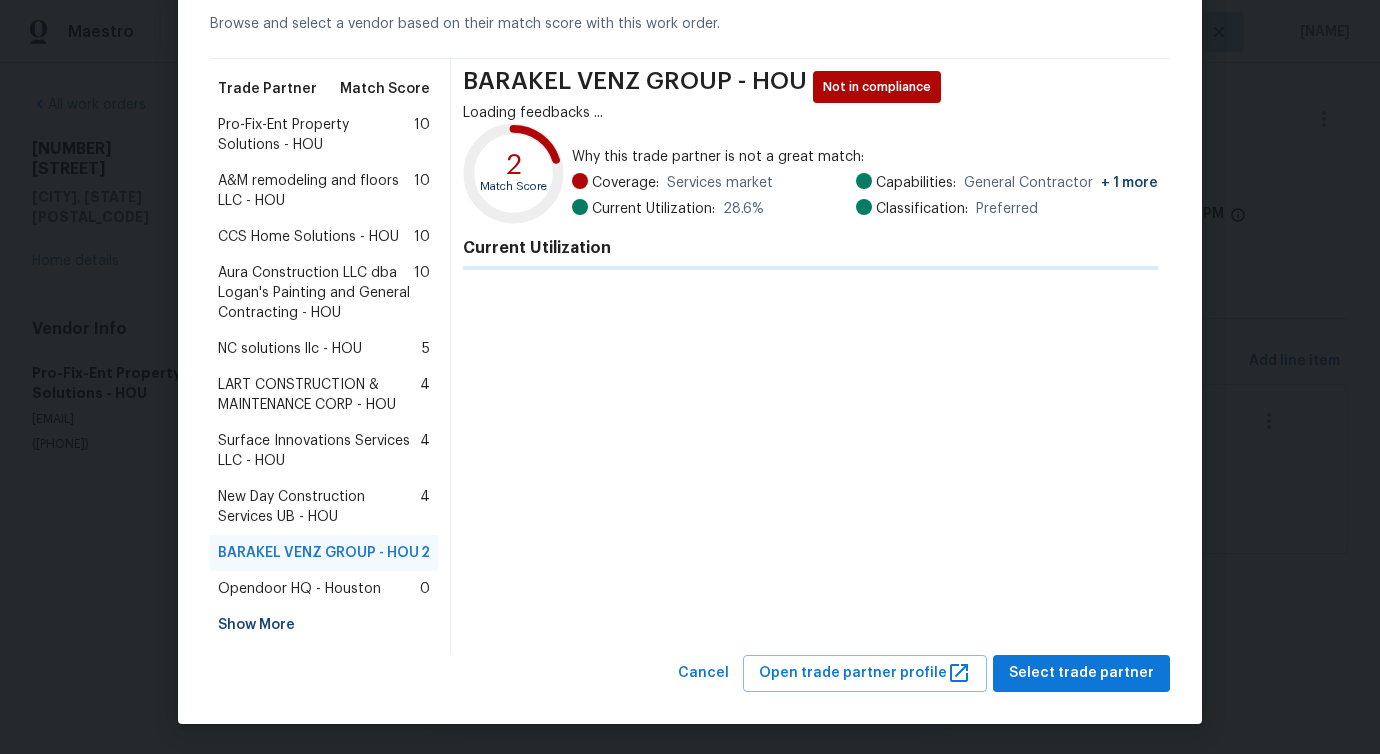 scroll, scrollTop: 95, scrollLeft: 0, axis: vertical 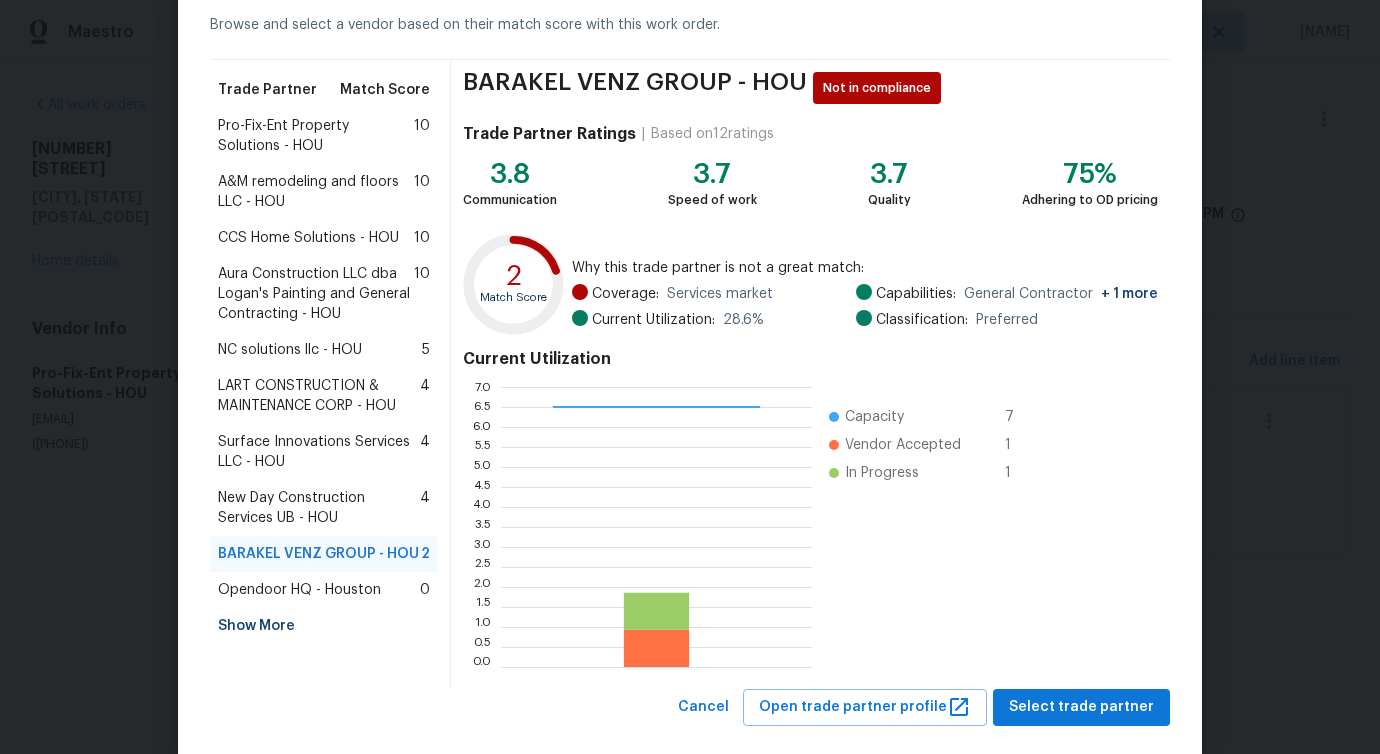 click on "New Day Construction Services UB - HOU" at bounding box center (319, 508) 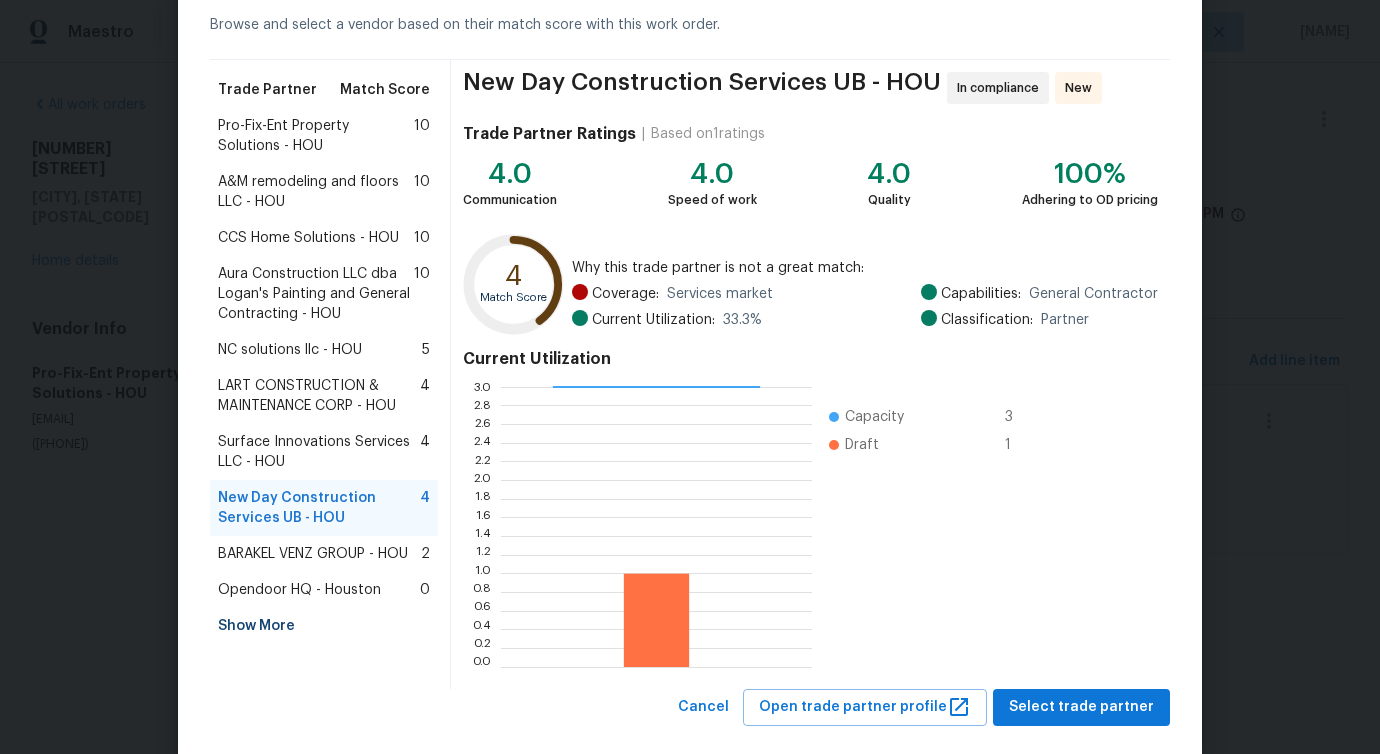 click on "A&M remodeling and floors LLC - HOU" at bounding box center [316, 192] 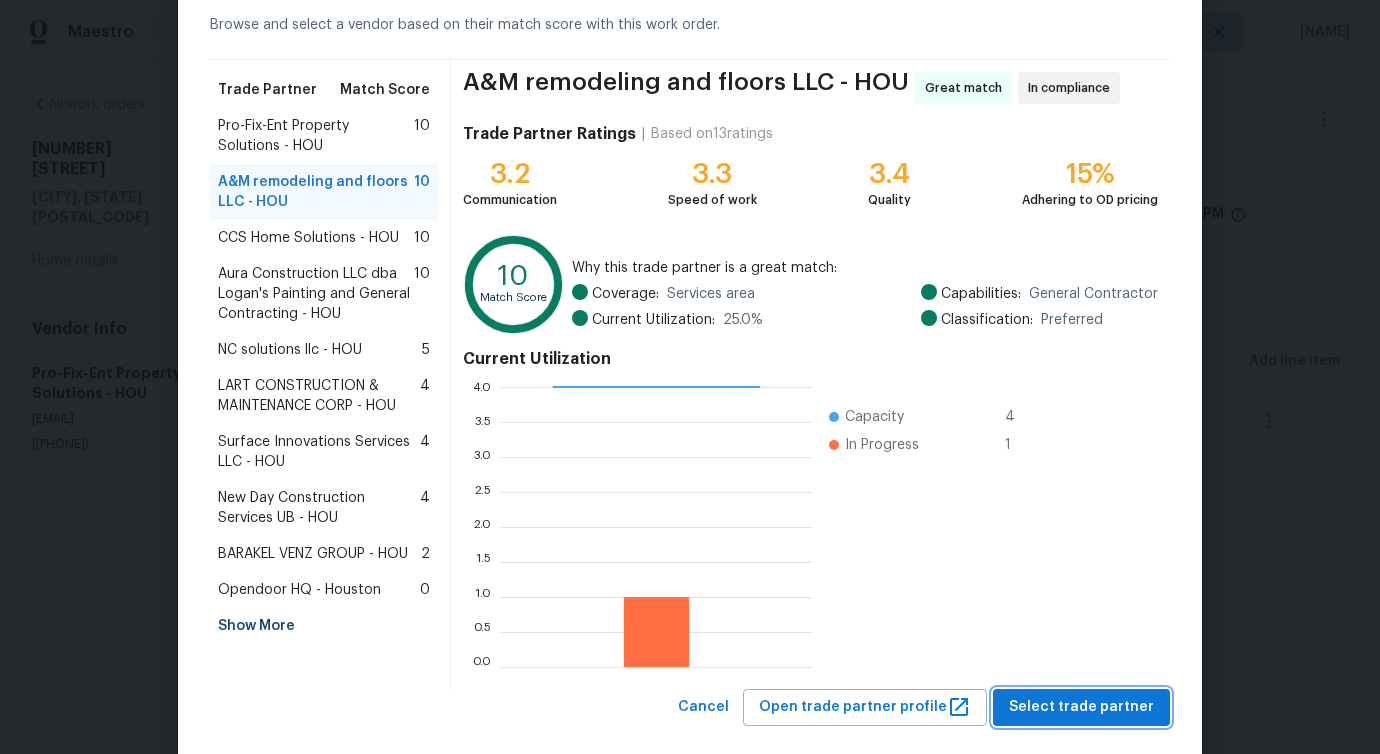 click on "Select trade partner" at bounding box center [1081, 707] 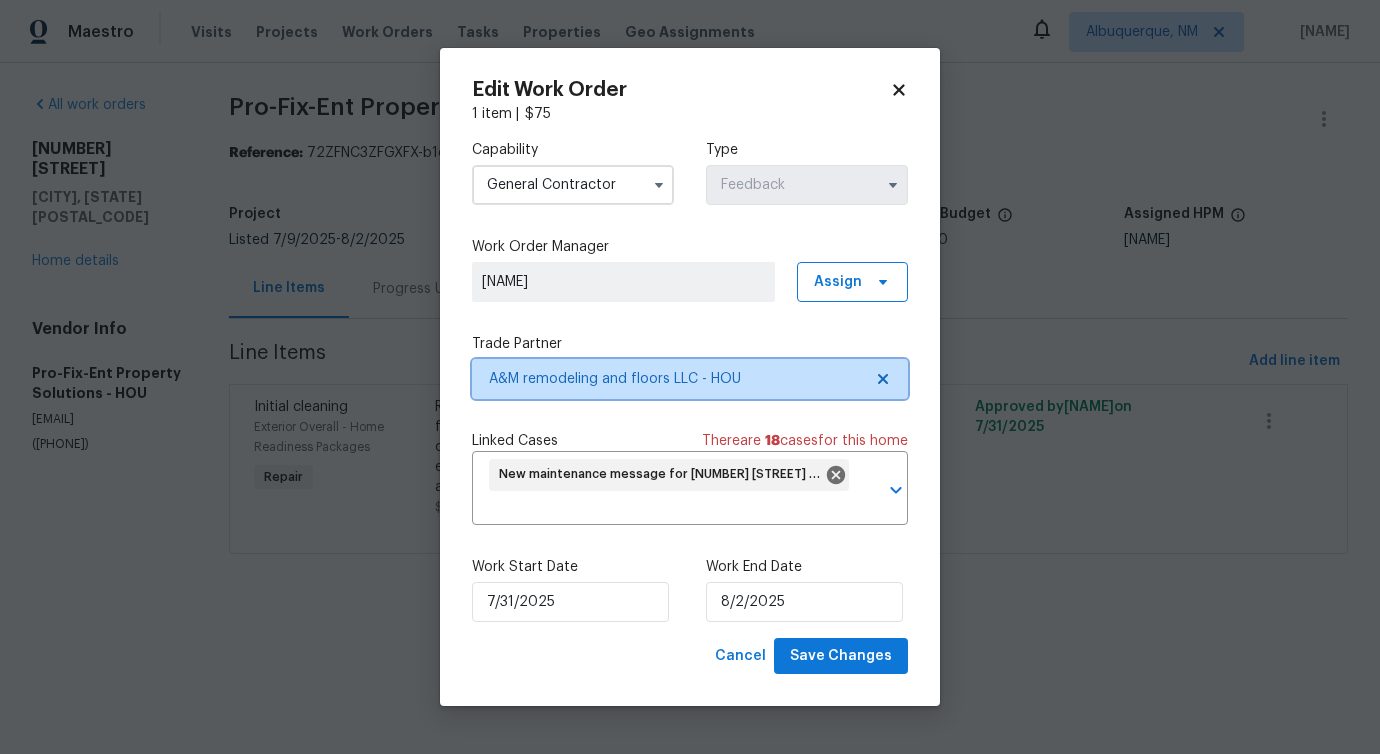 scroll, scrollTop: 0, scrollLeft: 0, axis: both 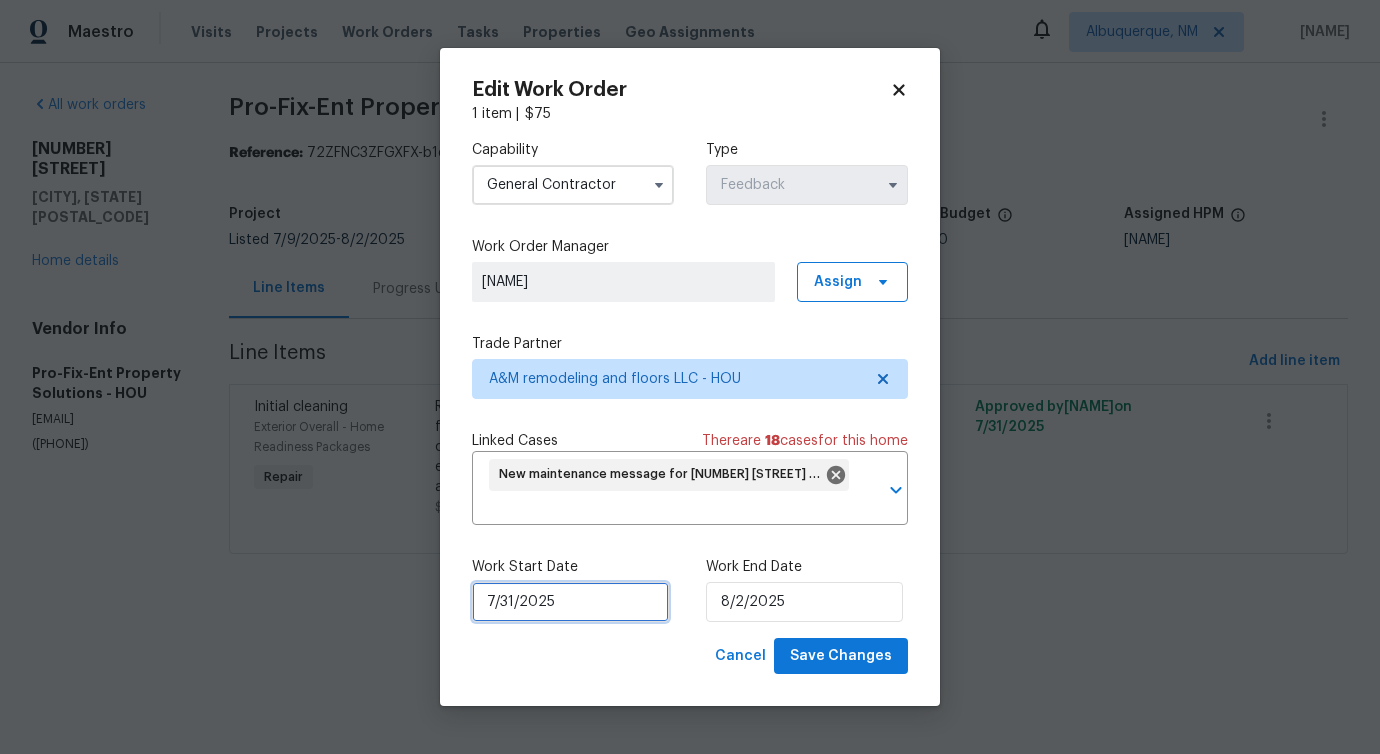 click on "7/31/2025" at bounding box center [570, 602] 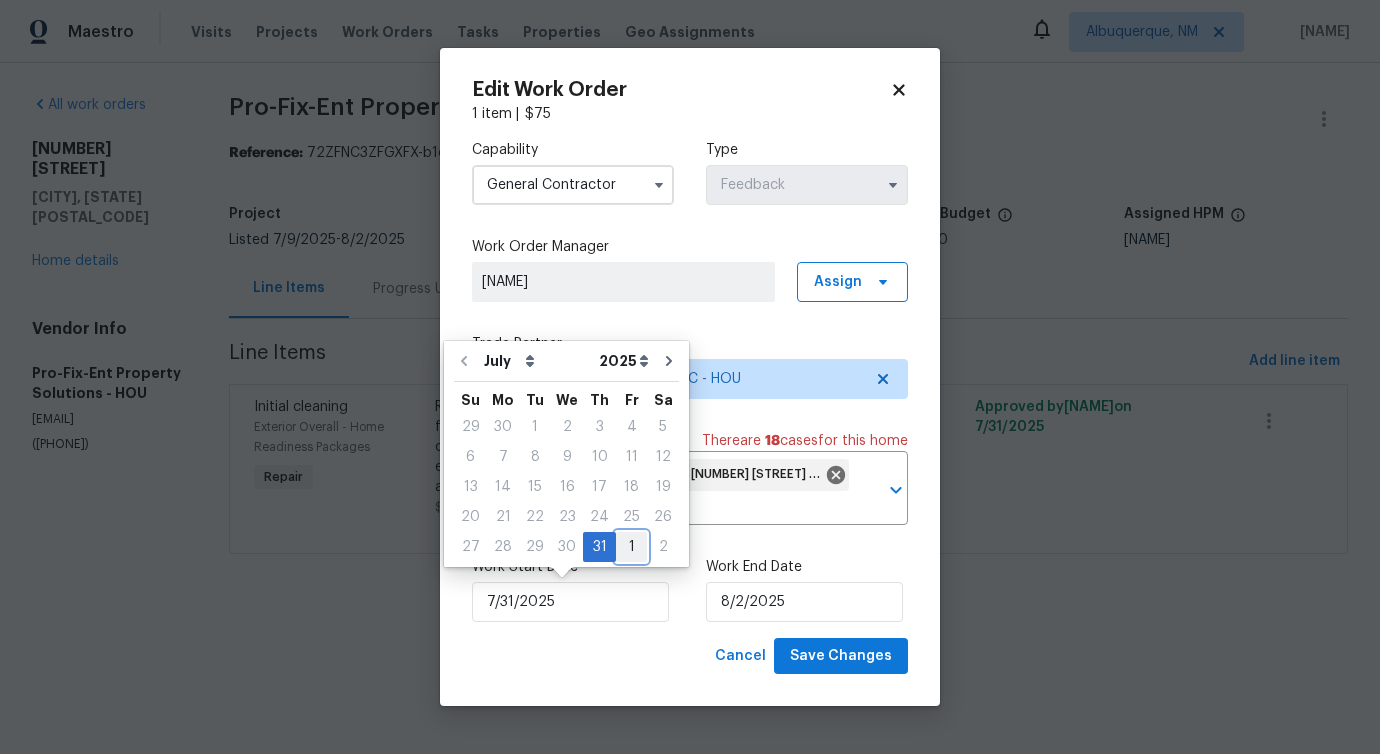 click on "1" at bounding box center [631, 547] 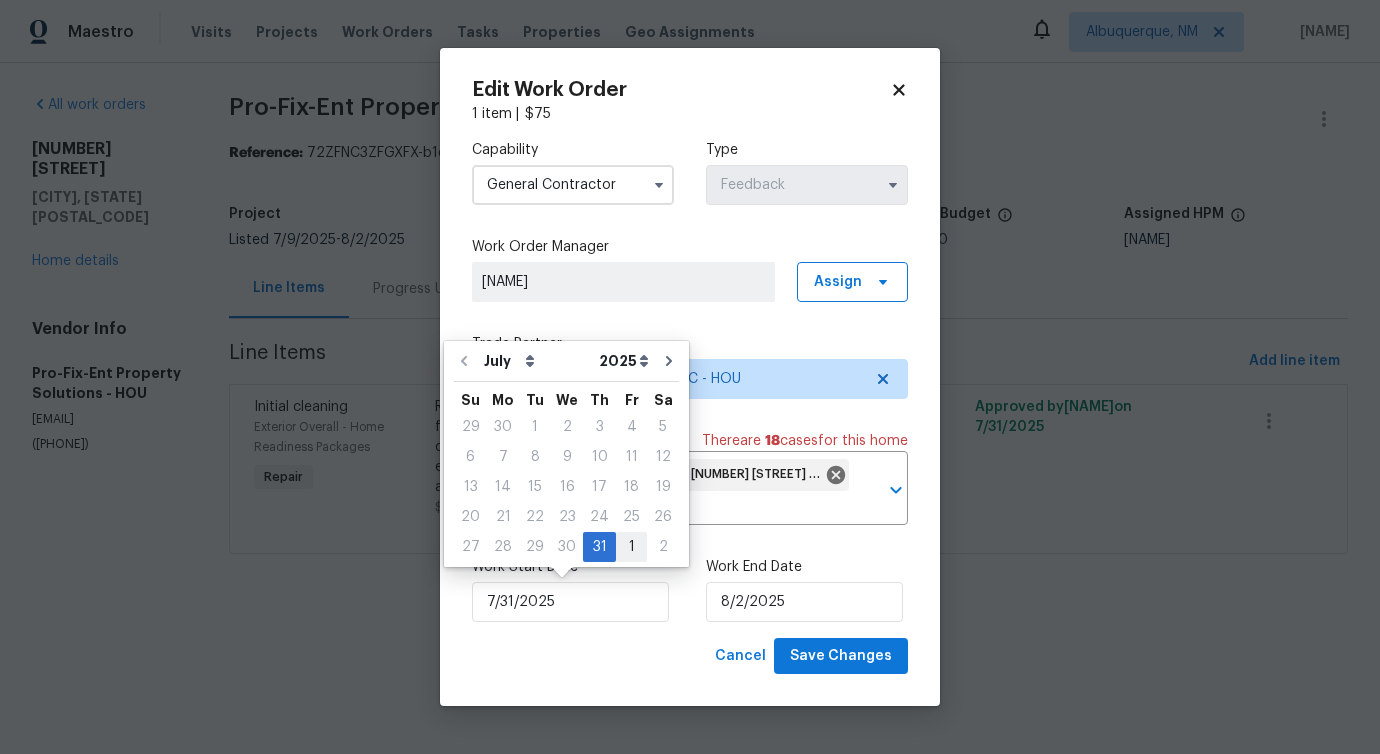 type on "8/1/2025" 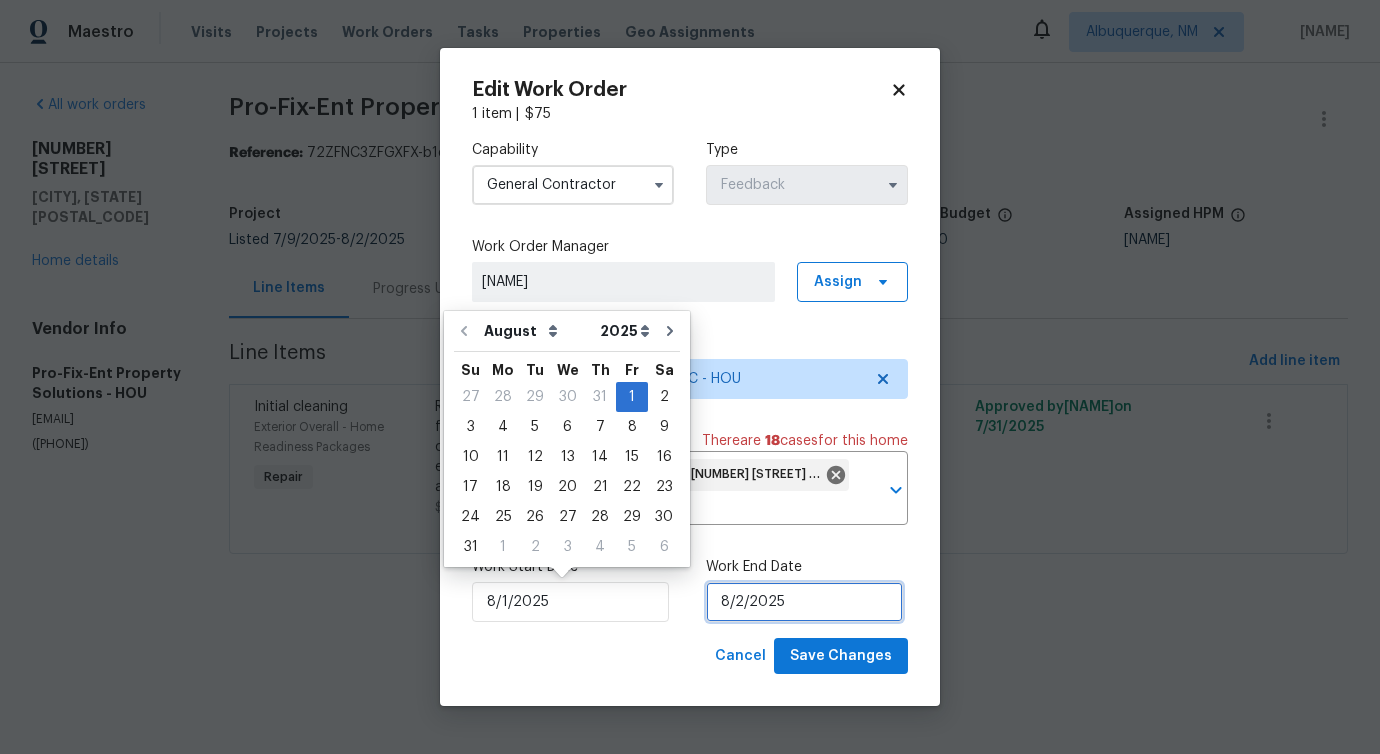 click on "8/2/2025" at bounding box center (804, 602) 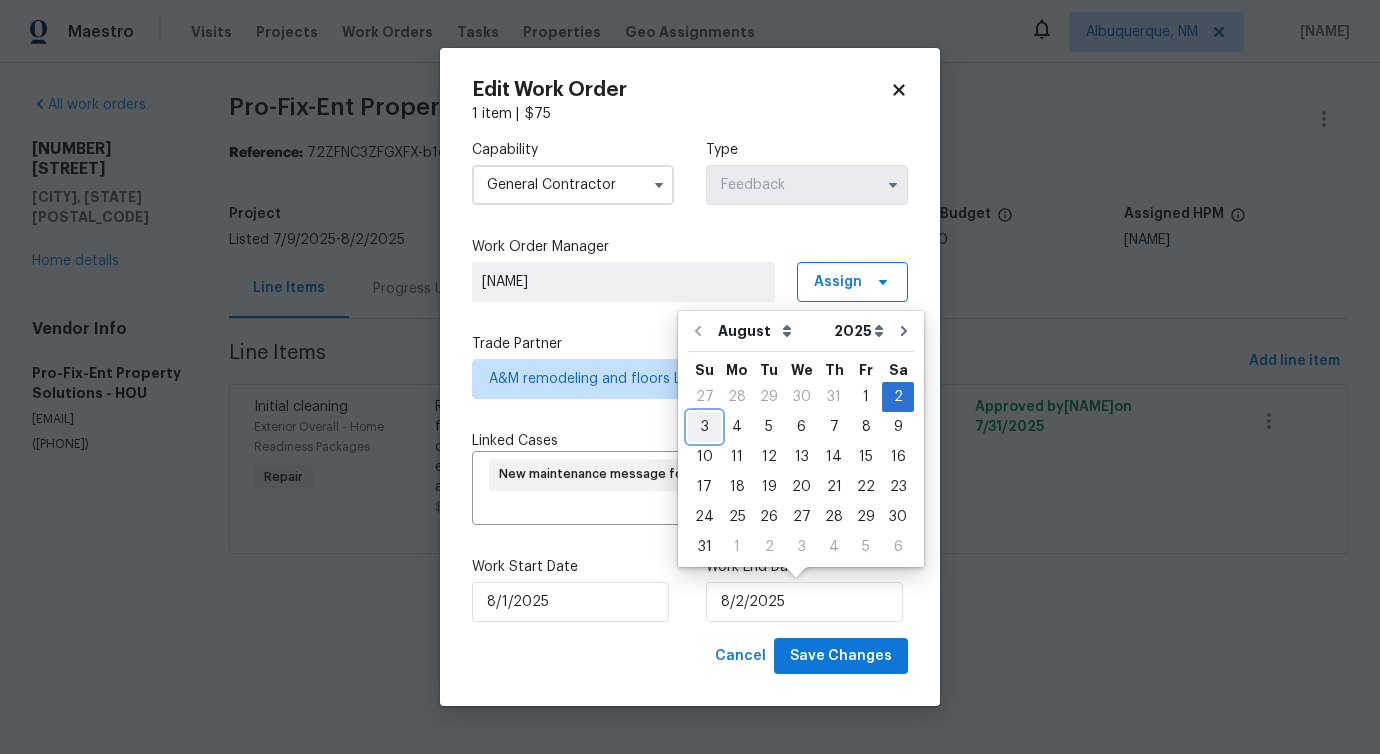 click on "3" at bounding box center [704, 427] 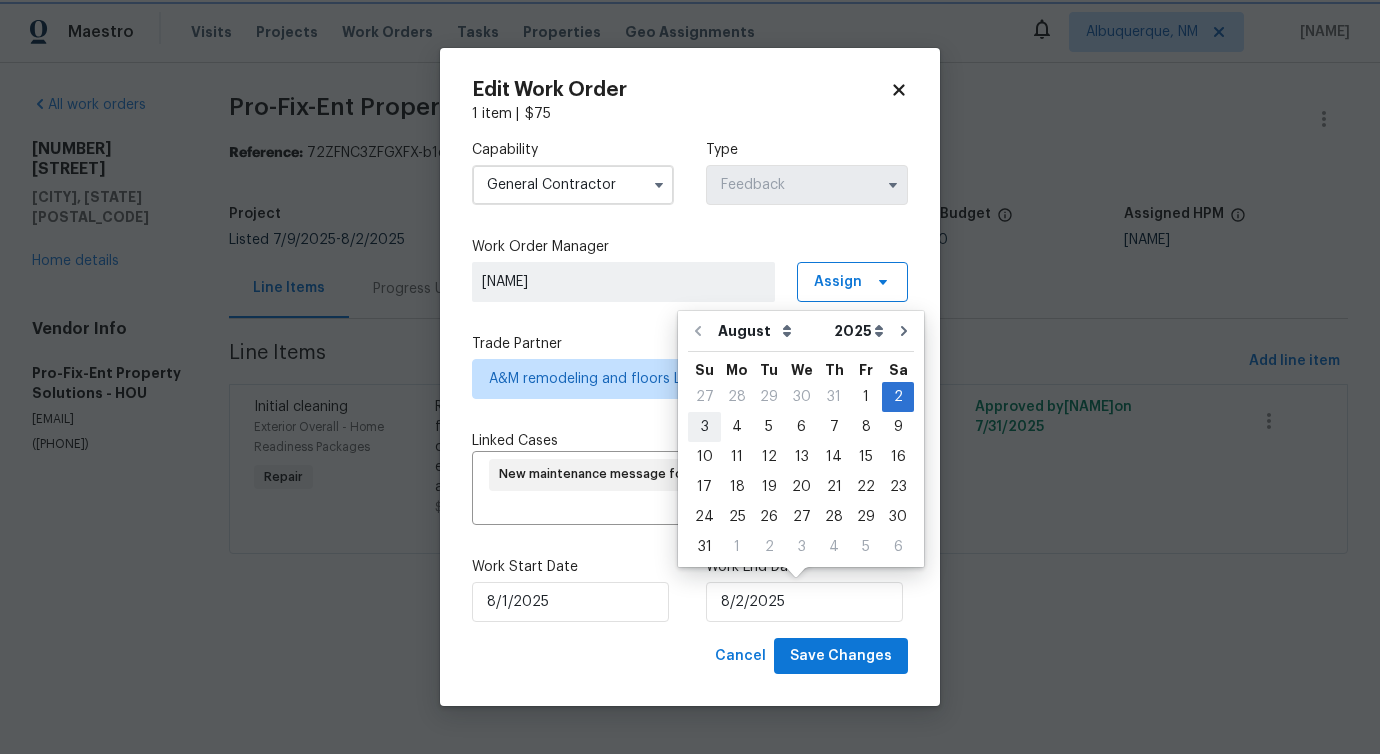 type on "8/3/2025" 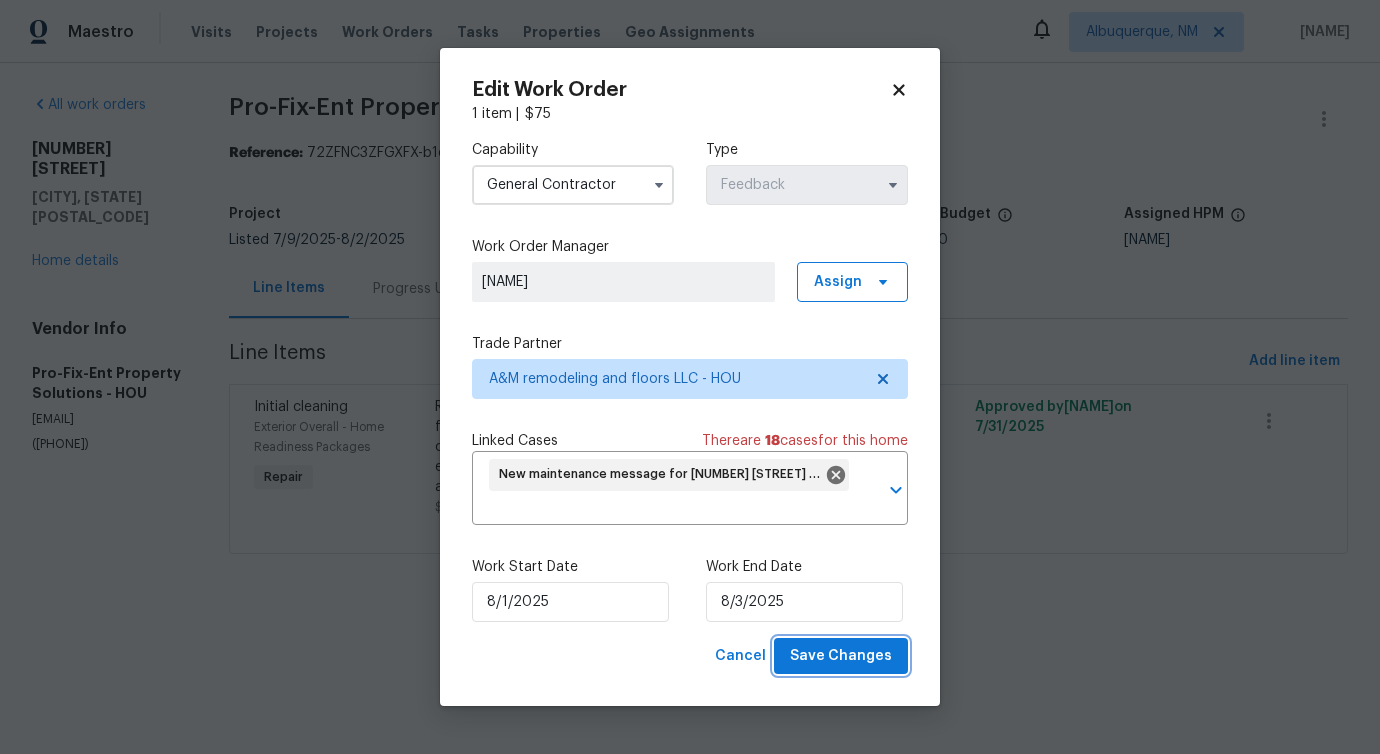 click on "Save Changes" at bounding box center [841, 656] 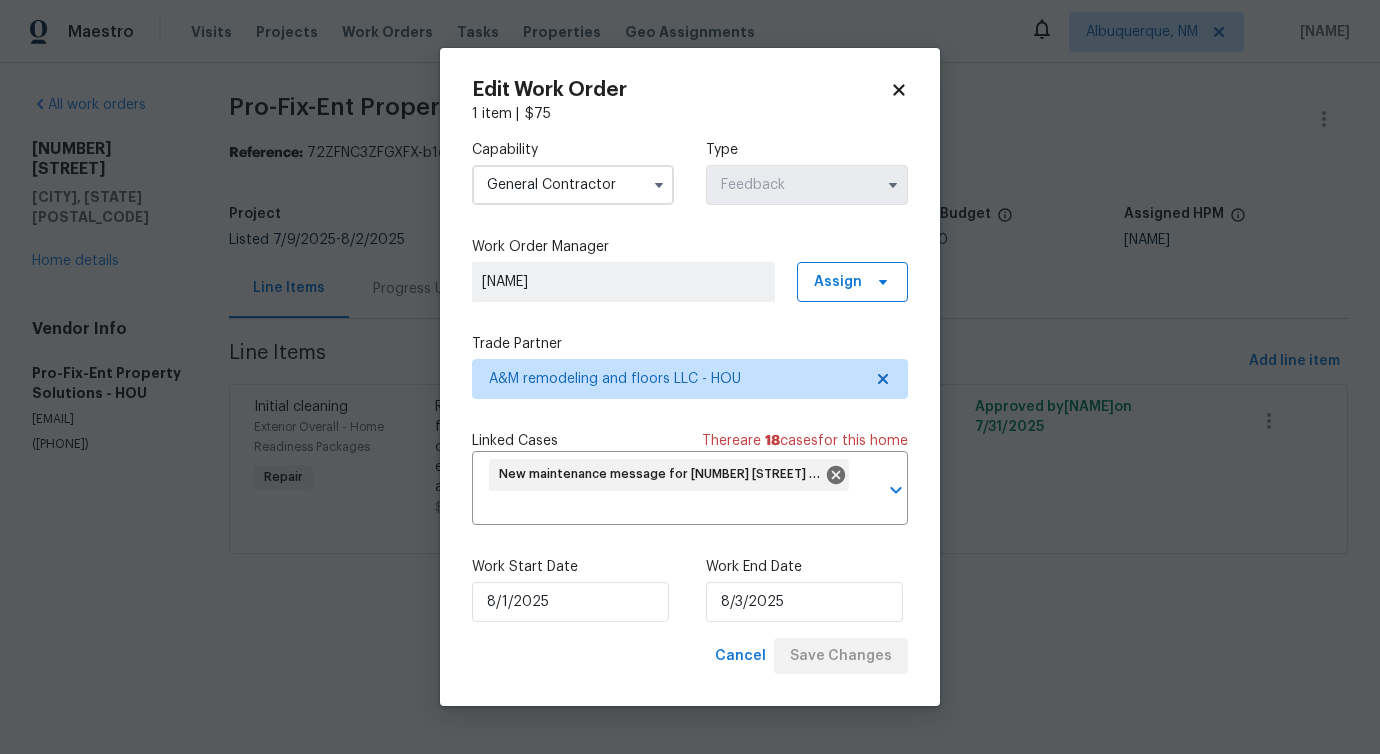 click on "Maestro Visits Projects Work Orders Tasks Properties Geo Assignments Albuquerque, NM Pavithra Sekar All work orders 3403 Satin Leaf Ln Richmond, TX 77469 Home details Vendor Info Pro-Fix-Ent Property Solutions - HOU profixentpropertysolutions@gmail.com (832) 818-1082 Pro-Fix-Ent Property Solutions - HOU Sent to vendor Reference:   72ZFNC3ZFGXFX-b1e278a56 Project Listed   7/9/2025  -  8/2/2025 Work Order Timeline 7/31/2025  -  8/2/2025 Approved Budget $0.00 Total Budget $75.00 Assigned HPM Stephen Lacy Line Items Progress Updates Attachments Invoices Line Items Add line item Initial cleaning Exterior Overall - Home Readiness Packages Repair Received feedback that Entire exterior of house and surround flatworm are dirty and need to be cleaned. There is bird feces all over the front porch, the flatwork is dirty, and the siding, especially on the back porch, is dirty. Inspect and proceed accordingly $75.00   9 Approved by  Pavithra Sekar  on   7/31/2025
Edit Work Order 1 item | $ 75 Capability   Type" at bounding box center (690, 305) 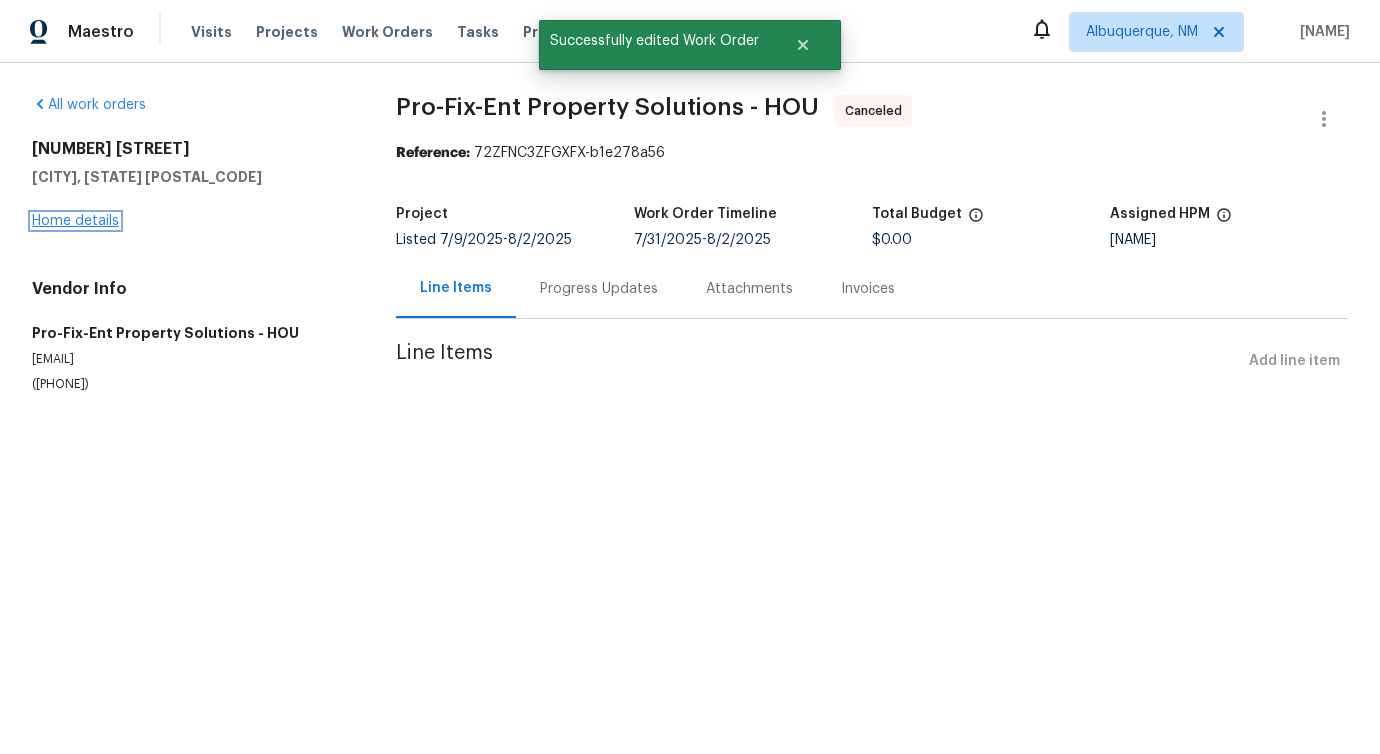 click on "Home details" at bounding box center [75, 221] 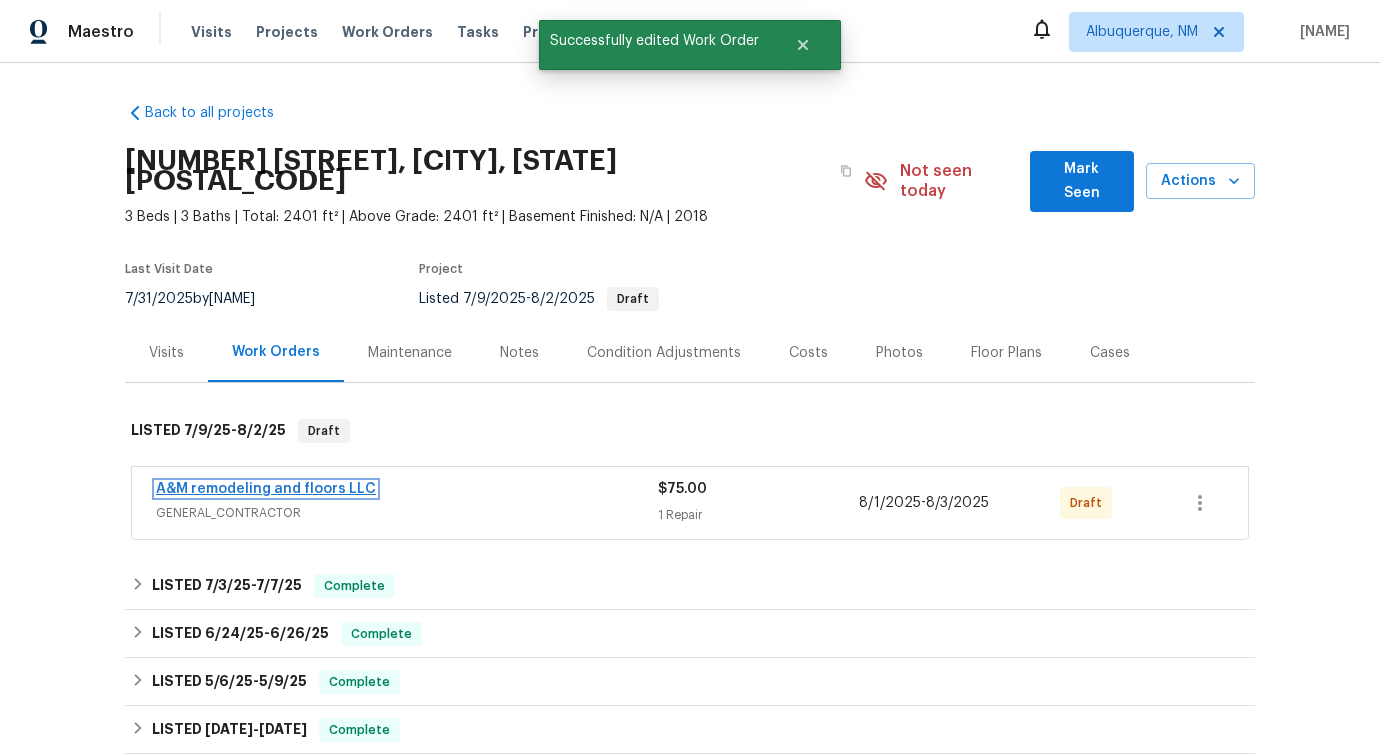 click on "A&M remodeling and floors LLC" at bounding box center (266, 489) 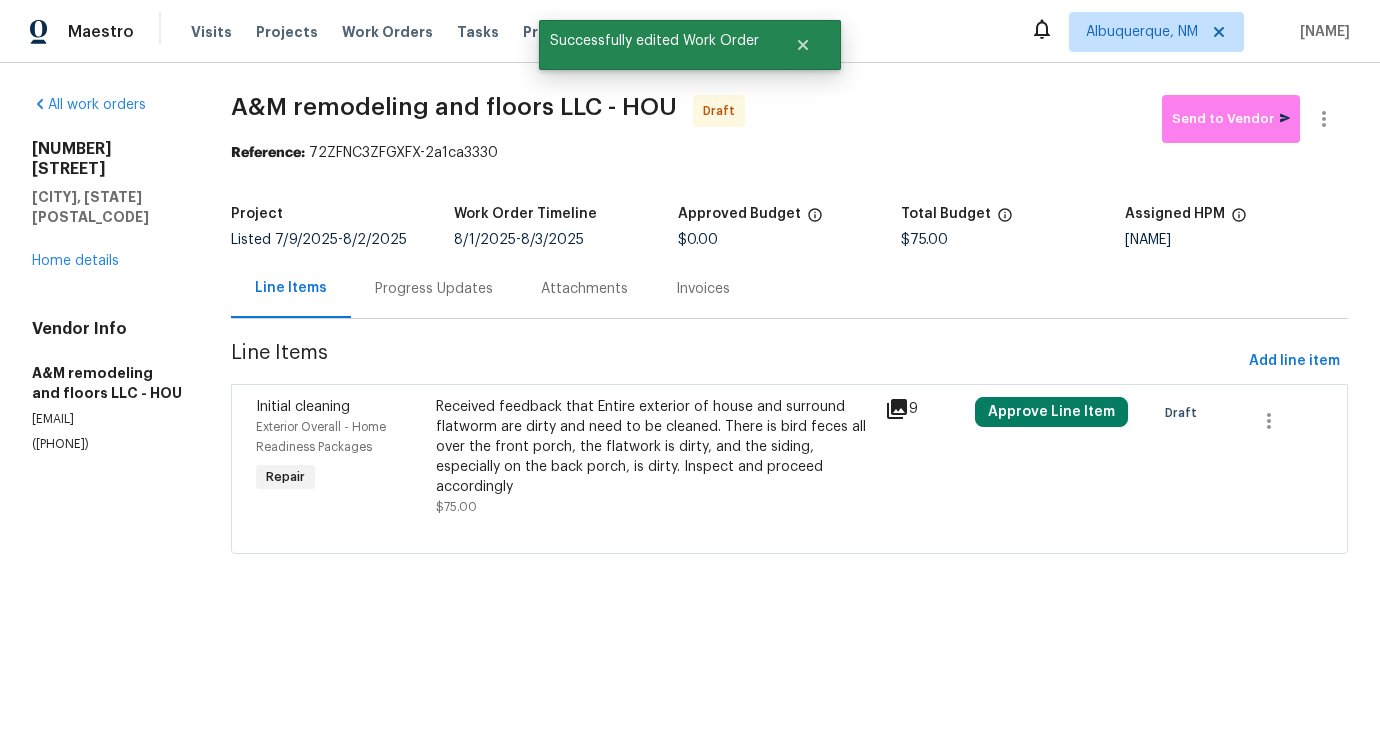 click on "Received feedback that Entire exterior of house and surround flatworm are dirty and need to be cleaned. There is bird feces all over the front porch, the flatwork is dirty, and the siding, especially on the back porch, is dirty. Inspect and proceed accordingly" at bounding box center (655, 447) 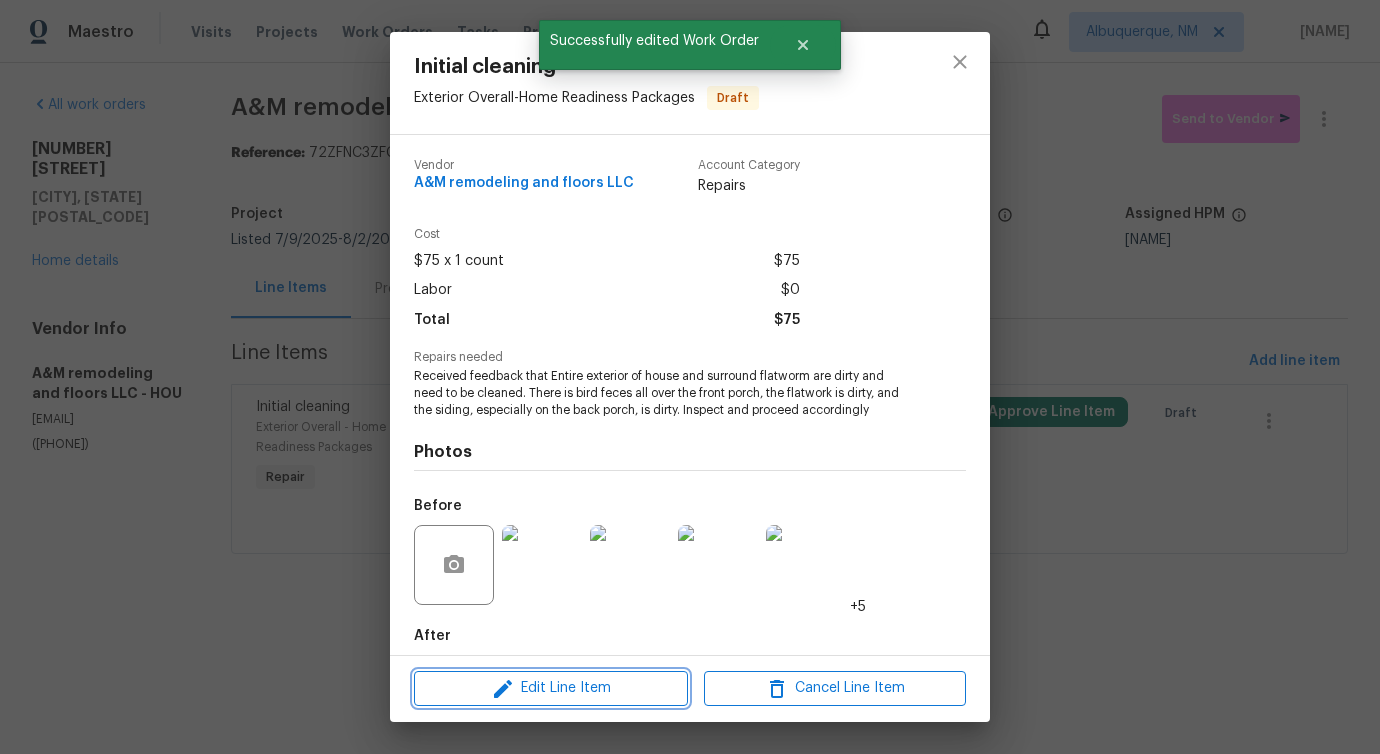 click on "Edit Line Item" at bounding box center [551, 688] 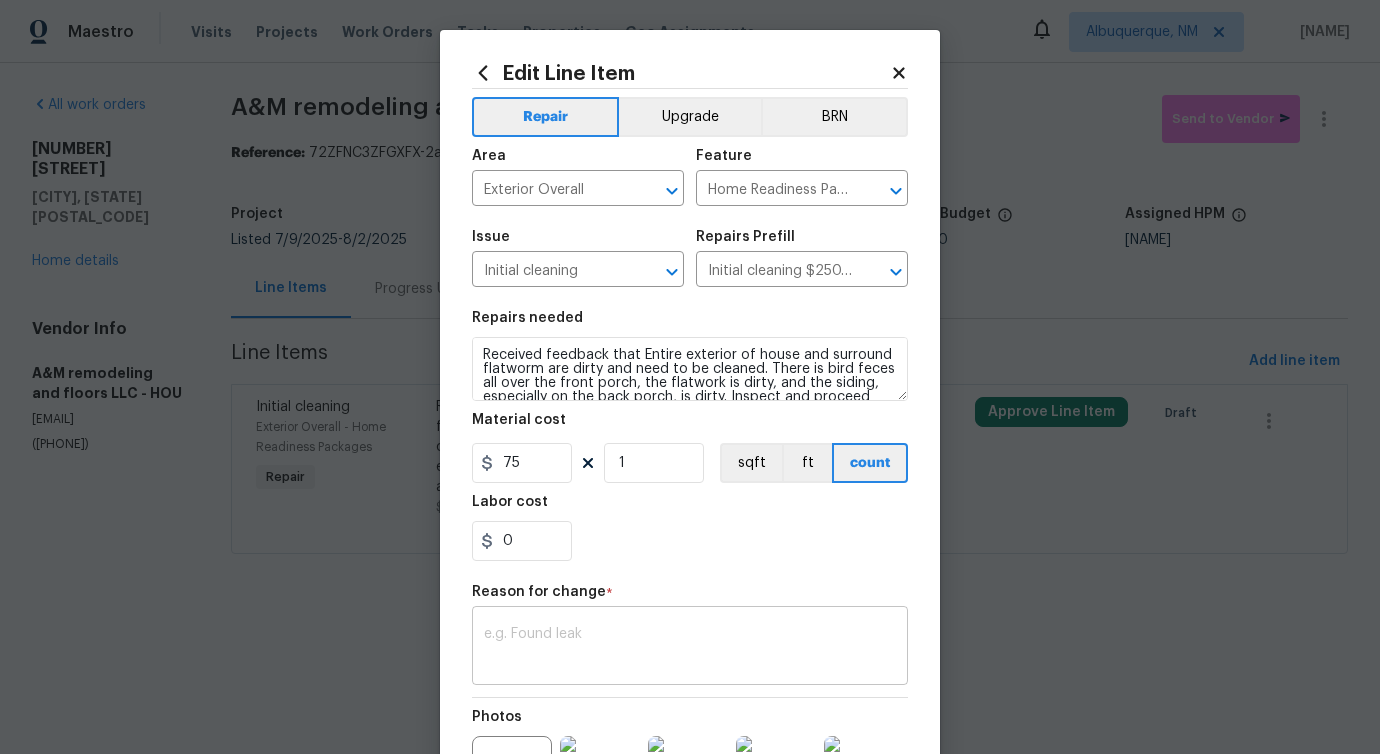 click at bounding box center [690, 648] 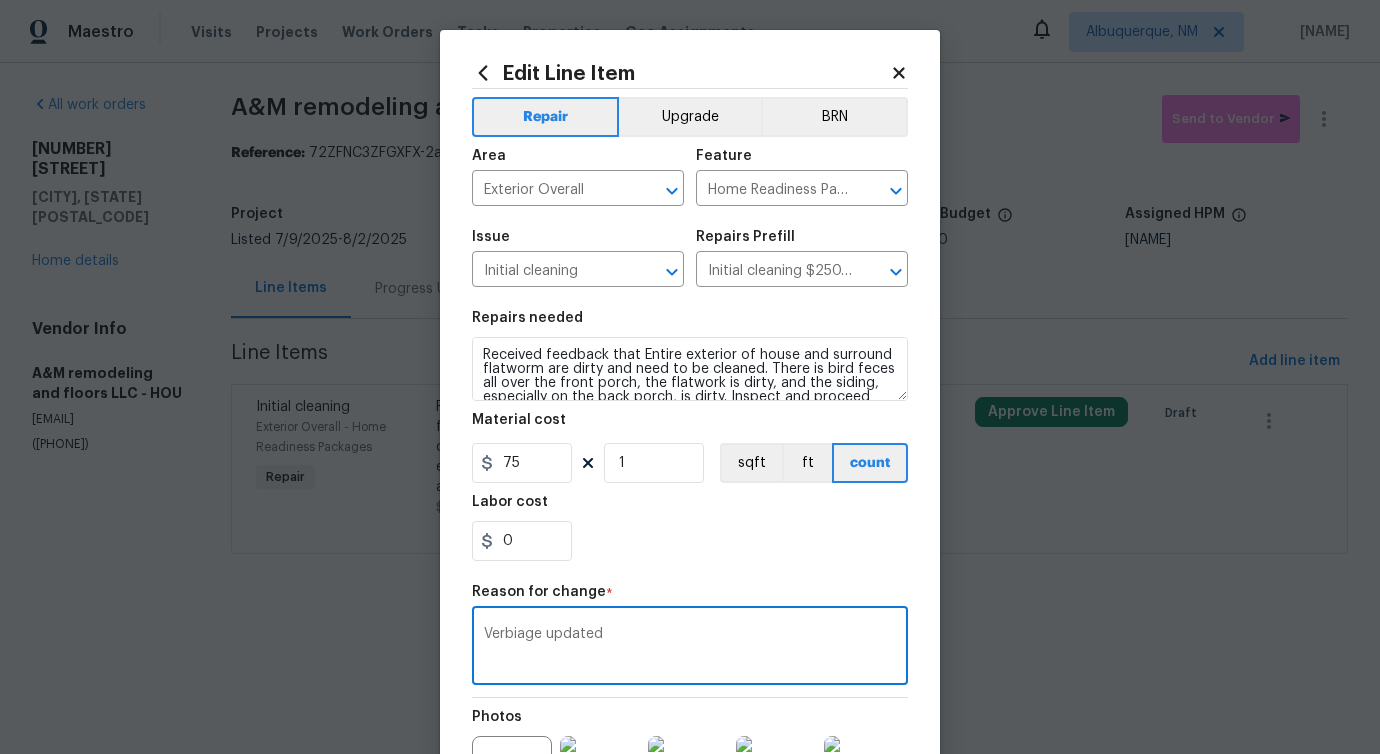 scroll, scrollTop: 252, scrollLeft: 0, axis: vertical 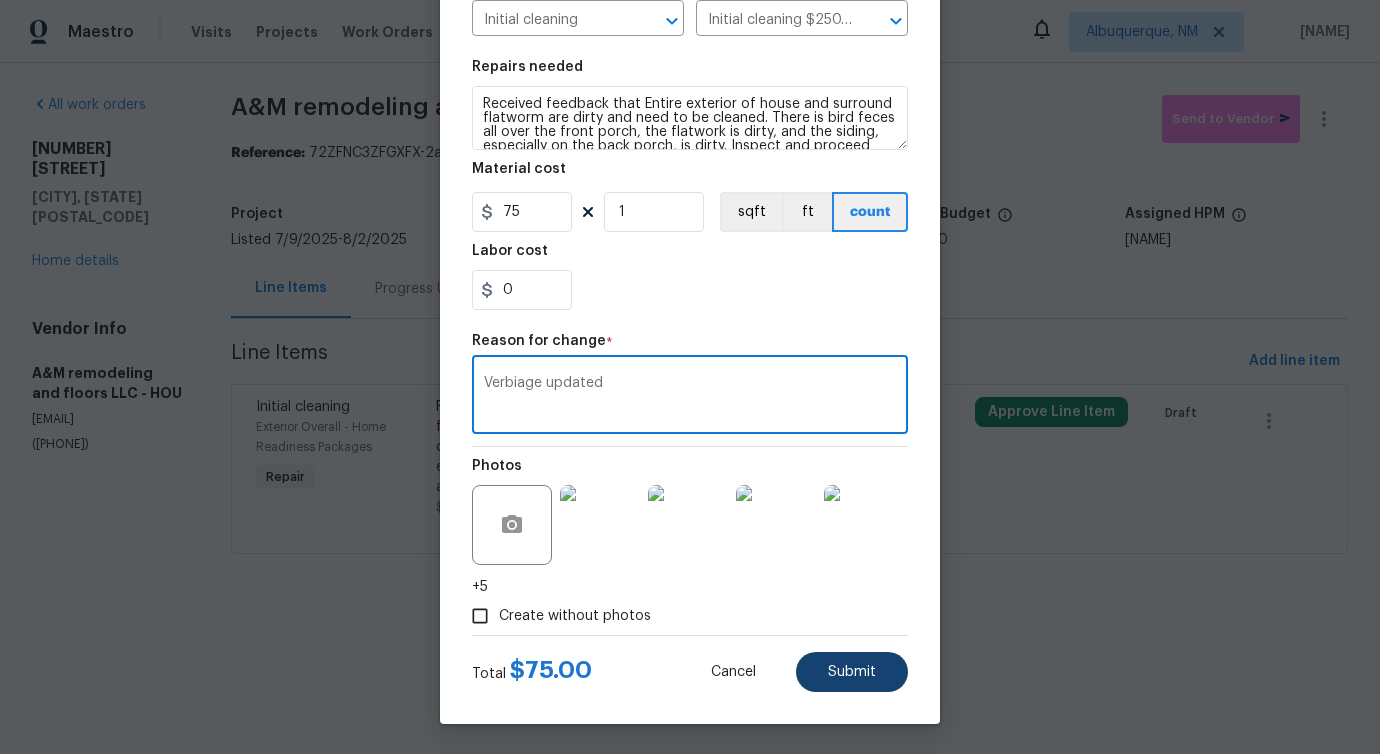 type on "Verbiage updated" 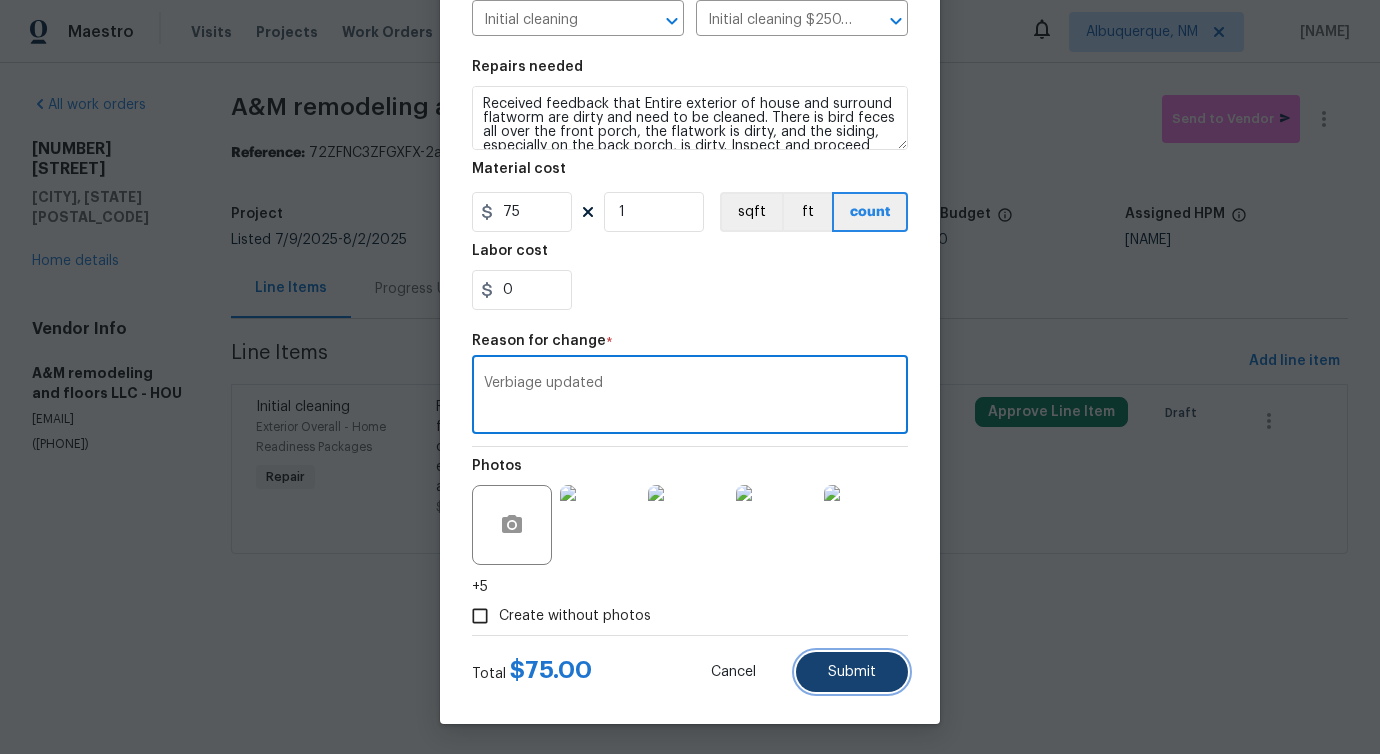 click on "Submit" at bounding box center [852, 672] 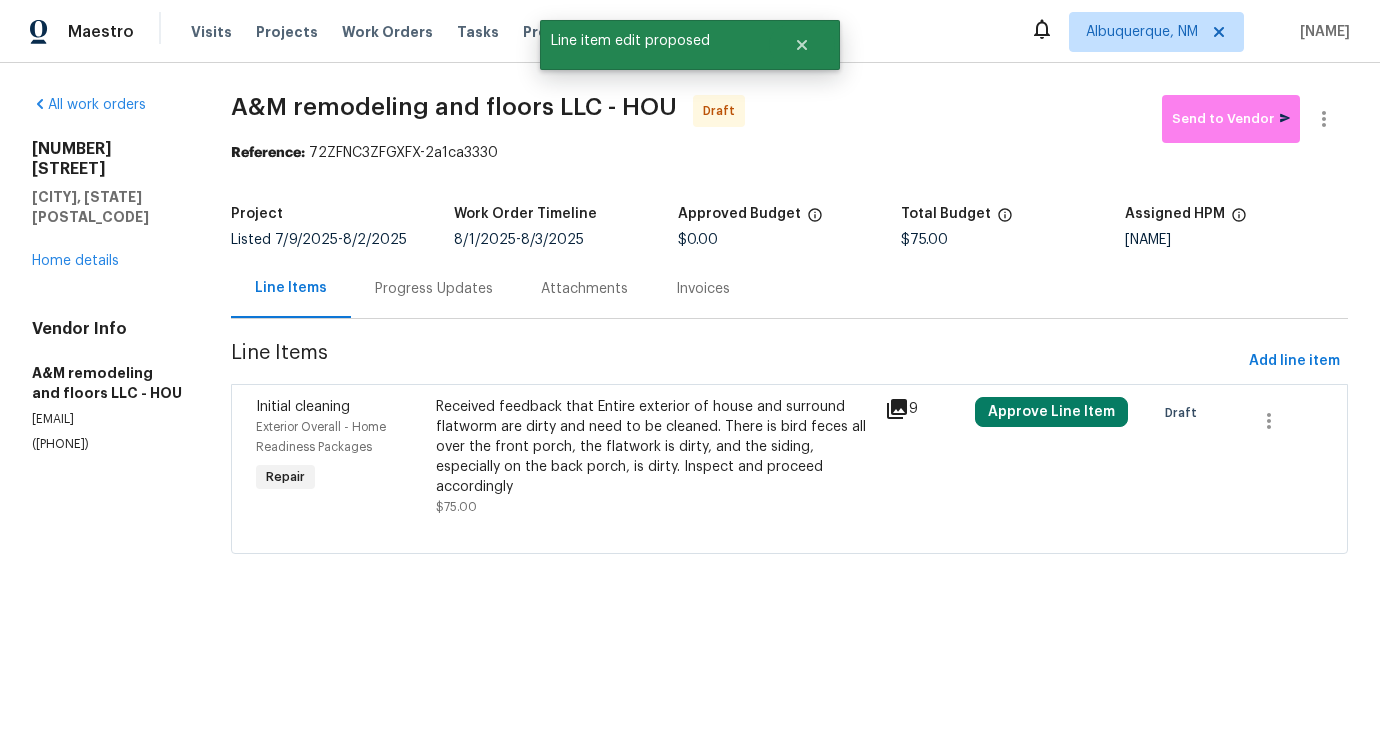 scroll, scrollTop: 0, scrollLeft: 0, axis: both 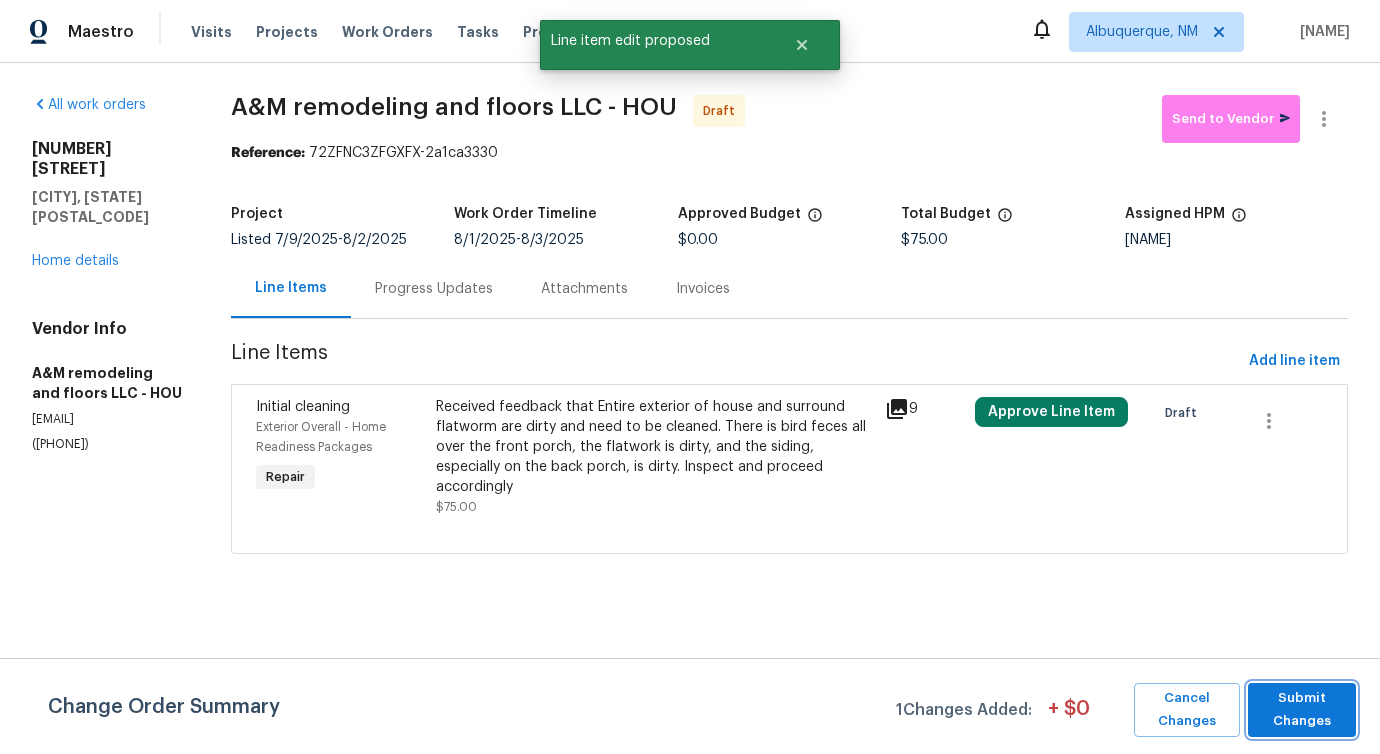 click on "Submit Changes" at bounding box center [1302, 710] 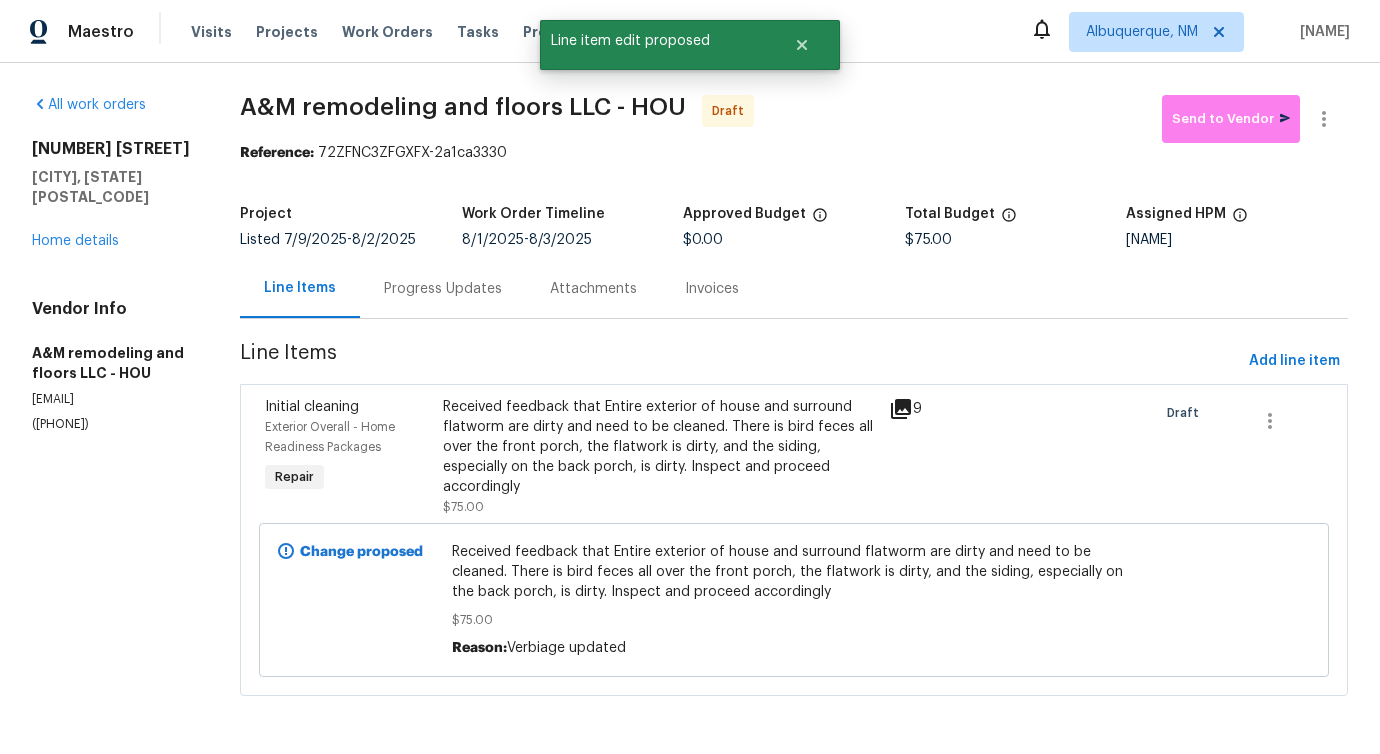 click on "Progress Updates" at bounding box center (443, 289) 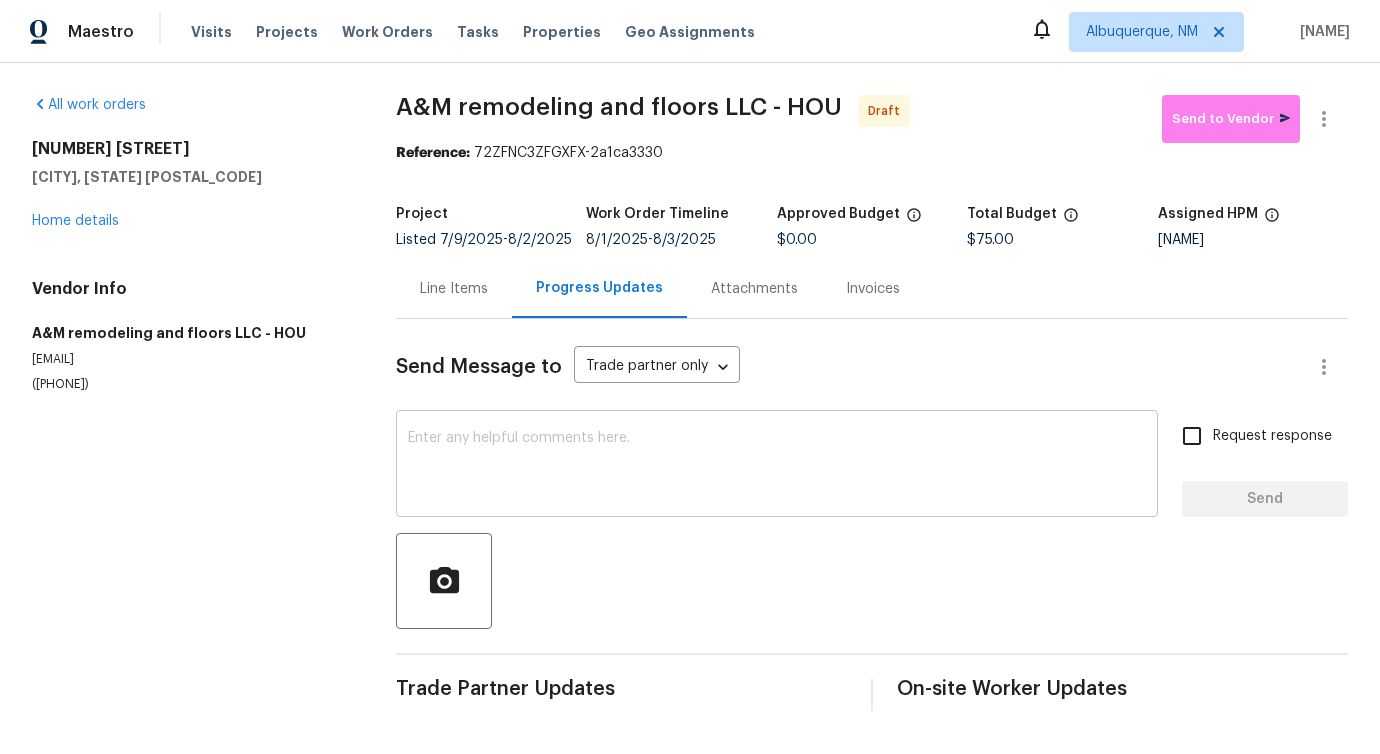click at bounding box center [777, 466] 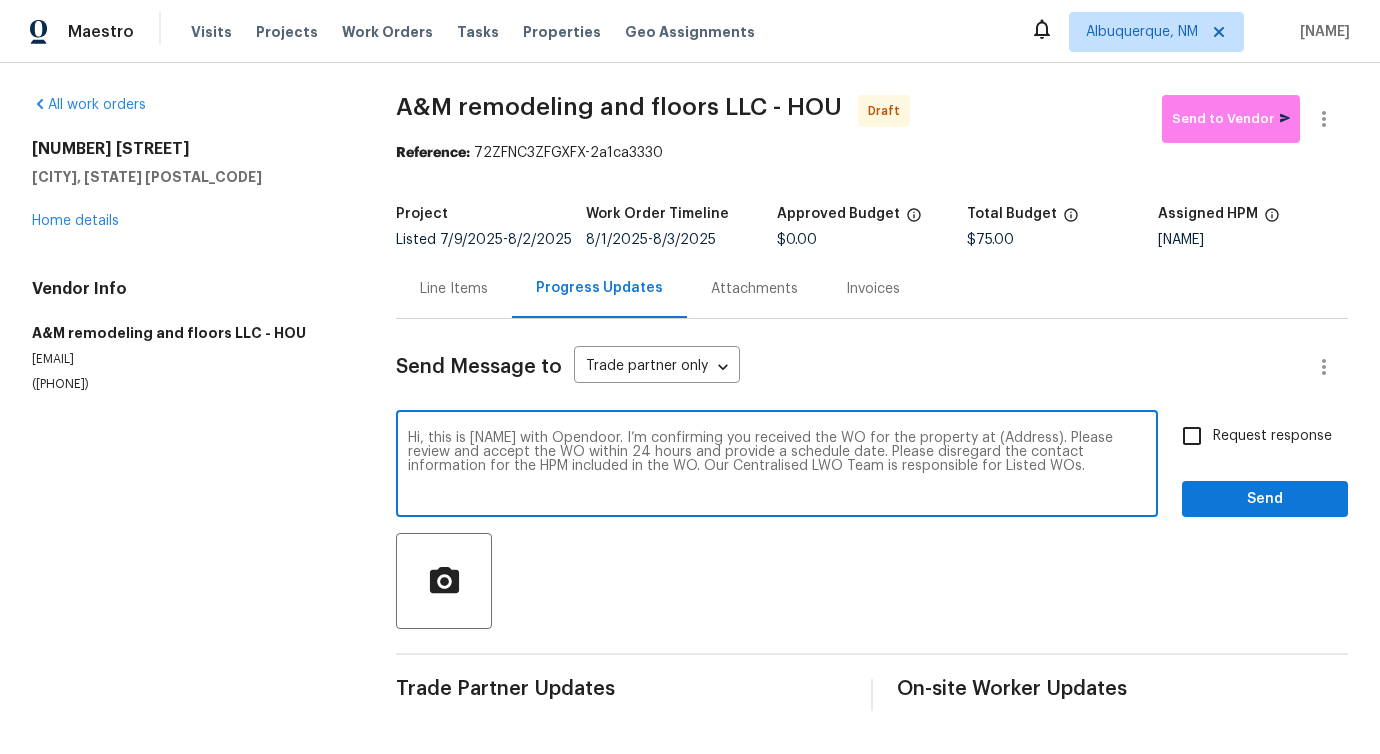 click on "Hi, this is Pavithra with Opendoor. I’m confirming you received the WO for the property at (Address). Please review and accept the WO within 24 hours and provide a schedule date. Please disregard the contact information for the HPM included in the WO. Our Centralised LWO Team is responsible for Listed WOs." at bounding box center [777, 466] 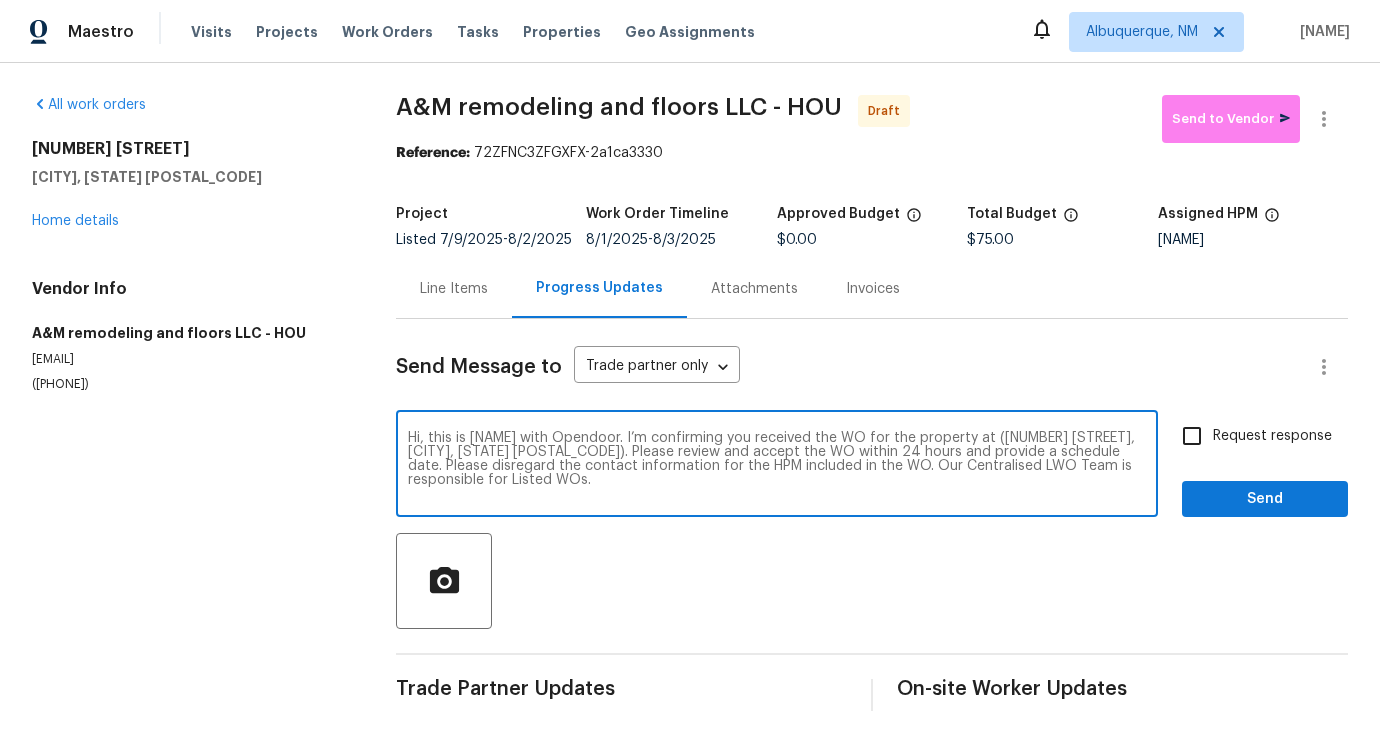 type on "Hi, this is Pavithra with Opendoor. I’m confirming you received the WO for the property at (3403 Satin Leaf Ln, Richmond, TX 77469). Please review and accept the WO within 24 hours and provide a schedule date. Please disregard the contact information for the HPM included in the WO. Our Centralised LWO Team is responsible for Listed WOs." 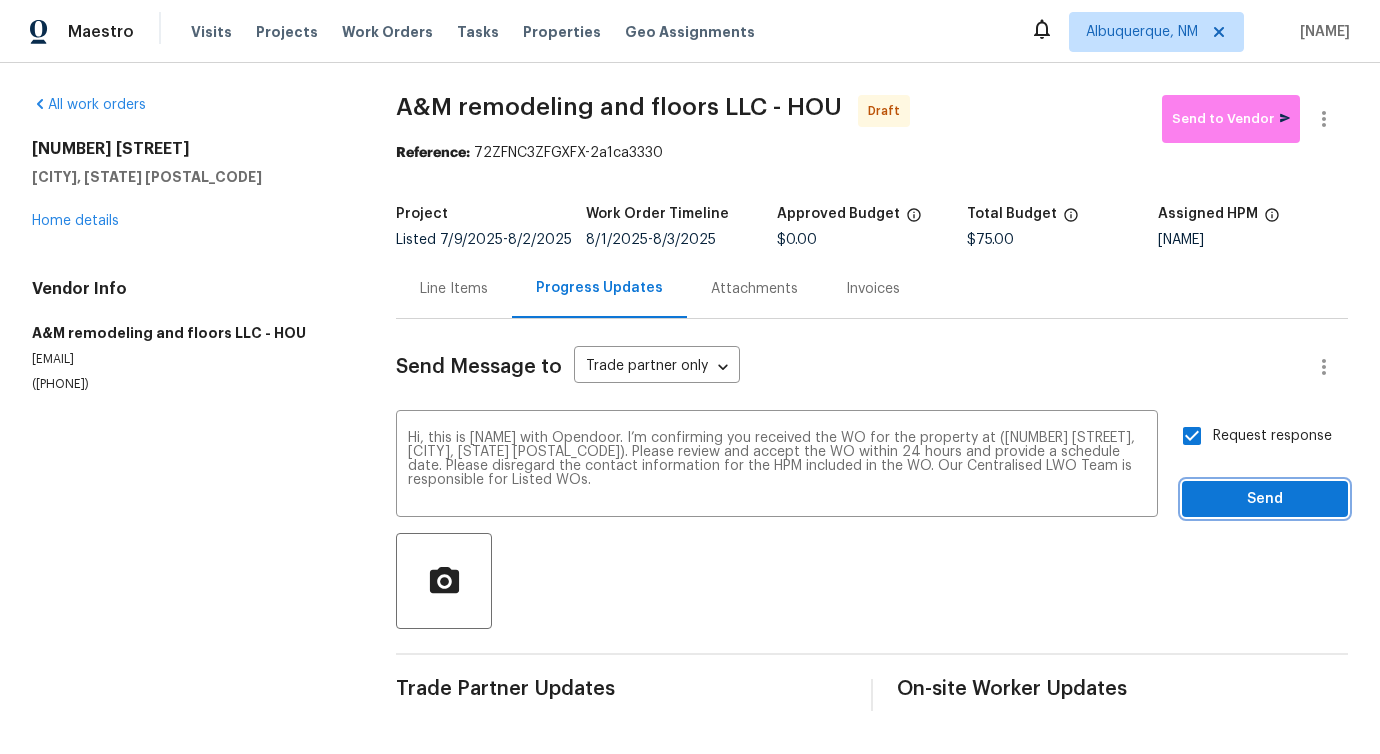 click on "Send" at bounding box center (1265, 499) 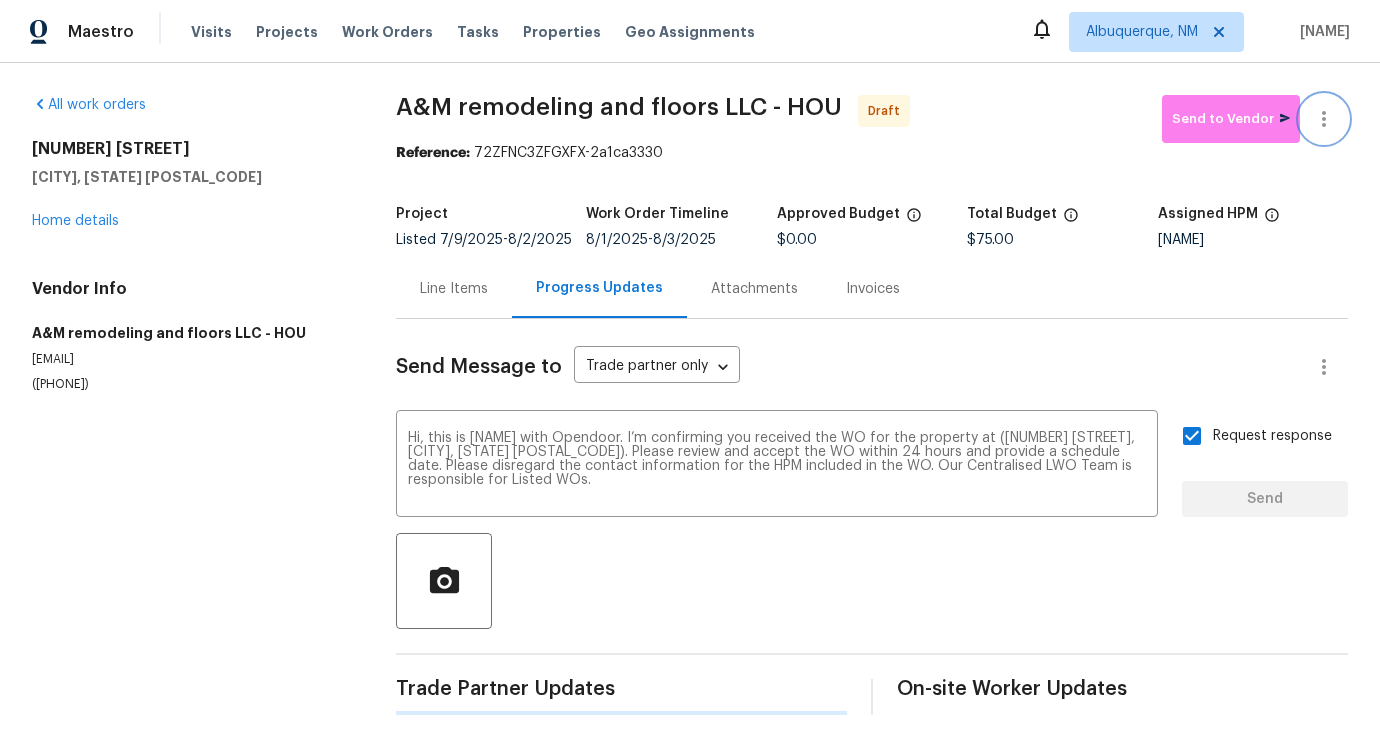 click 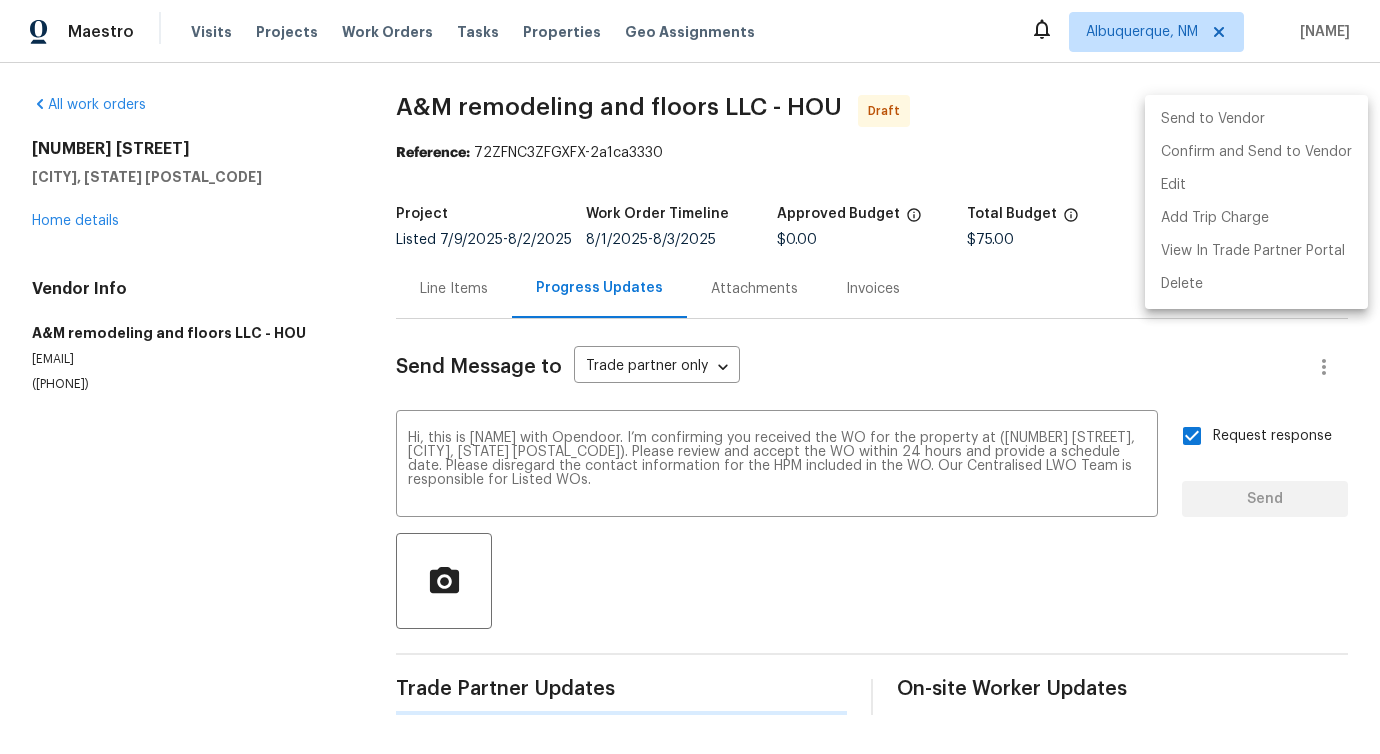 type 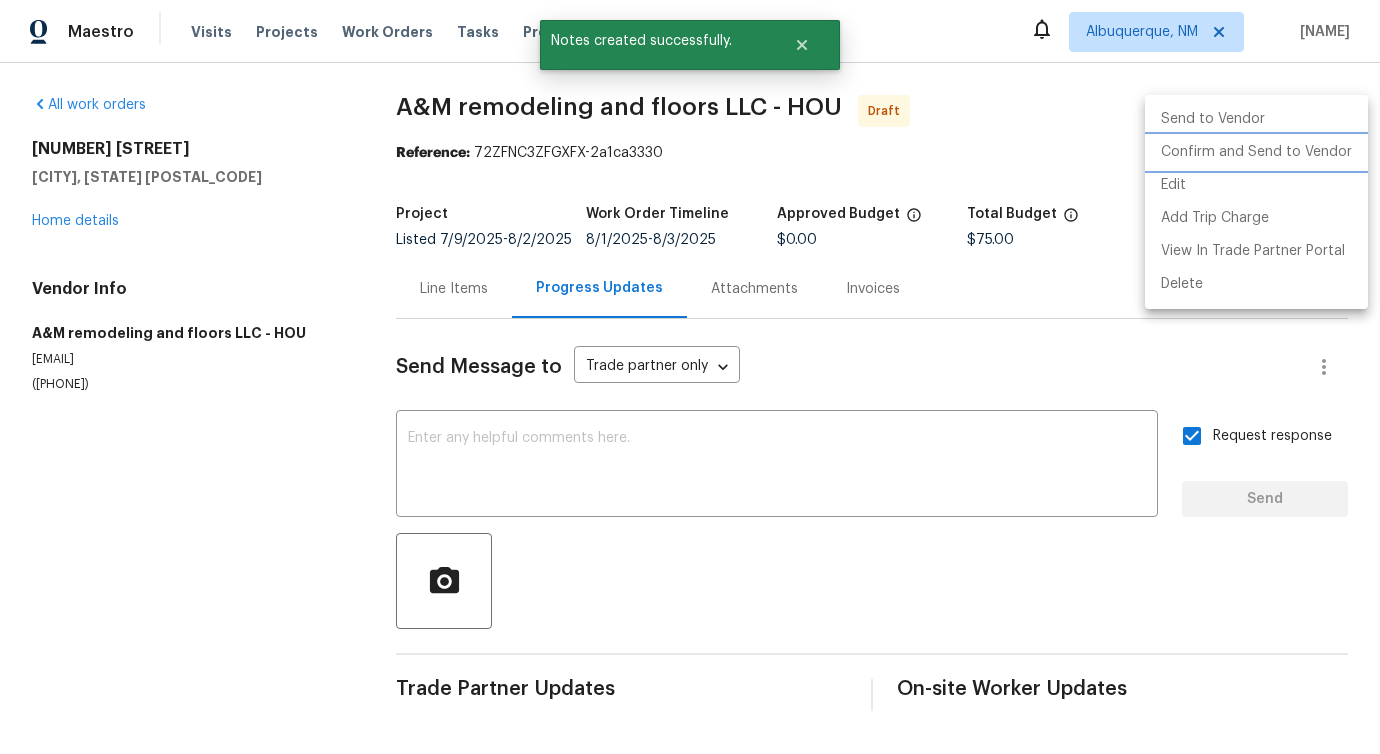 click on "Confirm and Send to Vendor" at bounding box center (1256, 152) 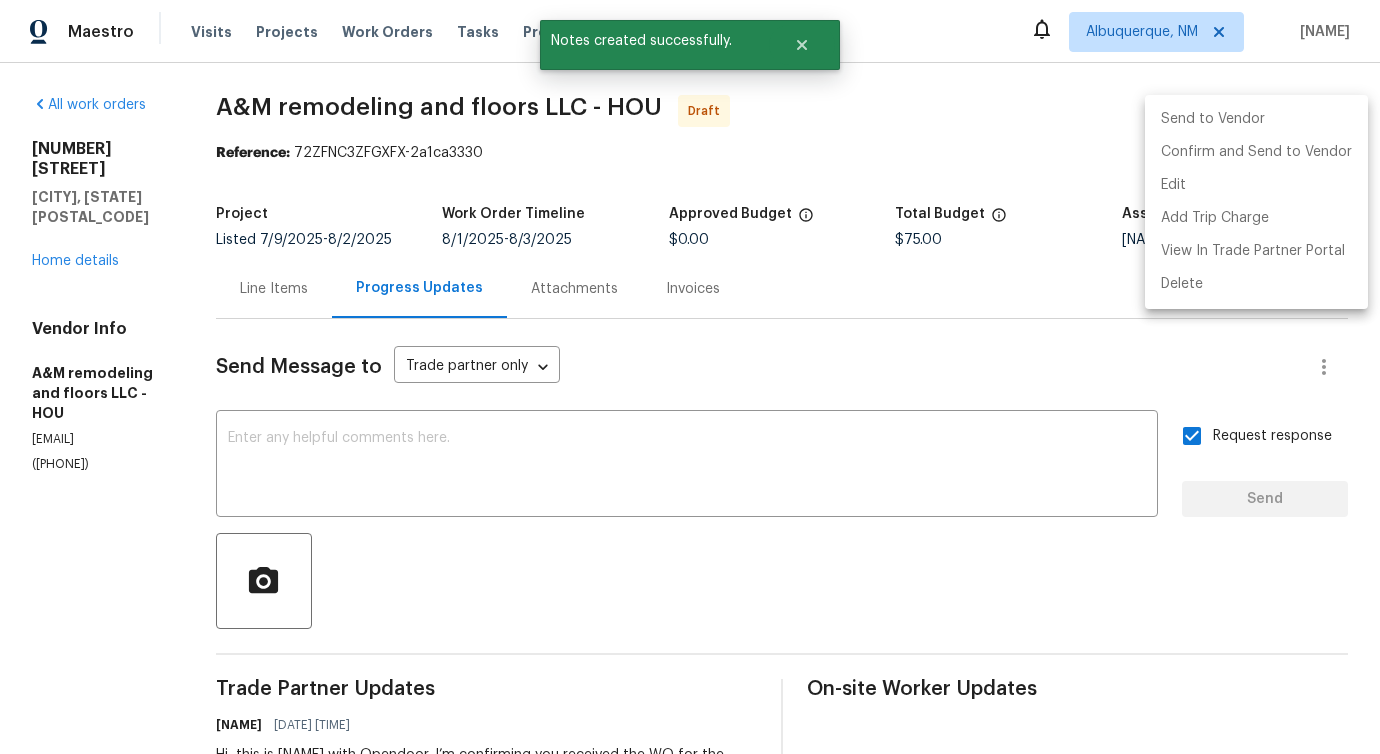 click at bounding box center [690, 377] 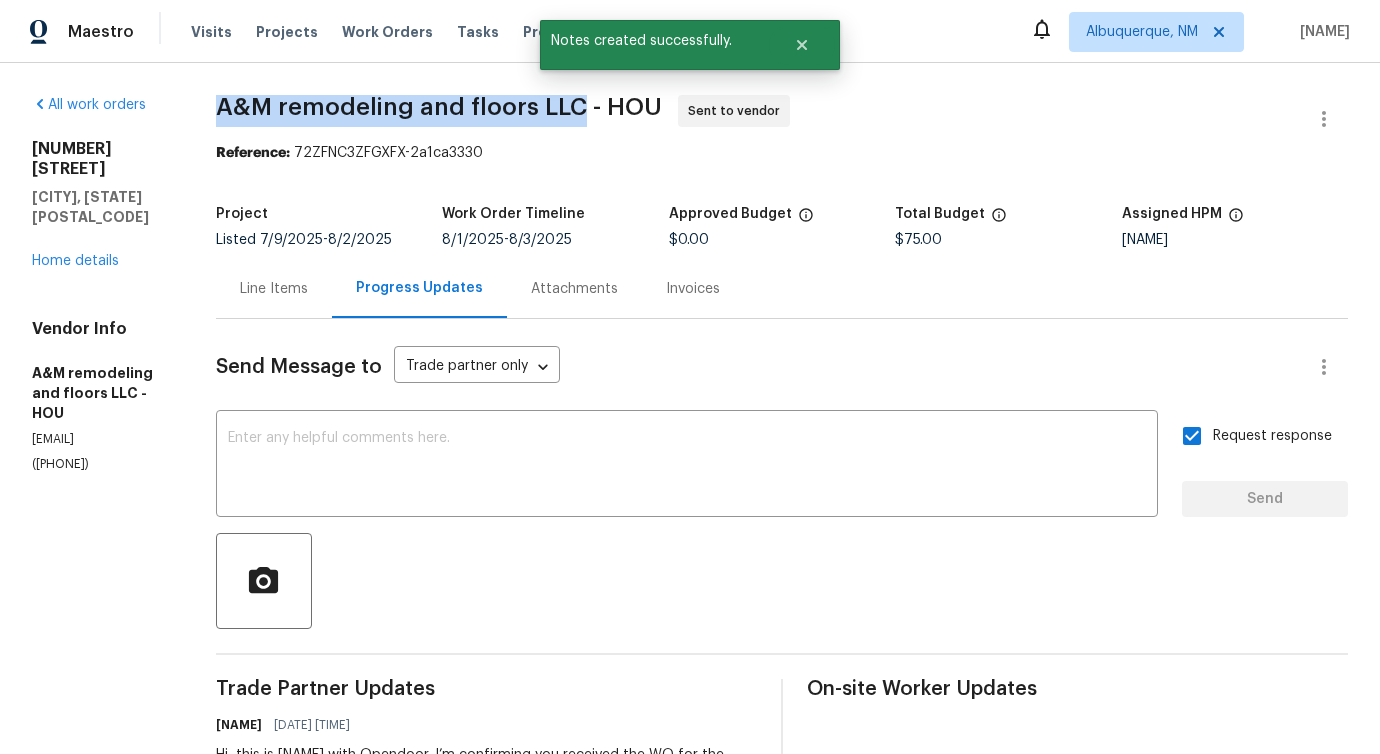 drag, startPoint x: 219, startPoint y: 102, endPoint x: 583, endPoint y: 110, distance: 364.0879 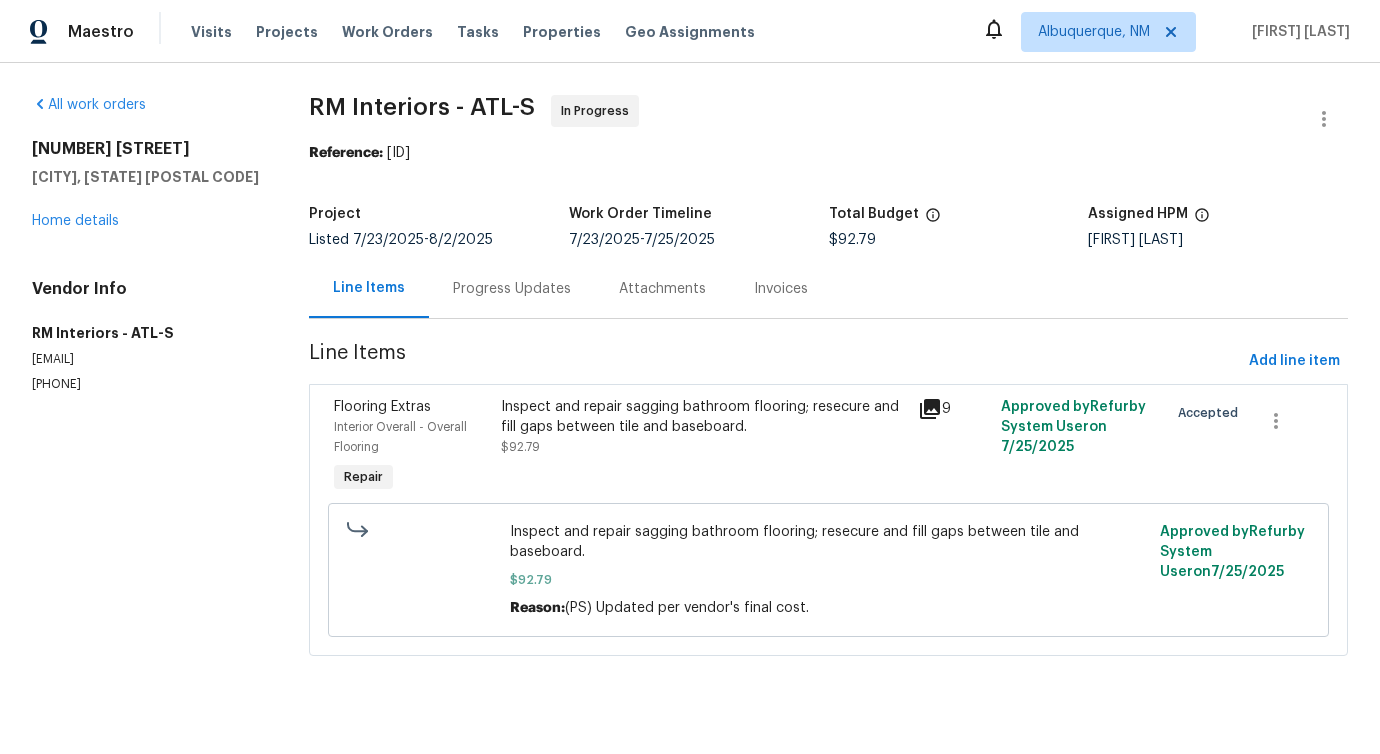 scroll, scrollTop: 0, scrollLeft: 0, axis: both 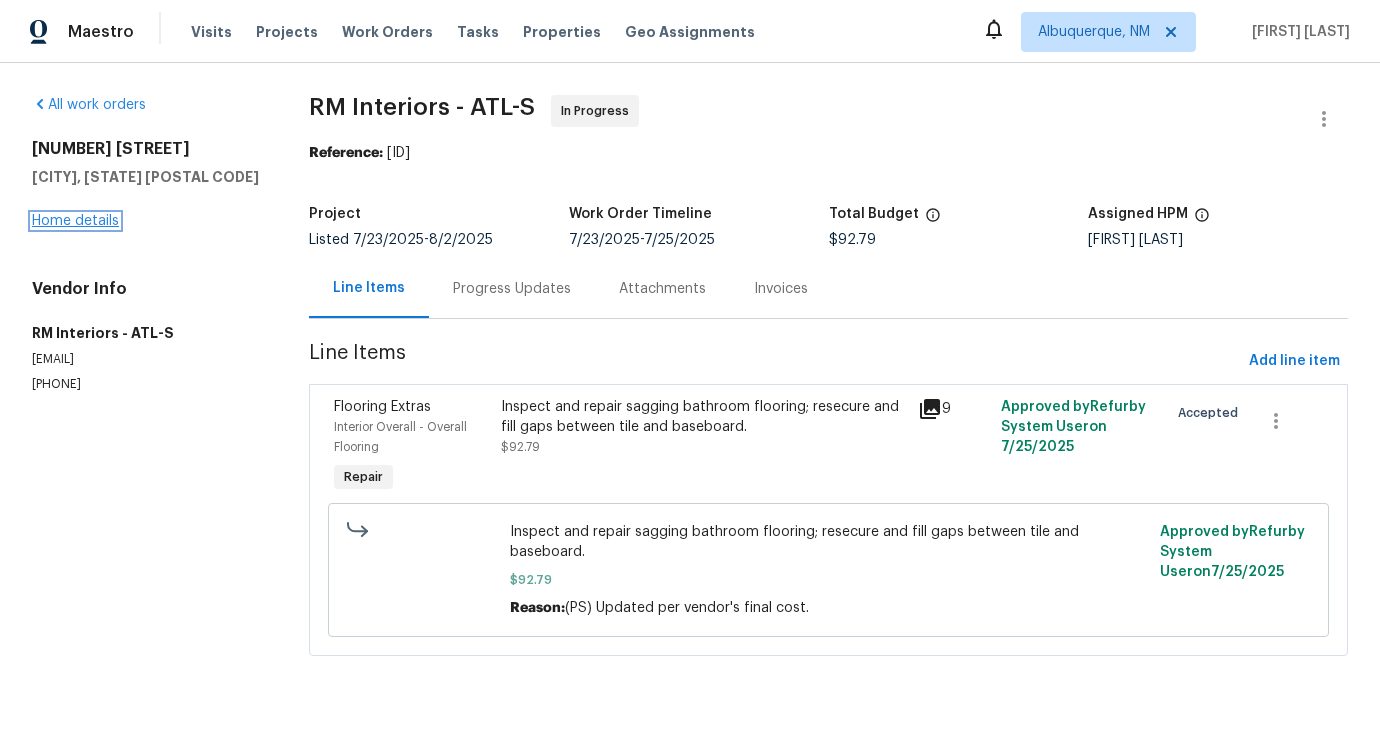 click on "Home details" at bounding box center [75, 221] 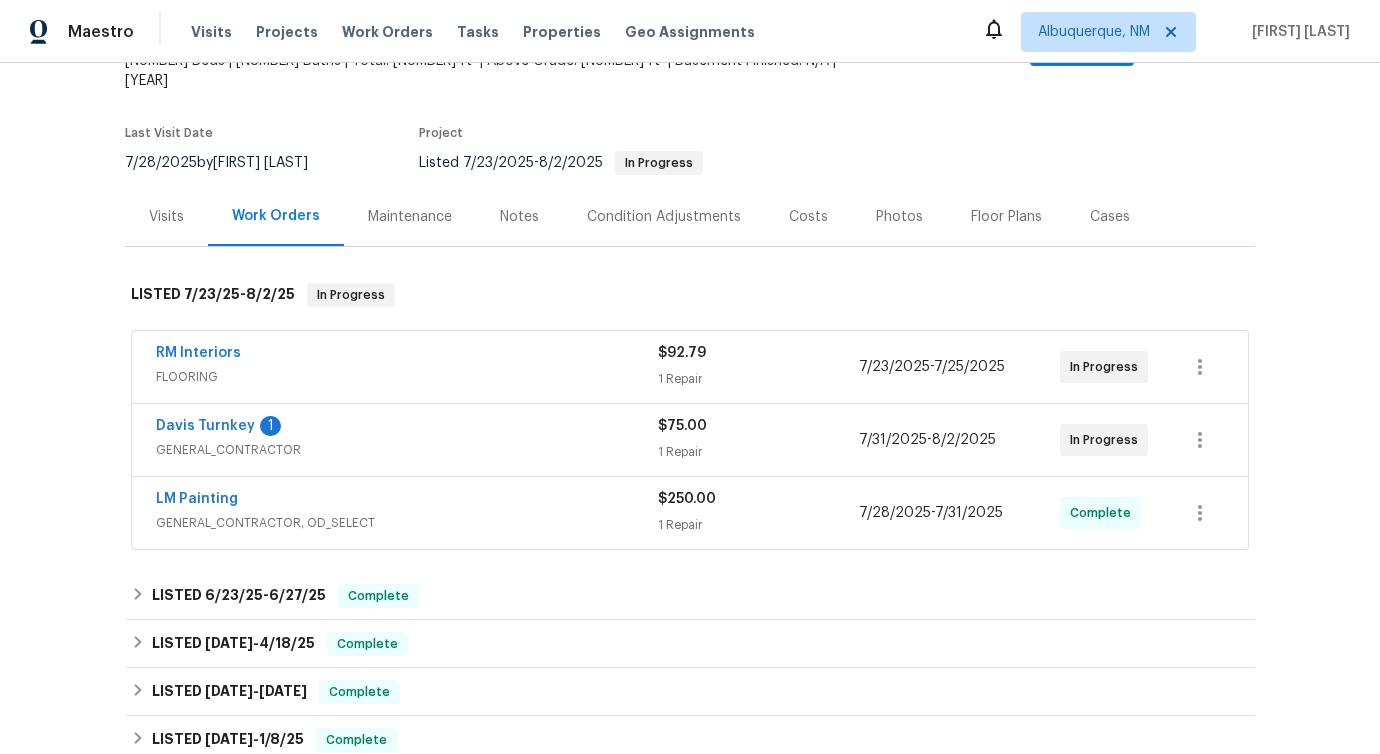 scroll, scrollTop: 158, scrollLeft: 0, axis: vertical 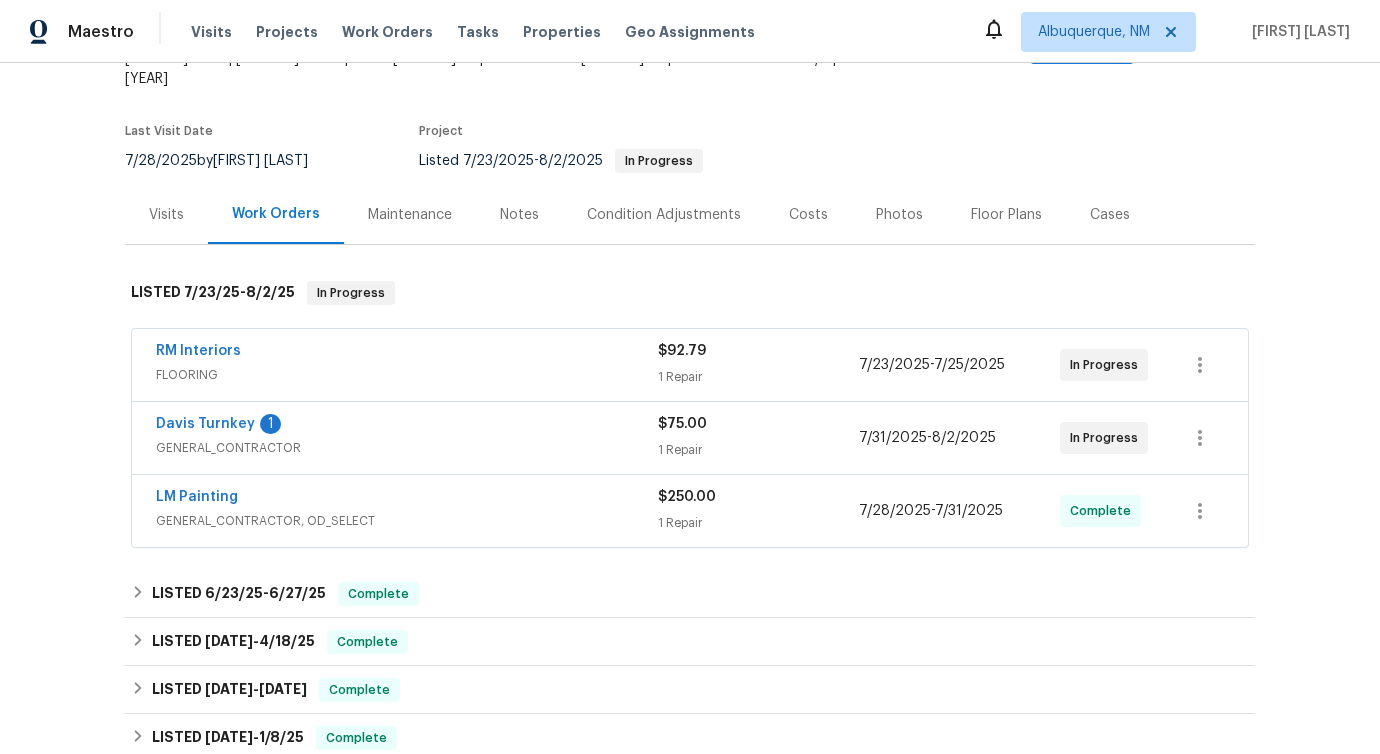 click on "Davis Turnkey" at bounding box center [205, 424] 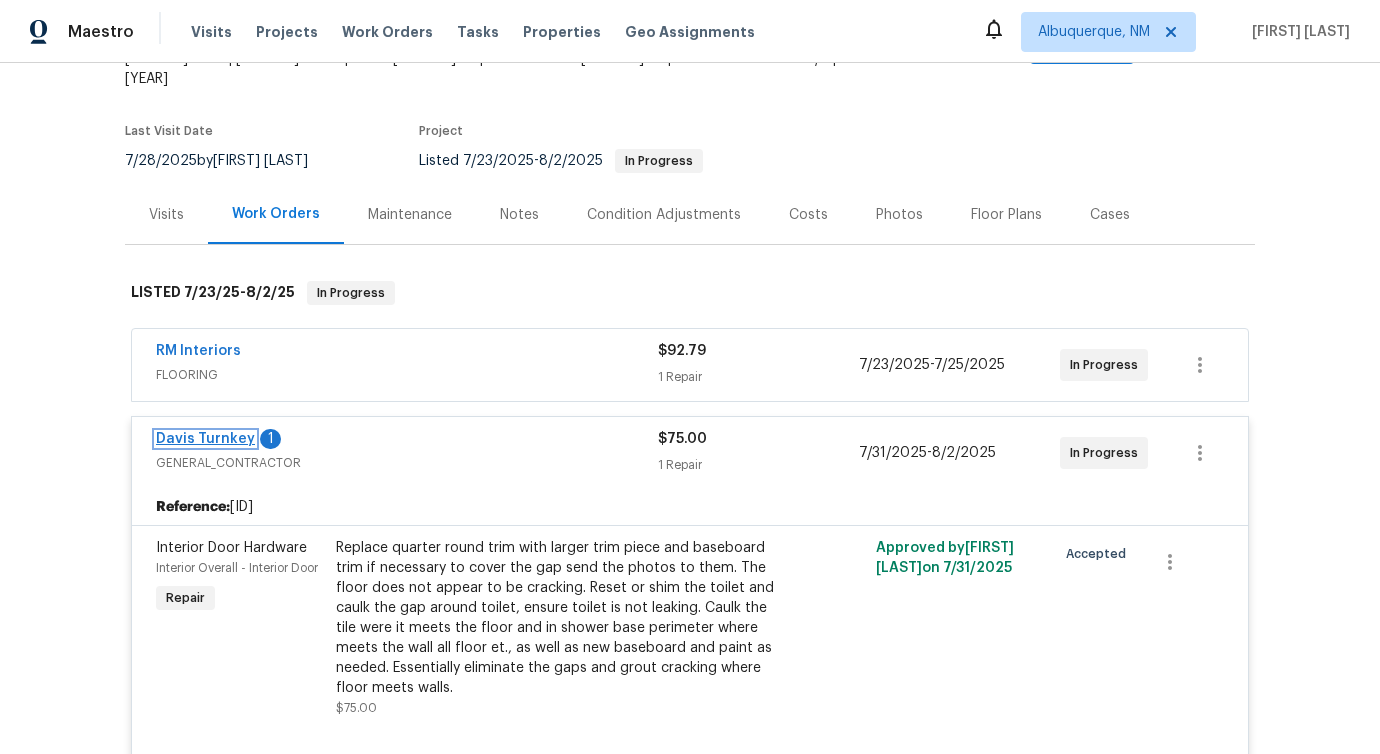 click on "Davis Turnkey" at bounding box center (205, 439) 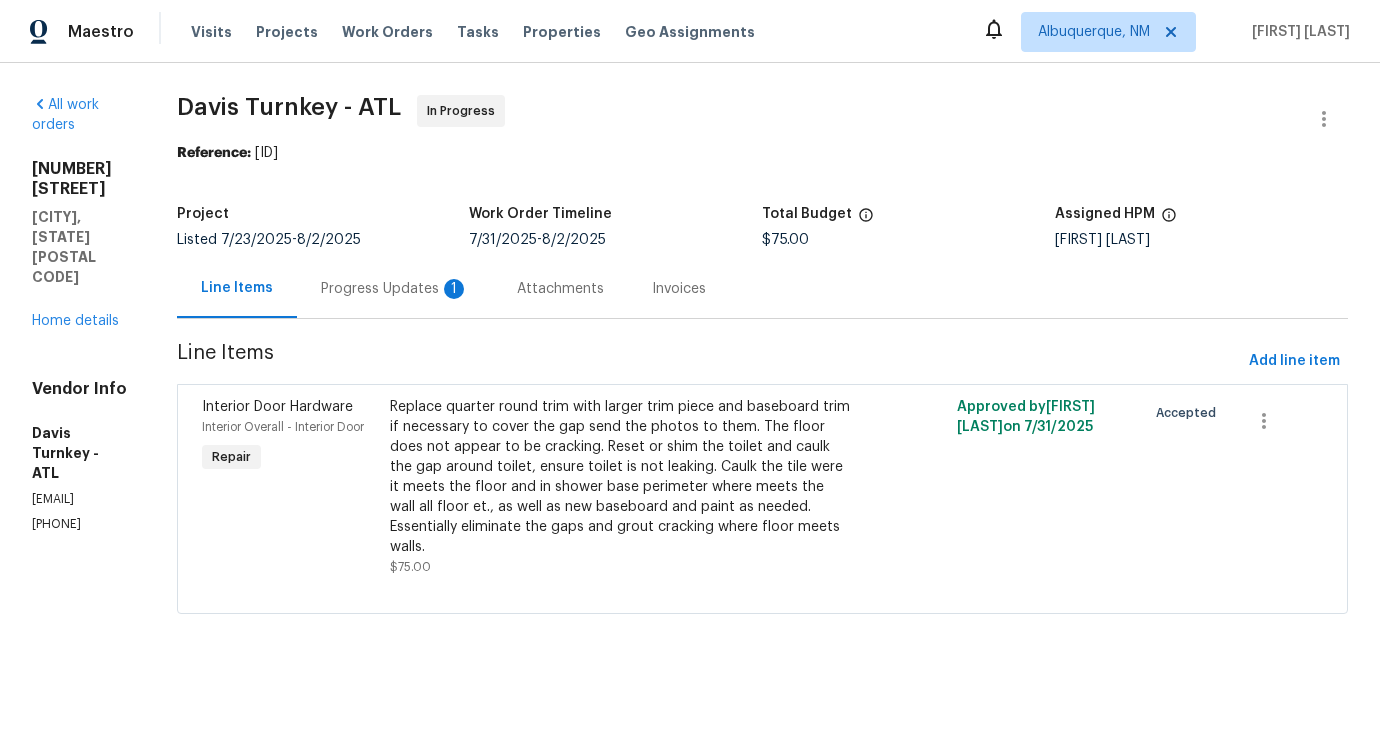 click on "Progress Updates 1" at bounding box center [395, 289] 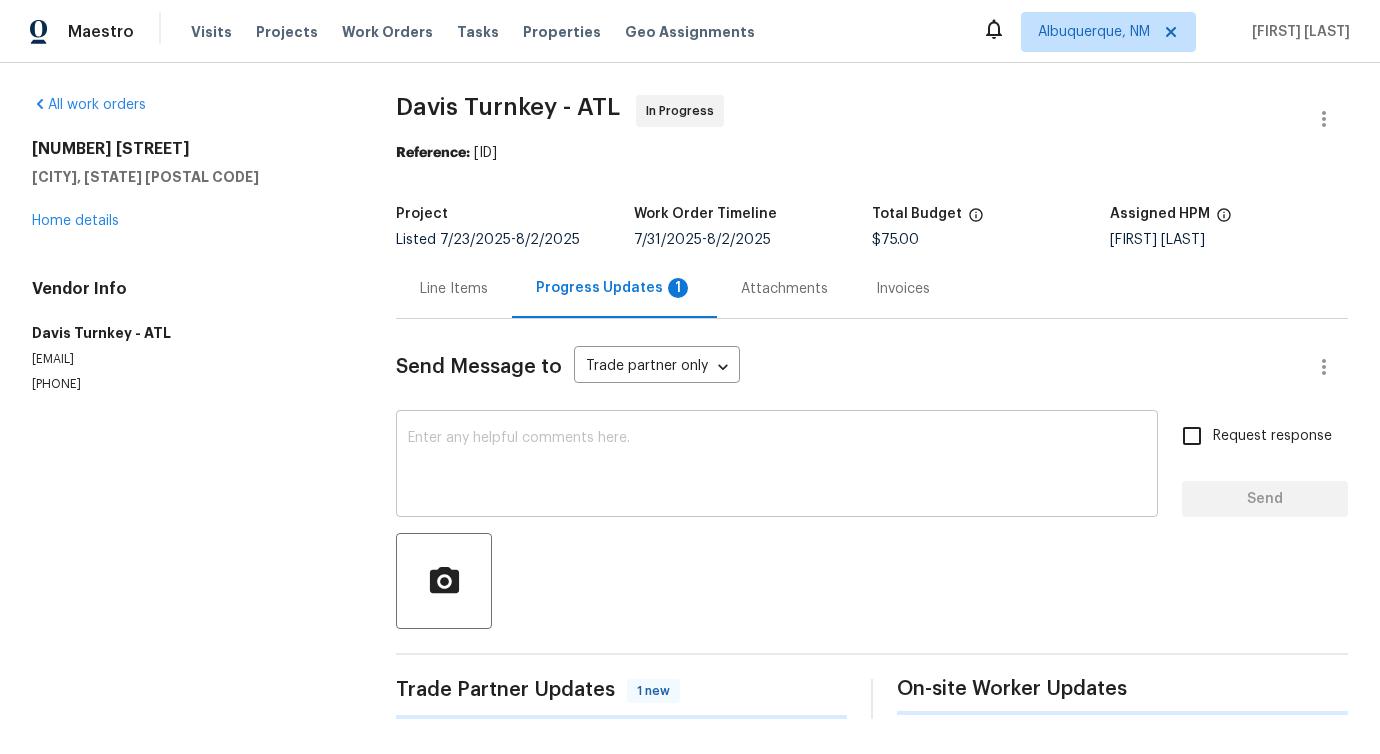 click at bounding box center (777, 466) 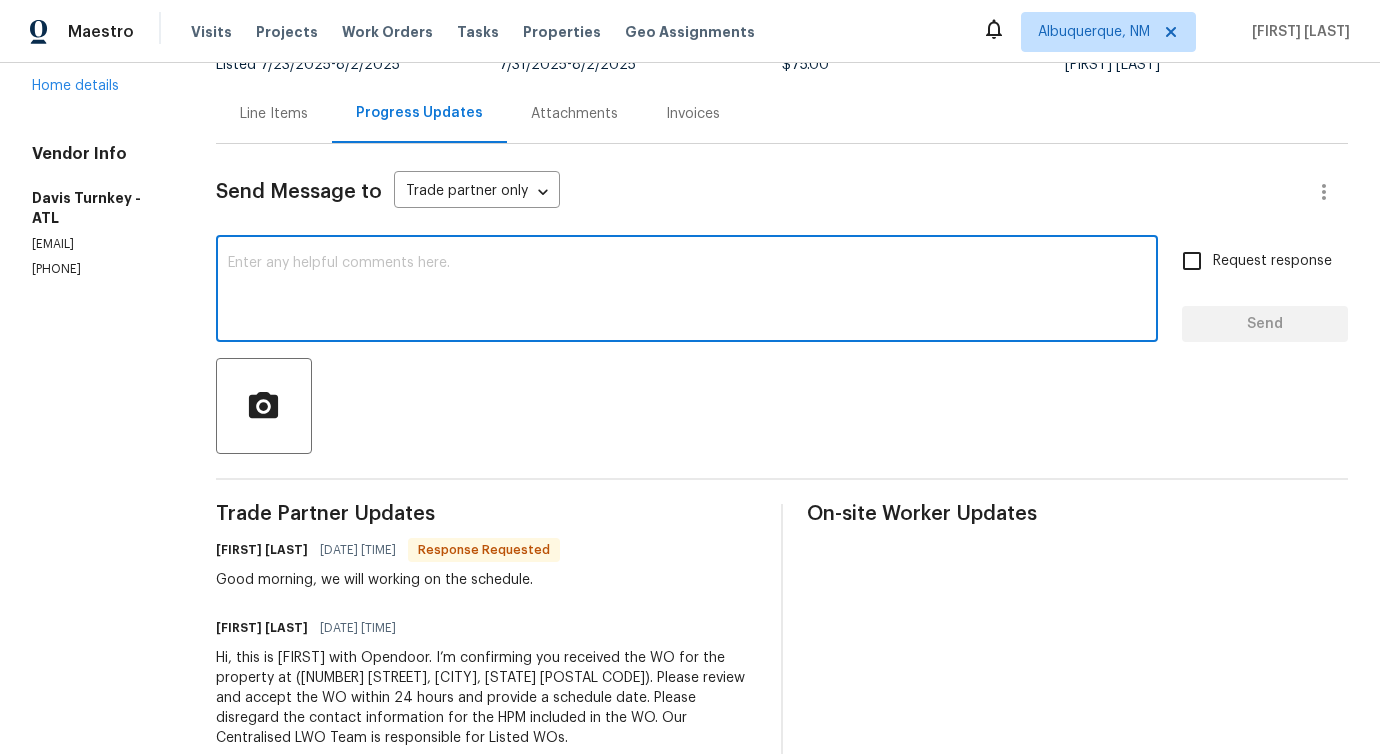 scroll, scrollTop: 0, scrollLeft: 0, axis: both 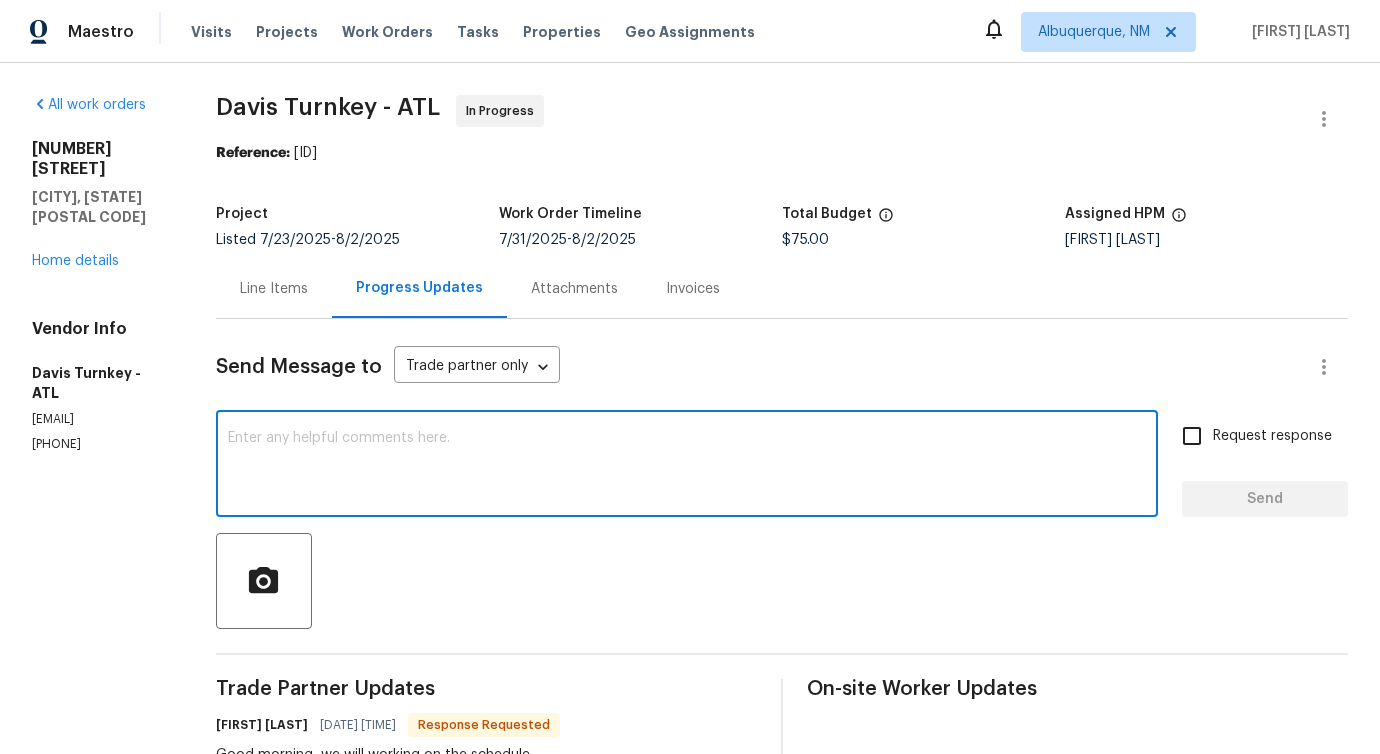 click at bounding box center [687, 466] 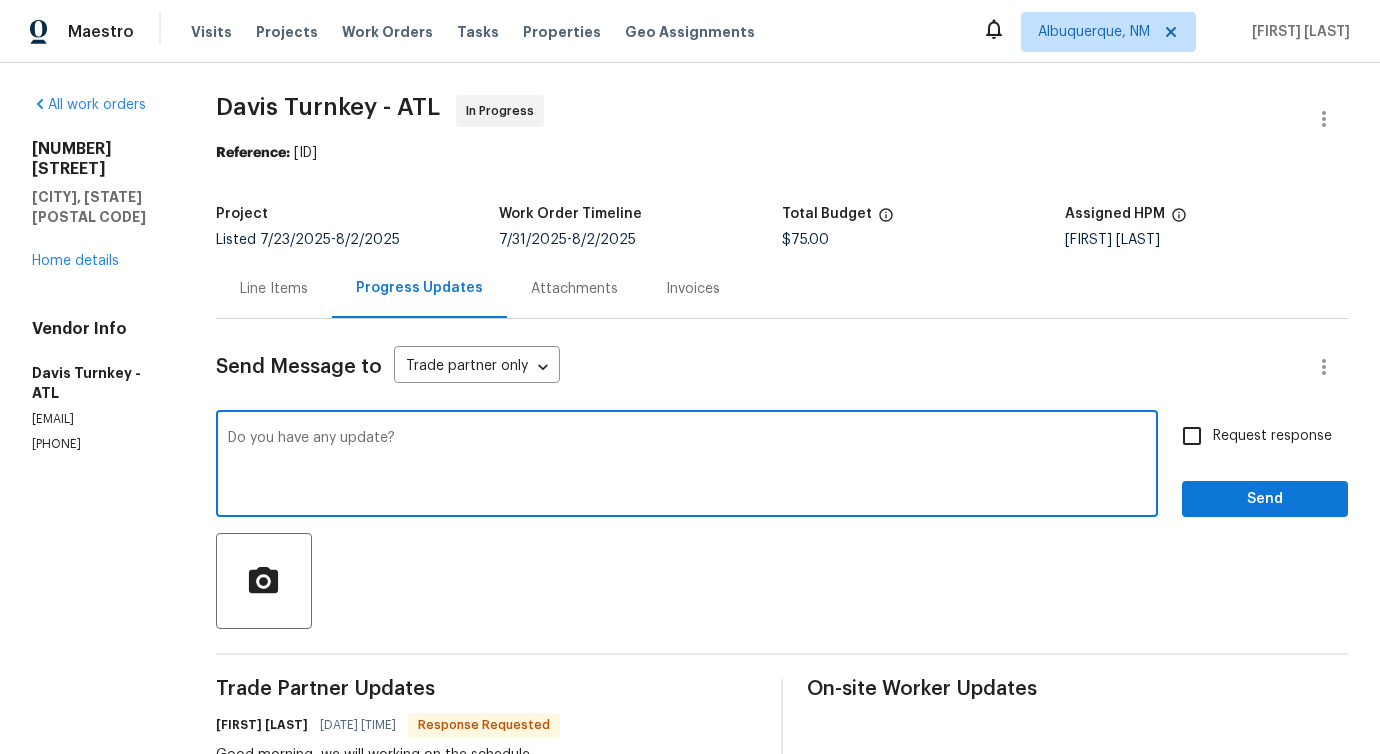 type on "Do you have any update?" 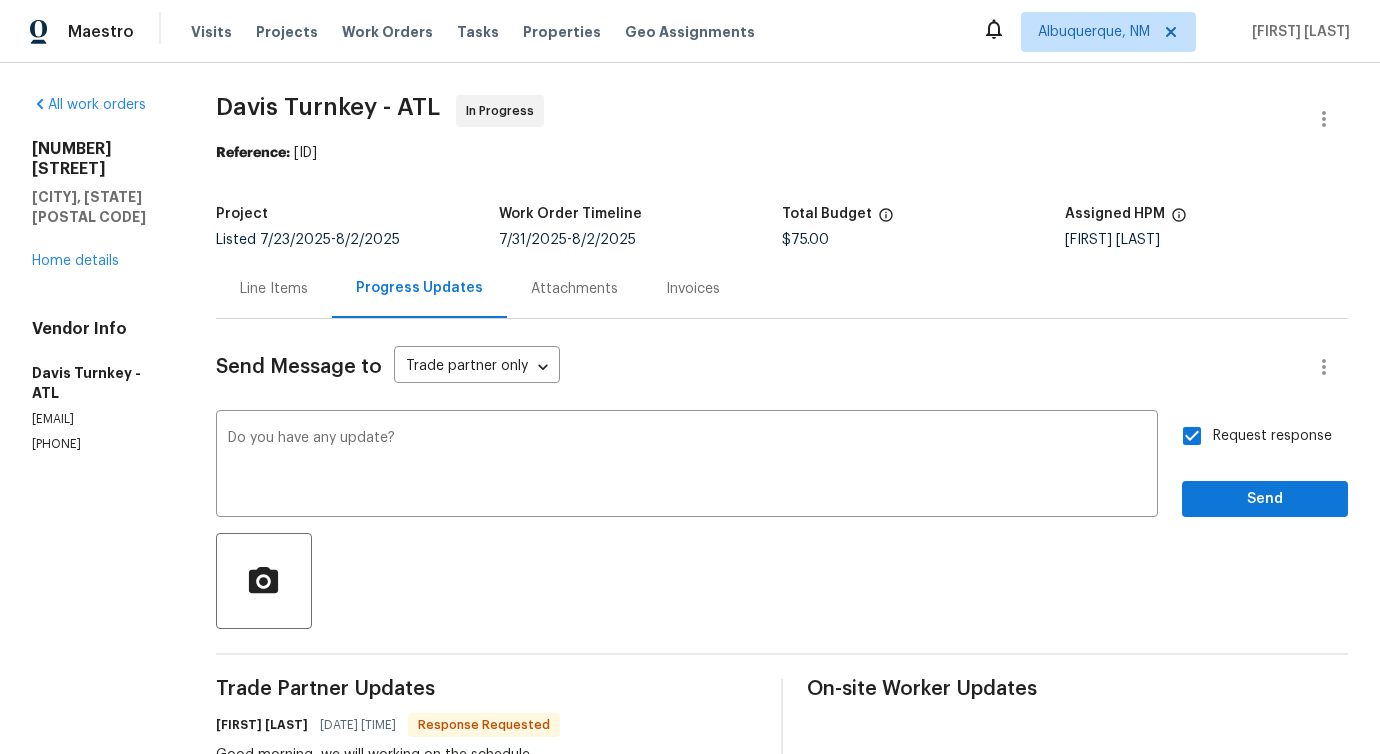 click on "Send Message to Trade partner only Trade partner only ​ Do you have any update? x ​ Request response Send Trade Partner Updates [FIRST] [LAST] [DATE] [TIME] Response Requested Good morning, we will working on the schedule. [FIRST] [LAST] [DATE] [TIME] Hi, this is [FIRST] with Opendoor. I’m confirming you received the WO for the property at ([NUMBER] [STREET], [CITY], [STATE] [POSTAL CODE]). Please review and accept the WO within 24 hours and provide a schedule date. Please disregard the contact information for the HPM included in the WO. Our Centralised LWO Team is responsible for Listed WOs. On-site Worker Updates" at bounding box center [782, 633] 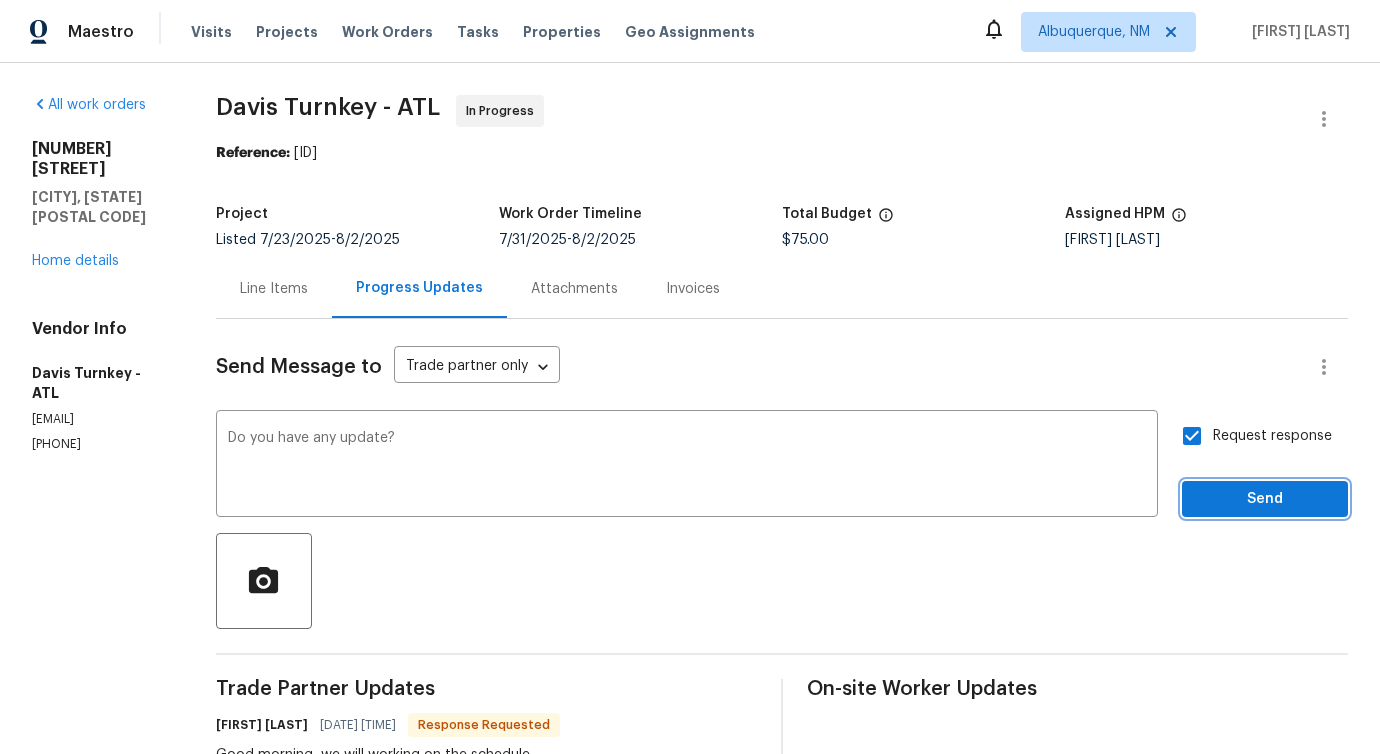 click on "Send" at bounding box center [1265, 499] 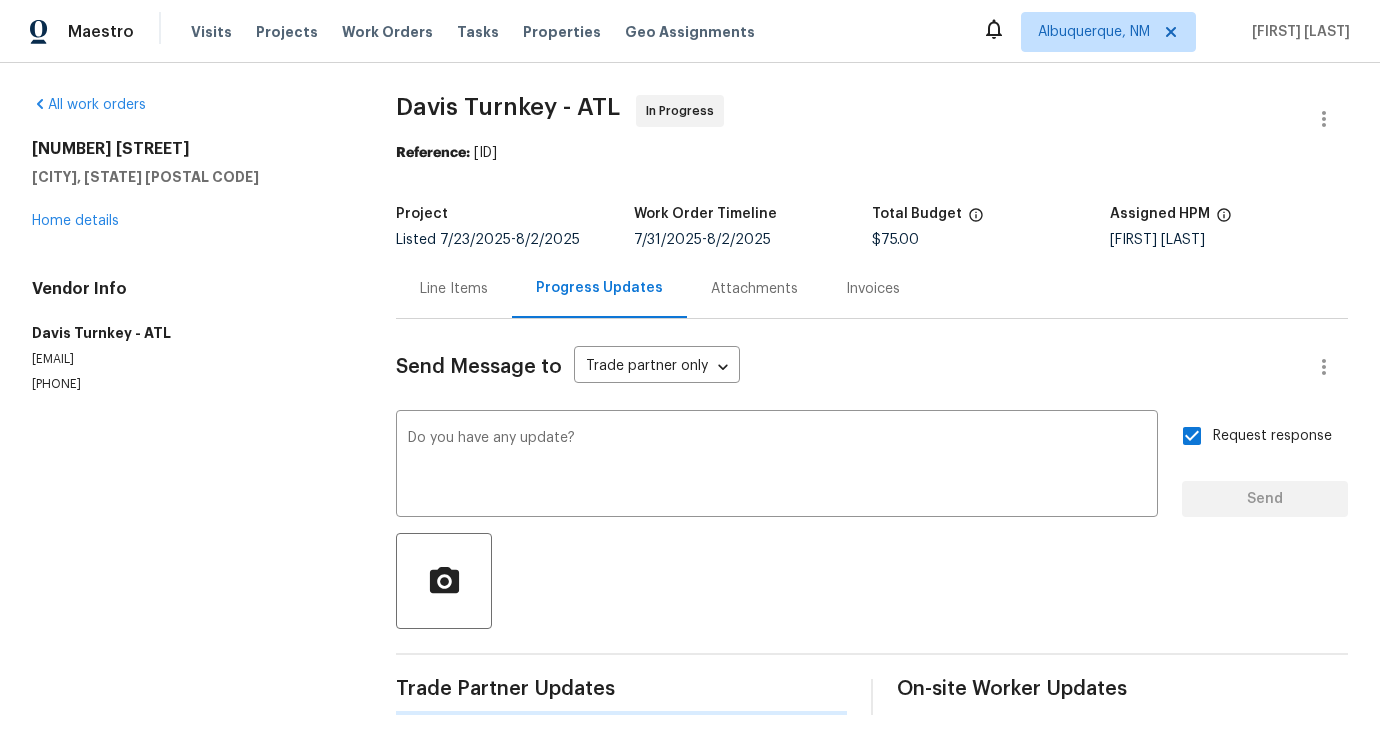type 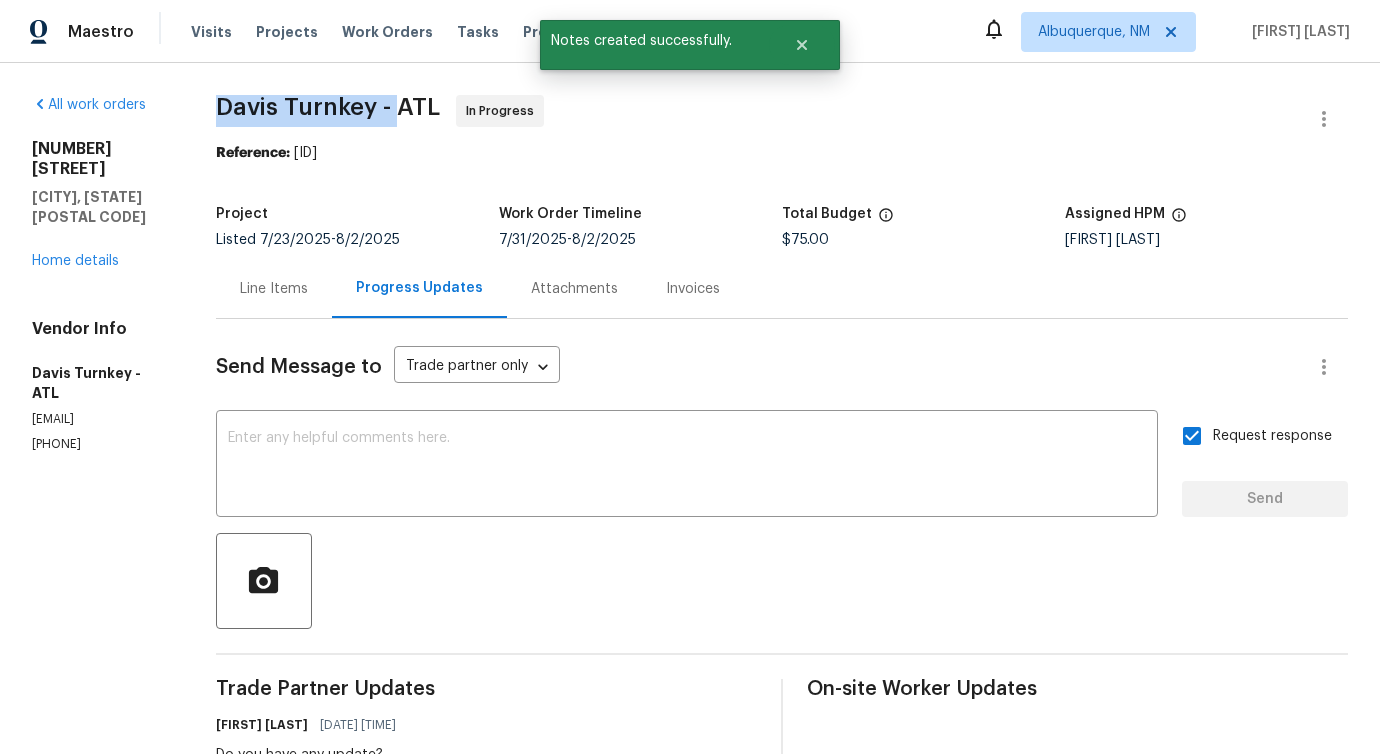 drag, startPoint x: 218, startPoint y: 106, endPoint x: 397, endPoint y: 106, distance: 179 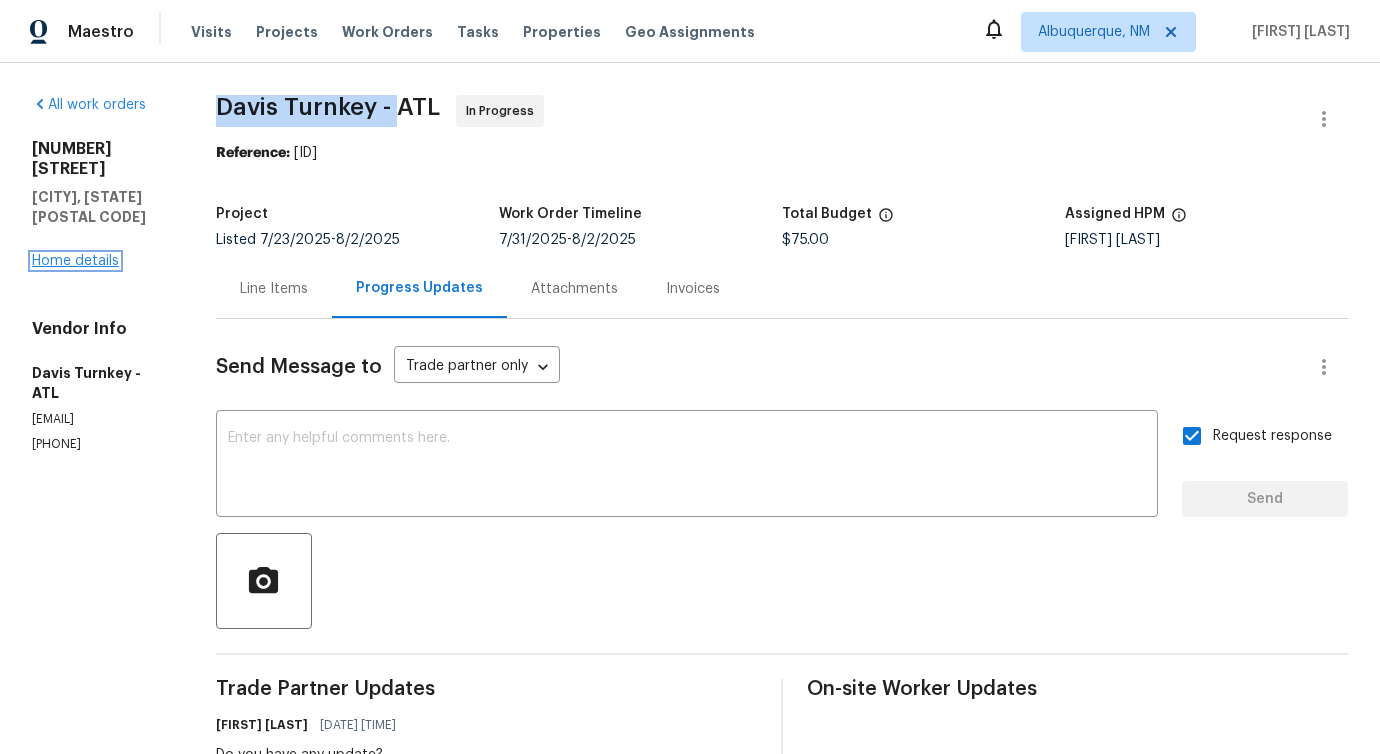 click on "Home details" at bounding box center [75, 261] 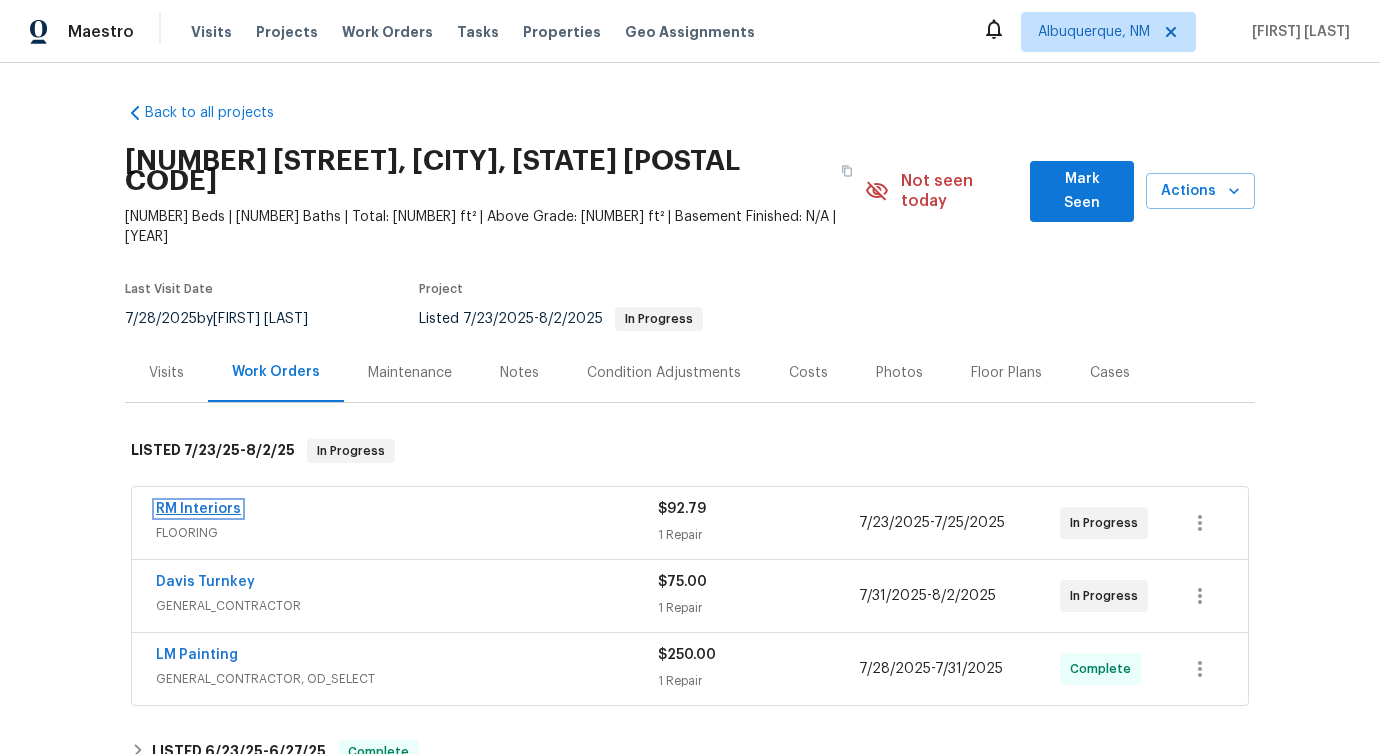 click on "RM Interiors" at bounding box center [198, 509] 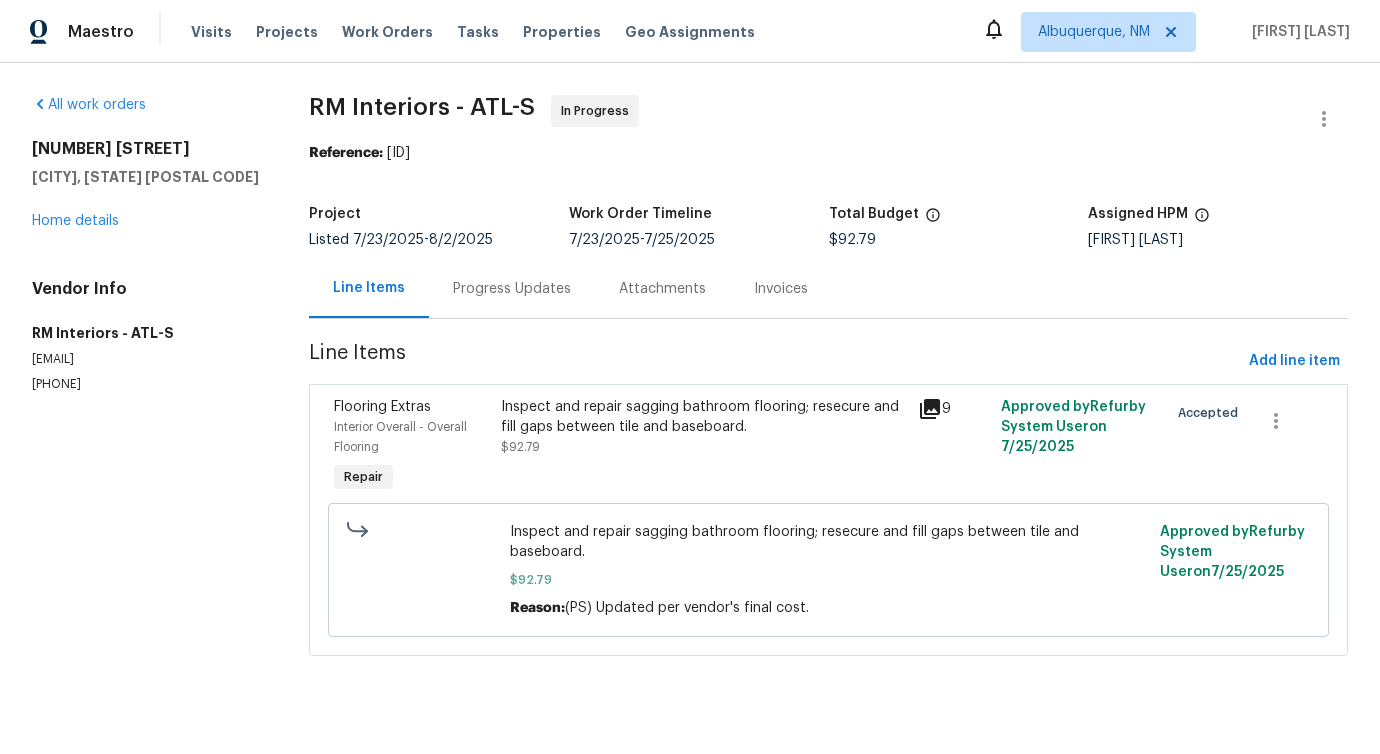 click on "Progress Updates" at bounding box center (512, 289) 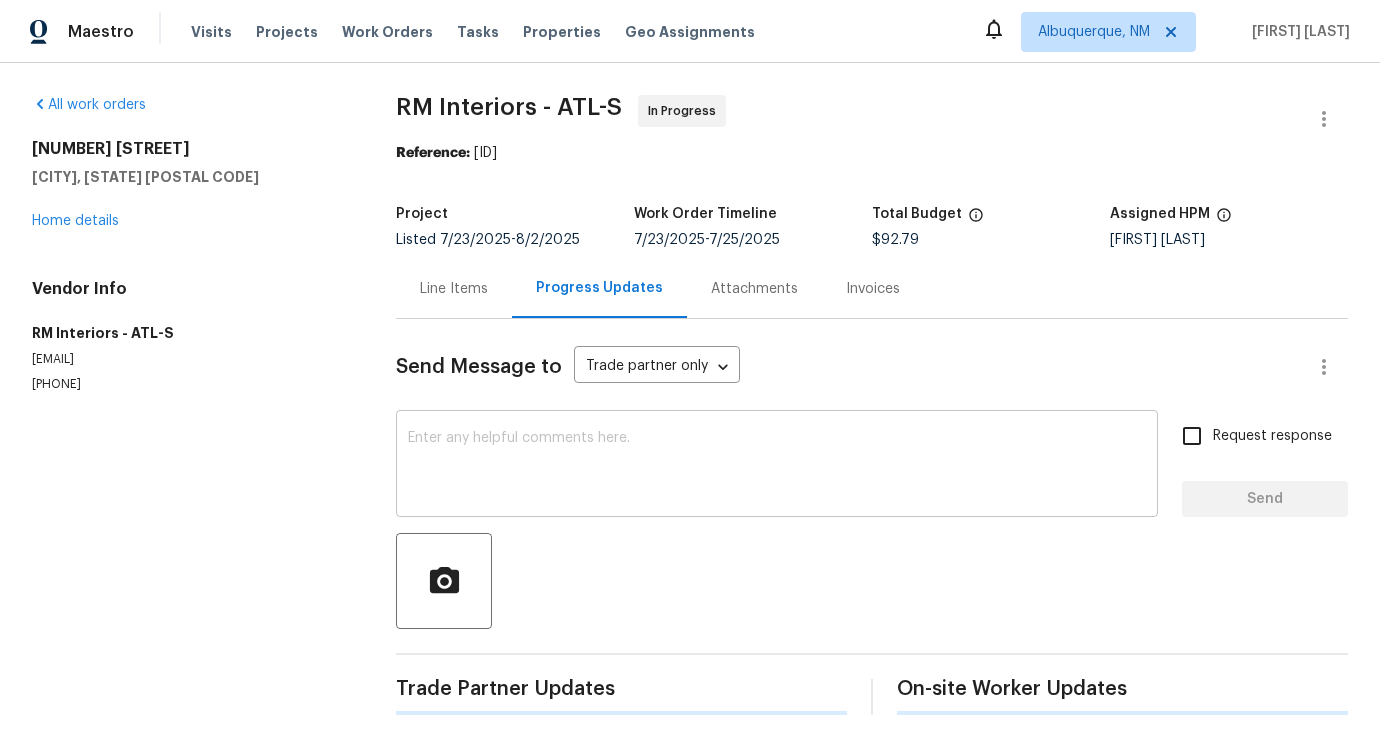 click at bounding box center [777, 466] 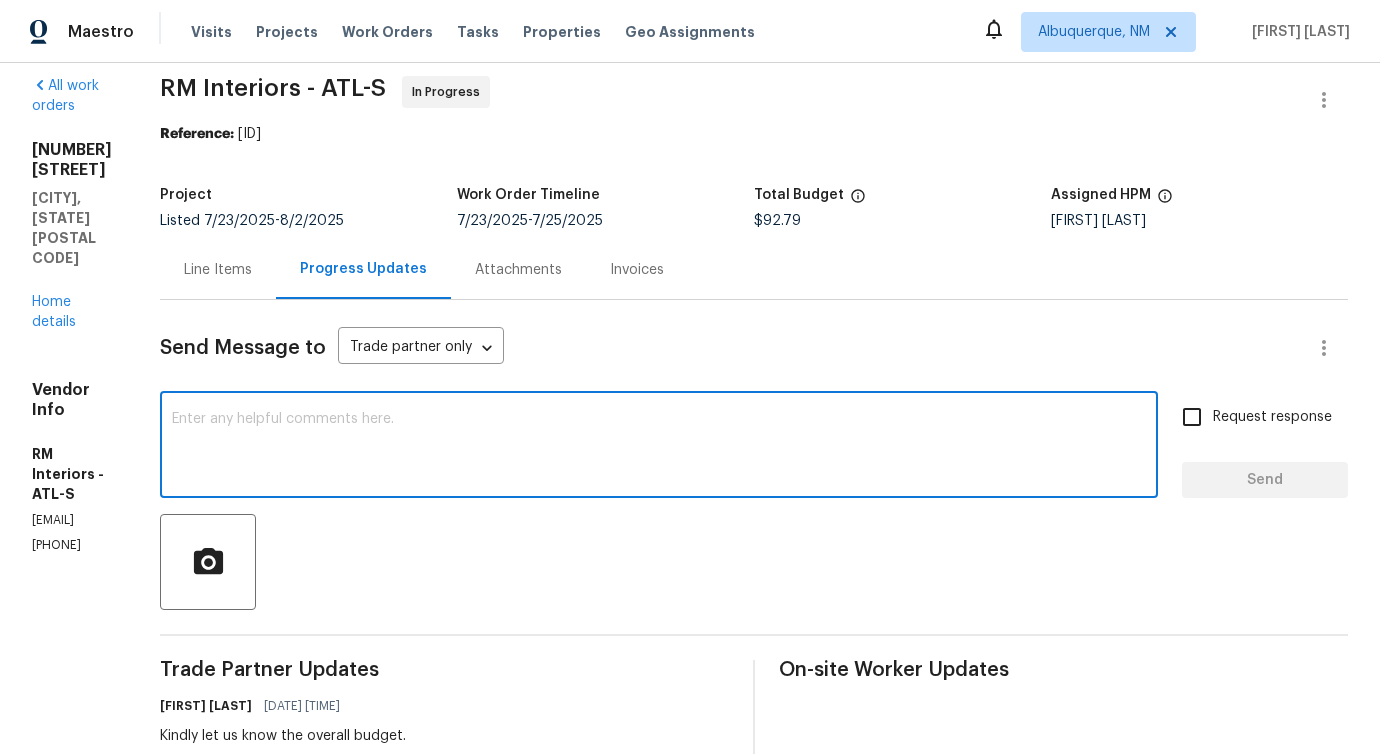 scroll, scrollTop: 31, scrollLeft: 0, axis: vertical 